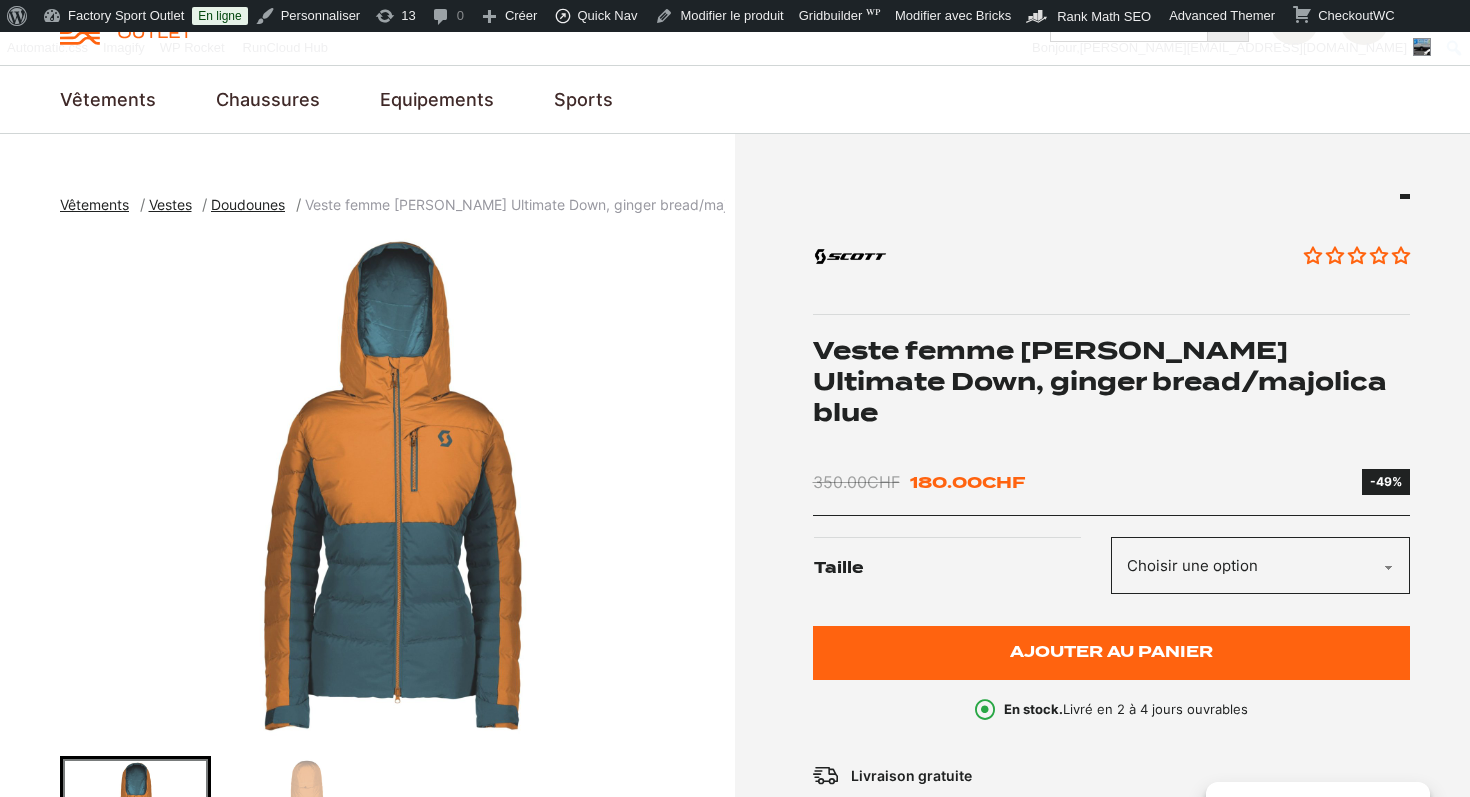 scroll, scrollTop: 0, scrollLeft: 0, axis: both 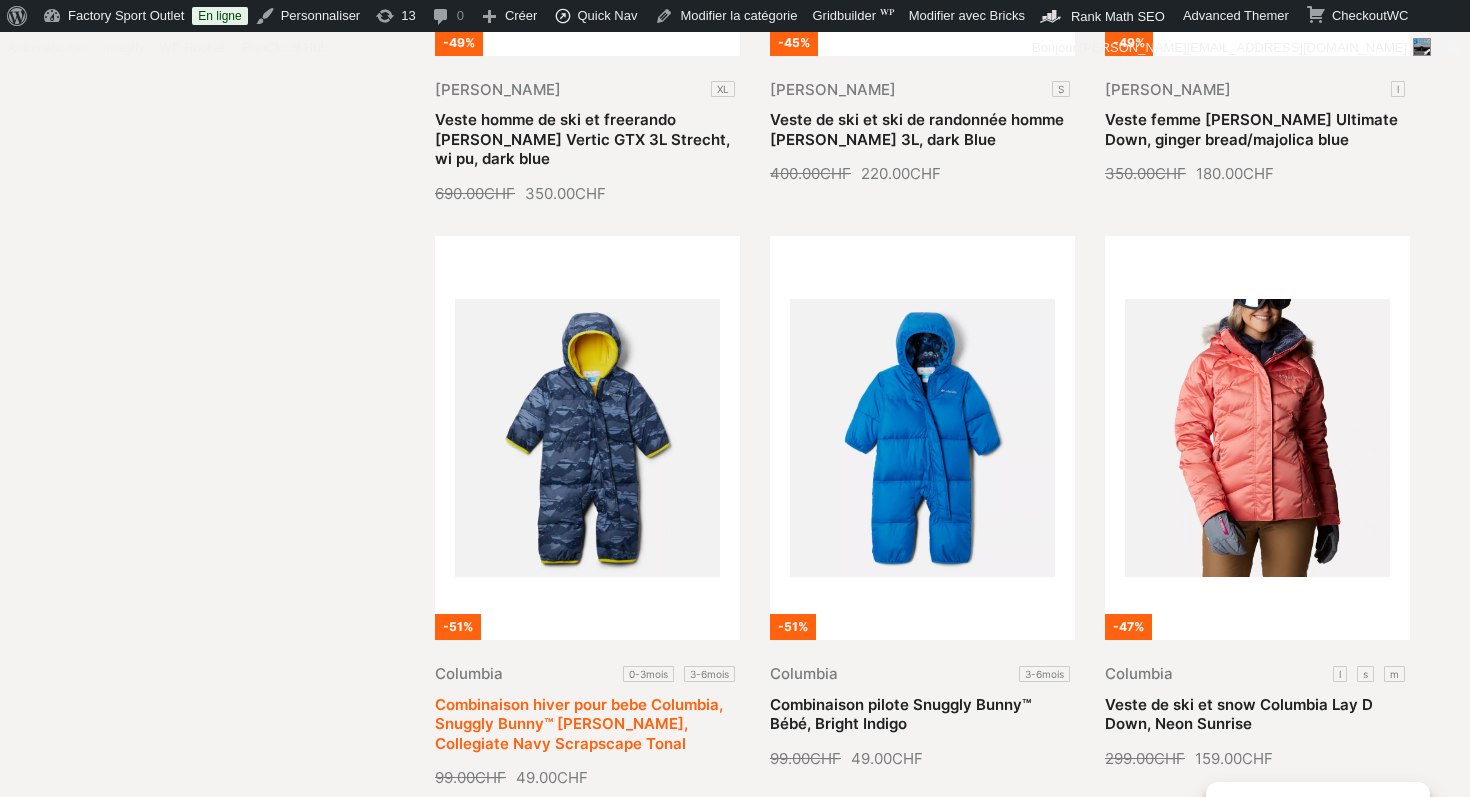 click on "Combinaison hiver pour bebe Columbia, Snuggly Bunny™ Bunting, Collegiate Navy Scrapscape Tonal" at bounding box center (579, 724) 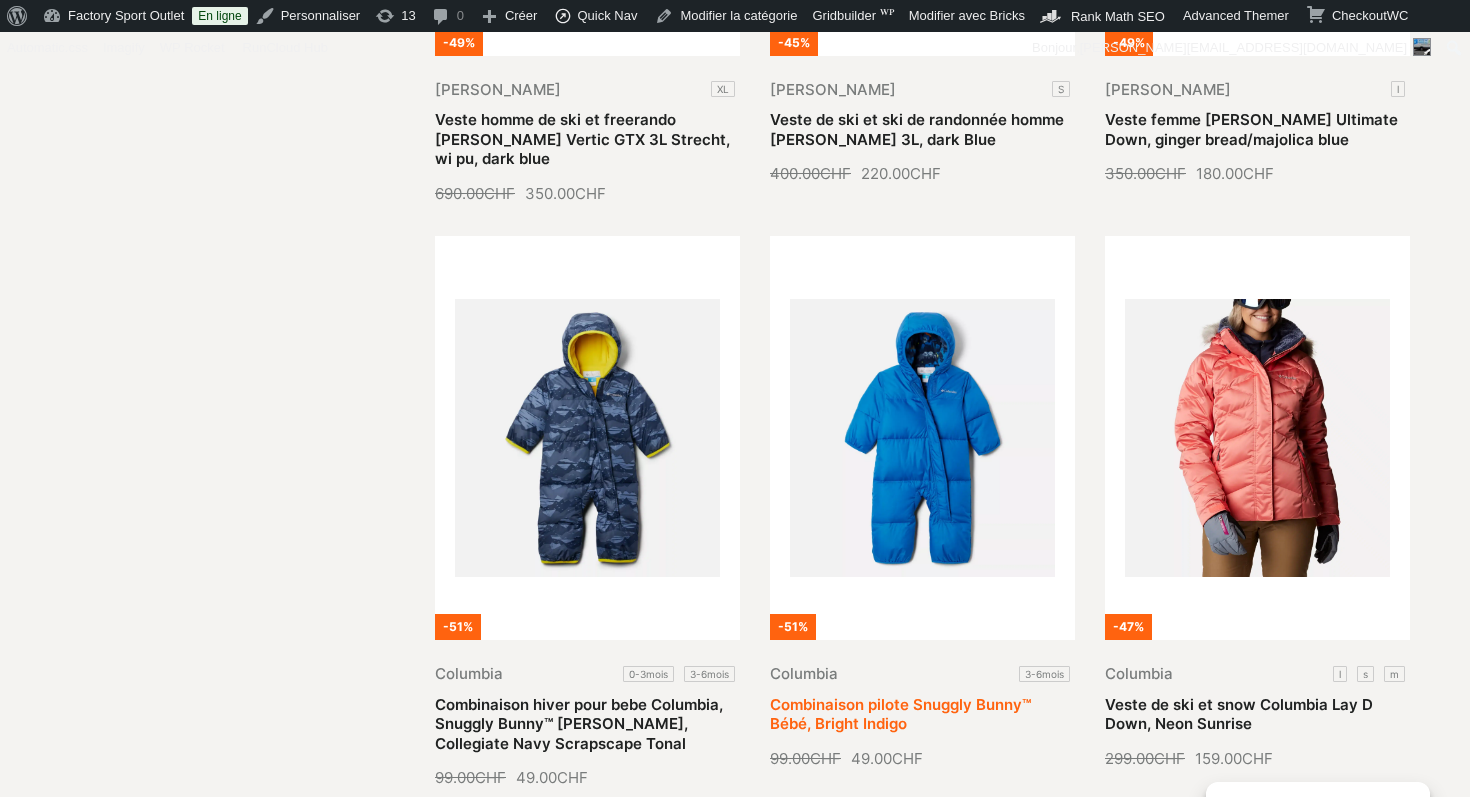 click on "Combinaison pilote Snuggly Bunny™ Bébé, Bright Indigo" at bounding box center (900, 714) 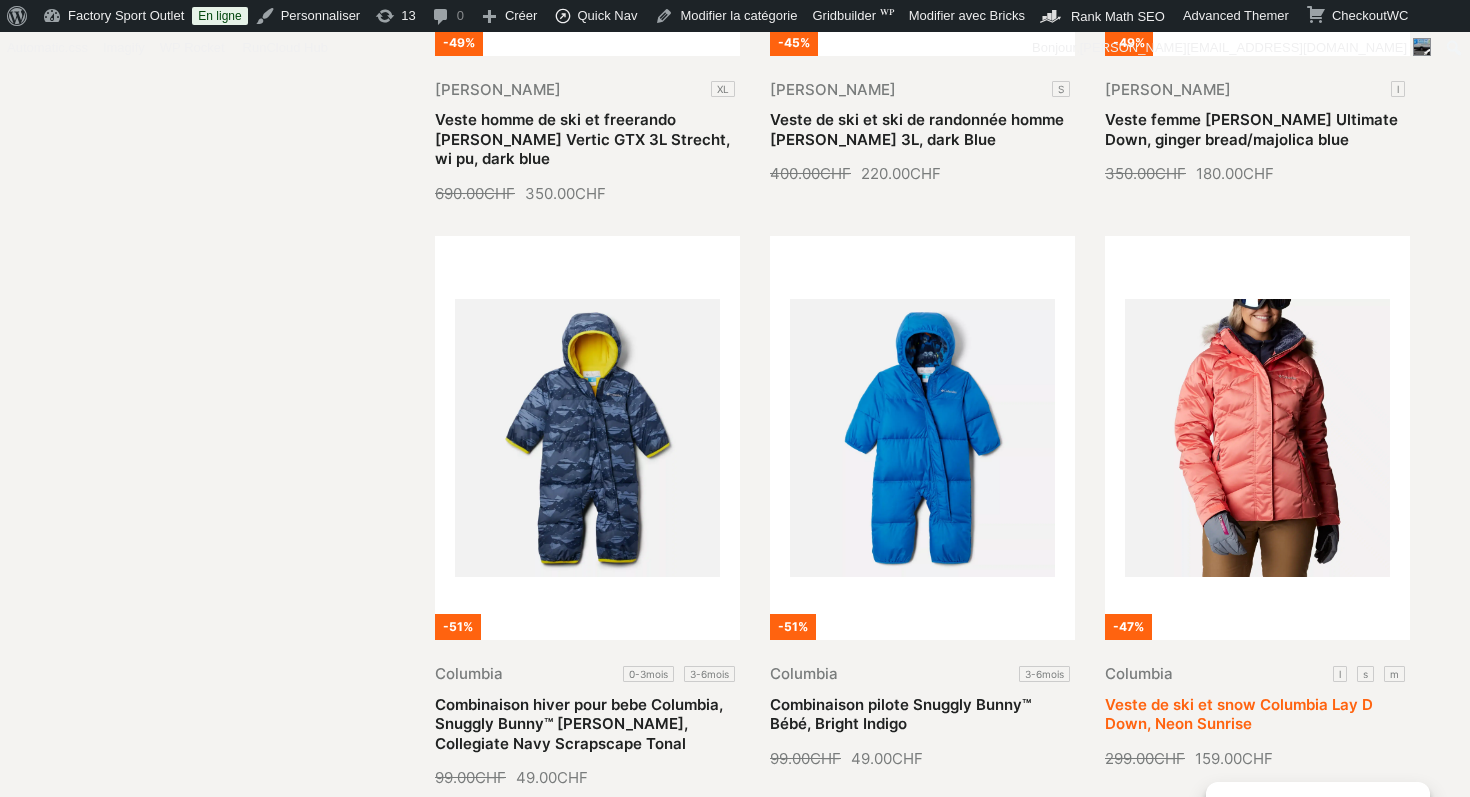 click on "Veste de ski et snow Columbia Lay D Down, Neon Sunrise" at bounding box center (1239, 714) 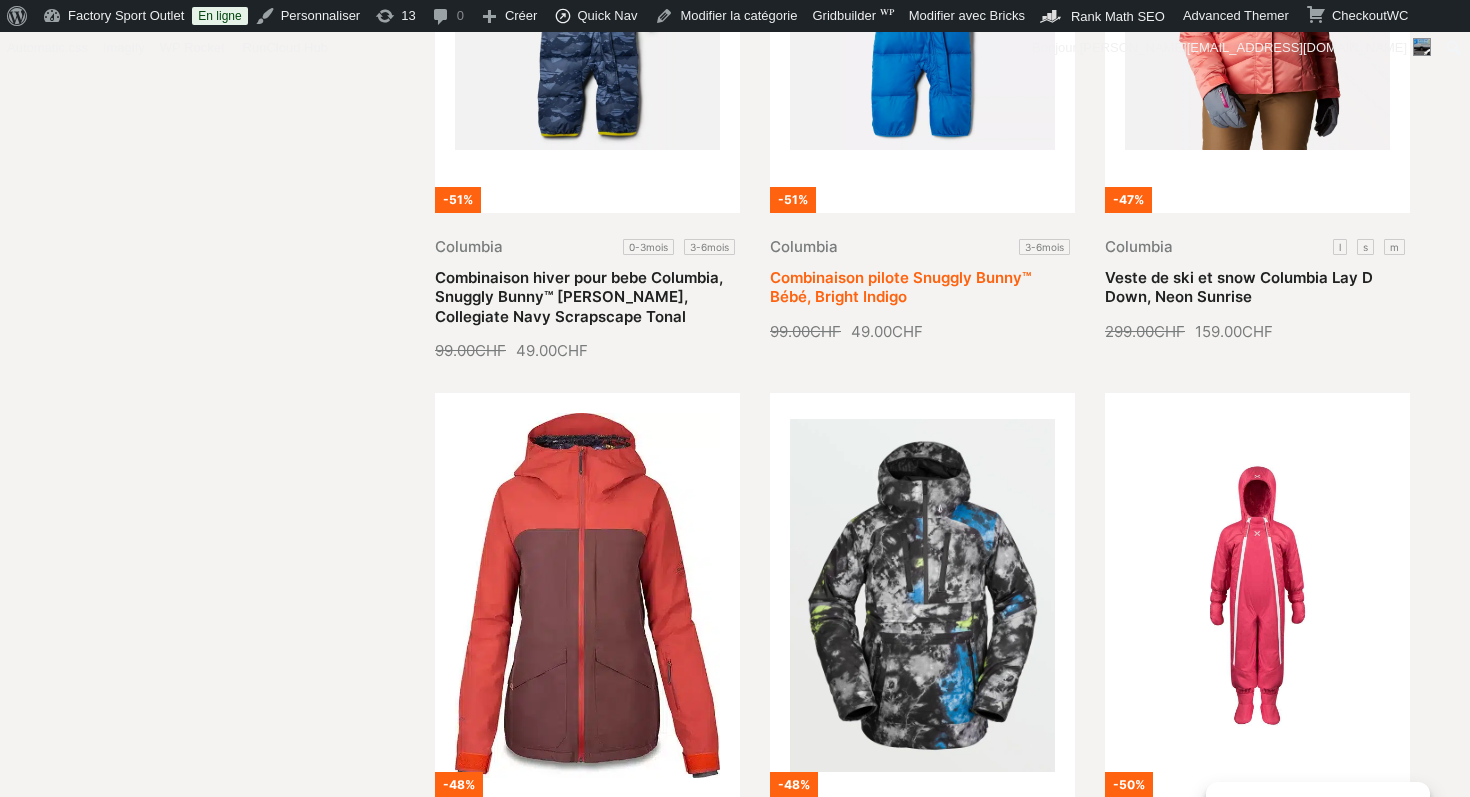 scroll, scrollTop: 7847, scrollLeft: 0, axis: vertical 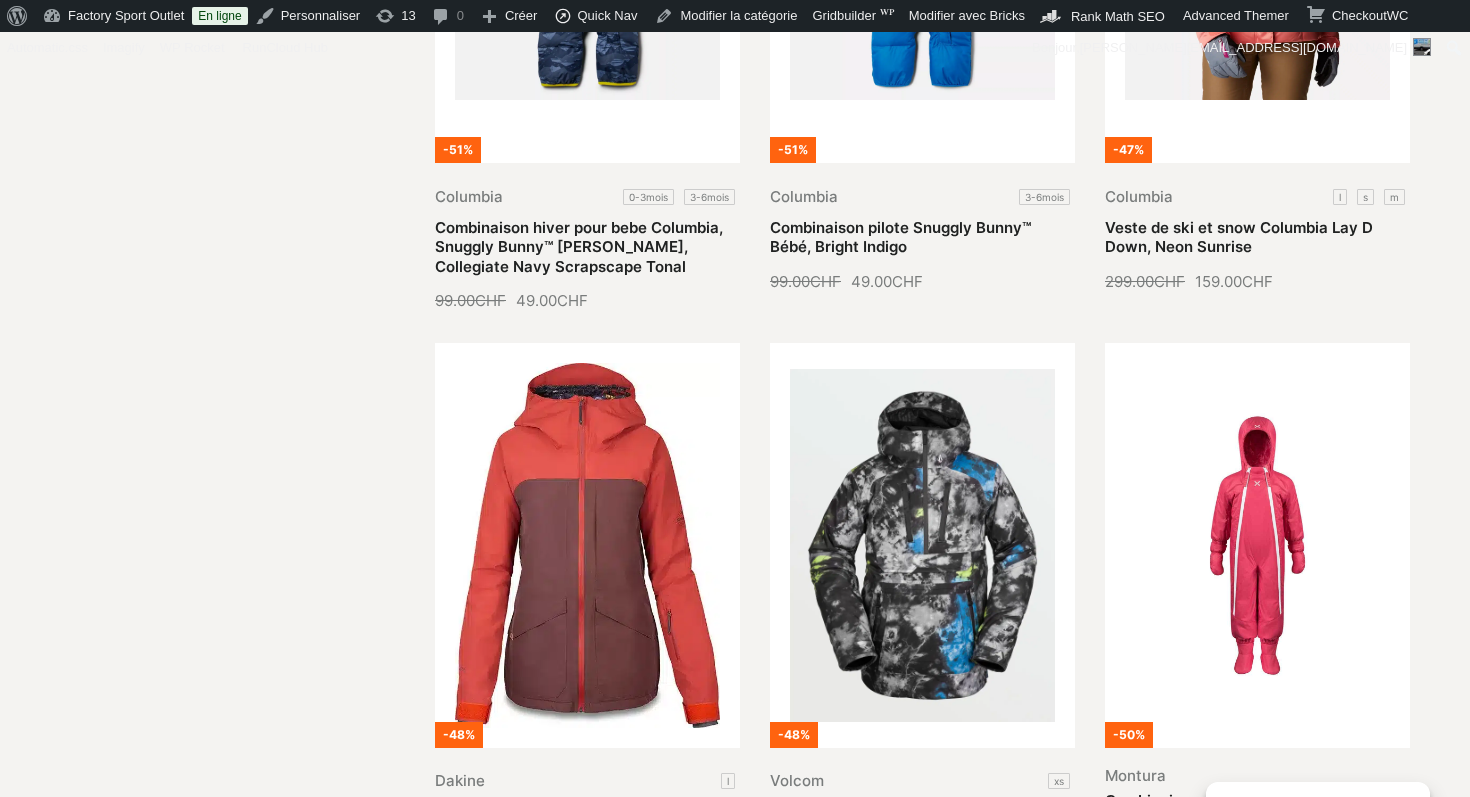 click on "Veste de ski et de snowboard [PERSON_NAME]-Tex 2L Jacket, Rustbr / Tan" at bounding box center (585, 831) 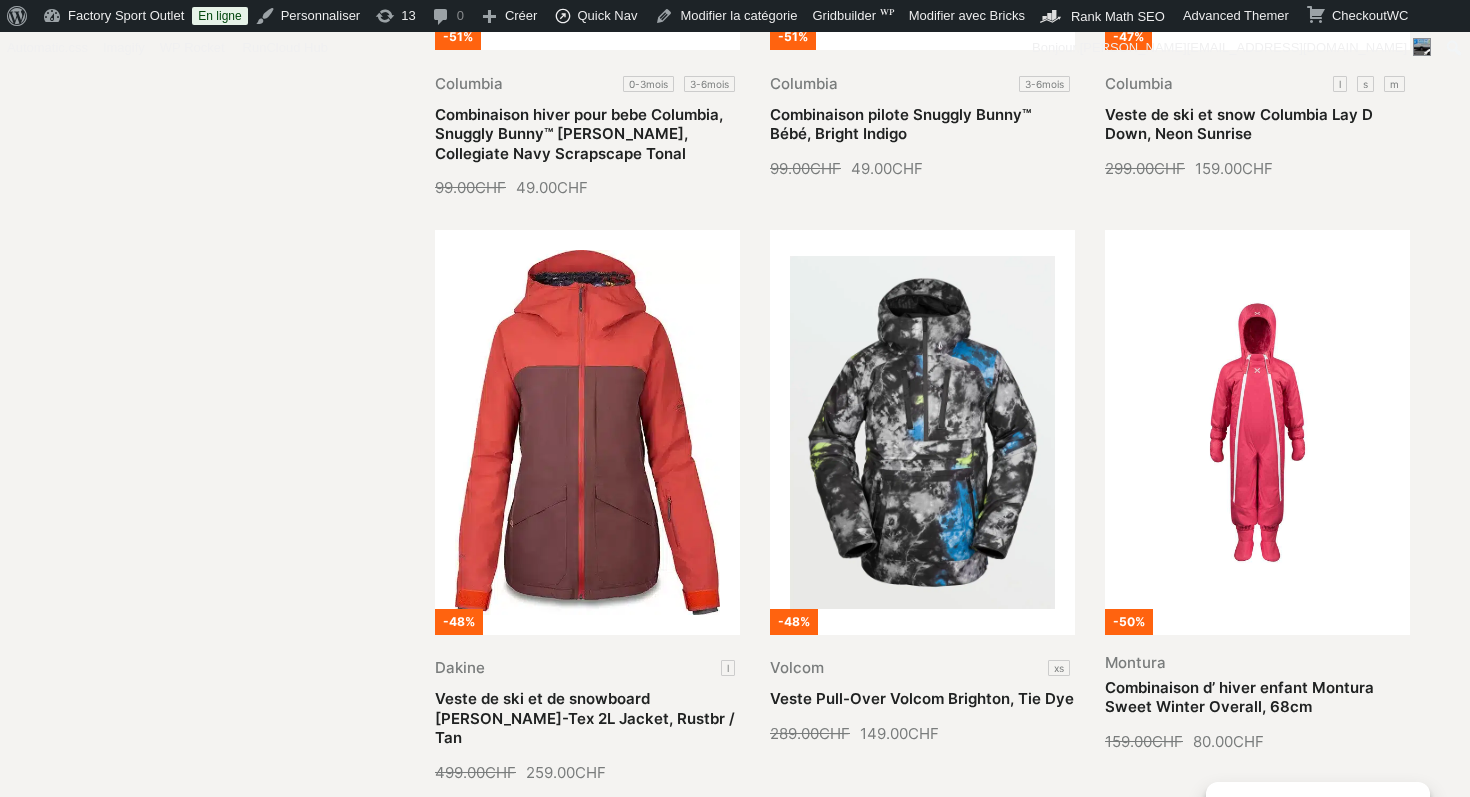 scroll, scrollTop: 7887, scrollLeft: 0, axis: vertical 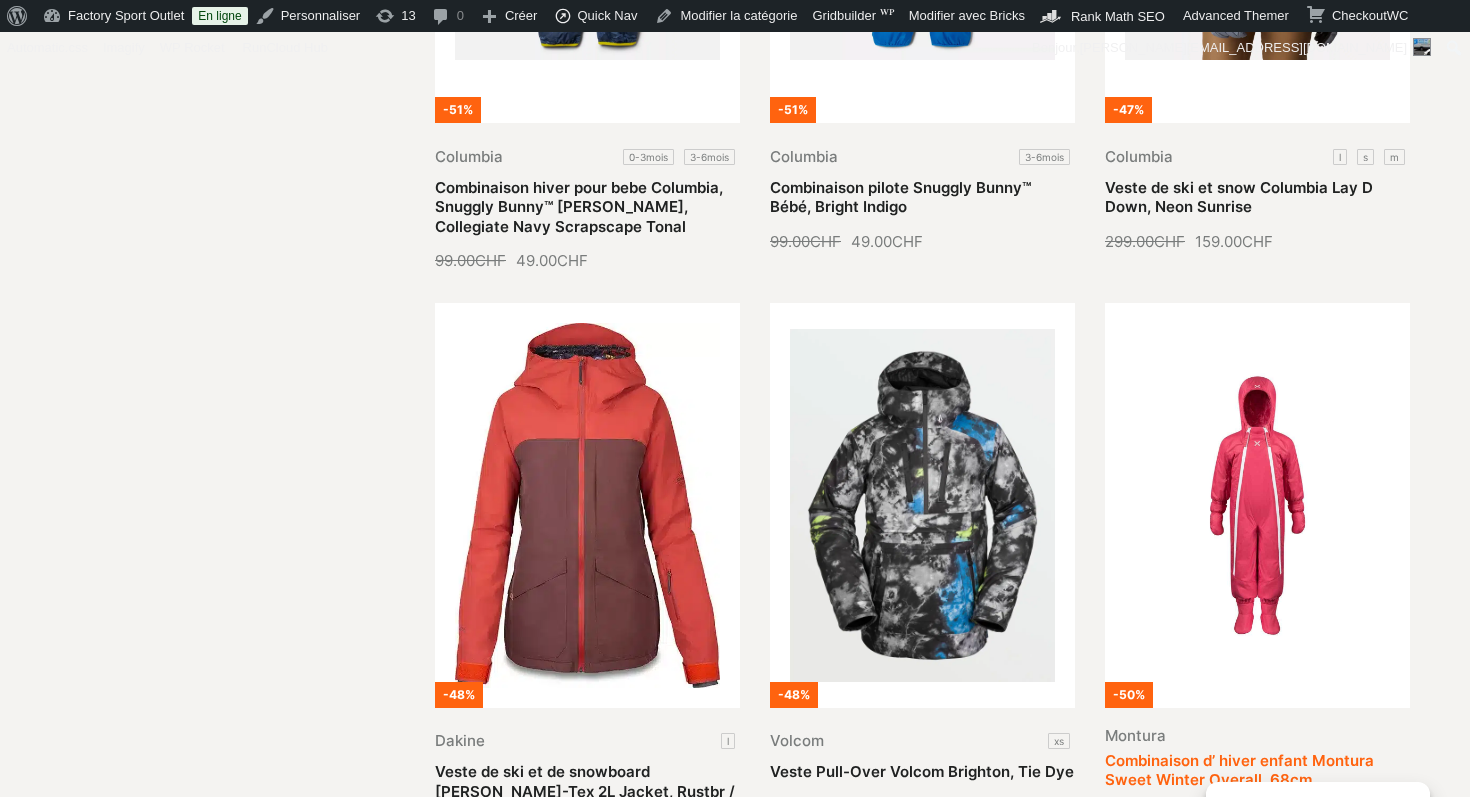 click on "Combinaison d’ hiver enfant Montura Sweet Winter Overall, 68cm" at bounding box center (1239, 770) 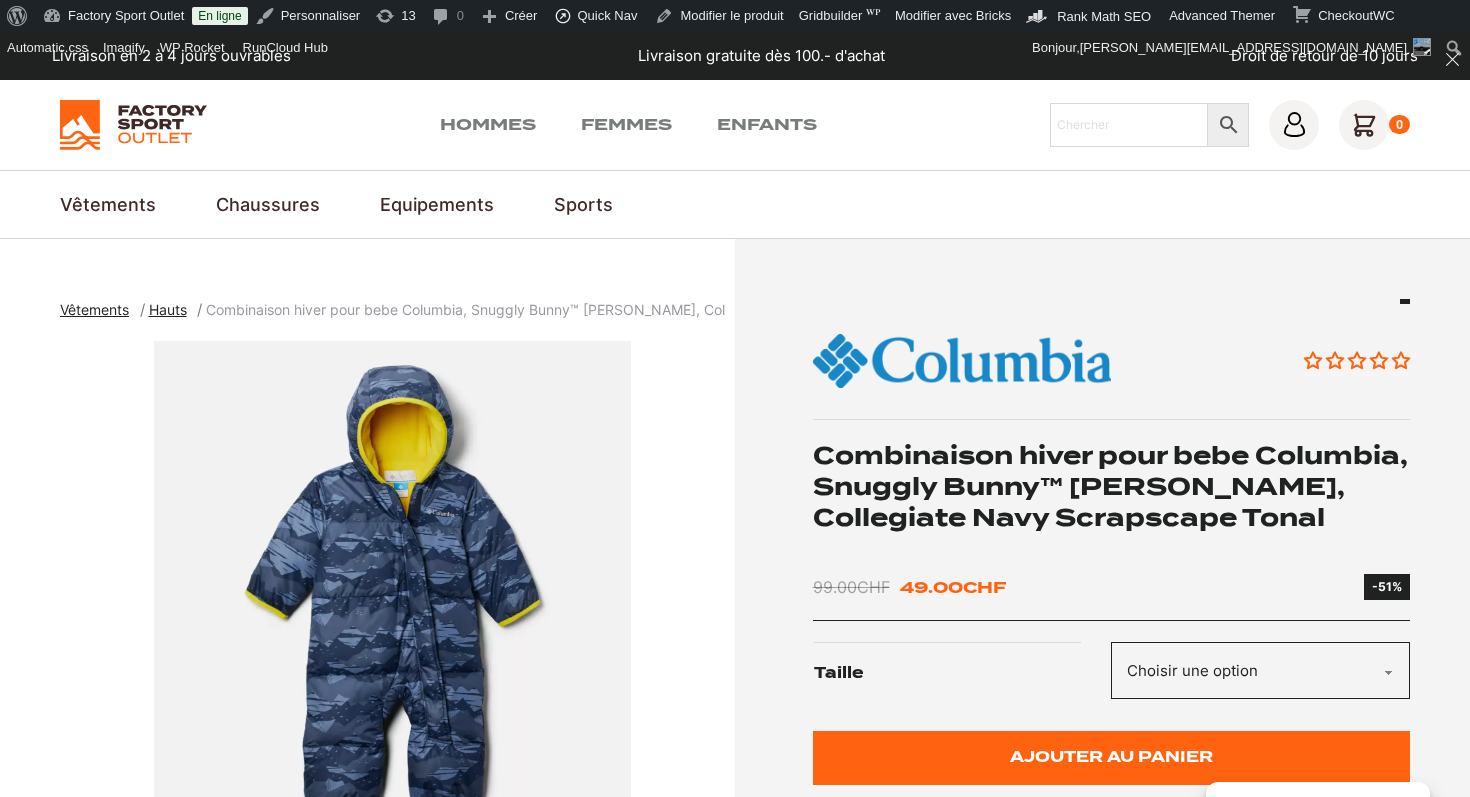 scroll, scrollTop: 0, scrollLeft: 0, axis: both 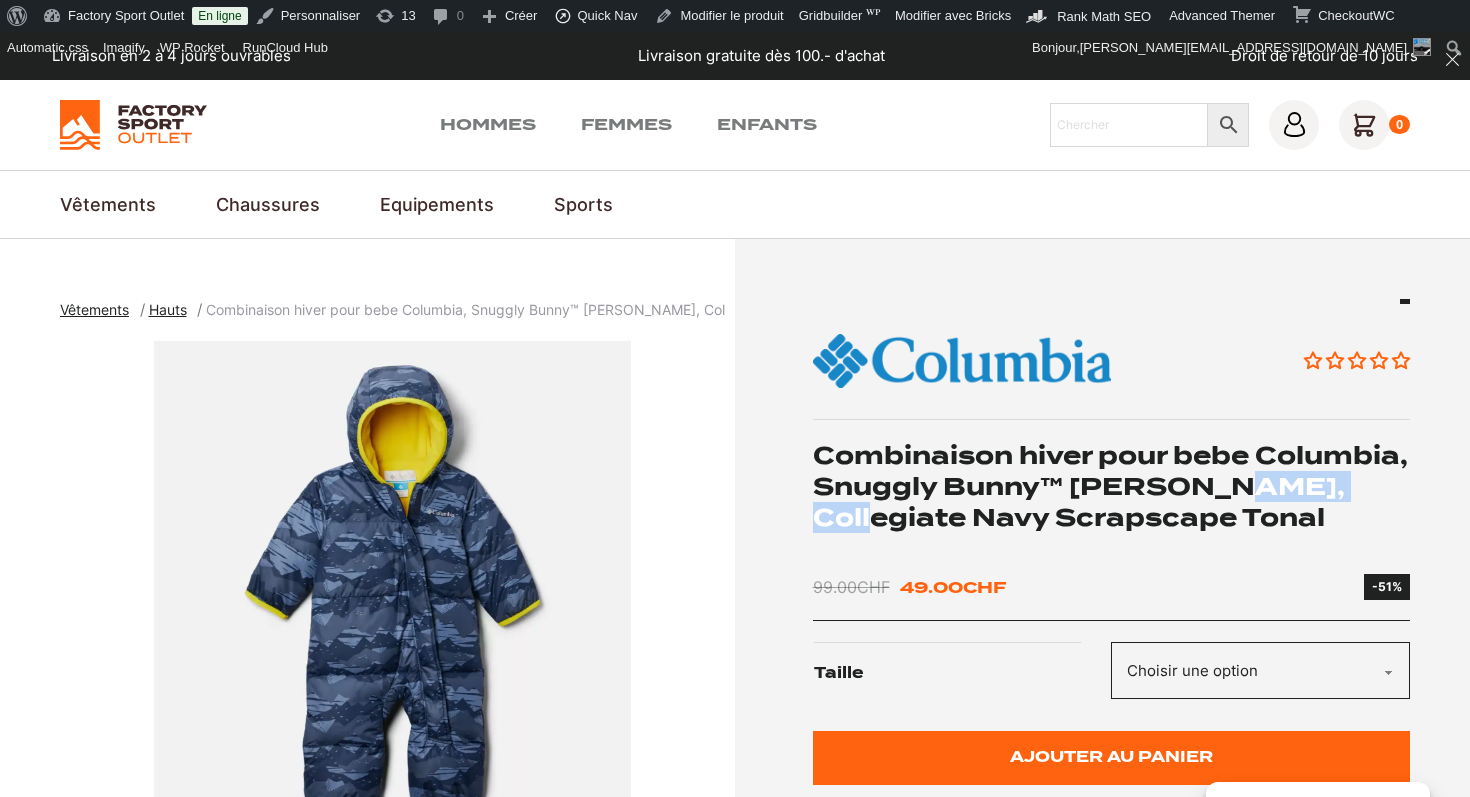click on "Combinaison hiver pour bebe Columbia, Snuggly Bunny™ Bunting, Collegiate Navy Scrapscape Tonal" at bounding box center (1112, 487) 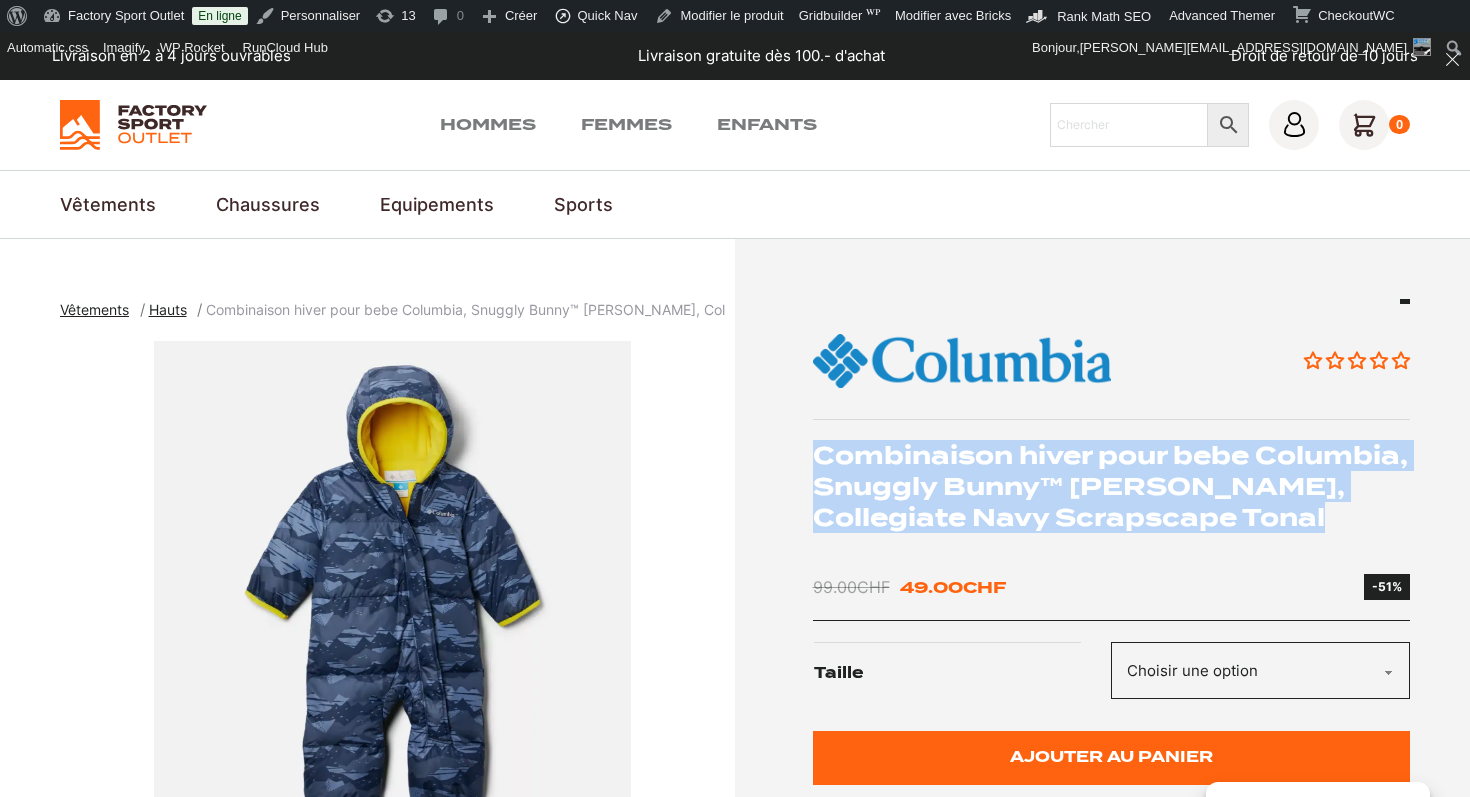 click on "Combinaison hiver pour bebe Columbia, Snuggly Bunny™ Bunting, Collegiate Navy Scrapscape Tonal" at bounding box center [1112, 487] 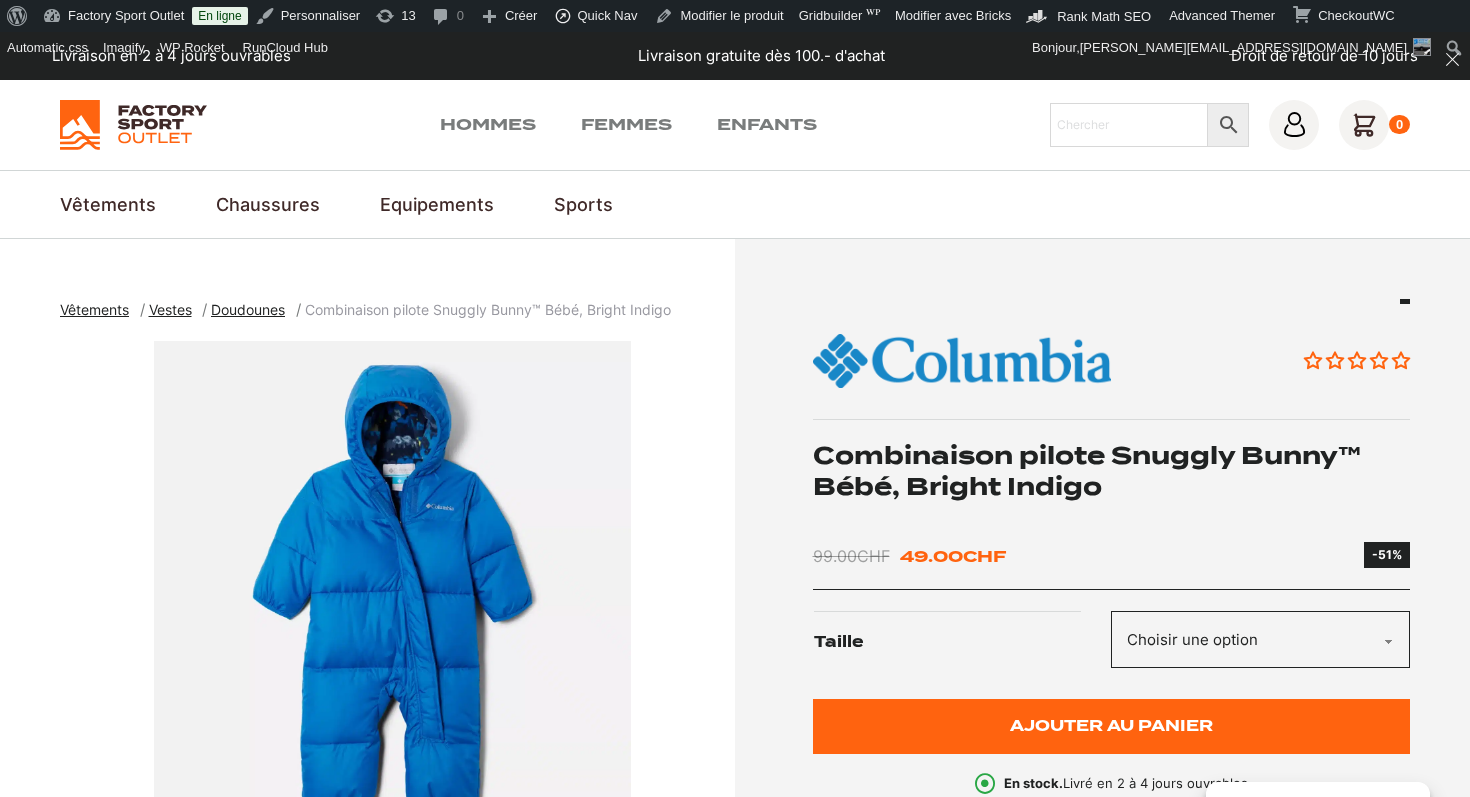 scroll, scrollTop: 0, scrollLeft: 0, axis: both 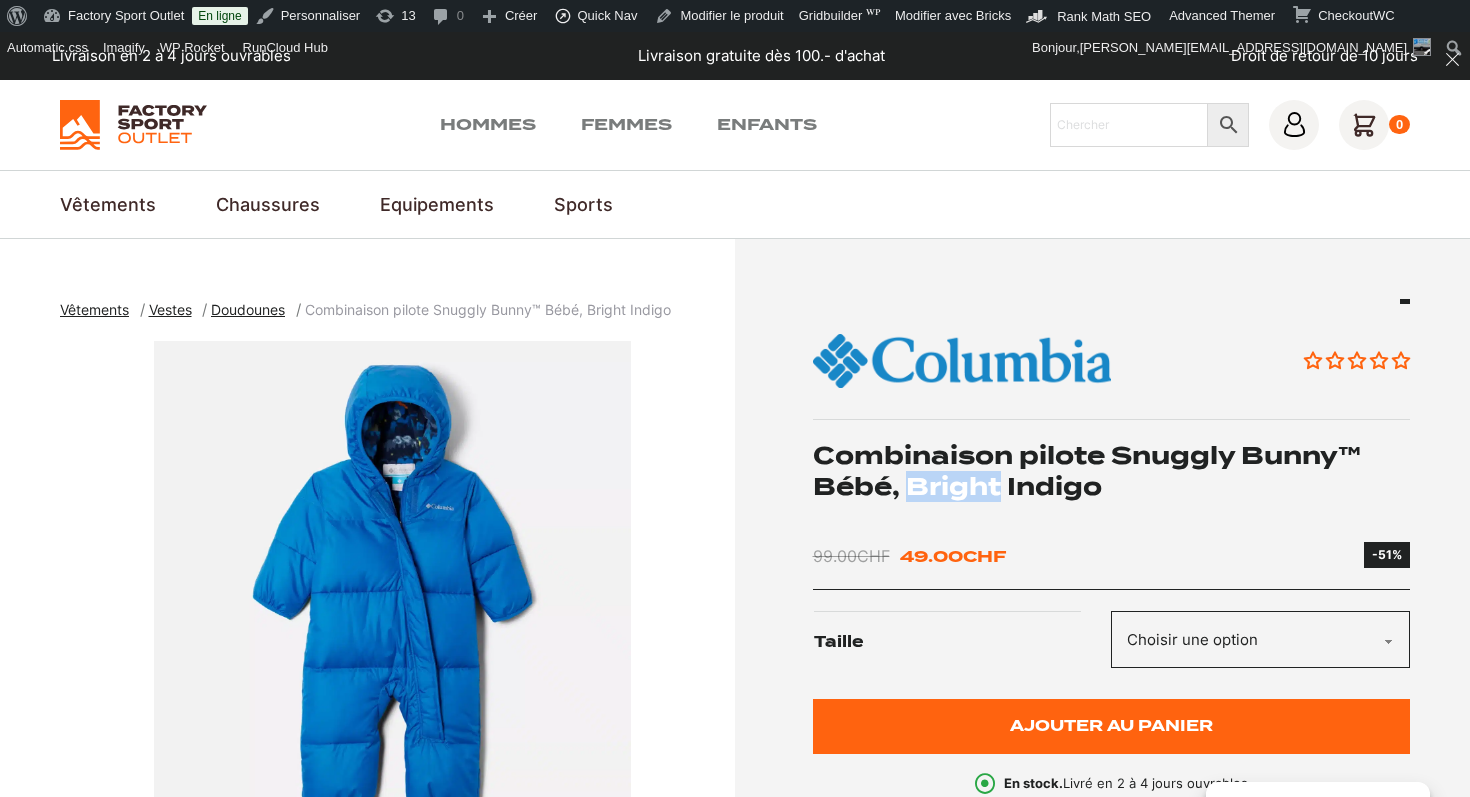 click on "Combinaison pilote Snuggly Bunny™ Bébé, Bright Indigo" at bounding box center (1112, 471) 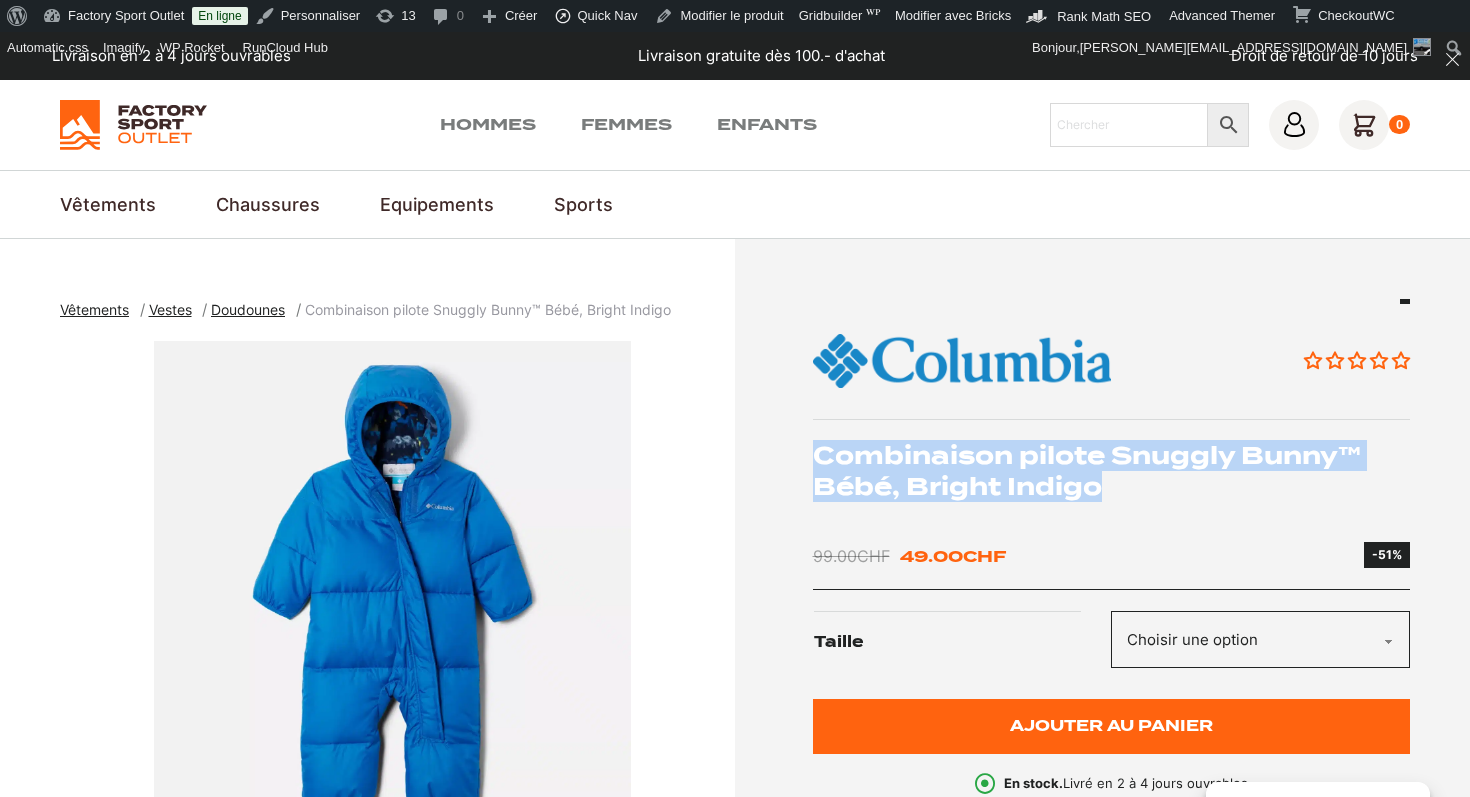 click on "Combinaison pilote Snuggly Bunny™ Bébé, Bright Indigo" at bounding box center (1112, 471) 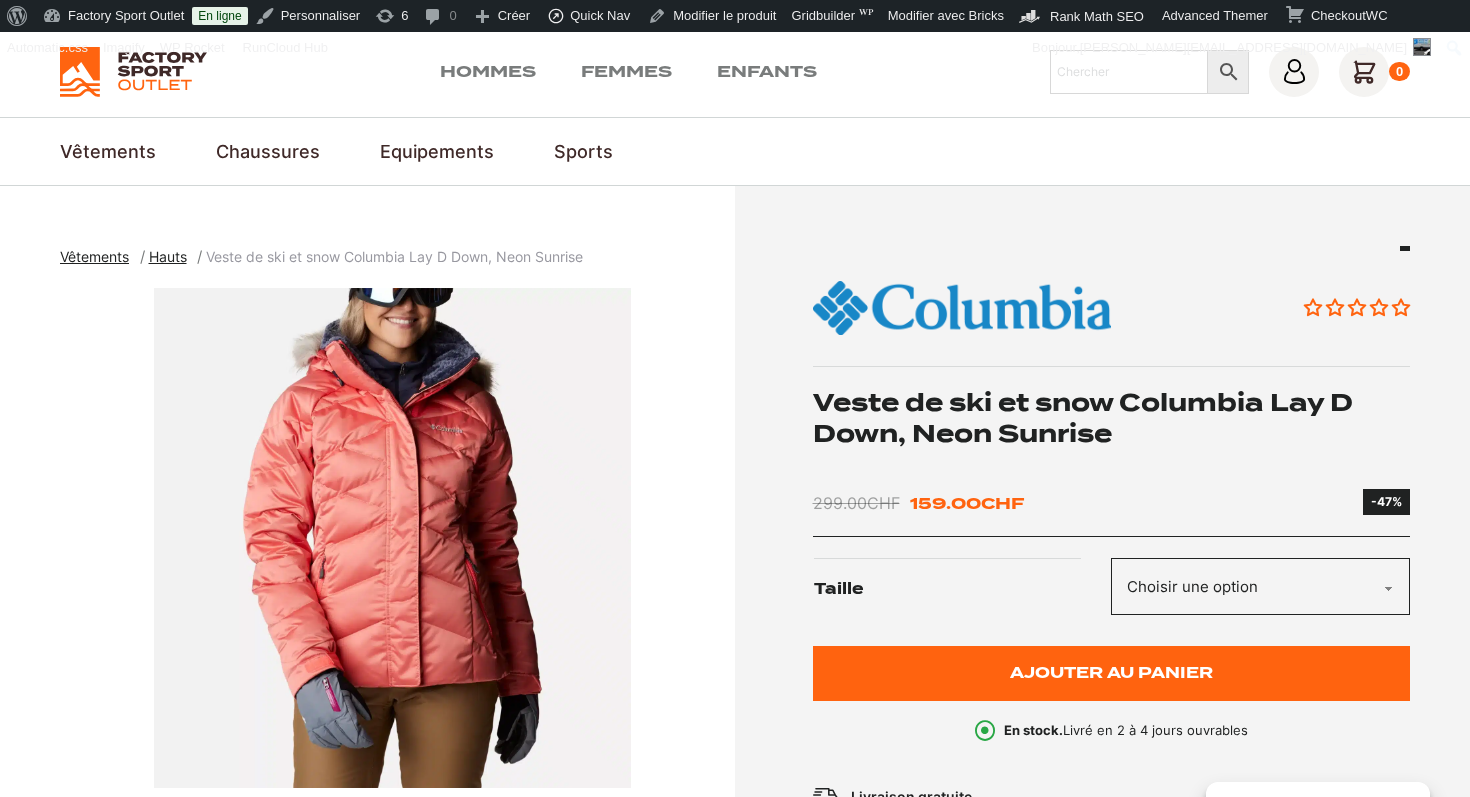 scroll, scrollTop: 135, scrollLeft: 0, axis: vertical 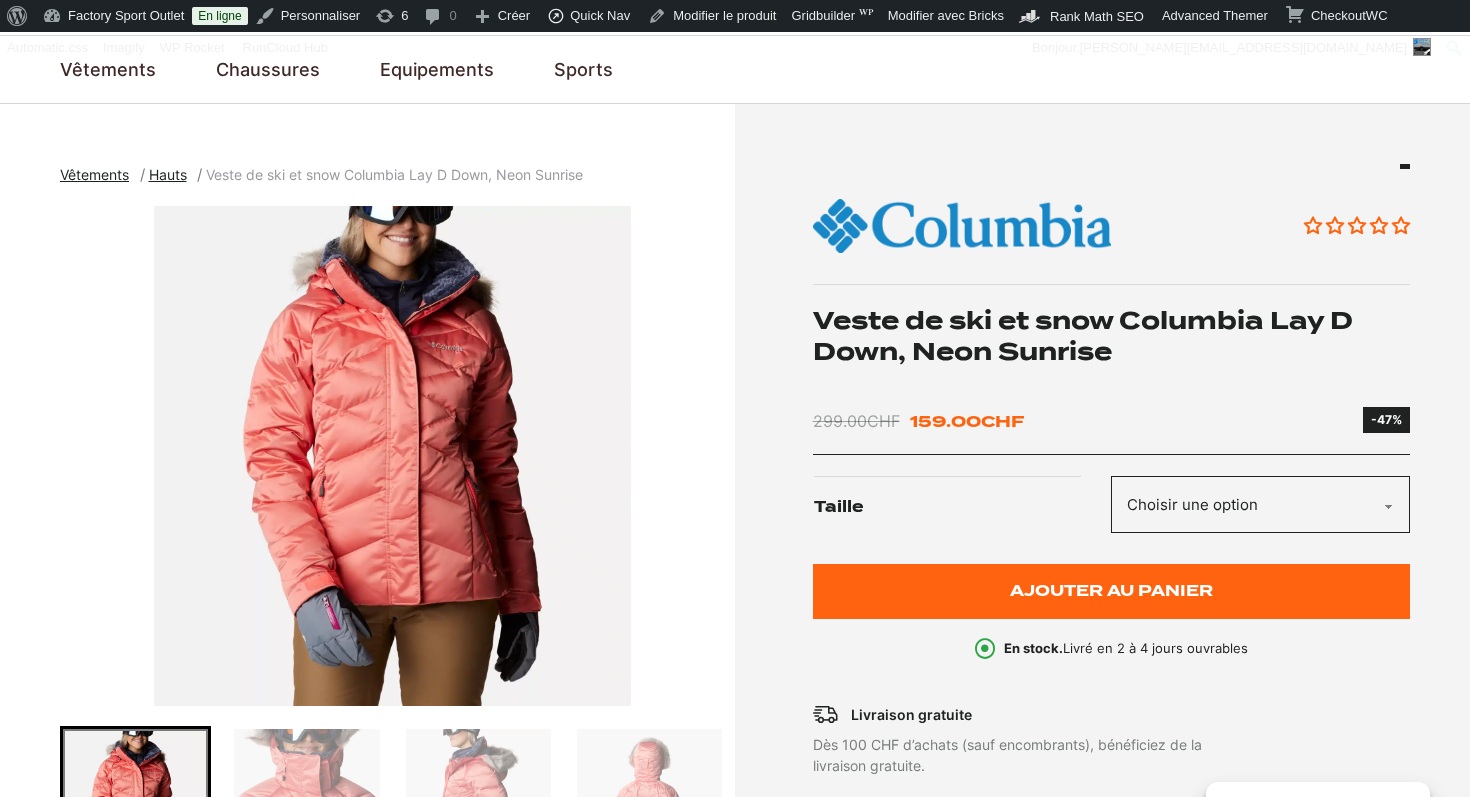 click on "Veste de ski et snow Columbia Lay D Down, Neon Sunrise" at bounding box center (1112, 336) 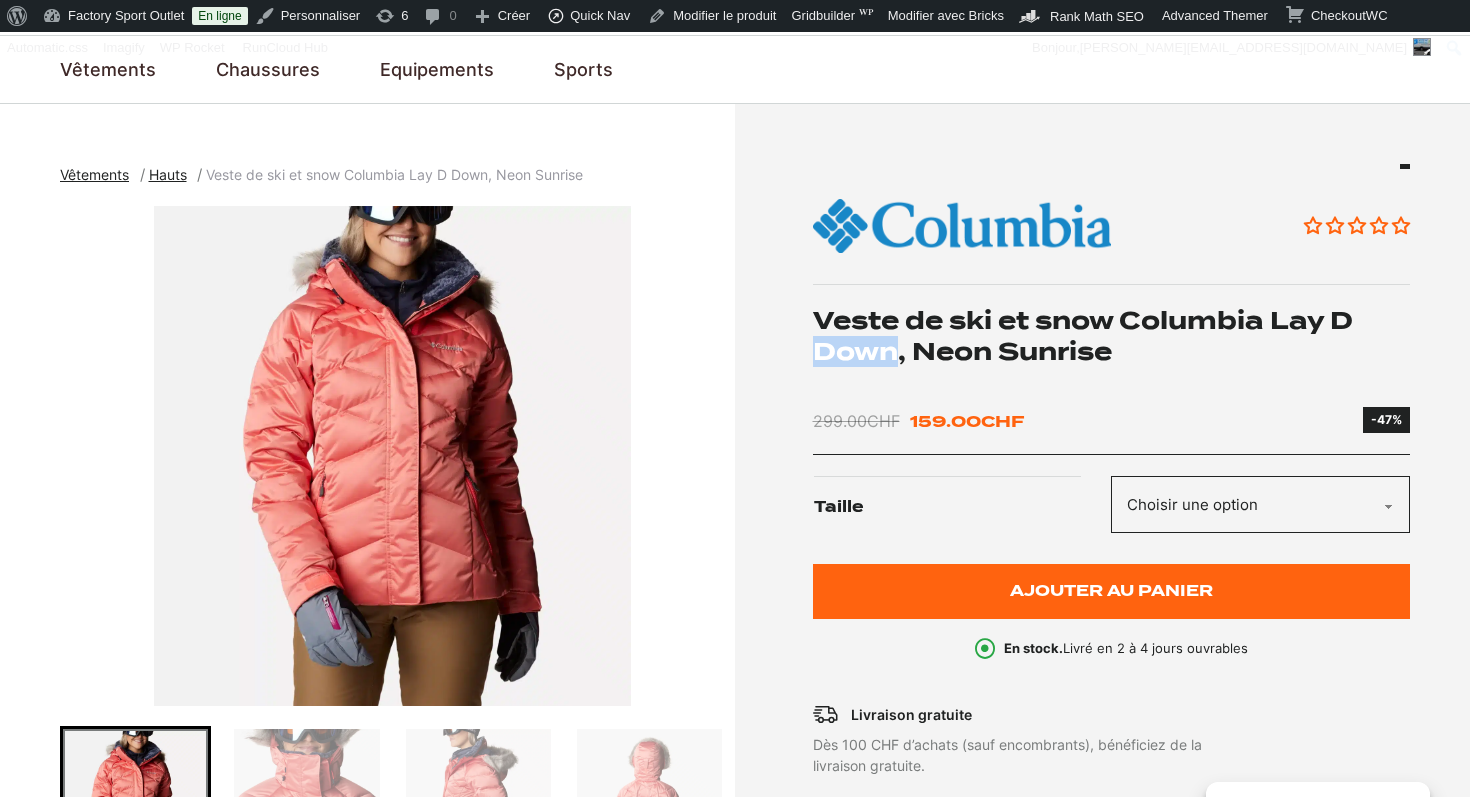 click on "Veste de ski et snow Columbia Lay D Down, Neon Sunrise" at bounding box center (1112, 336) 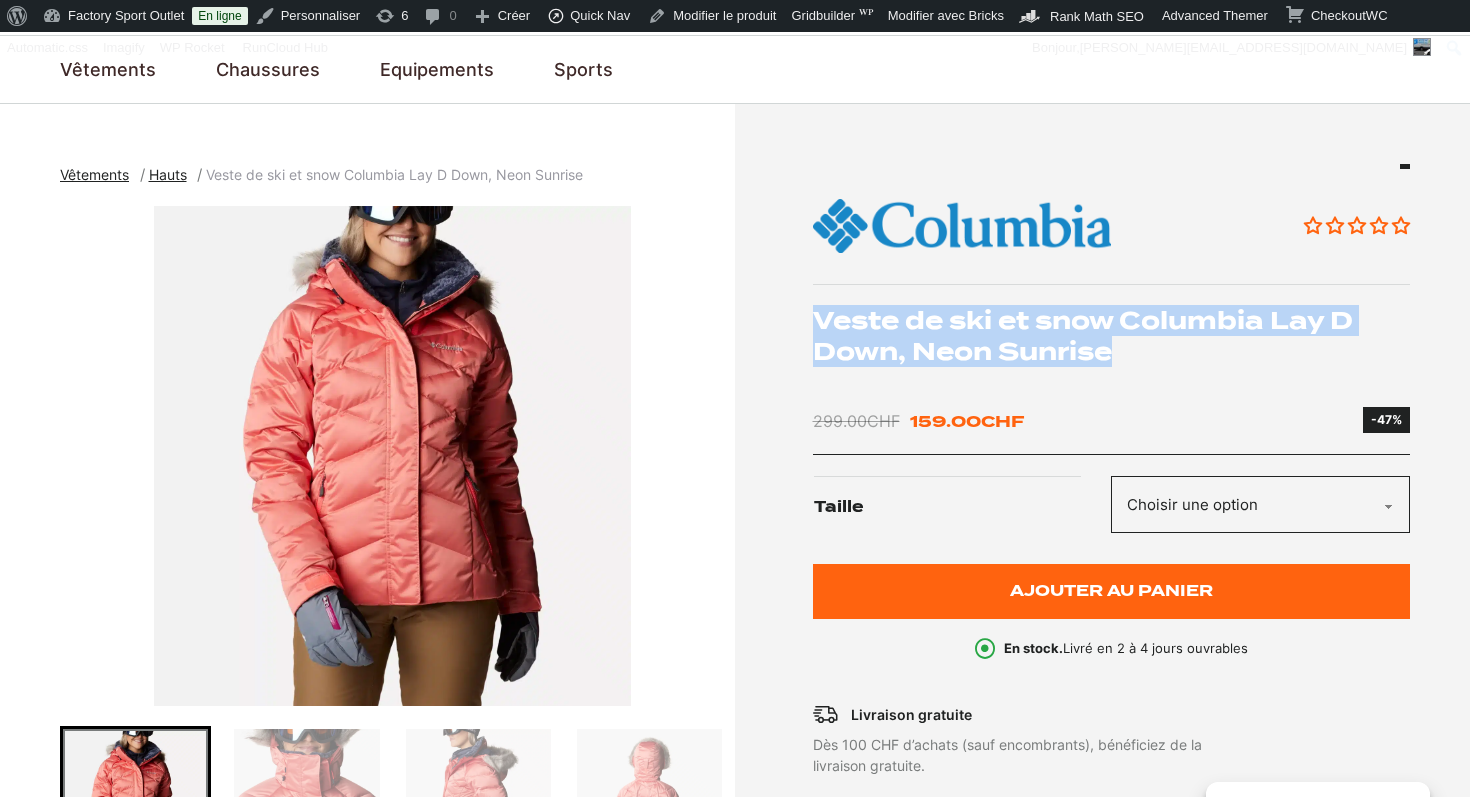 click on "Veste de ski et snow Columbia Lay D Down, Neon Sunrise" at bounding box center [1112, 336] 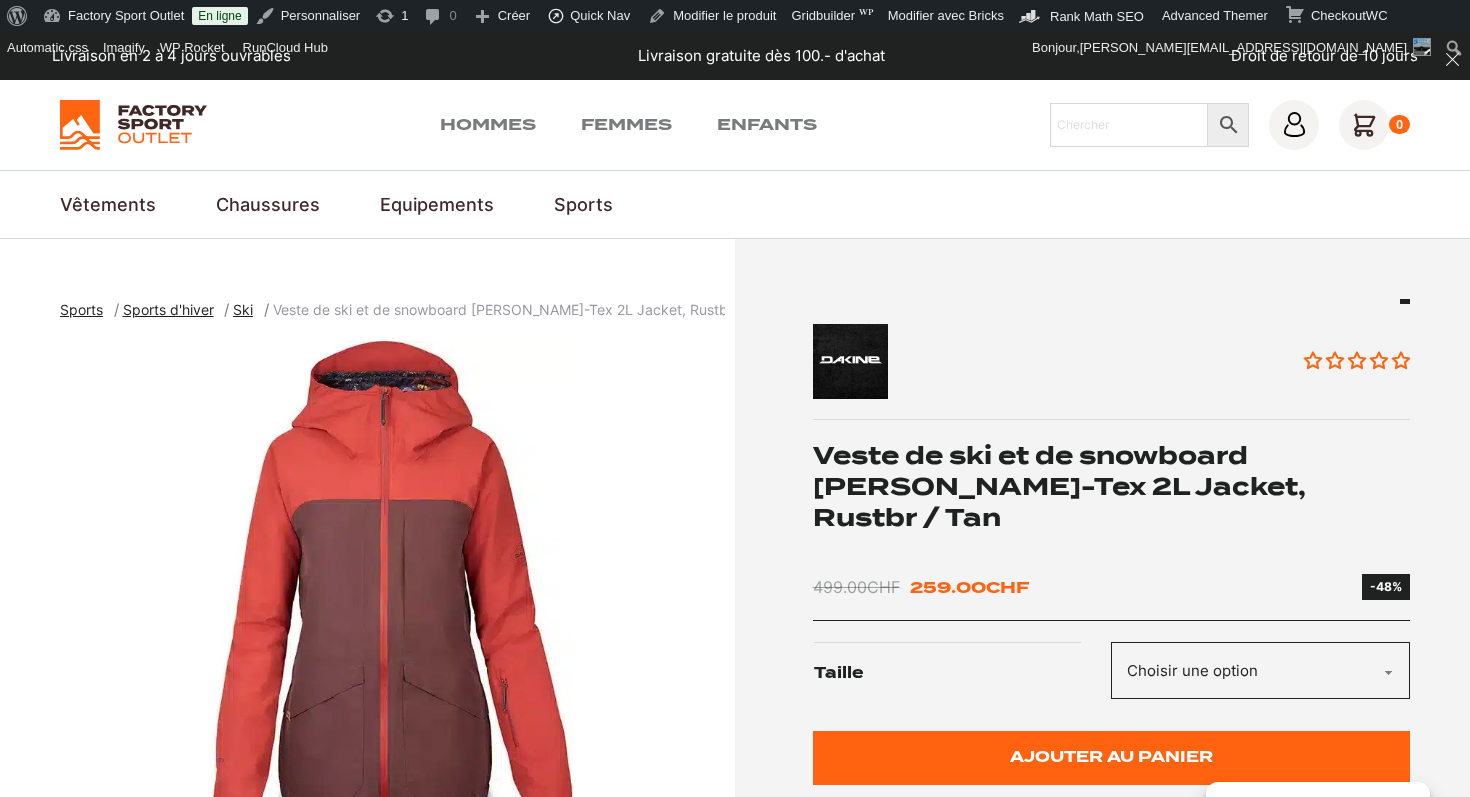 scroll, scrollTop: 0, scrollLeft: 0, axis: both 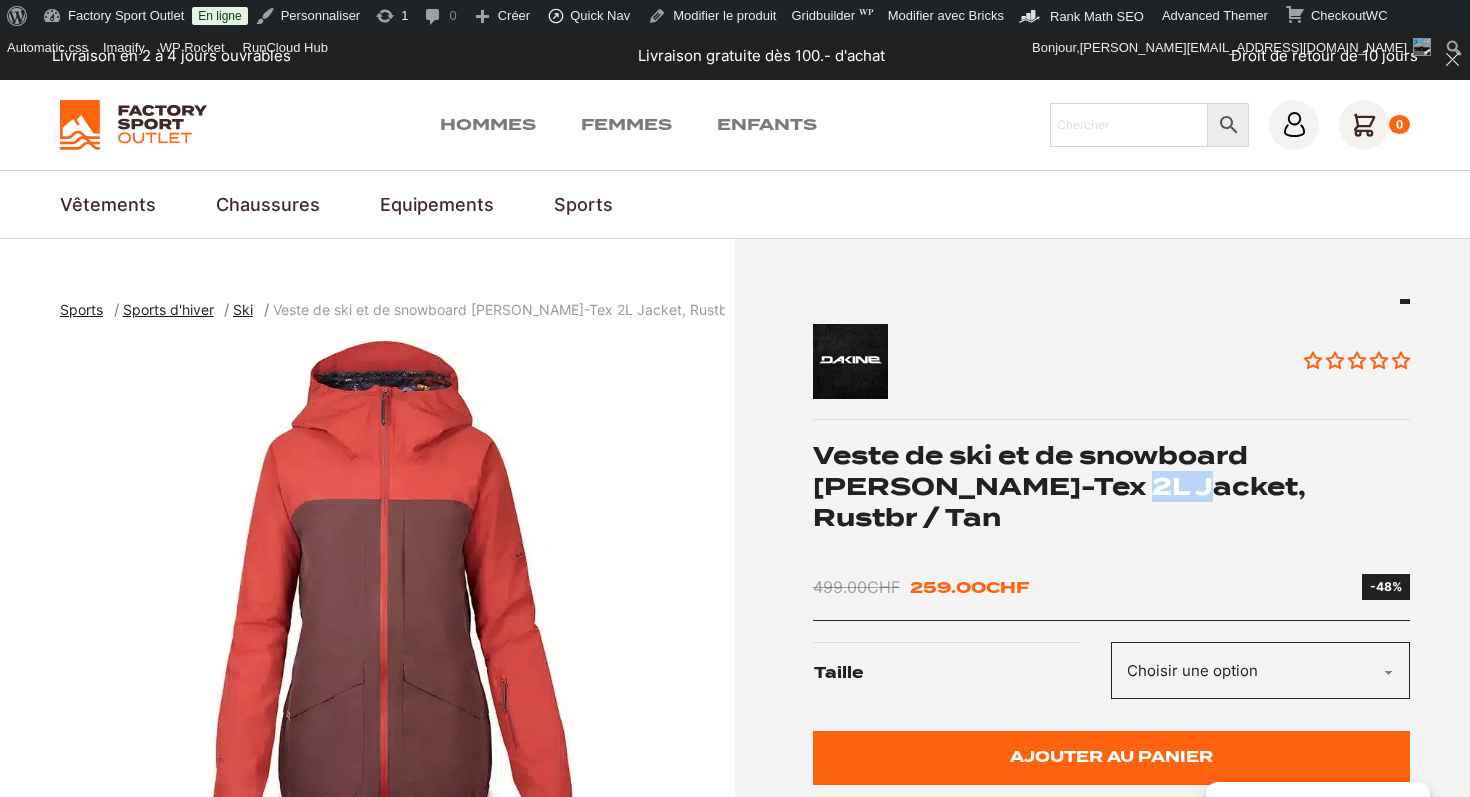 click on "Veste de ski et de snowboard [PERSON_NAME]-Tex 2L Jacket, Rustbr / Tan" at bounding box center (1112, 487) 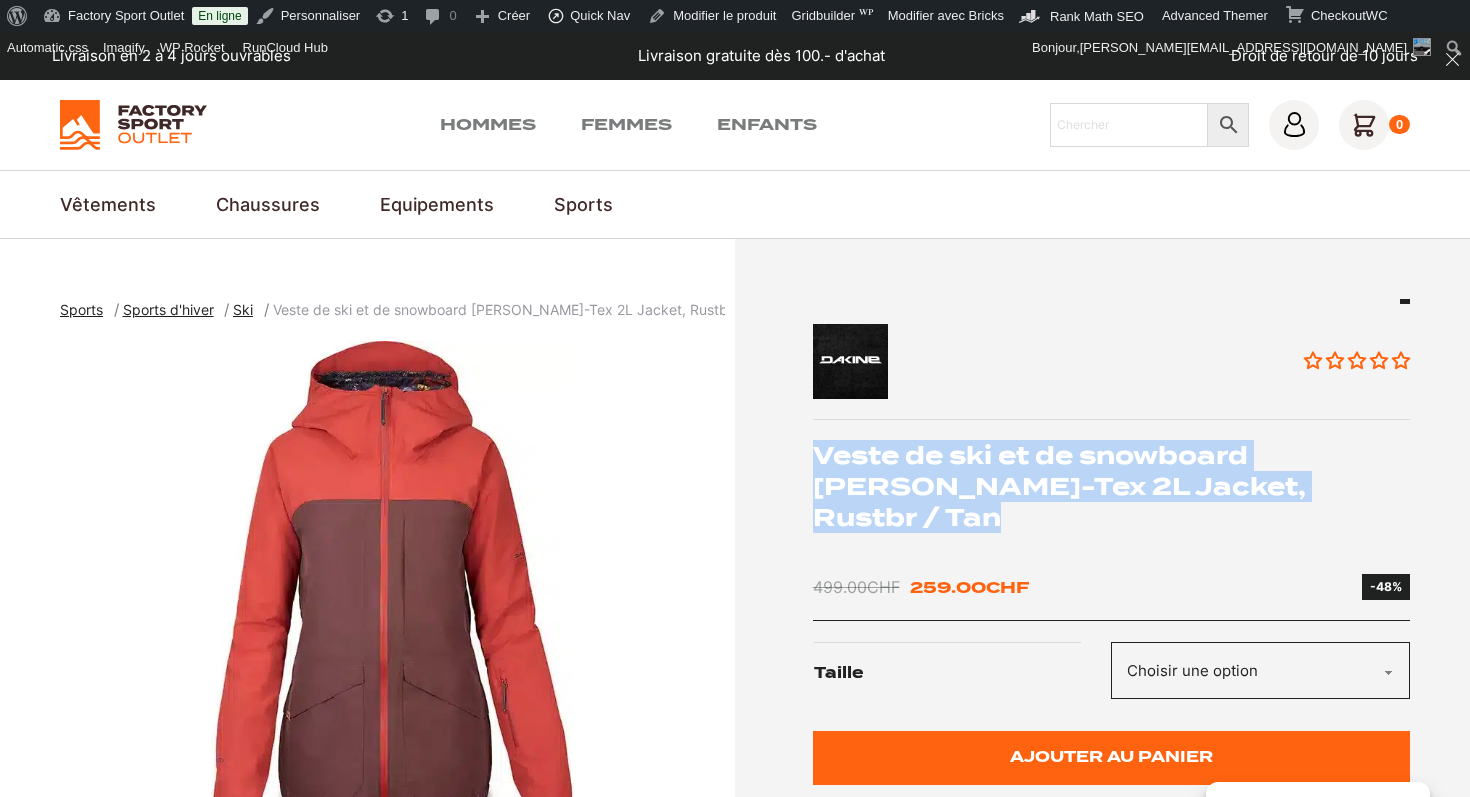 click on "Veste de ski et de snowboard [PERSON_NAME]-Tex 2L Jacket, Rustbr / Tan" at bounding box center (1112, 487) 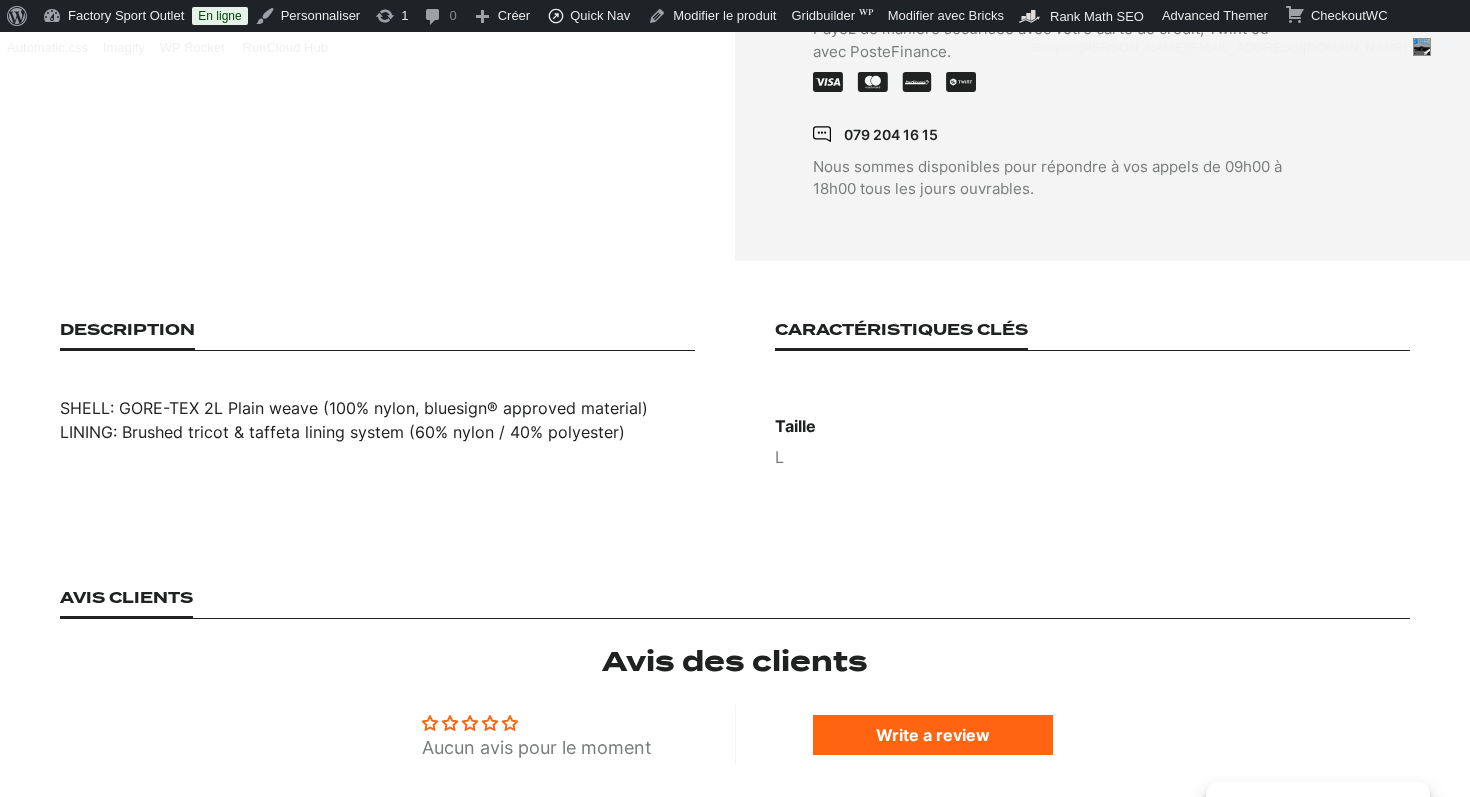 scroll, scrollTop: 1102, scrollLeft: 0, axis: vertical 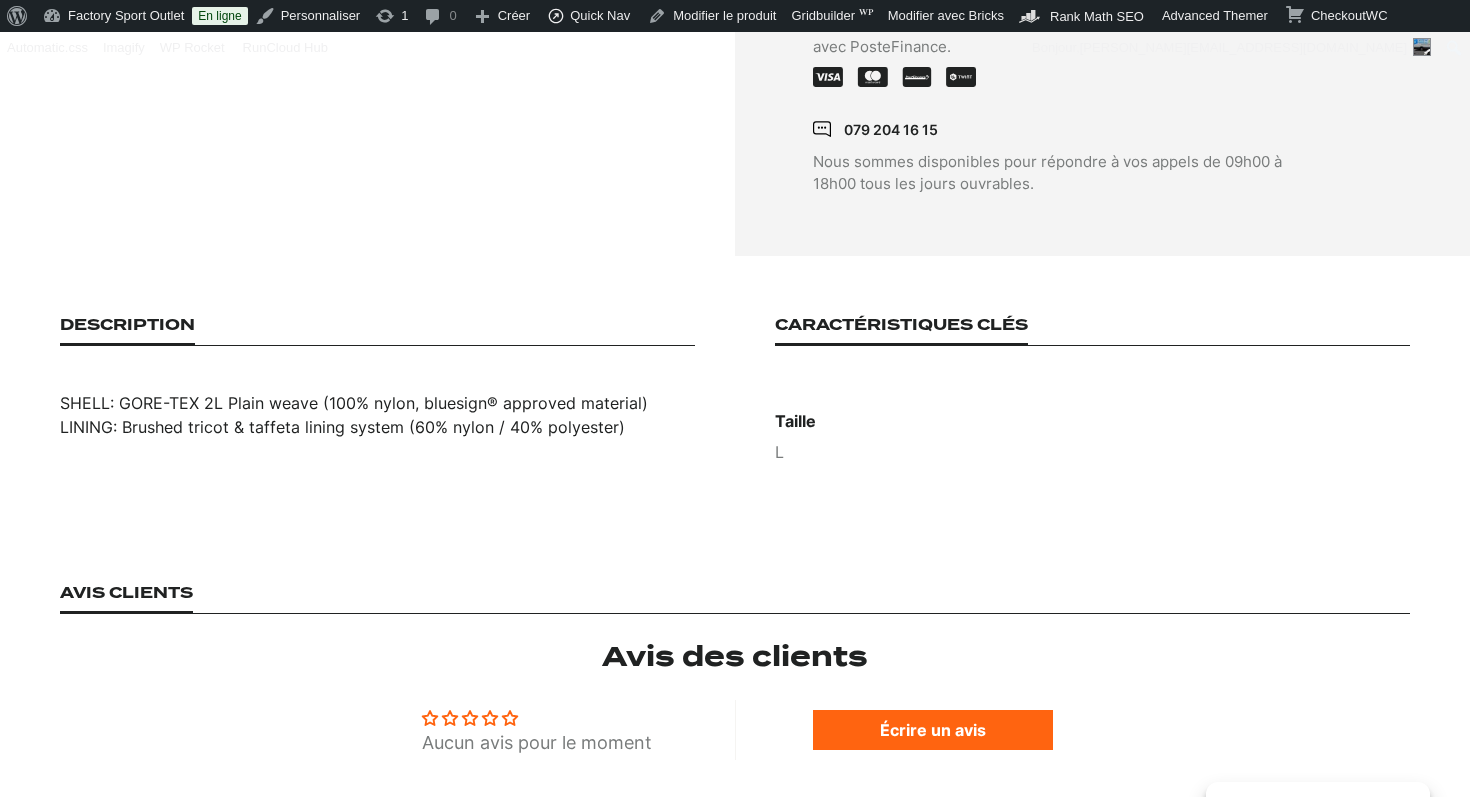 click on "LINING: Brushed tricot & taffeta lining system (60% nylon / 40% polyester)" at bounding box center (377, 427) 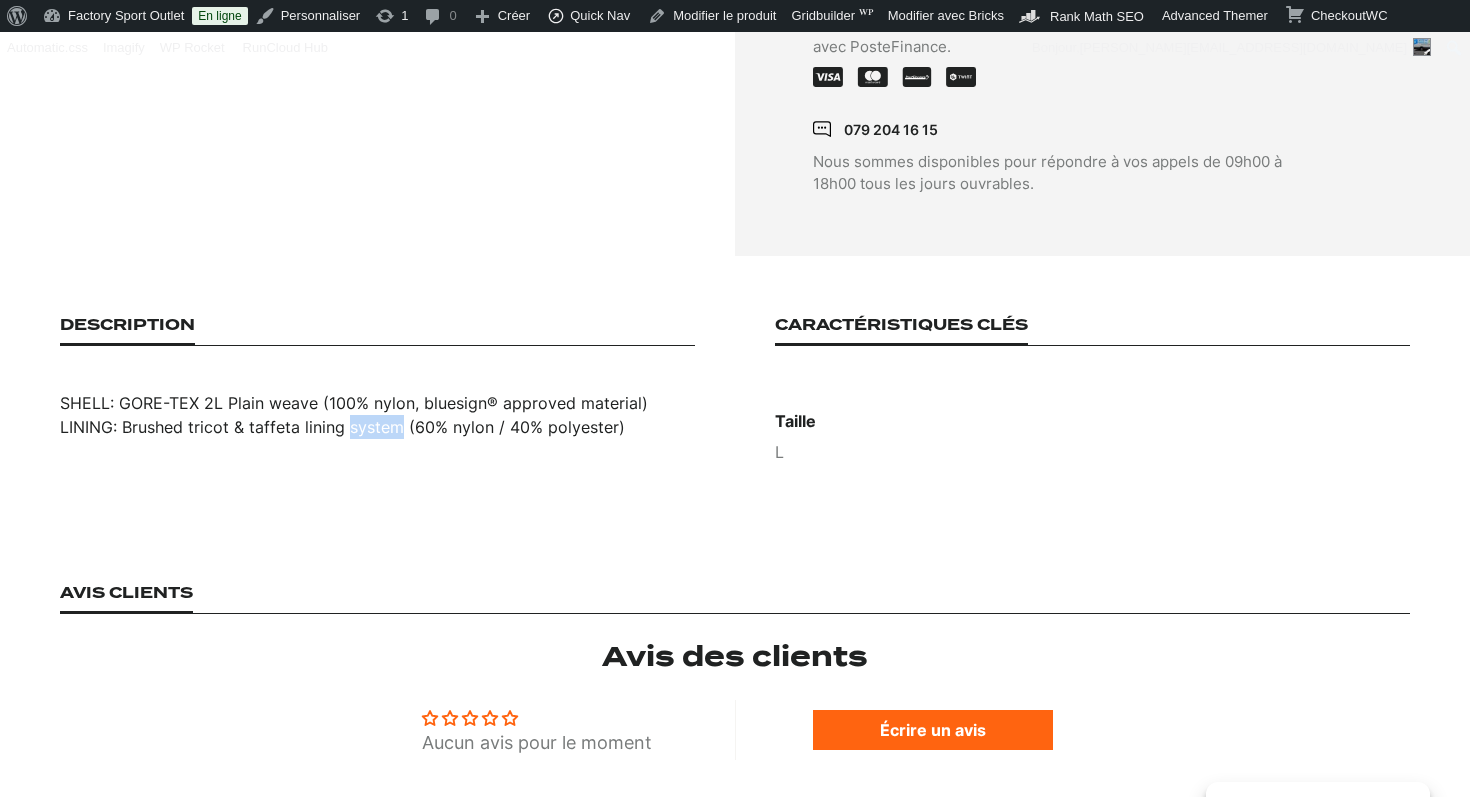 click on "LINING: Brushed tricot & taffeta lining system (60% nylon / 40% polyester)" at bounding box center (377, 427) 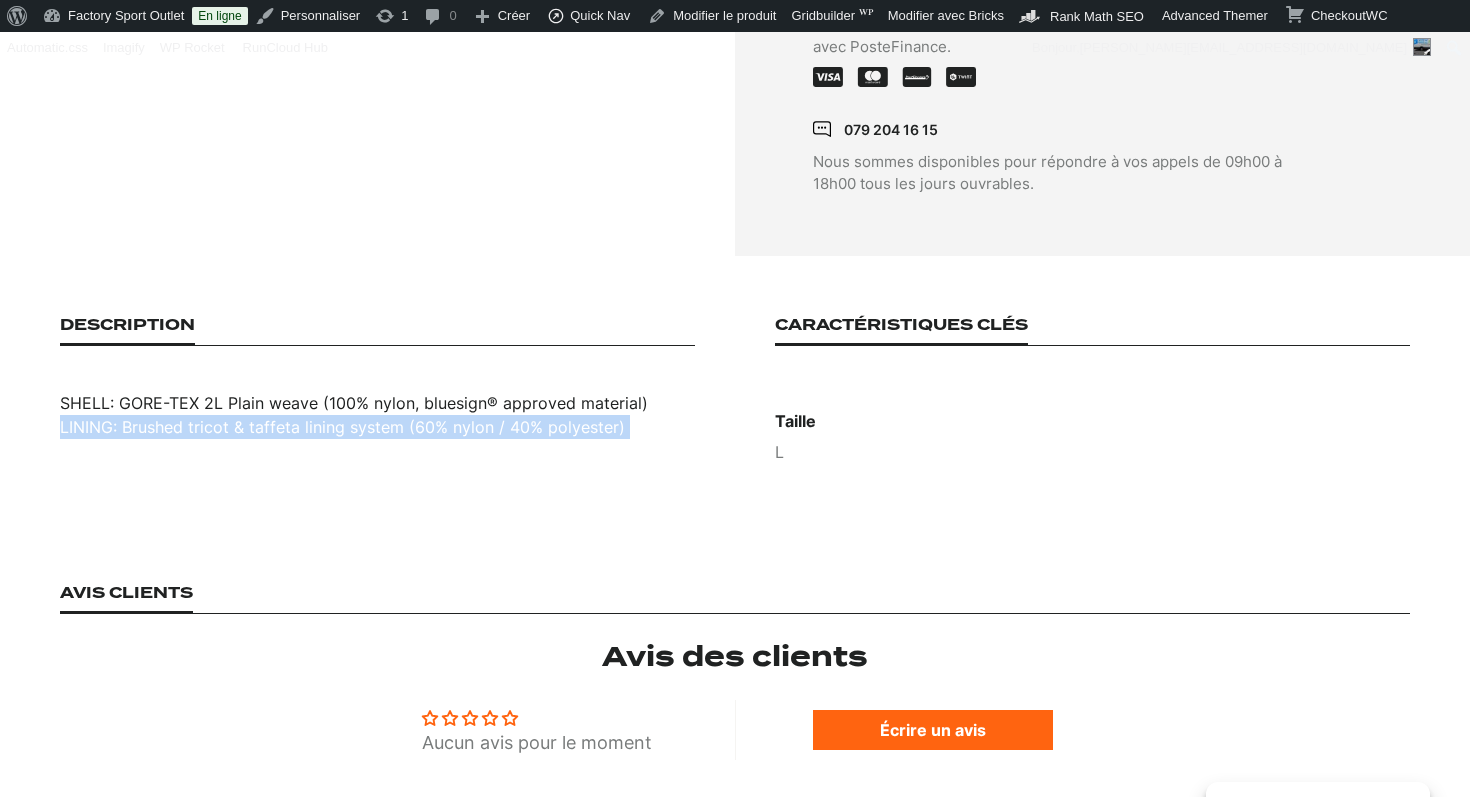 click on "LINING: Brushed tricot & taffeta lining system (60% nylon / 40% polyester)" at bounding box center [377, 427] 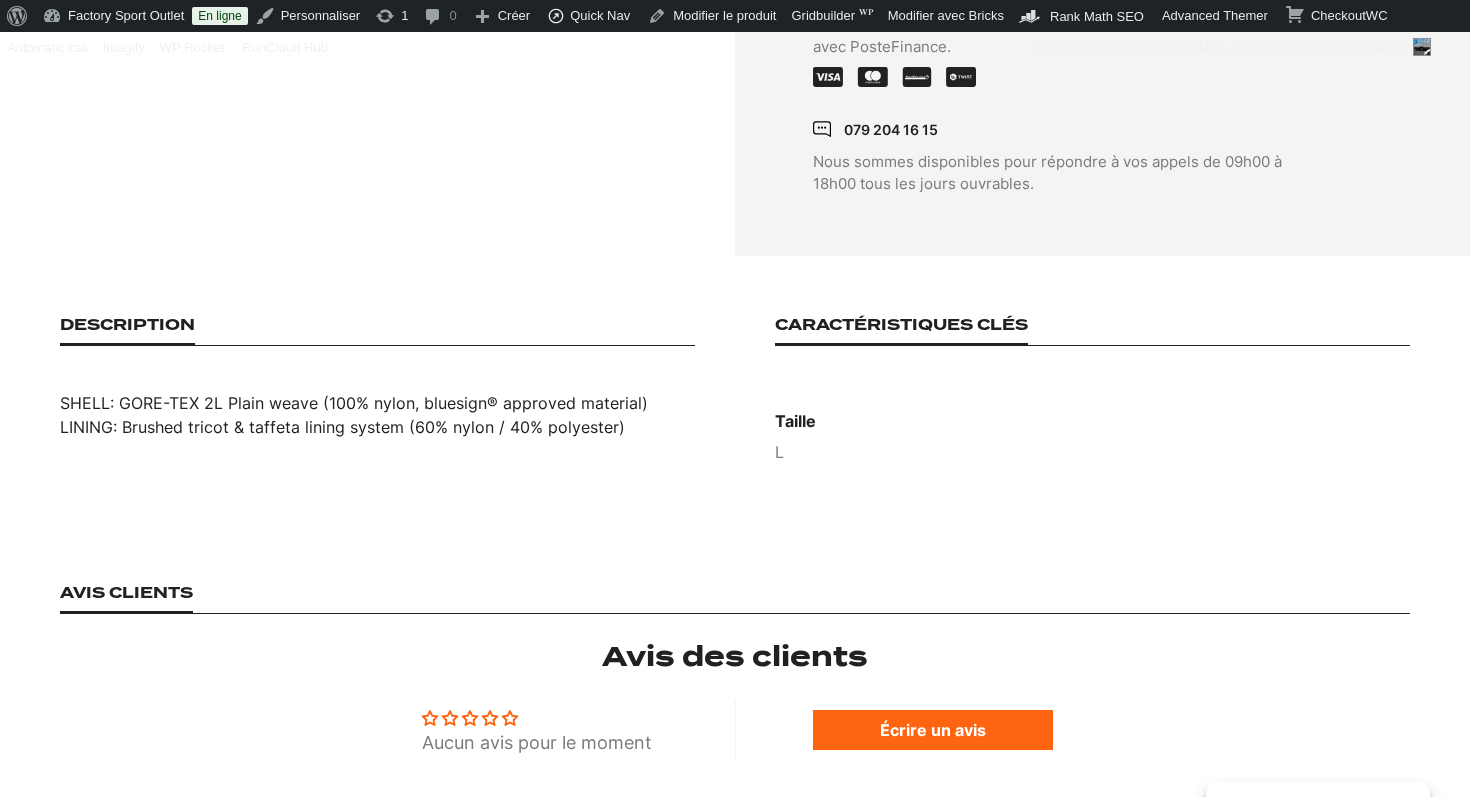 click on "SHELL: GORE-TEX 2L Plain weave (100% nylon, bluesign® approved material)" at bounding box center [377, 403] 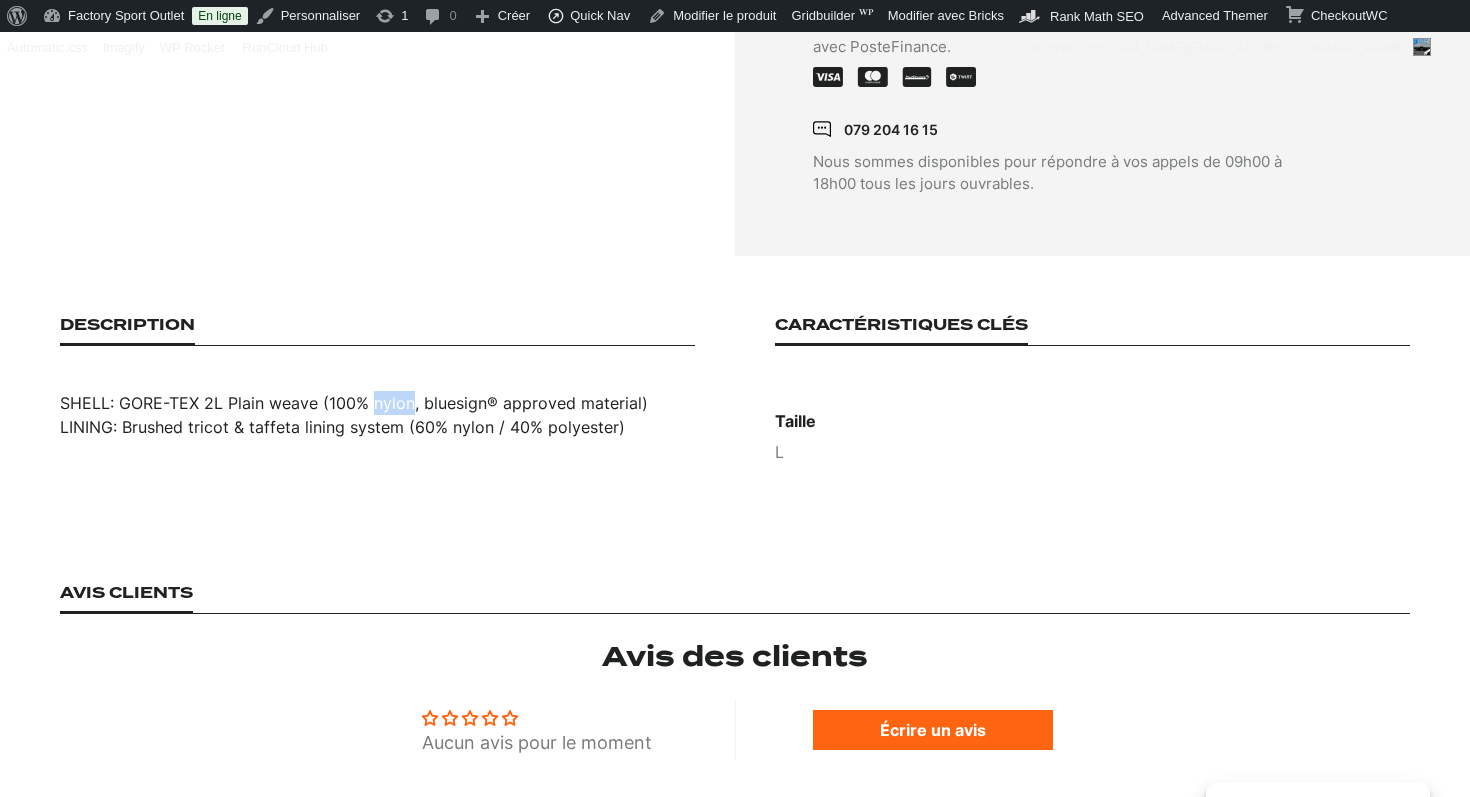 click on "SHELL: GORE-TEX 2L Plain weave (100% nylon, bluesign® approved material)" at bounding box center (377, 403) 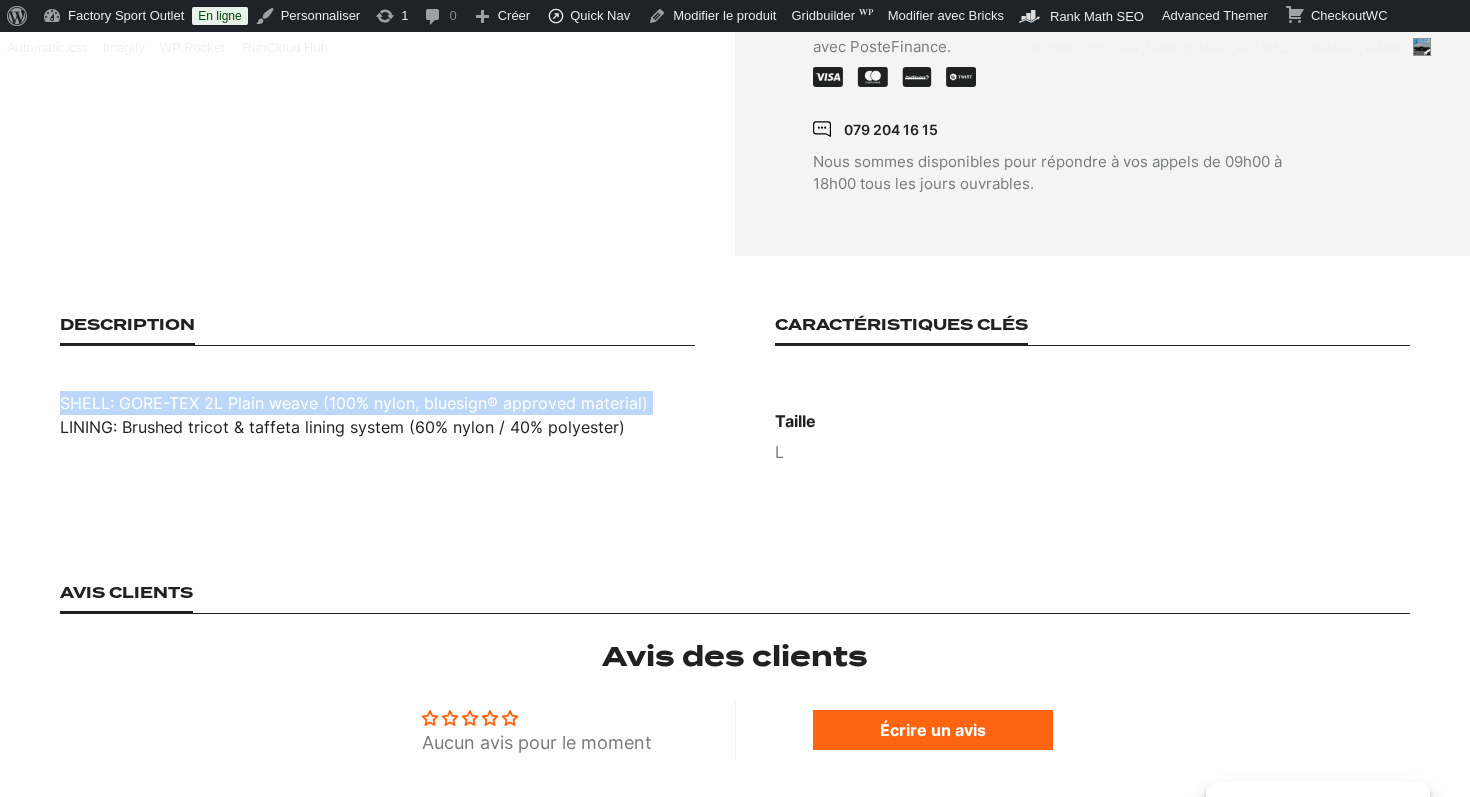 click on "SHELL: GORE-TEX 2L Plain weave (100% nylon, bluesign® approved material)" at bounding box center [377, 403] 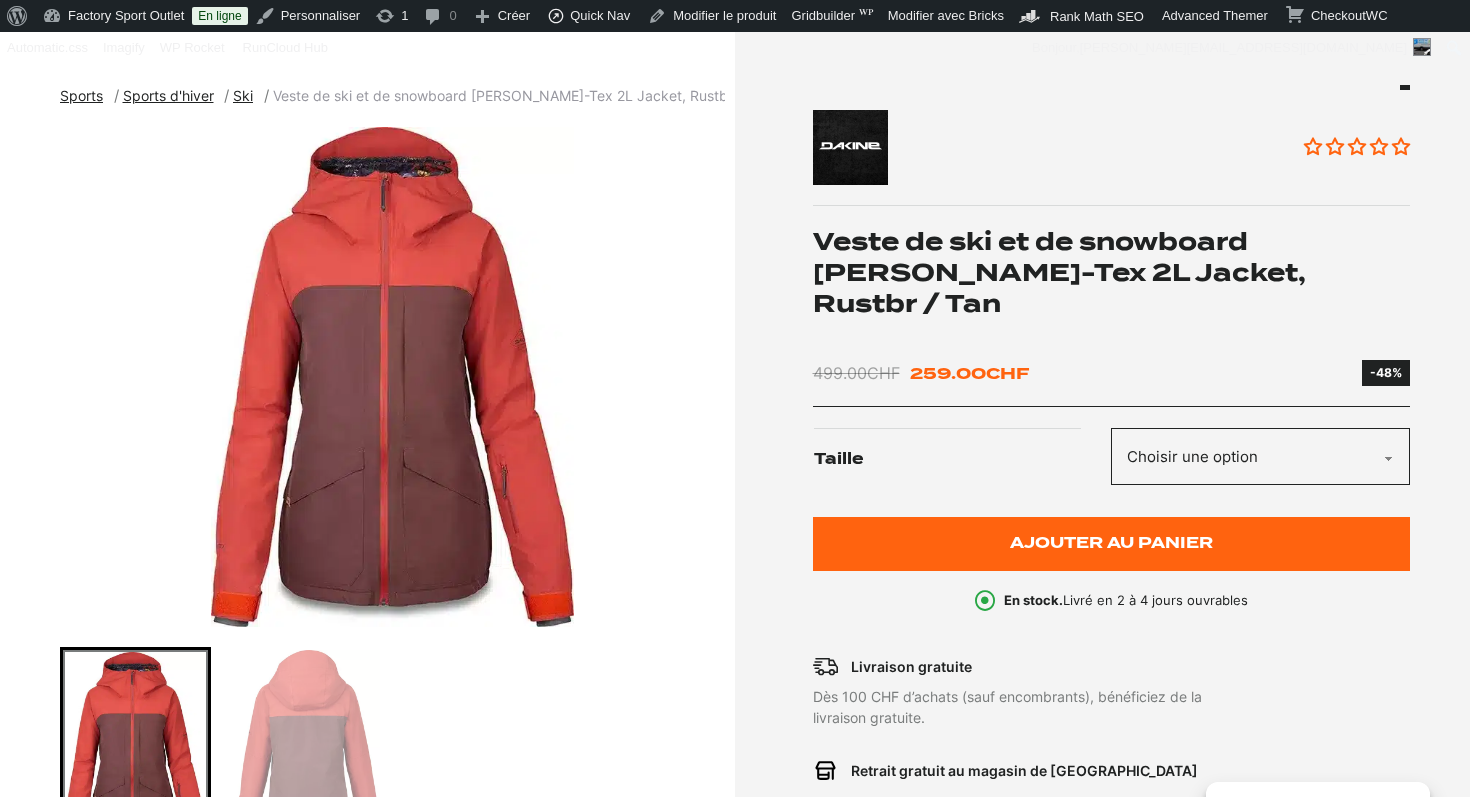 scroll, scrollTop: 361, scrollLeft: 0, axis: vertical 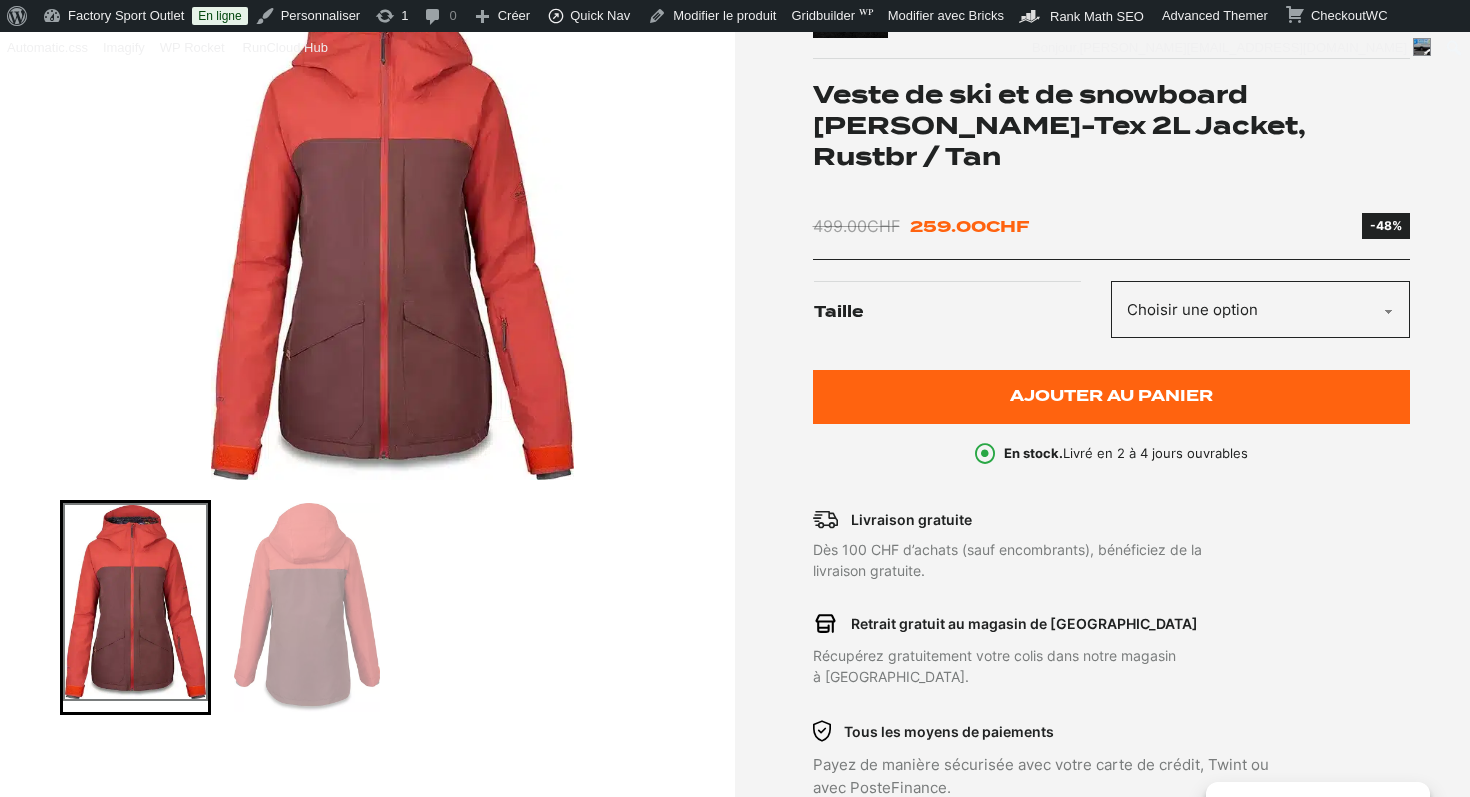 click at bounding box center (392, 230) 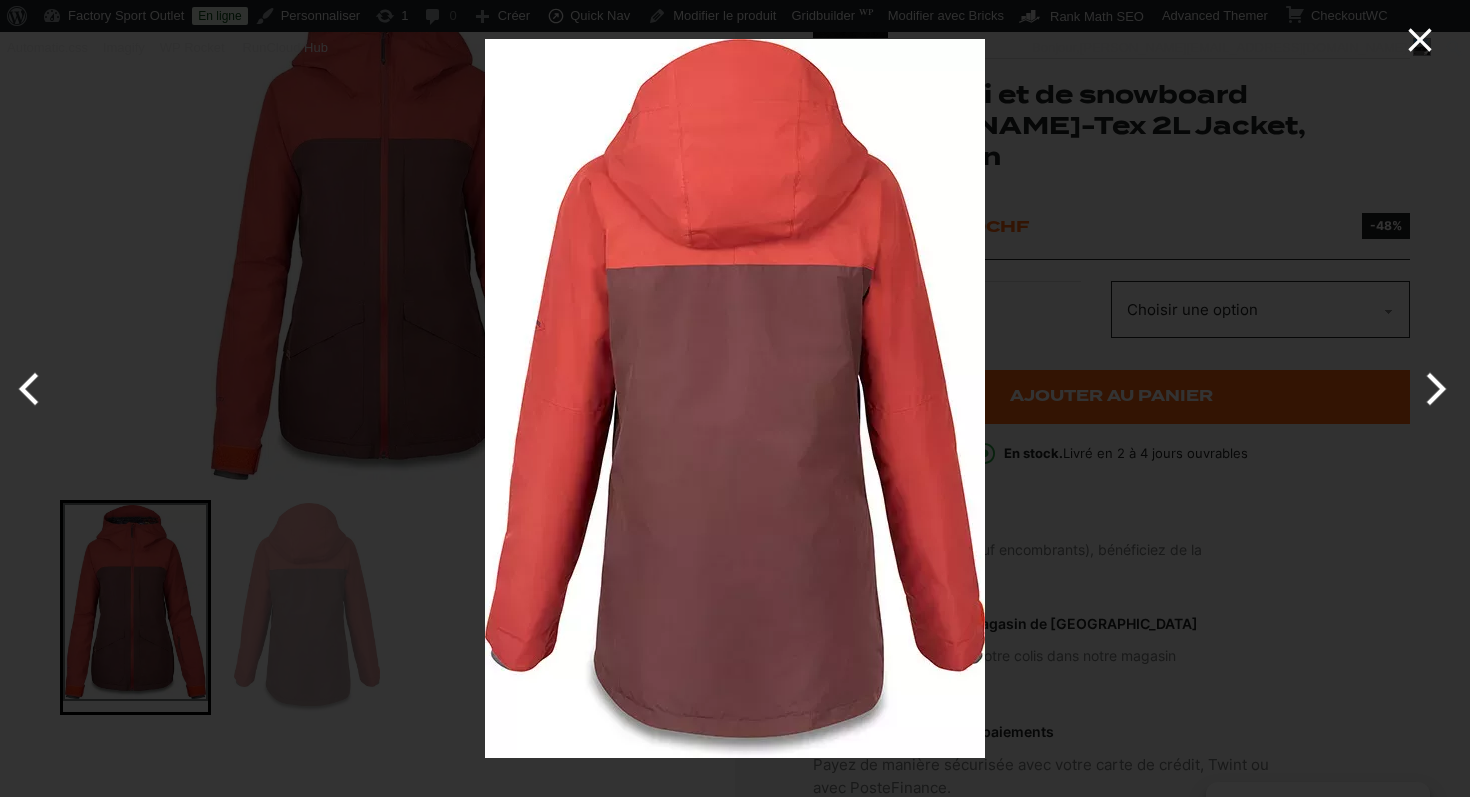 click 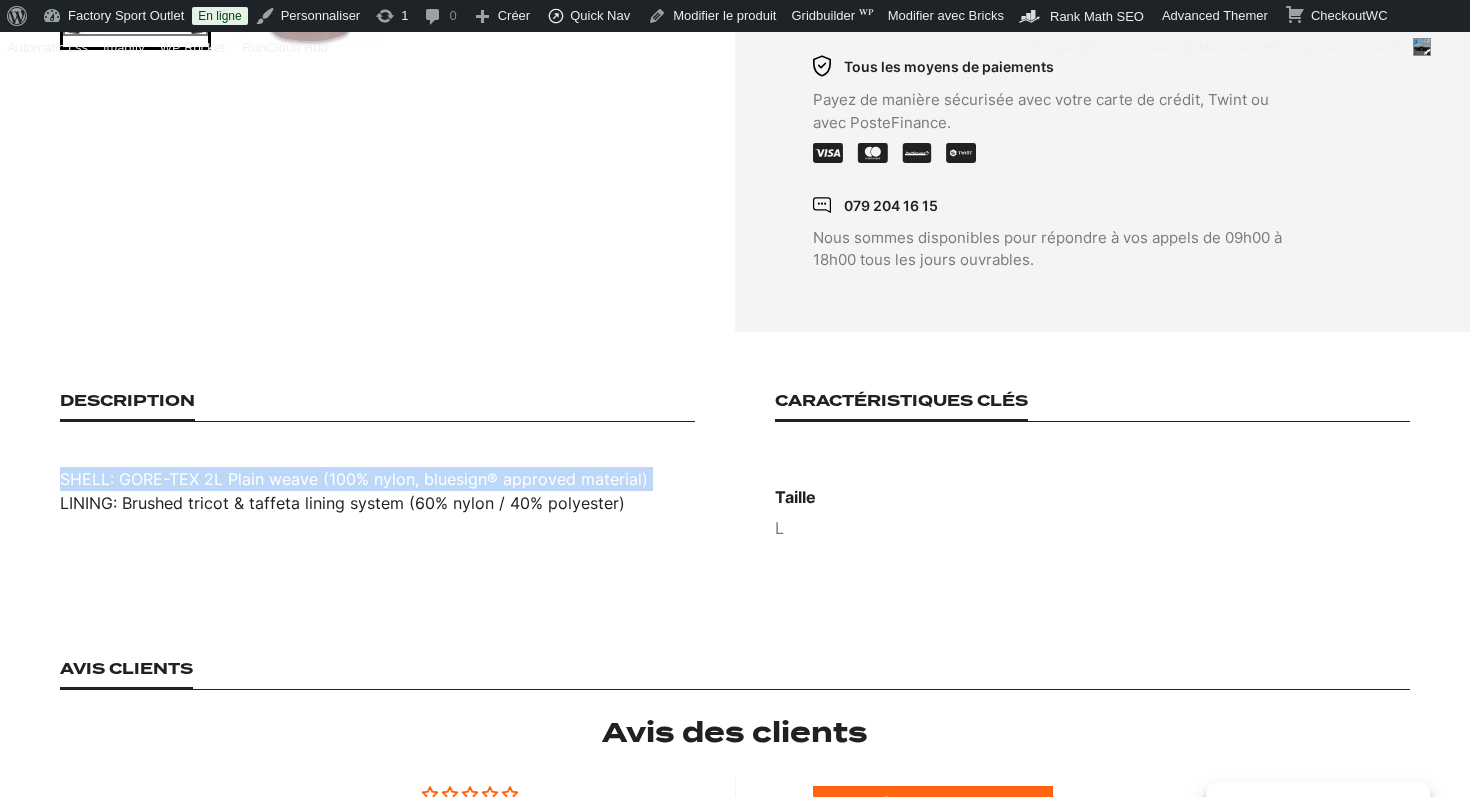 scroll, scrollTop: 1029, scrollLeft: 0, axis: vertical 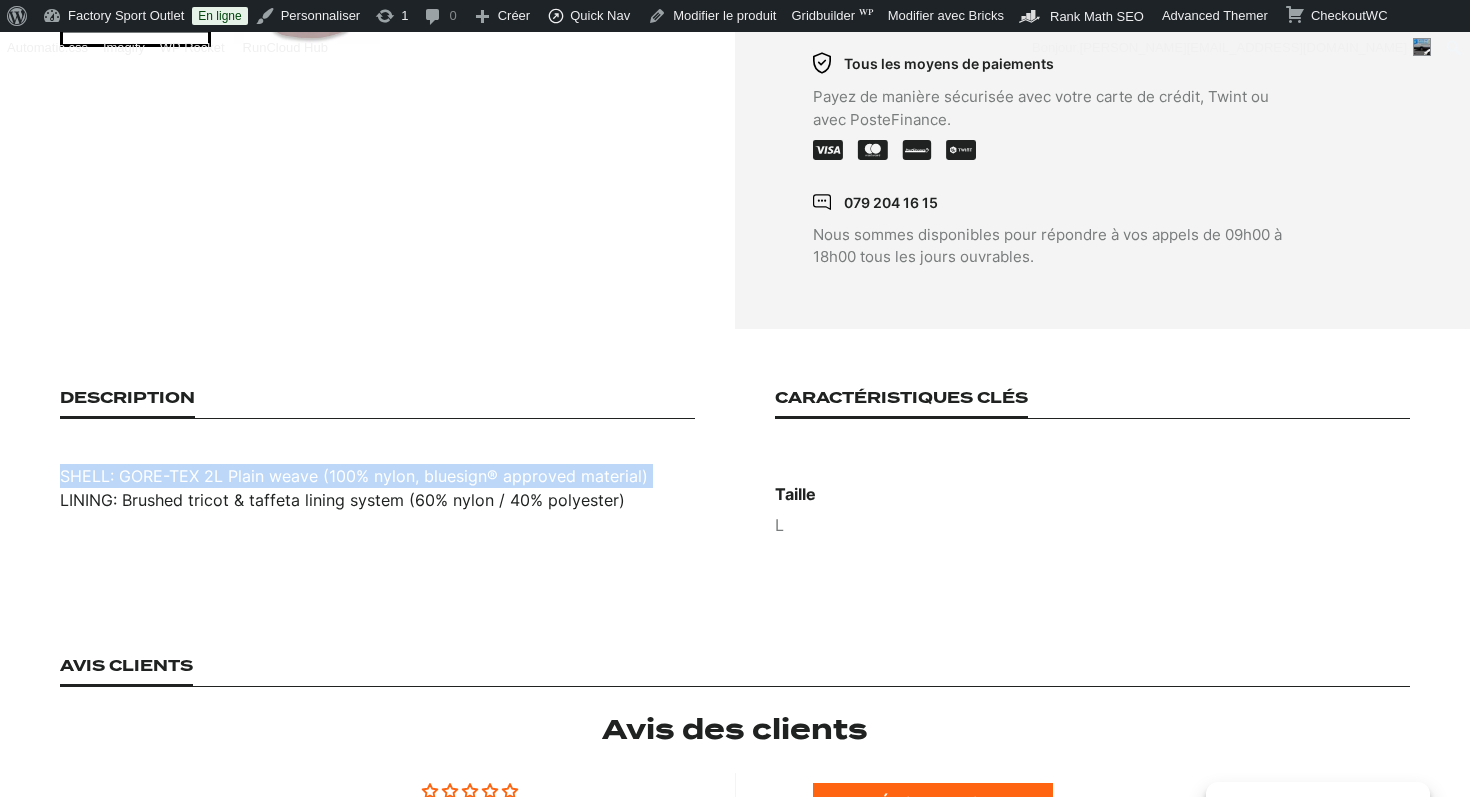 copy on "SHELL: GORE-TEX 2L Plain weave (100% nylon, bluesign® approved material)" 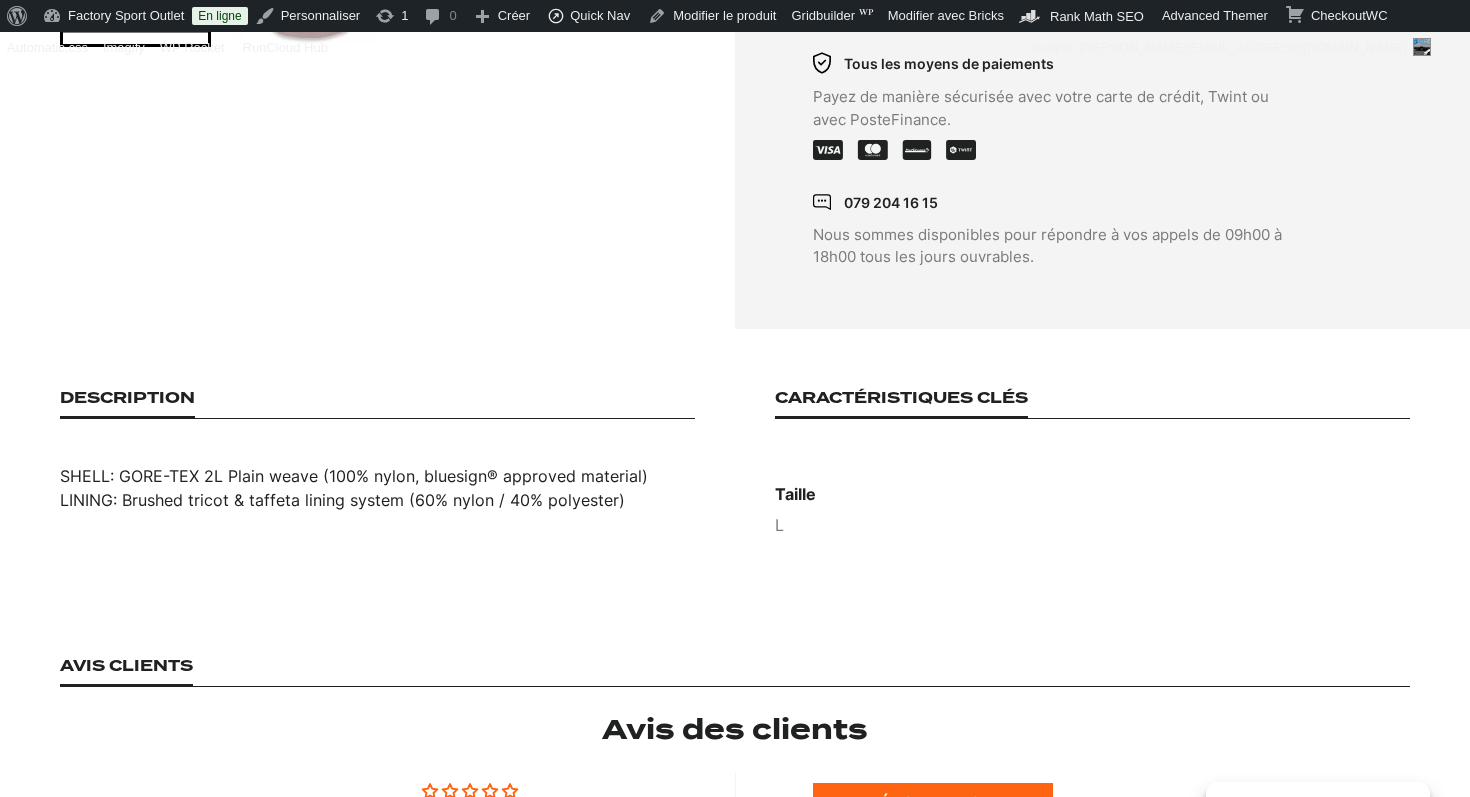 click on "LINING: Brushed tricot & taffeta lining system (60% nylon / 40% polyester)" at bounding box center (377, 500) 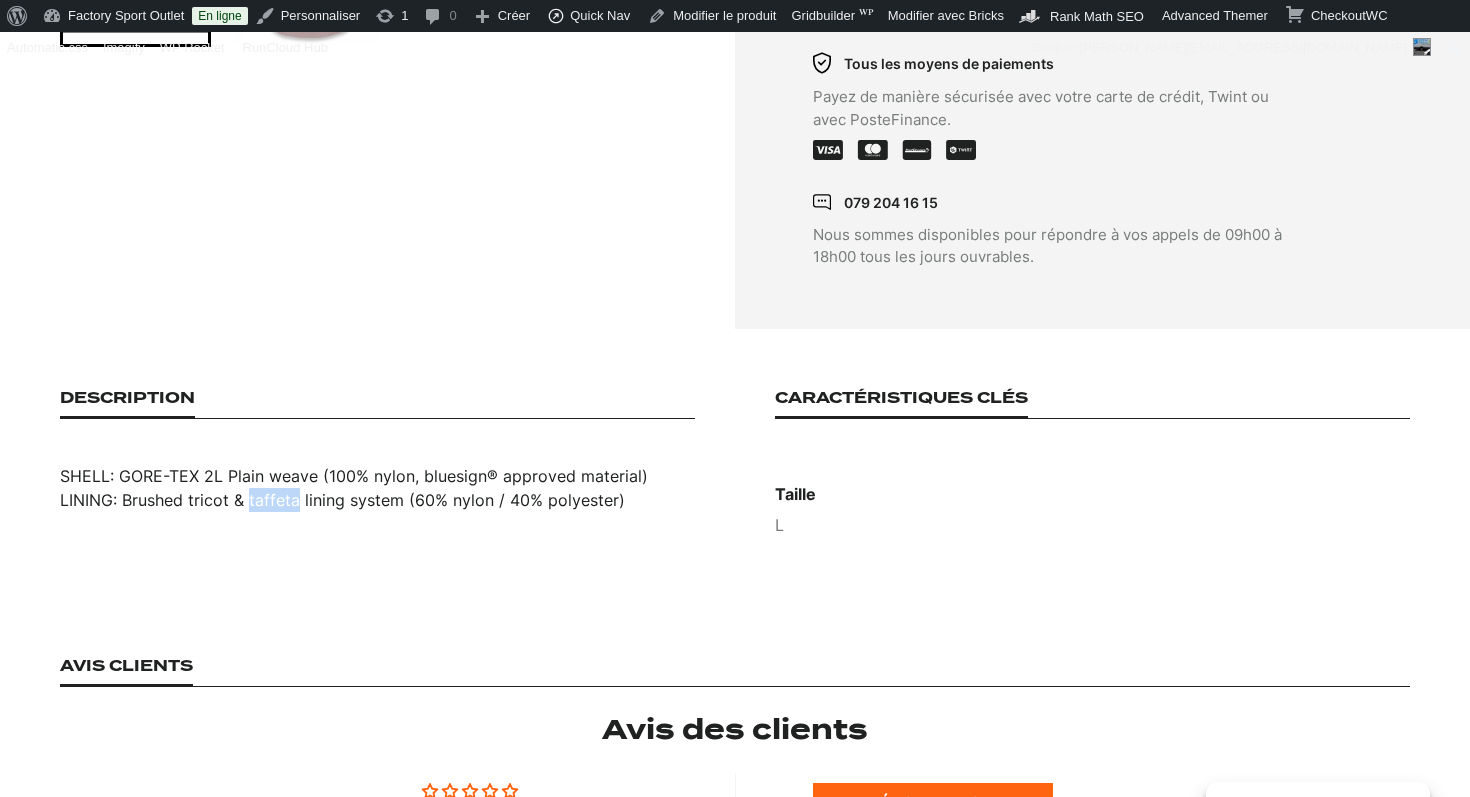 click on "LINING: Brushed tricot & taffeta lining system (60% nylon / 40% polyester)" at bounding box center [377, 500] 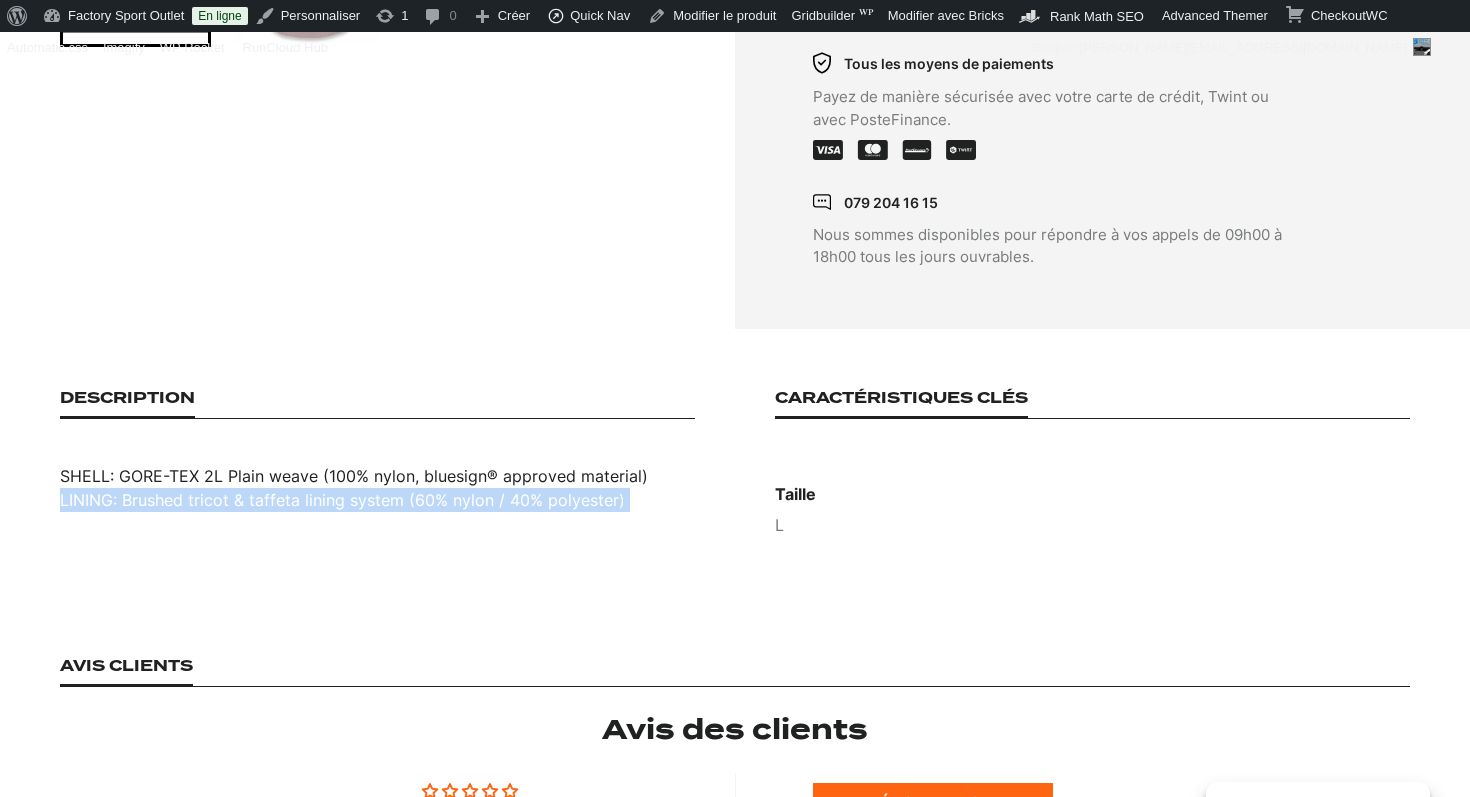 click on "LINING: Brushed tricot & taffeta lining system (60% nylon / 40% polyester)" at bounding box center [377, 500] 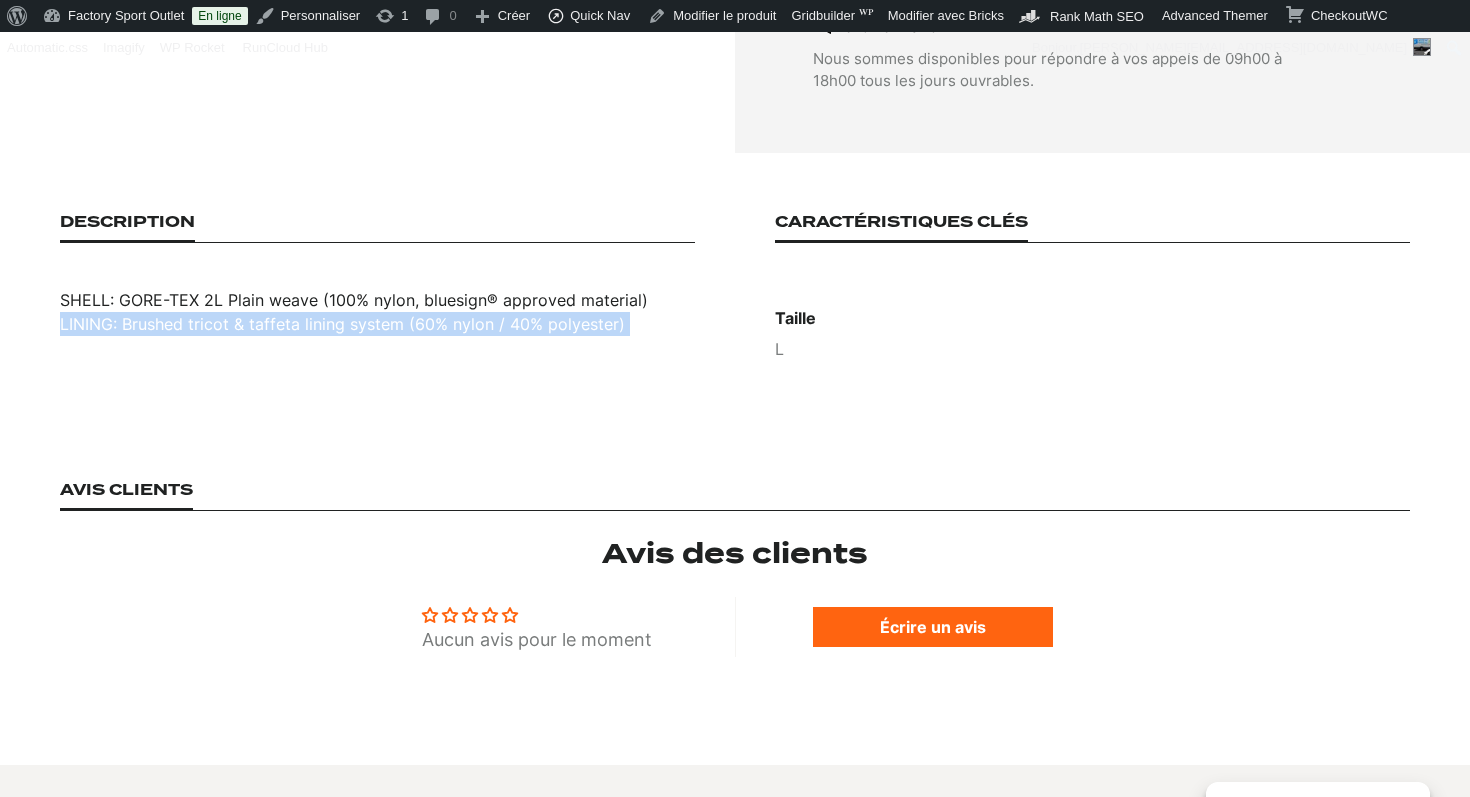 scroll, scrollTop: 1014, scrollLeft: 0, axis: vertical 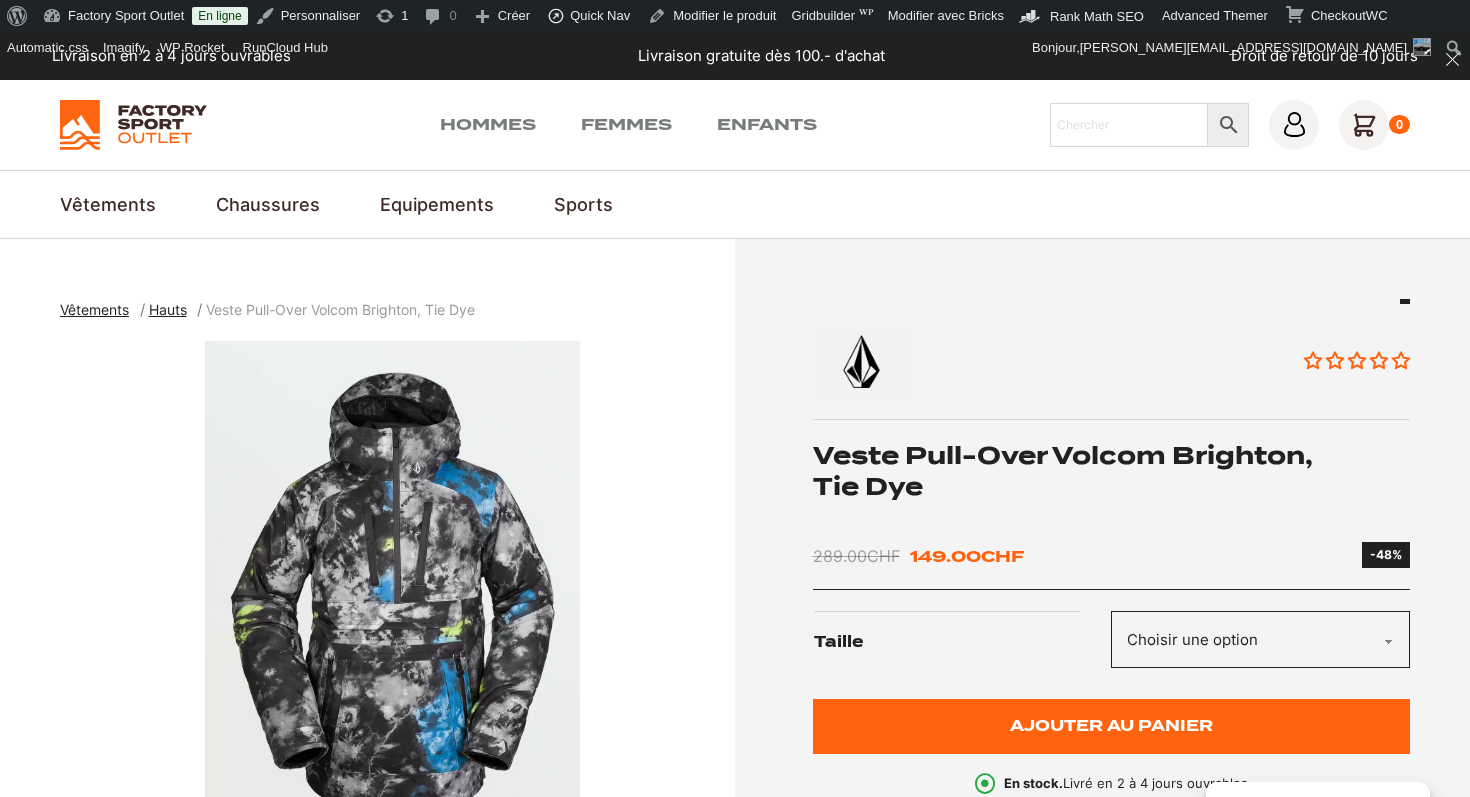 click on "Veste Pull-Over Volcom Brighton, Tie Dye" at bounding box center (1112, 471) 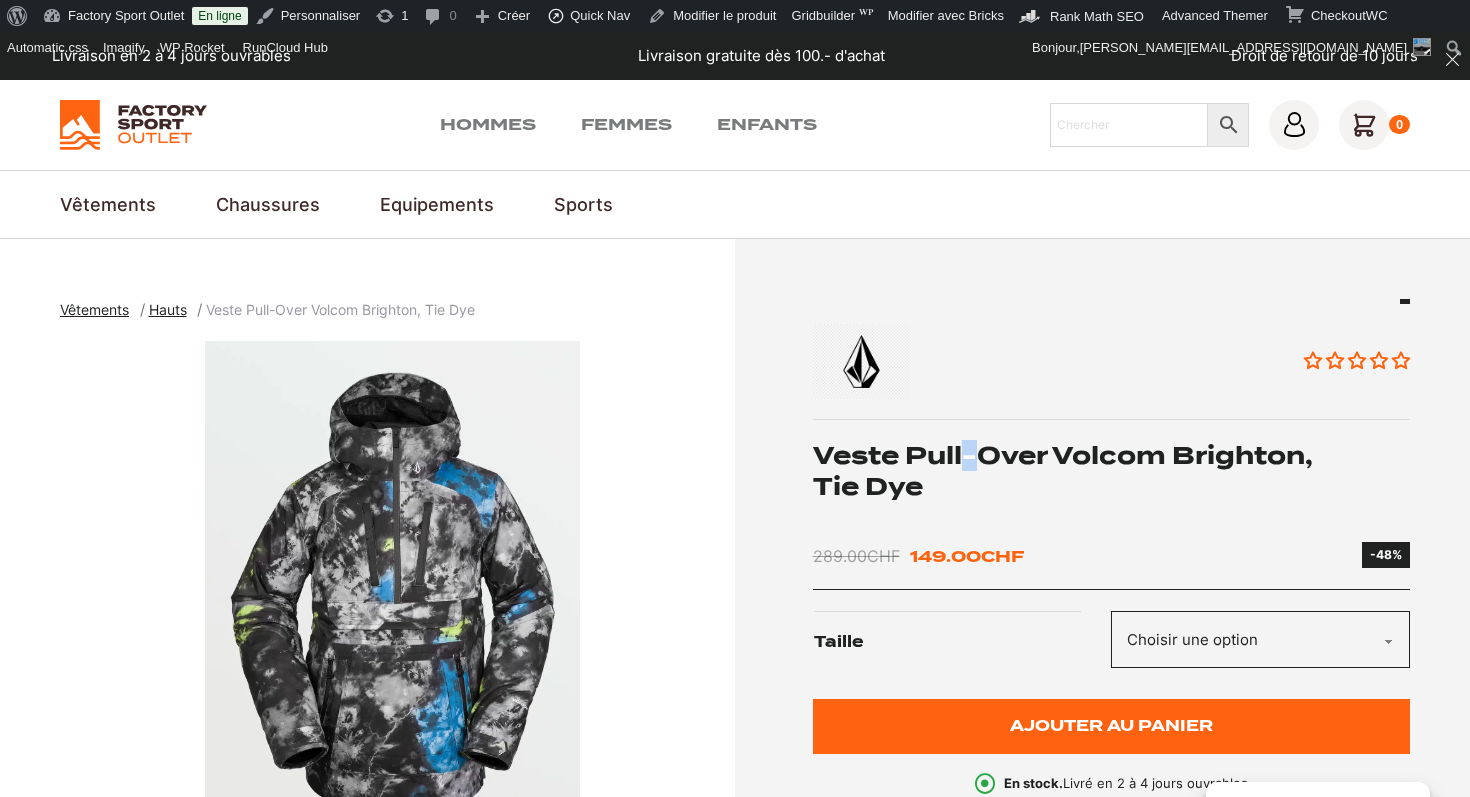 click on "Veste Pull-Over Volcom Brighton, Tie Dye" at bounding box center (1112, 471) 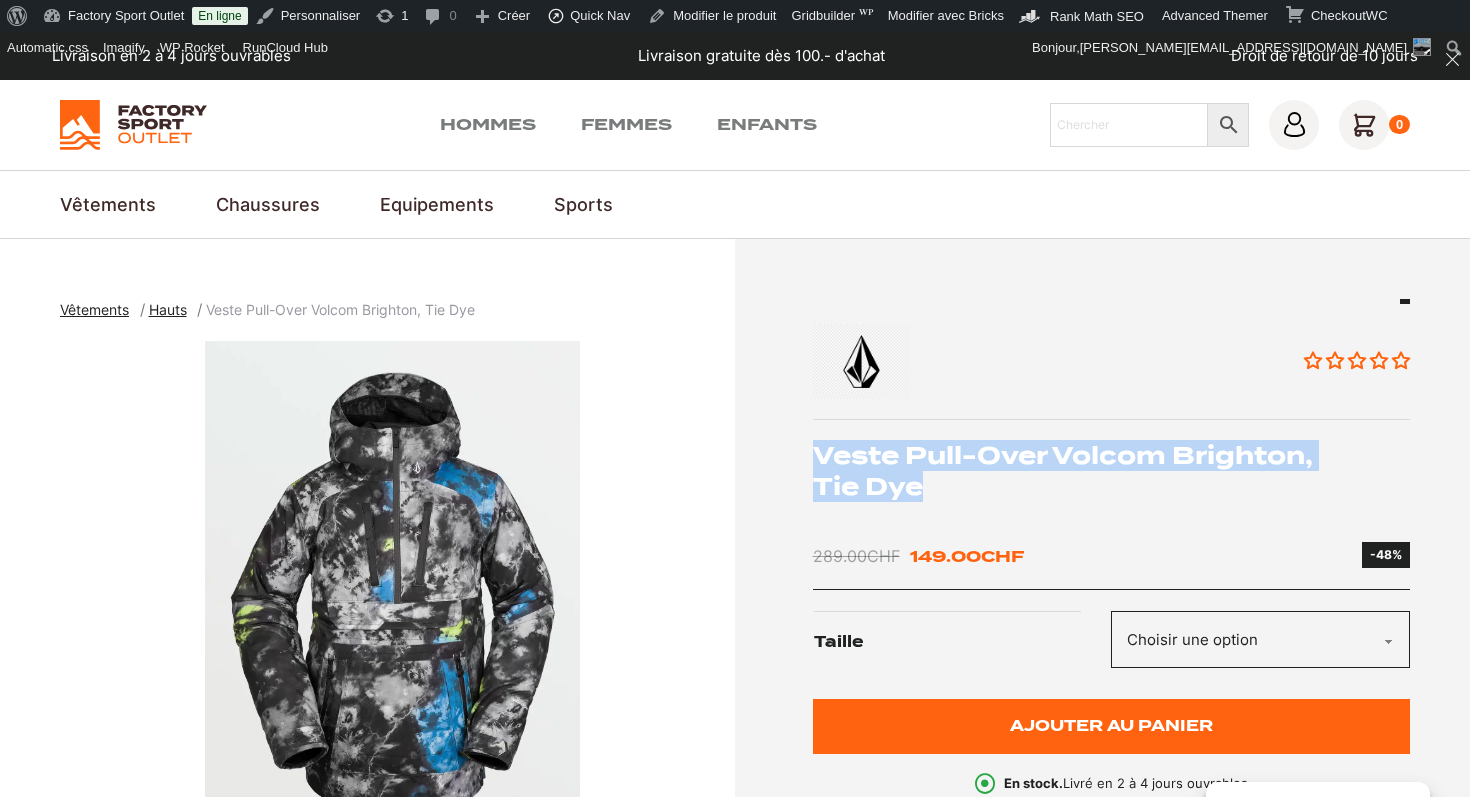 click on "Veste Pull-Over Volcom Brighton, Tie Dye" at bounding box center (1112, 471) 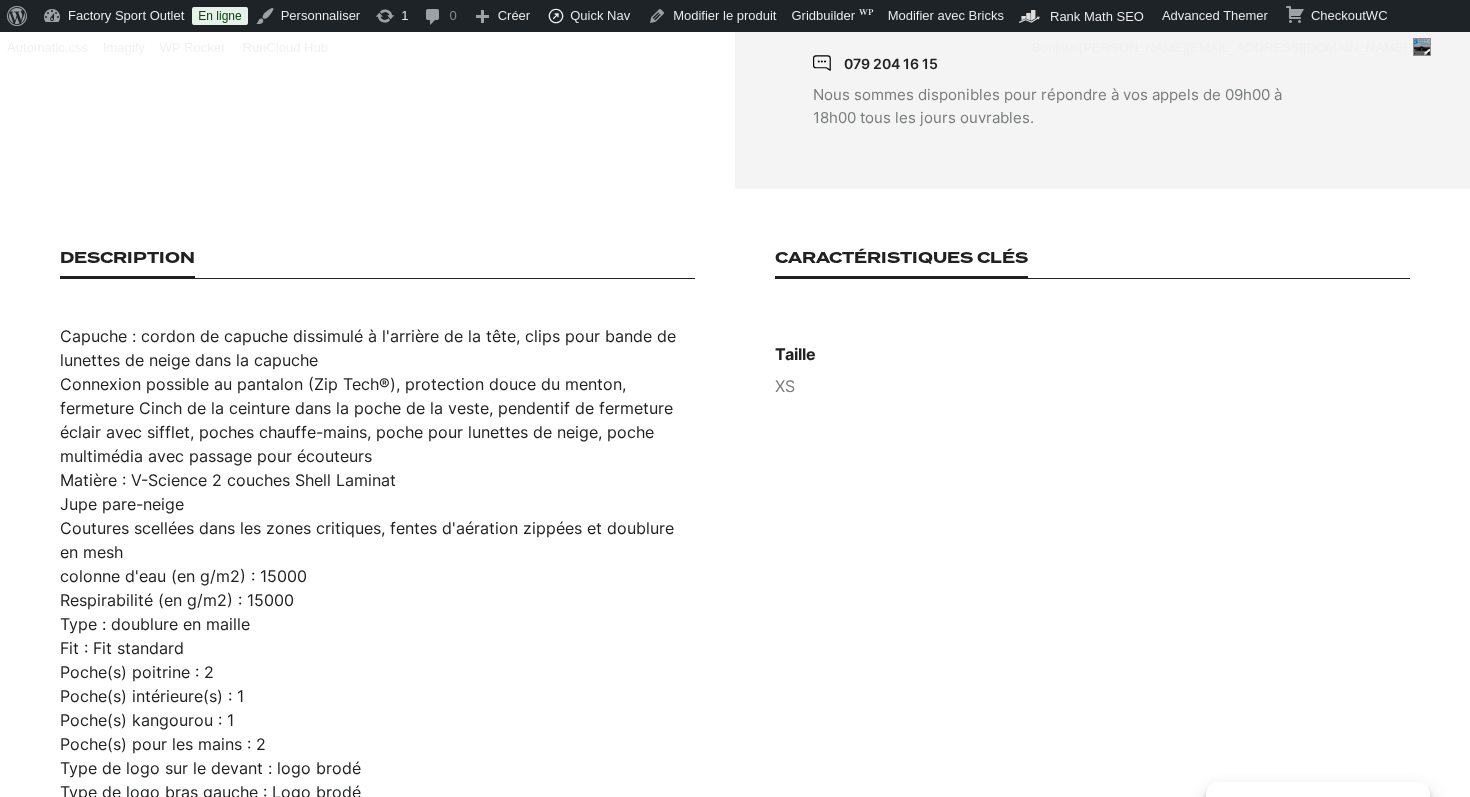 scroll, scrollTop: 1209, scrollLeft: 0, axis: vertical 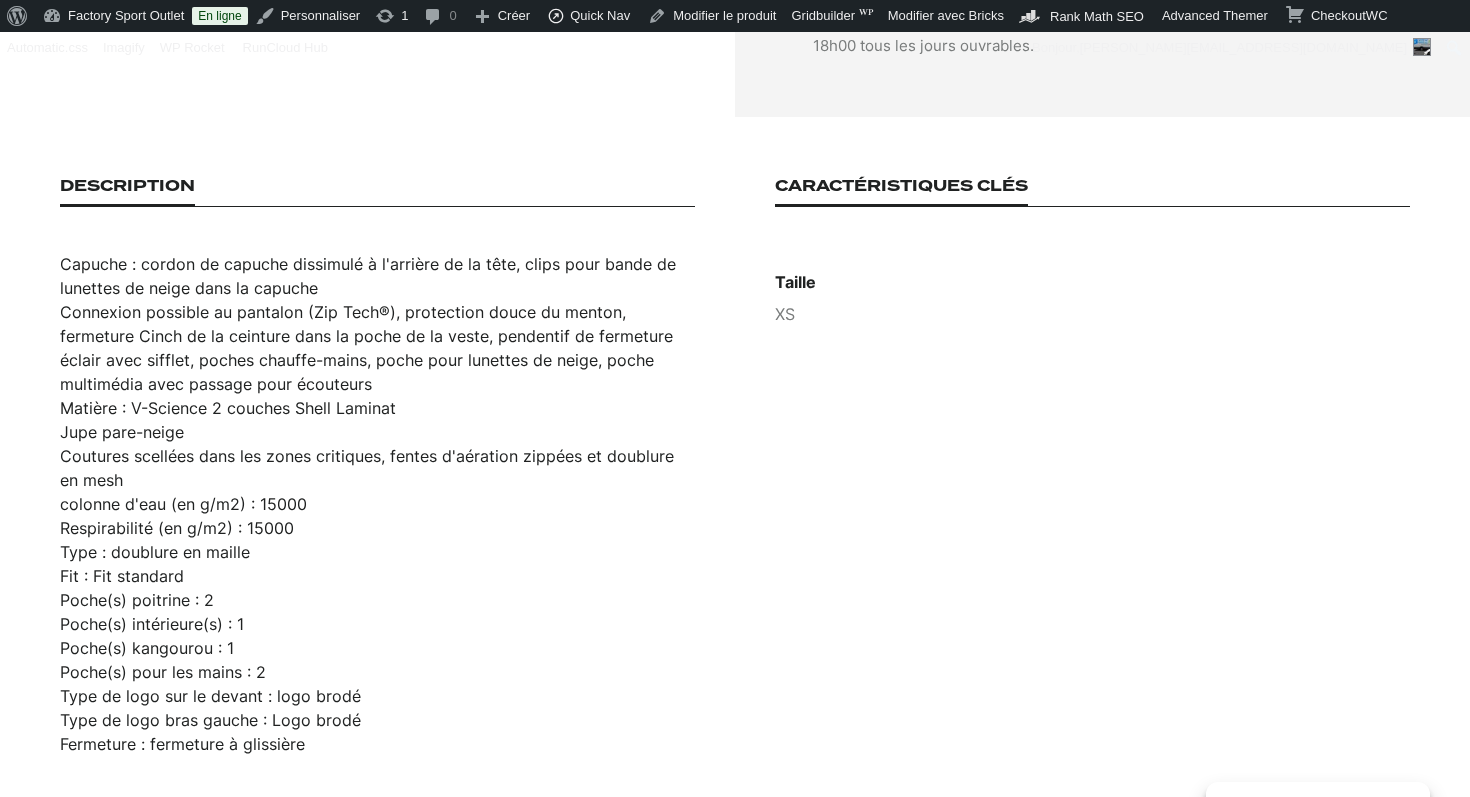 click on "Capuche : cordon de capuche dissimulé à l'arrière de la tête, clips pour bande de lunettes de neige dans la capuche" at bounding box center (377, 276) 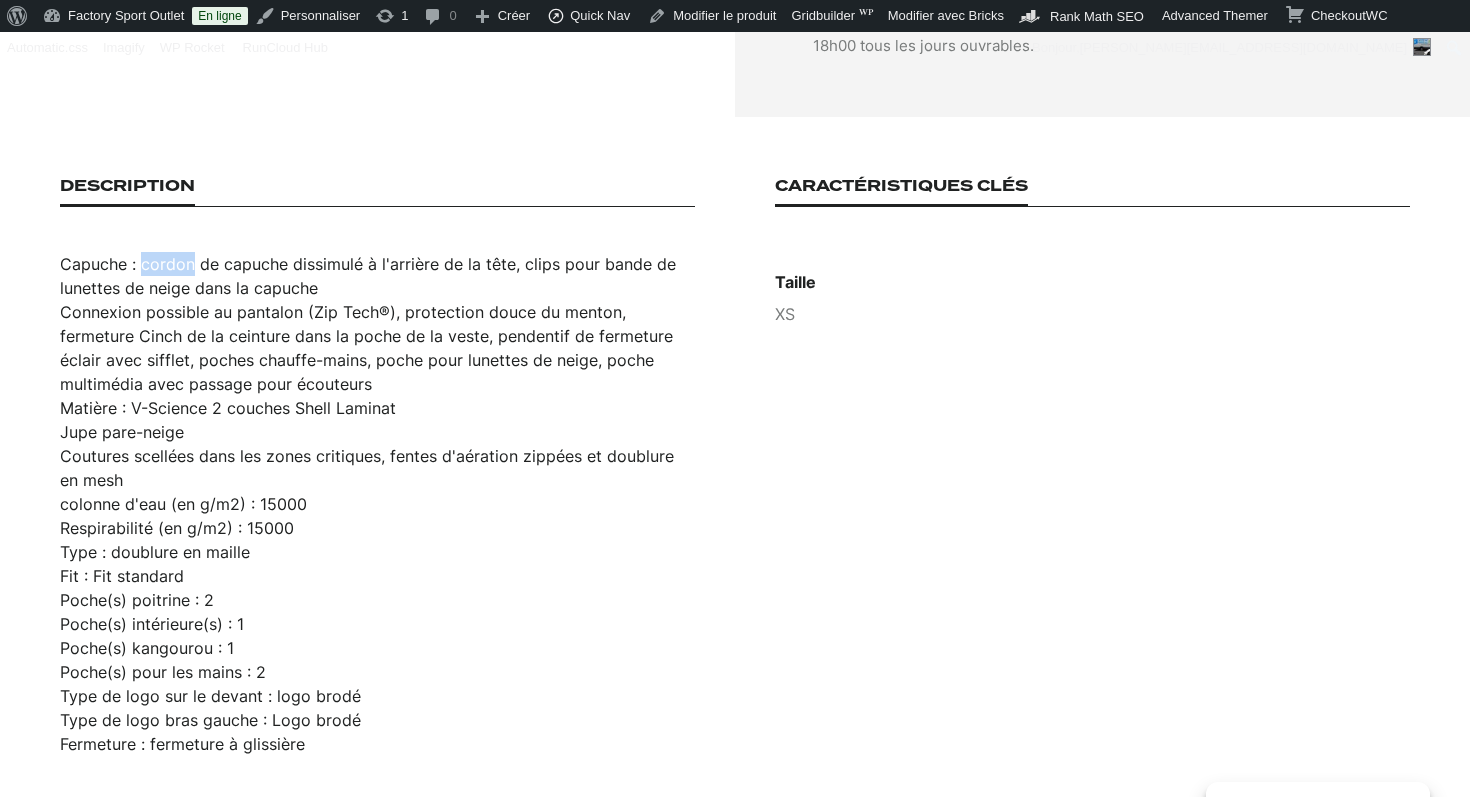 click on "Capuche : cordon de capuche dissimulé à l'arrière de la tête, clips pour bande de lunettes de neige dans la capuche" at bounding box center [377, 276] 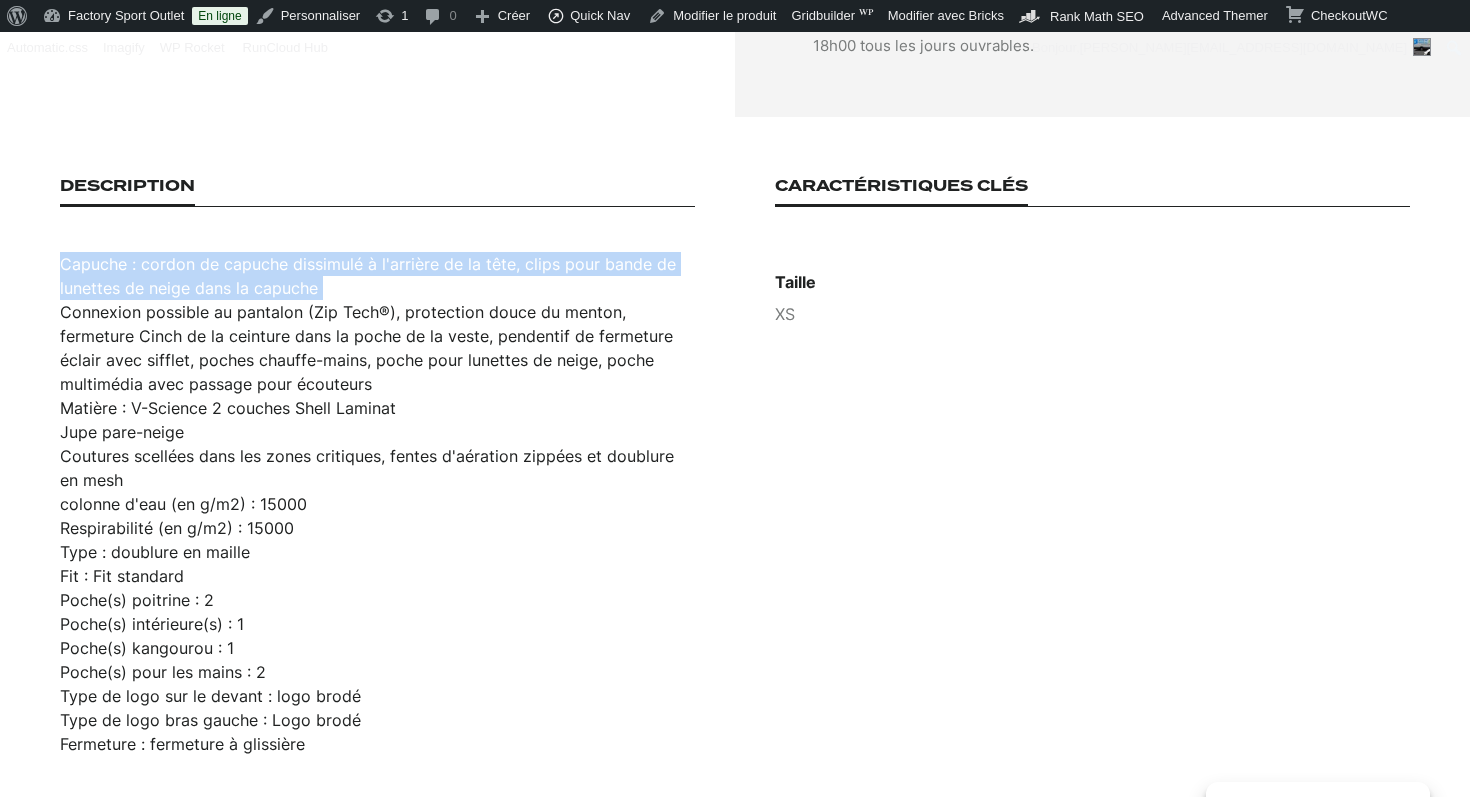 click on "Capuche : cordon de capuche dissimulé à l'arrière de la tête, clips pour bande de lunettes de neige dans la capuche" at bounding box center [377, 276] 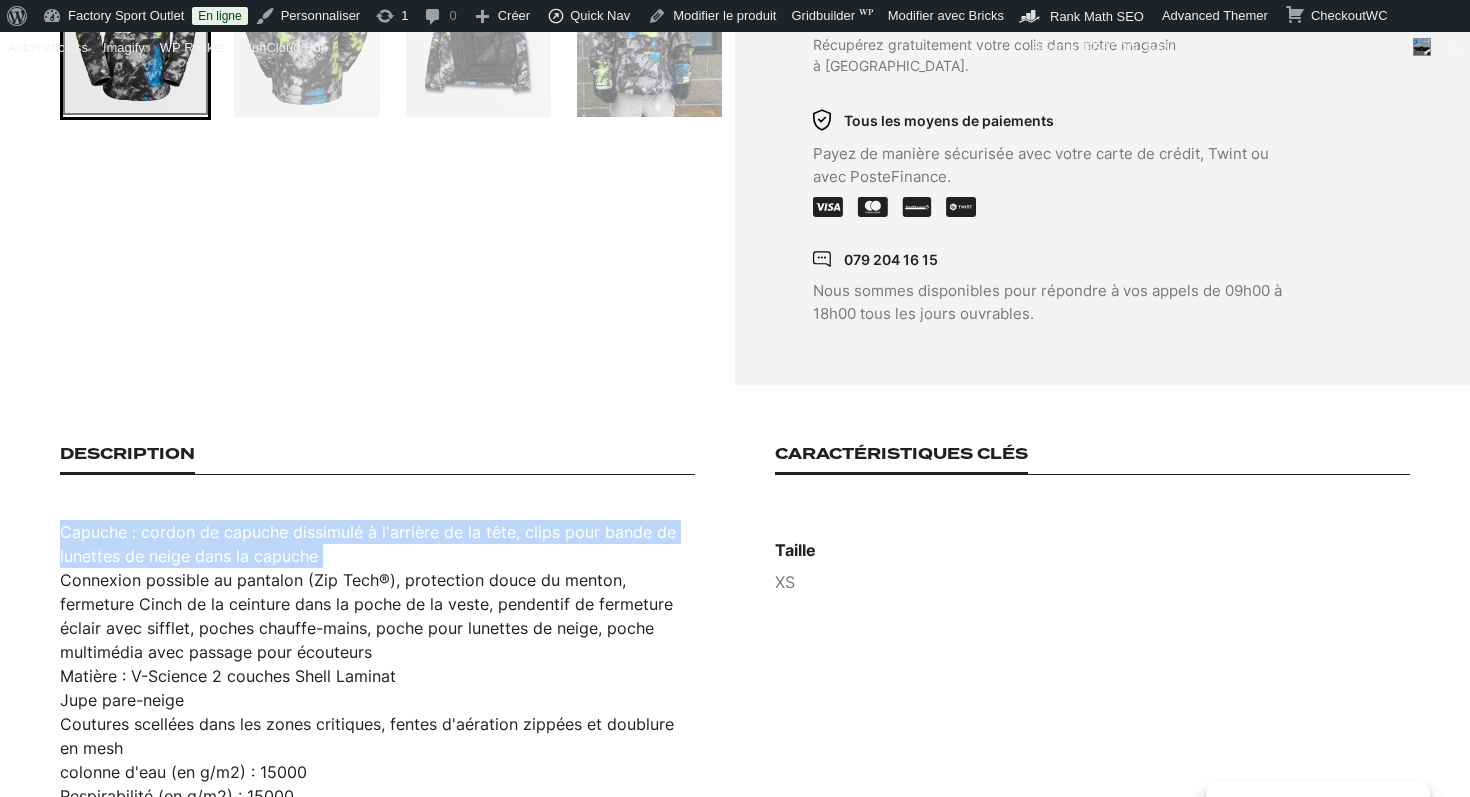 scroll, scrollTop: 341, scrollLeft: 0, axis: vertical 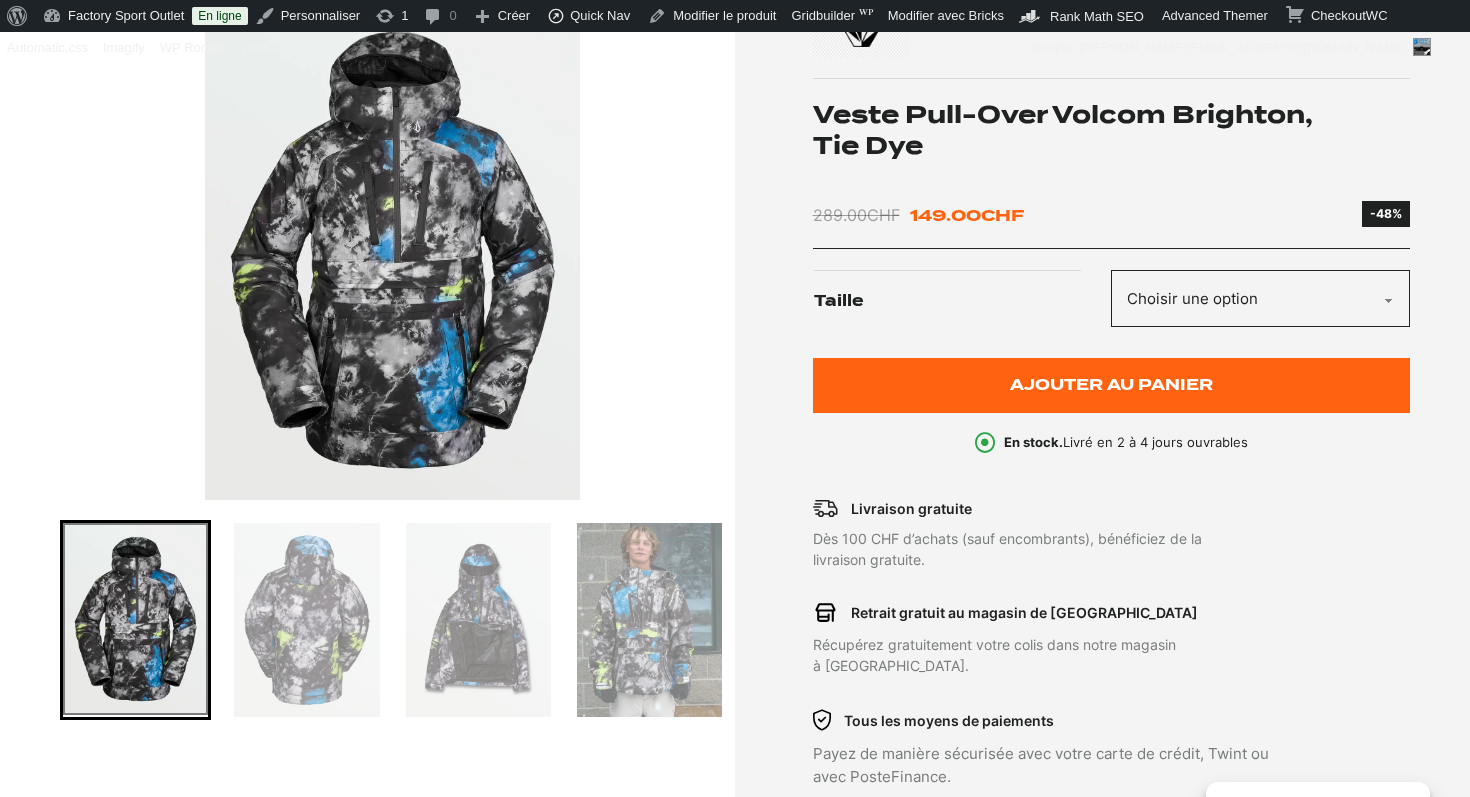 click at bounding box center [392, 250] 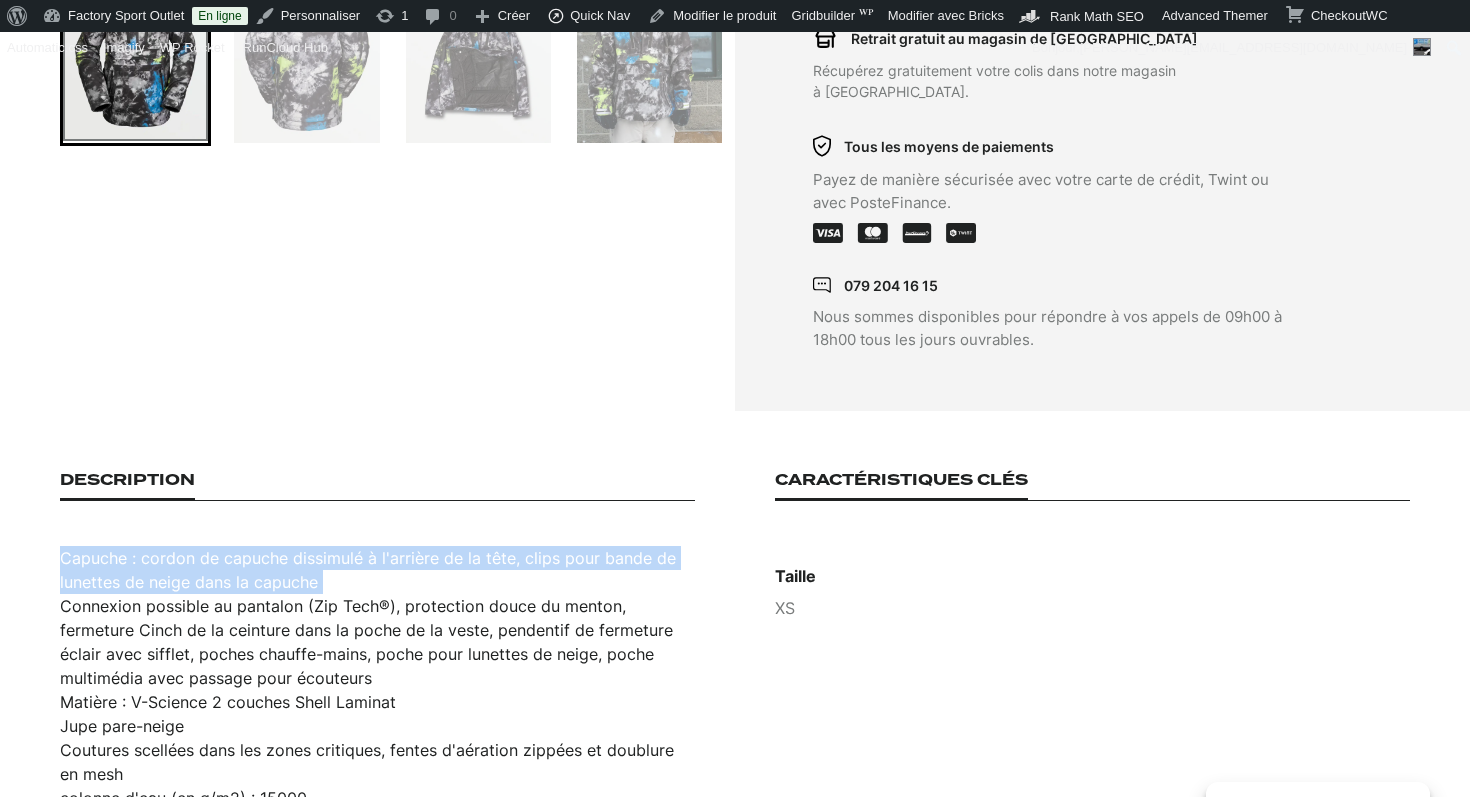 scroll, scrollTop: 942, scrollLeft: 0, axis: vertical 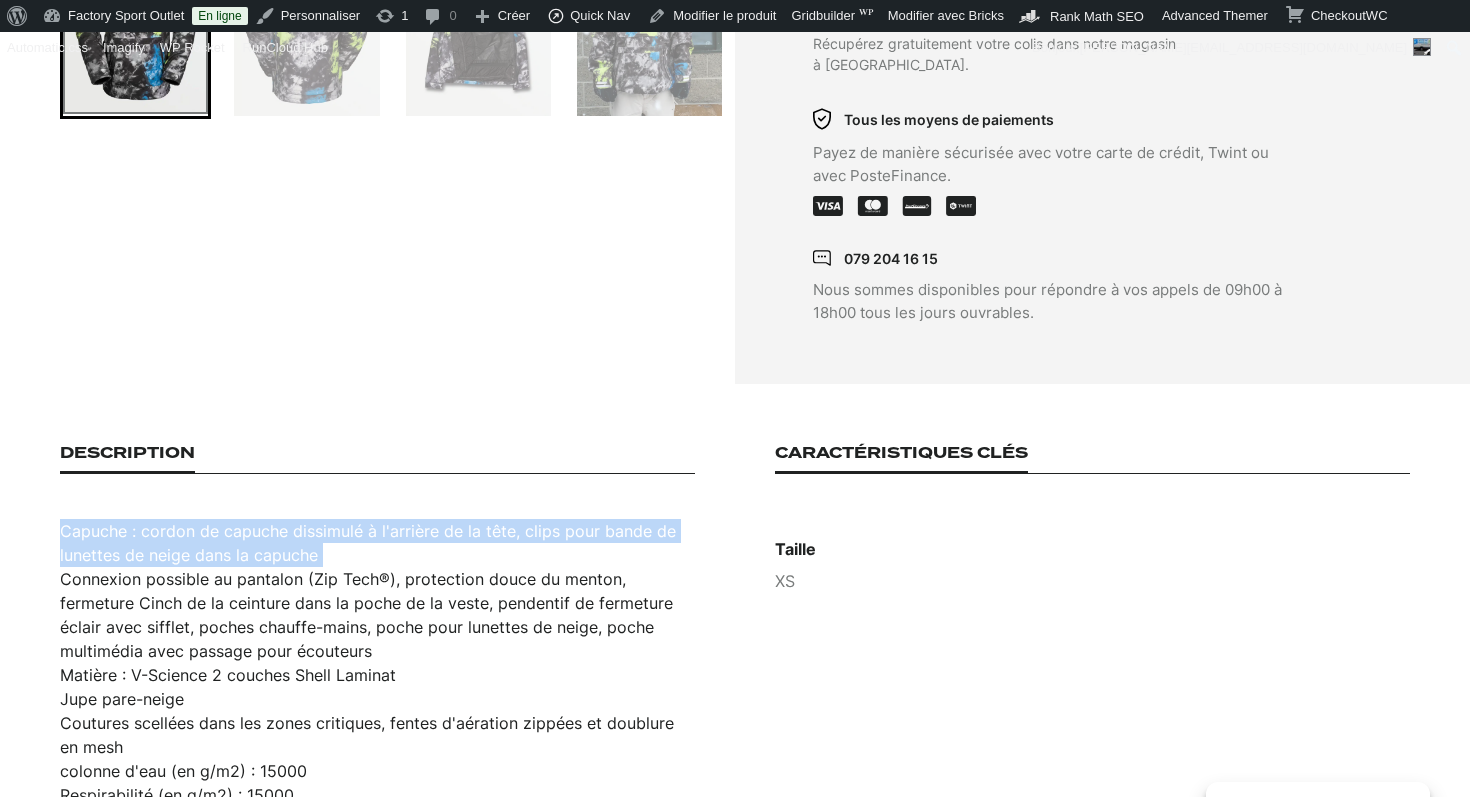 copy on "Capuche : cordon de capuche dissimulé à l'arrière de la tête, clips pour bande de lunettes de neige dans la capuche" 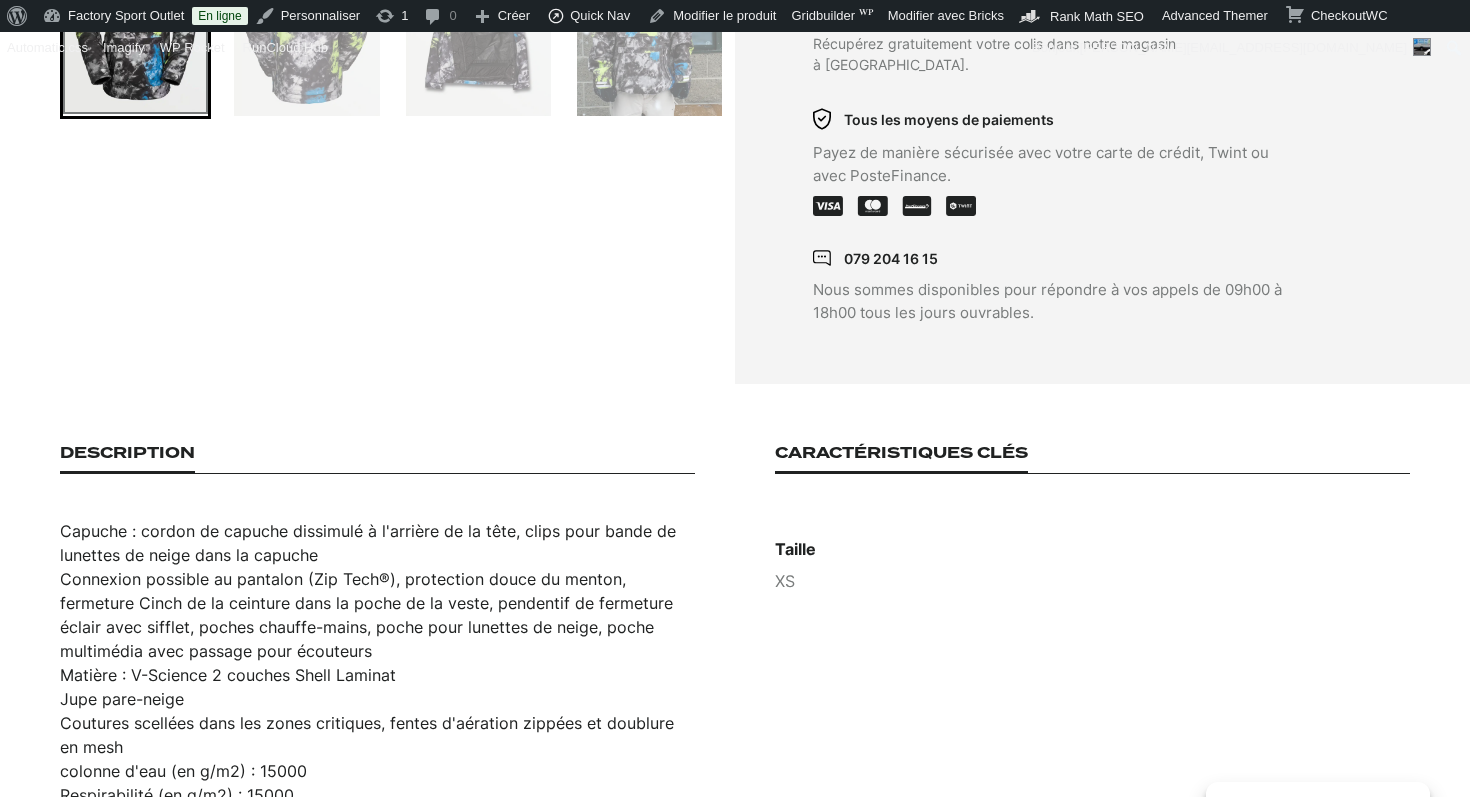 click on "Connexion possible au pantalon (Zip Tech®), protection douce du menton, fermeture Cinch de la ceinture dans la poche de la veste, pendentif de fermeture éclair avec sifflet, poches chauffe-mains, poche pour lunettes de neige, poche multimédia avec passage pour écouteurs" at bounding box center (377, 615) 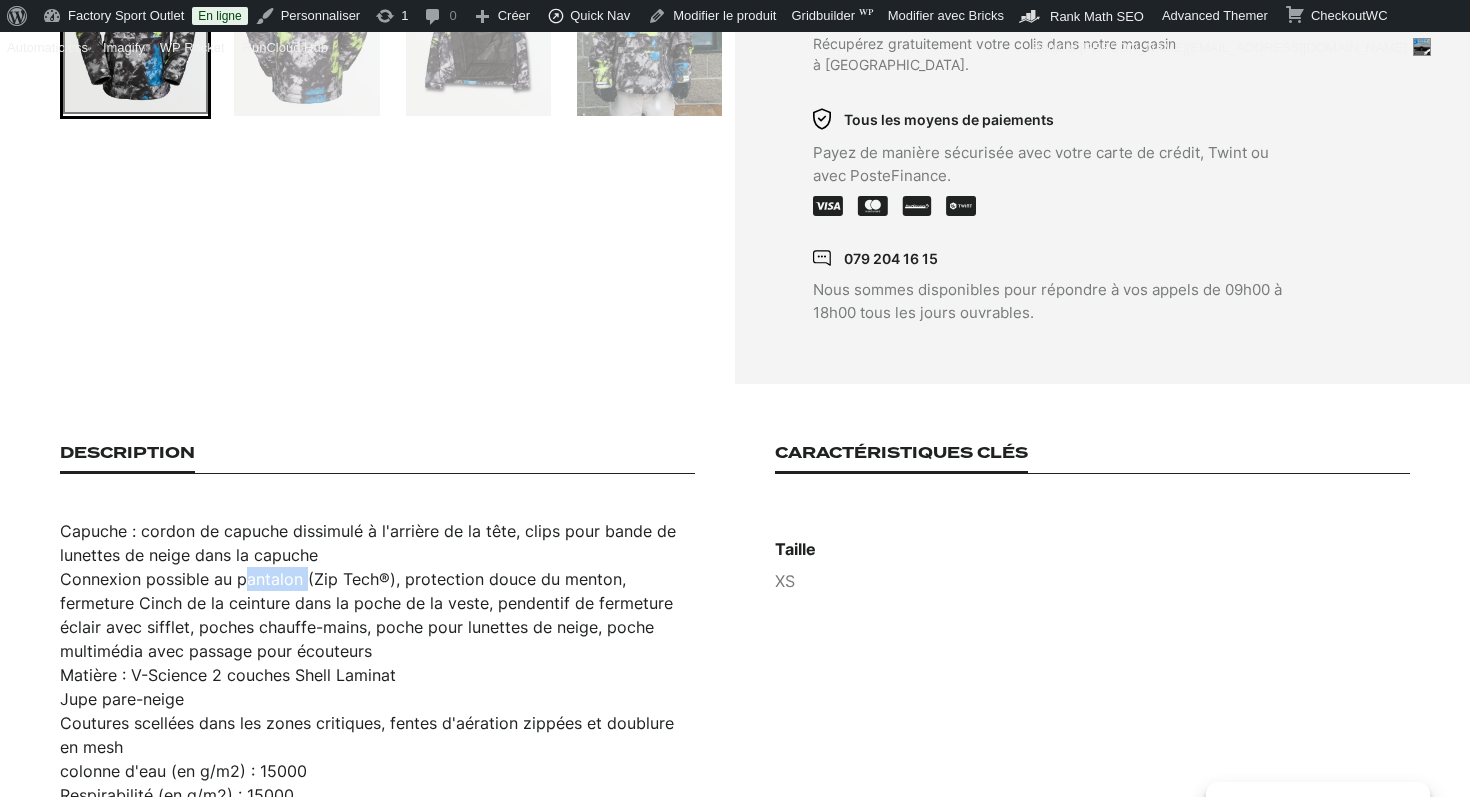 click on "Connexion possible au pantalon (Zip Tech®), protection douce du menton, fermeture Cinch de la ceinture dans la poche de la veste, pendentif de fermeture éclair avec sifflet, poches chauffe-mains, poche pour lunettes de neige, poche multimédia avec passage pour écouteurs" at bounding box center (377, 615) 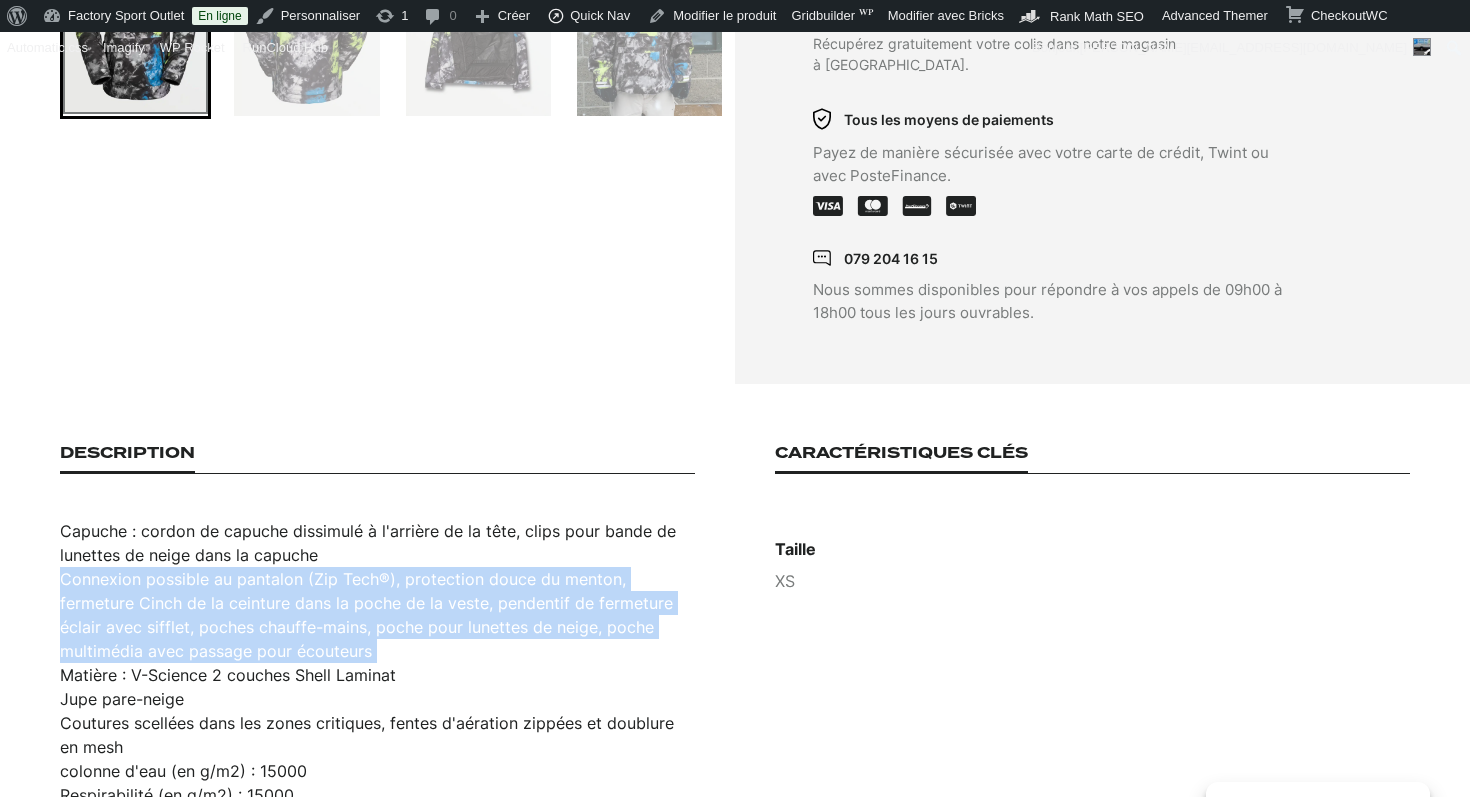 click on "Connexion possible au pantalon (Zip Tech®), protection douce du menton, fermeture Cinch de la ceinture dans la poche de la veste, pendentif de fermeture éclair avec sifflet, poches chauffe-mains, poche pour lunettes de neige, poche multimédia avec passage pour écouteurs" at bounding box center [377, 615] 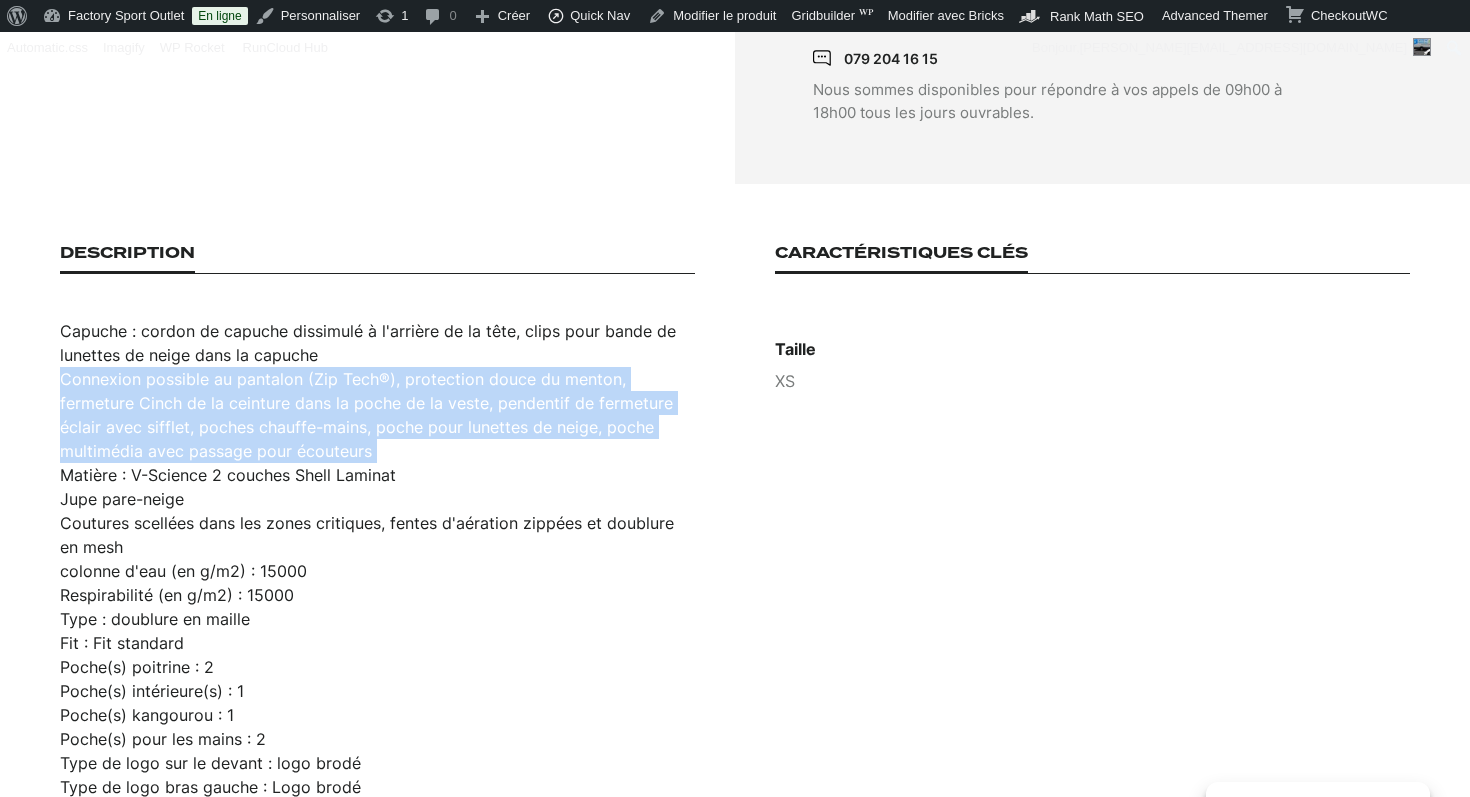 scroll, scrollTop: 1276, scrollLeft: 0, axis: vertical 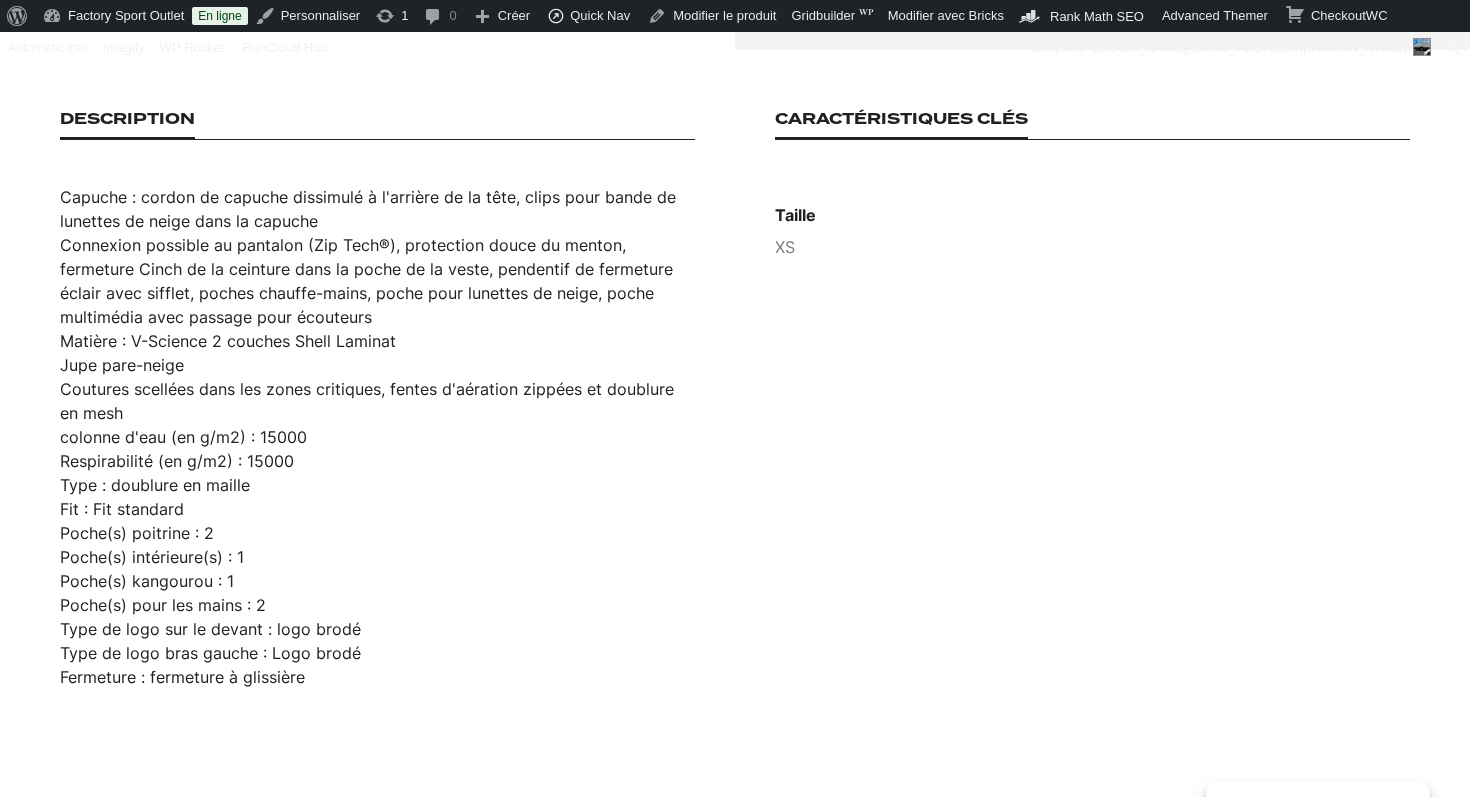 click on "Matière : V-Science 2 couches Shell Laminat" at bounding box center [377, 341] 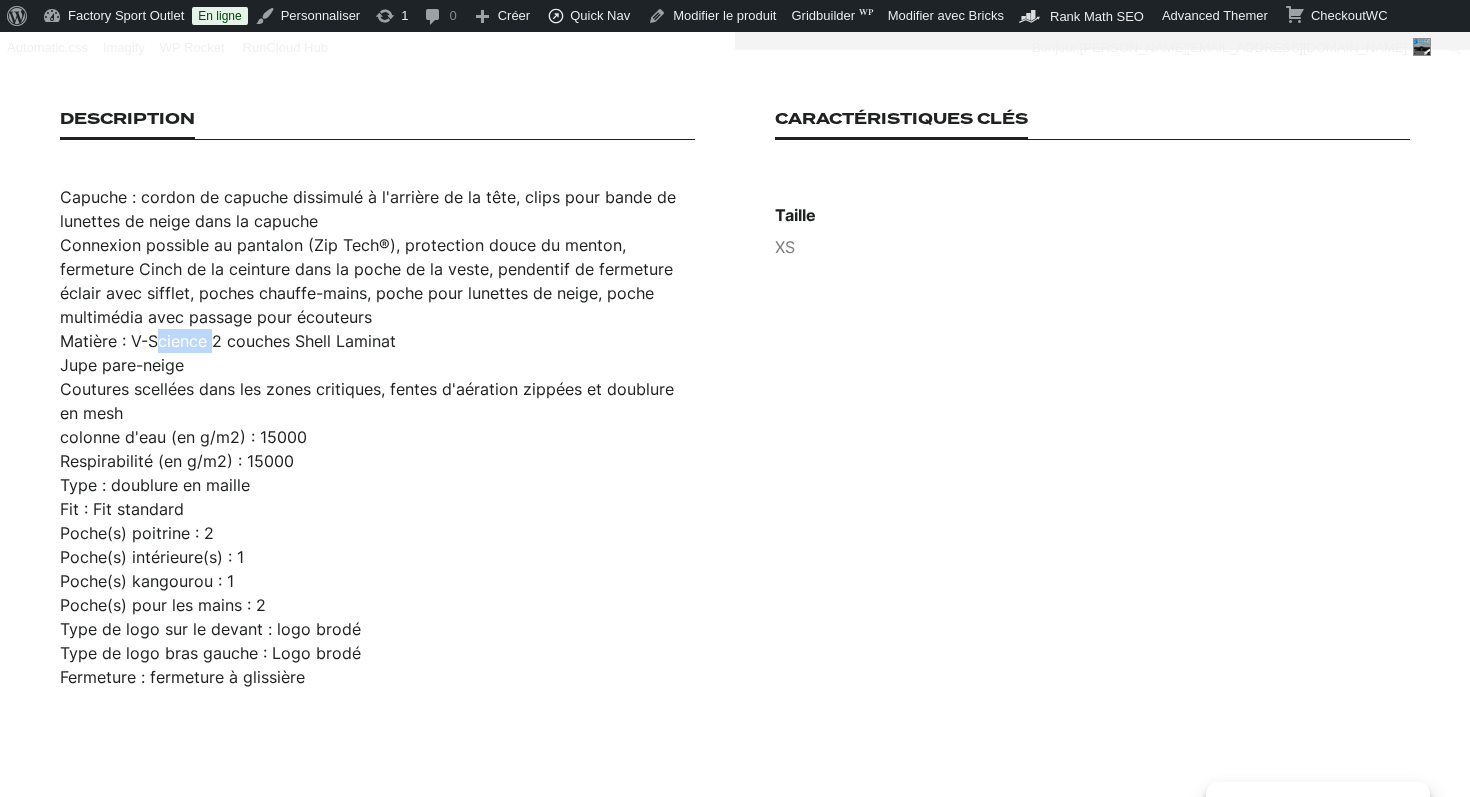 click on "Matière : V-Science 2 couches Shell Laminat" at bounding box center [377, 341] 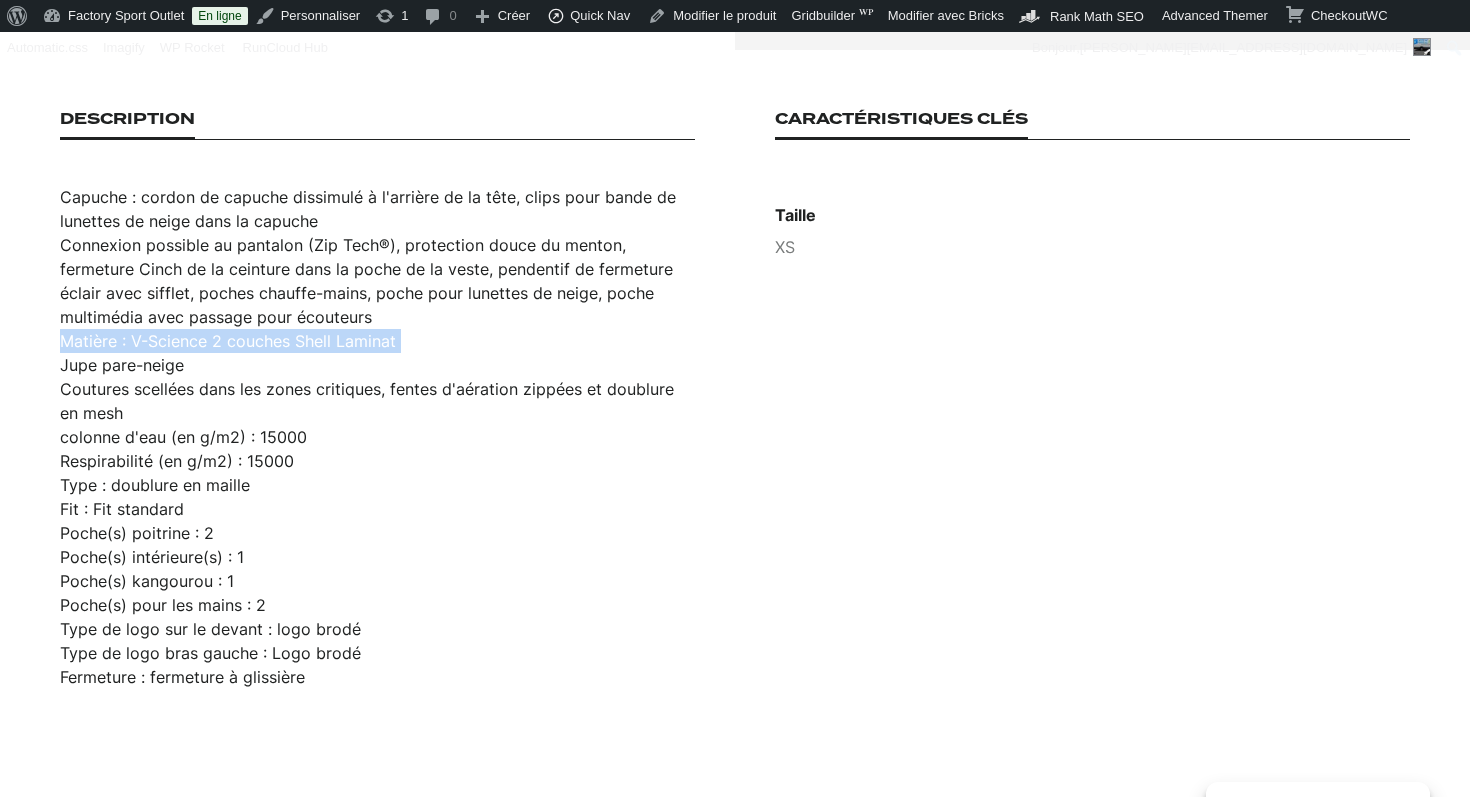 click on "Matière : V-Science 2 couches Shell Laminat" at bounding box center [377, 341] 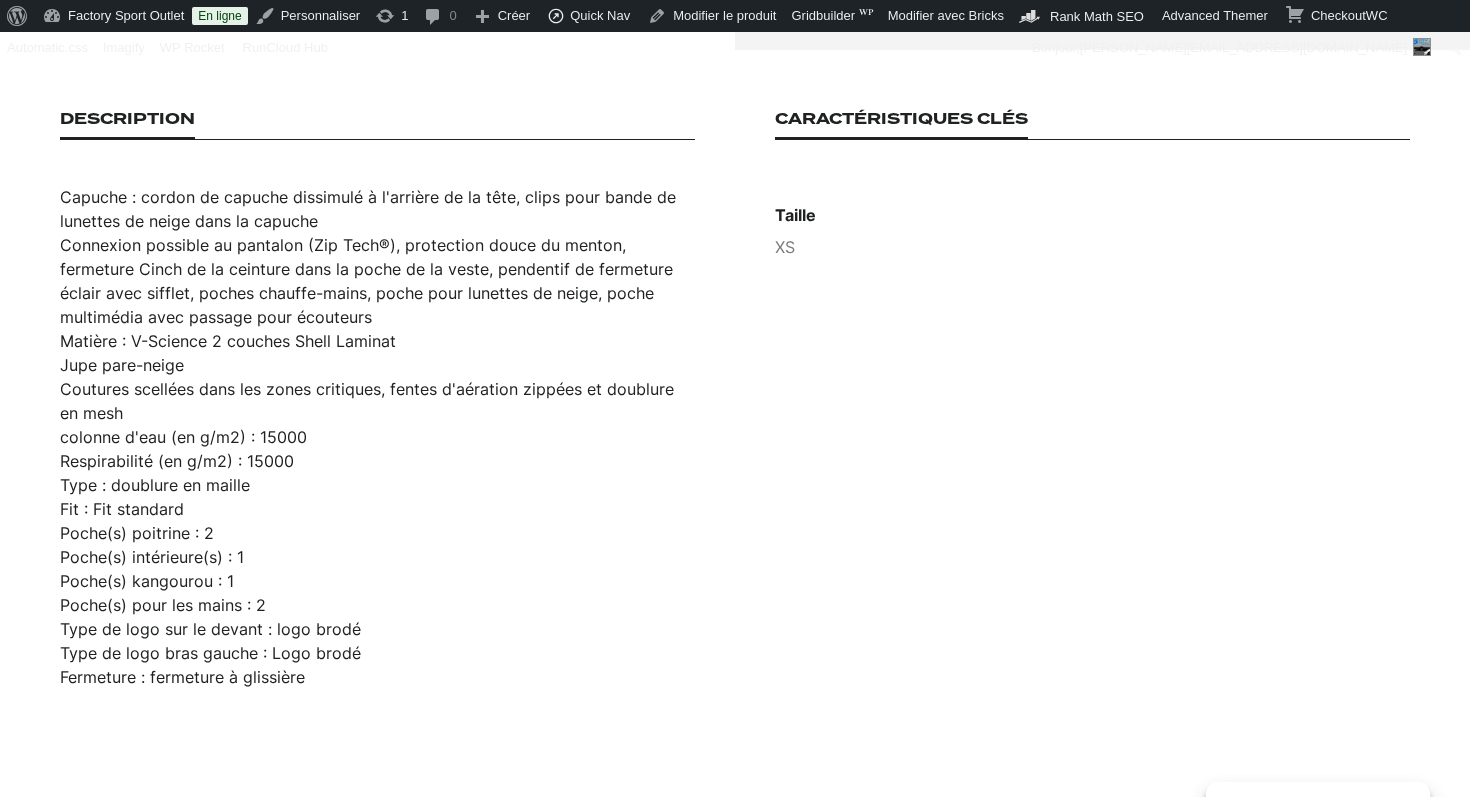 click on "Jupe pare-neige" at bounding box center [377, 365] 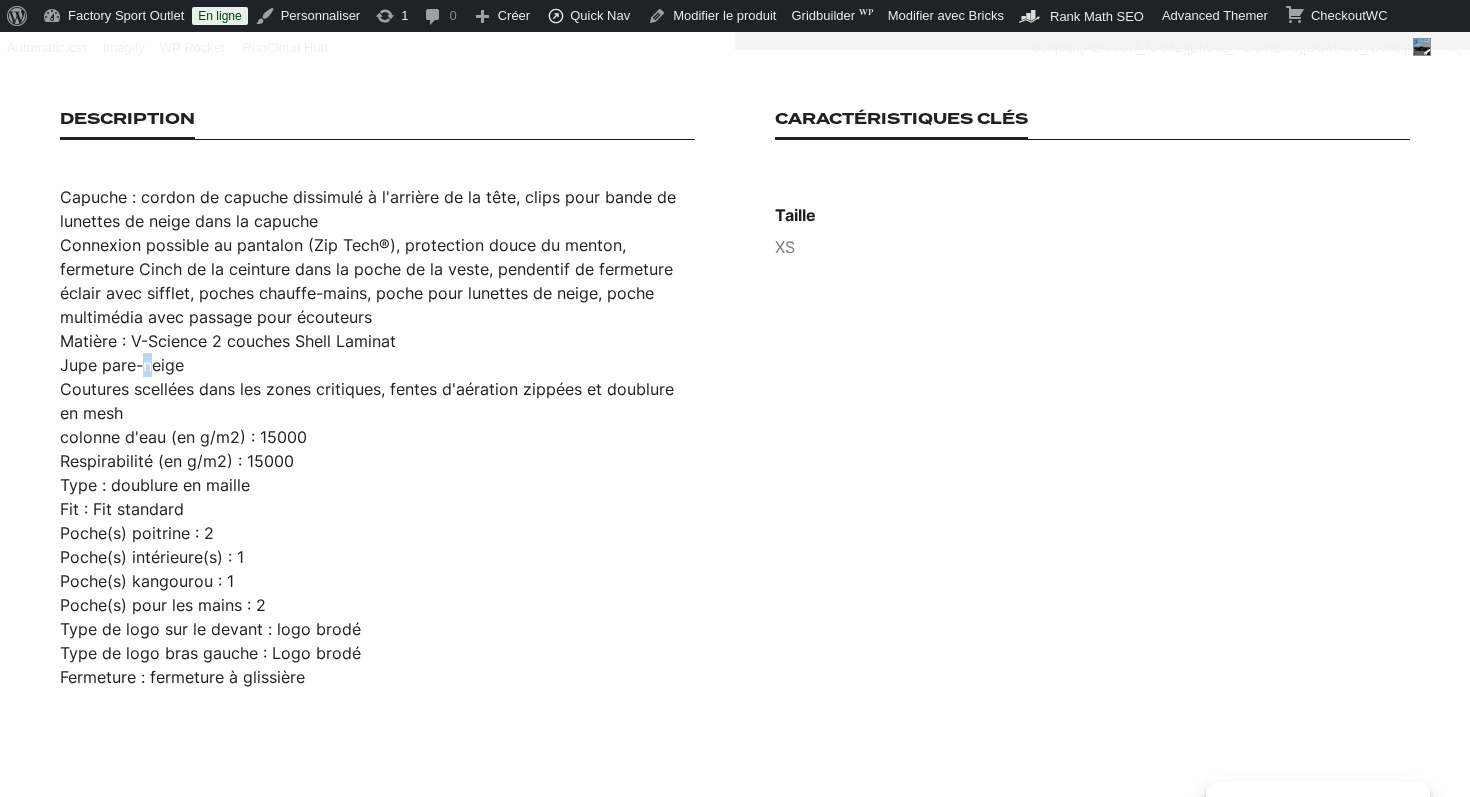 click on "Jupe pare-neige" at bounding box center (377, 365) 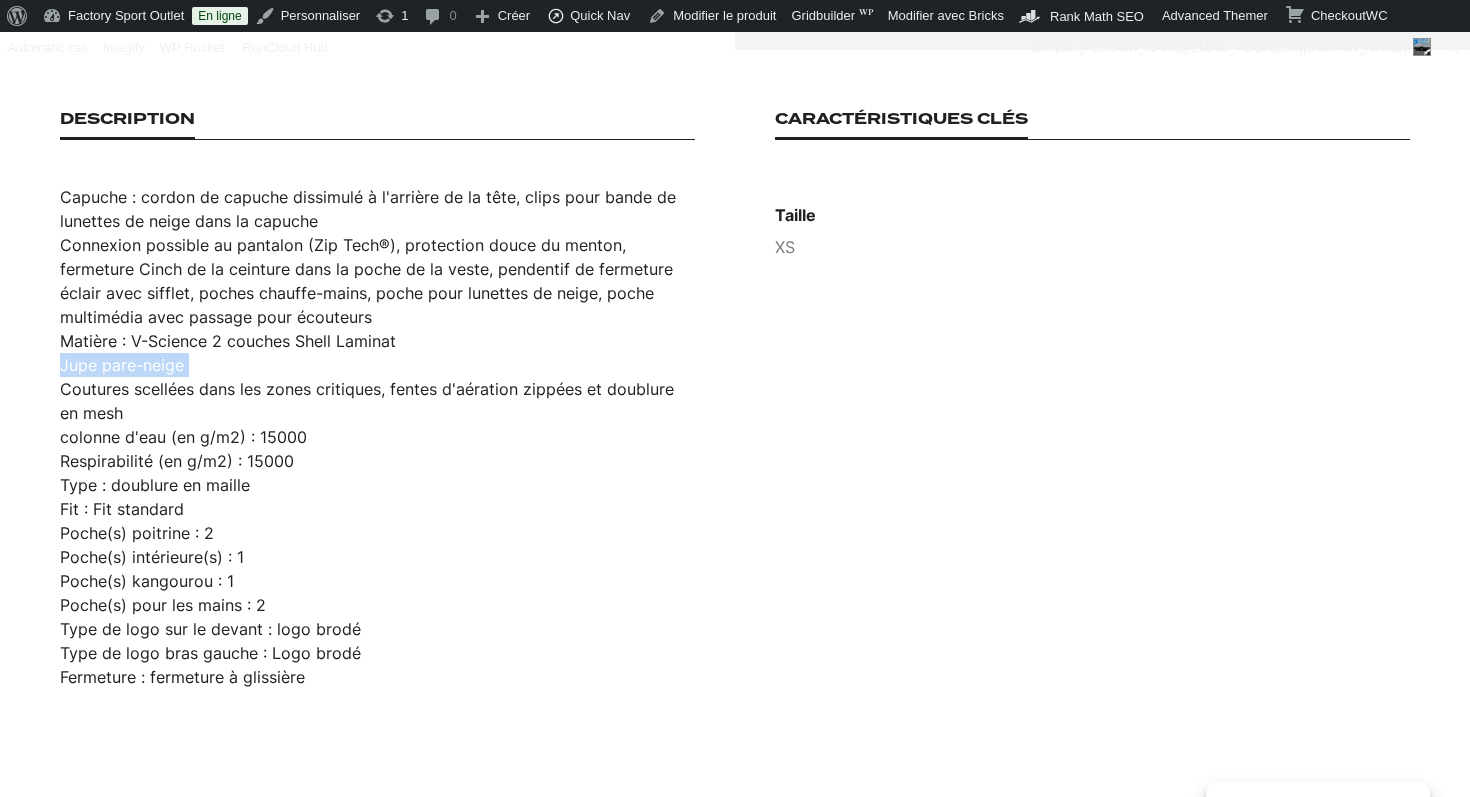 click on "Jupe pare-neige" at bounding box center (377, 365) 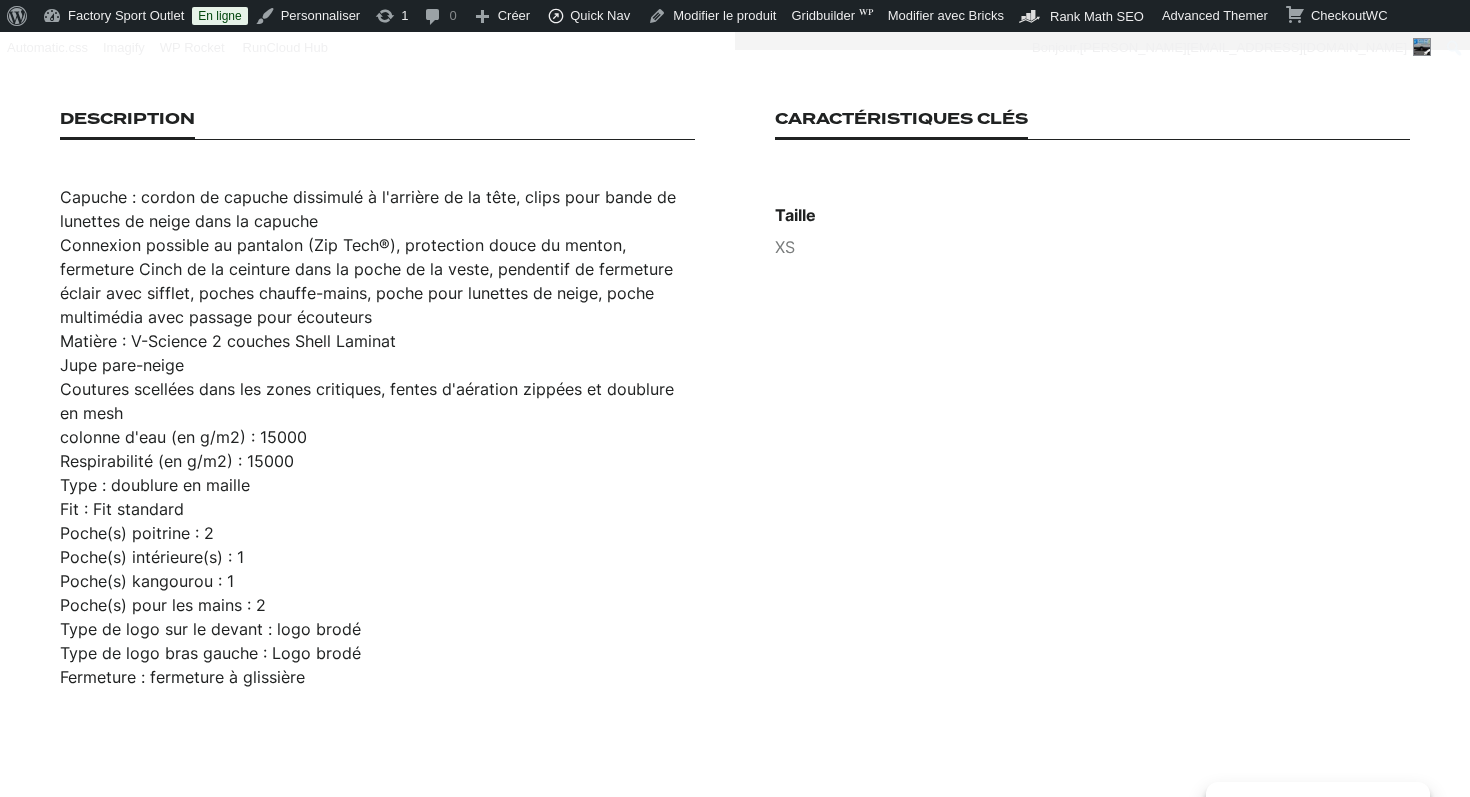 click on "Coutures scellées dans les zones critiques, fentes d'aération zippées et doublure en mesh" at bounding box center (377, 401) 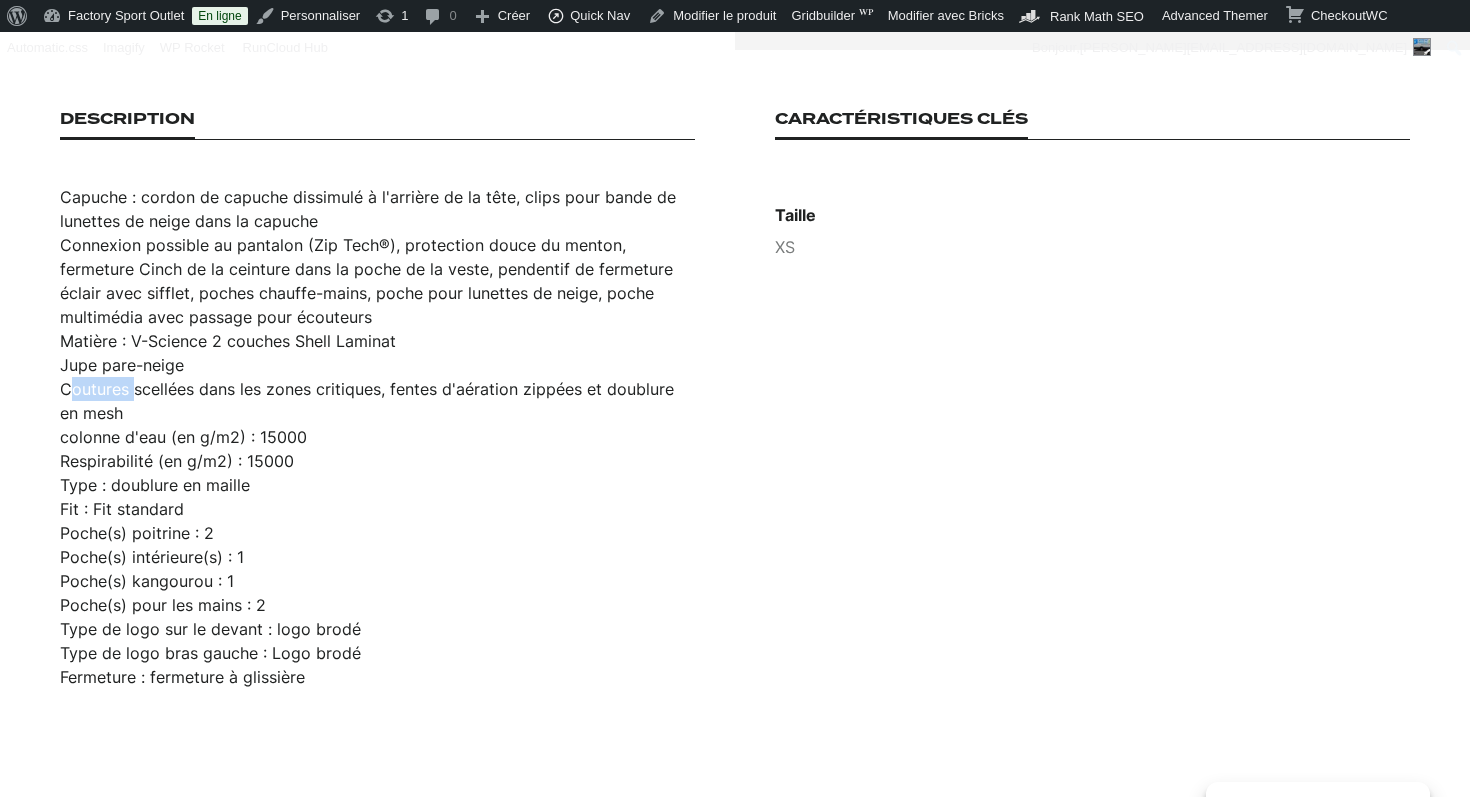 click on "Coutures scellées dans les zones critiques, fentes d'aération zippées et doublure en mesh" at bounding box center (377, 401) 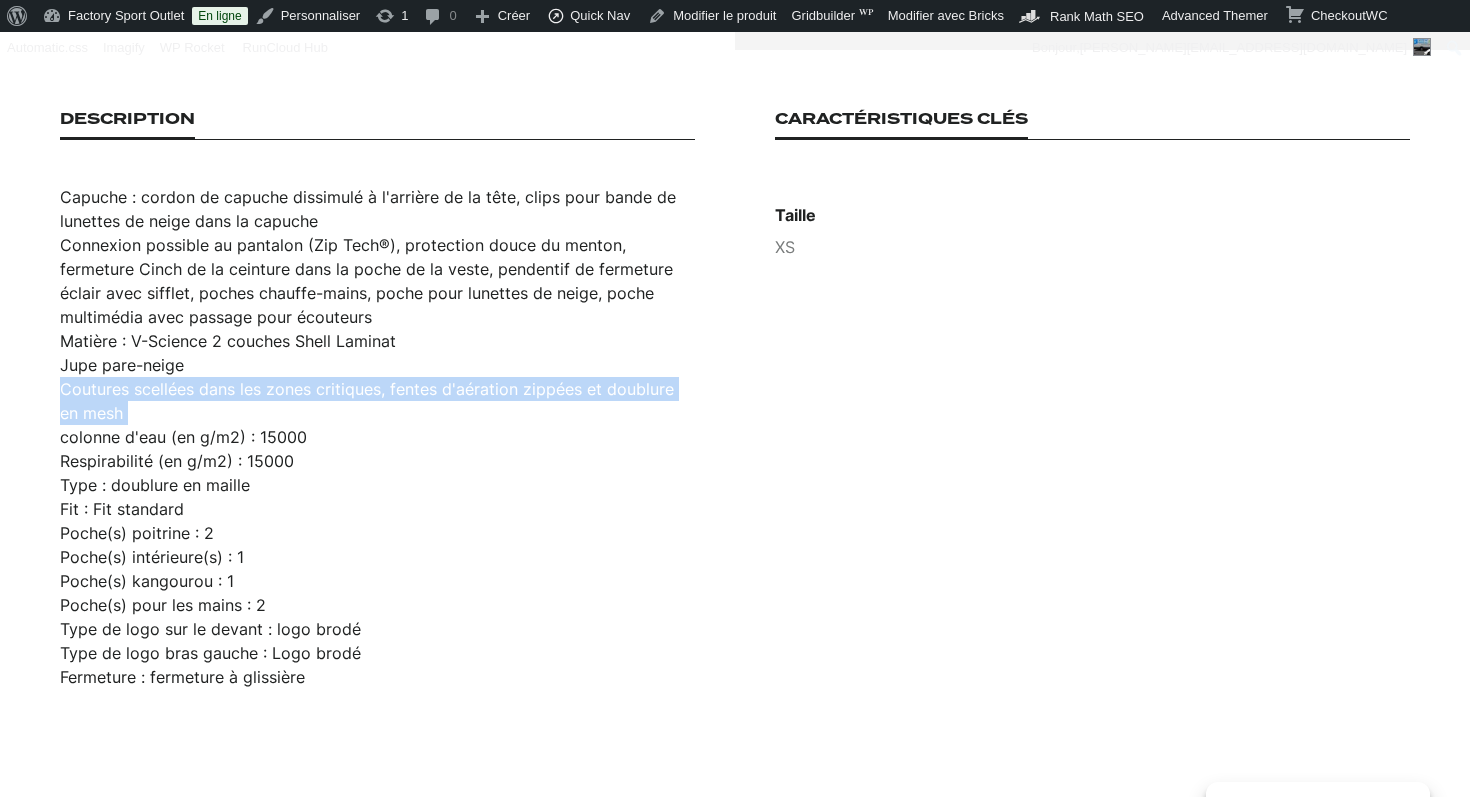 click on "Coutures scellées dans les zones critiques, fentes d'aération zippées et doublure en mesh" at bounding box center (377, 401) 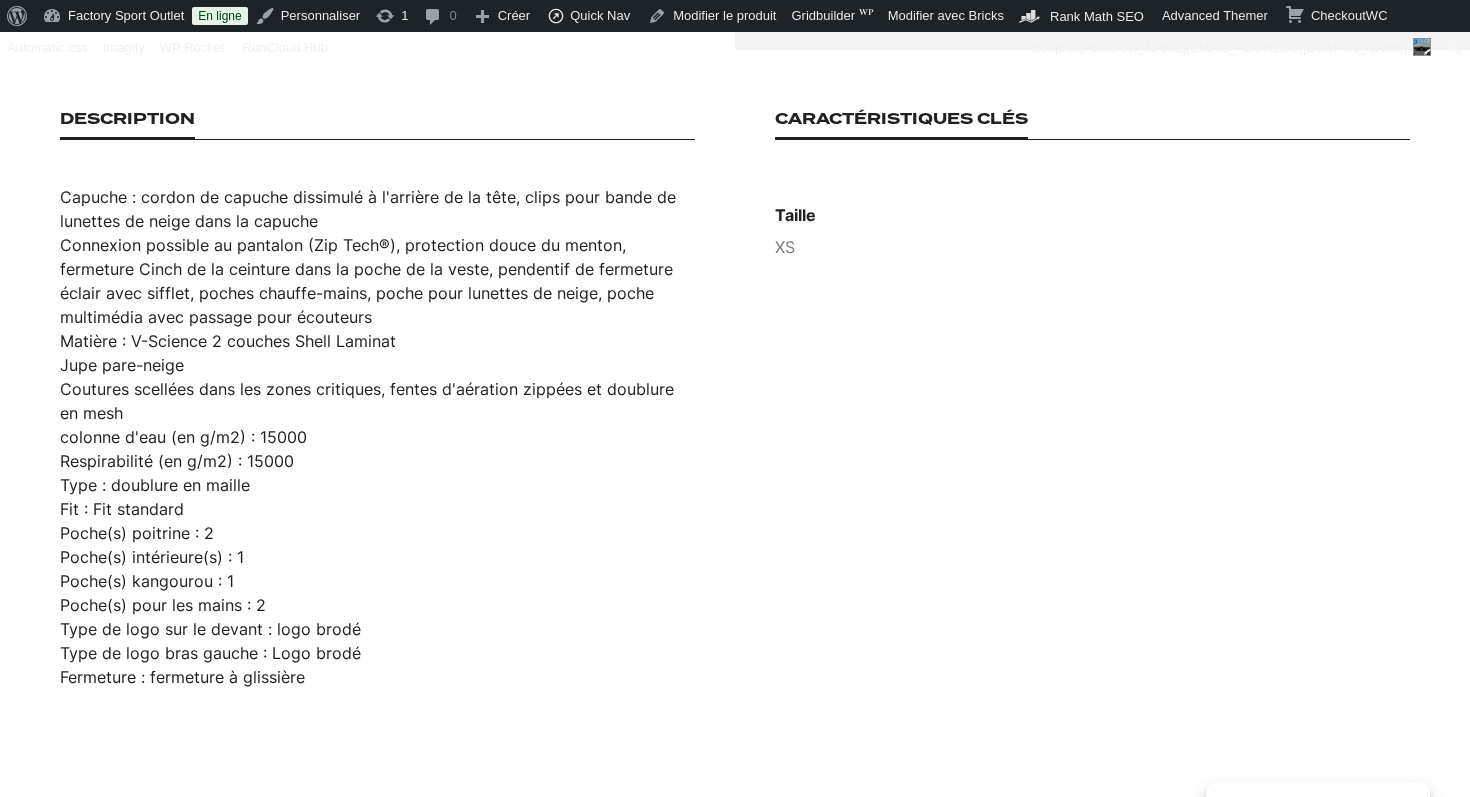 click on "colonne d'eau (en g/m2) : 15000" at bounding box center [377, 437] 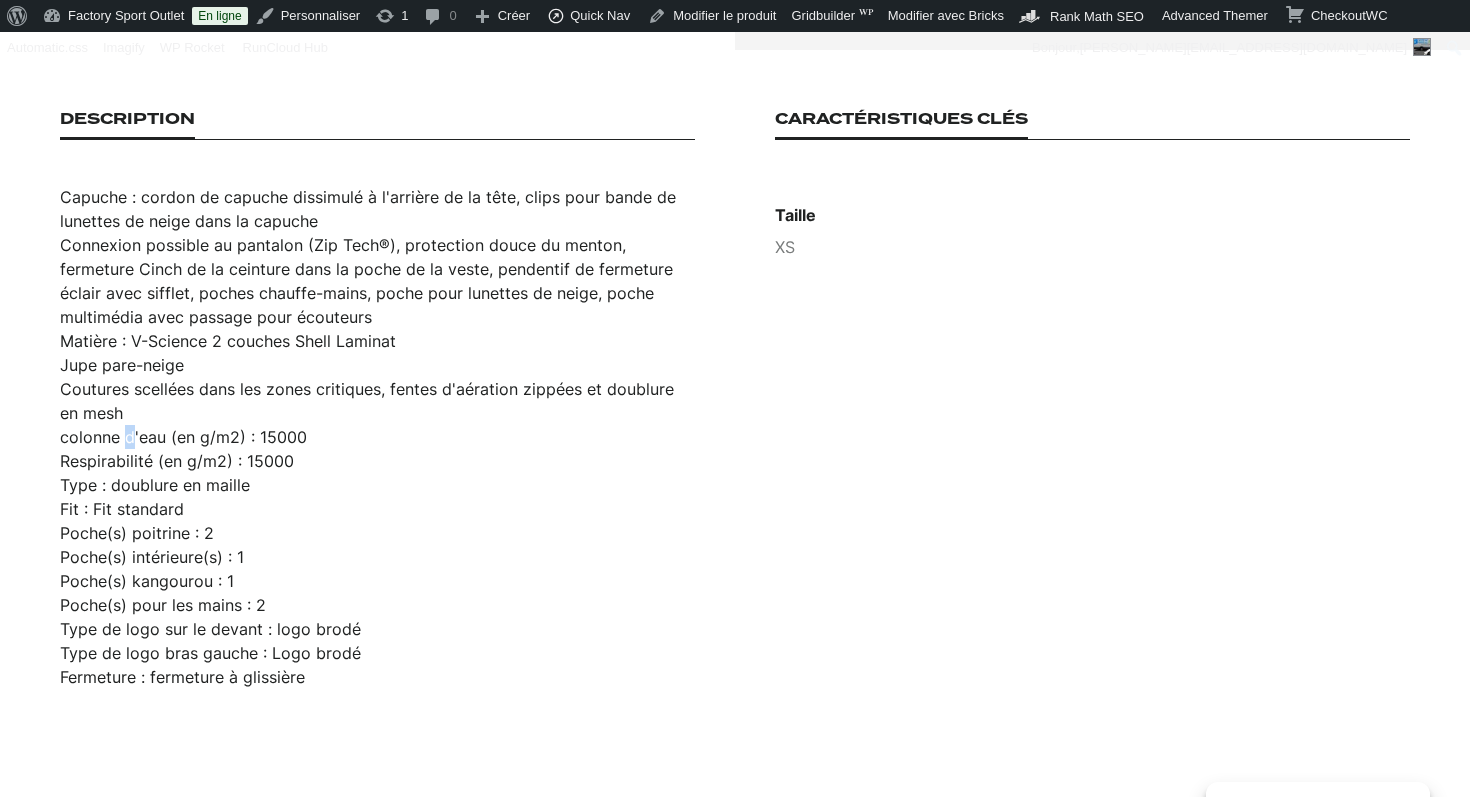 click on "colonne d'eau (en g/m2) : 15000" at bounding box center [377, 437] 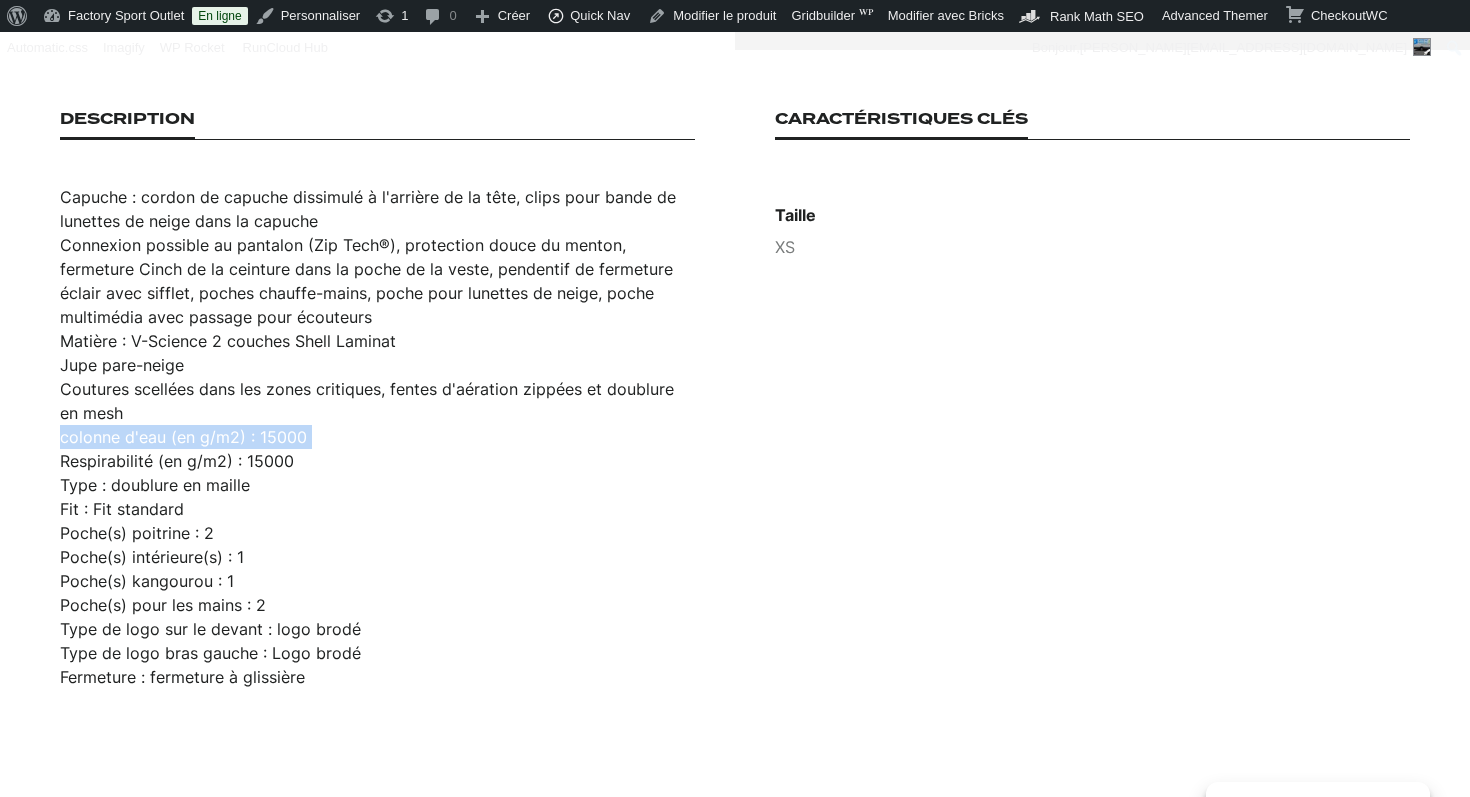 click on "colonne d'eau (en g/m2) : 15000" at bounding box center [377, 437] 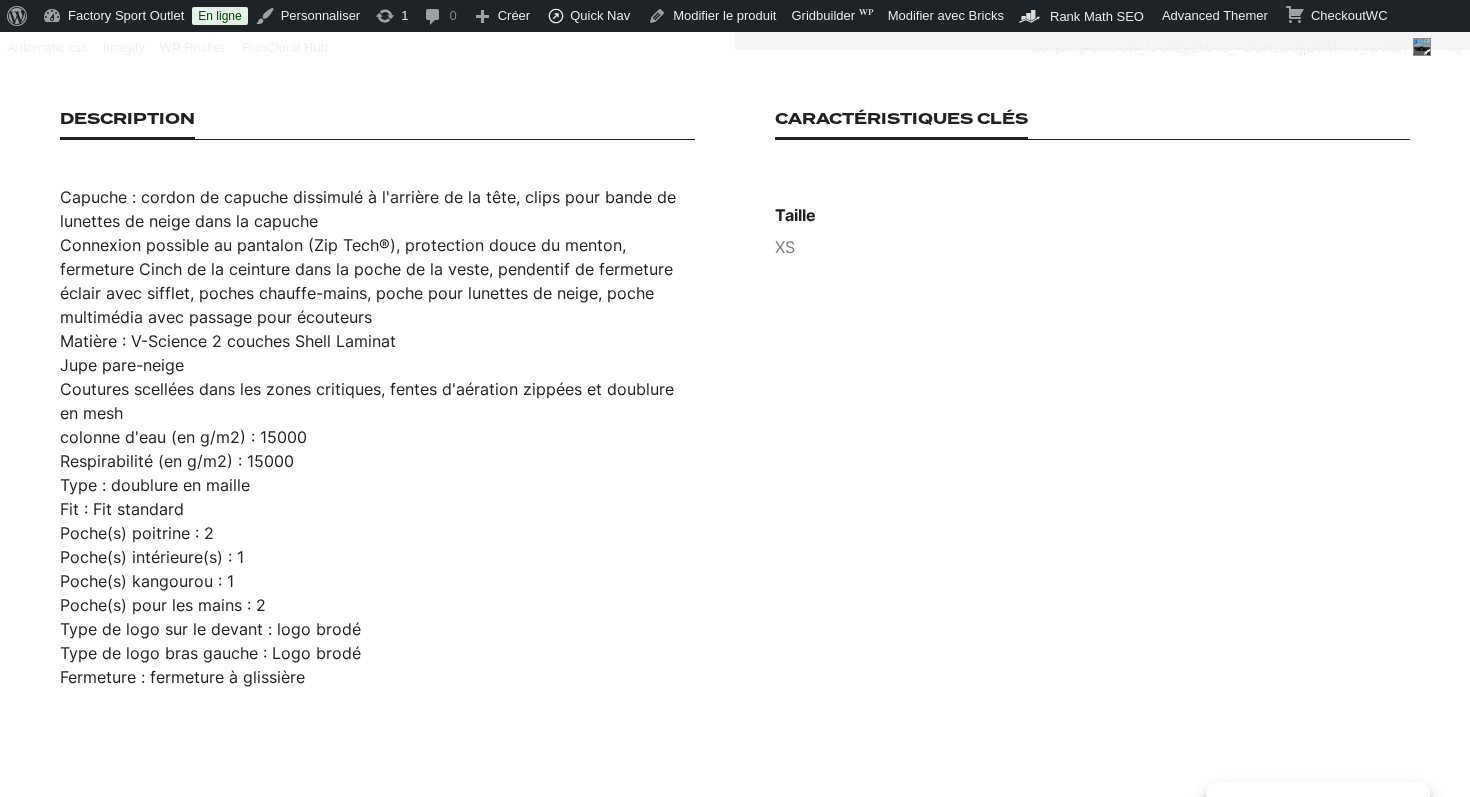 click on "Respirabilité (en g/m2) : 15000" at bounding box center (377, 461) 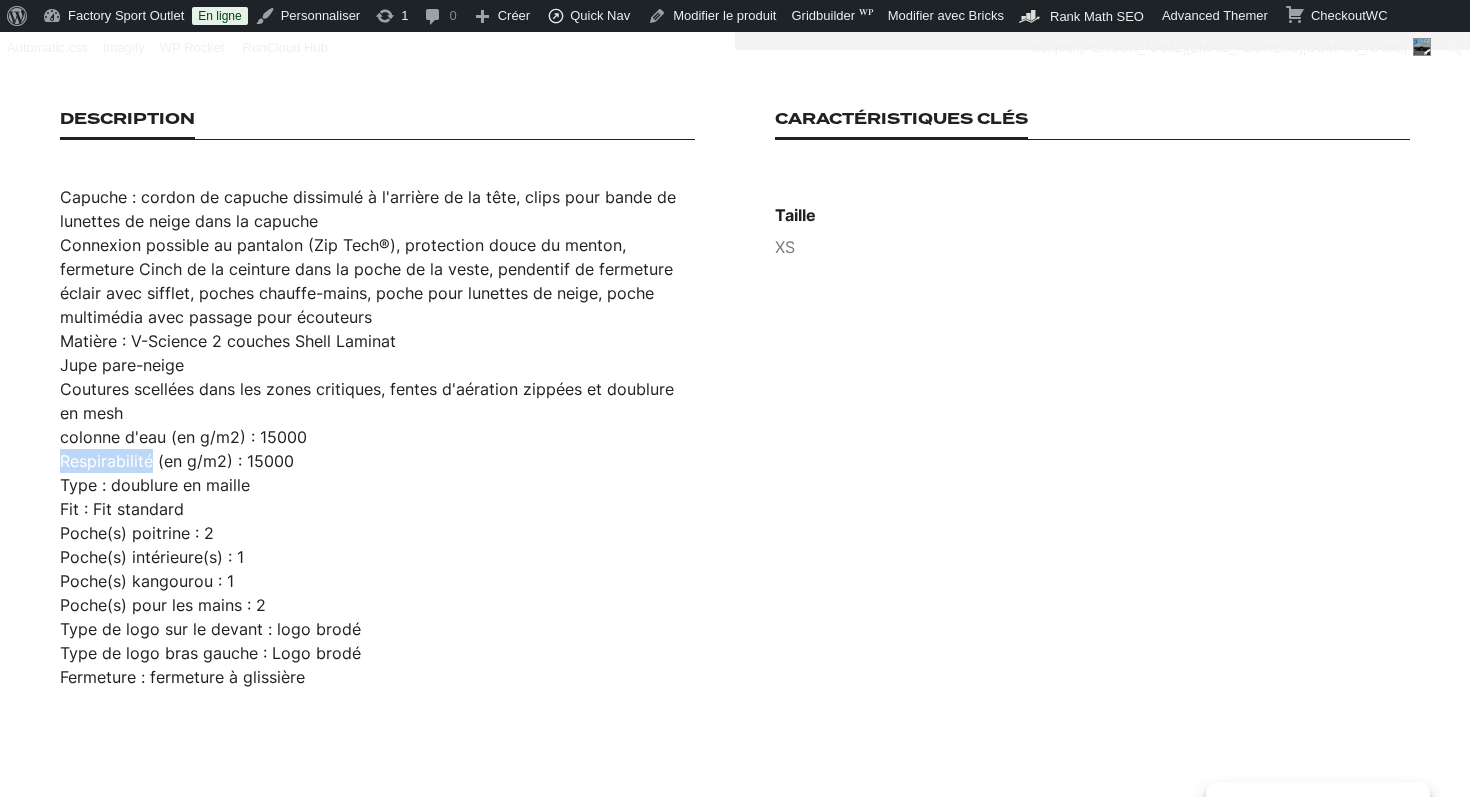 click on "Respirabilité (en g/m2) : 15000" at bounding box center [377, 461] 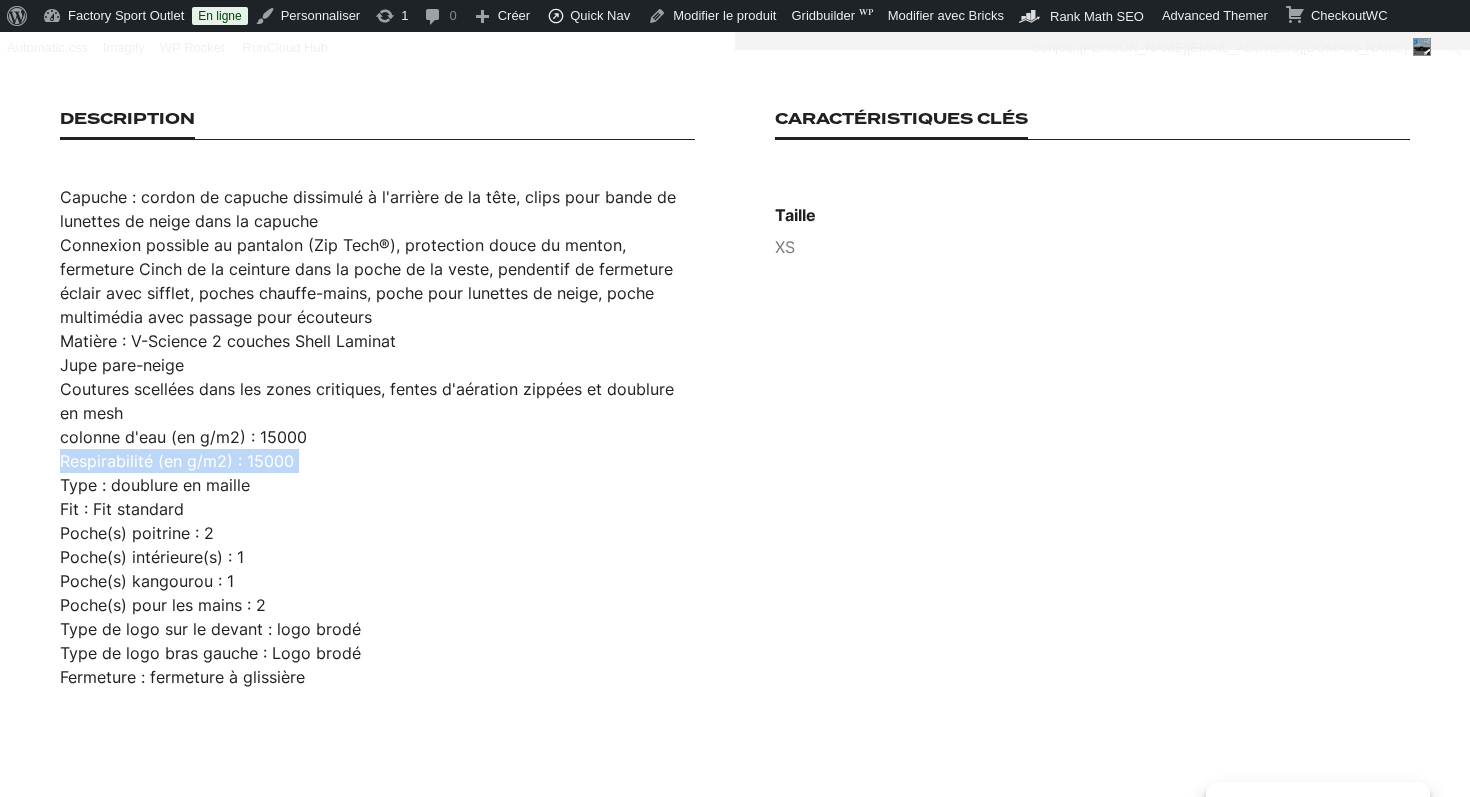 click on "Respirabilité (en g/m2) : 15000" at bounding box center [377, 461] 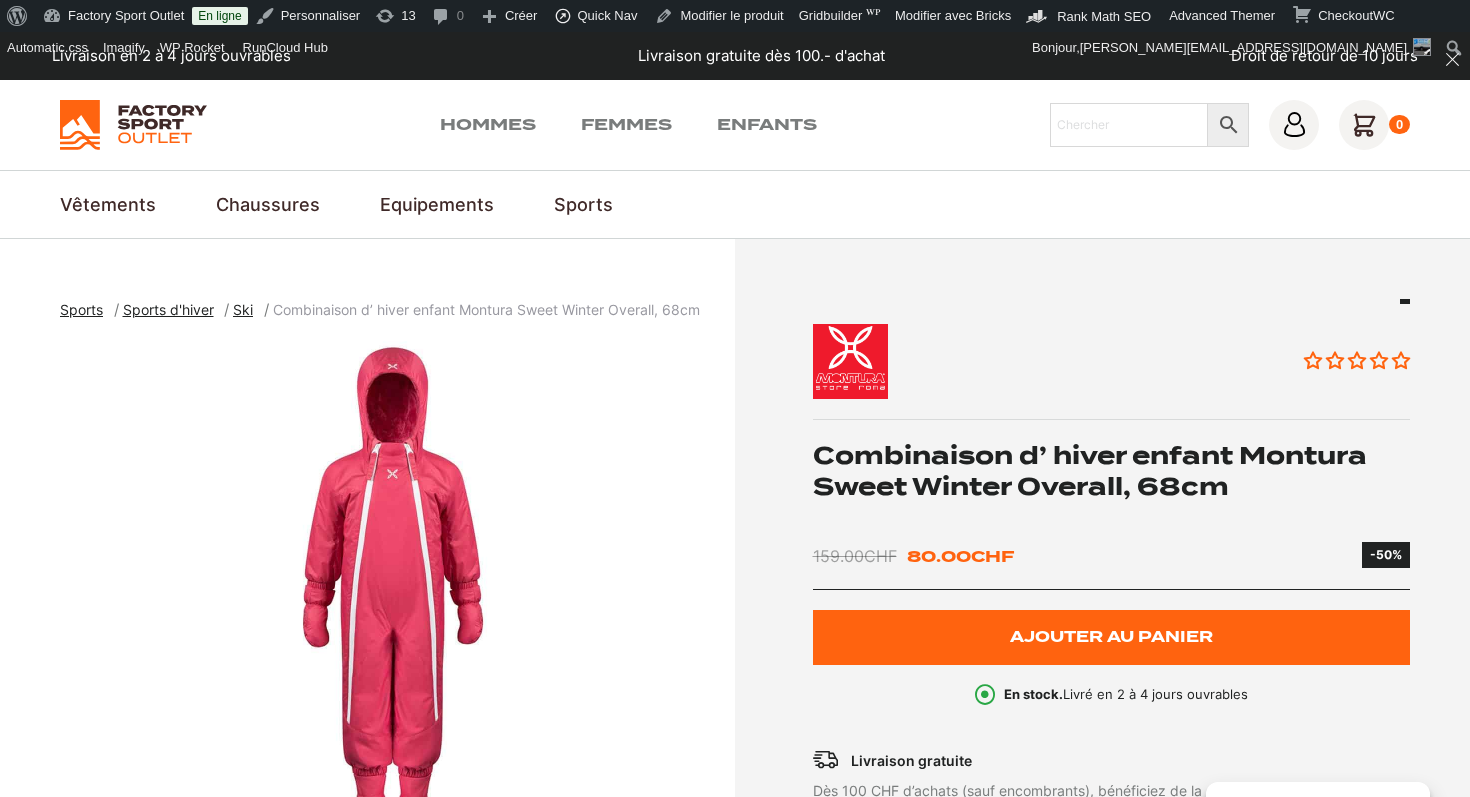 scroll, scrollTop: 0, scrollLeft: 0, axis: both 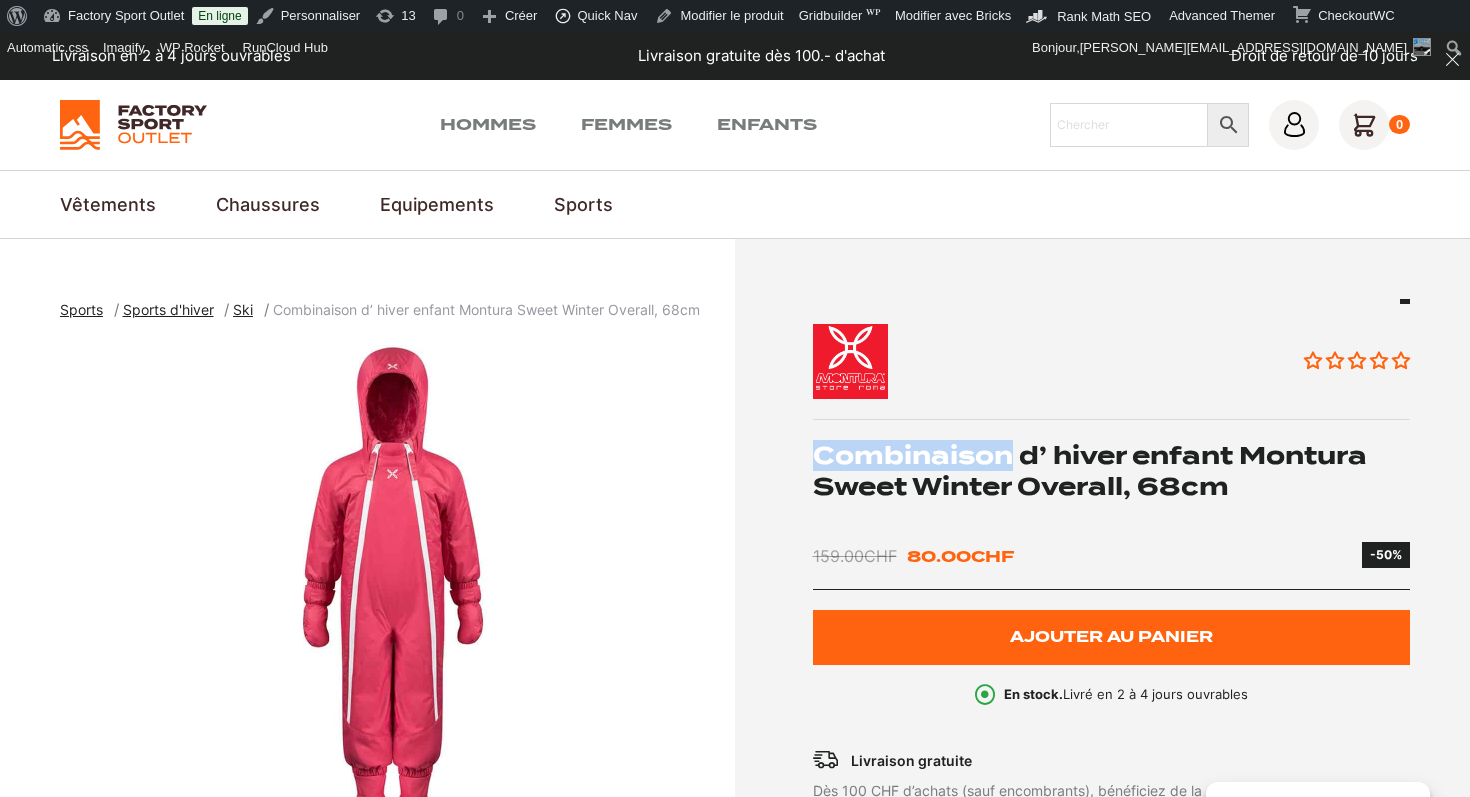 click on "Aucun avis
Combinaison d’ hiver enfant Montura Sweet Winter Overall, 68cm 159.00  CHF   Le prix initial était : 159.00 CHF. 80.00  CHF Le prix actuel est : 80.00 CHF.
-50%
Plus que 1 en stock
quantité de Combinaison d' hiver enfant Montura Sweet Winter Overall, 68cm
Ajouter au panier
En stock.  Livré en 2 à 4 jours ouvrables" at bounding box center (1112, 502) 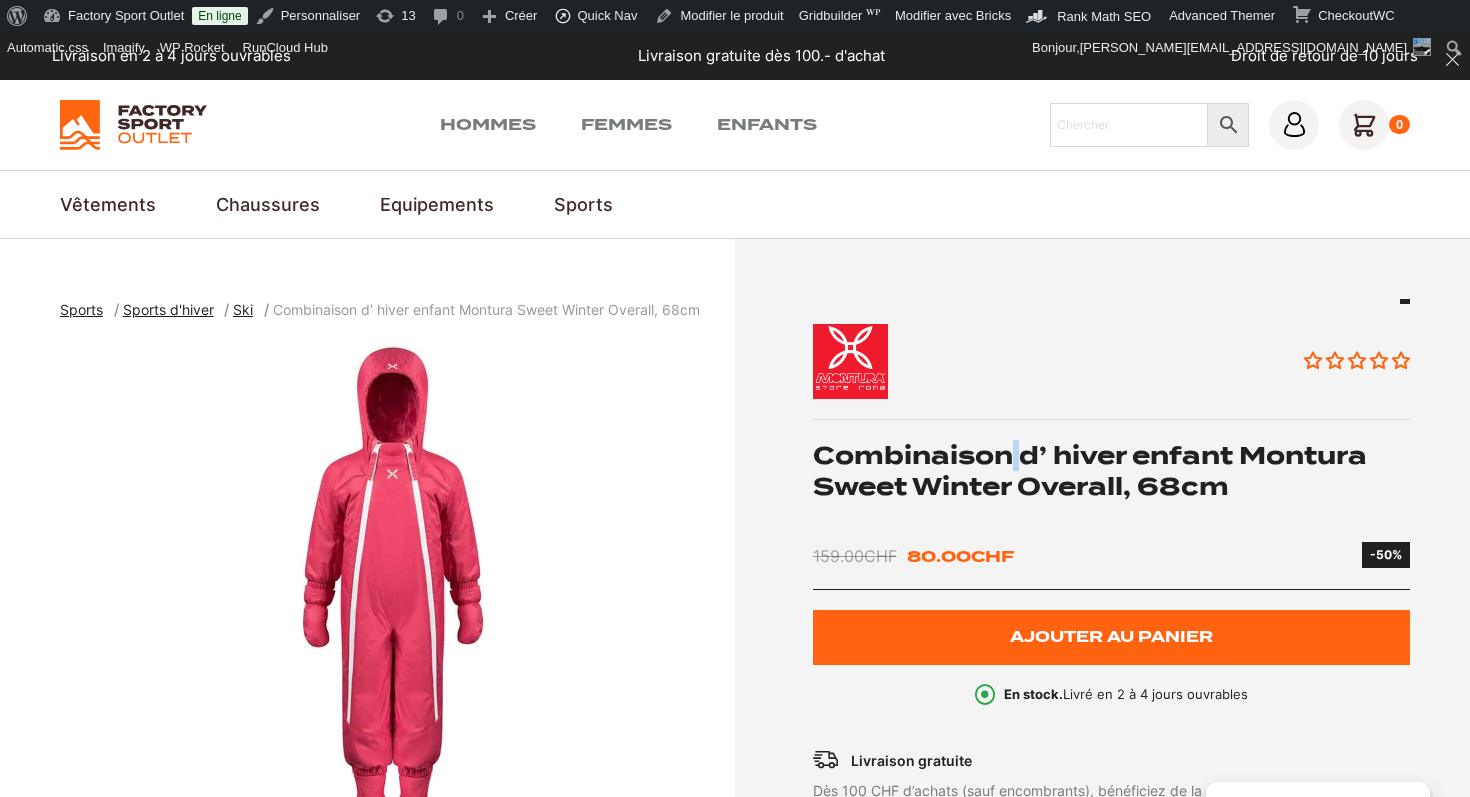 click on "Combinaison d’ hiver enfant Montura Sweet Winter Overall, 68cm" at bounding box center [1112, 471] 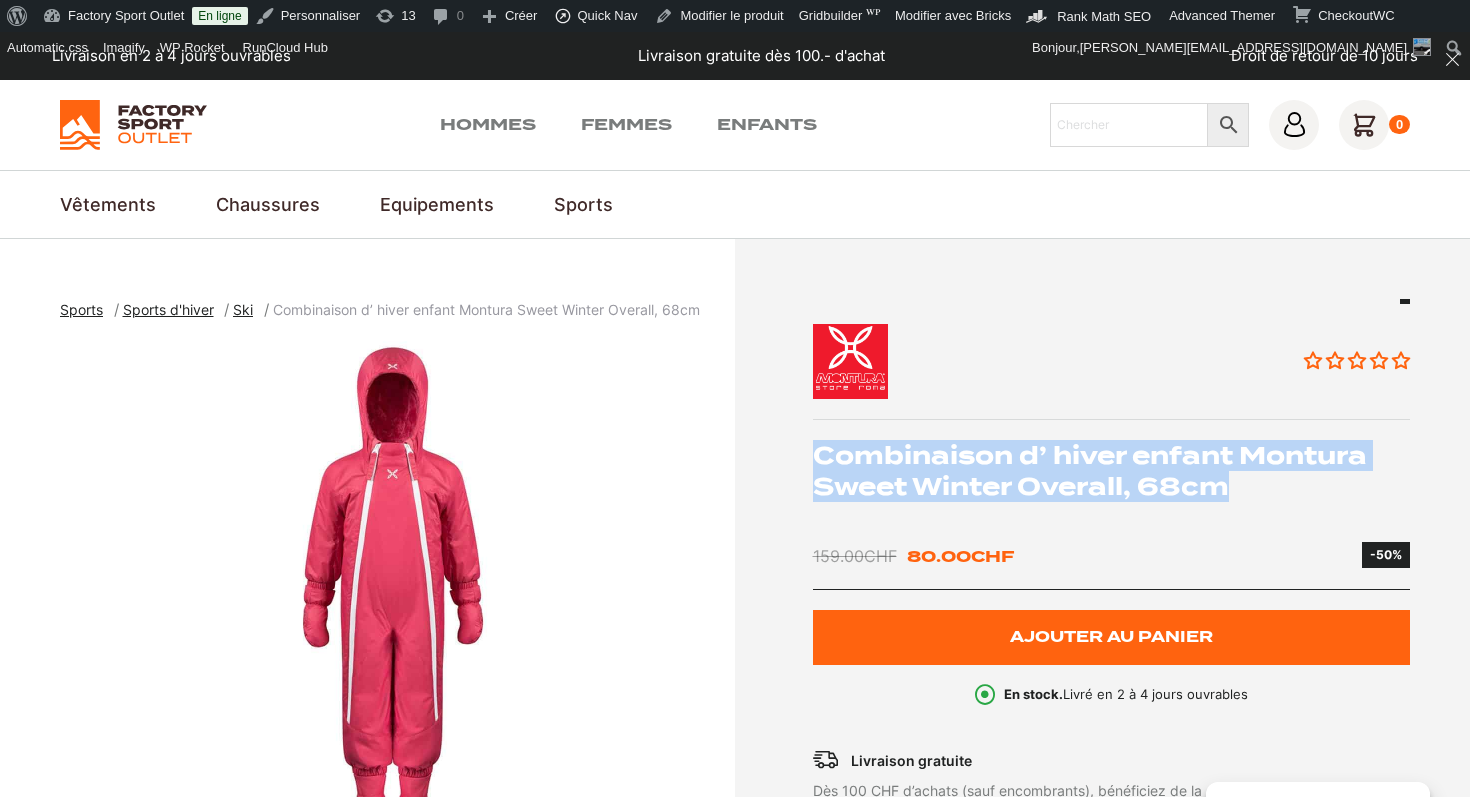 click on "Combinaison d’ hiver enfant Montura Sweet Winter Overall, 68cm" at bounding box center (1112, 471) 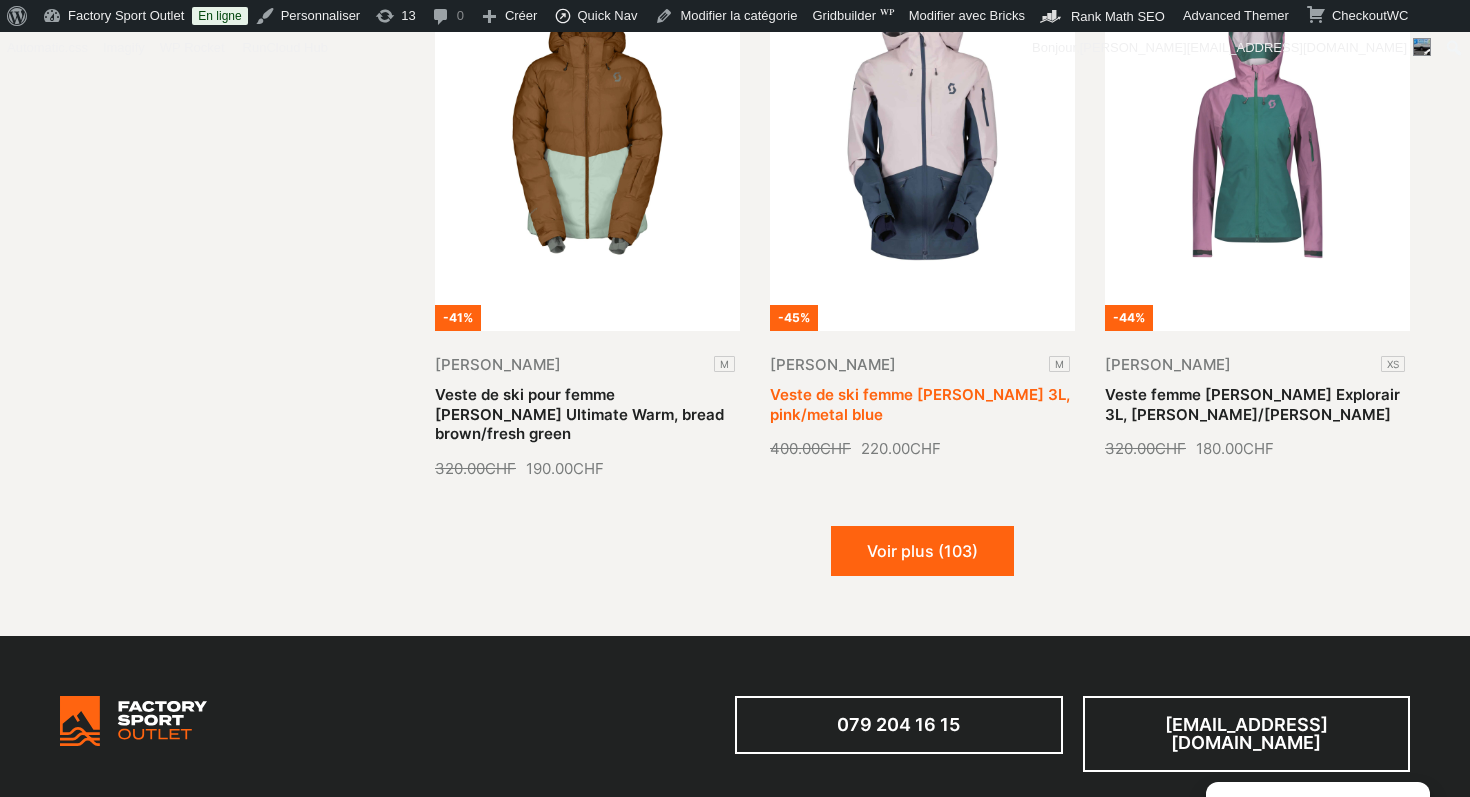 scroll, scrollTop: 2433, scrollLeft: 0, axis: vertical 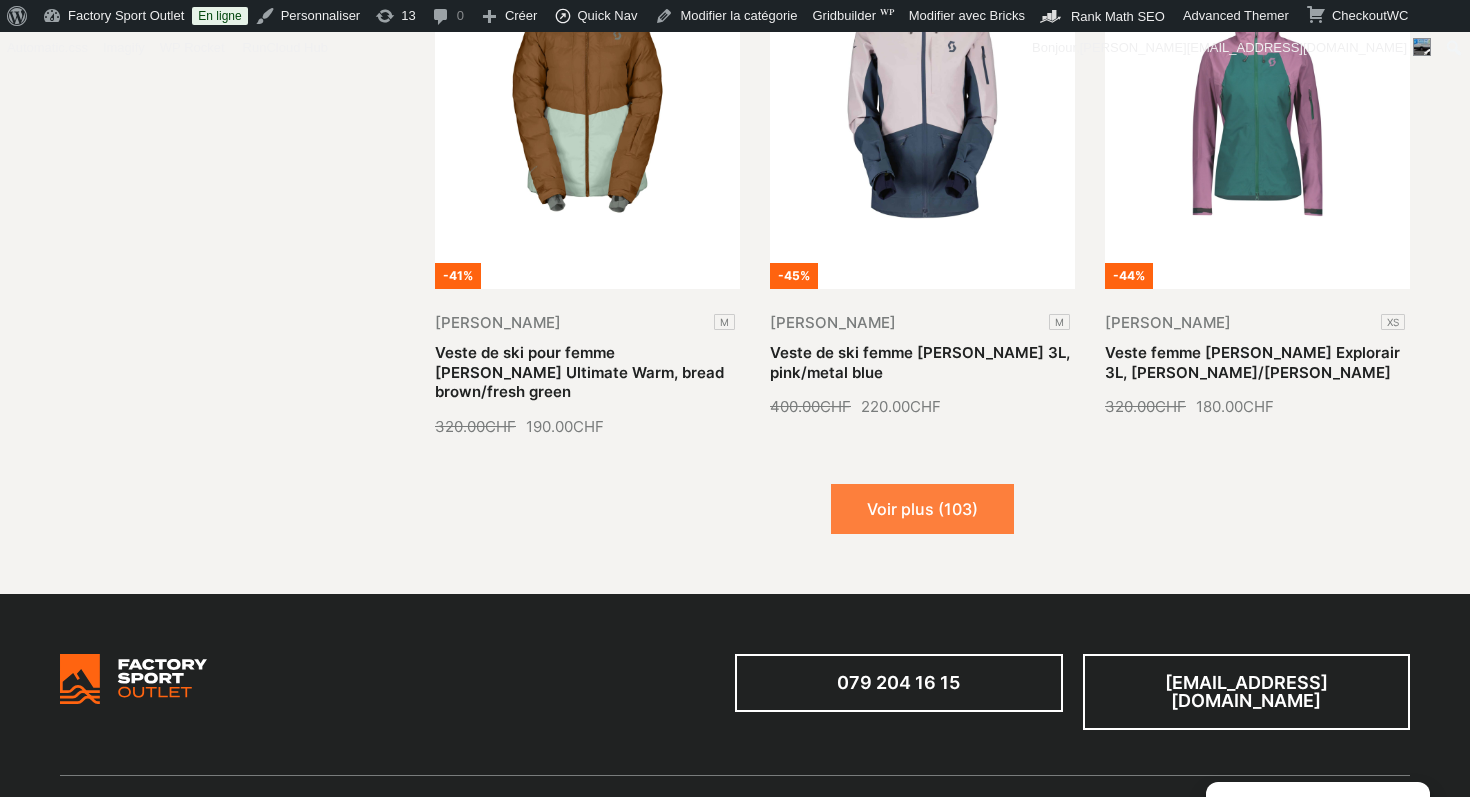 click on "Voir plus (103)" at bounding box center [922, 509] 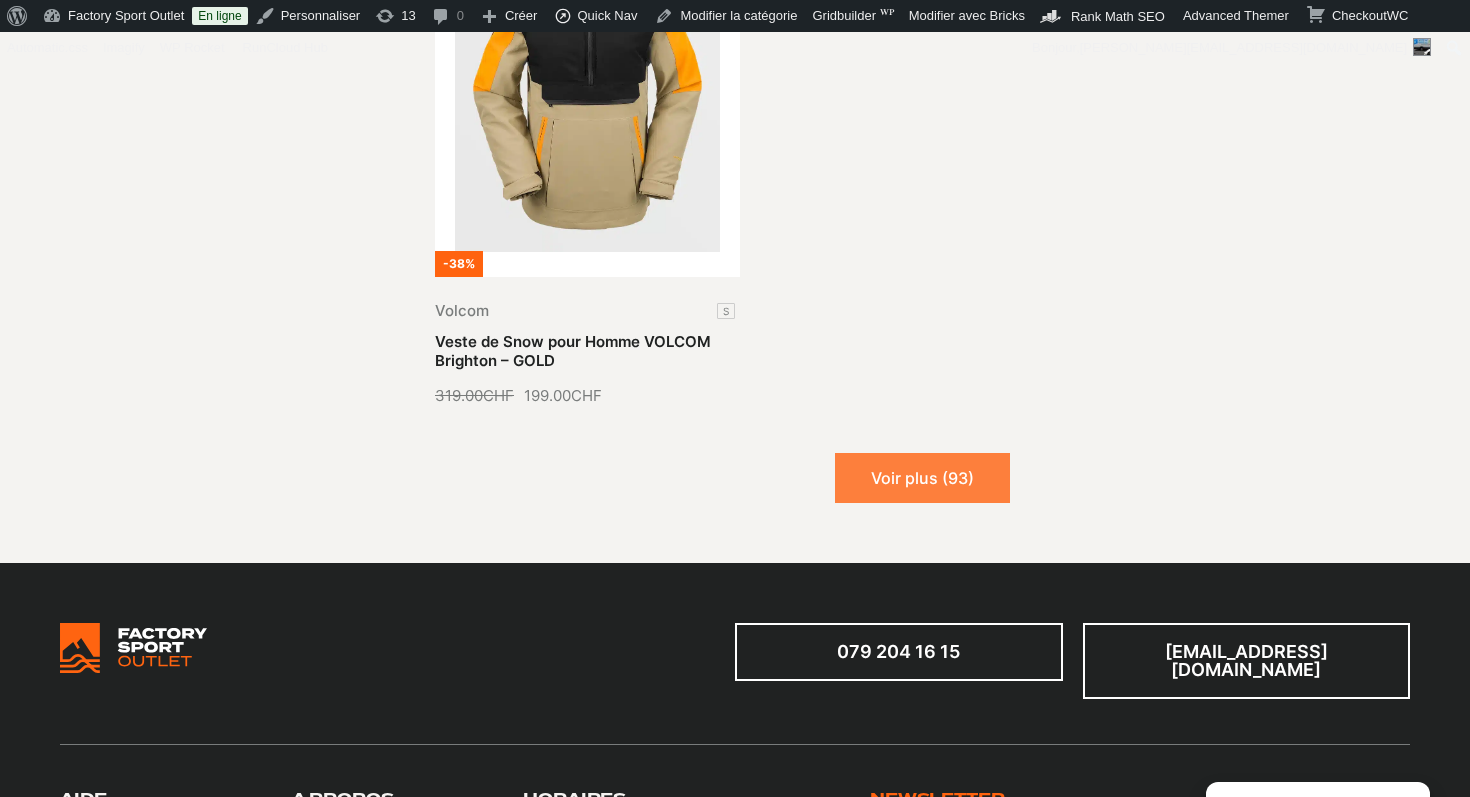 click on "Voir plus (93)" at bounding box center [922, 478] 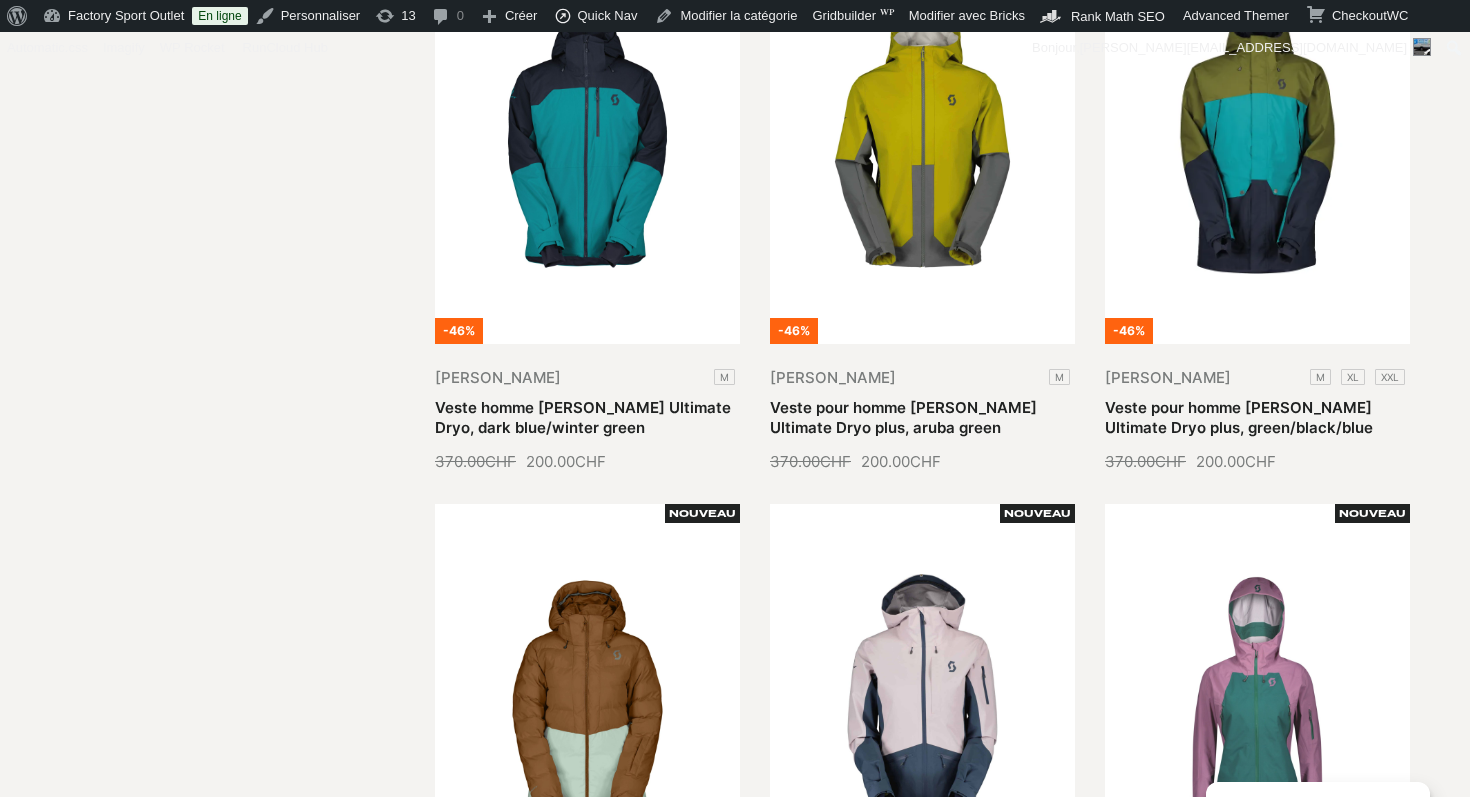 scroll, scrollTop: 0, scrollLeft: 0, axis: both 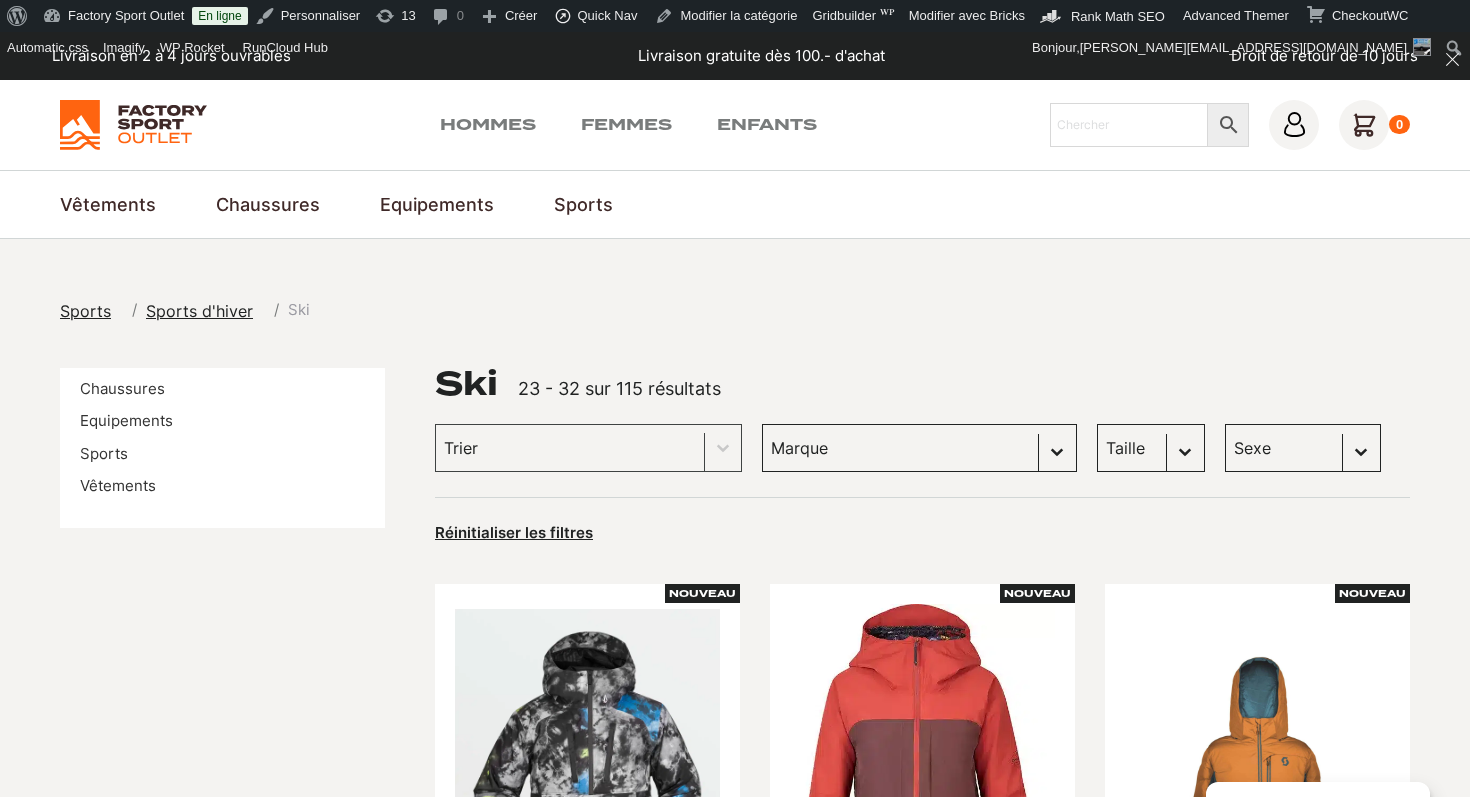 click on "[PERSON_NAME] (43) [PERSON_NAME] (23) [PERSON_NAME] snowboards (13) Columbia (11) Volcom (7) Dragon (3) Panda optics (2) The [US_STATE] Scene (2) Arva (1) Dynafit (1)" at bounding box center (919, 448) 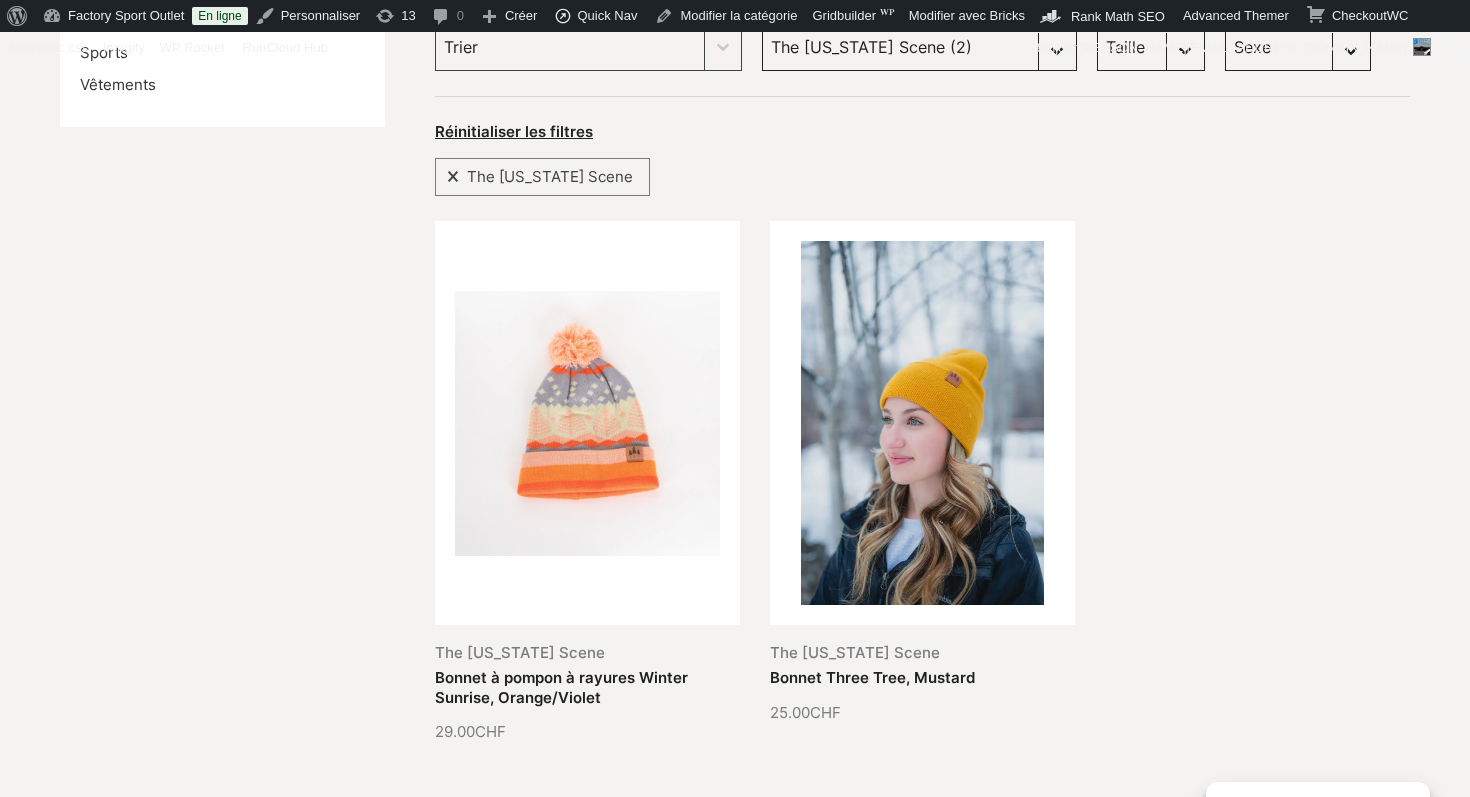scroll, scrollTop: 0, scrollLeft: 0, axis: both 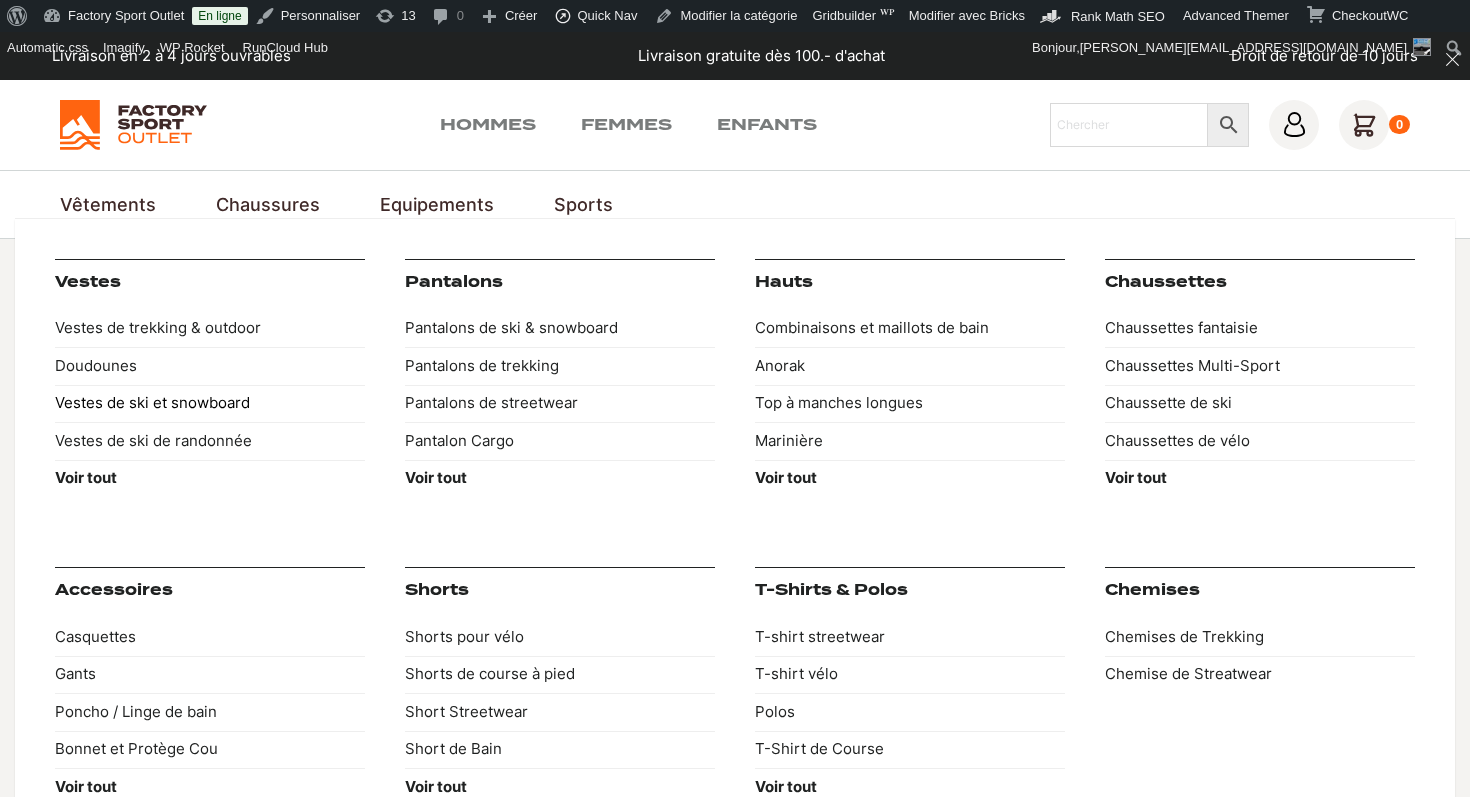 click on "Vestes de ski et snowboard" at bounding box center [210, 404] 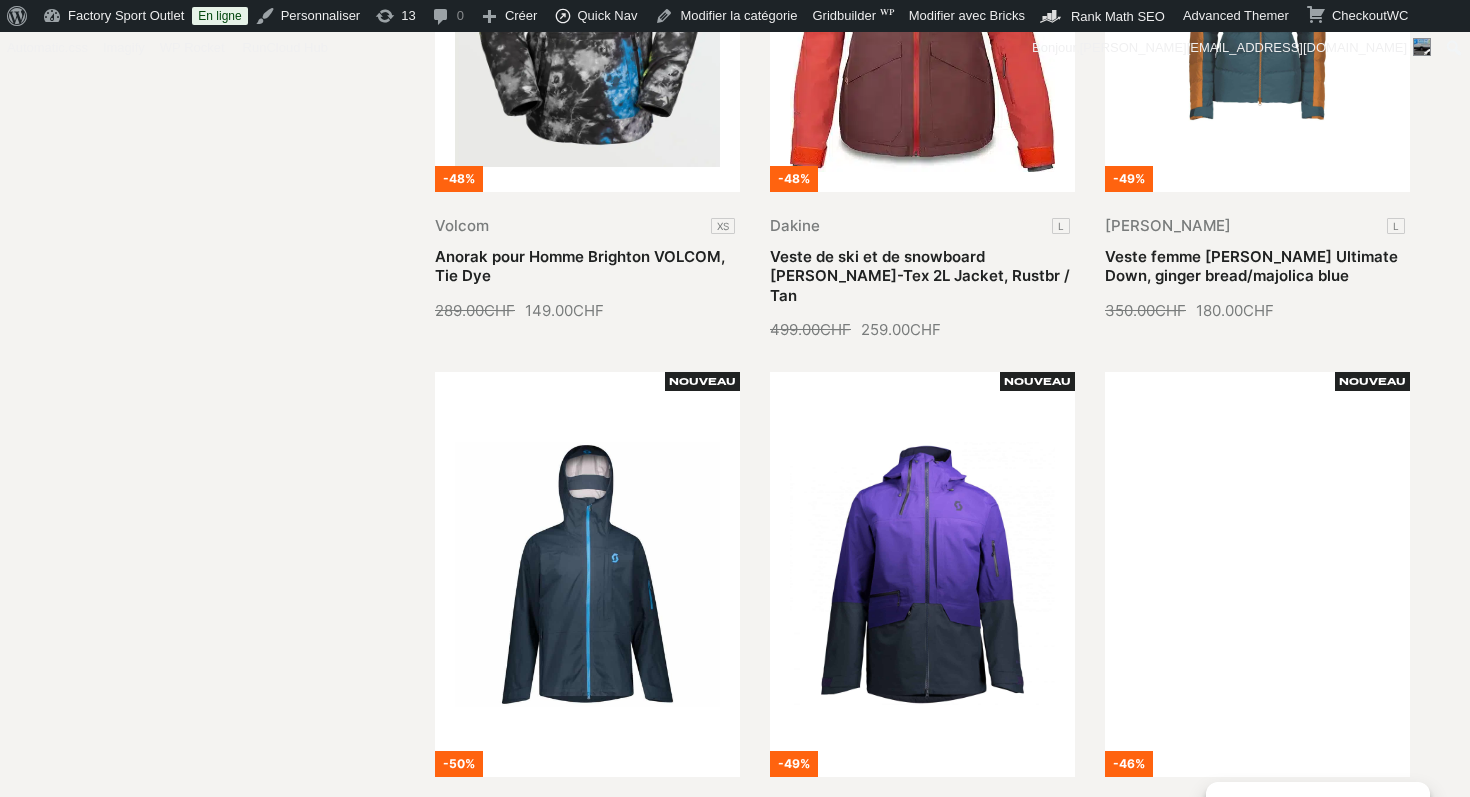 scroll, scrollTop: 0, scrollLeft: 0, axis: both 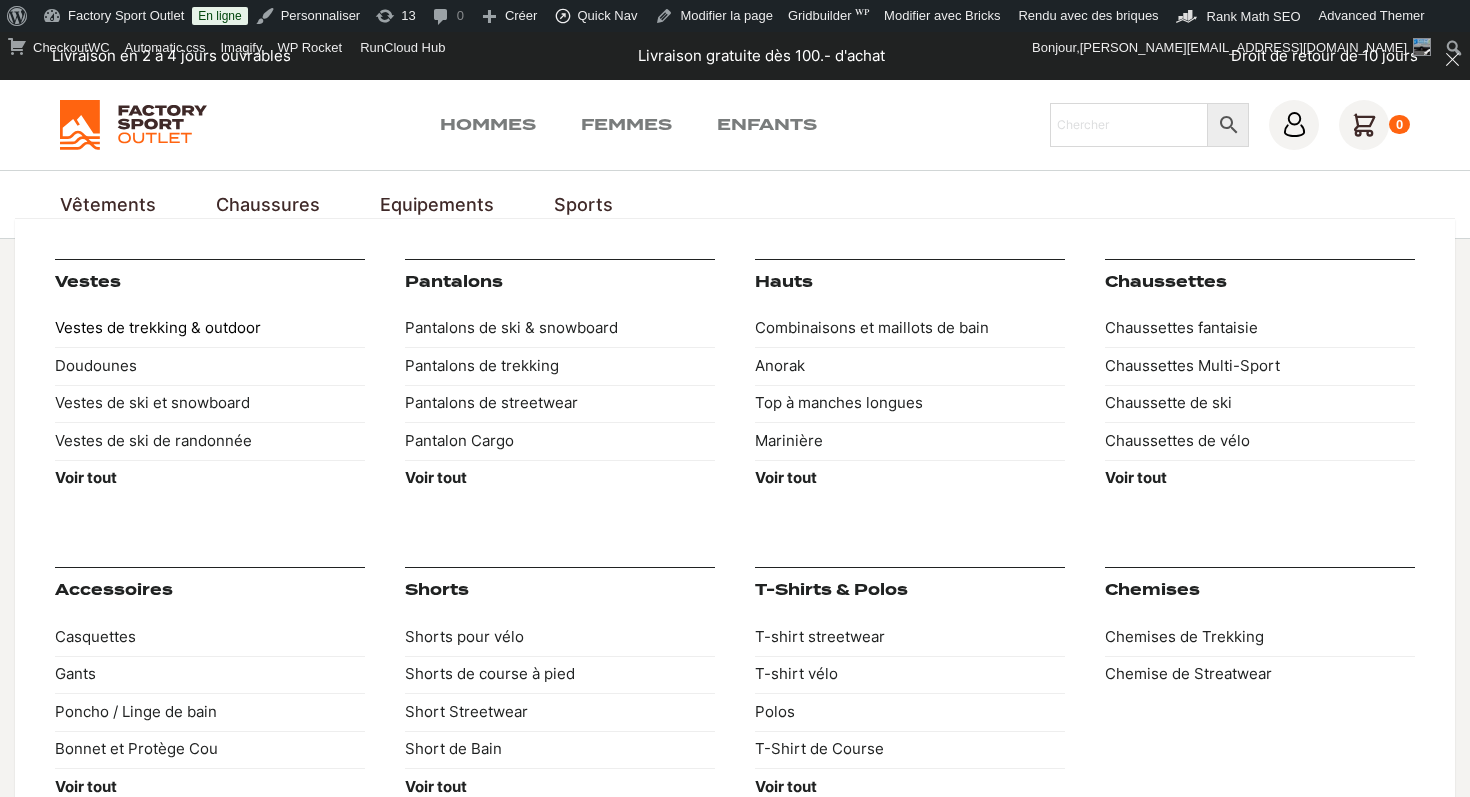 click on "Vestes de trekking & outdoor" at bounding box center [210, 329] 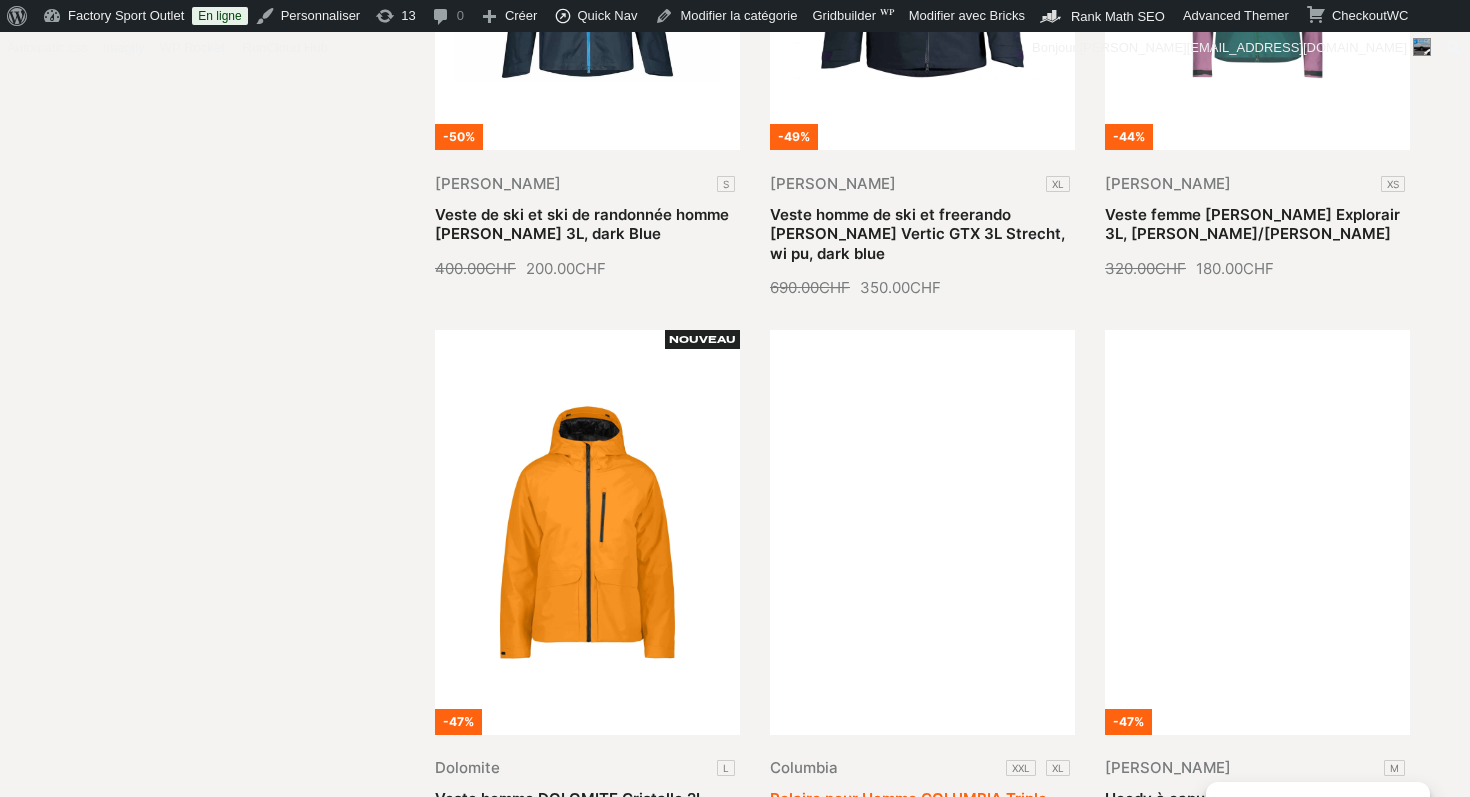 scroll, scrollTop: 1027, scrollLeft: 0, axis: vertical 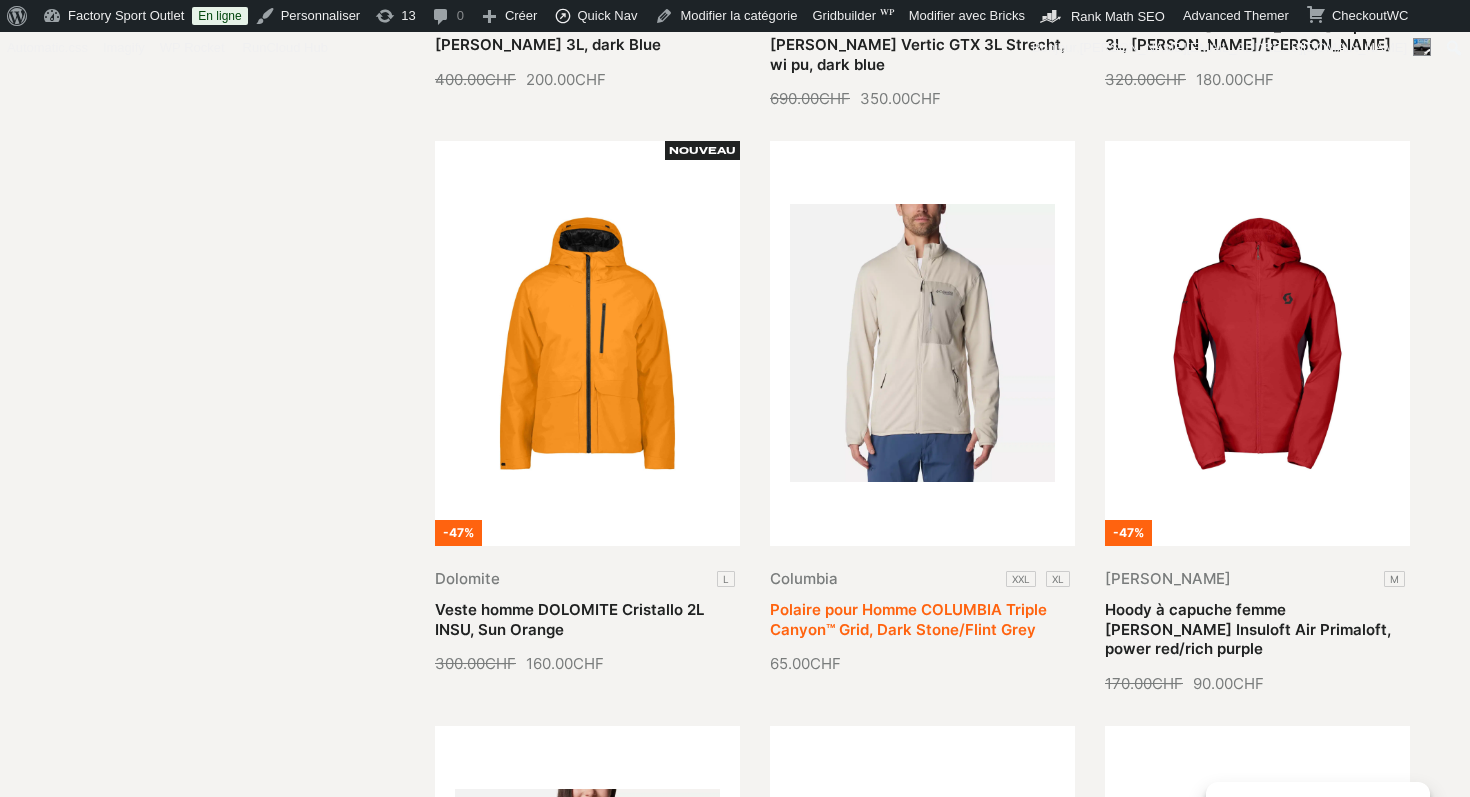 click on "Polaire pour Homme COLUMBIA Triple Canyon™ Grid, Dark Stone/Flint Grey" at bounding box center [908, 619] 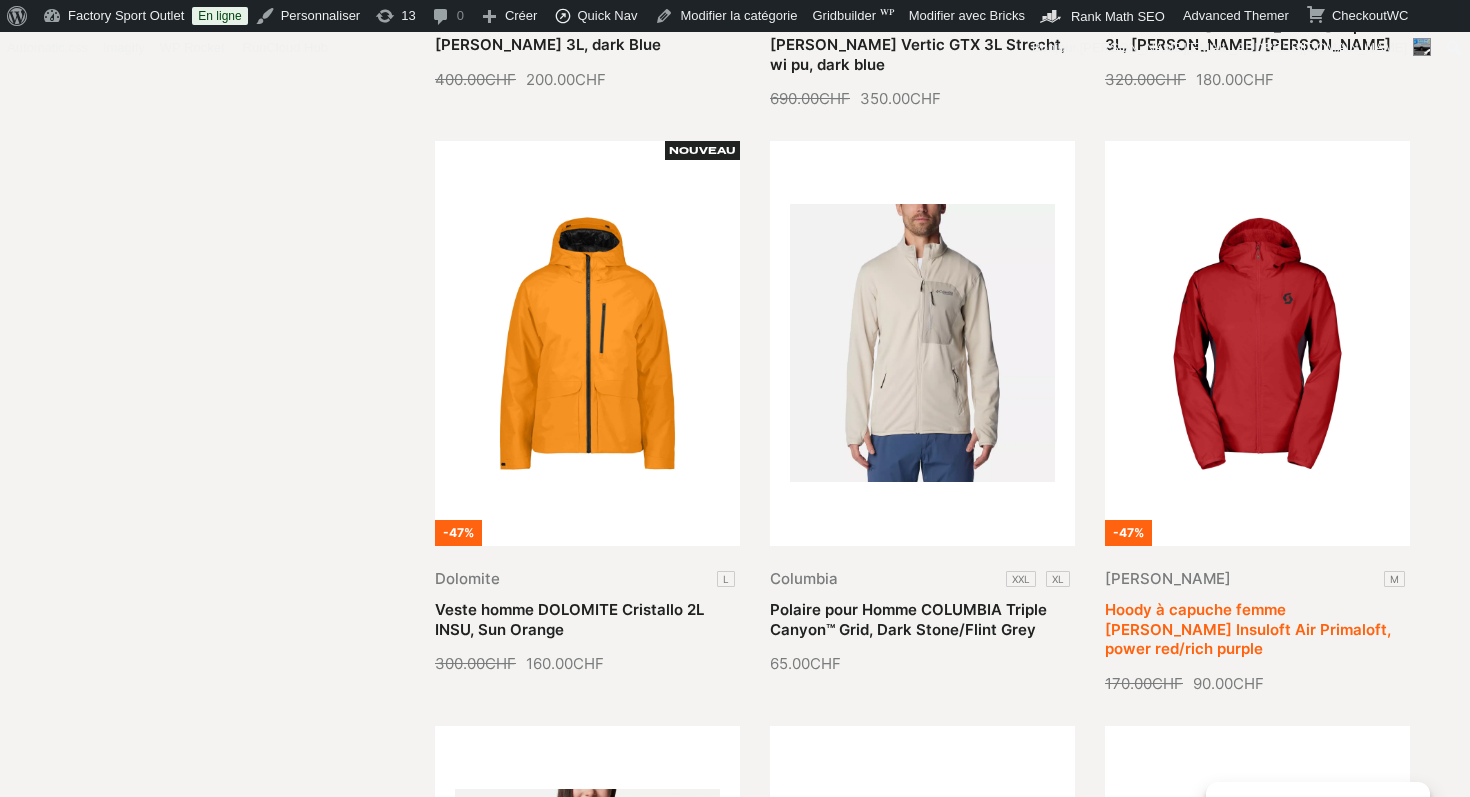 click on "Hoody à capuche femme SCOTT Insuloft Air Primaloft, power red/rich purple" at bounding box center [1248, 629] 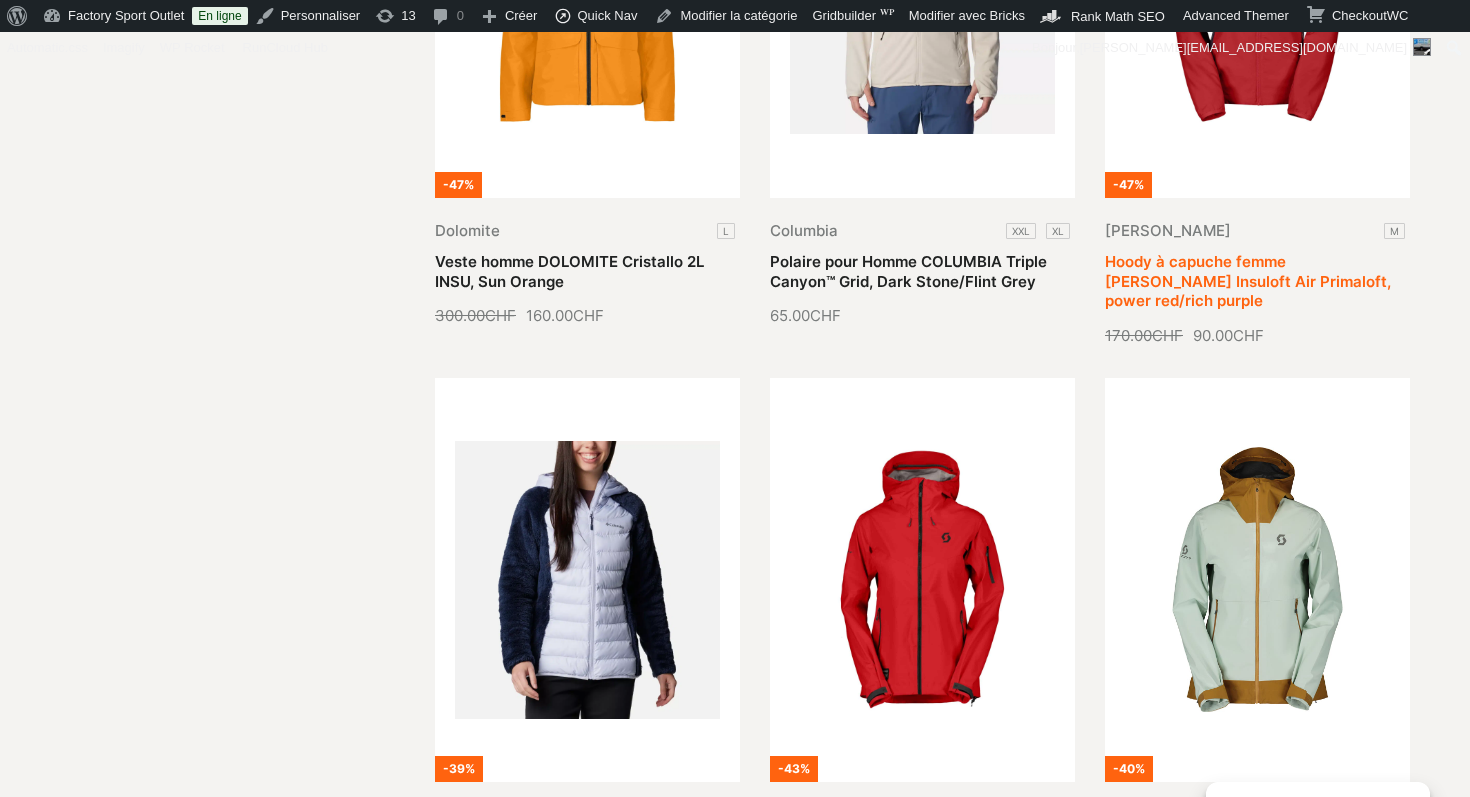 scroll, scrollTop: 1586, scrollLeft: 0, axis: vertical 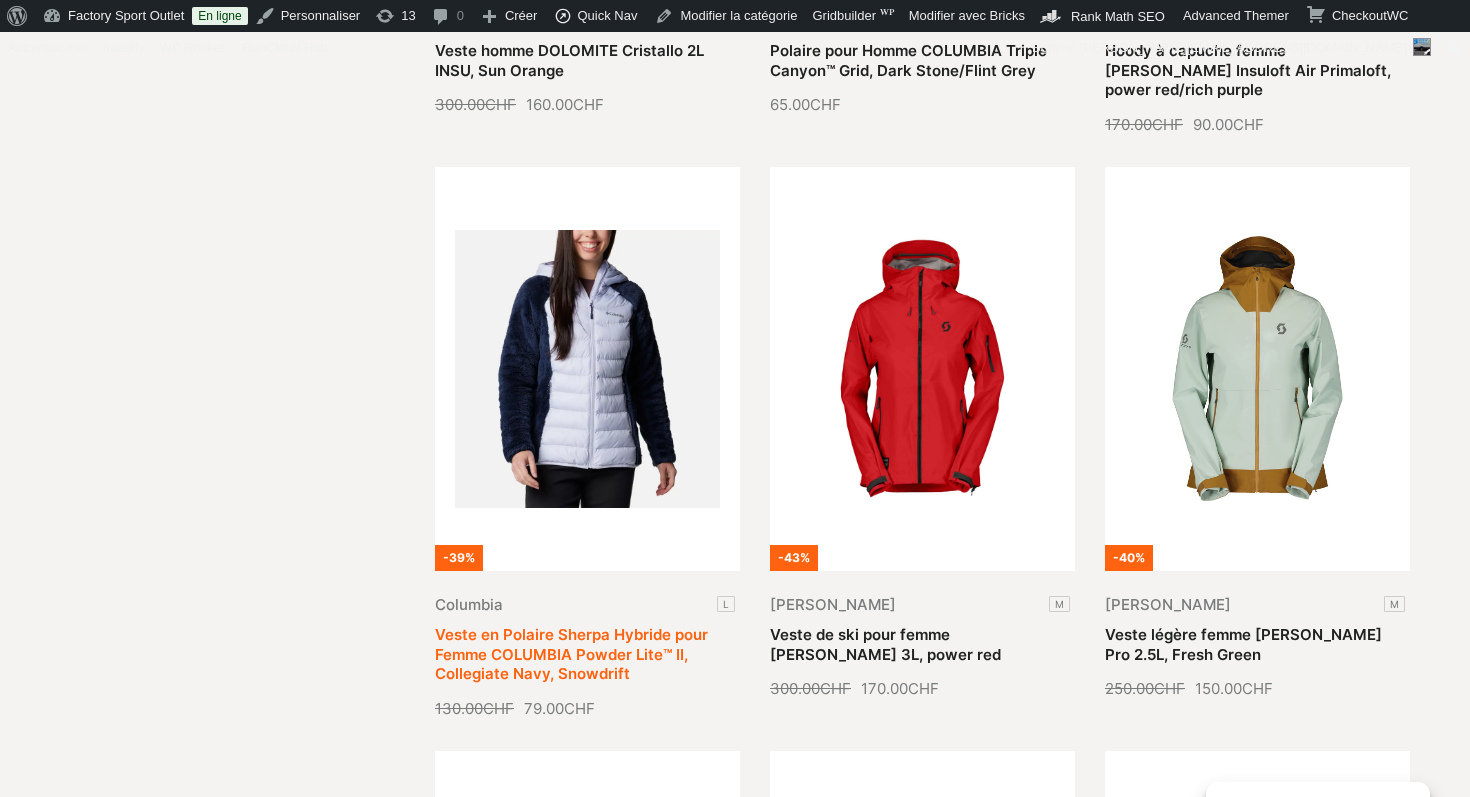 click on "Veste en Polaire Sherpa Hybride pour Femme COLUMBIA Powder Lite™ II, Collegiate Navy, Snowdrift" at bounding box center (571, 654) 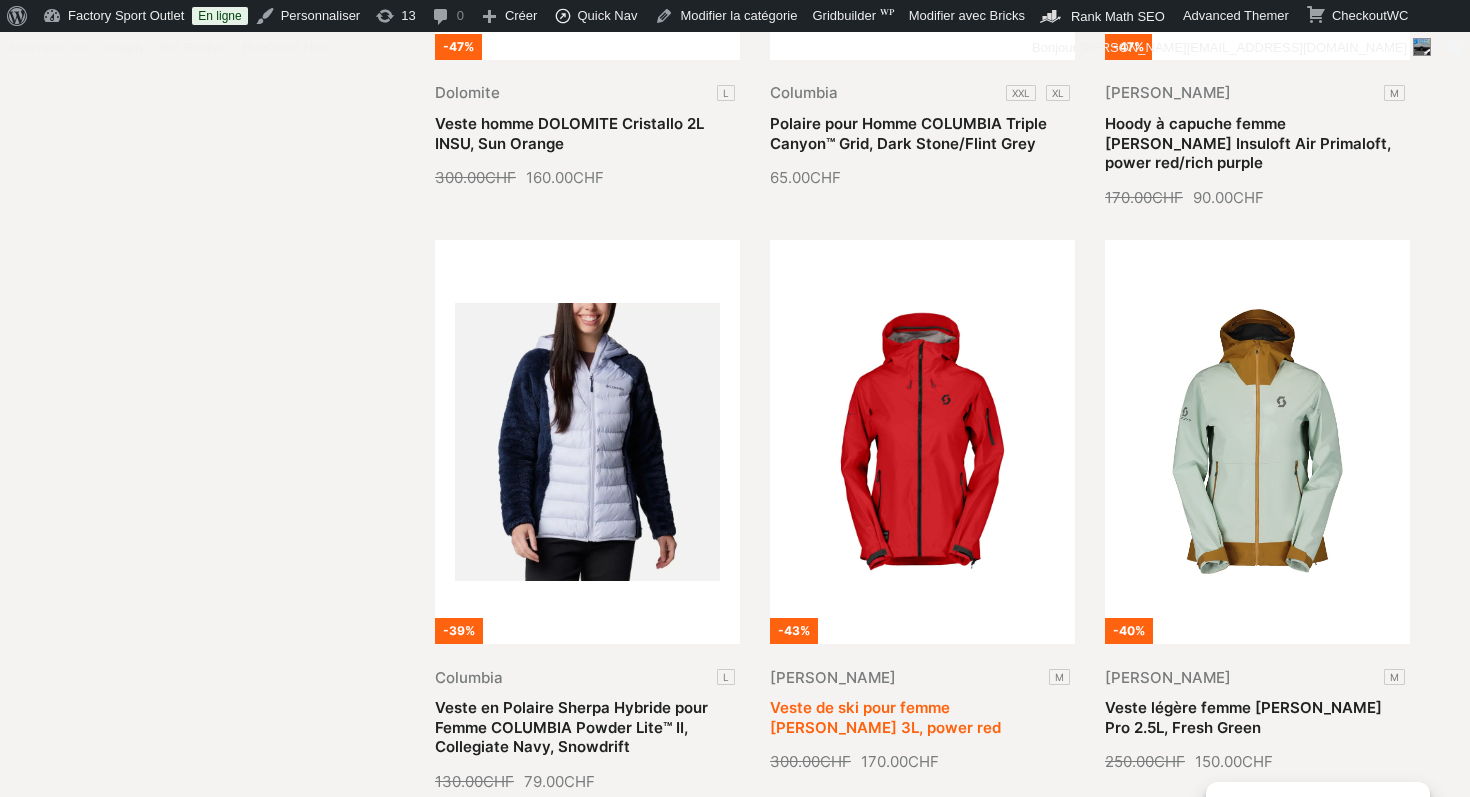 scroll, scrollTop: 1532, scrollLeft: 0, axis: vertical 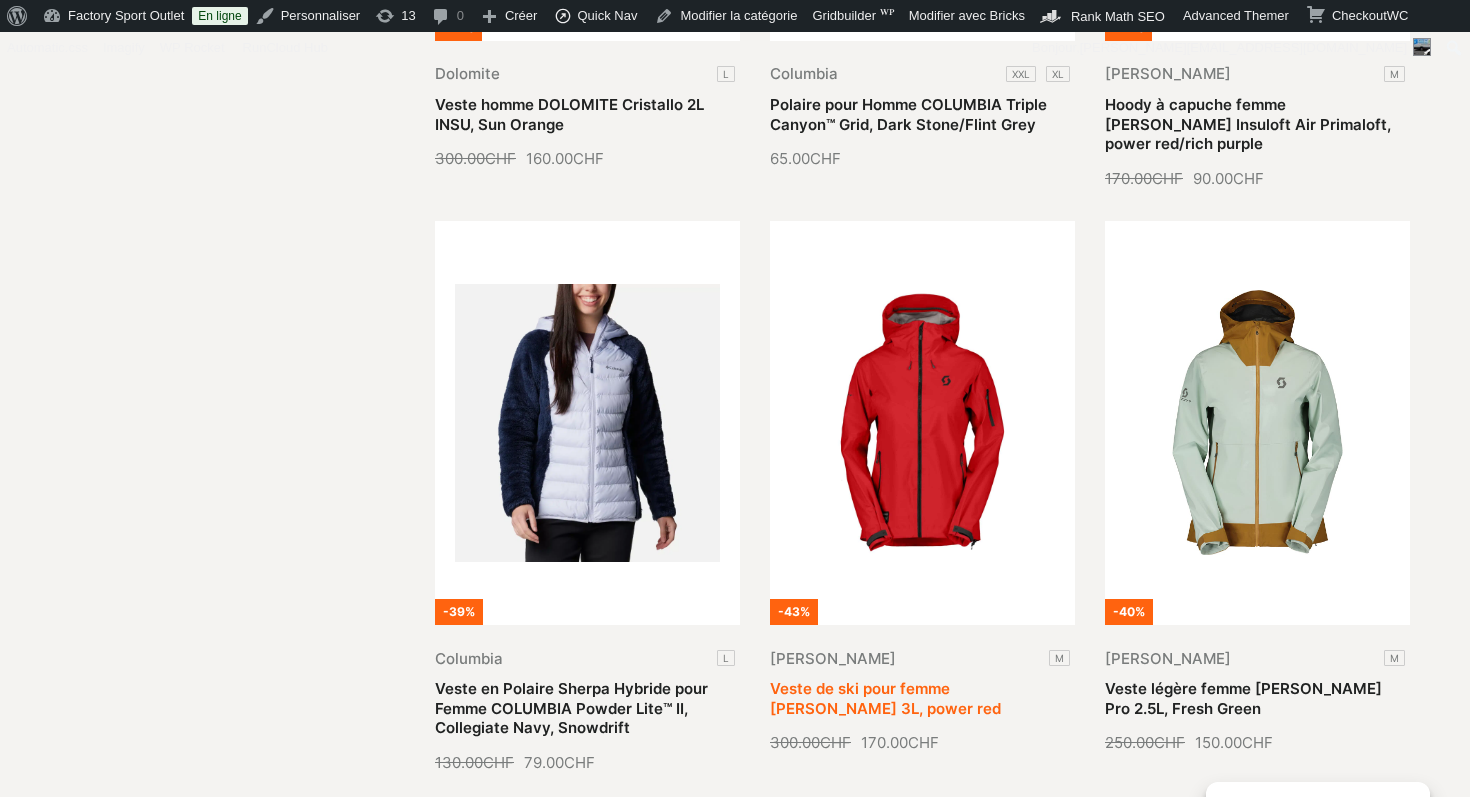 click on "Veste de ski pour femme SCOTT Explorair 3L, power red" at bounding box center (885, 698) 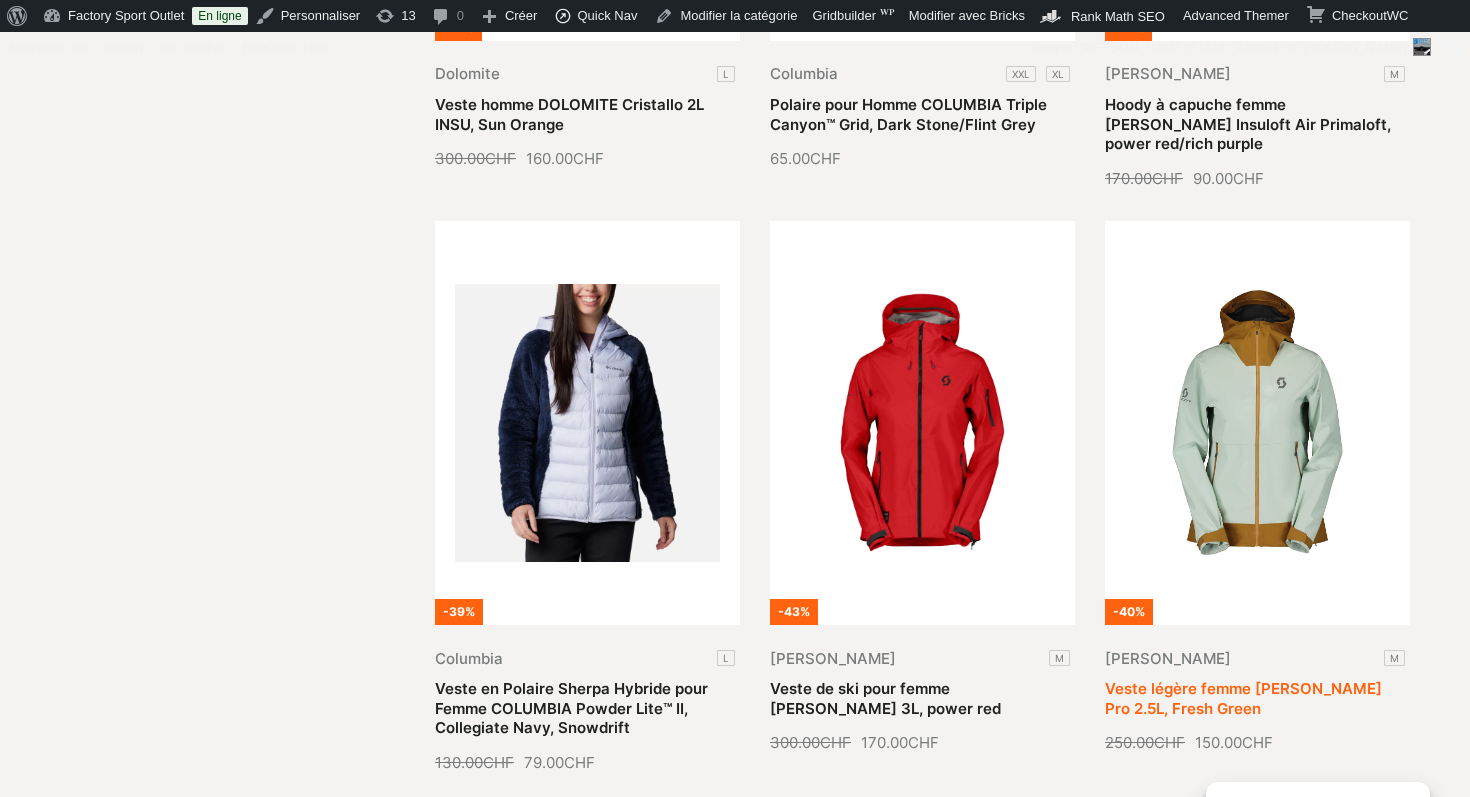 click on "Veste légère femme Scott Dryo Pro 2.5L, Fresh Green" at bounding box center (1243, 698) 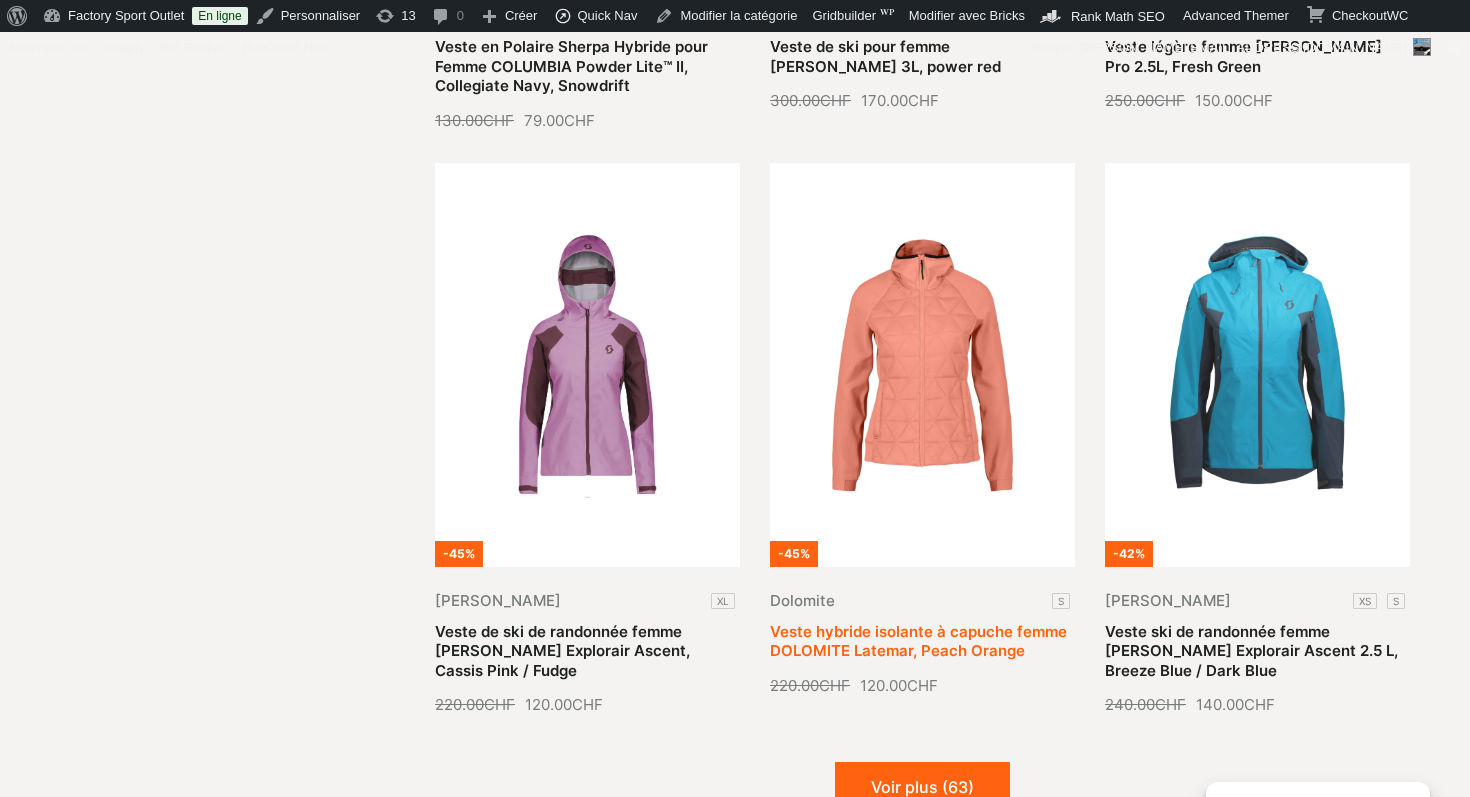 scroll, scrollTop: 2207, scrollLeft: 0, axis: vertical 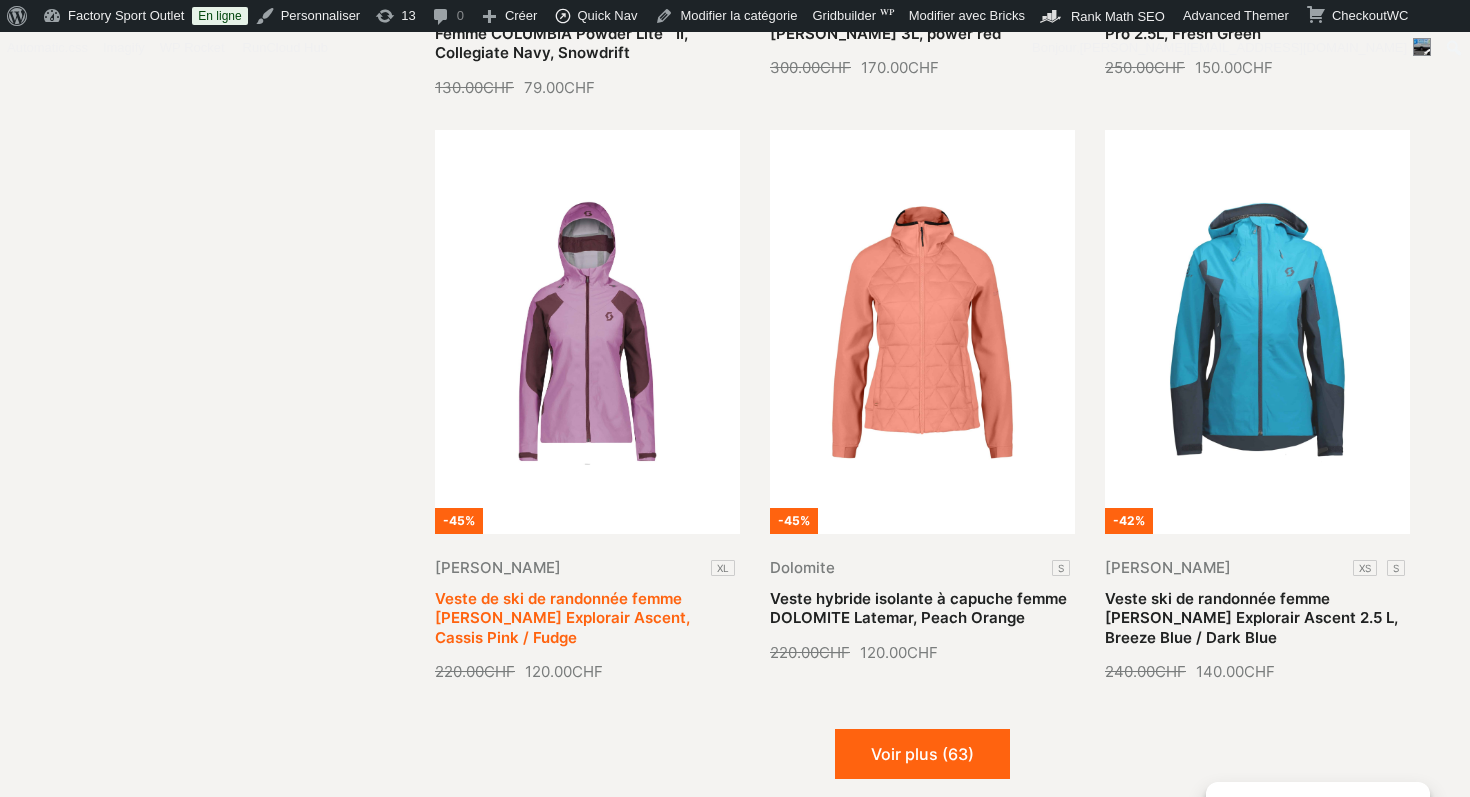 click on "Veste de ski de randonnée femme Scott Explorair Ascent, Cassis Pink / Fudge" at bounding box center (562, 618) 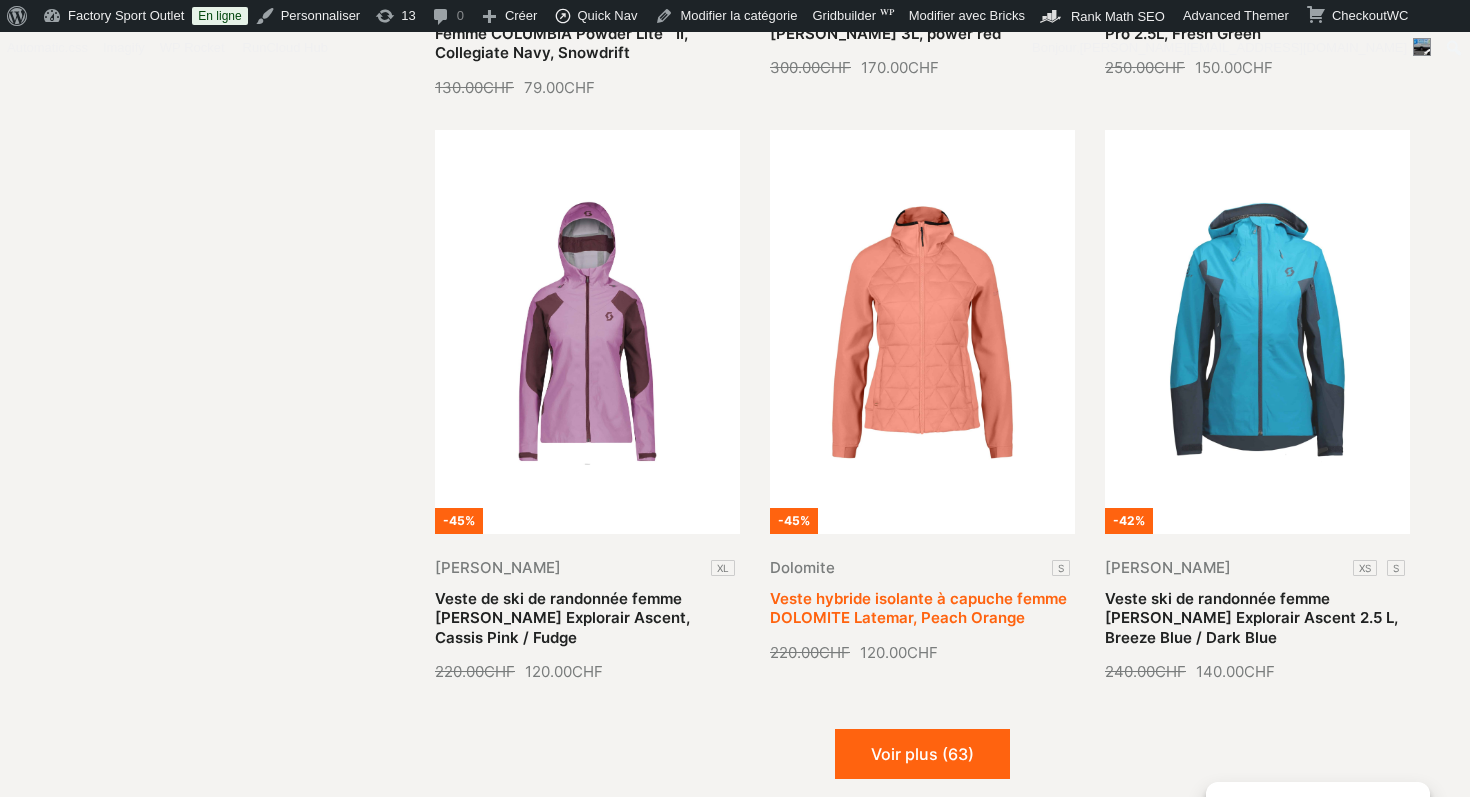click on "Veste hybride isolante à capuche femme DOLOMITE Latemar, Peach Orange" at bounding box center [918, 608] 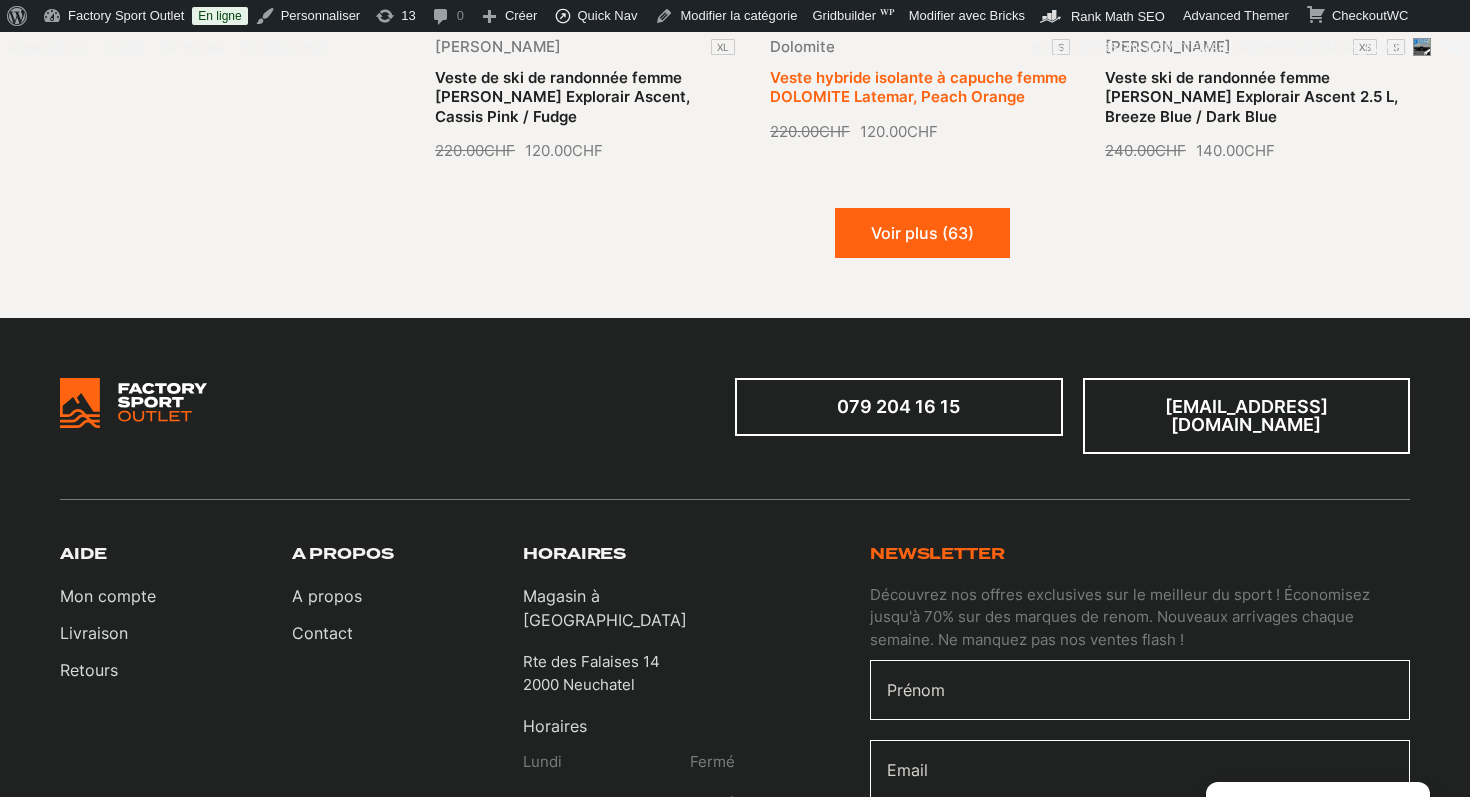 scroll, scrollTop: 2560, scrollLeft: 0, axis: vertical 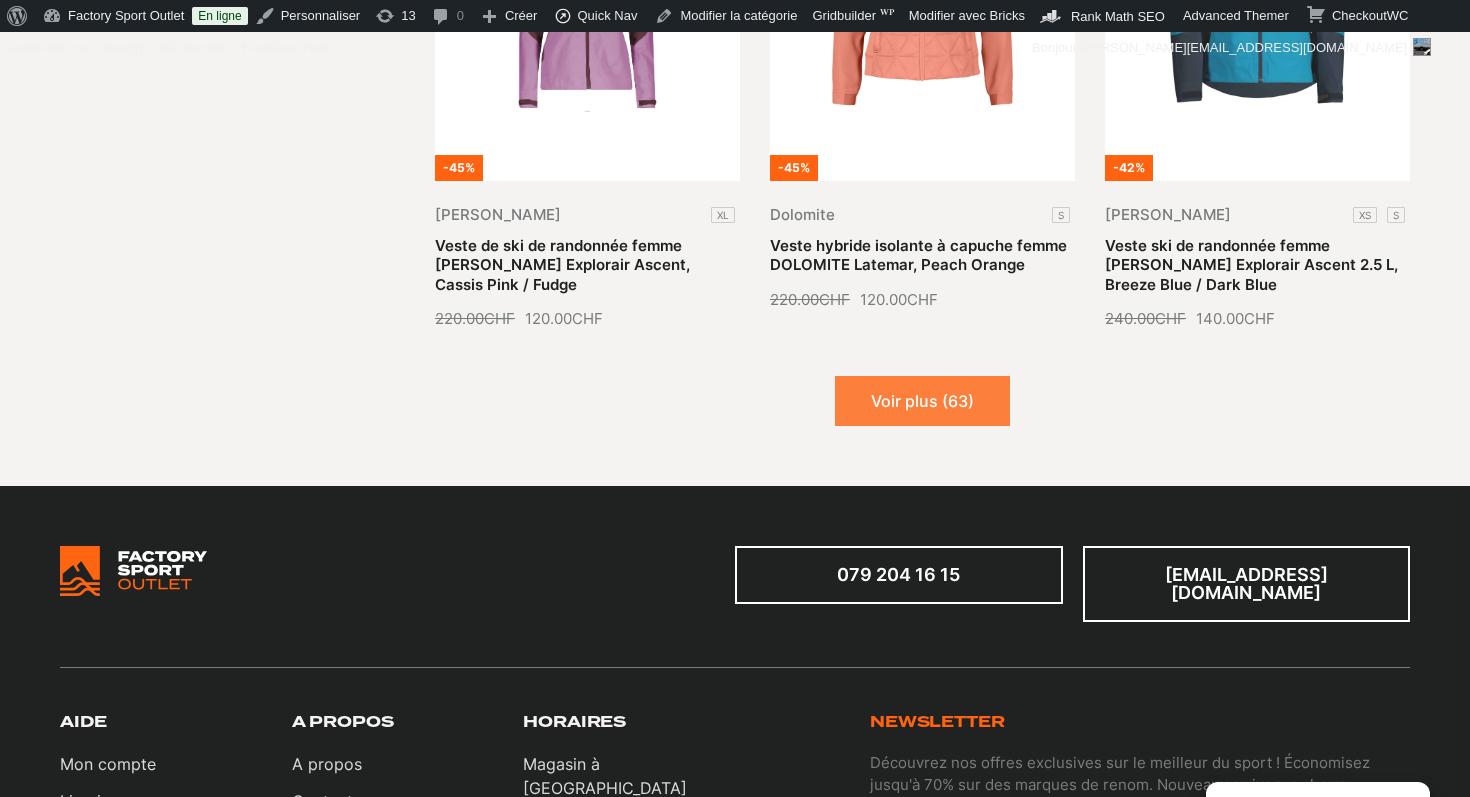 click on "Voir plus (63)" at bounding box center (922, 401) 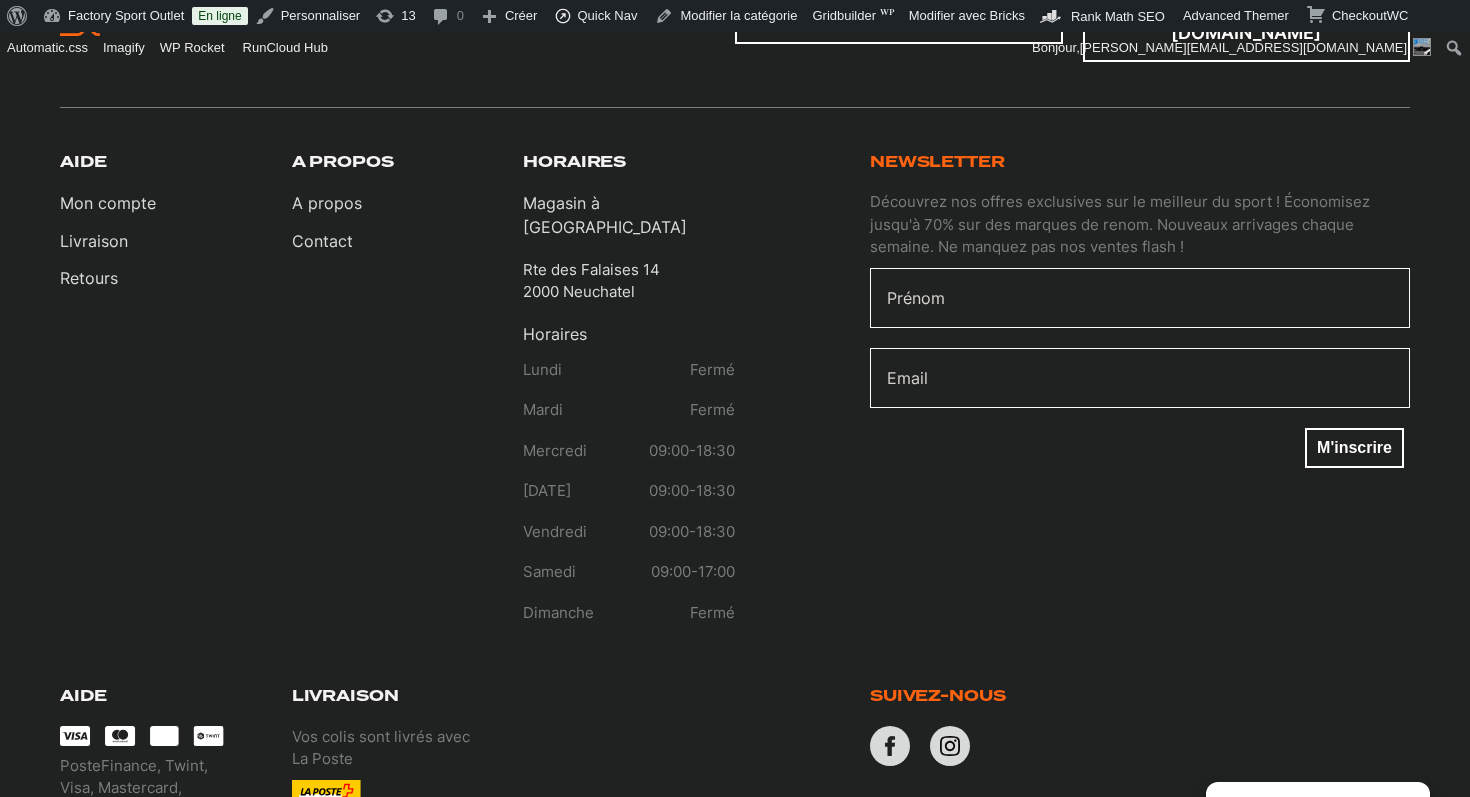 scroll, scrollTop: 4927, scrollLeft: 0, axis: vertical 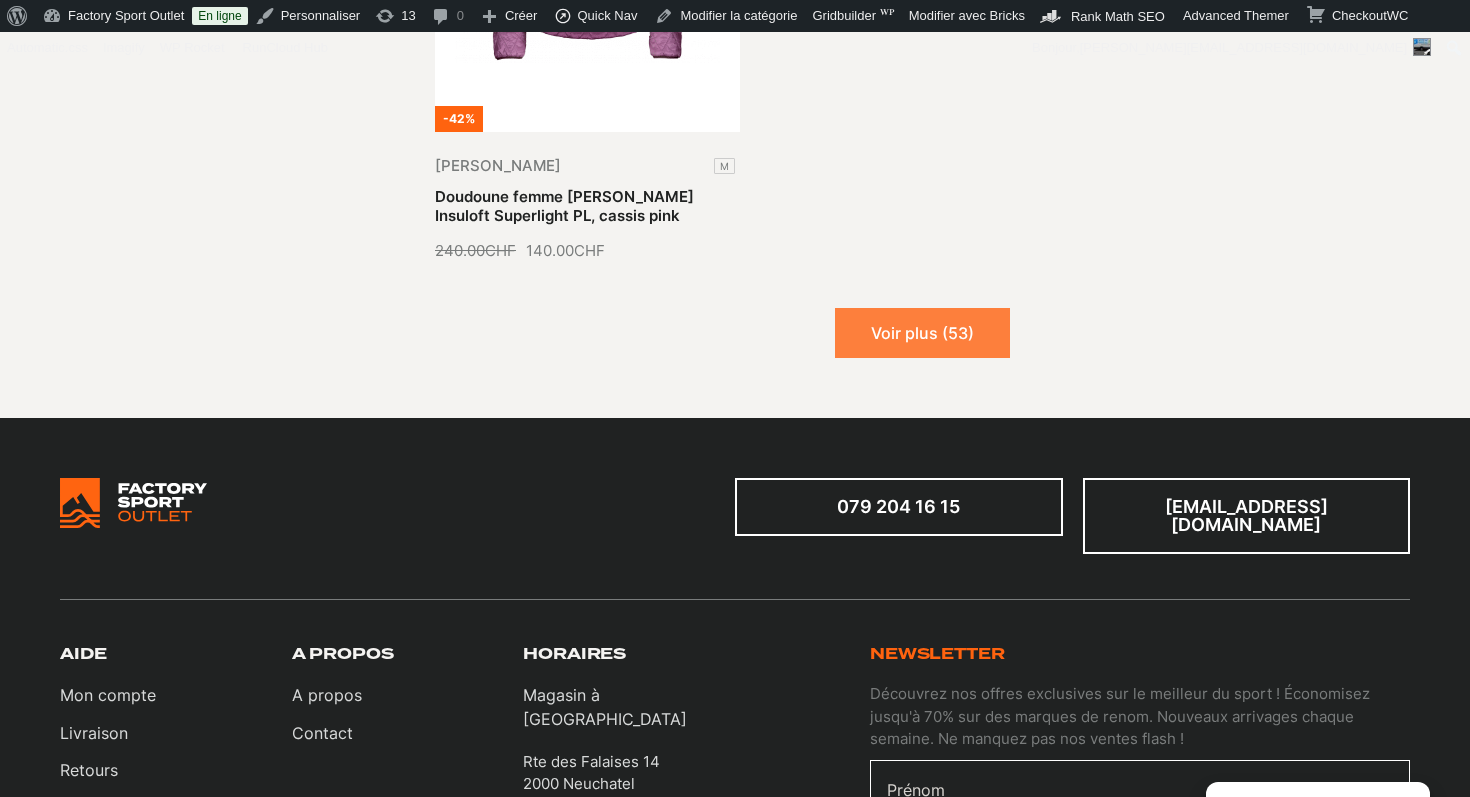 click on "Voir plus (53)" at bounding box center [922, 333] 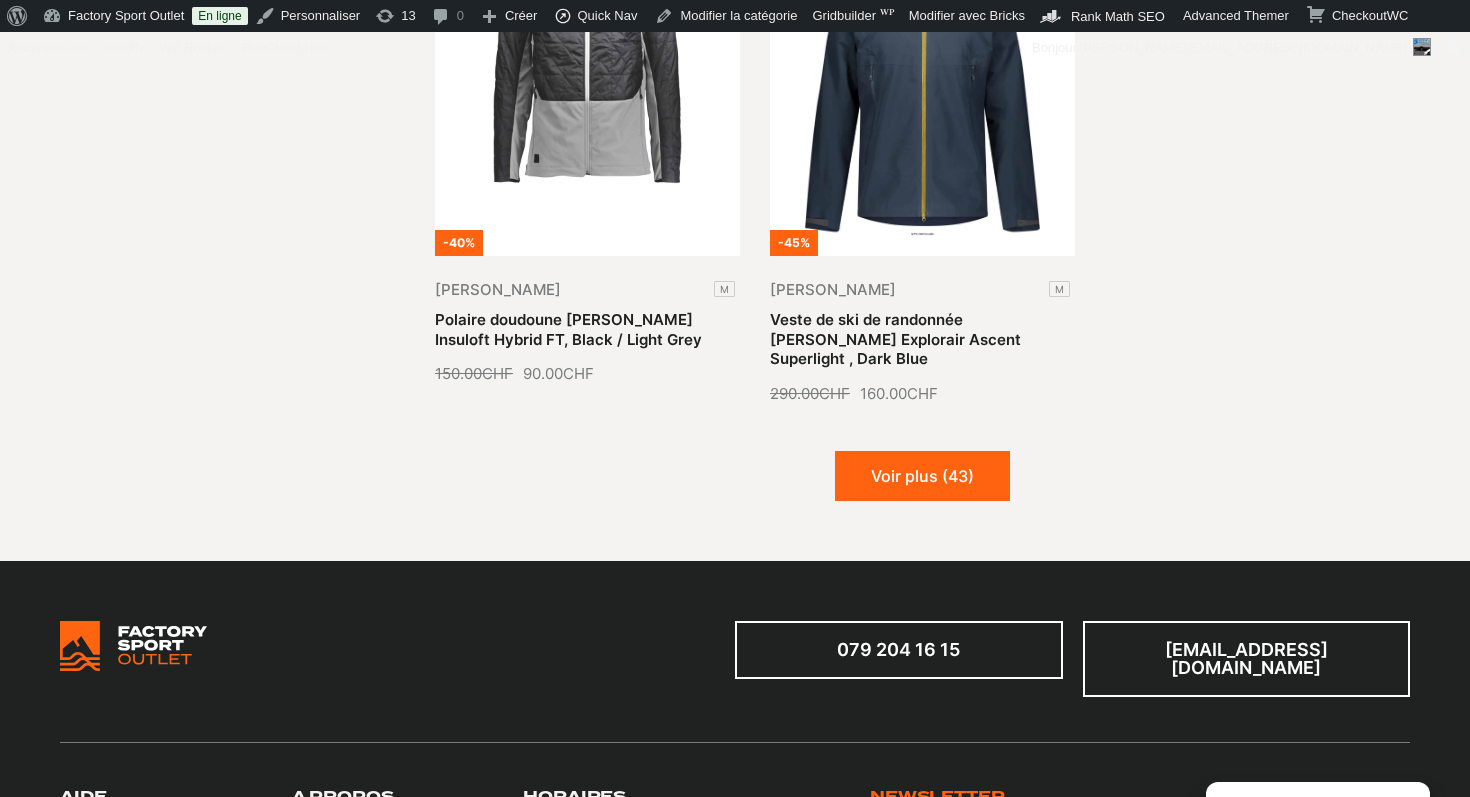 scroll, scrollTop: 6342, scrollLeft: 0, axis: vertical 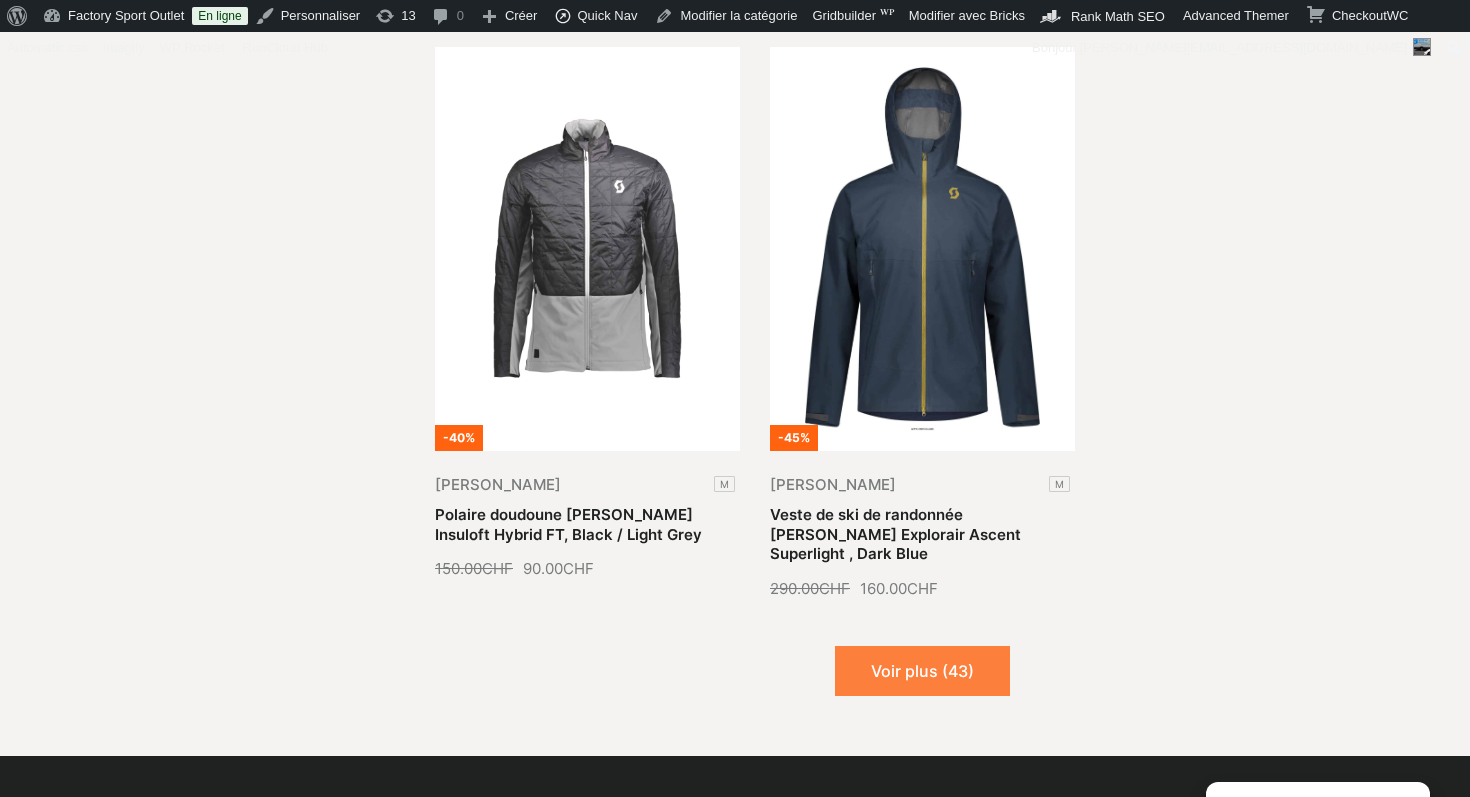 click on "Voir plus (43)" at bounding box center (922, 671) 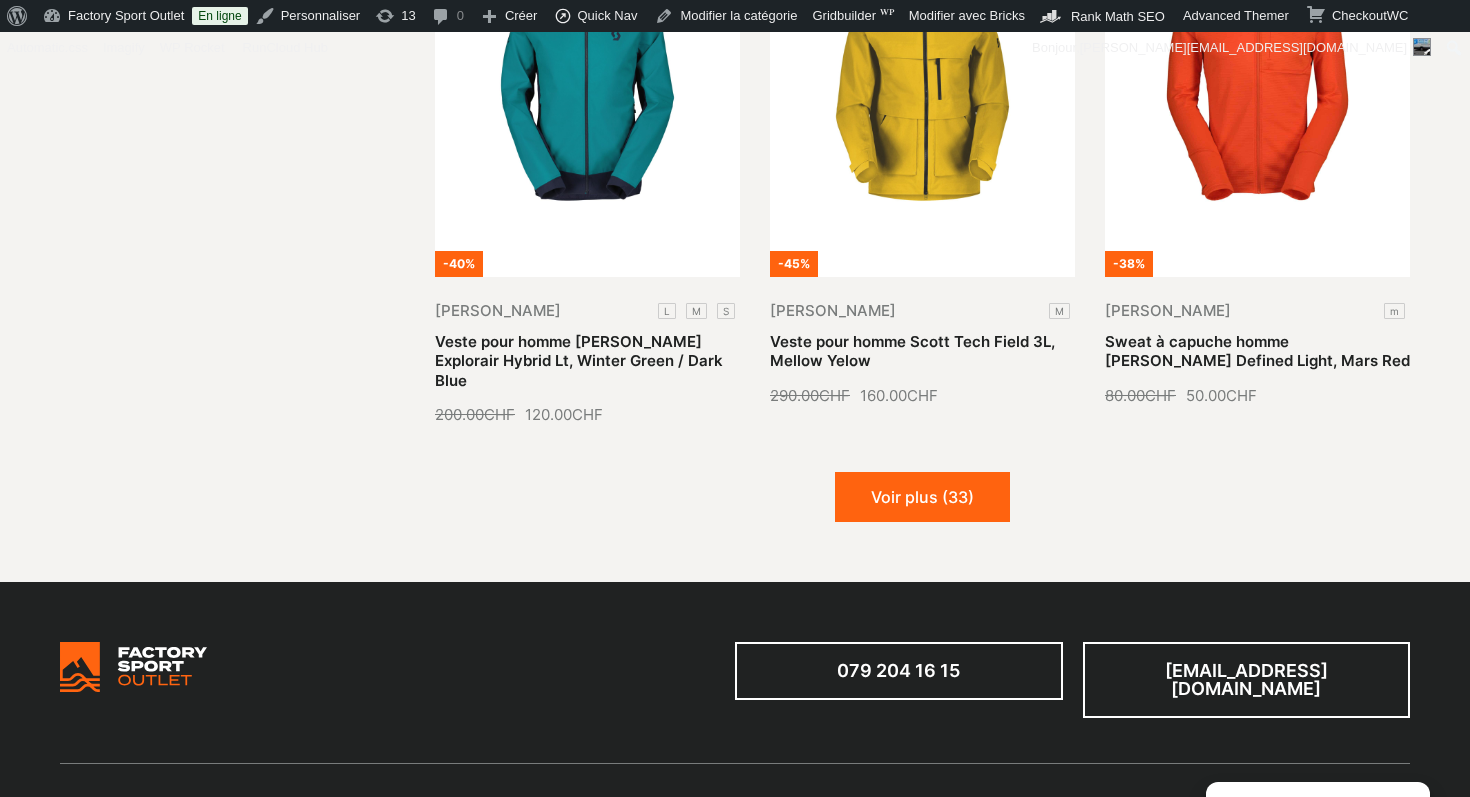 scroll, scrollTop: 8132, scrollLeft: 0, axis: vertical 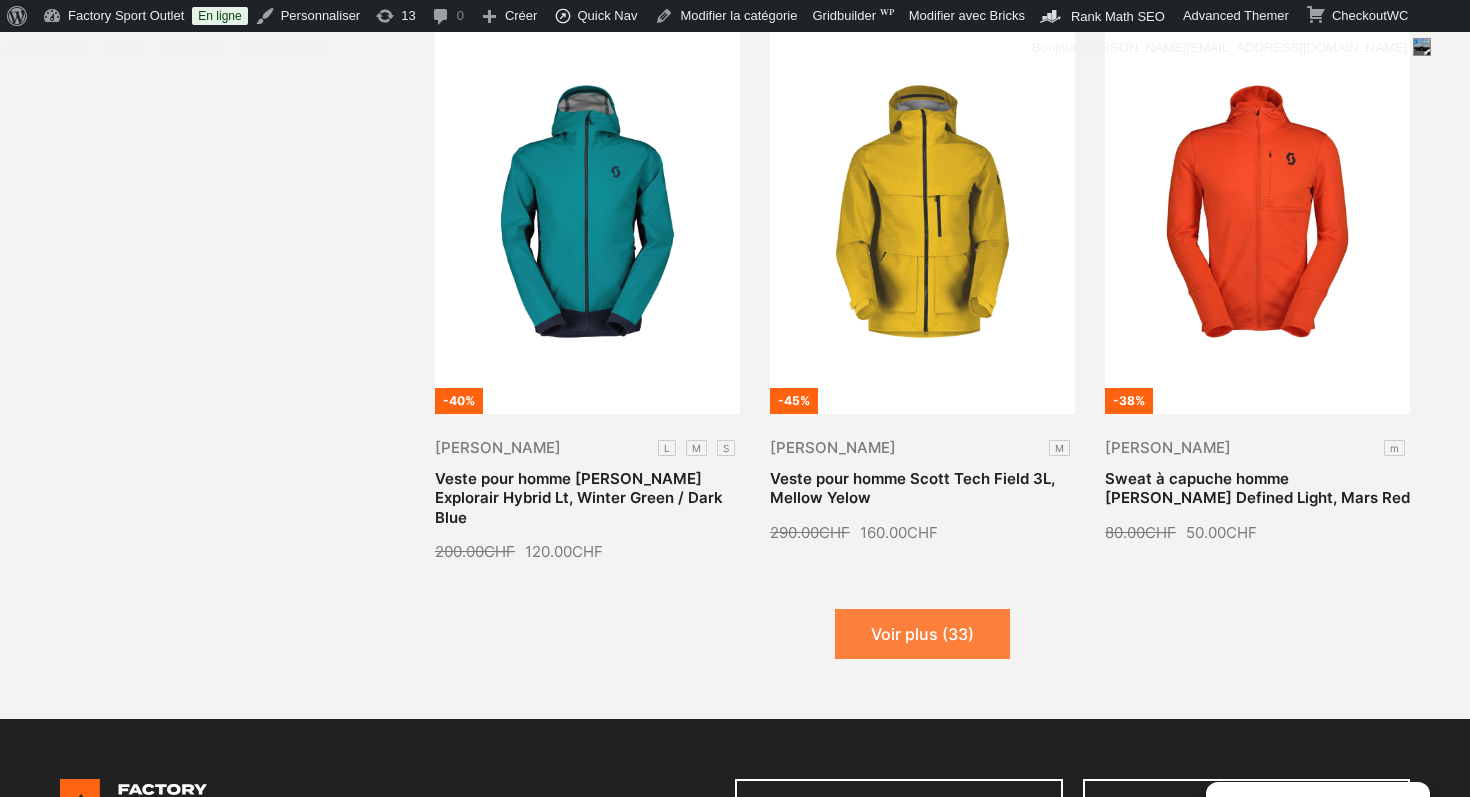 click on "Voir plus (33)" at bounding box center [922, 634] 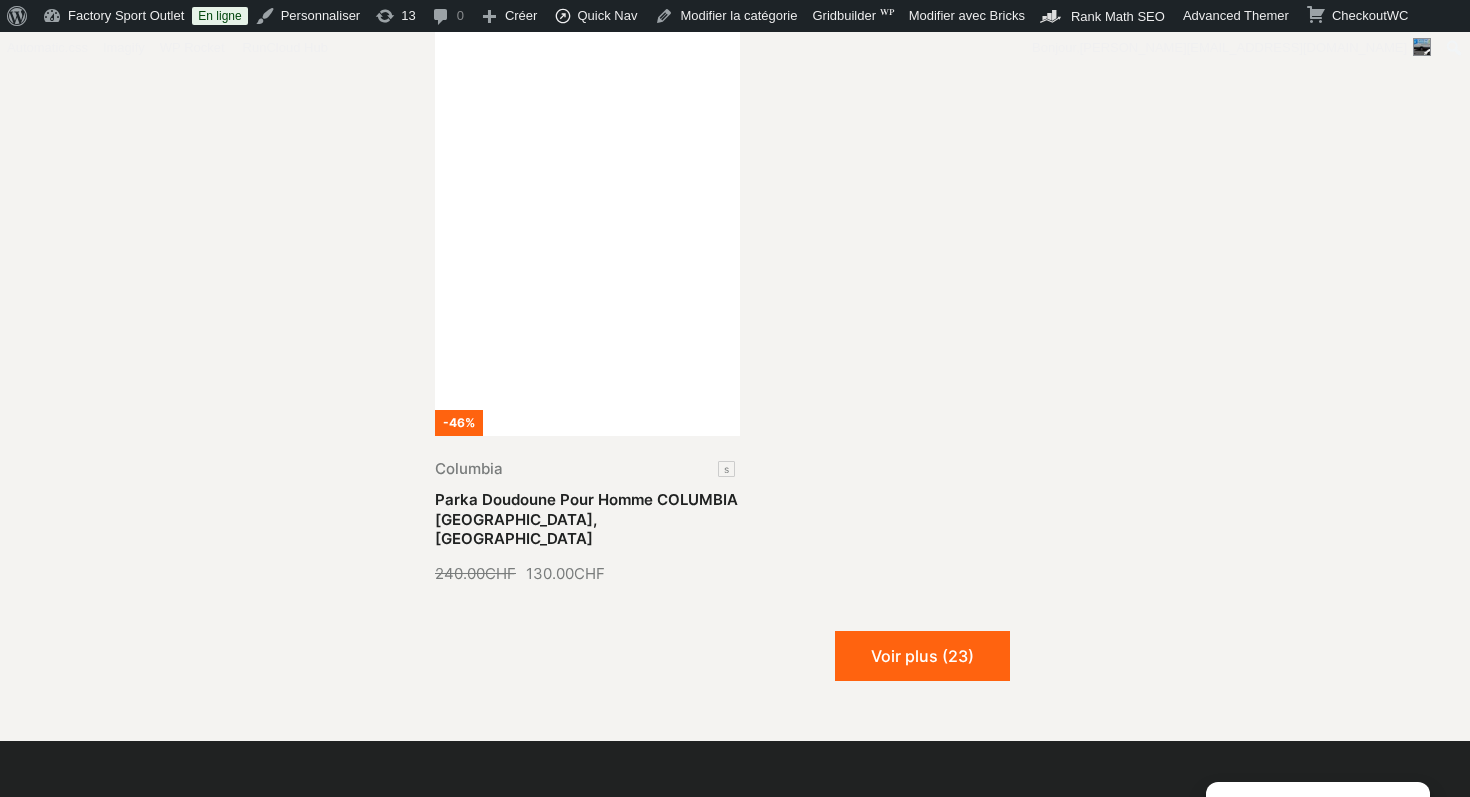 scroll, scrollTop: 10452, scrollLeft: 0, axis: vertical 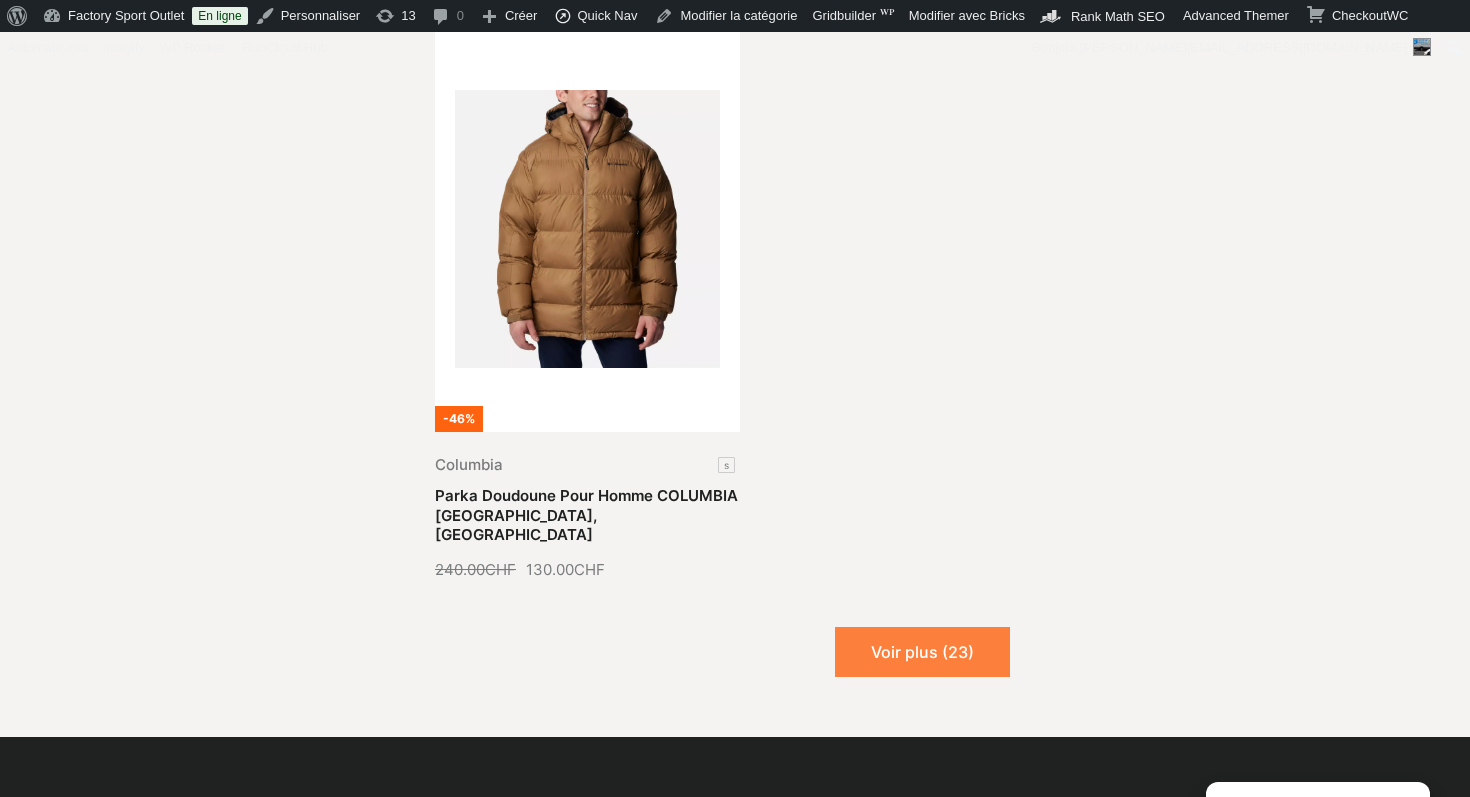 click on "Voir plus (23)" at bounding box center (922, 652) 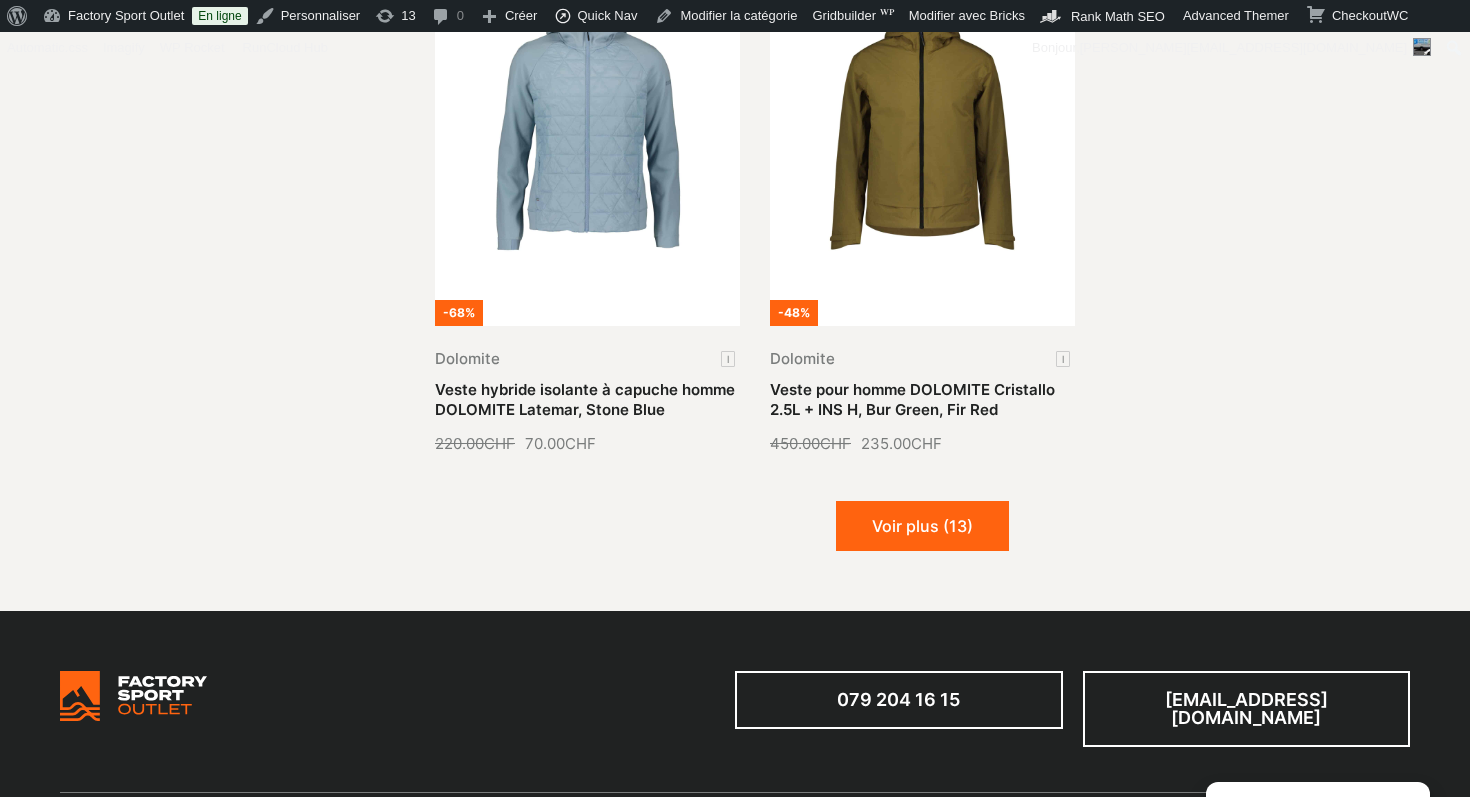 scroll, scrollTop: 12311, scrollLeft: 0, axis: vertical 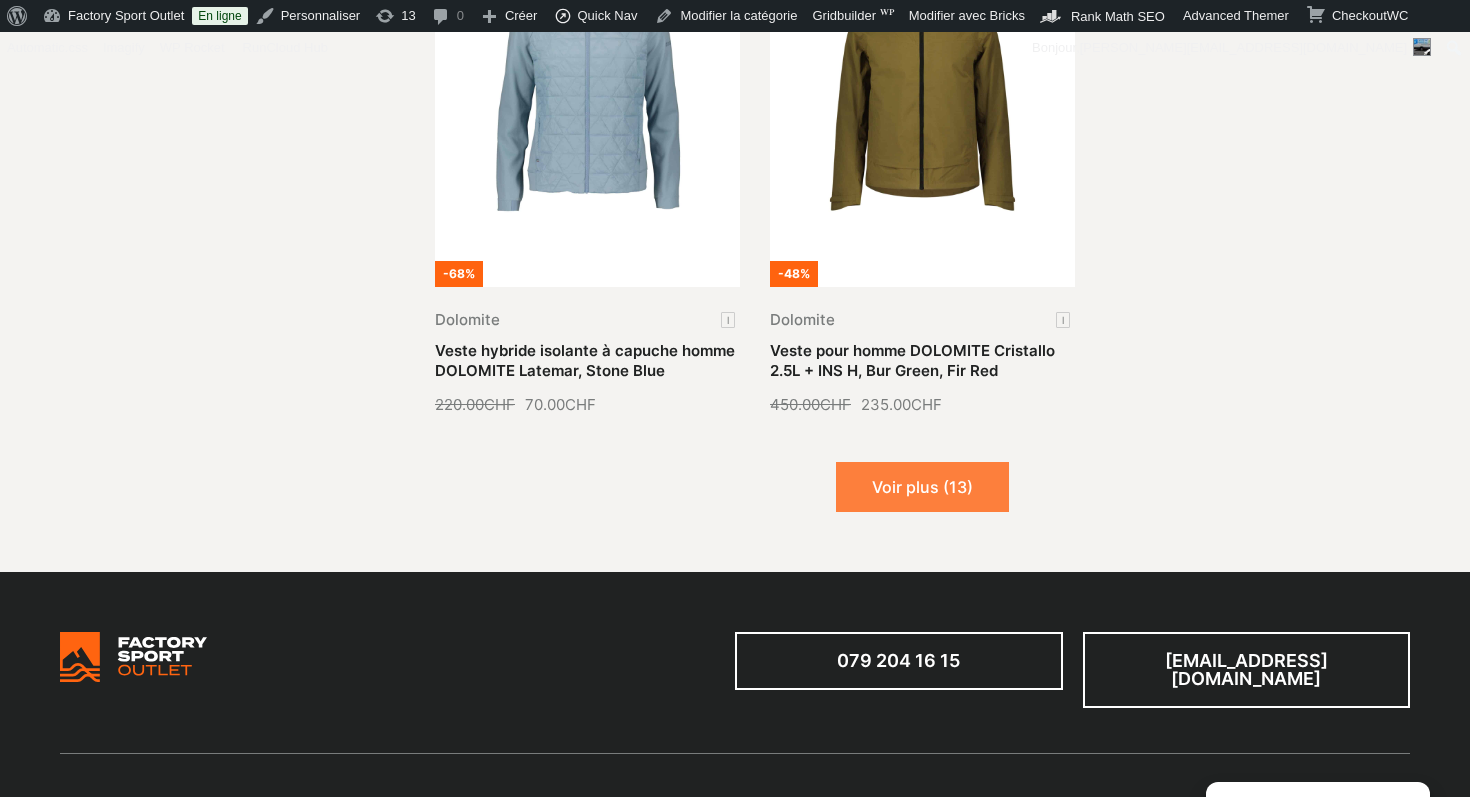 click on "Voir plus (13)" at bounding box center (922, 487) 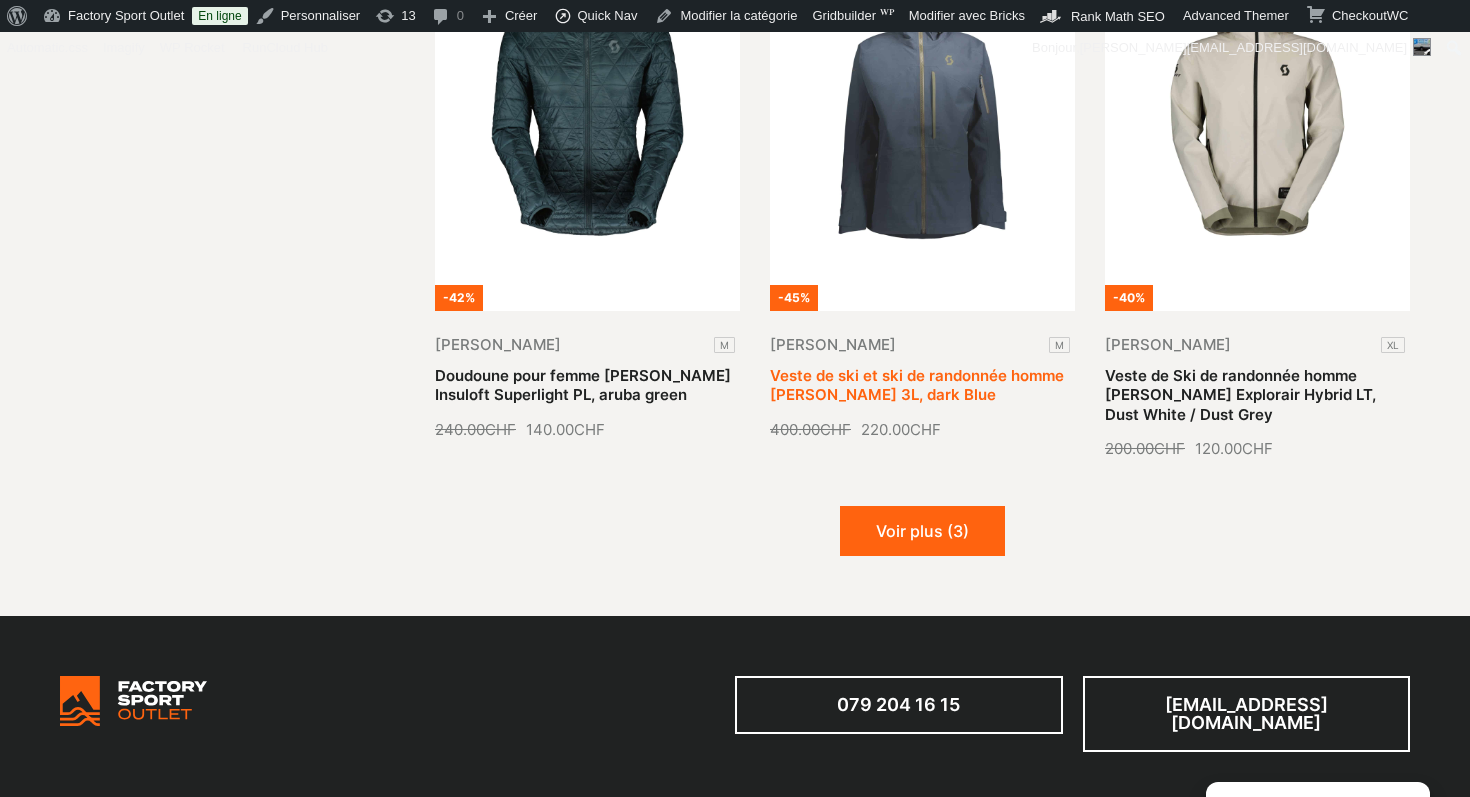 scroll, scrollTop: 13916, scrollLeft: 0, axis: vertical 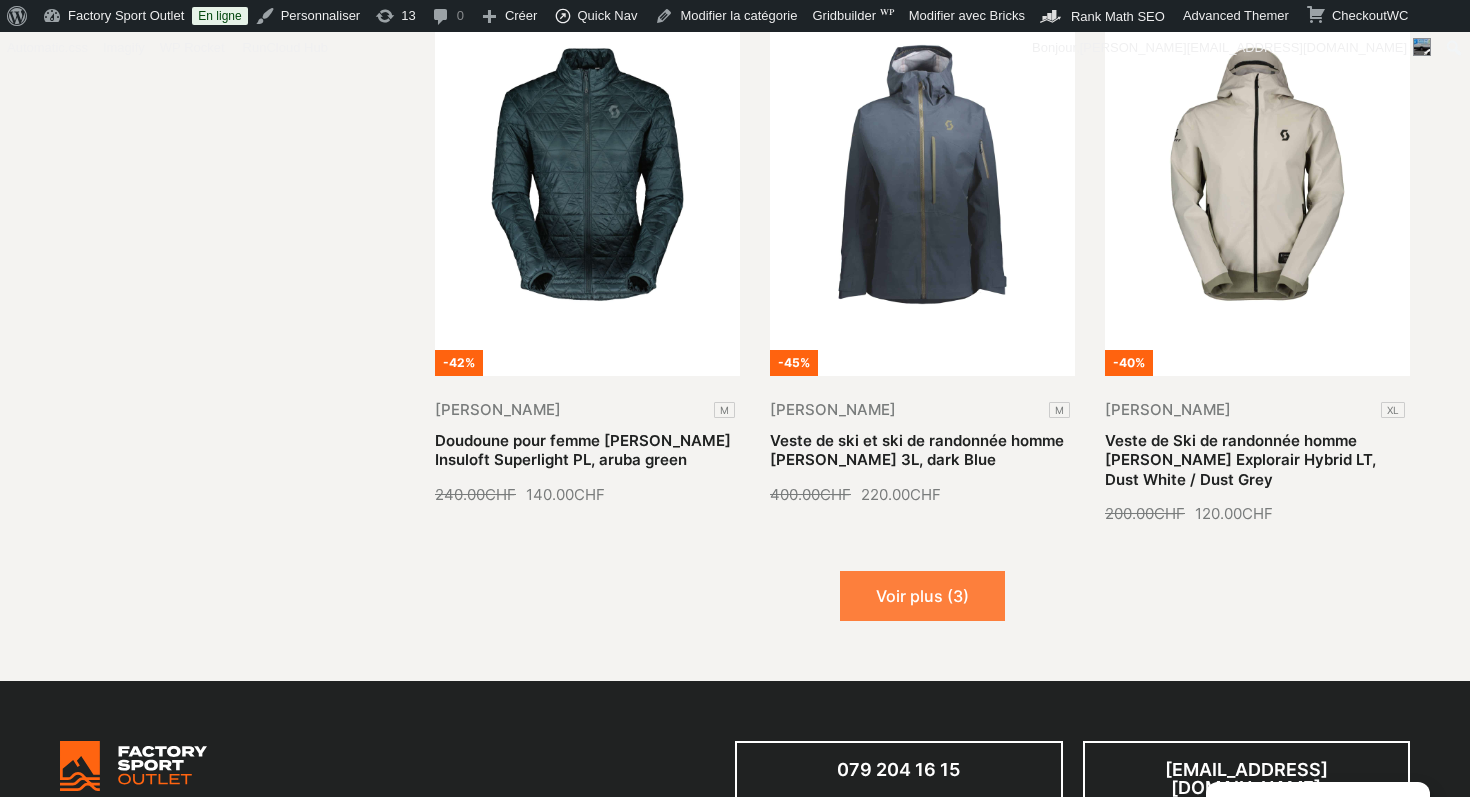 click on "Voir plus (3)" at bounding box center [922, 596] 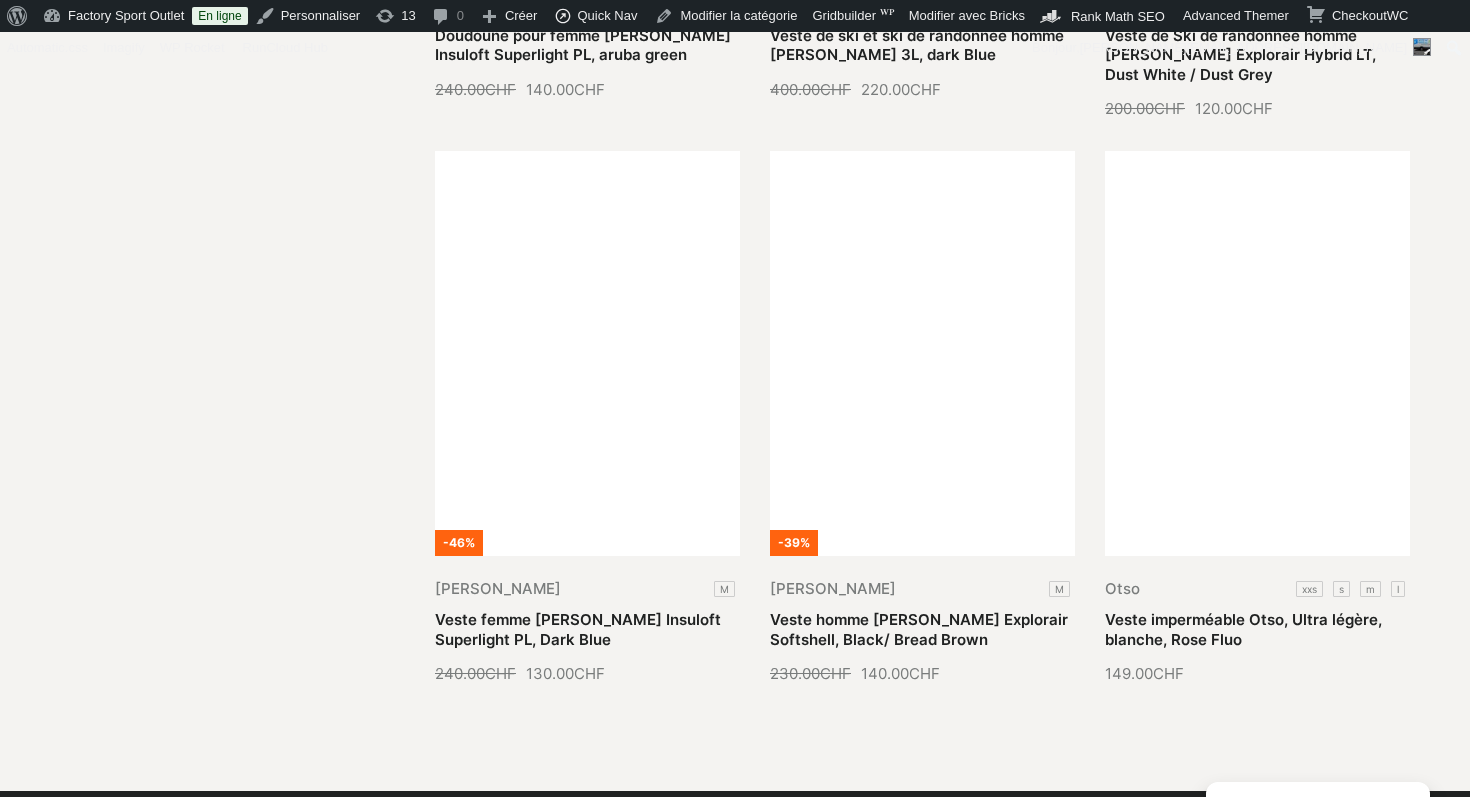 scroll, scrollTop: 14260, scrollLeft: 0, axis: vertical 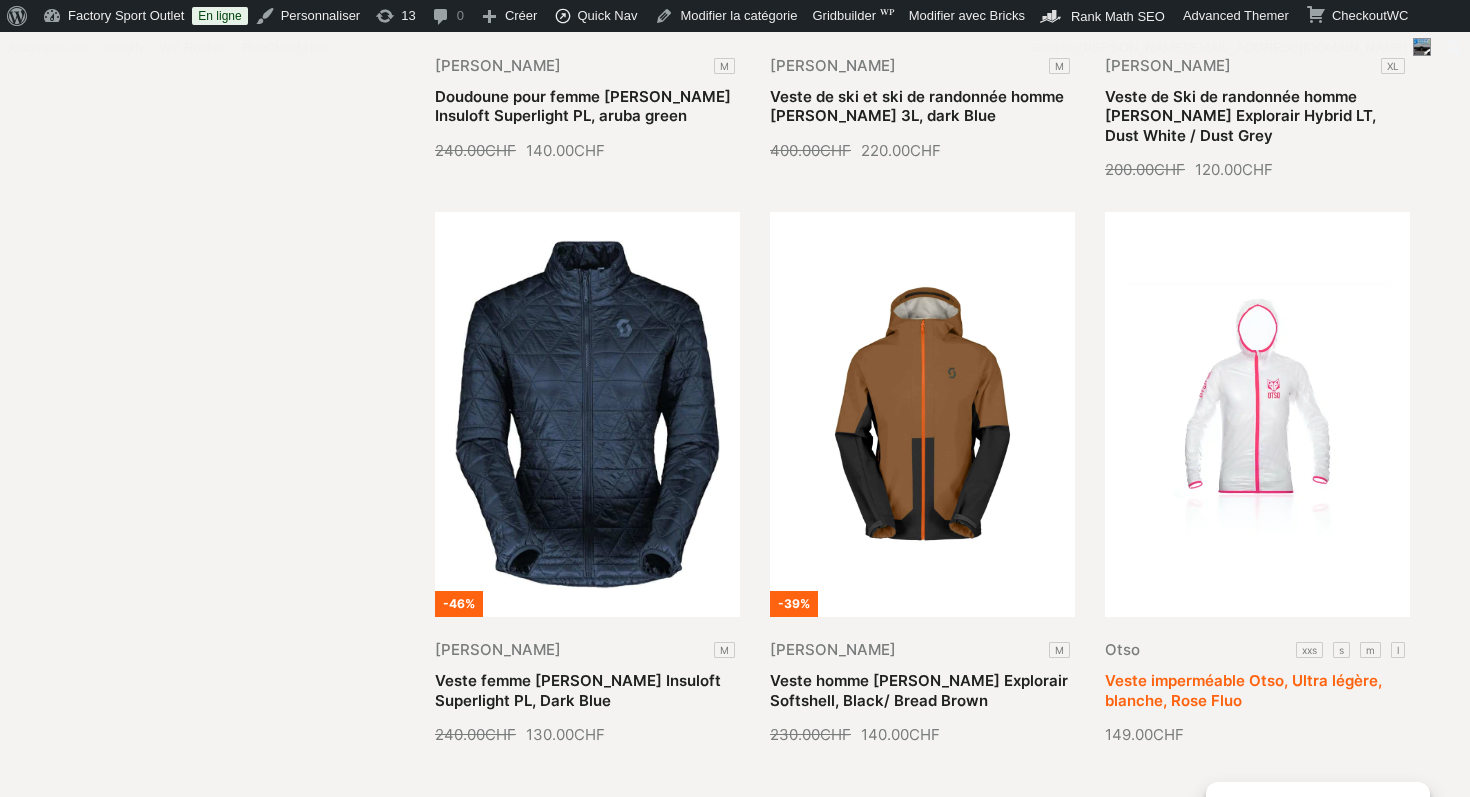 click on "Veste imperméable Otso, Ultra légère, blanche, Rose Fluo" at bounding box center (1243, 690) 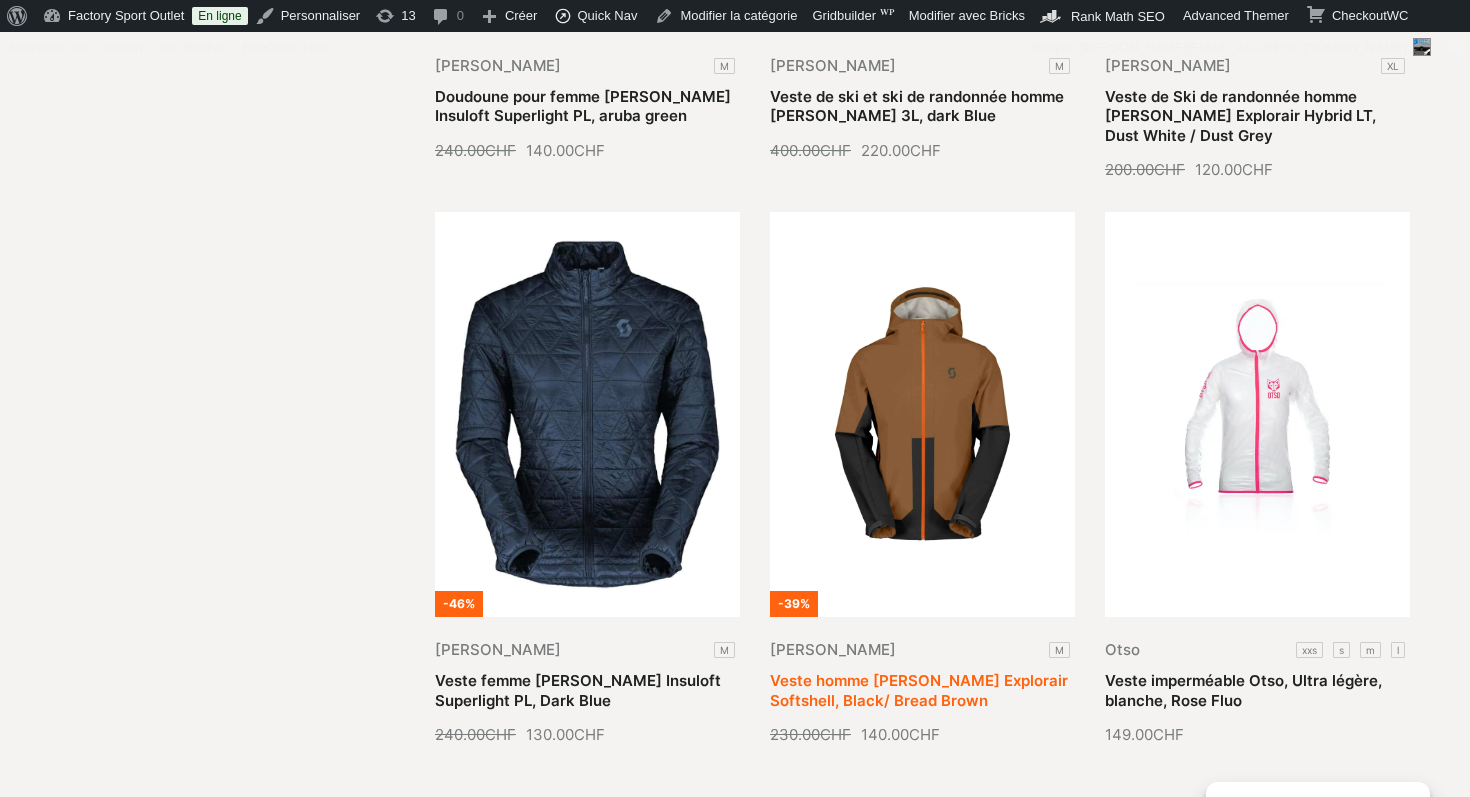click on "Veste homme [PERSON_NAME] Explorair Softshell, Black/ Bread Brown" at bounding box center (919, 690) 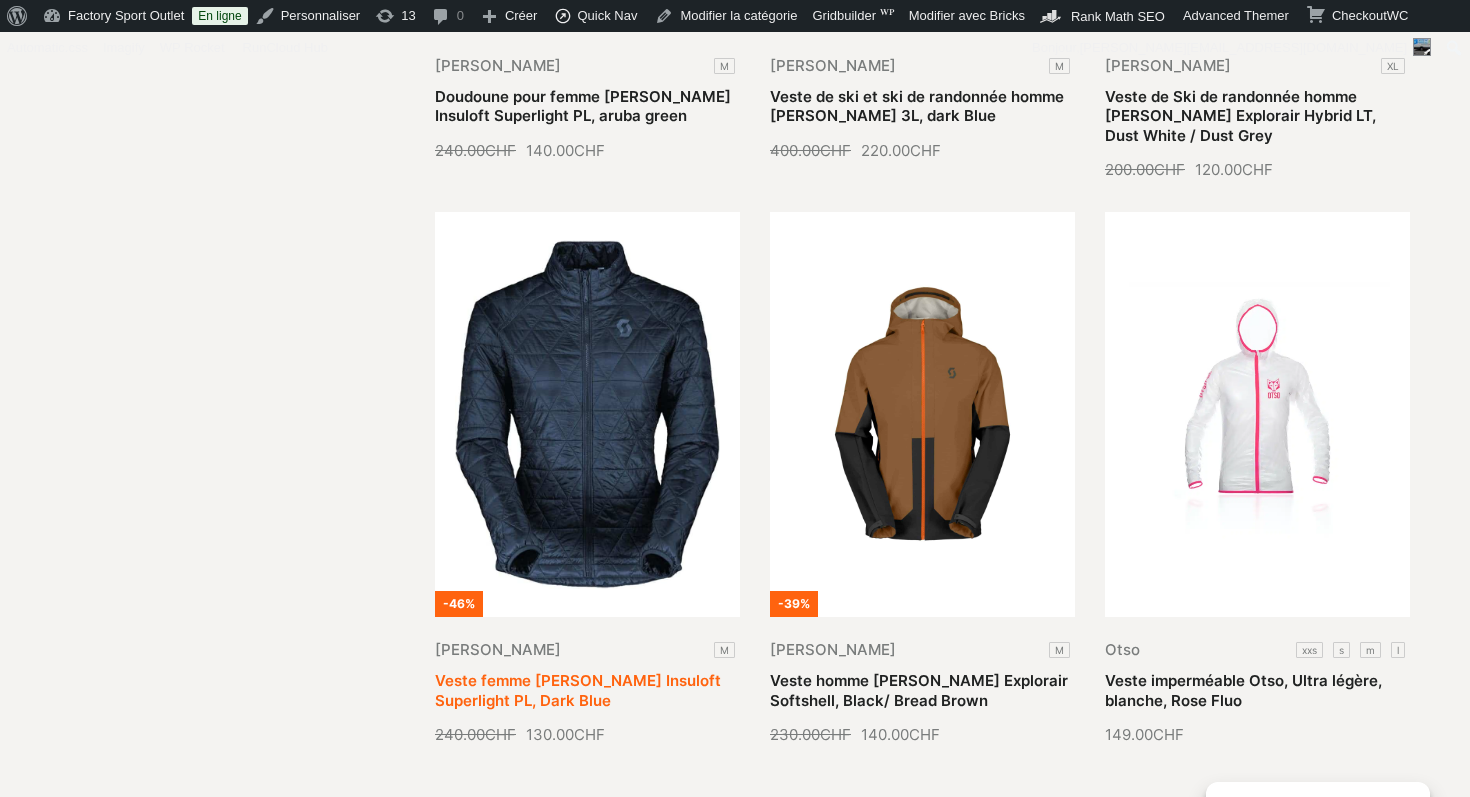 click on "Veste femme [PERSON_NAME] Insuloft Superlight PL, Dark Blue" at bounding box center (578, 690) 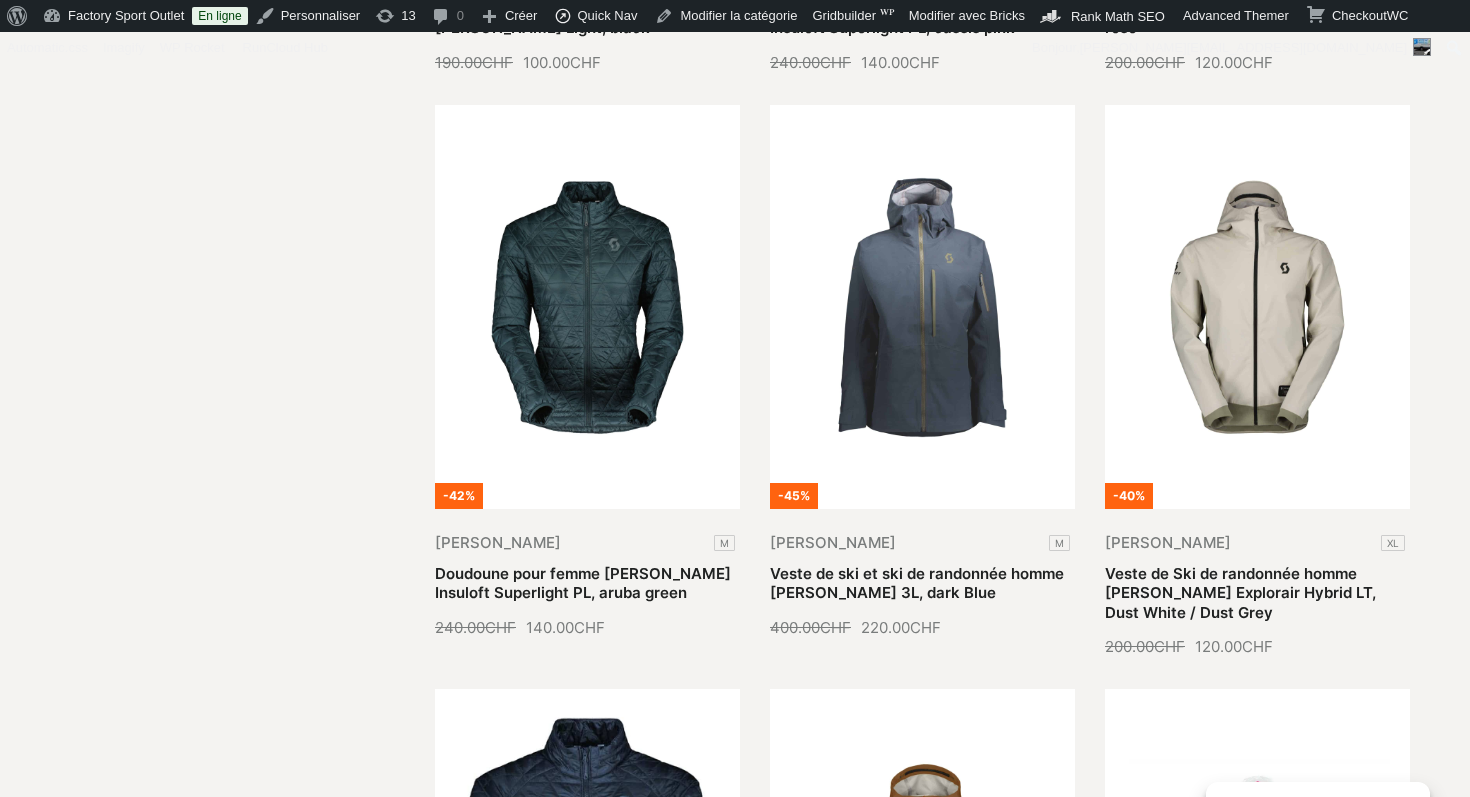 scroll, scrollTop: 13623, scrollLeft: 0, axis: vertical 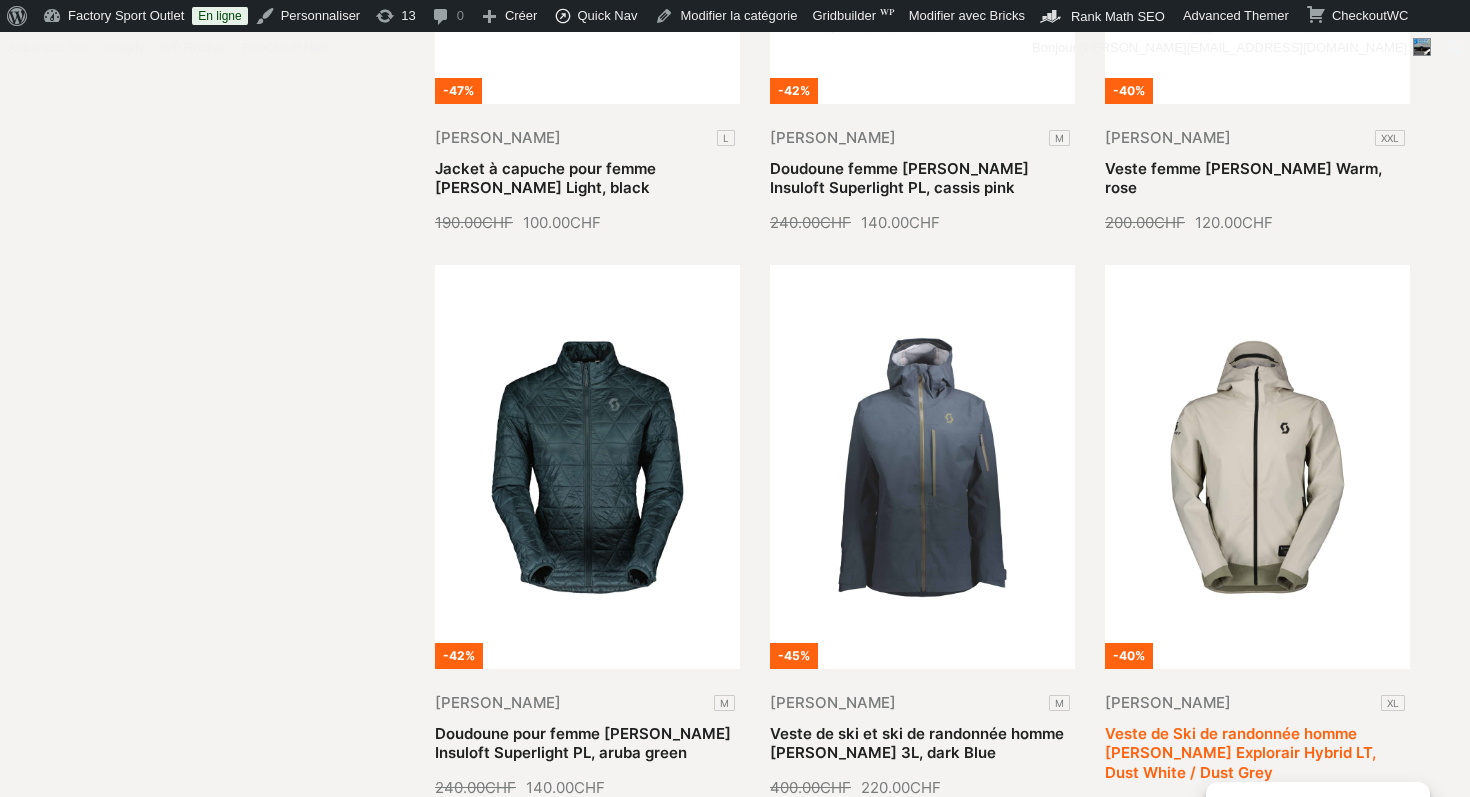 click on "Veste de Ski de randonnée homme [PERSON_NAME] Explorair Hybrid LT, Dust White / Dust Grey" at bounding box center (1240, 753) 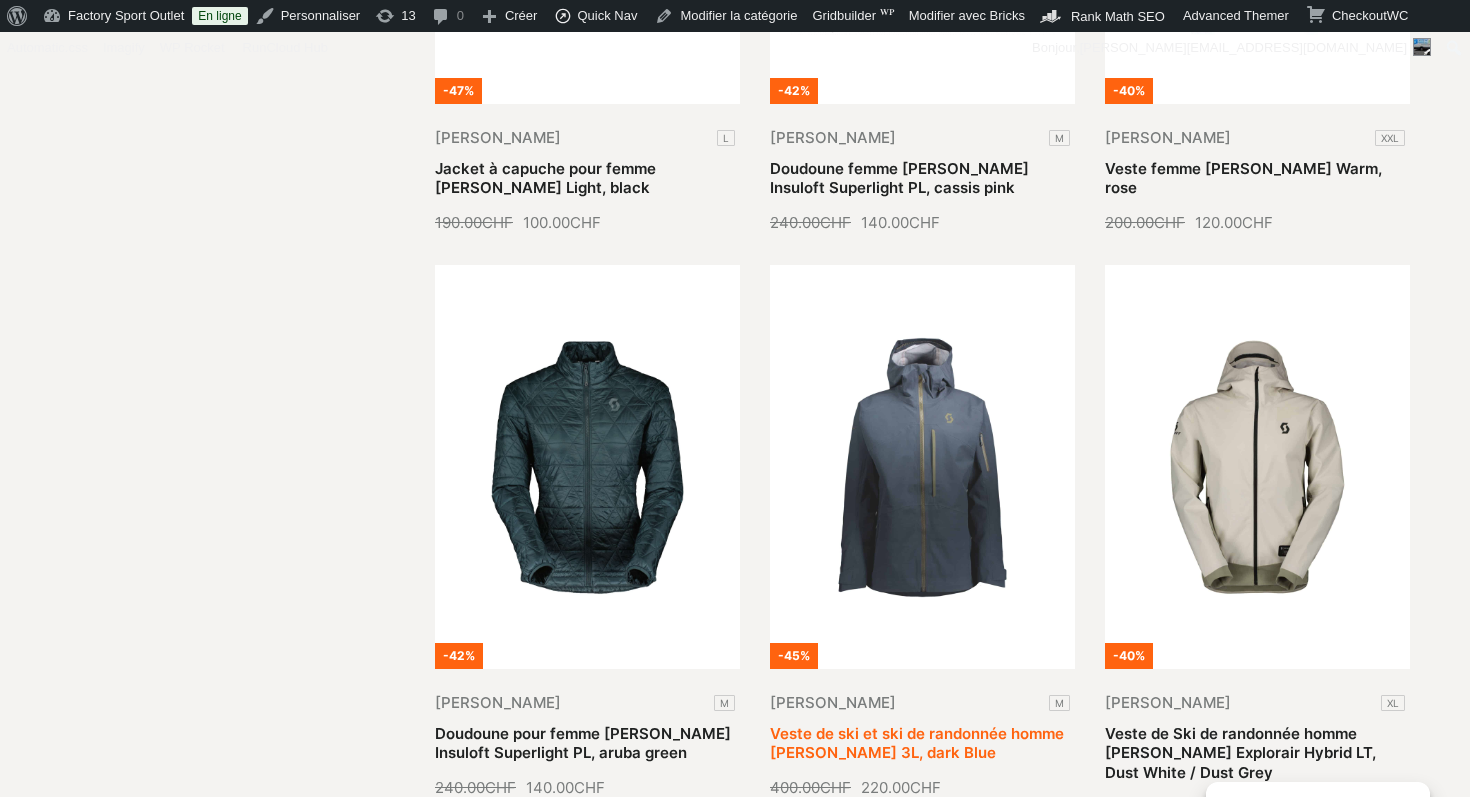 click on "Veste de ski et ski de randonnée homme [PERSON_NAME] 3L, dark Blue" at bounding box center (917, 743) 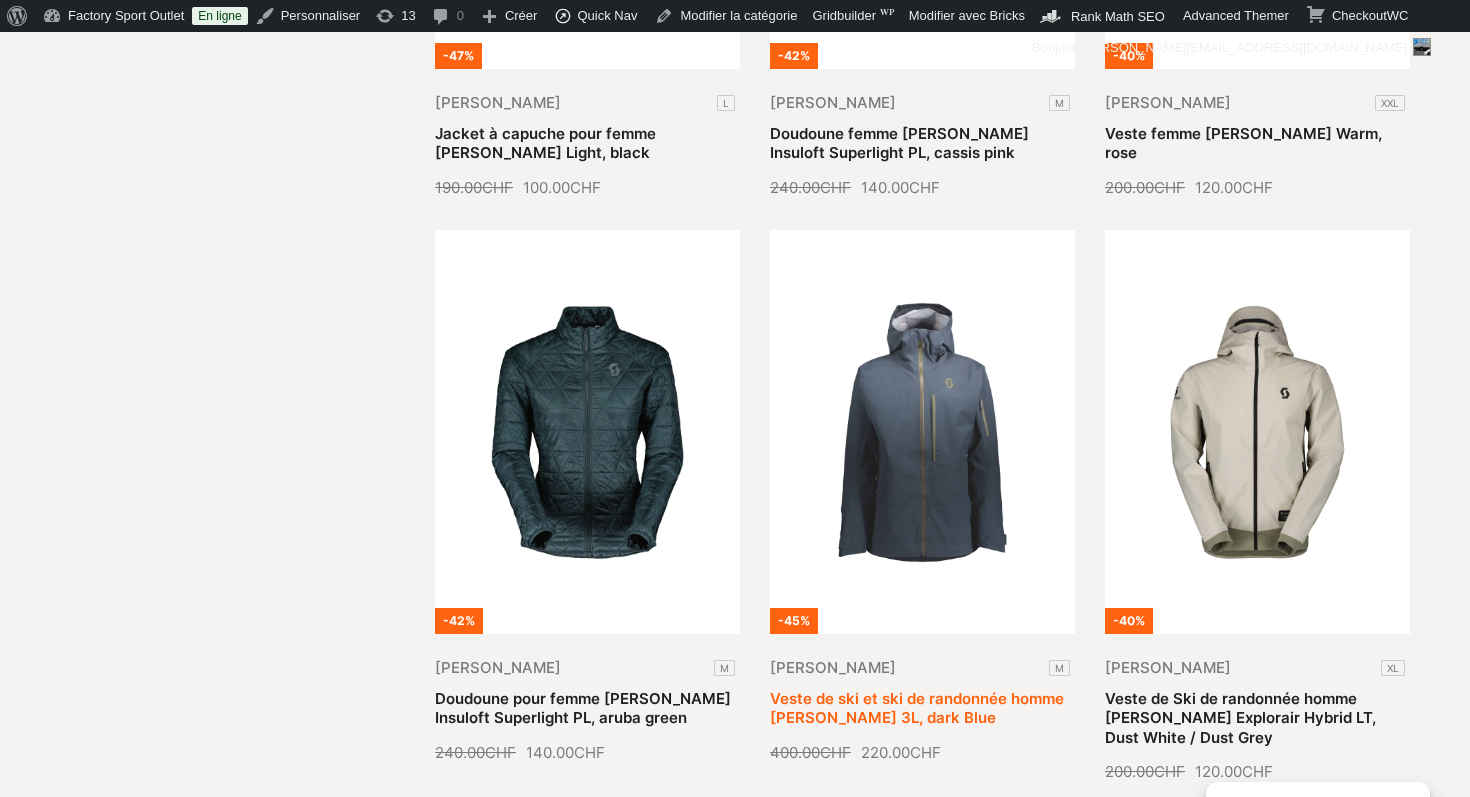 scroll, scrollTop: 13636, scrollLeft: 0, axis: vertical 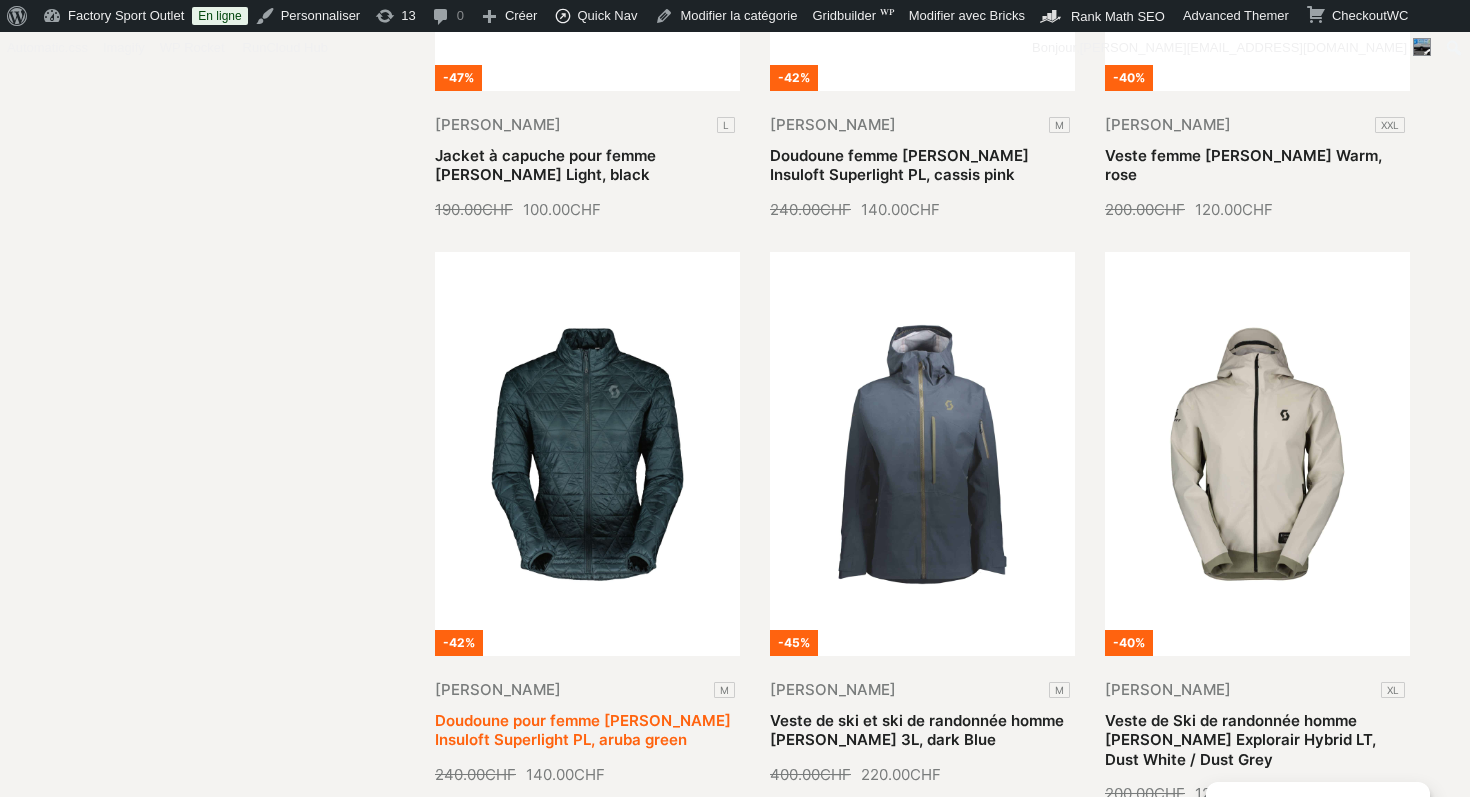 click on "Doudoune pour femme [PERSON_NAME] Insuloft Superlight PL, aruba green" at bounding box center (583, 730) 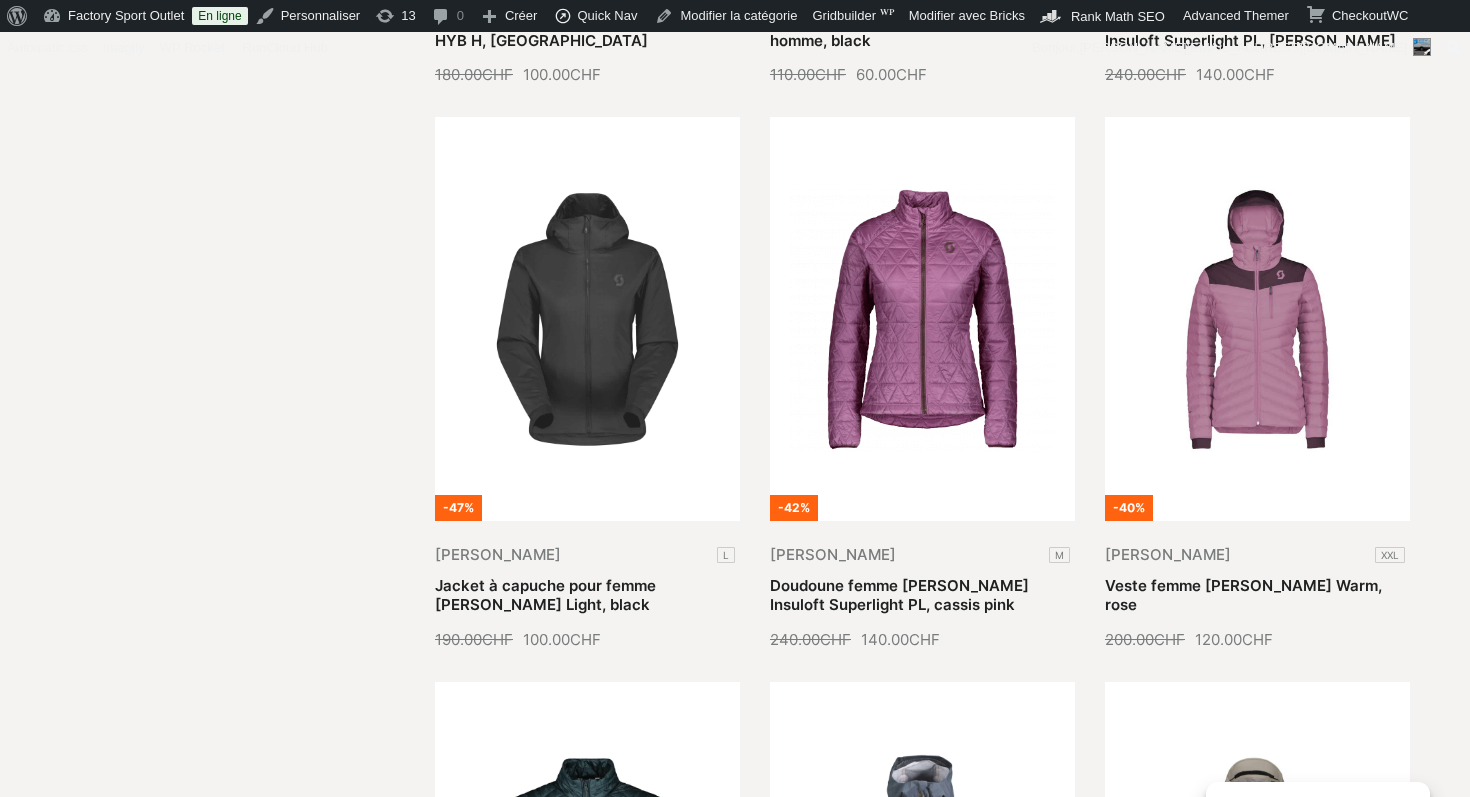 scroll, scrollTop: 13013, scrollLeft: 0, axis: vertical 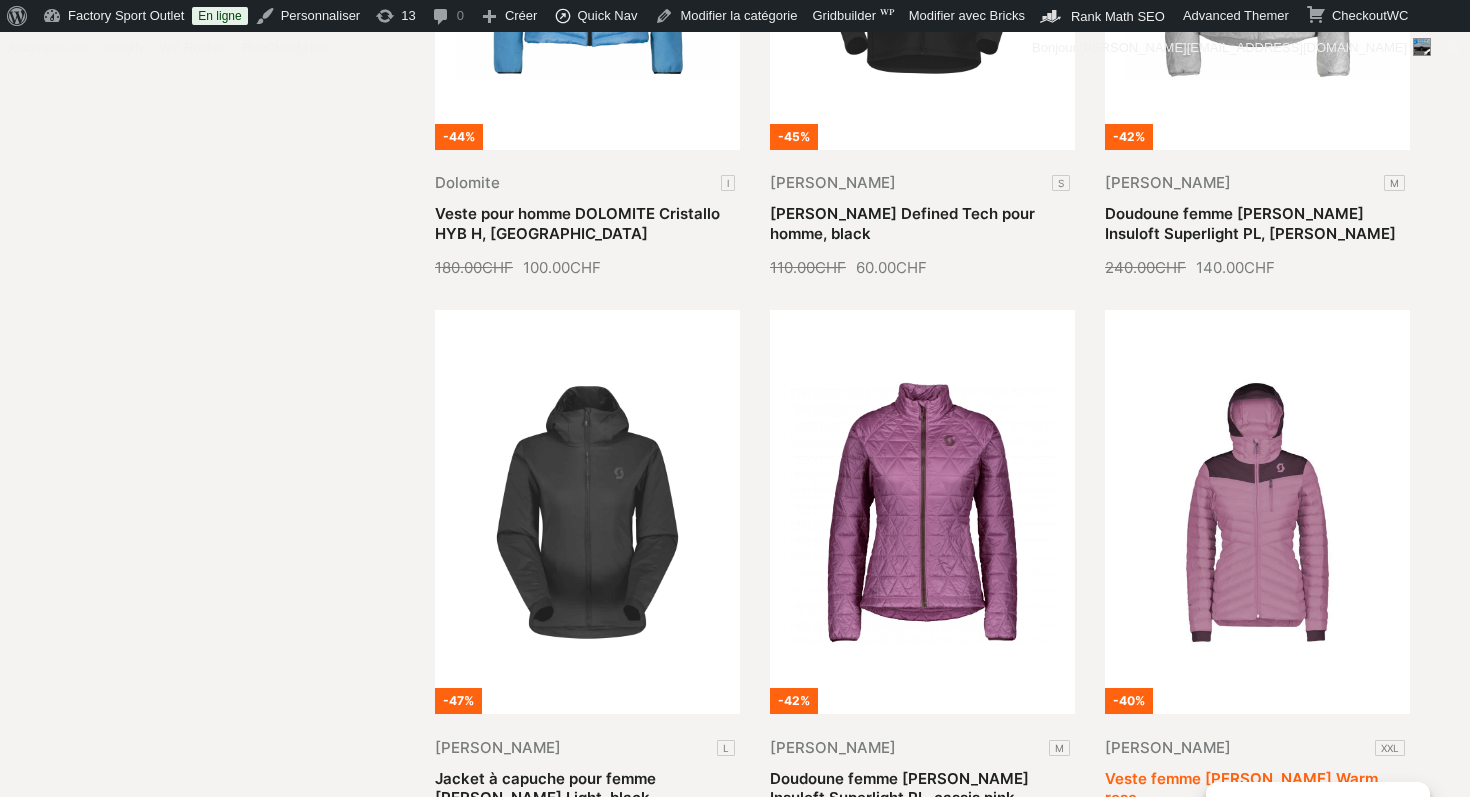 click on "Veste femme [PERSON_NAME] Warm, rose" at bounding box center [1243, 788] 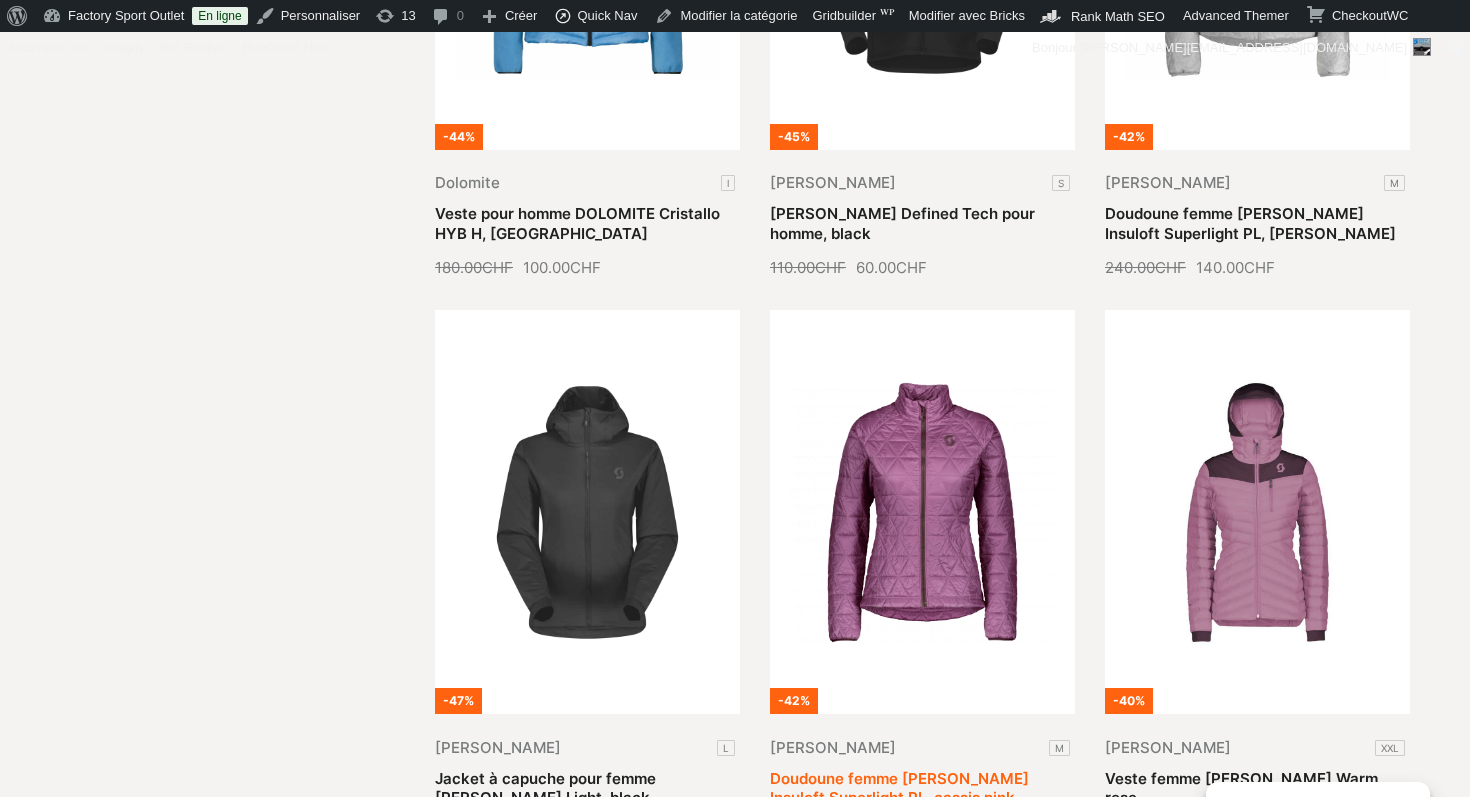 click on "Doudoune femme SCOTT Insuloft Superlight PL, cassis pink" at bounding box center (899, 788) 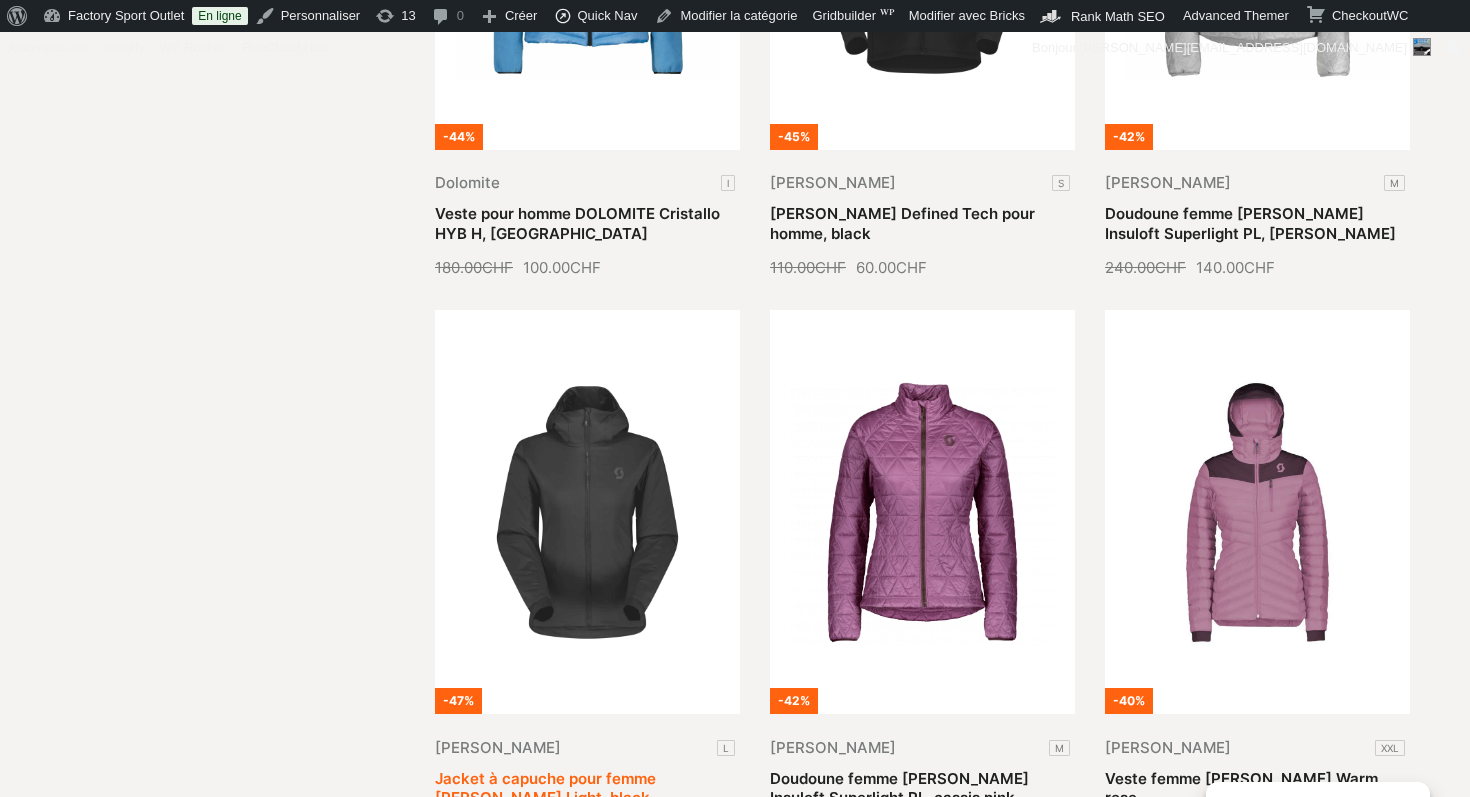 click on "Jacket à capuche pour femme SCOTT Insuloft Light, black" at bounding box center [545, 788] 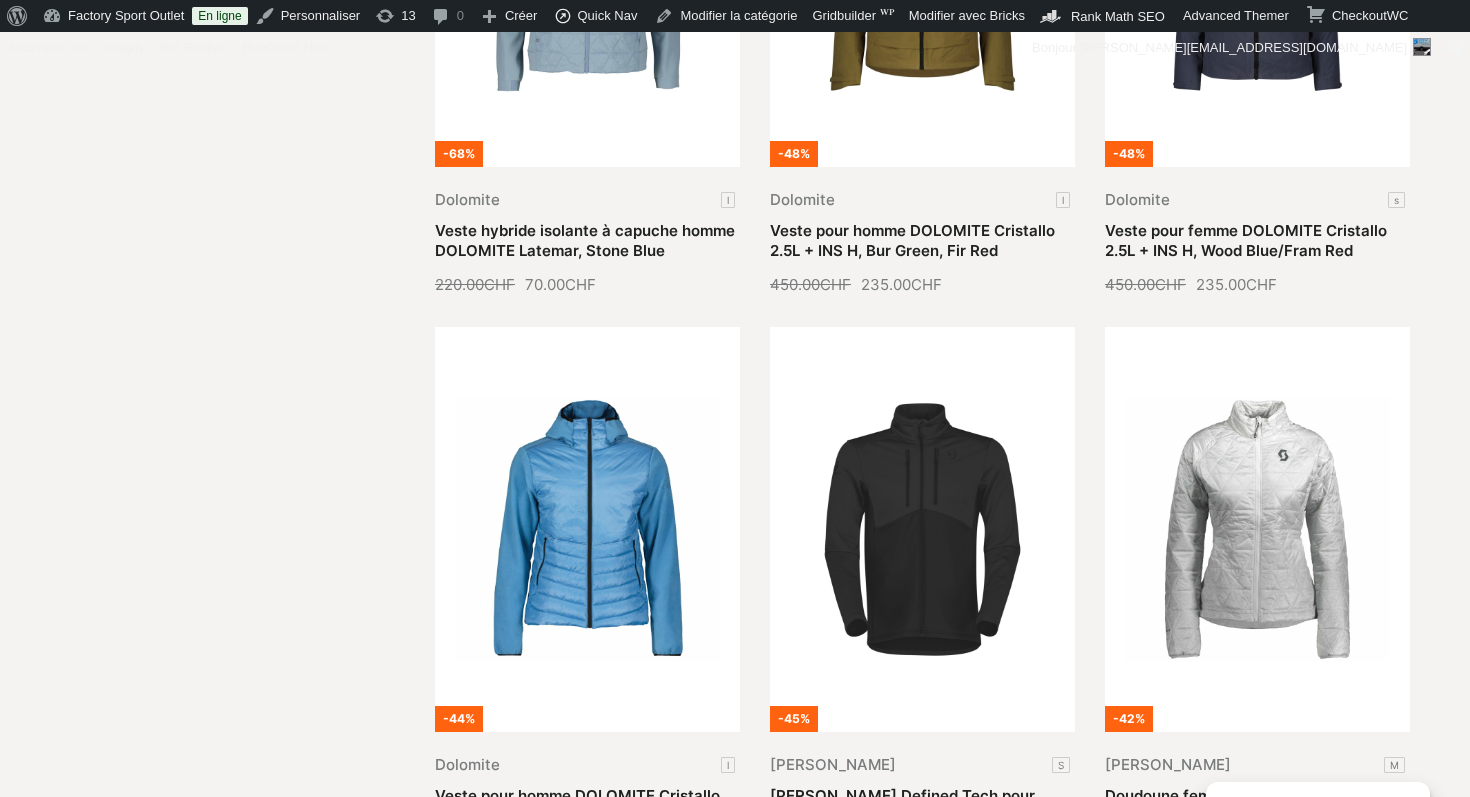 scroll, scrollTop: 12503, scrollLeft: 0, axis: vertical 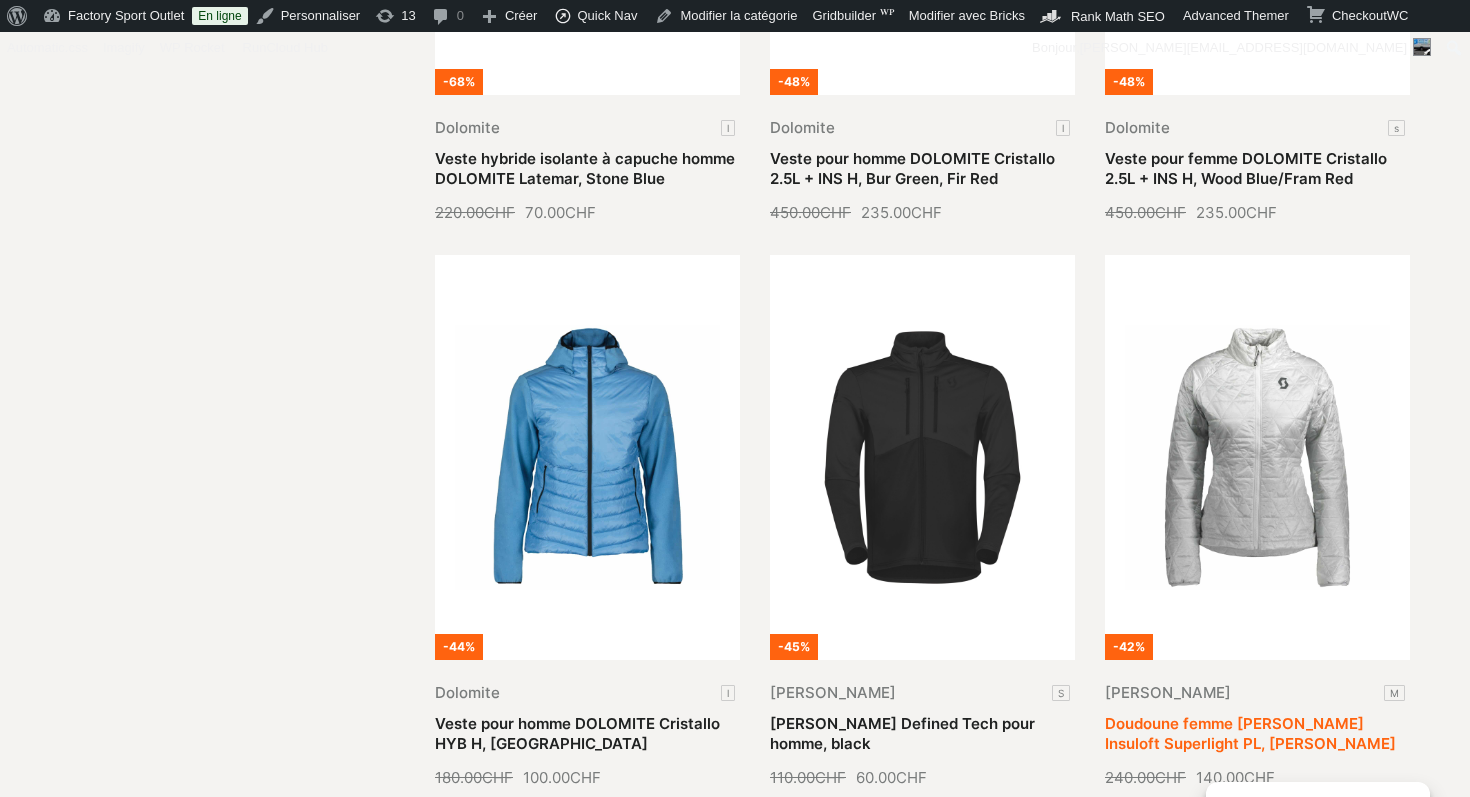 click on "Doudoune femme SCOTT Insuloft Superlight PL, ligth grey" at bounding box center [1250, 733] 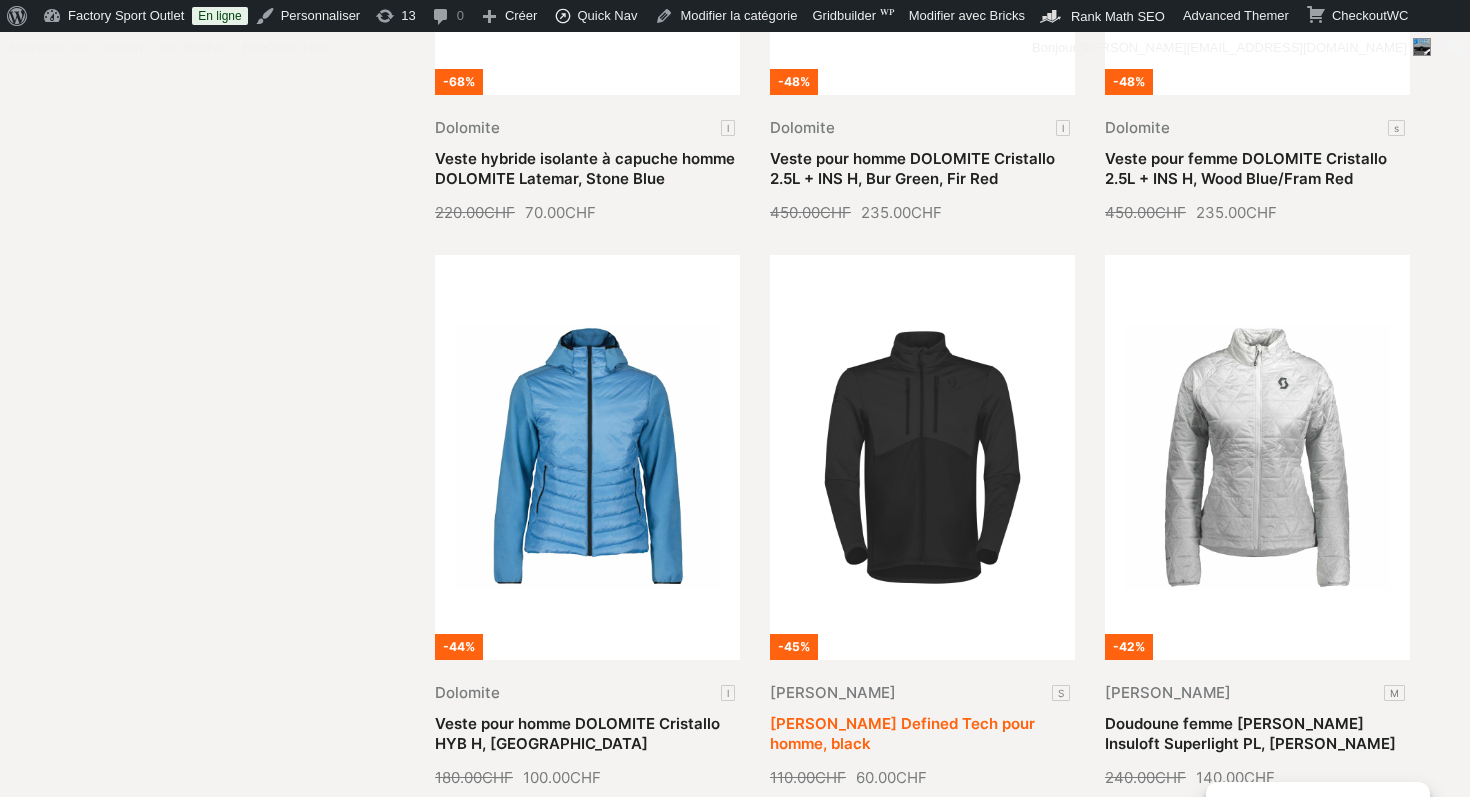 click on "Veste SCOTT Defined Tech pour homme, black" at bounding box center [902, 733] 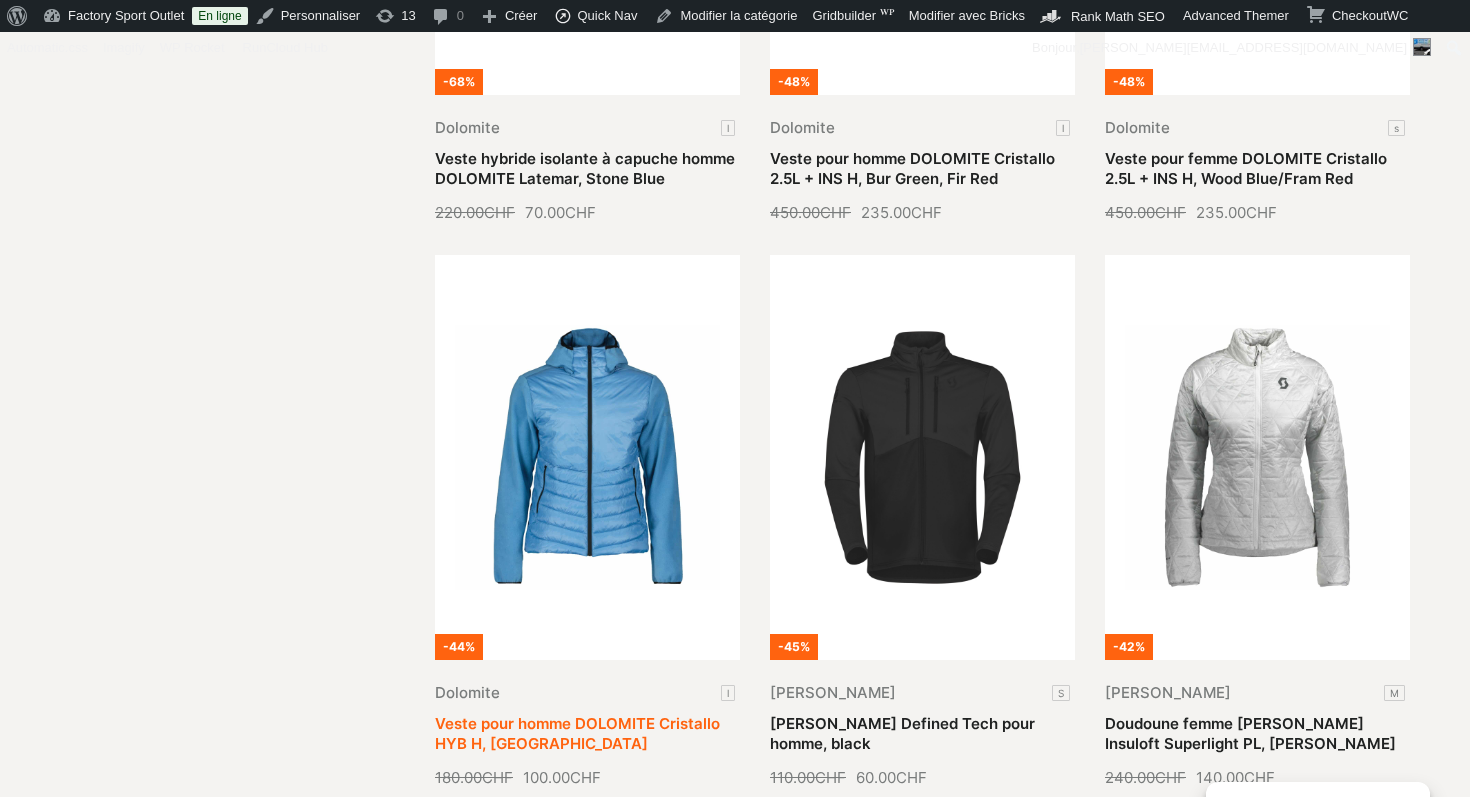 click on "Veste pour homme DOLOMITE Cristallo HYB H, Lake Blue" at bounding box center (577, 733) 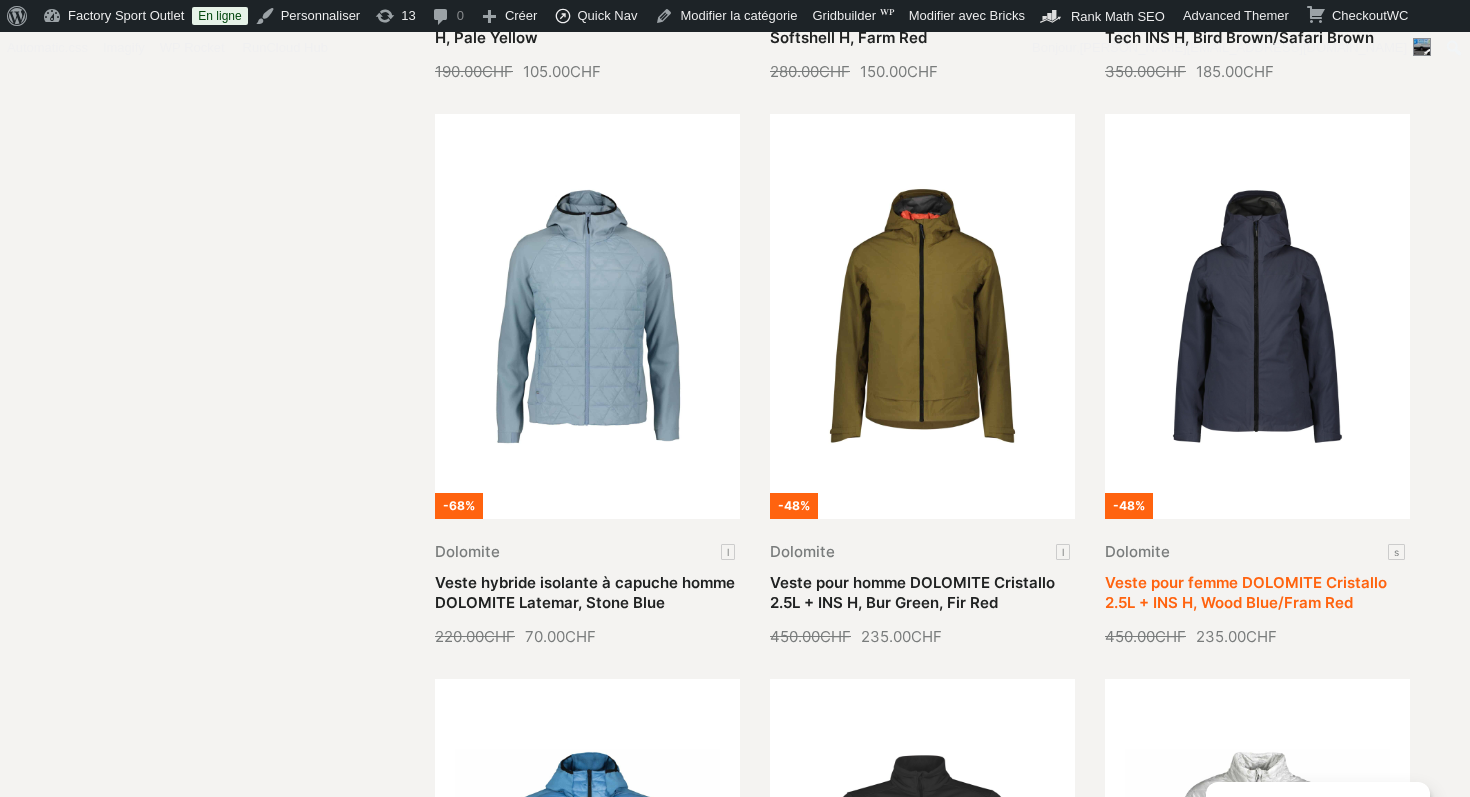 scroll, scrollTop: 12071, scrollLeft: 0, axis: vertical 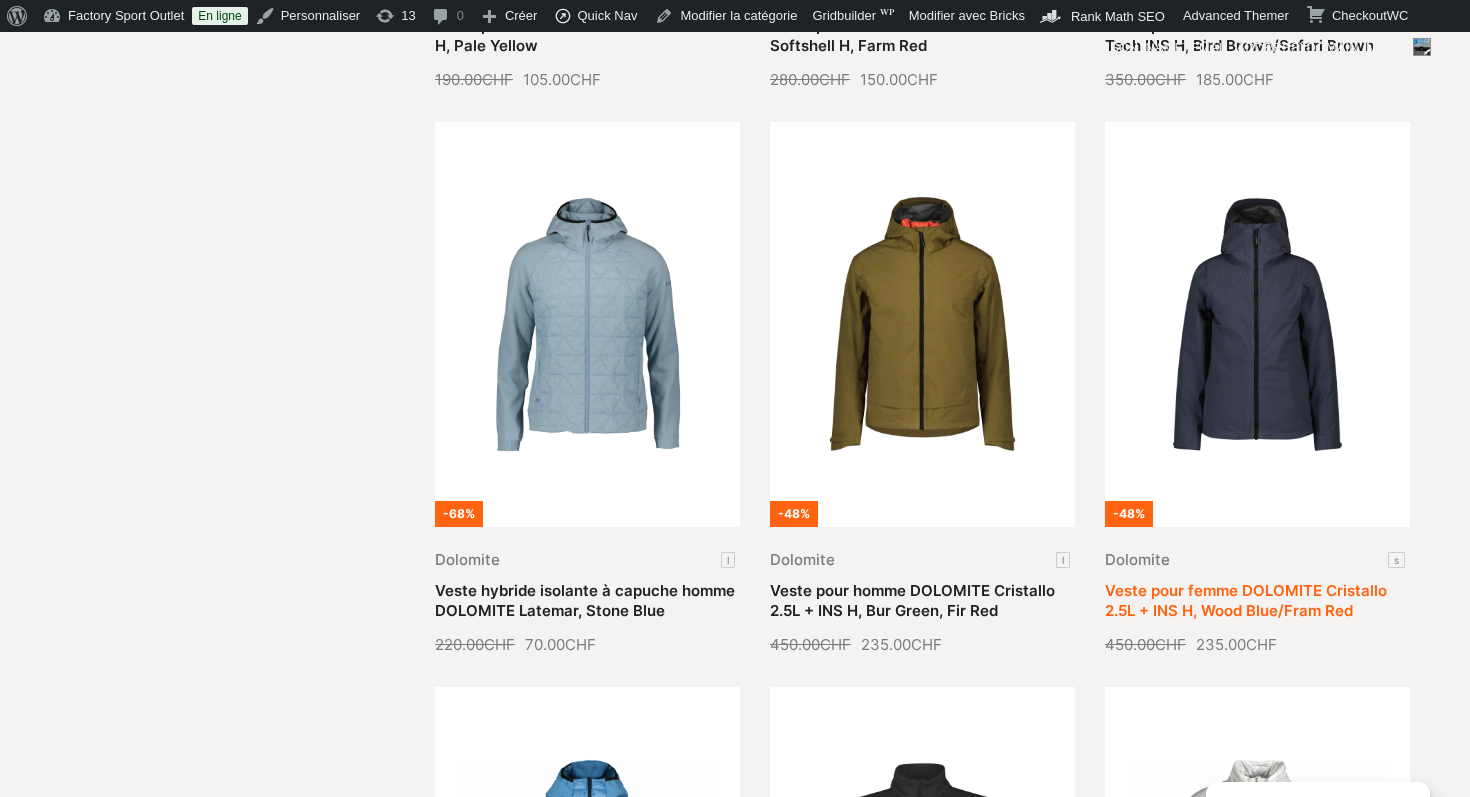 click on "Veste pour femme DOLOMITE Cristallo 2.5L + INS H, Wood Blue/Fram Red" at bounding box center [1246, 600] 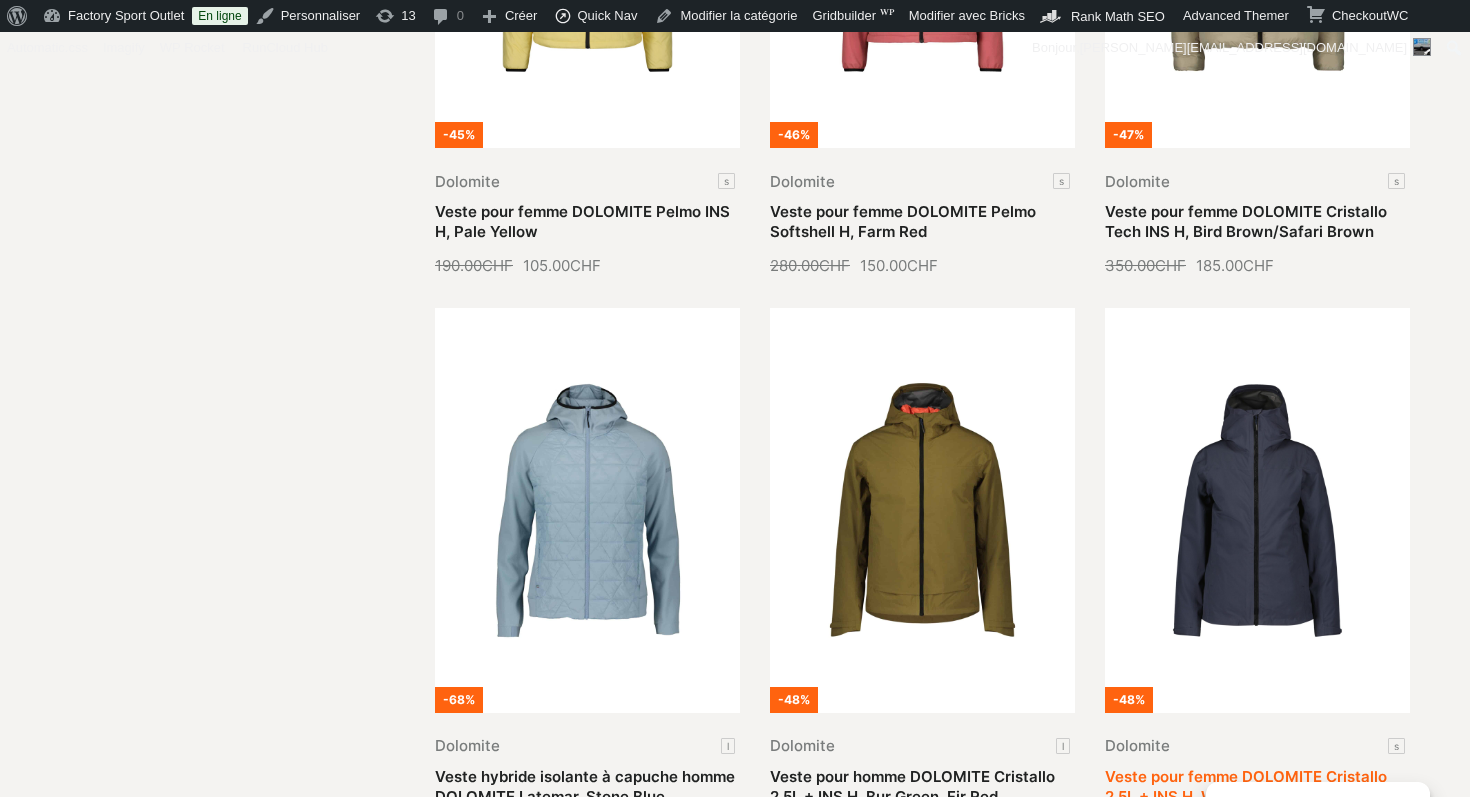 scroll, scrollTop: 11861, scrollLeft: 0, axis: vertical 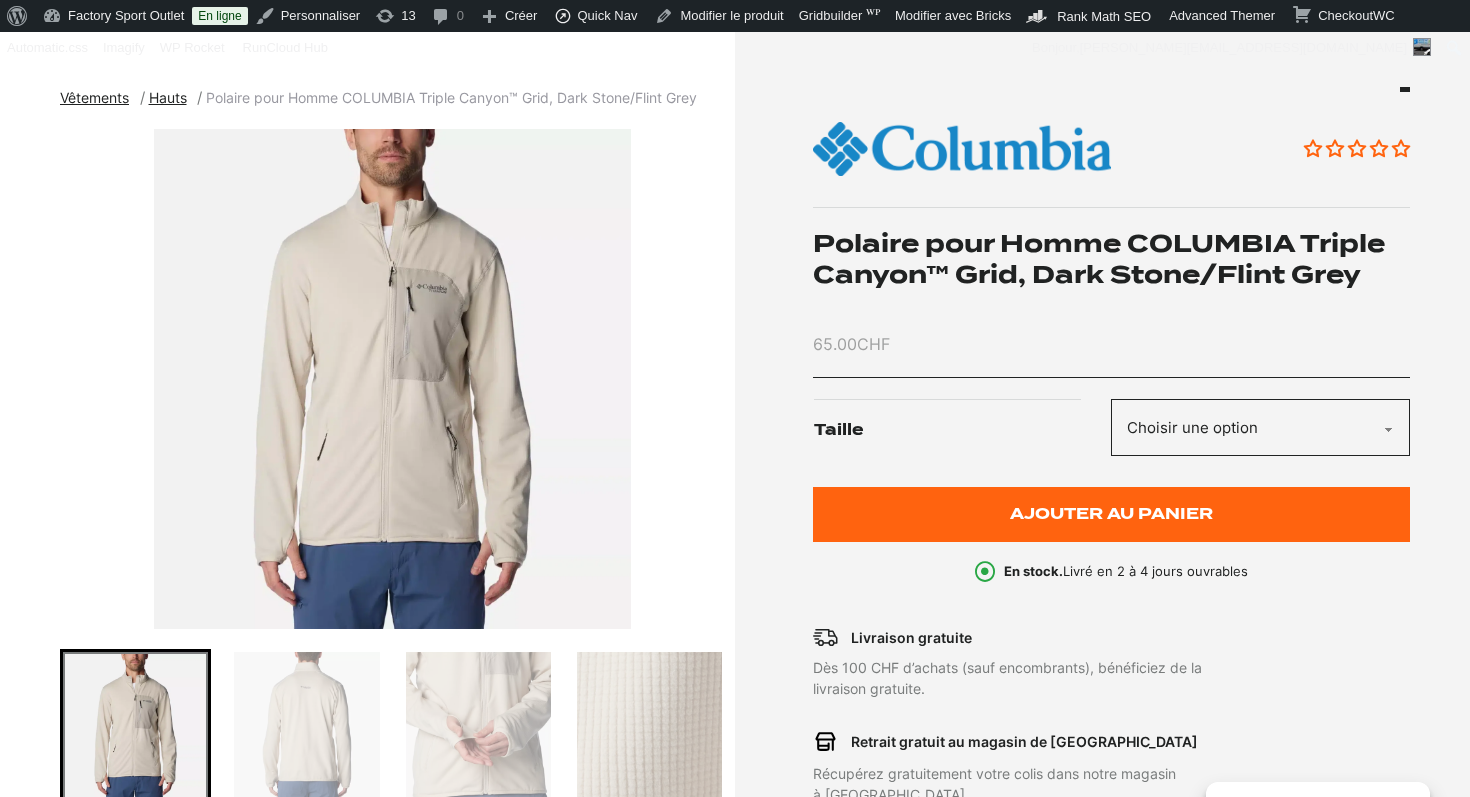 click on "Polaire pour Homme COLUMBIA Triple Canyon™ Grid, Dark Stone/Flint Grey" at bounding box center [1112, 259] 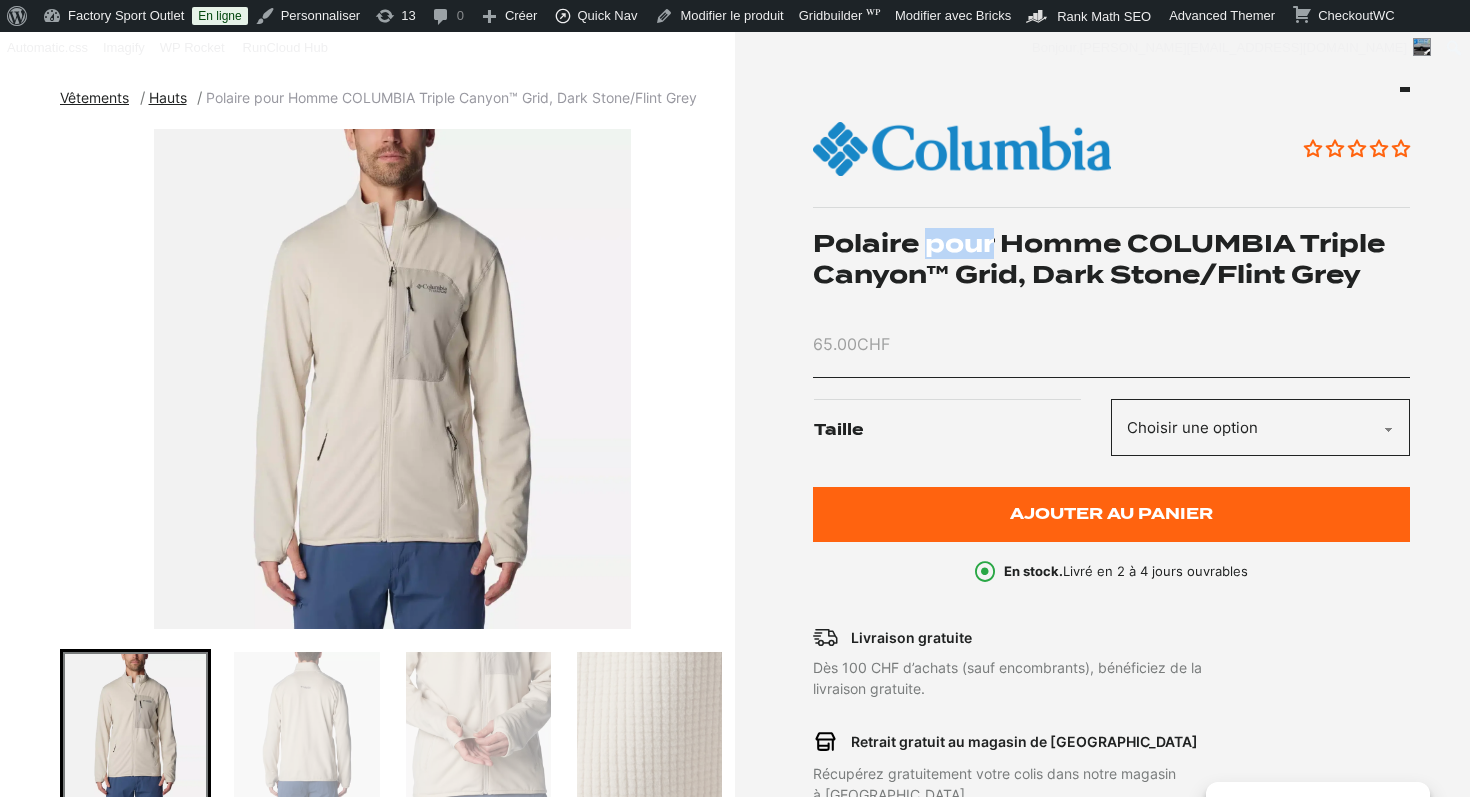 click on "Polaire pour Homme COLUMBIA Triple Canyon™ Grid, Dark Stone/Flint Grey" at bounding box center (1112, 259) 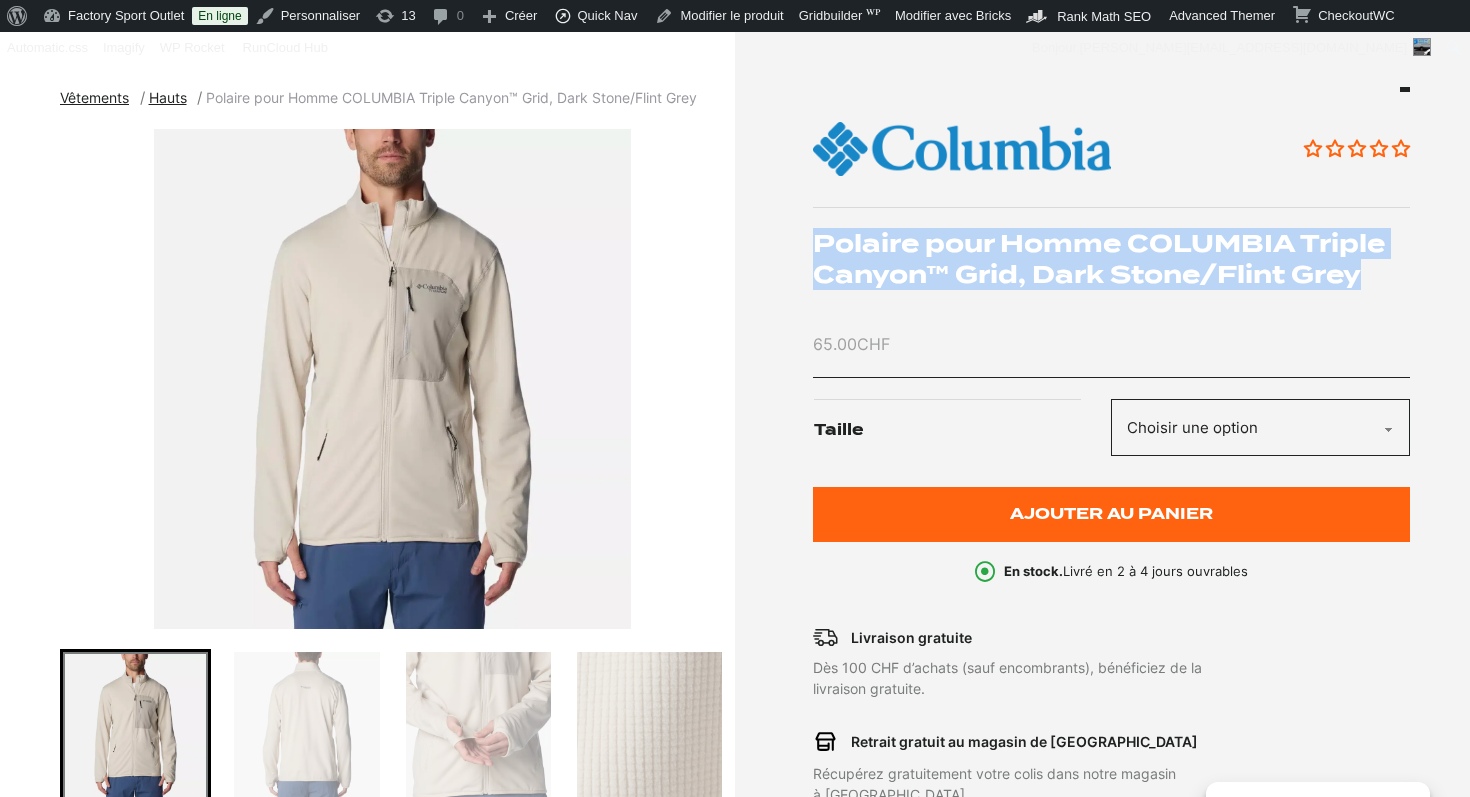 click on "Polaire pour Homme COLUMBIA Triple Canyon™ Grid, Dark Stone/Flint Grey" at bounding box center (1112, 259) 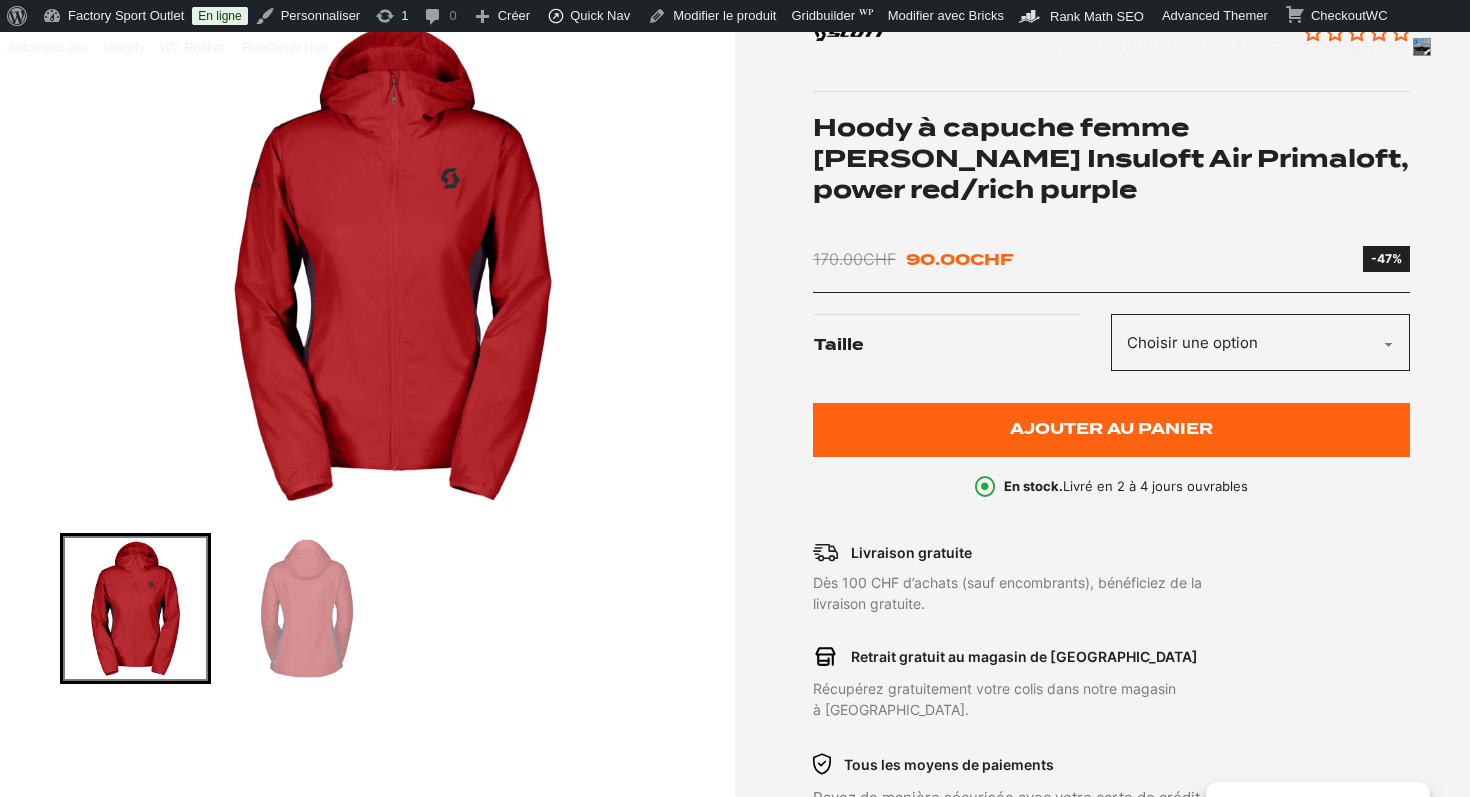 scroll, scrollTop: 327, scrollLeft: 0, axis: vertical 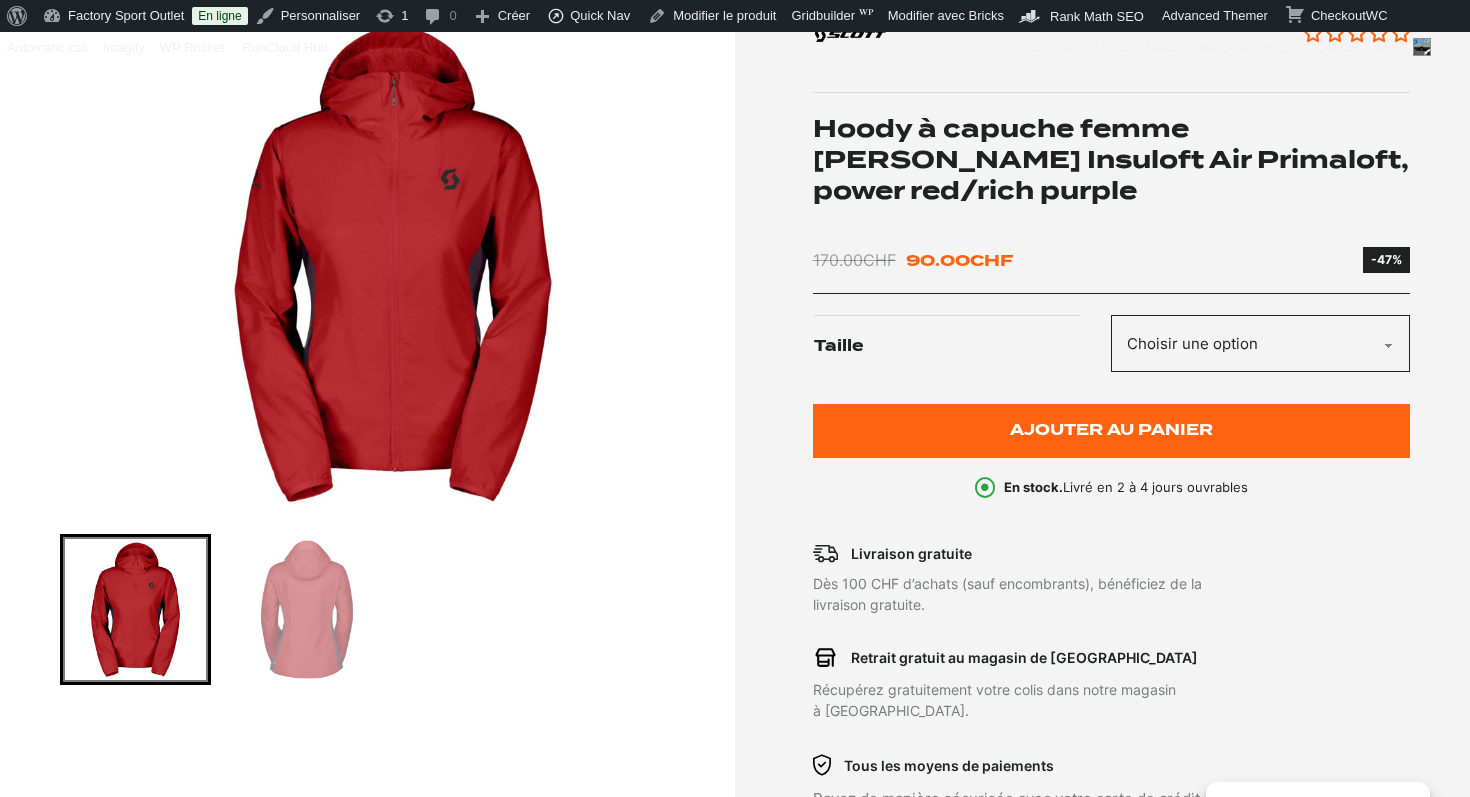 click on "Hoody à capuche femme SCOTT Insuloft Air Primaloft, power red/rich purple" at bounding box center [1112, 160] 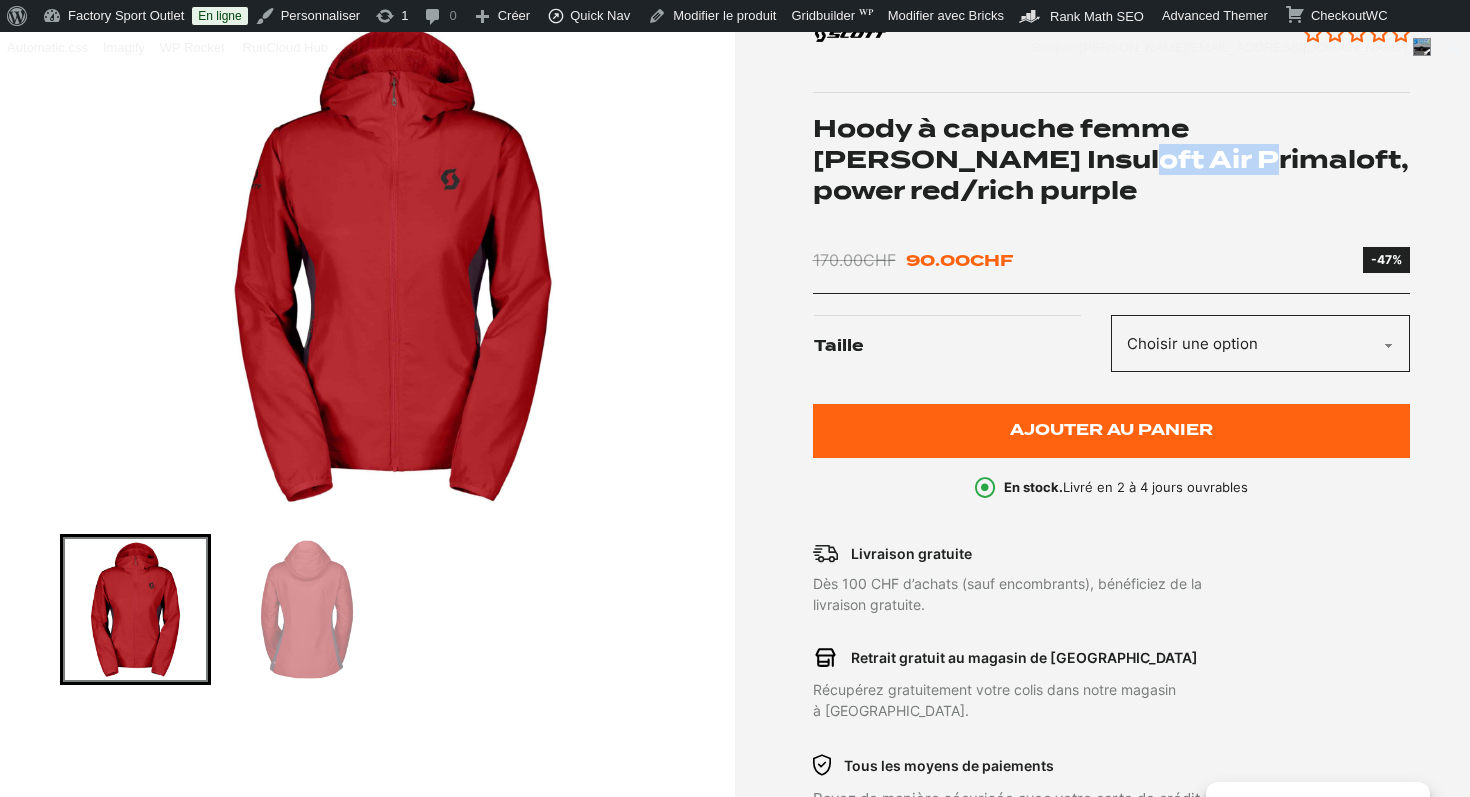 click on "Hoody à capuche femme SCOTT Insuloft Air Primaloft, power red/rich purple" at bounding box center [1112, 160] 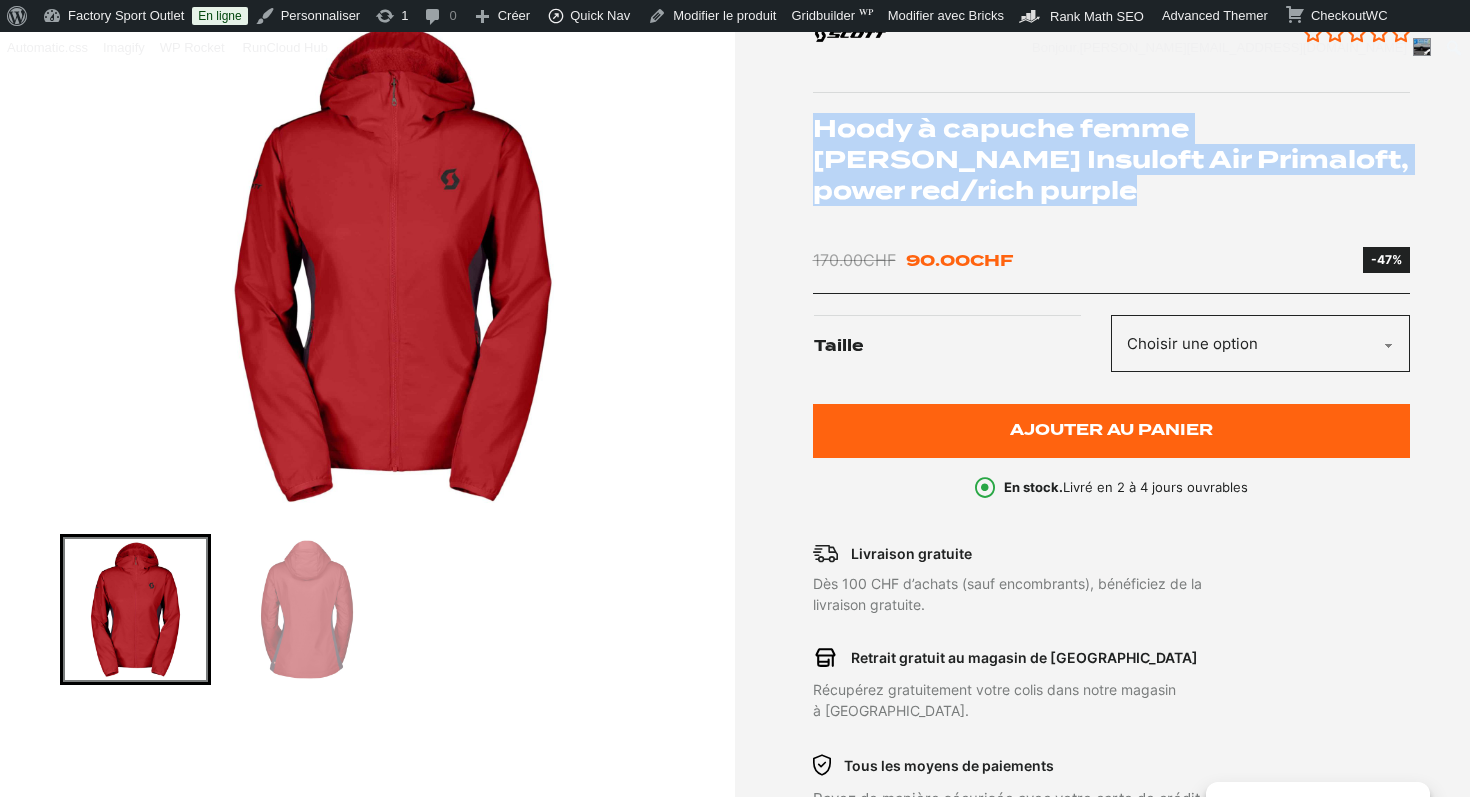 click on "Hoody à capuche femme SCOTT Insuloft Air Primaloft, power red/rich purple" at bounding box center [1112, 160] 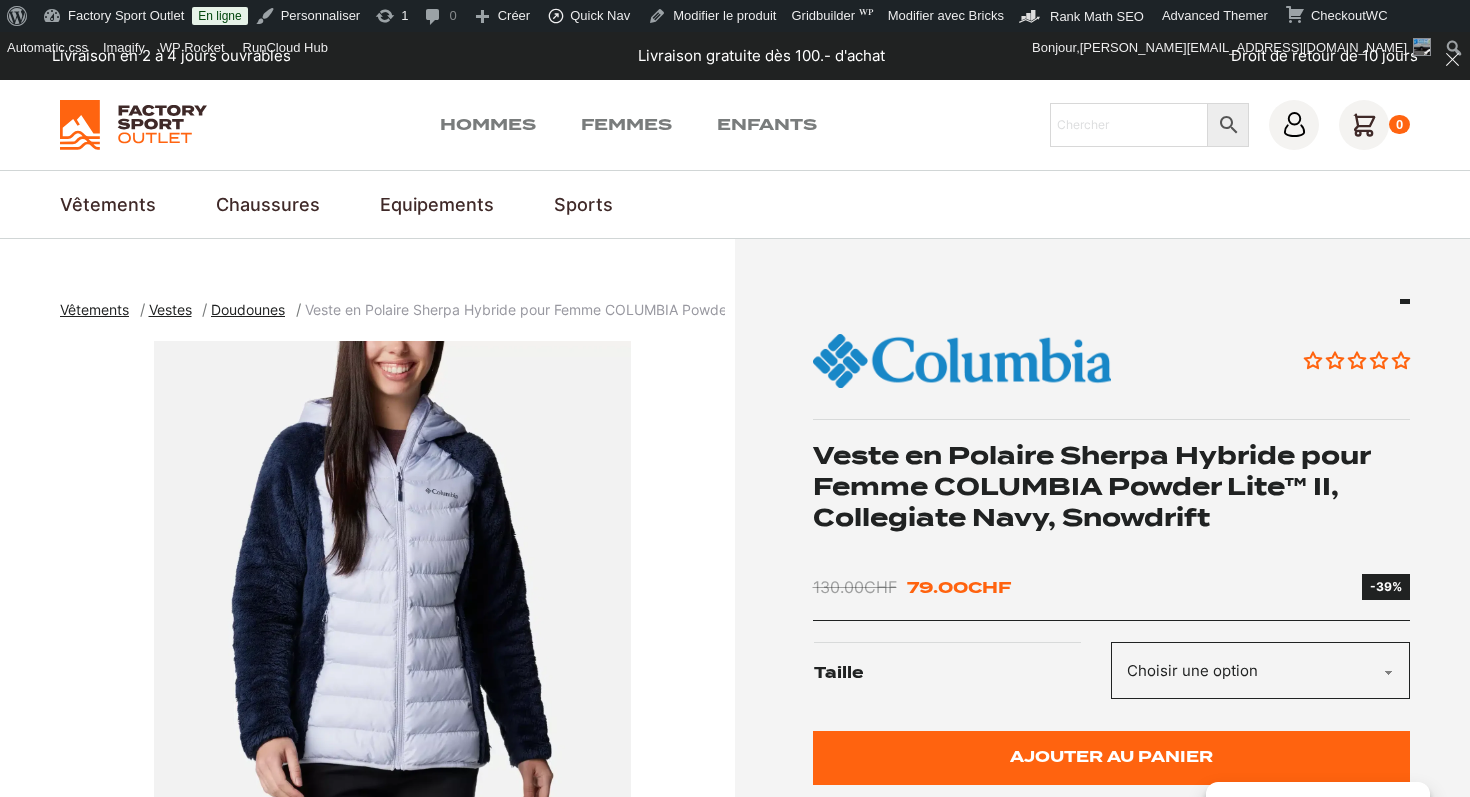 scroll, scrollTop: 272, scrollLeft: 0, axis: vertical 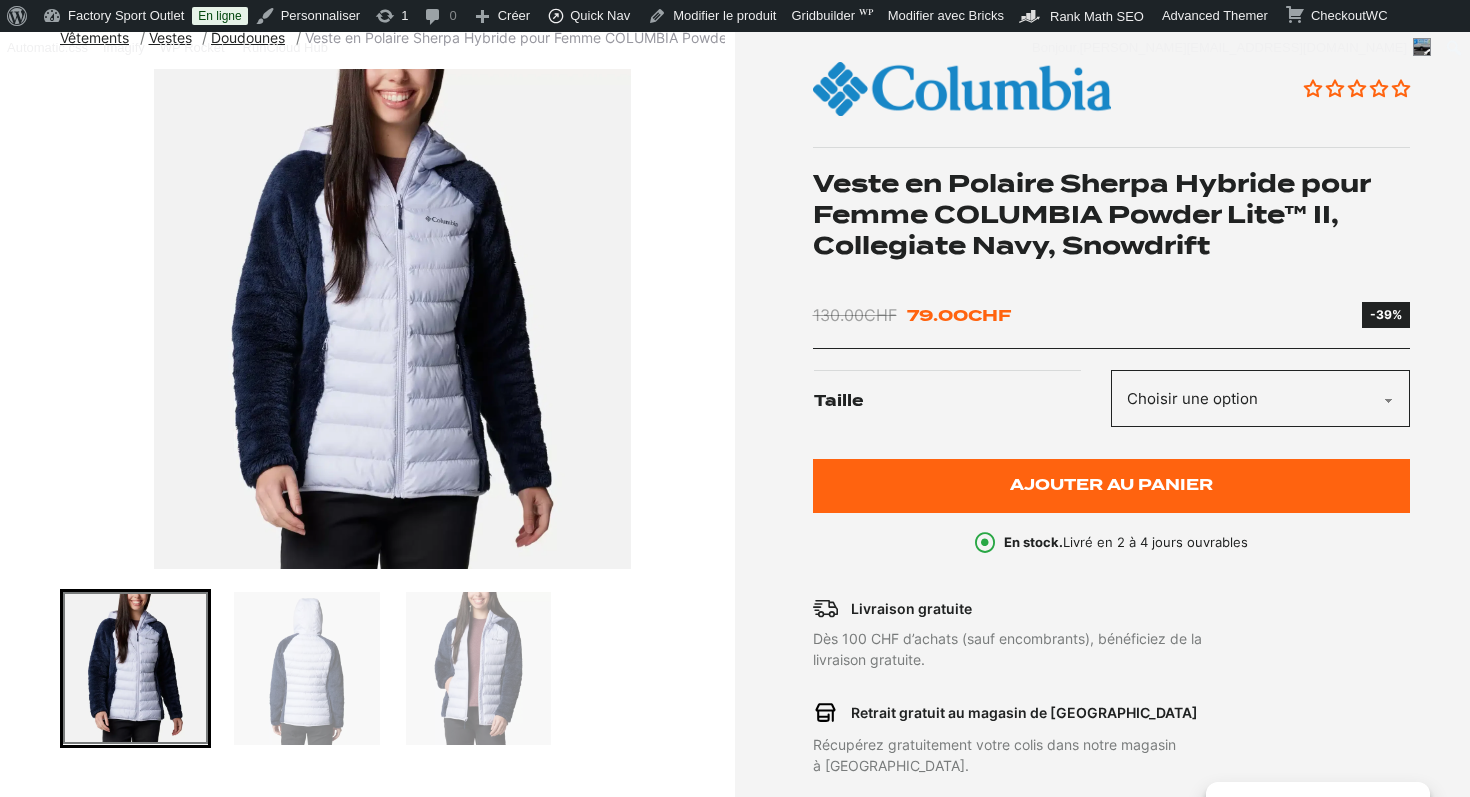 click on "Veste en Polaire Sherpa Hybride pour Femme COLUMBIA Powder Lite™ II, Collegiate Navy, Snowdrift" at bounding box center [1112, 215] 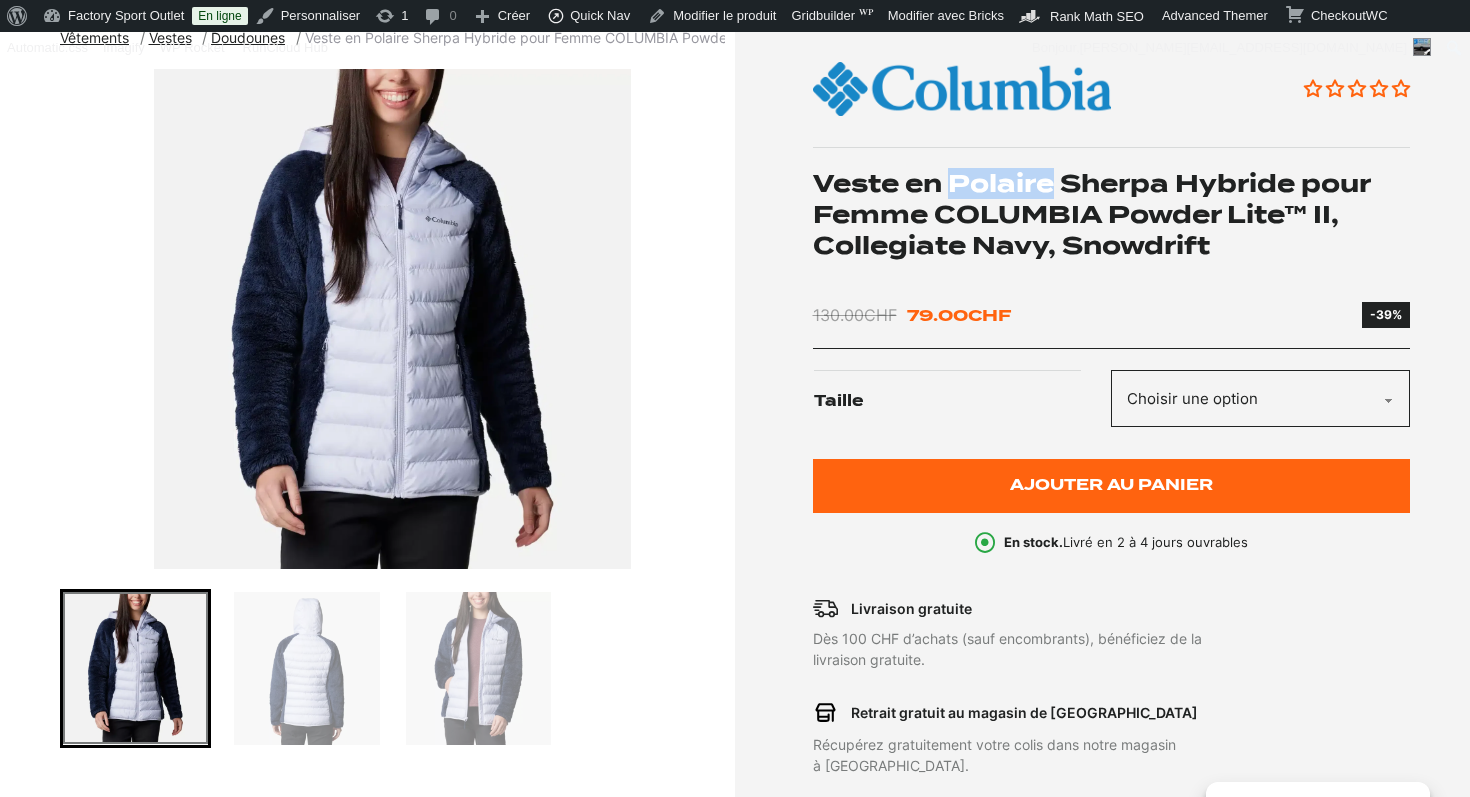 click on "Veste en Polaire Sherpa Hybride pour Femme COLUMBIA Powder Lite™ II, Collegiate Navy, Snowdrift" at bounding box center (1112, 215) 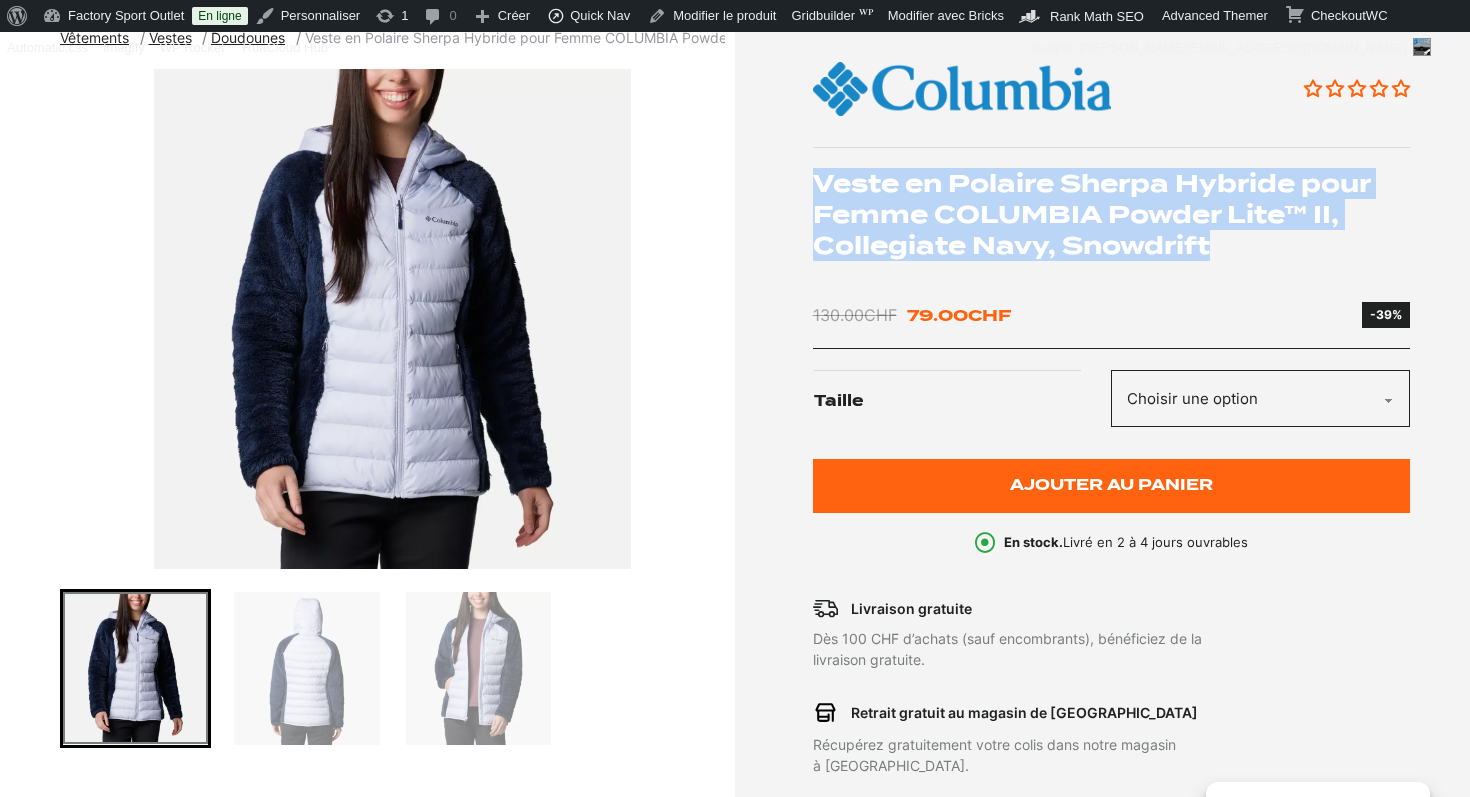 click on "Veste en Polaire Sherpa Hybride pour Femme COLUMBIA Powder Lite™ II, Collegiate Navy, Snowdrift" at bounding box center [1112, 215] 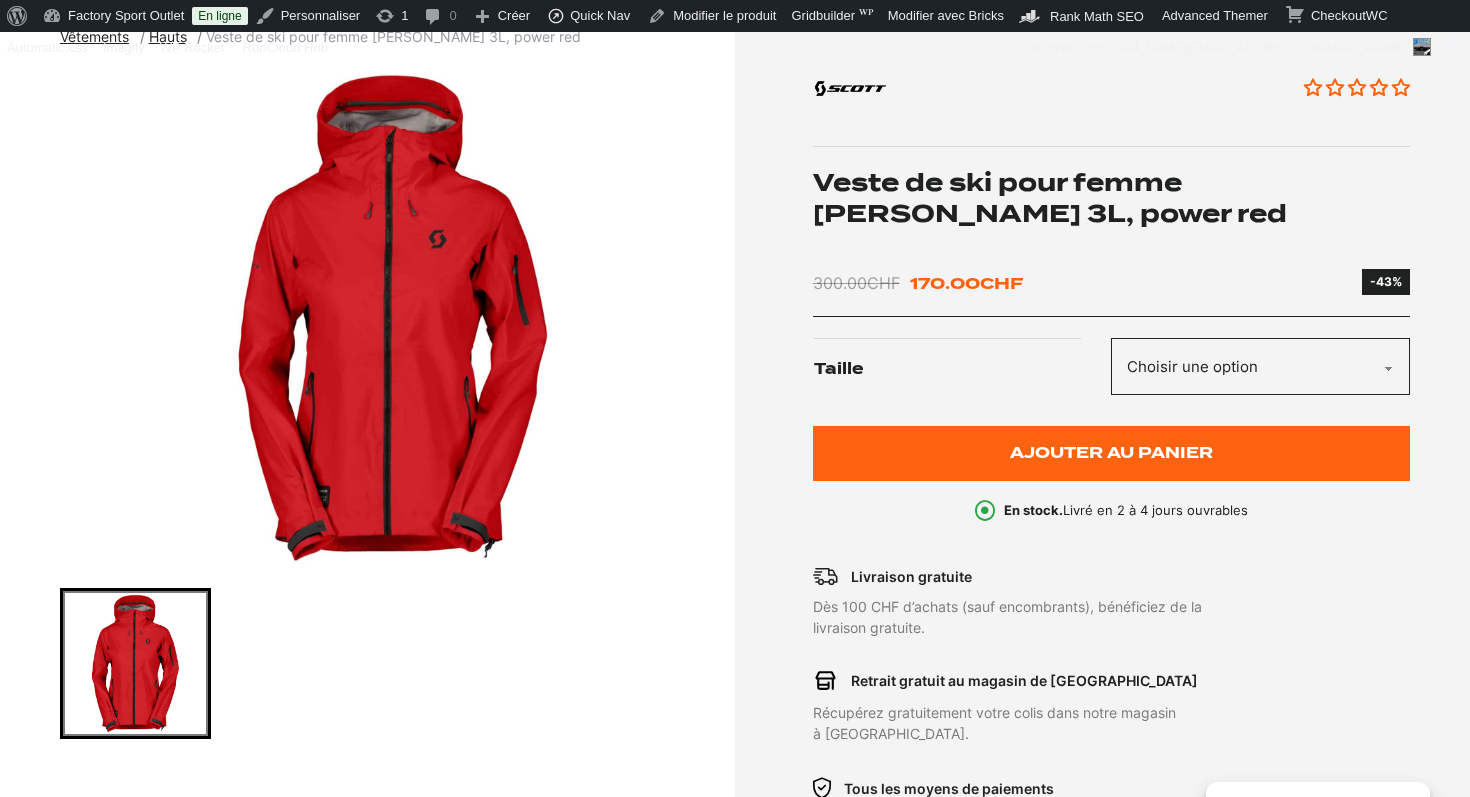 scroll, scrollTop: 272, scrollLeft: 0, axis: vertical 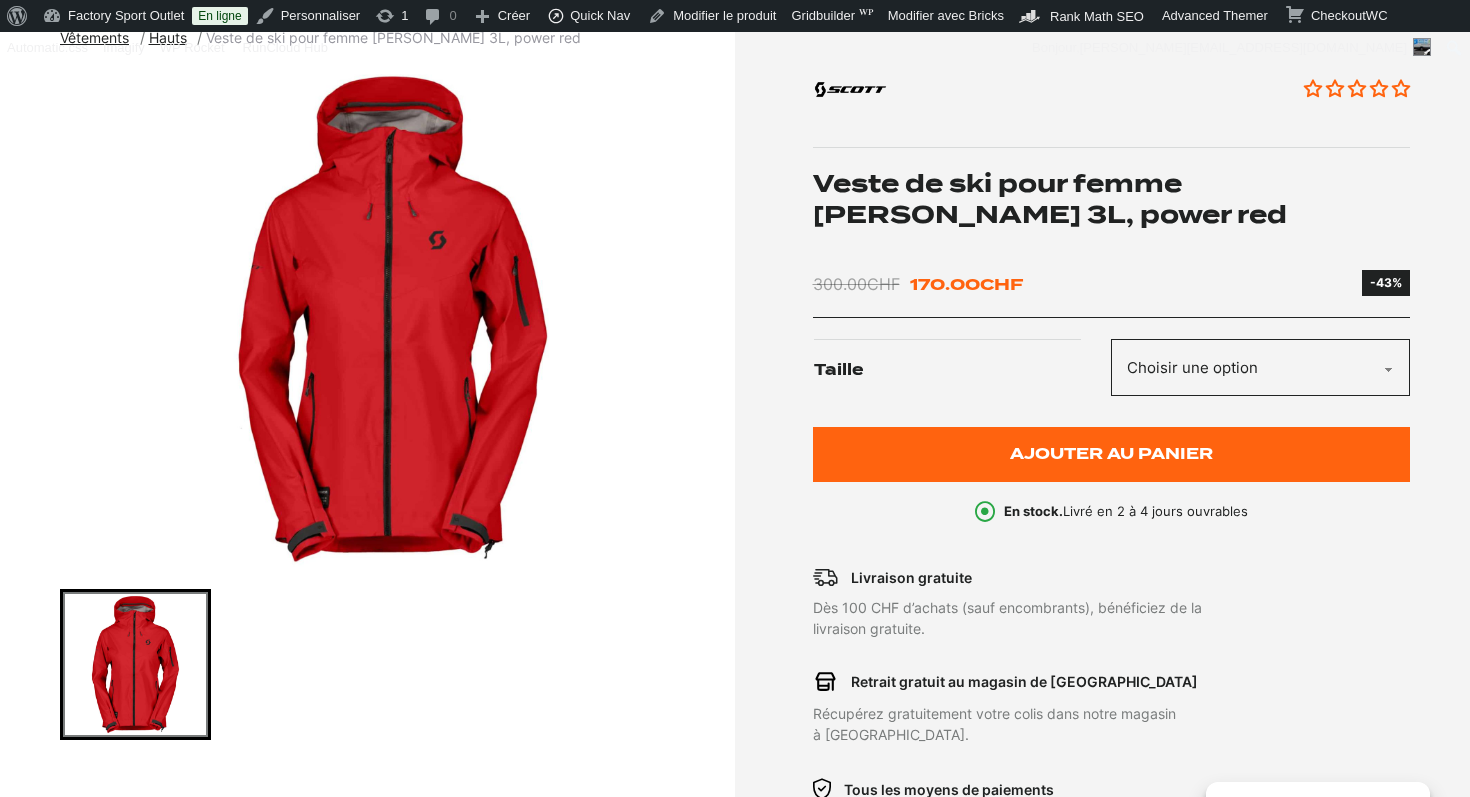 click on "Veste de ski pour femme SCOTT Explorair 3L, power red" at bounding box center [1112, 199] 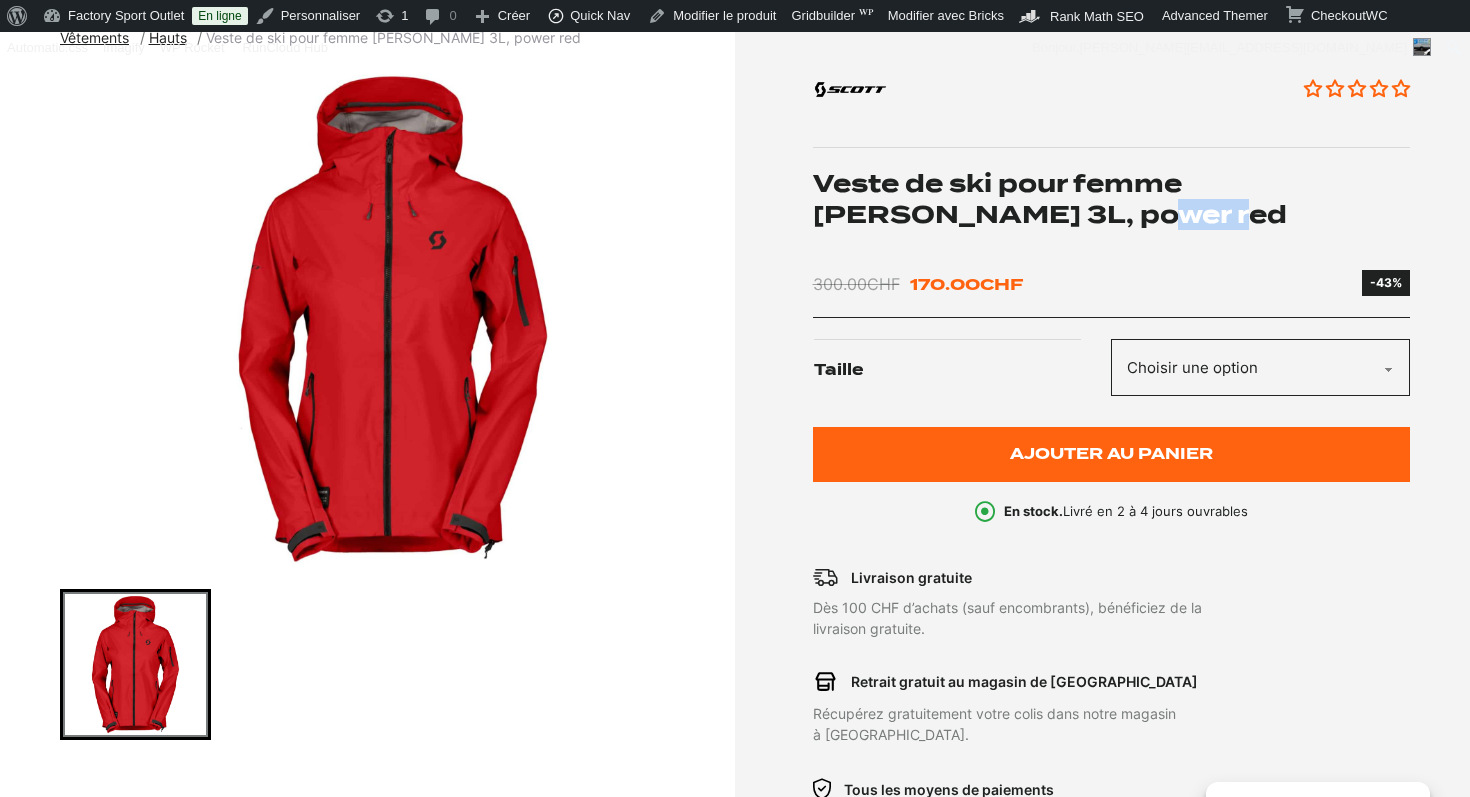 click on "Veste de ski pour femme SCOTT Explorair 3L, power red" at bounding box center [1112, 199] 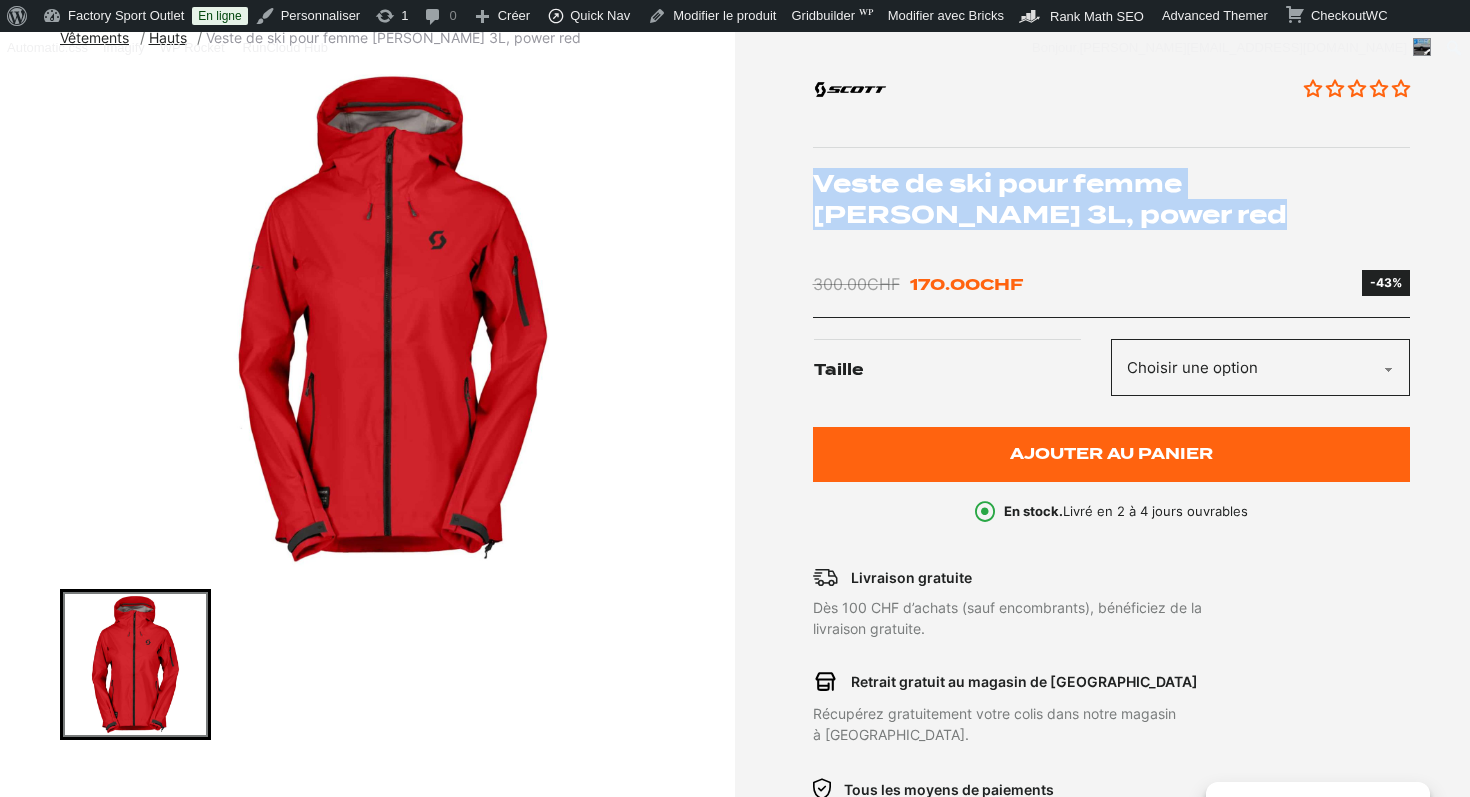 click on "Veste de ski pour femme SCOTT Explorair 3L, power red" at bounding box center [1112, 199] 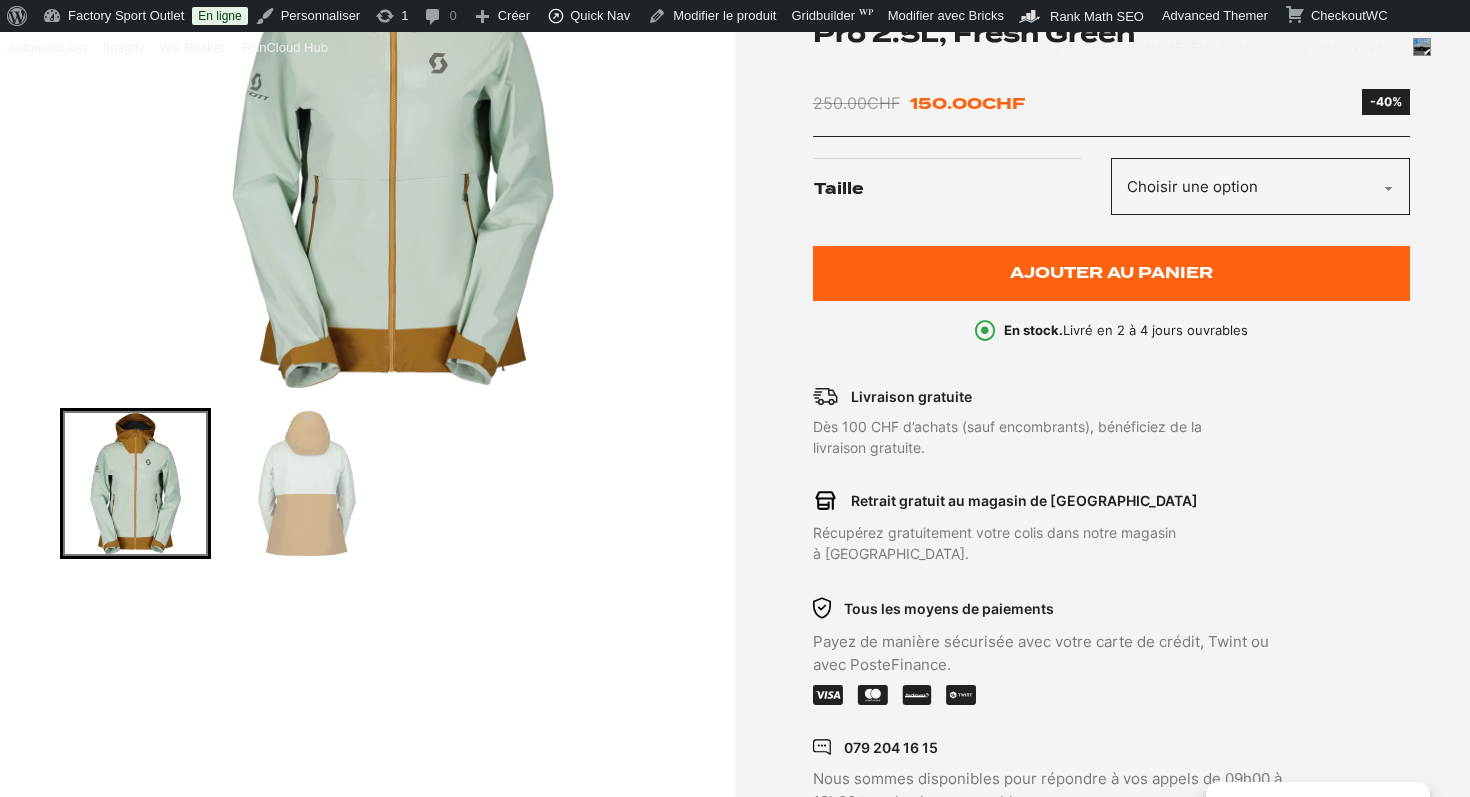 scroll, scrollTop: 320, scrollLeft: 0, axis: vertical 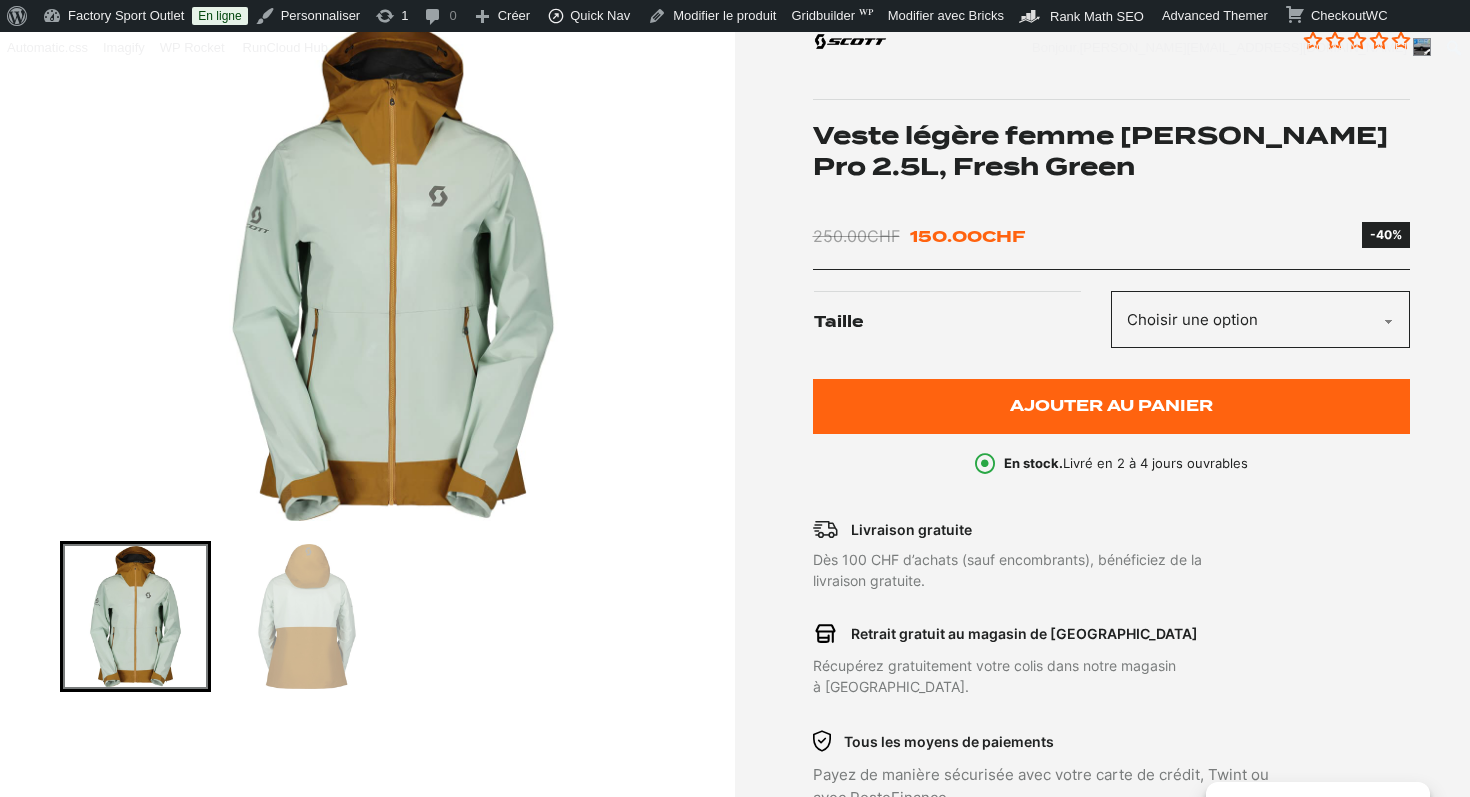 click on "Veste légère femme [PERSON_NAME] Pro 2.5L, Fresh Green" at bounding box center (1112, 151) 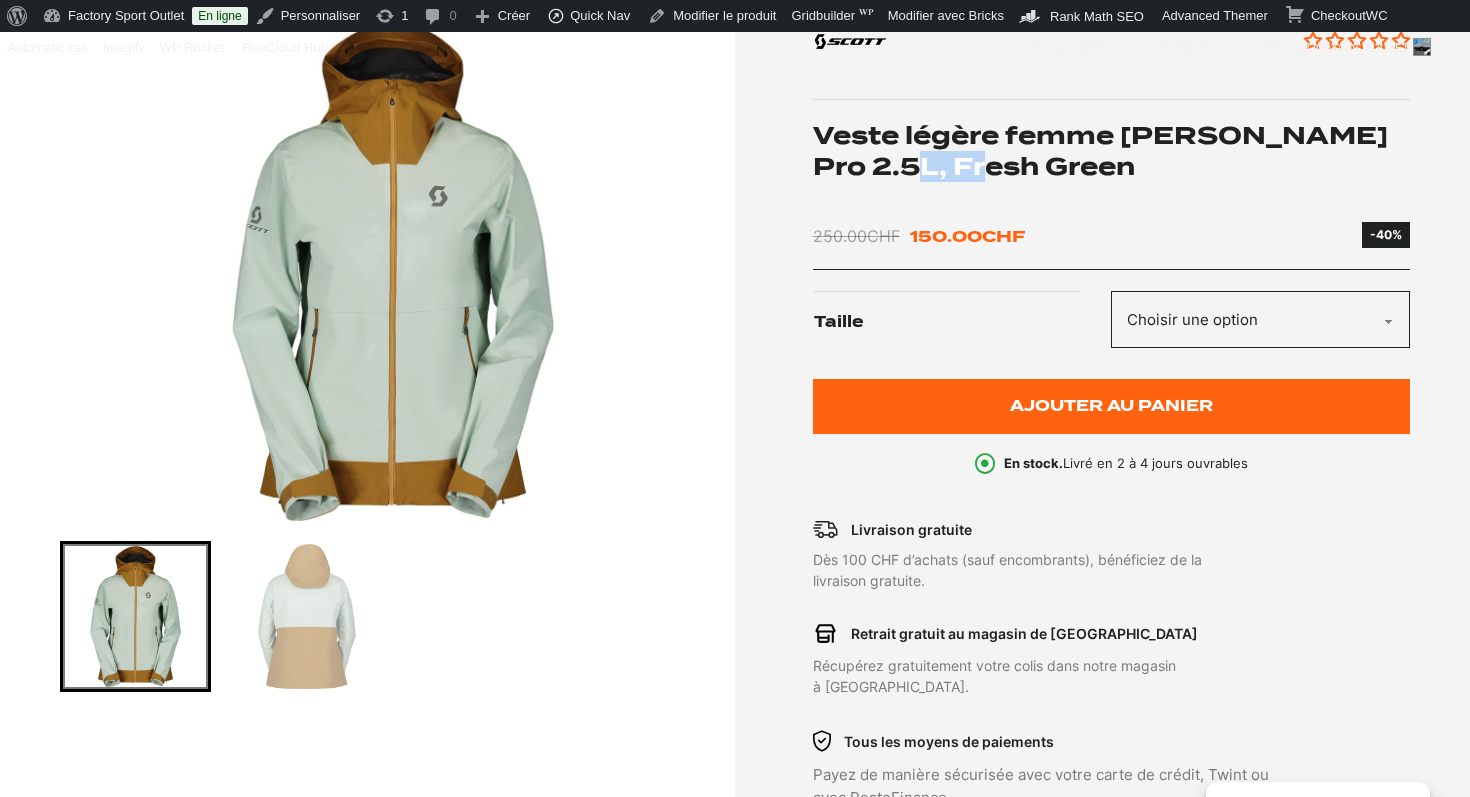 click on "Veste légère femme [PERSON_NAME] Pro 2.5L, Fresh Green" at bounding box center (1112, 151) 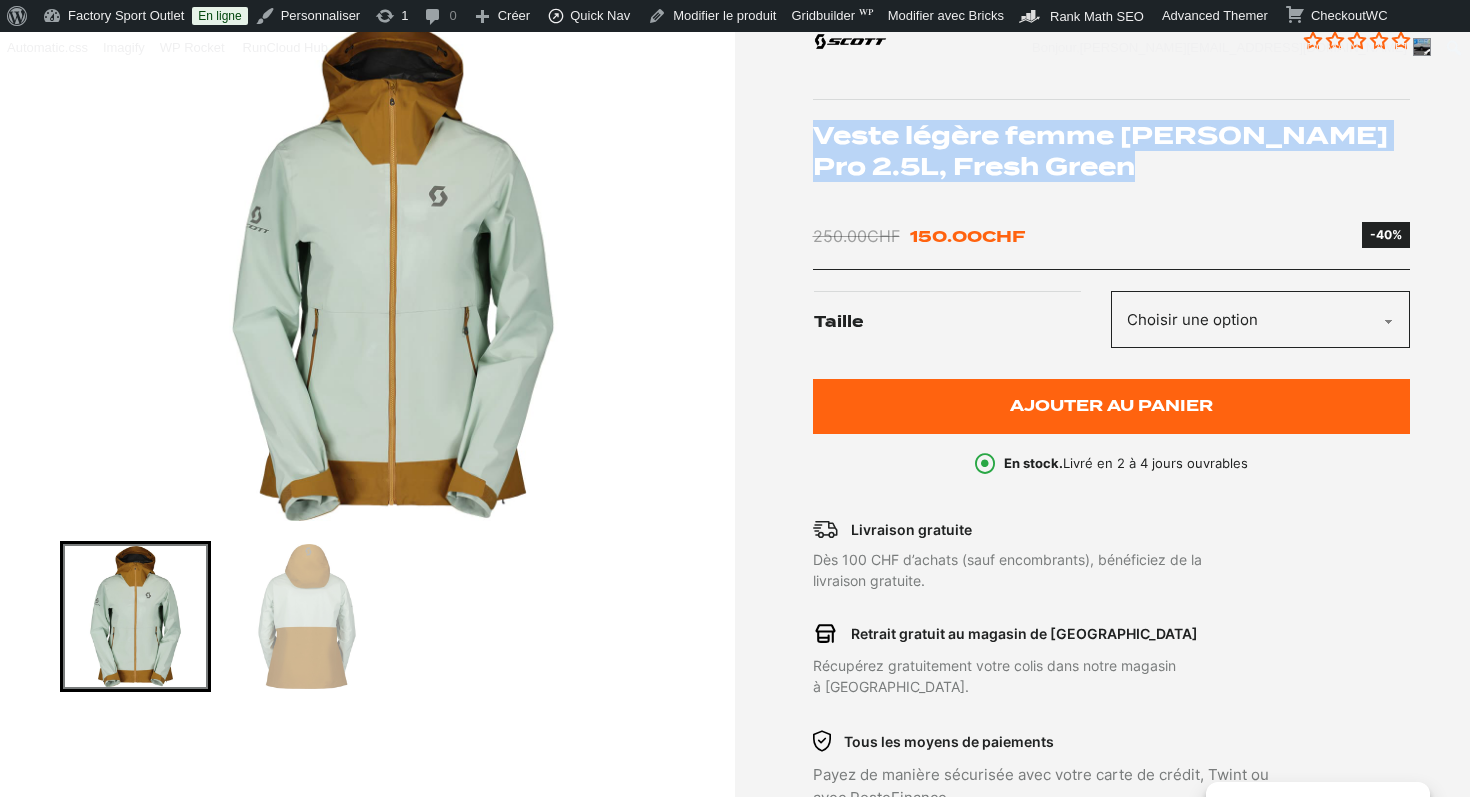 click on "Veste légère femme Scott Dryo Pro 2.5L, Fresh Green" at bounding box center [1112, 151] 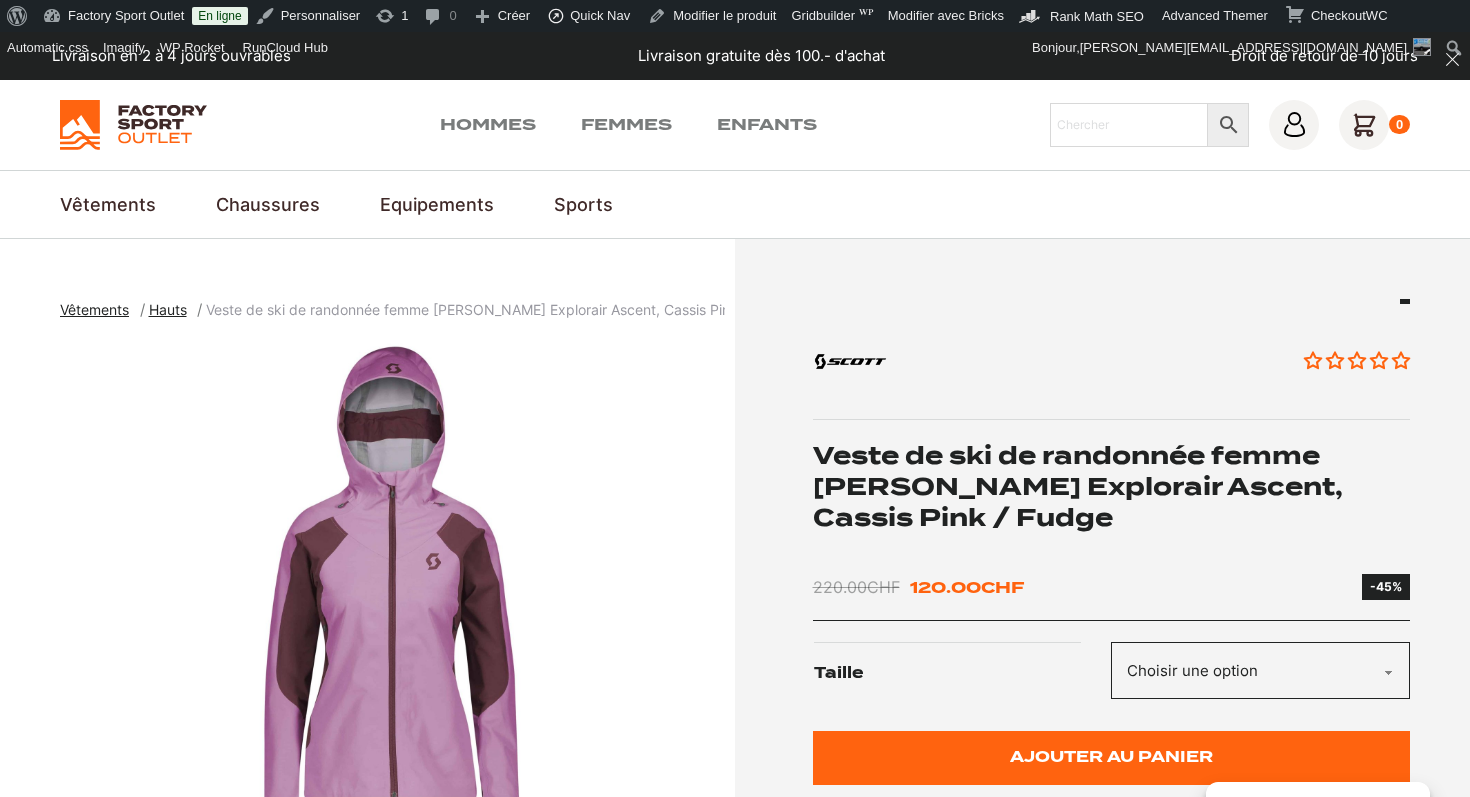 scroll, scrollTop: 0, scrollLeft: 0, axis: both 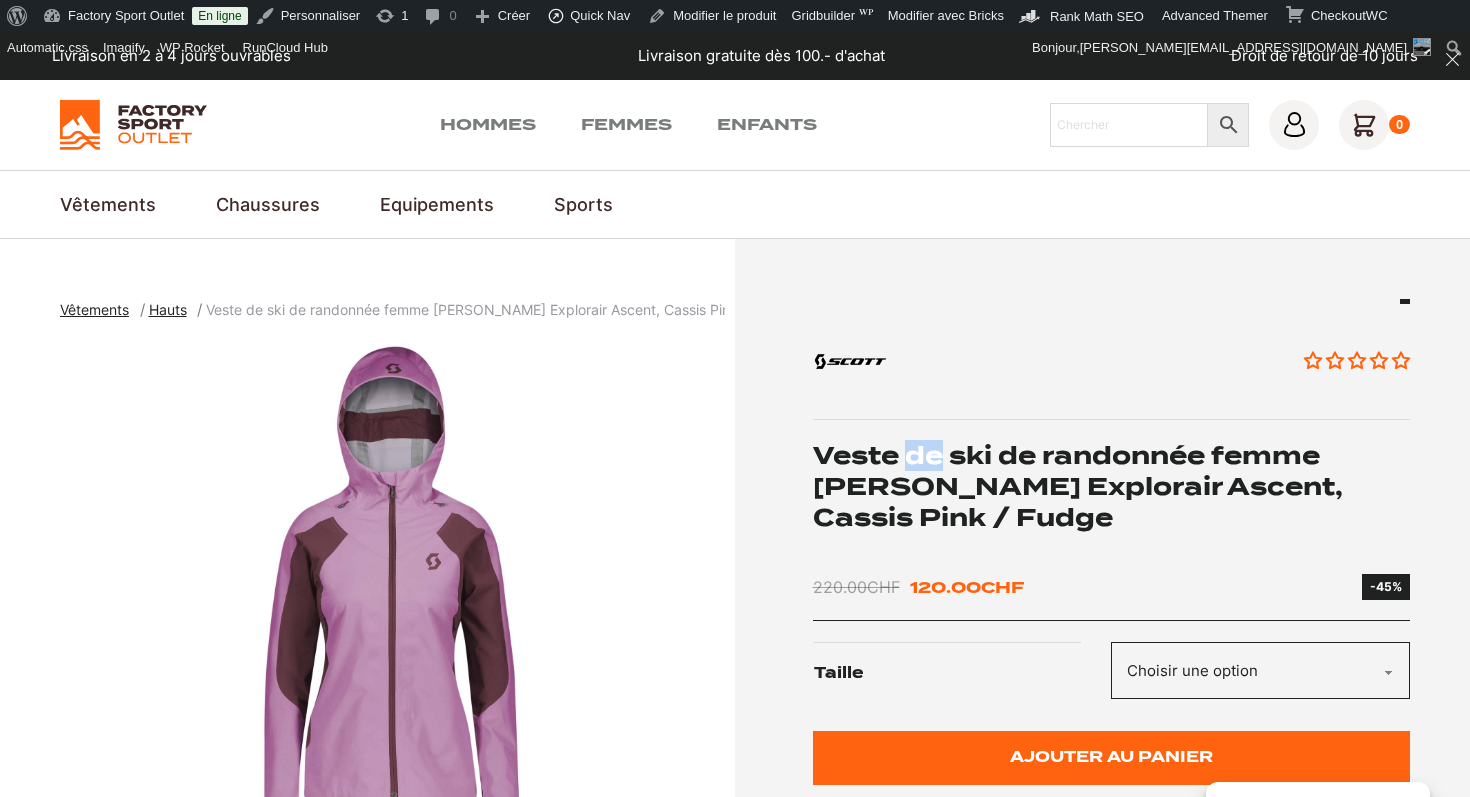 click on "Veste de ski de randonnée femme Scott Explorair Ascent, Cassis Pink / Fudge" at bounding box center (1112, 487) 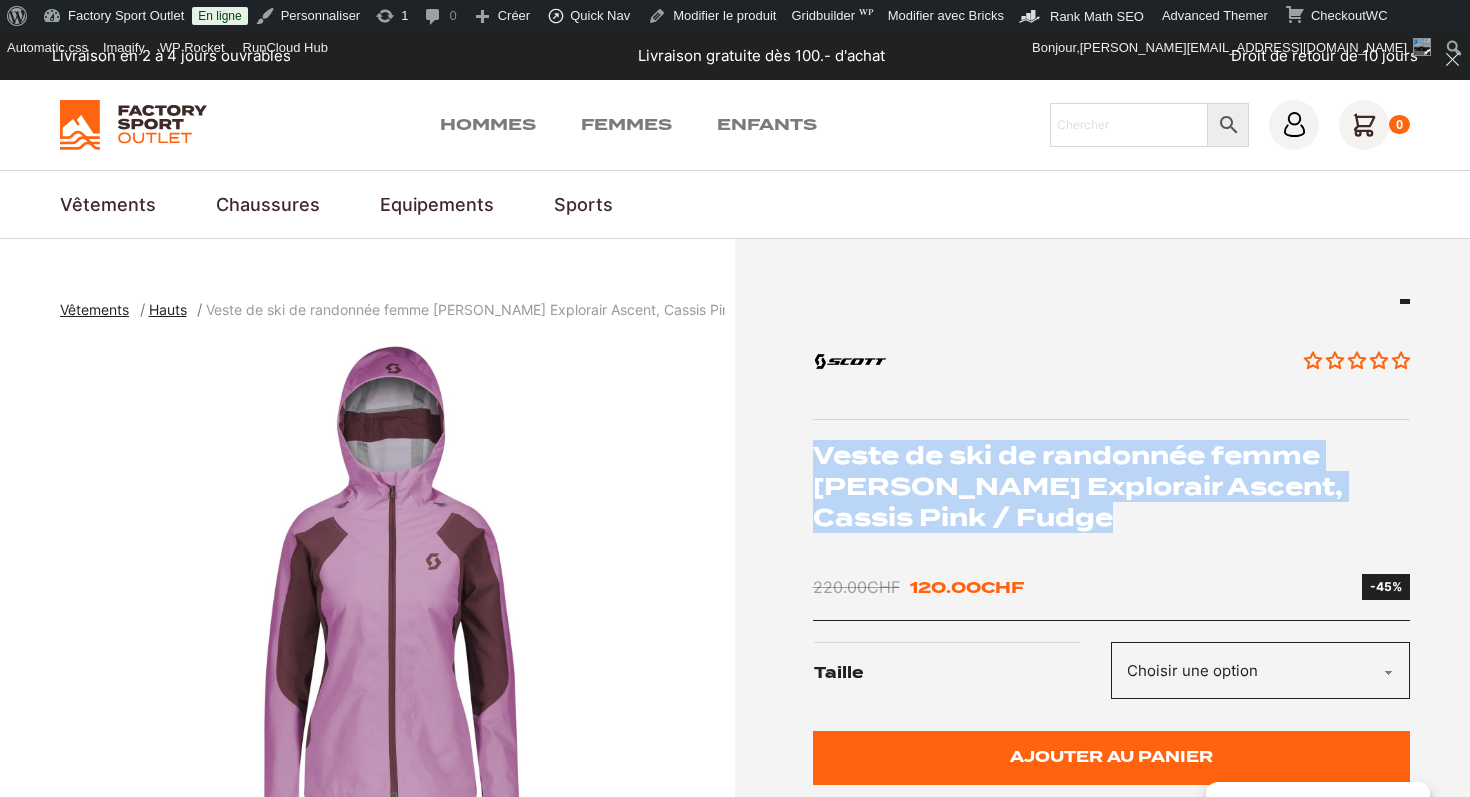 click on "Veste de ski de randonnée femme Scott Explorair Ascent, Cassis Pink / Fudge" at bounding box center [1112, 487] 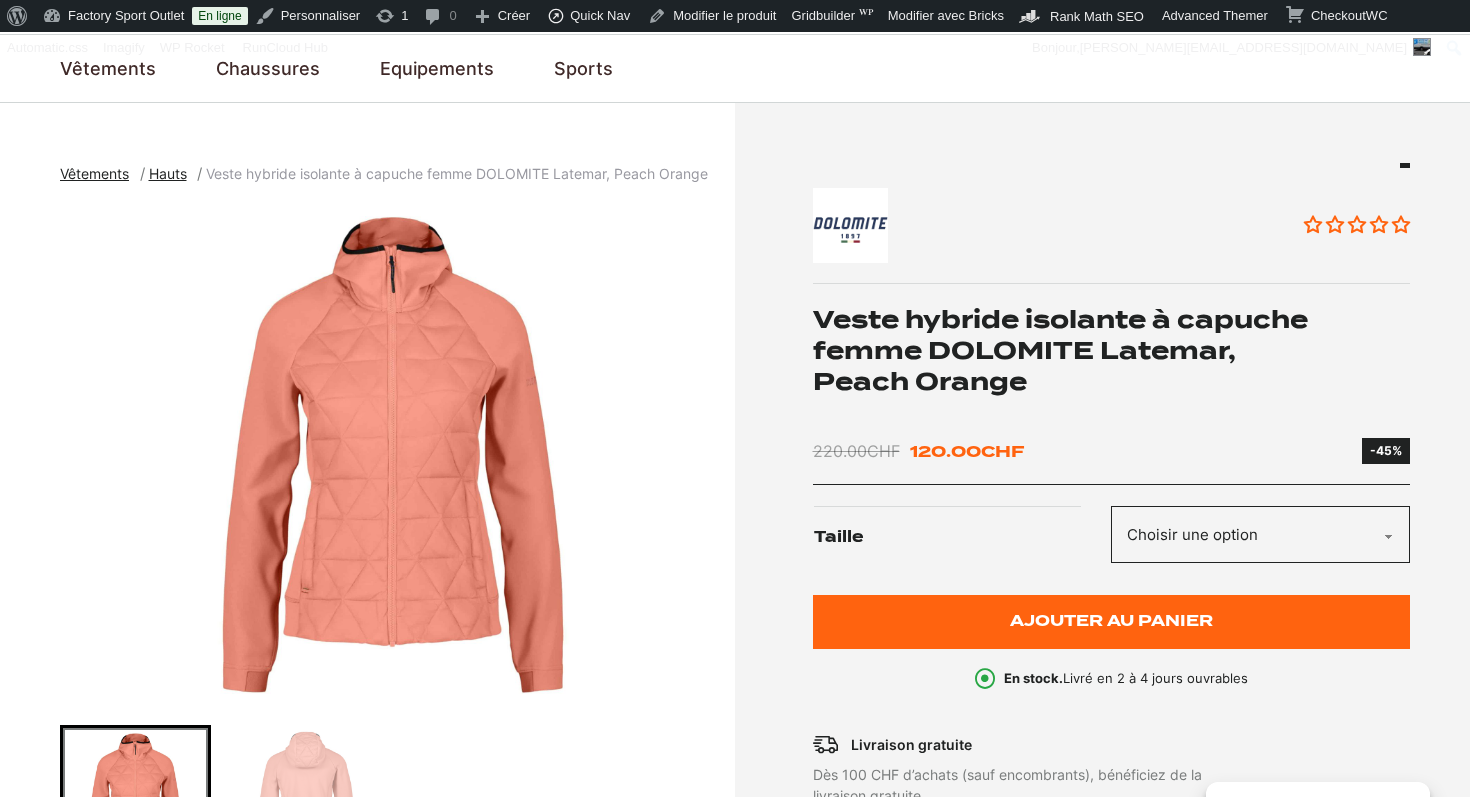 scroll, scrollTop: 114, scrollLeft: 0, axis: vertical 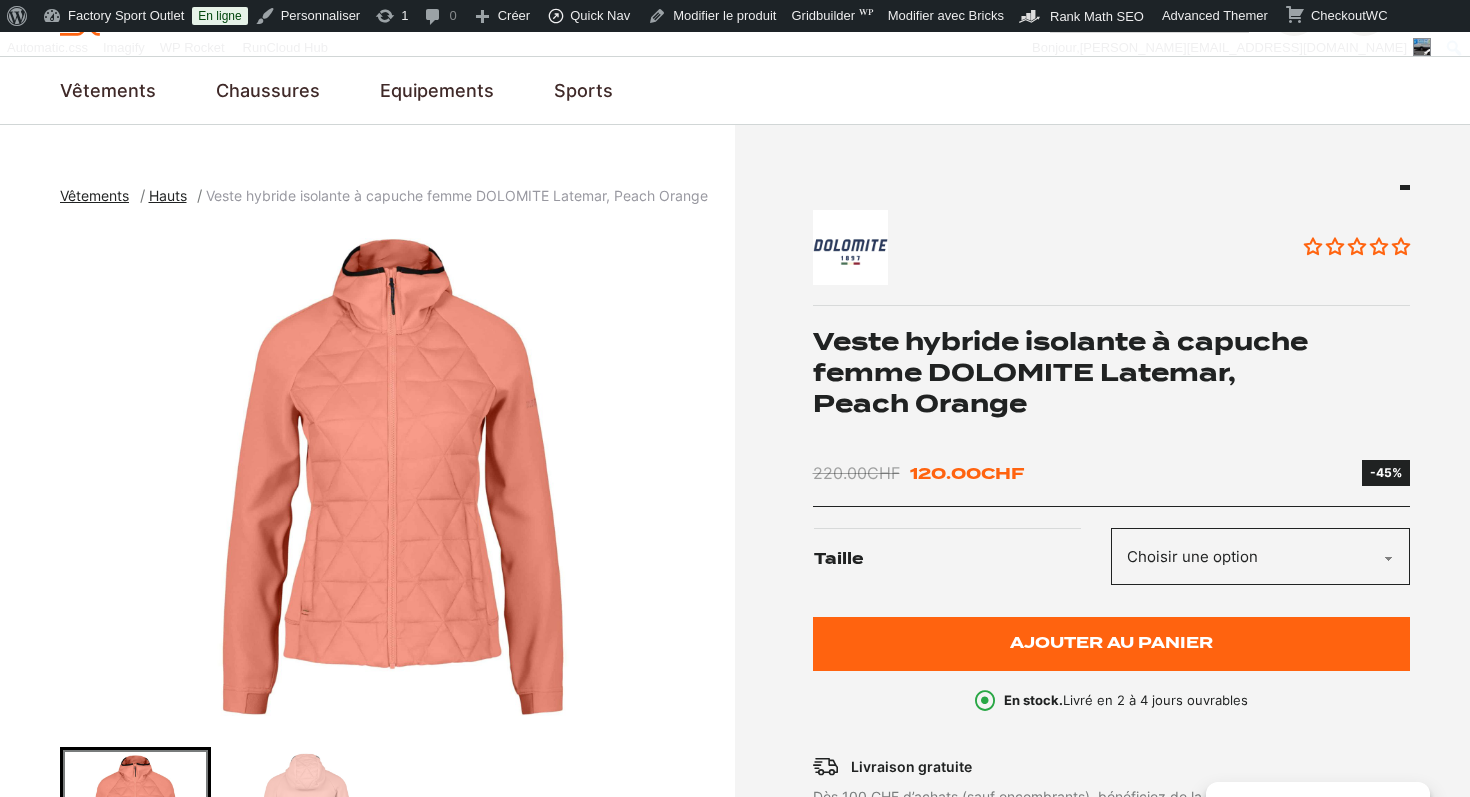 click on "Veste hybride isolante à capuche femme DOLOMITE Latemar, Peach Orange" at bounding box center [1112, 373] 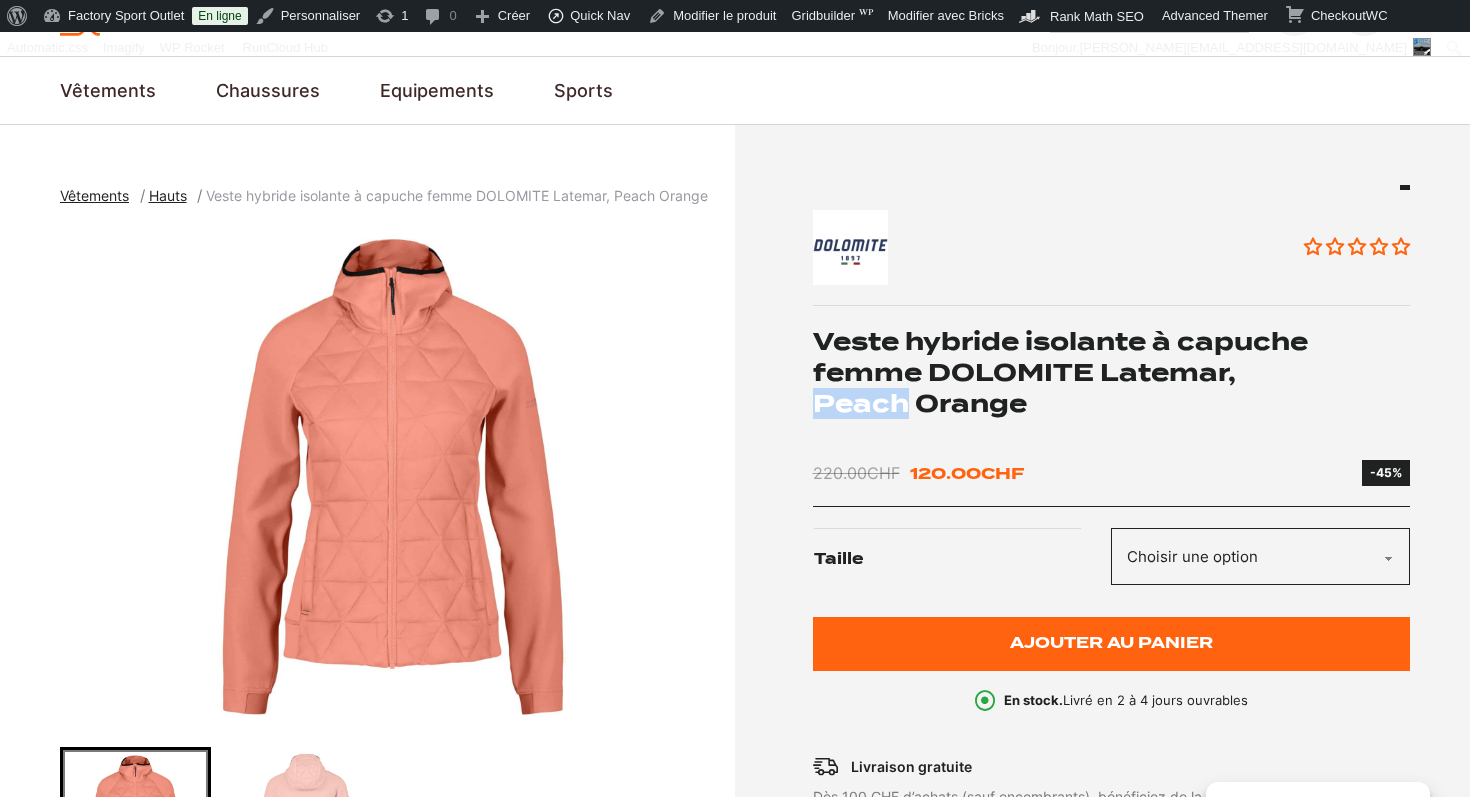 click on "Veste hybride isolante à capuche femme DOLOMITE Latemar, Peach Orange" at bounding box center [1112, 373] 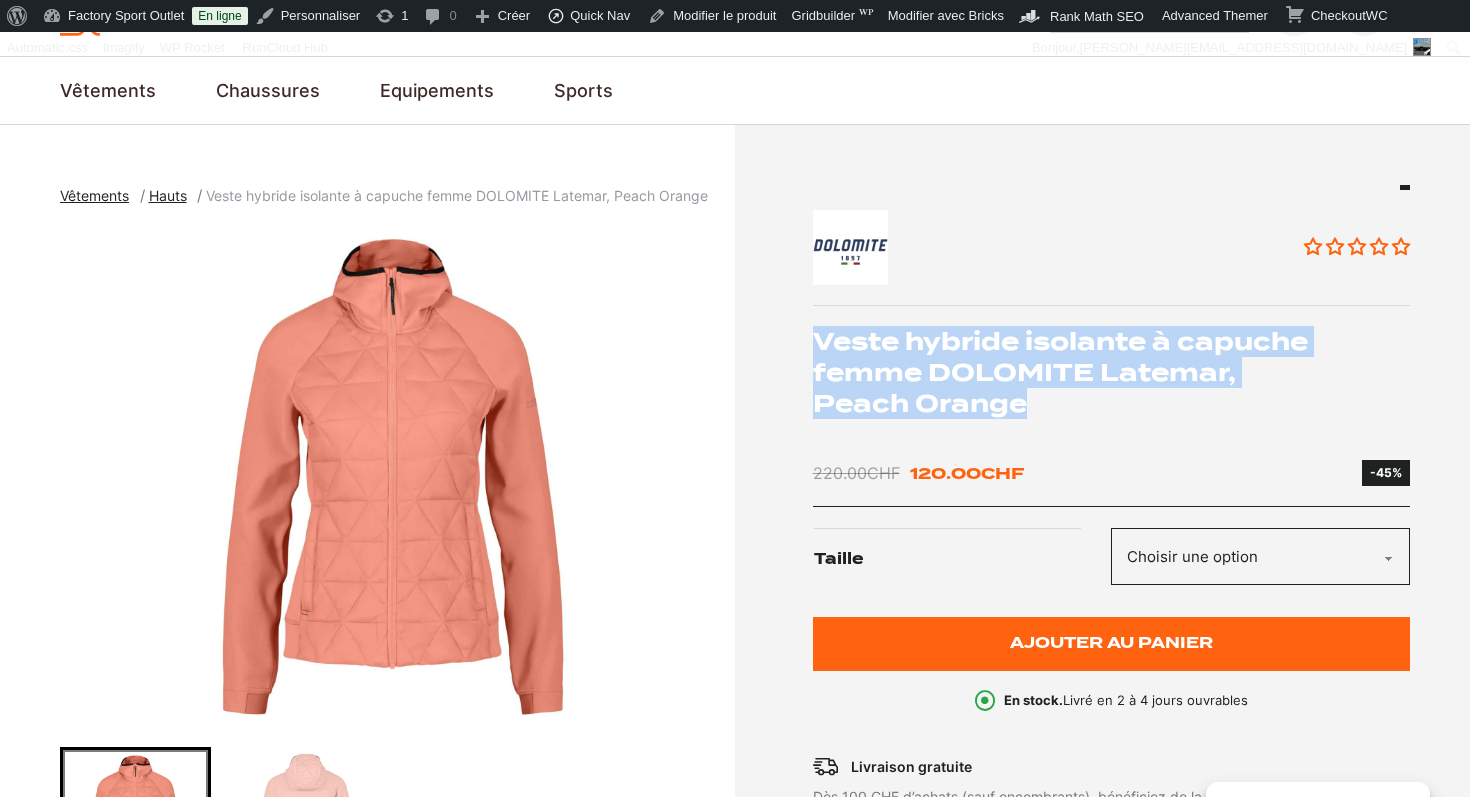 click on "Veste hybride isolante à capuche femme DOLOMITE Latemar, Peach Orange" at bounding box center (1112, 373) 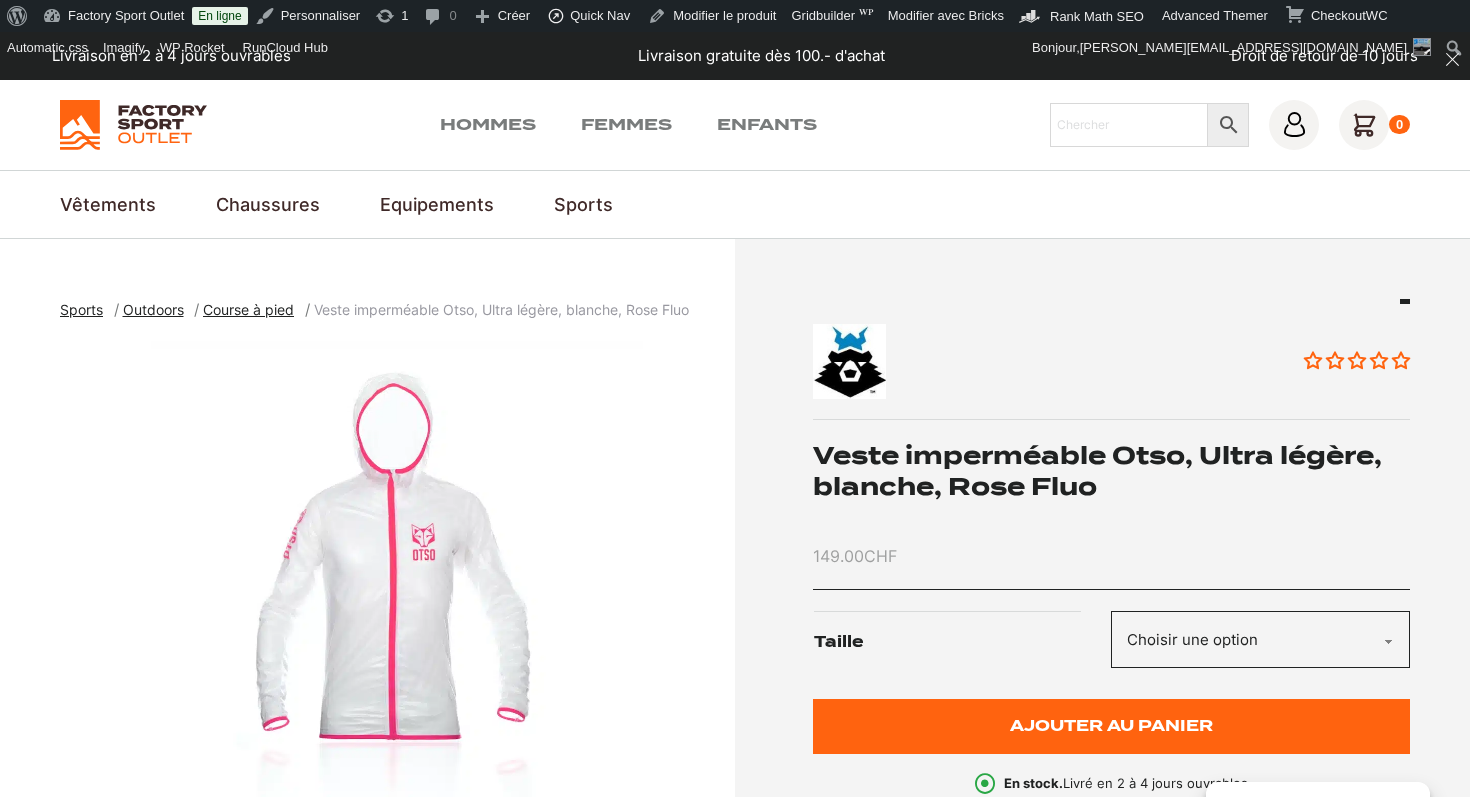 scroll, scrollTop: 0, scrollLeft: 0, axis: both 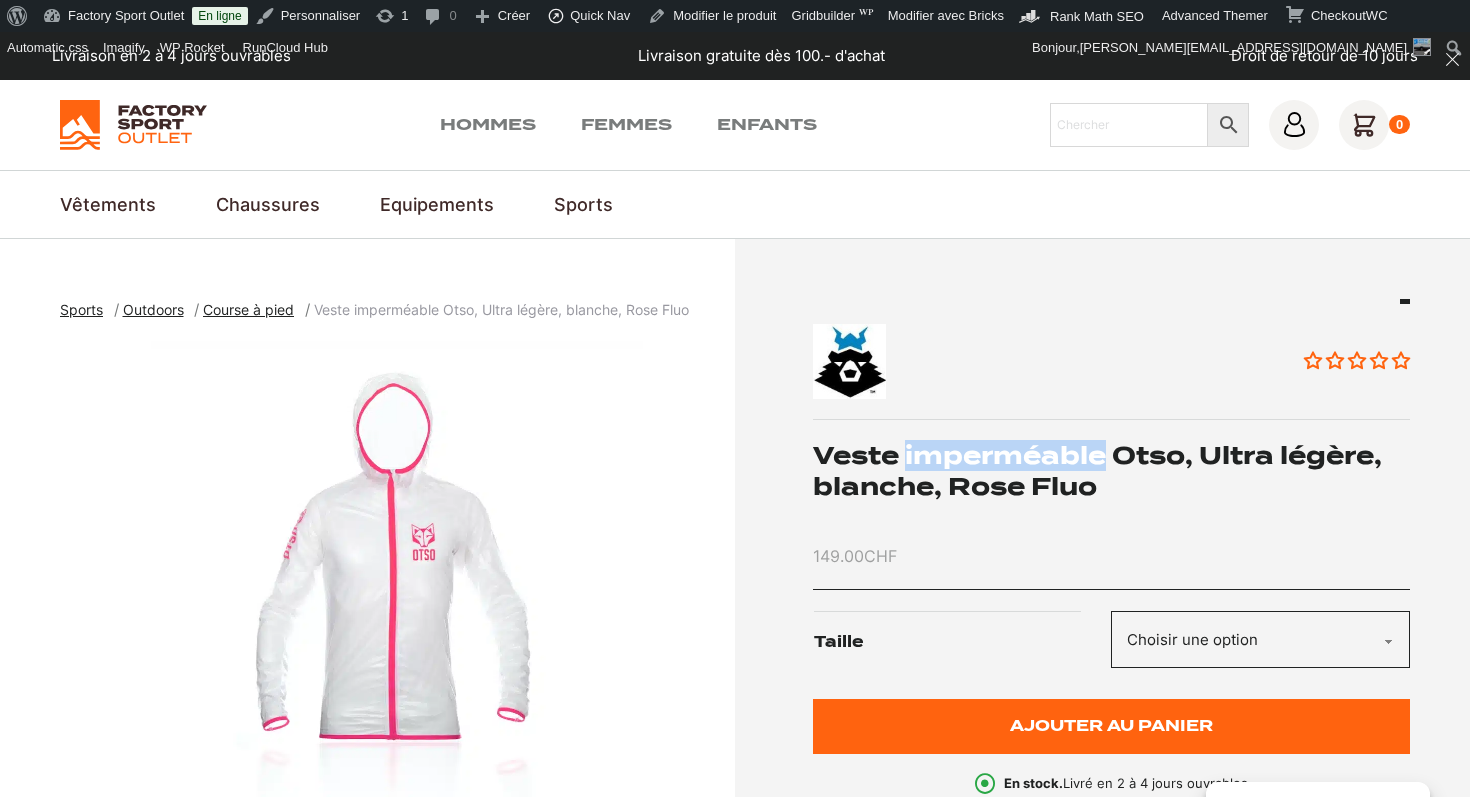 click on "Veste imperméable Otso, Ultra légère, blanche, Rose Fluo" at bounding box center [1112, 471] 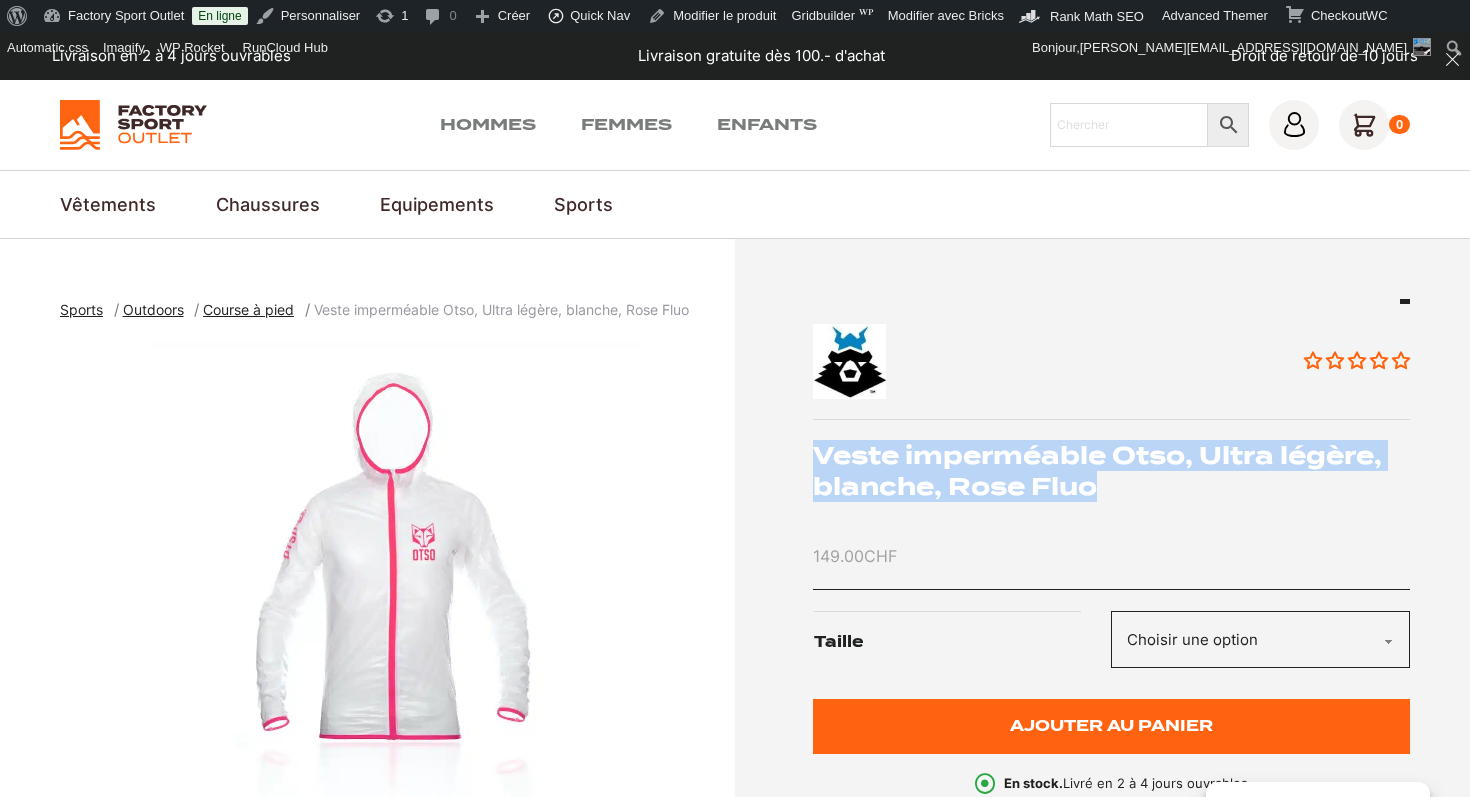 click on "Veste imperméable Otso, Ultra légère, blanche, Rose Fluo" at bounding box center [1112, 471] 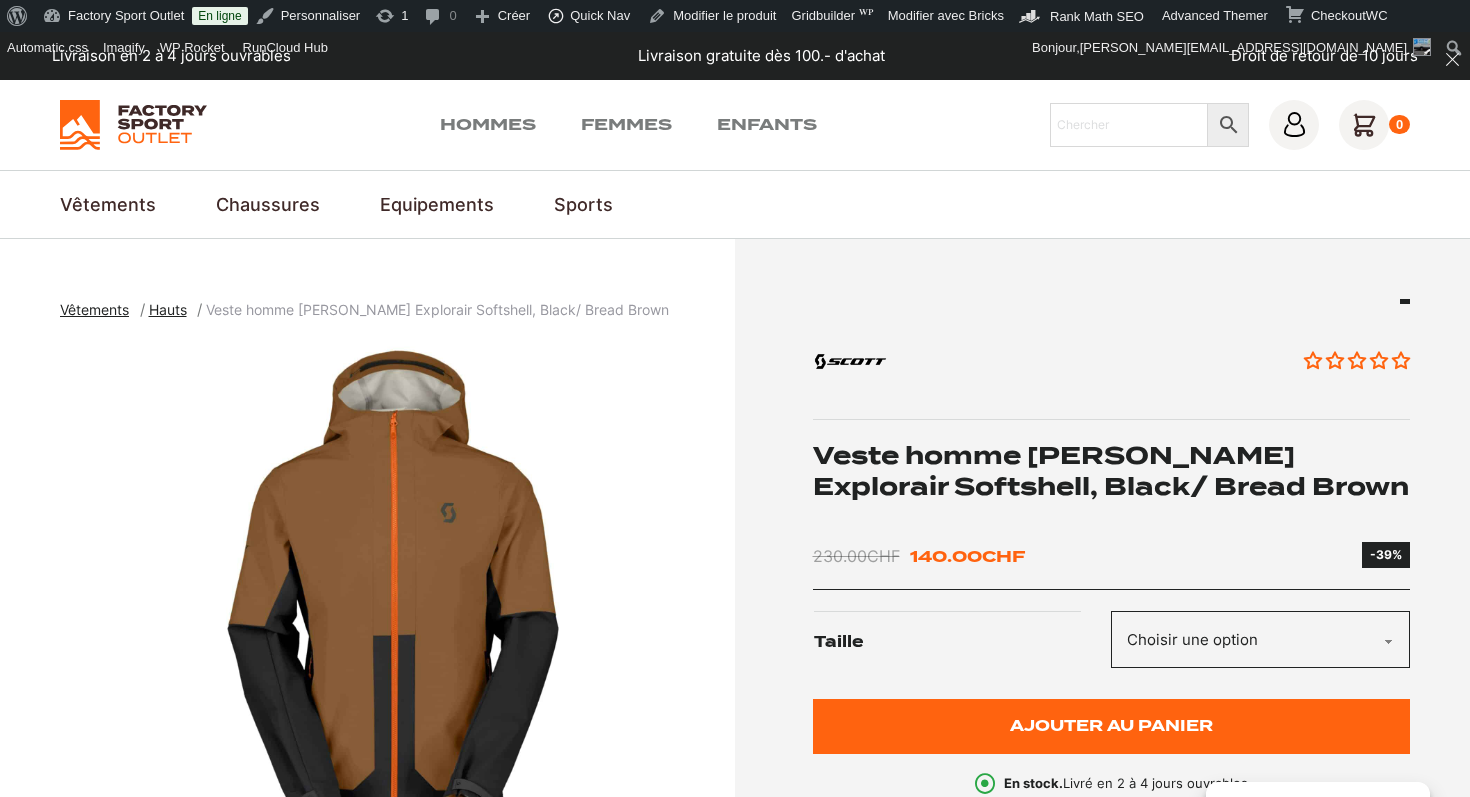 scroll, scrollTop: 0, scrollLeft: 0, axis: both 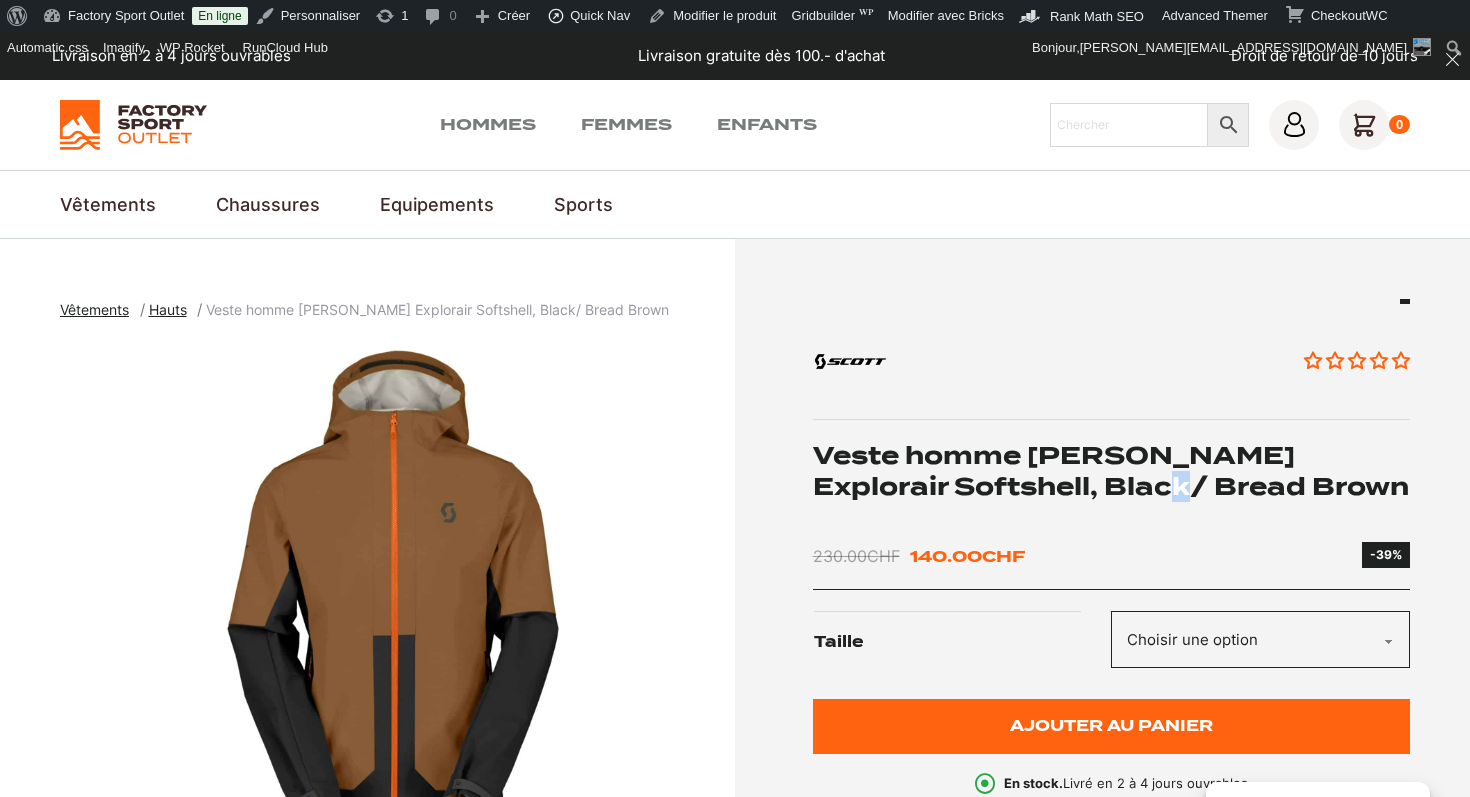 click on "Veste homme [PERSON_NAME] Explorair Softshell, Black/ Bread Brown" at bounding box center [1112, 471] 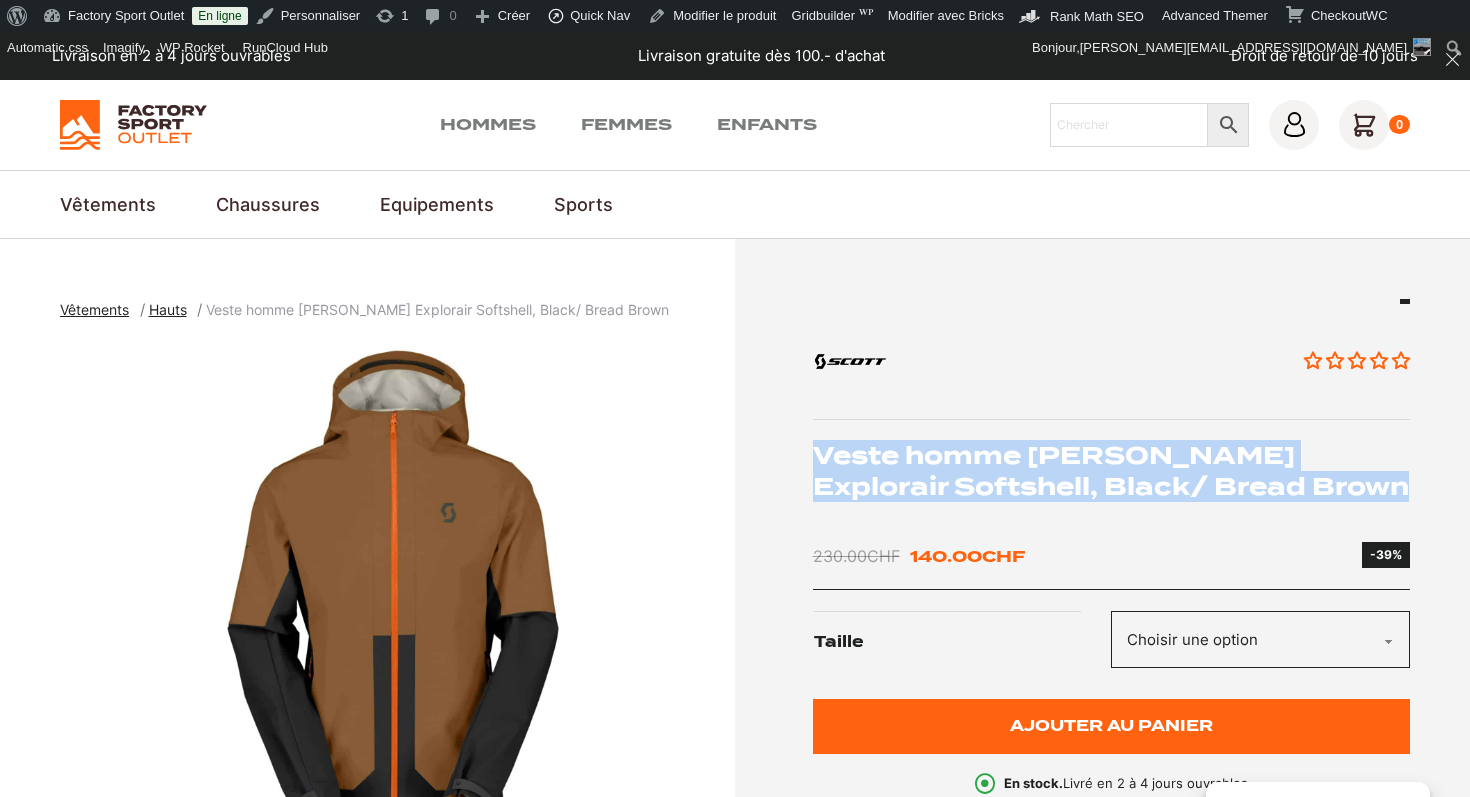 click on "Veste homme [PERSON_NAME] Explorair Softshell, Black/ Bread Brown" at bounding box center [1112, 471] 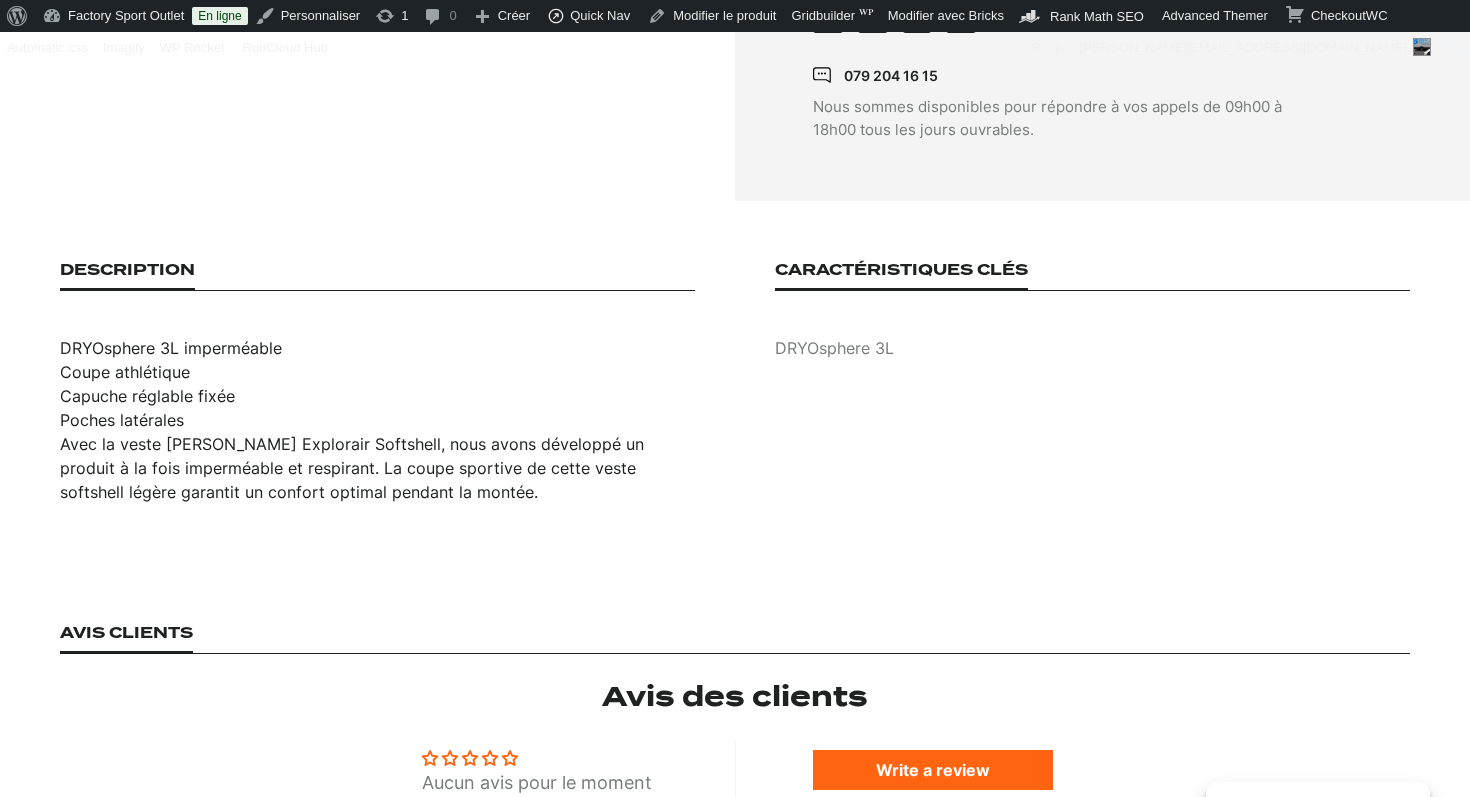 scroll, scrollTop: 1198, scrollLeft: 0, axis: vertical 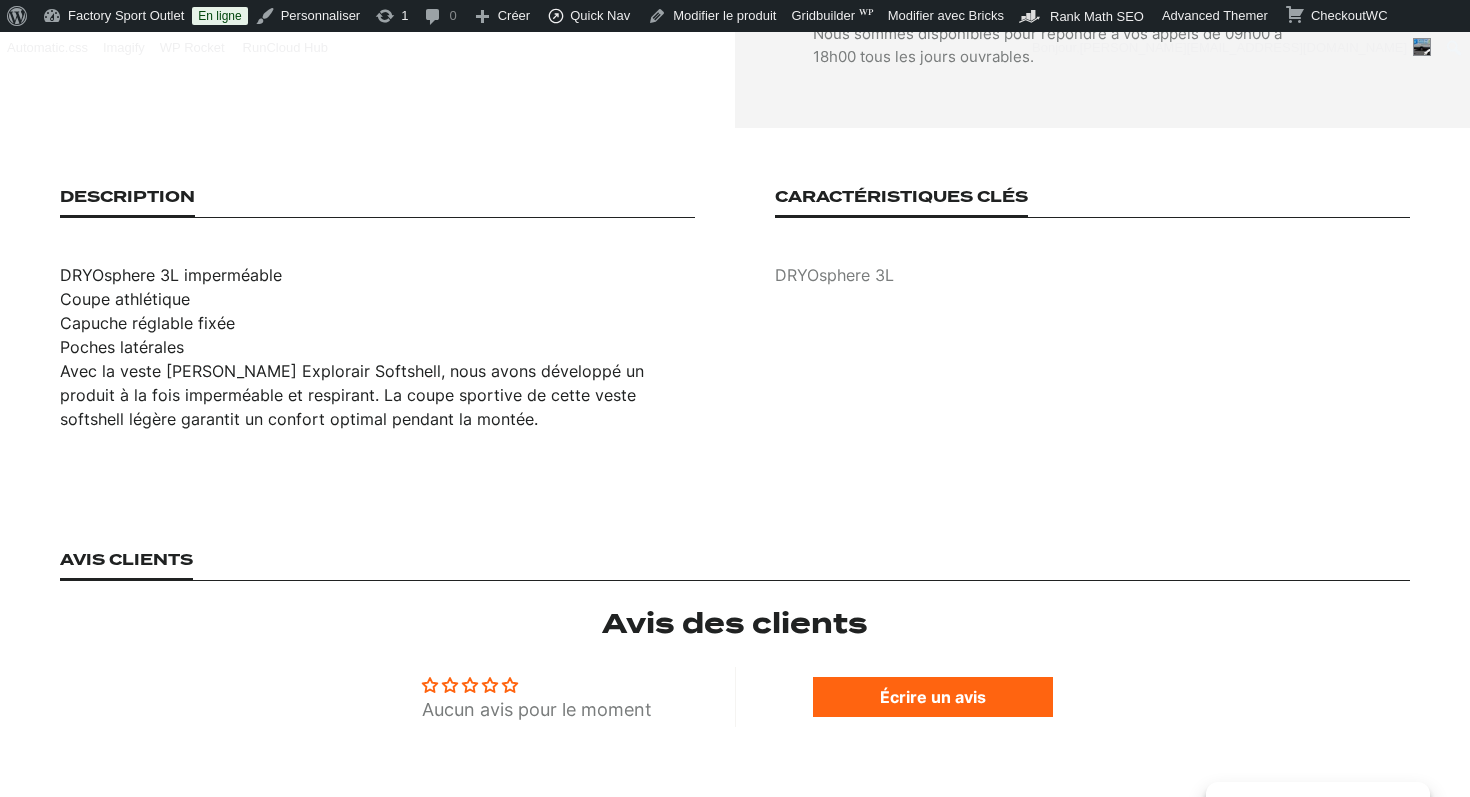 click on "DRYOsphere 3L imperméable
Coupe athlétique
Capuche réglable fixée
Poches latérales
Avec la veste SCOTT Explorair Softshell, nous avons développé un produit à la fois imperméable et respirant. La coupe sportive de cette veste softshell légère garantit un confort optimal pendant la montée." at bounding box center [377, 347] 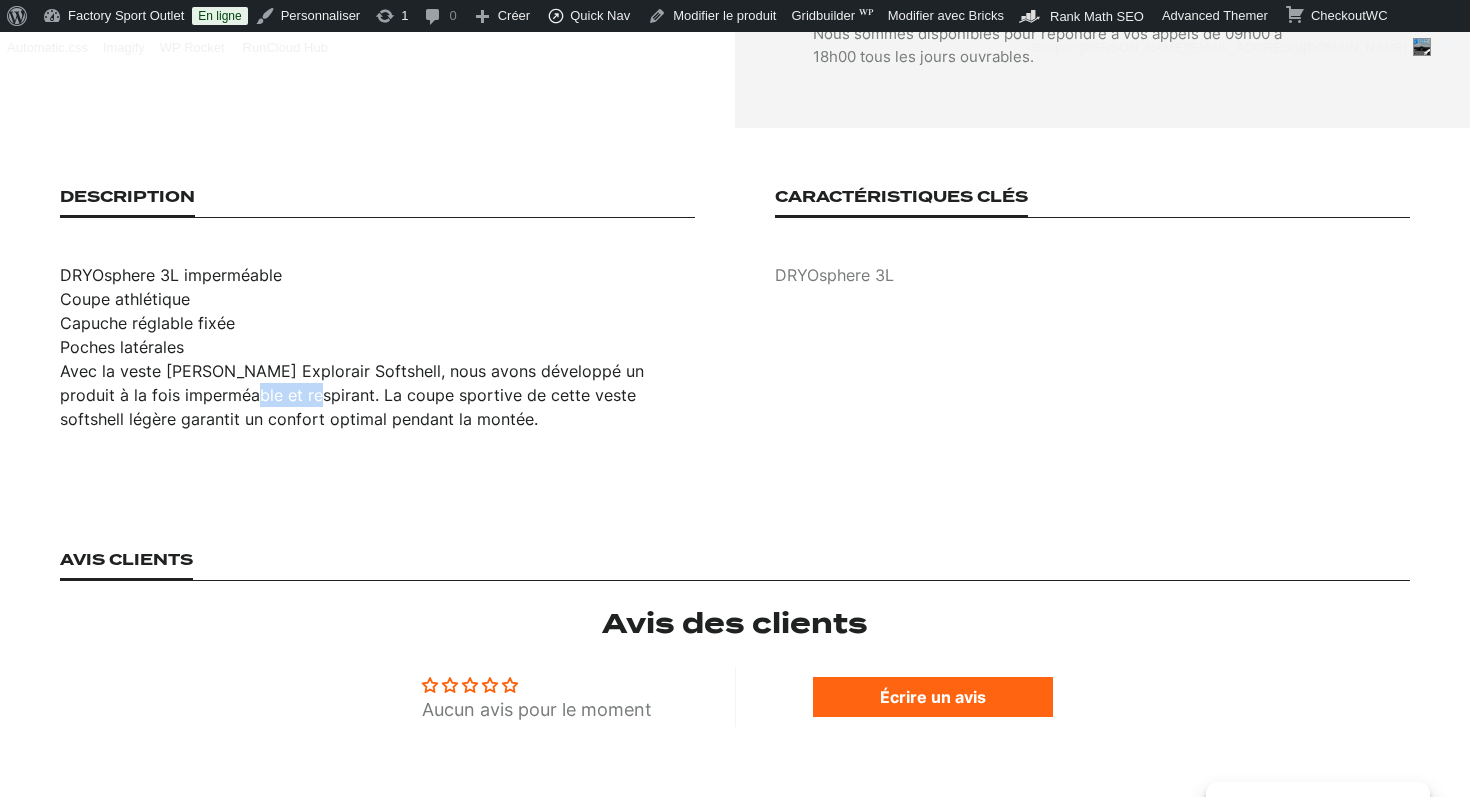 click on "DRYOsphere 3L imperméable
Coupe athlétique
Capuche réglable fixée
Poches latérales
Avec la veste SCOTT Explorair Softshell, nous avons développé un produit à la fois imperméable et respirant. La coupe sportive de cette veste softshell légère garantit un confort optimal pendant la montée." at bounding box center (377, 347) 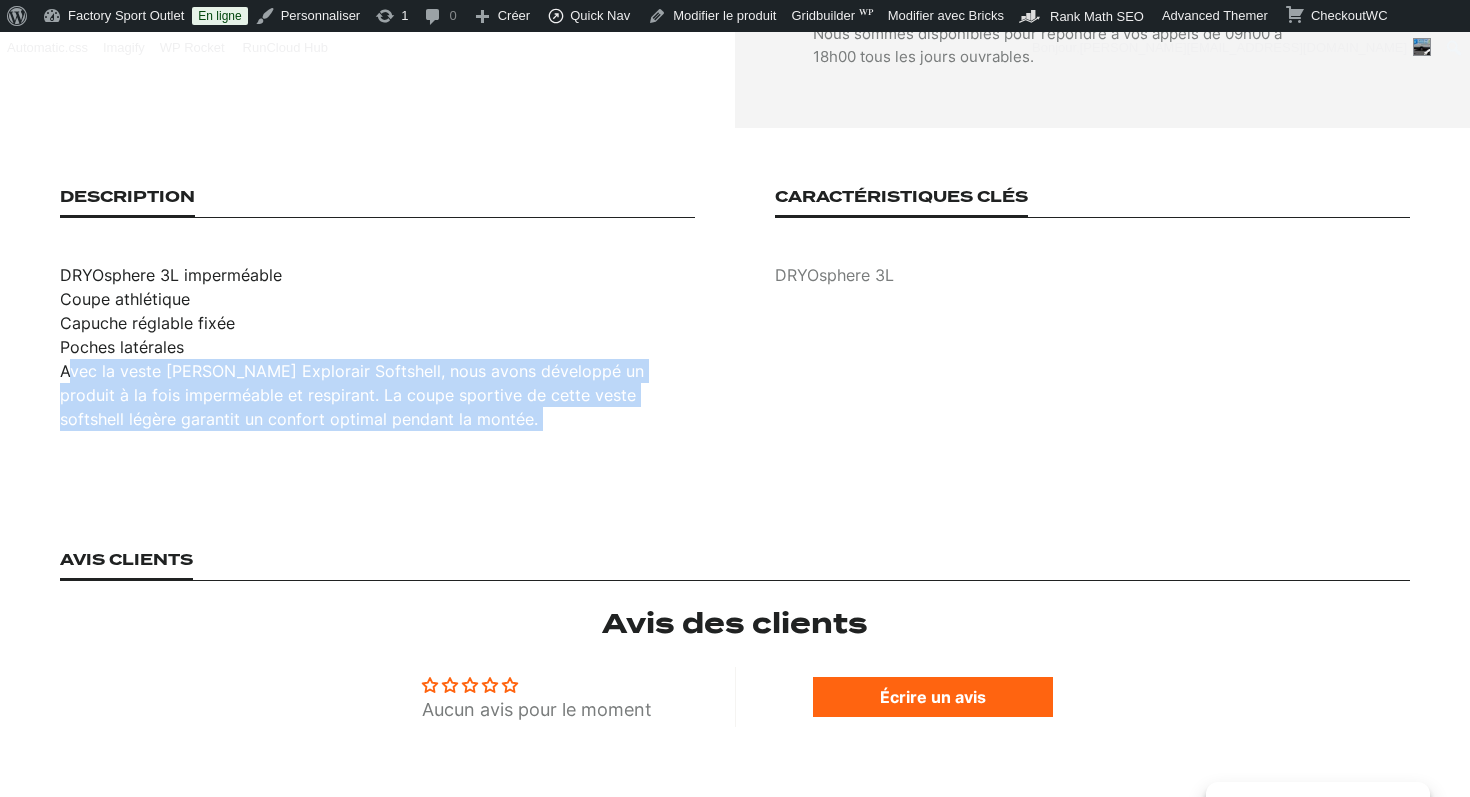 click on "DRYOsphere 3L imperméable
Coupe athlétique
Capuche réglable fixée
Poches latérales
Avec la veste SCOTT Explorair Softshell, nous avons développé un produit à la fois imperméable et respirant. La coupe sportive de cette veste softshell légère garantit un confort optimal pendant la montée." at bounding box center [377, 347] 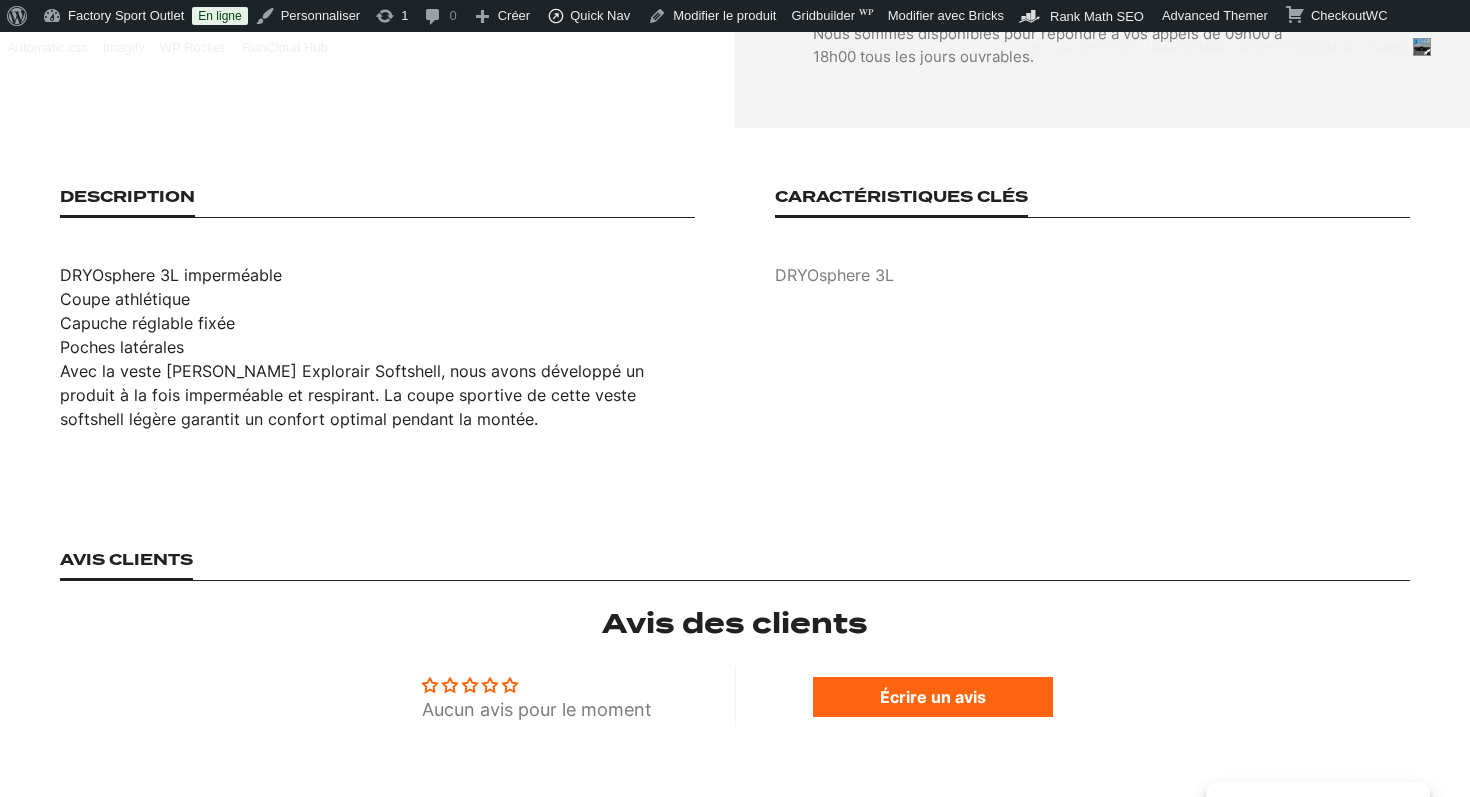 click on "DRYOsphere 3L imperméable" at bounding box center (377, 275) 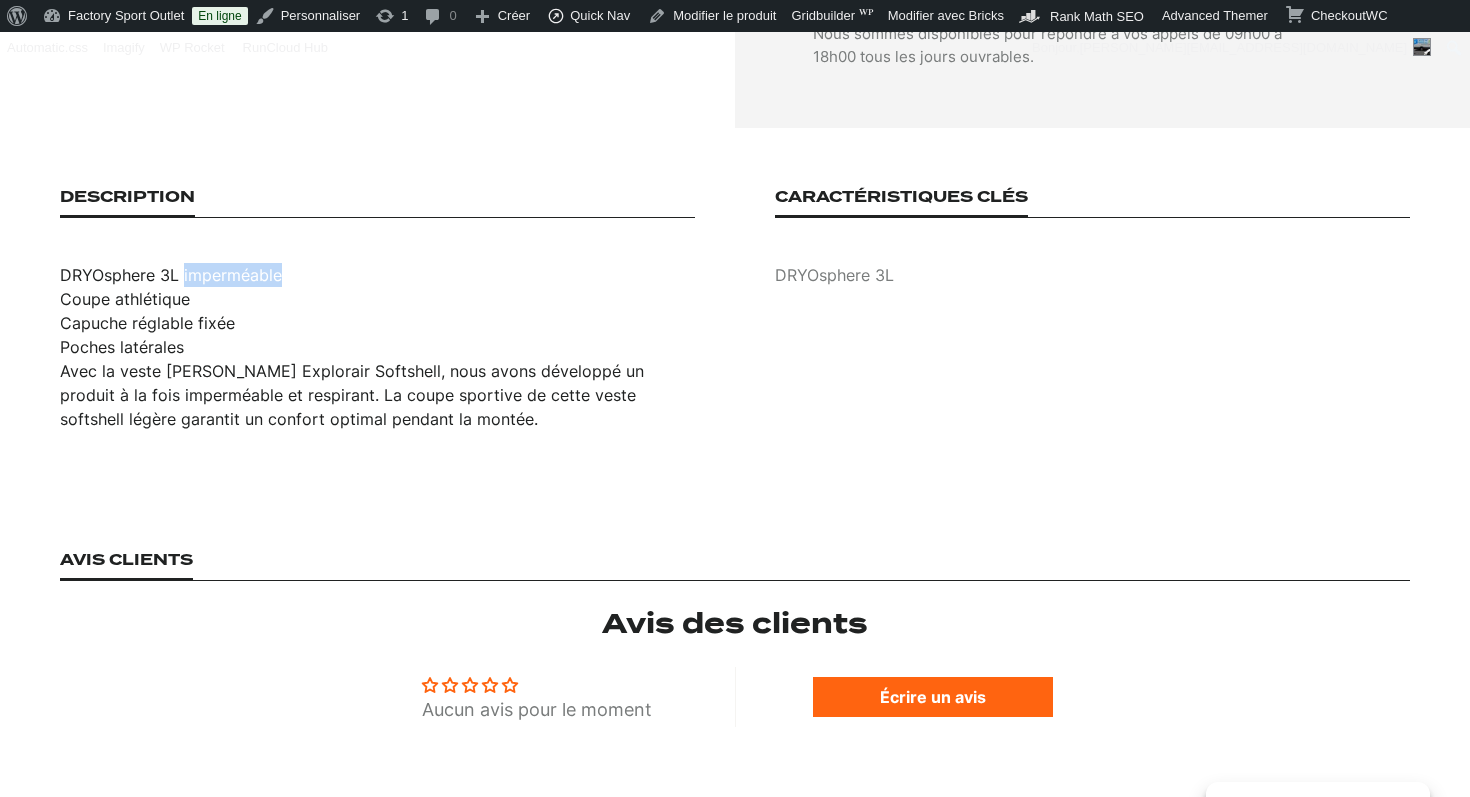 click on "DRYOsphere 3L imperméable" at bounding box center (377, 275) 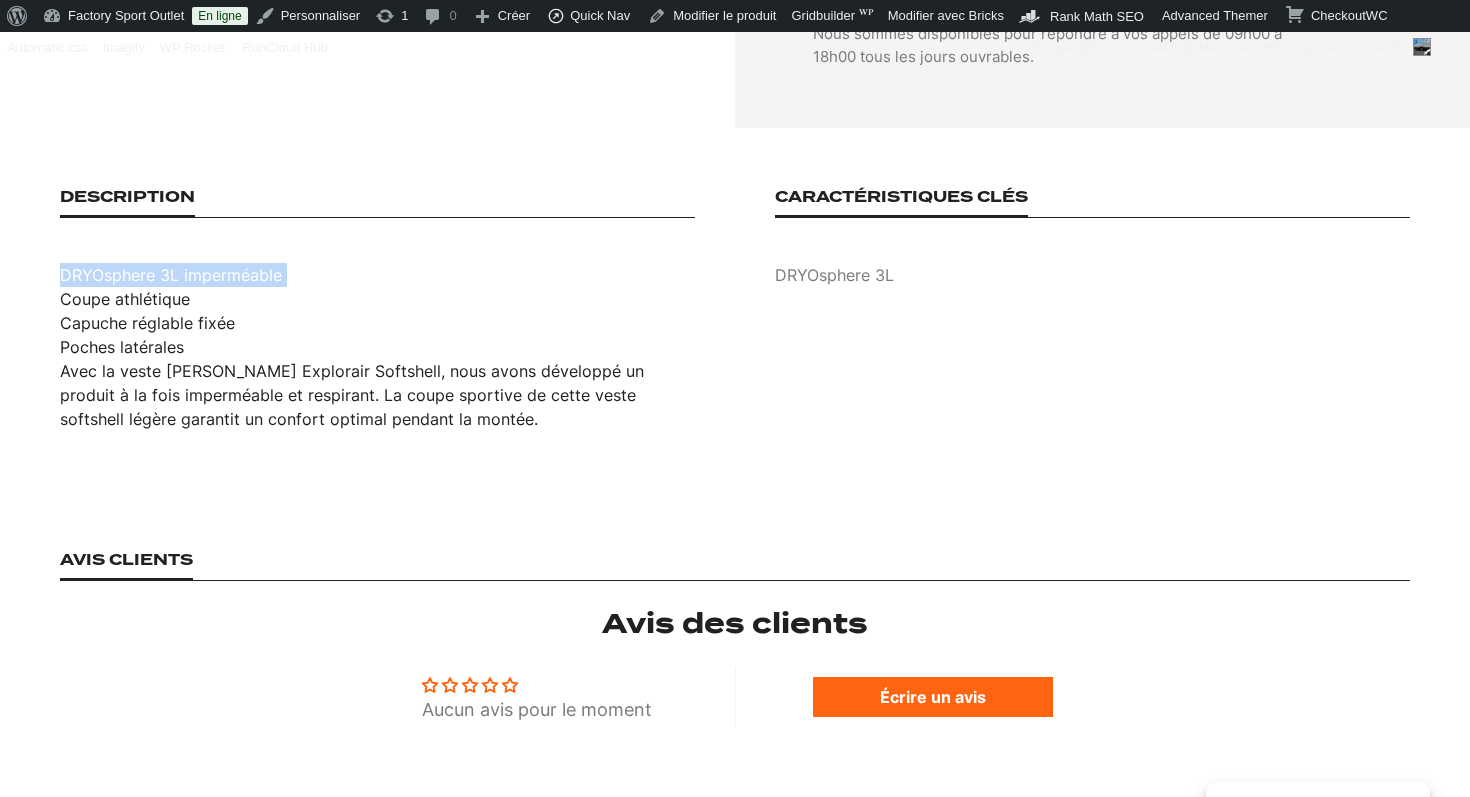 click on "DRYOsphere 3L imperméable" at bounding box center [377, 275] 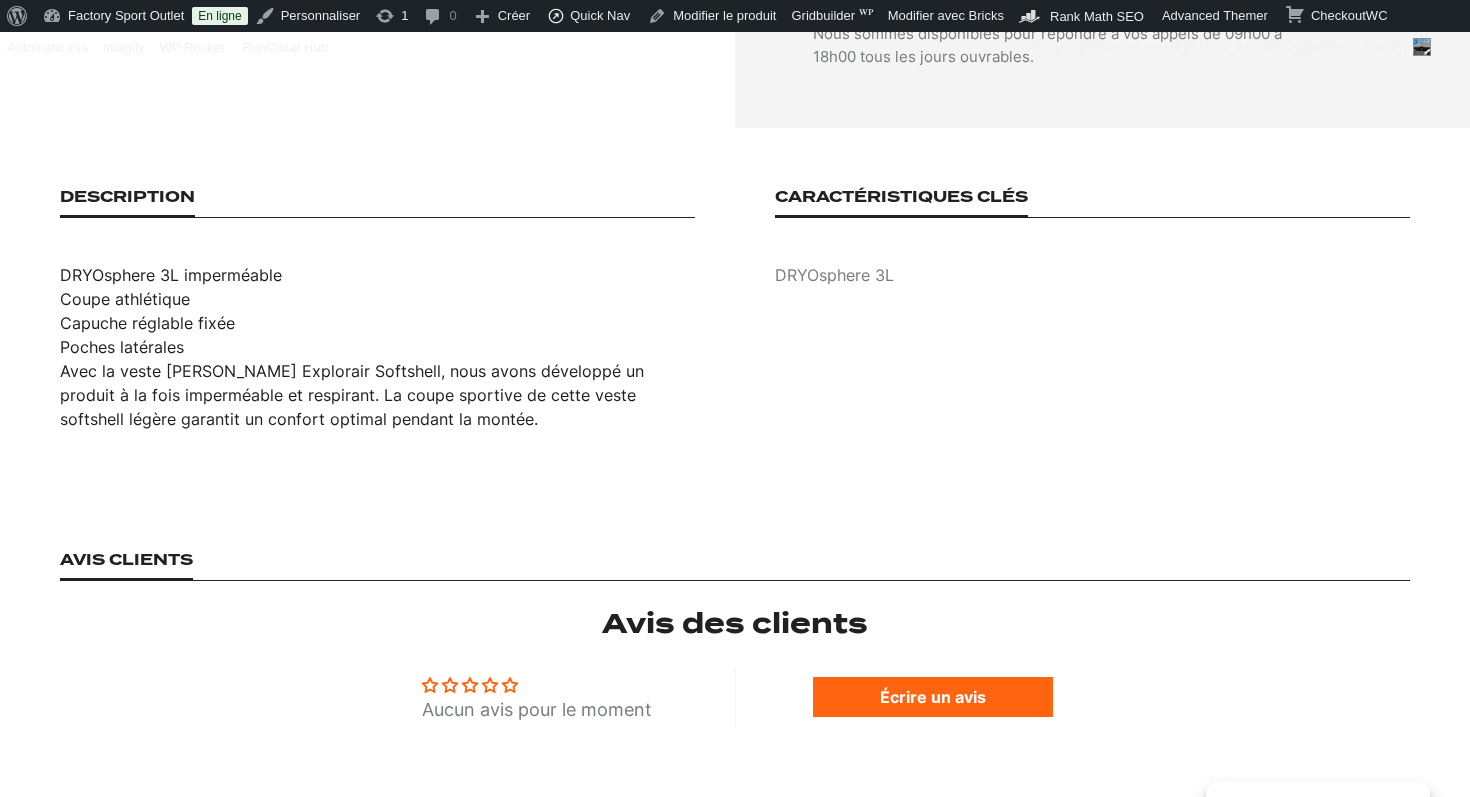 click on "Coupe athlétique" at bounding box center (377, 299) 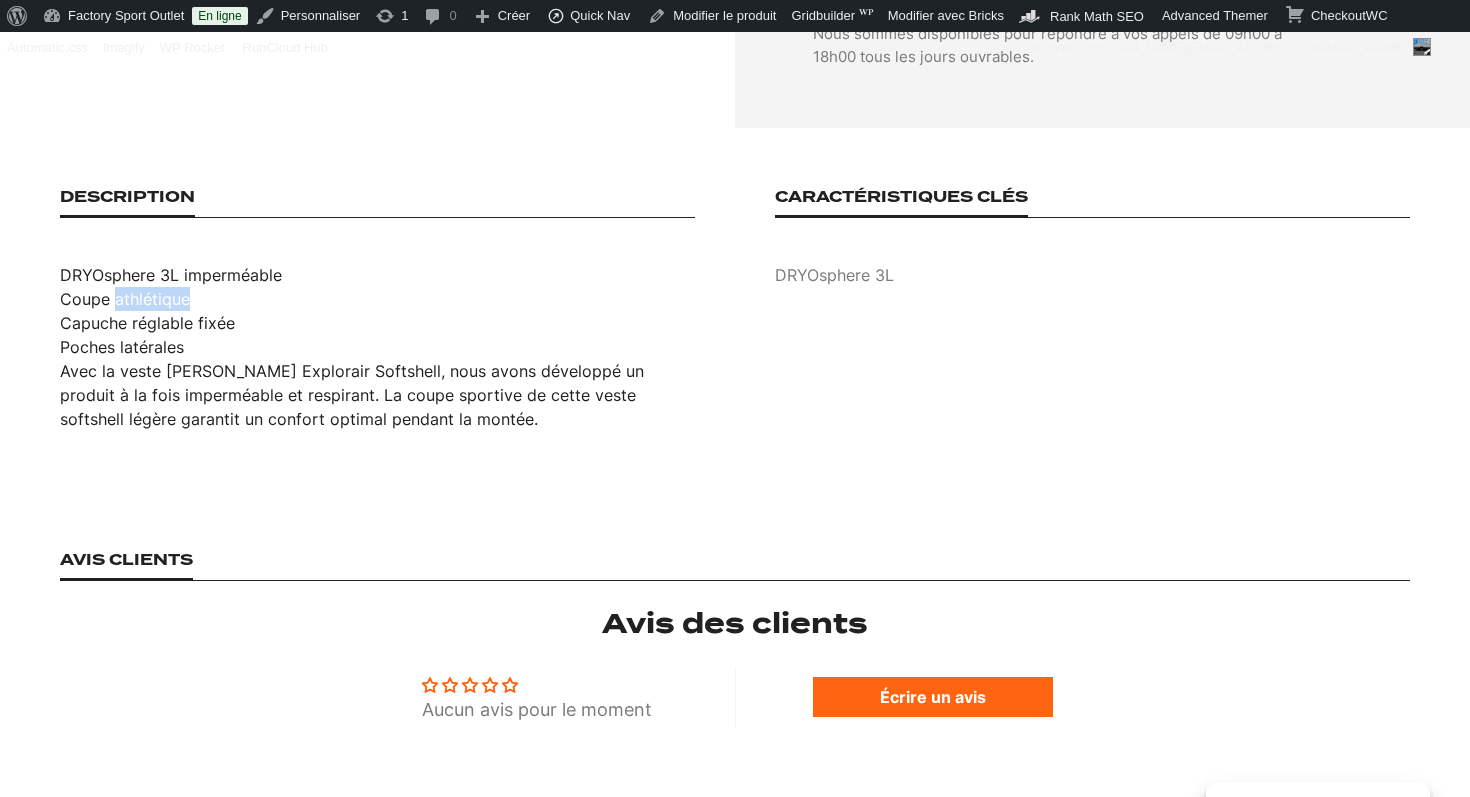 click on "Coupe athlétique" at bounding box center [377, 299] 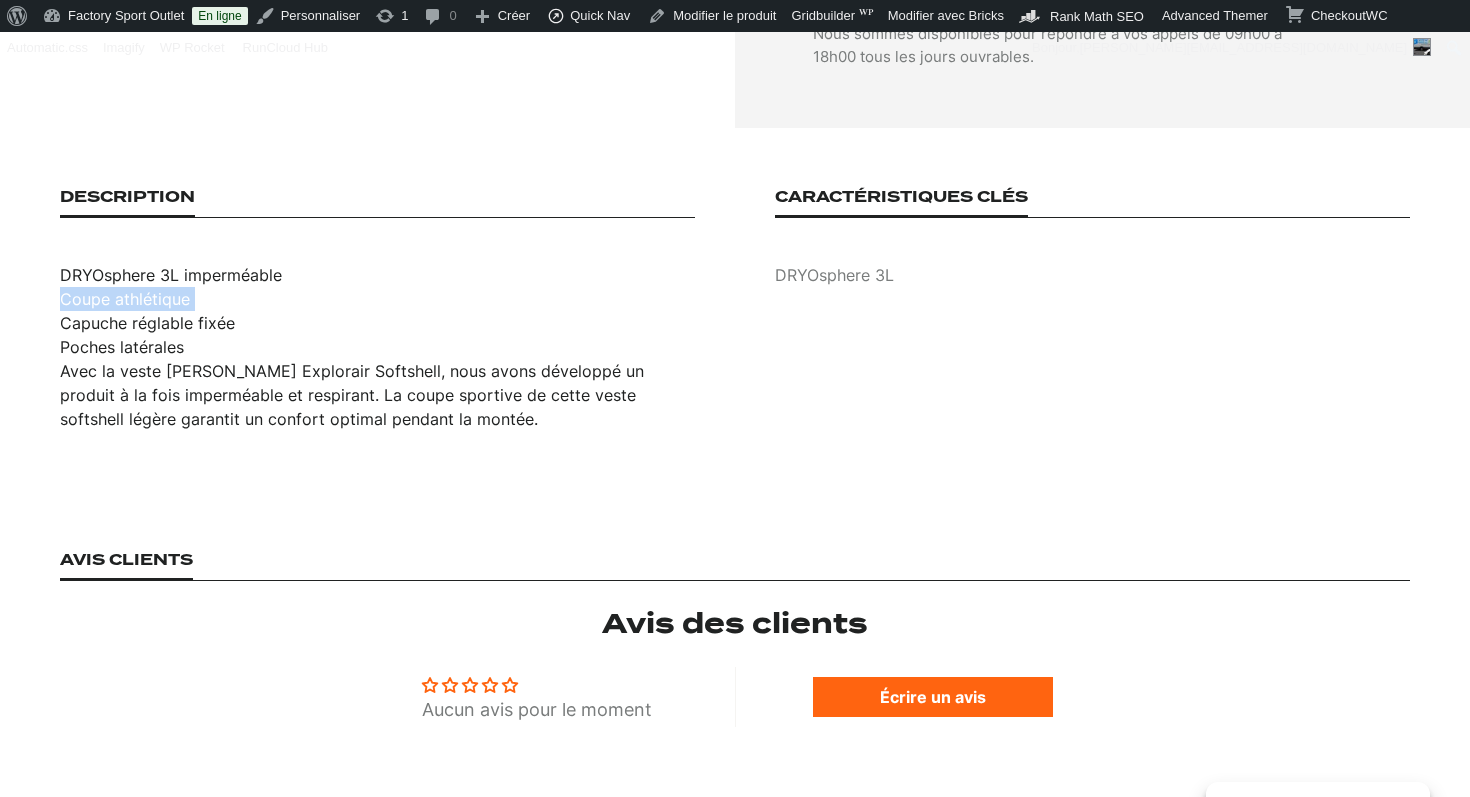 click on "Coupe athlétique" at bounding box center [377, 299] 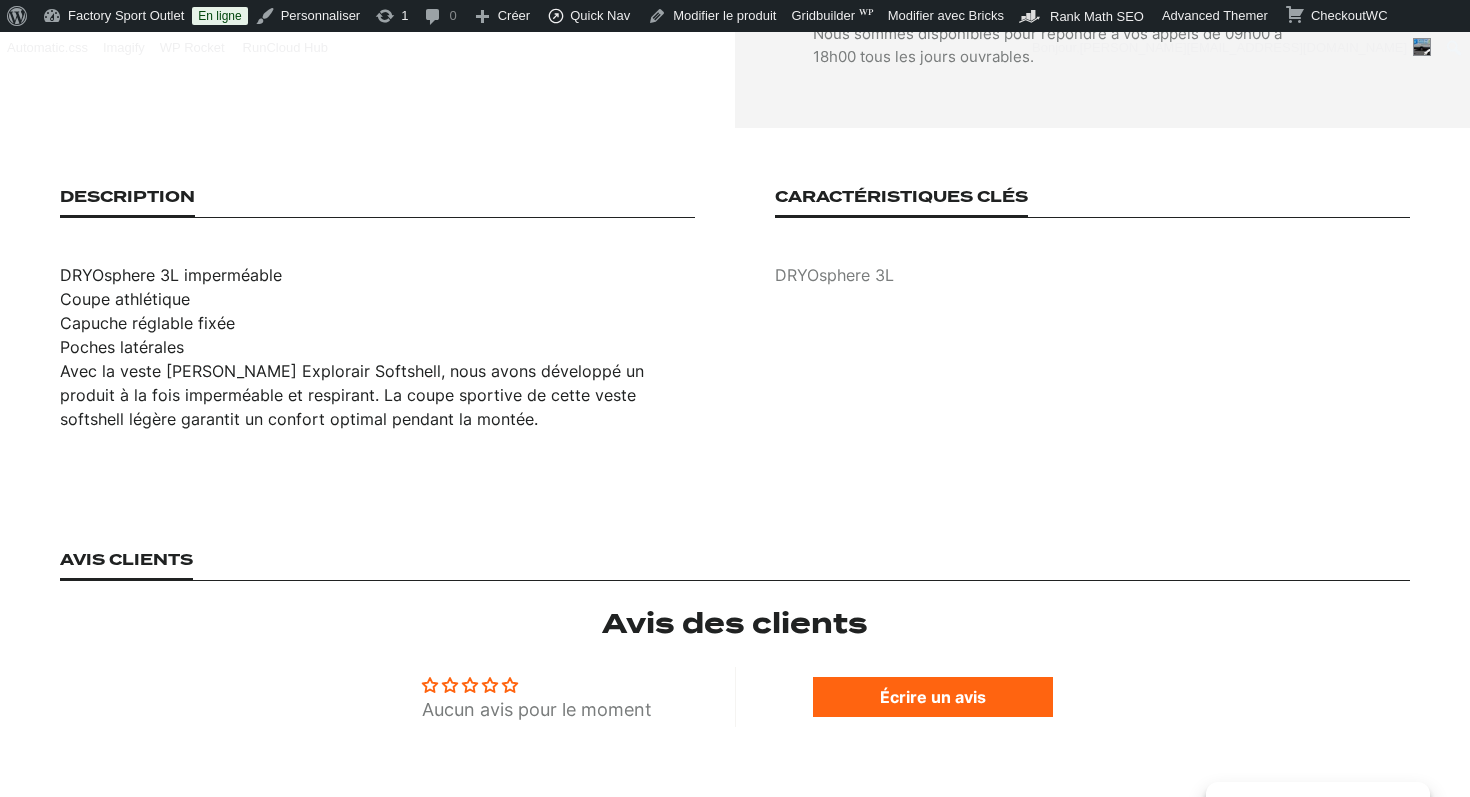 click on "Capuche réglable fixée" at bounding box center [377, 323] 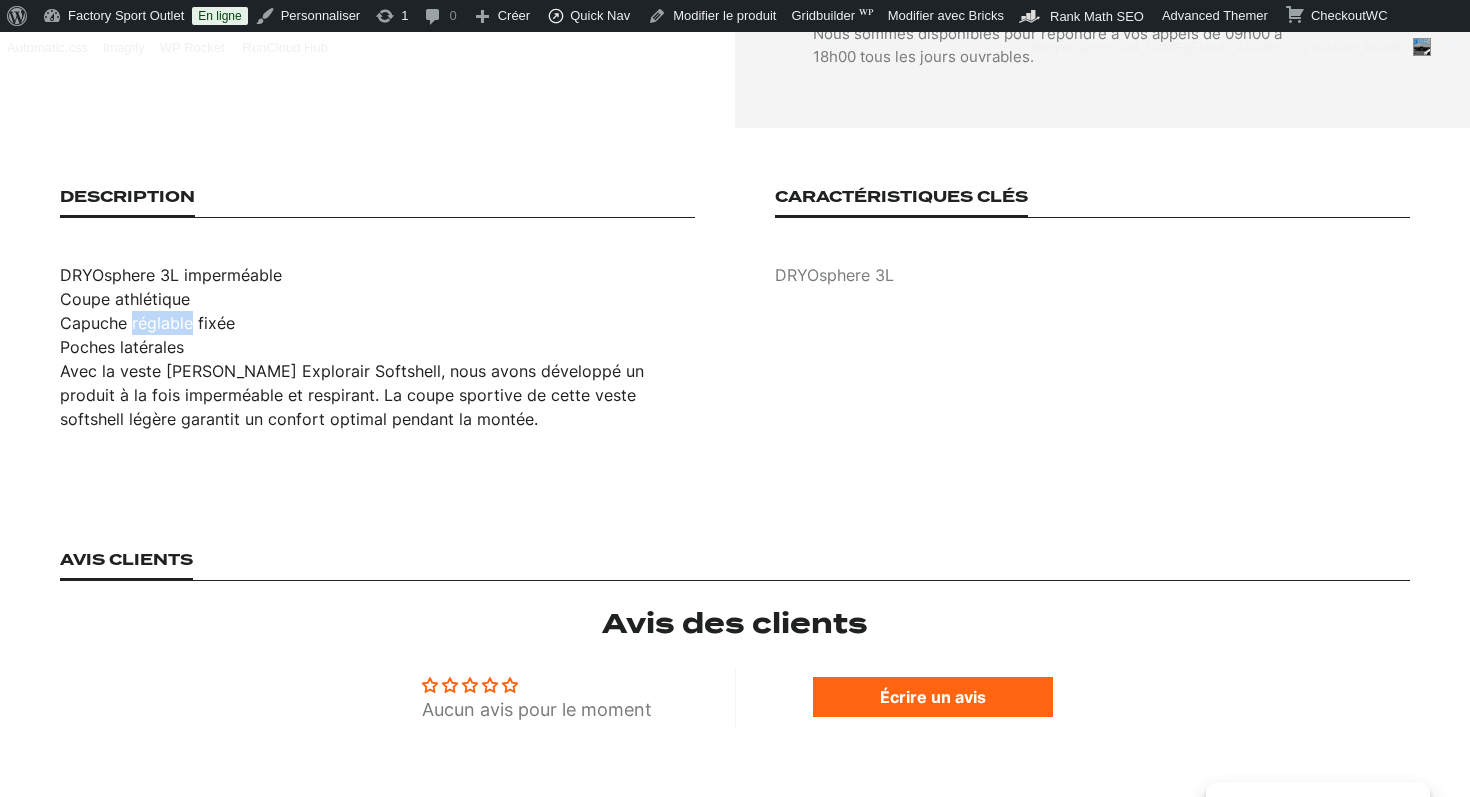 click on "Capuche réglable fixée" at bounding box center (377, 323) 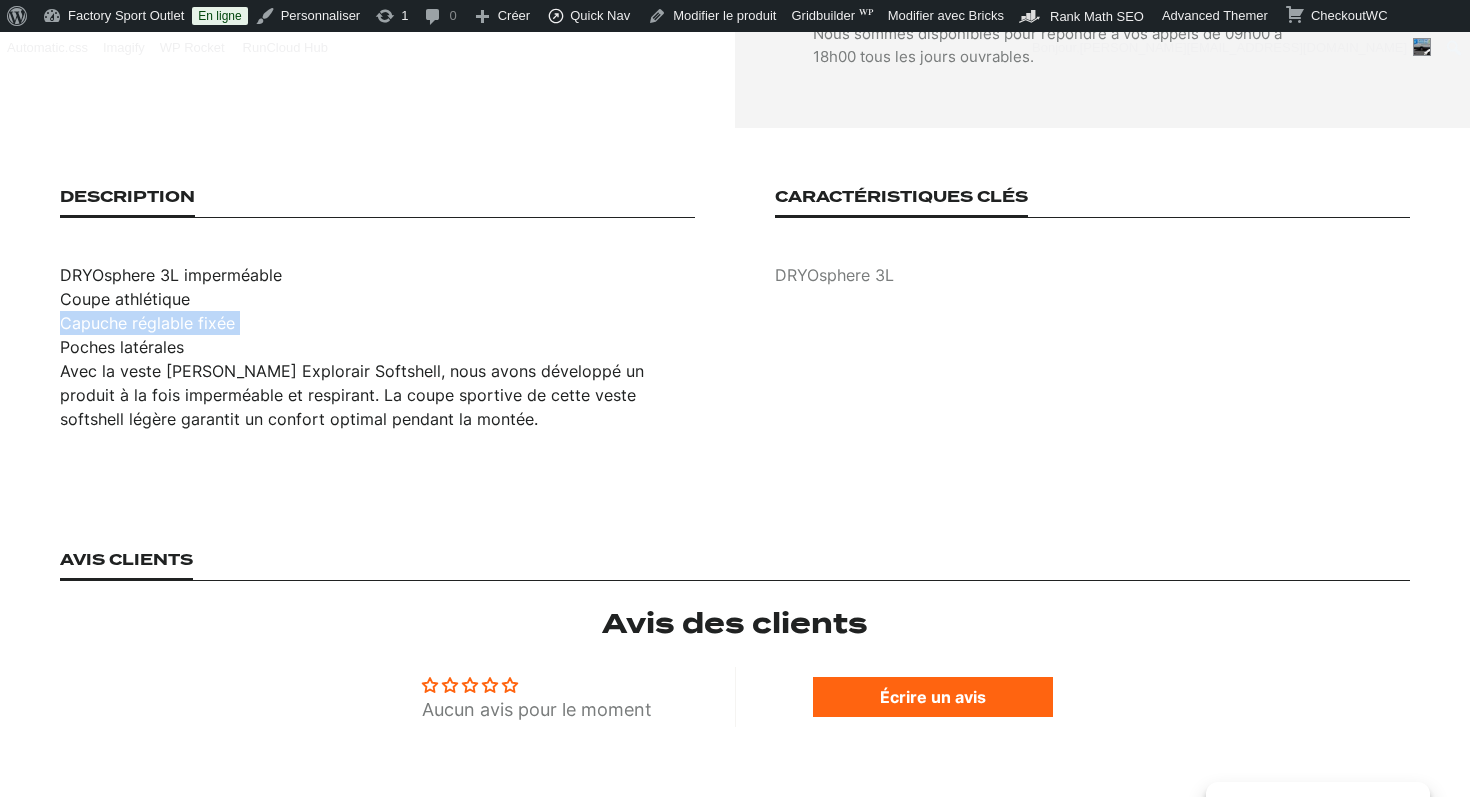 click on "Capuche réglable fixée" at bounding box center [377, 323] 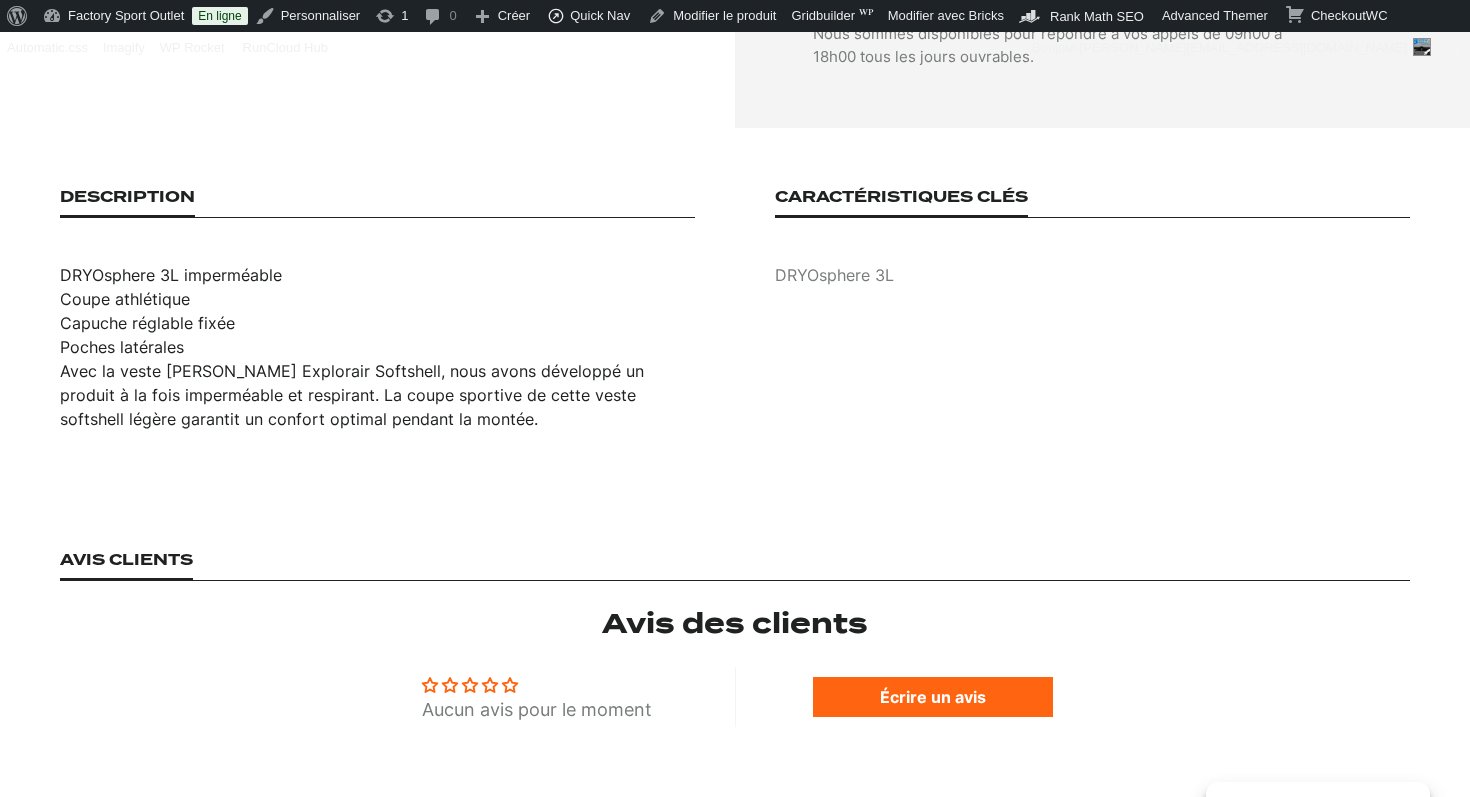 click on "Poches latérales" at bounding box center [377, 347] 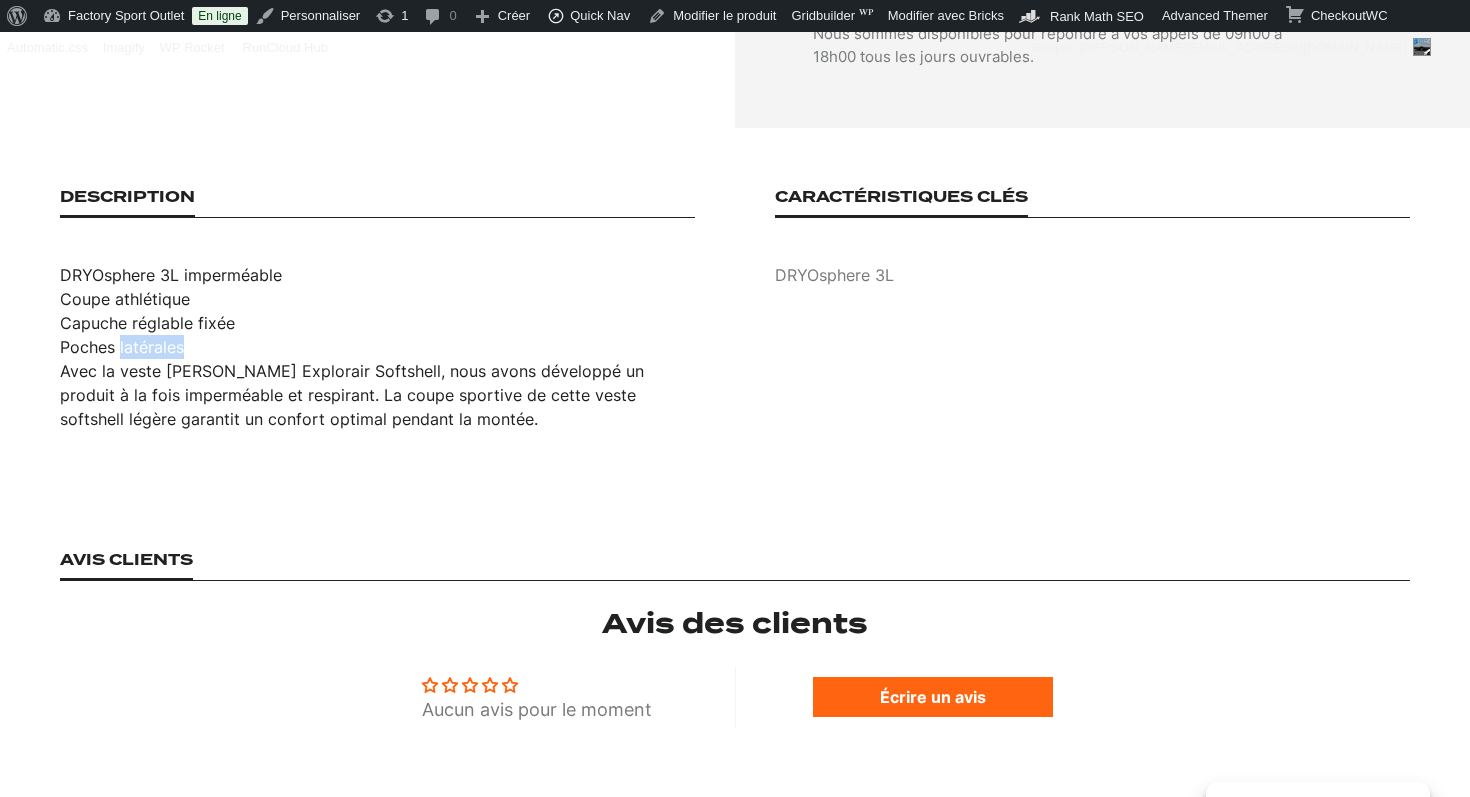 click on "Poches latérales" at bounding box center (377, 347) 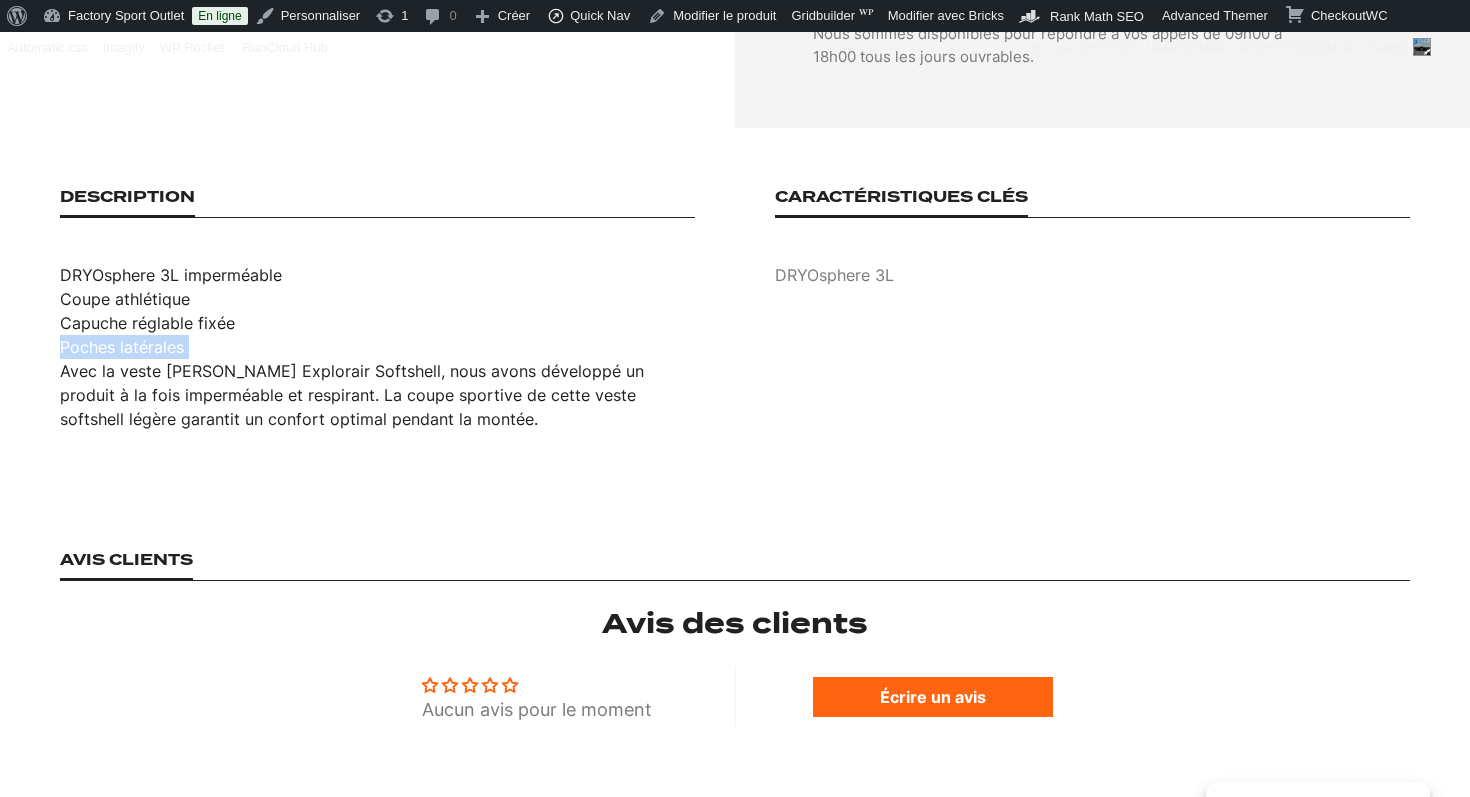 click on "Poches latérales" at bounding box center [377, 347] 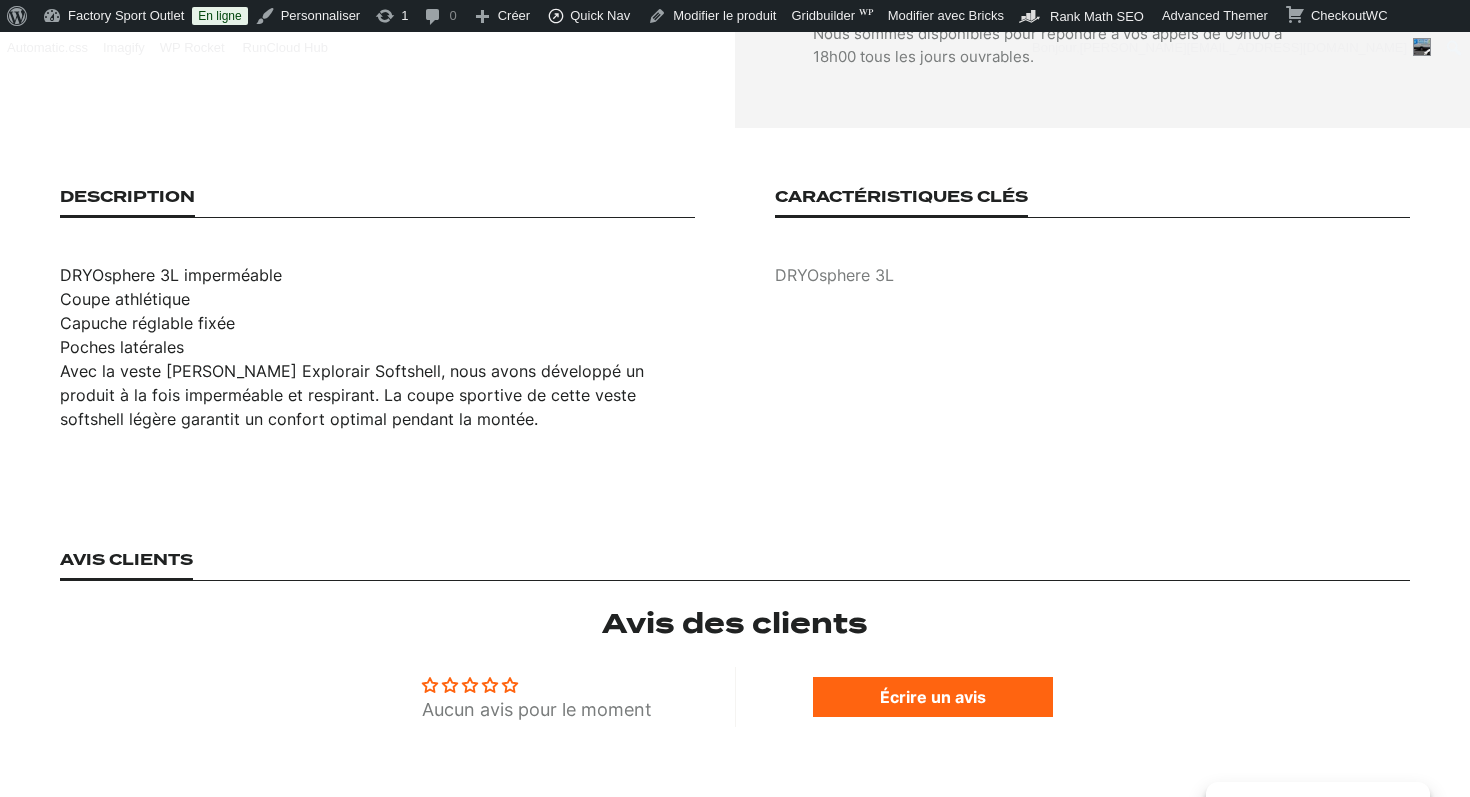 click on "DRYOsphere 3L" at bounding box center [1092, 275] 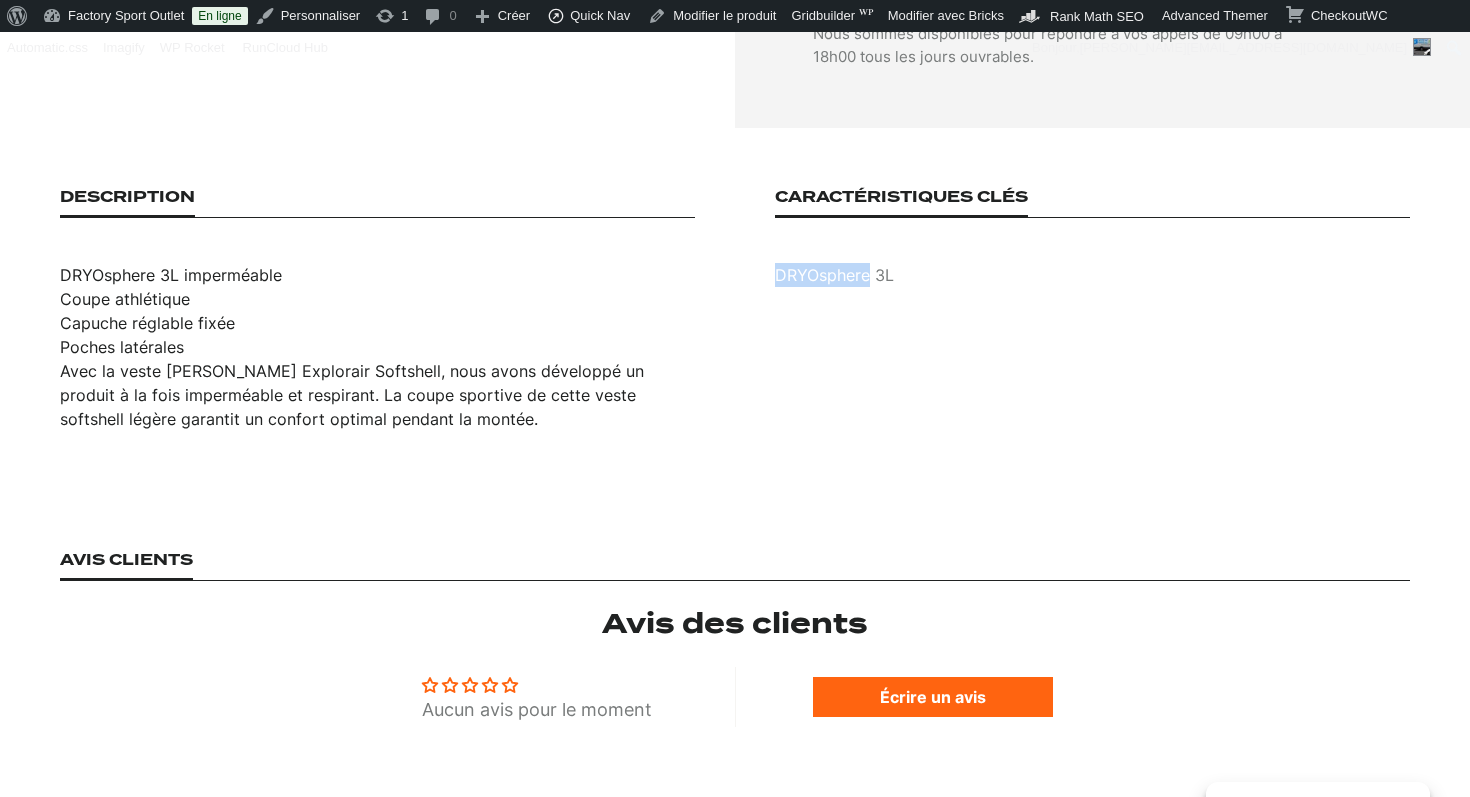 click on "DRYOsphere 3L" at bounding box center (1092, 275) 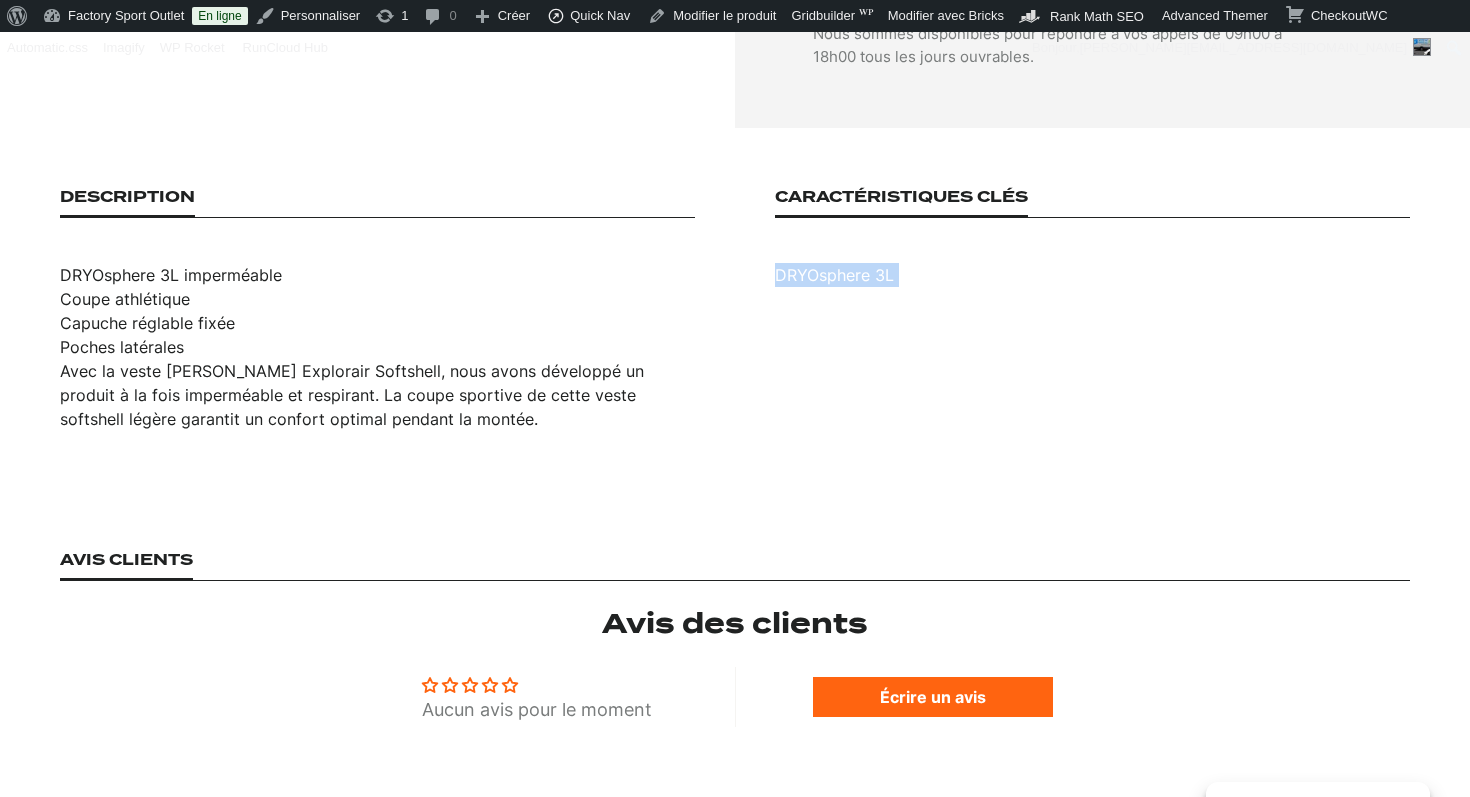 click on "DRYOsphere 3L" at bounding box center (1092, 275) 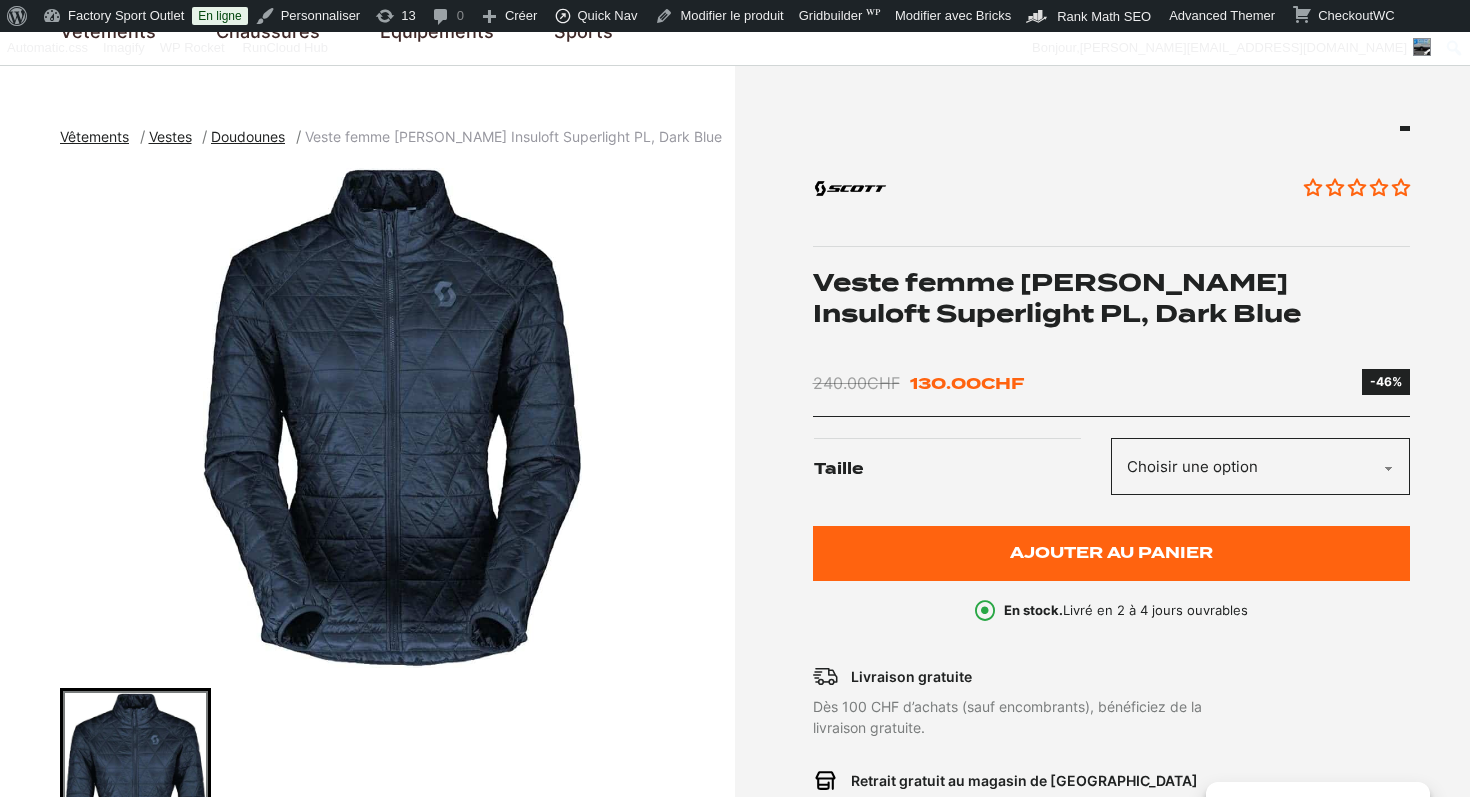 scroll, scrollTop: 134, scrollLeft: 0, axis: vertical 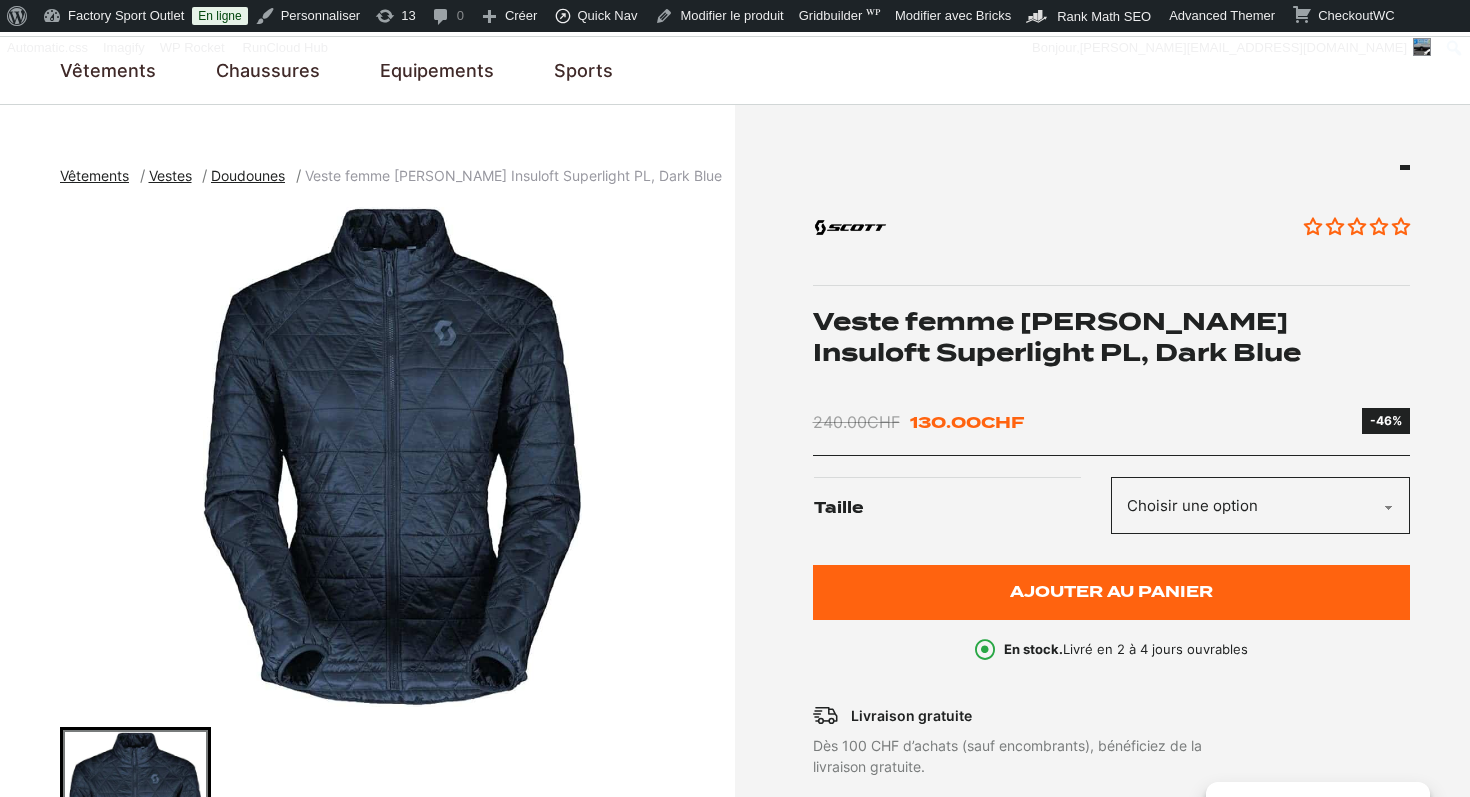 click on "Veste femme [PERSON_NAME] Insuloft Superlight PL, Dark Blue" at bounding box center (1112, 337) 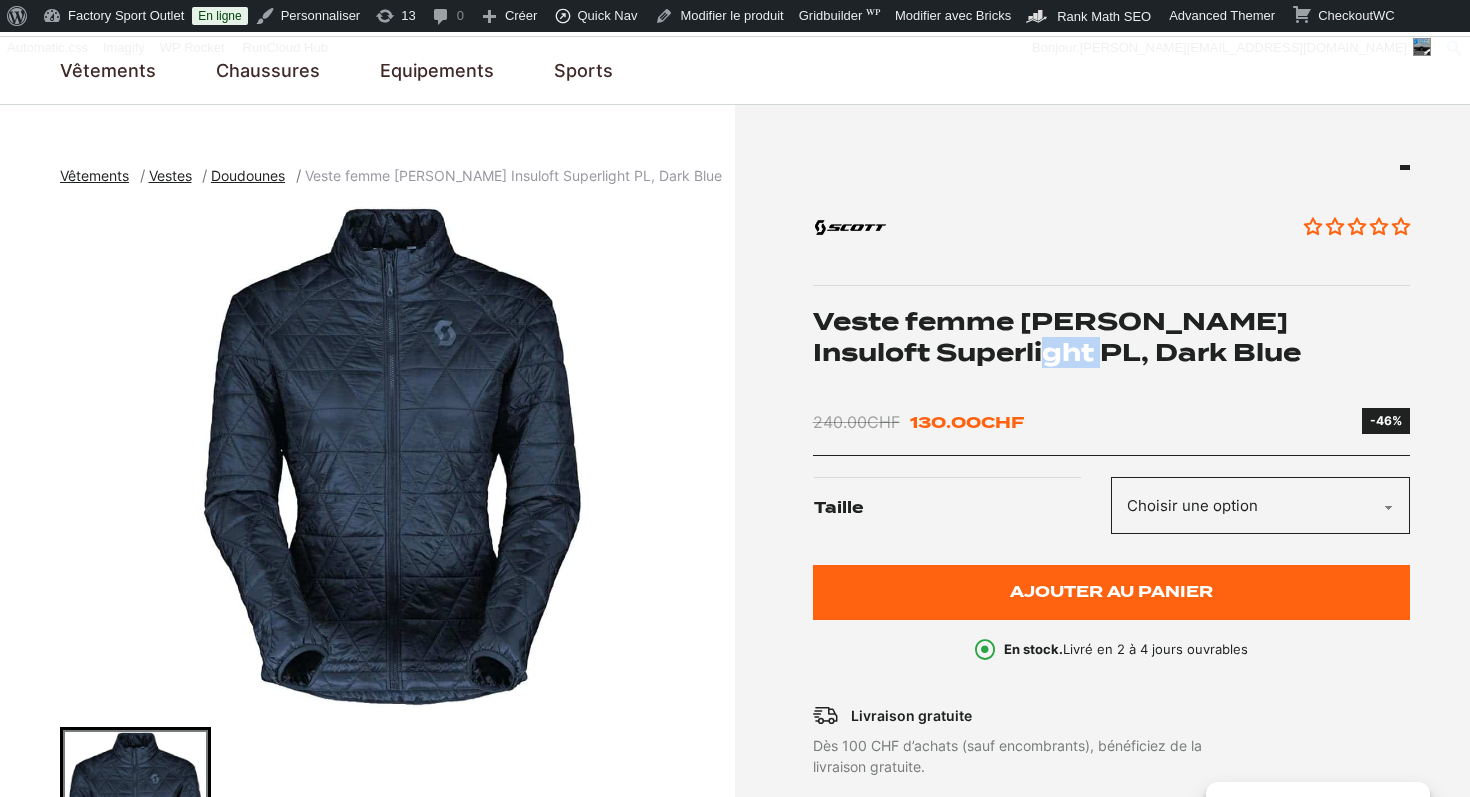 click on "Veste femme [PERSON_NAME] Insuloft Superlight PL, Dark Blue" at bounding box center [1112, 337] 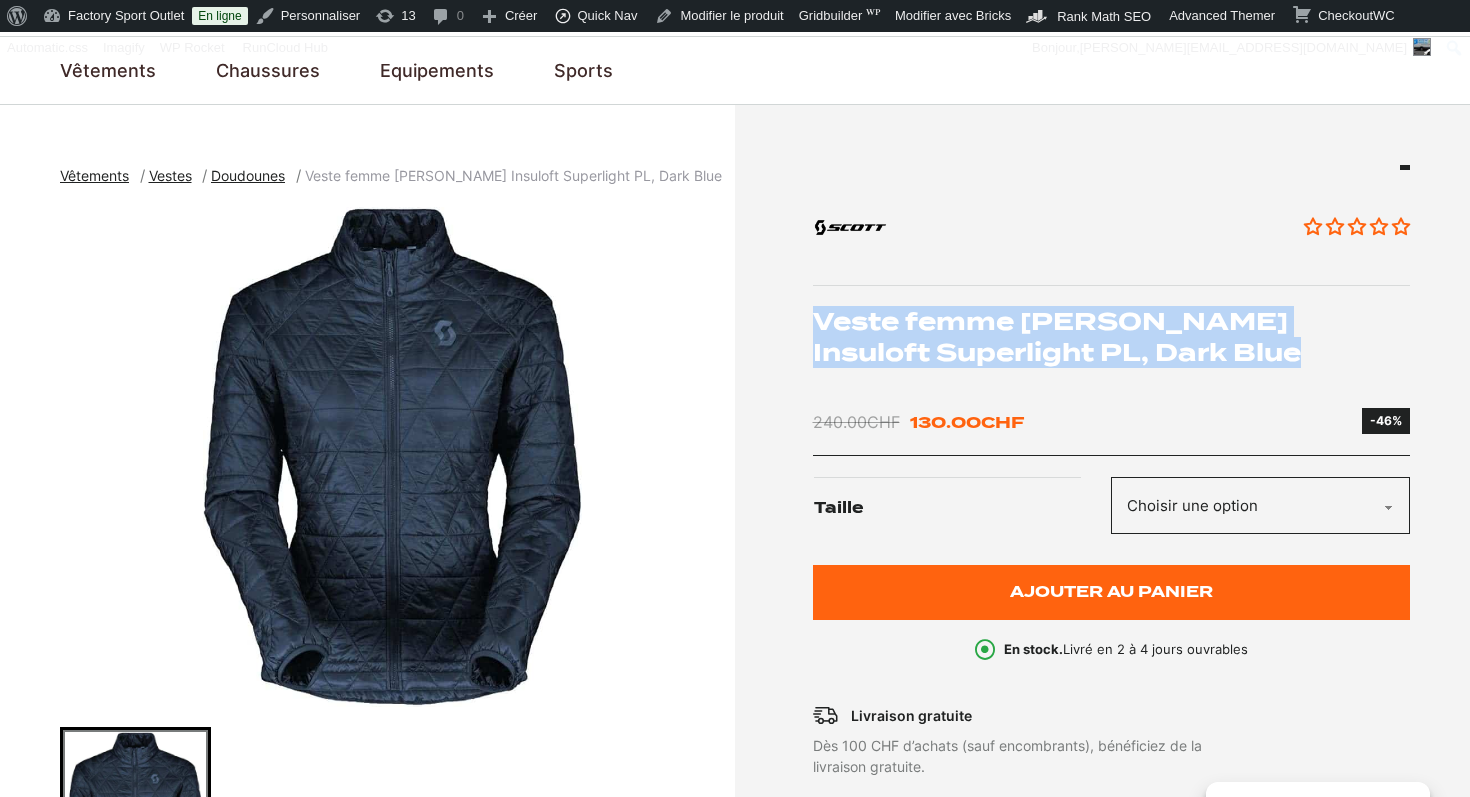 click on "Veste femme [PERSON_NAME] Insuloft Superlight PL, Dark Blue" at bounding box center [1112, 337] 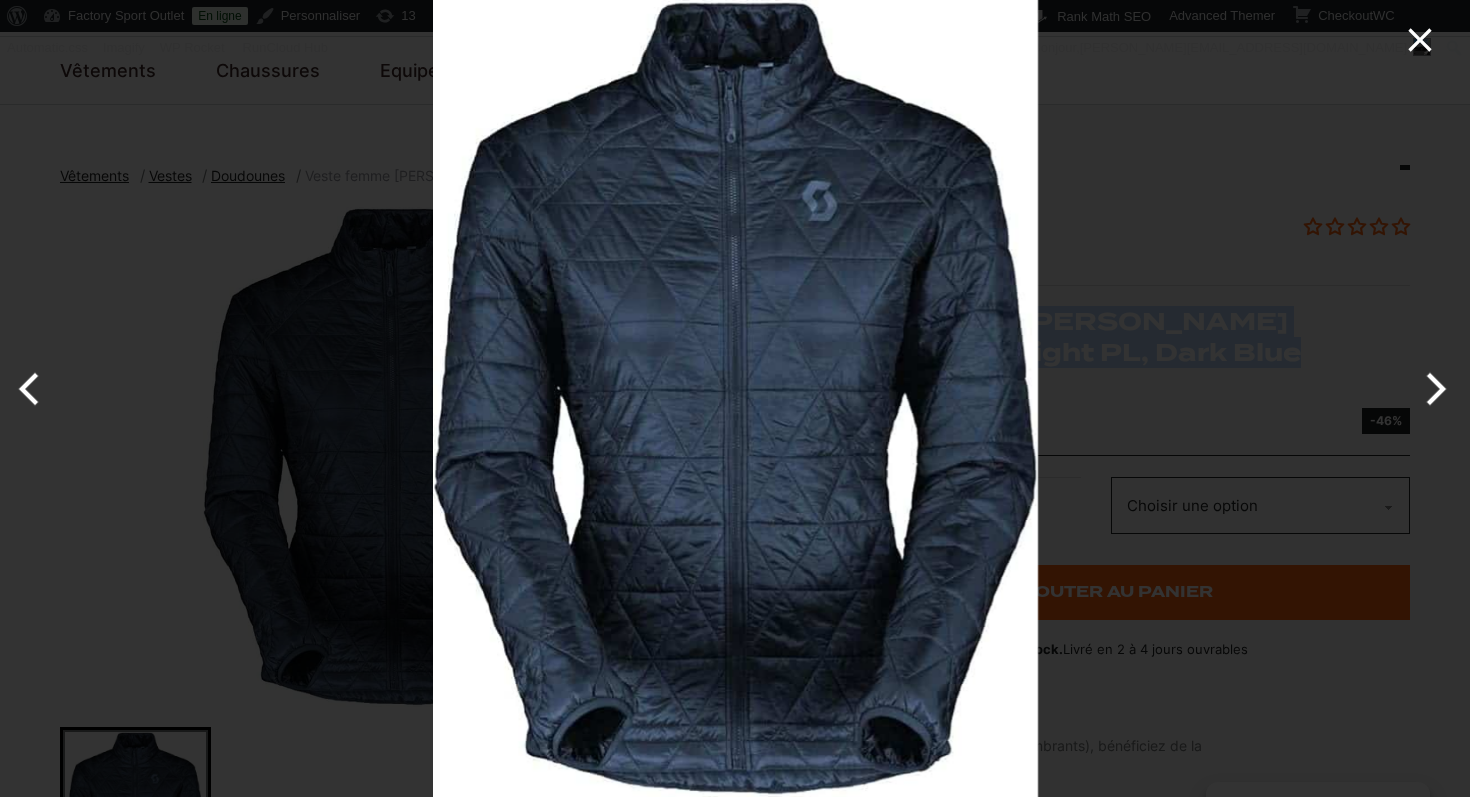 click 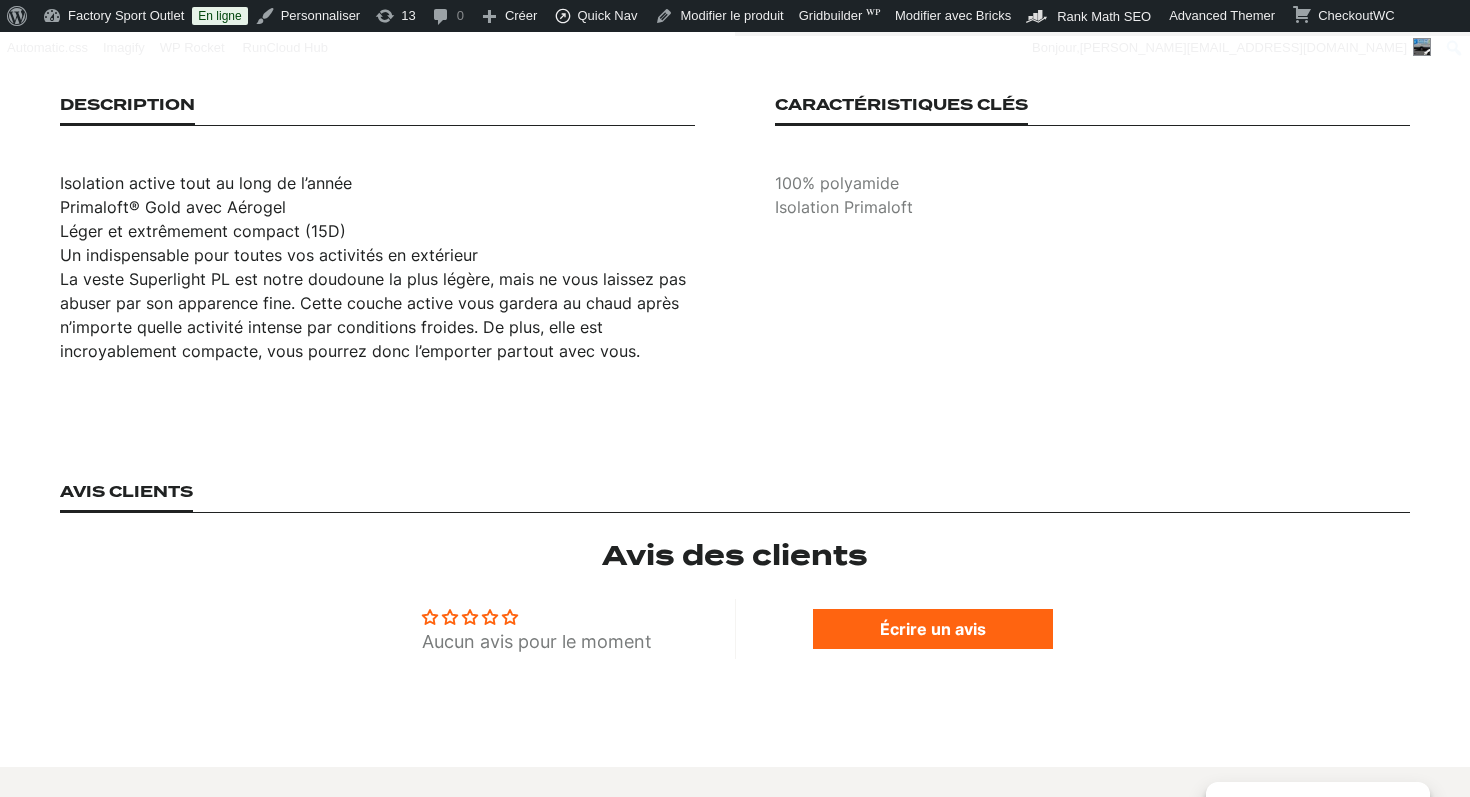 scroll, scrollTop: 1315, scrollLeft: 0, axis: vertical 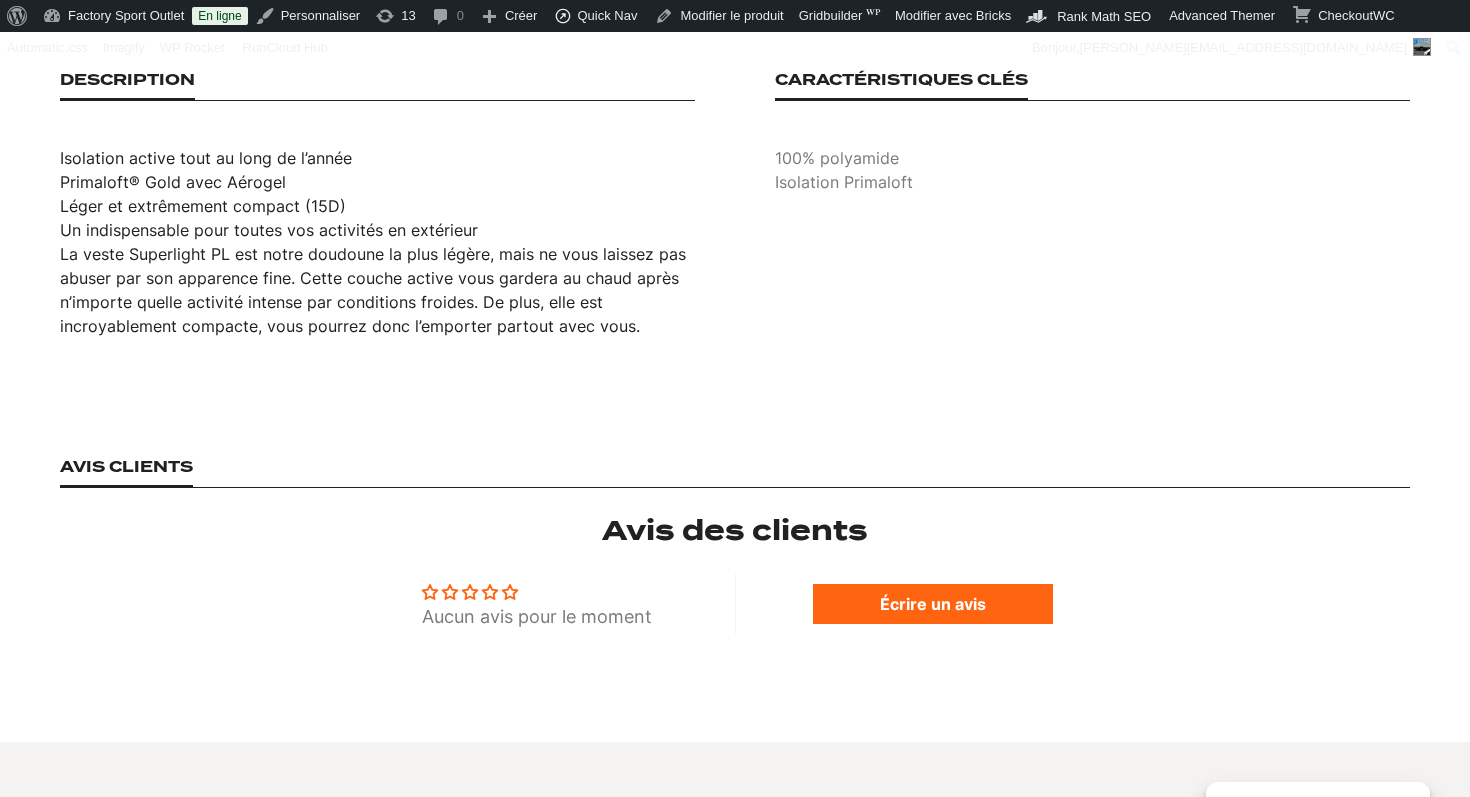 click on "Isolation active tout au long de l’année
Primaloft® Gold avec Aérogel
Léger et extrêmement compact (15D)
Un indispensable pour toutes vos activités en extérieur
La veste Superlight PL est notre doudoune la plus légère, mais ne vous laissez pas abuser par son apparence fine. Cette couche active vous gardera au chaud après n’importe quelle activité intense par conditions froides. De plus, elle est incroyablement compacte, vous pourrez donc l’emporter partout avec vous." at bounding box center (377, 242) 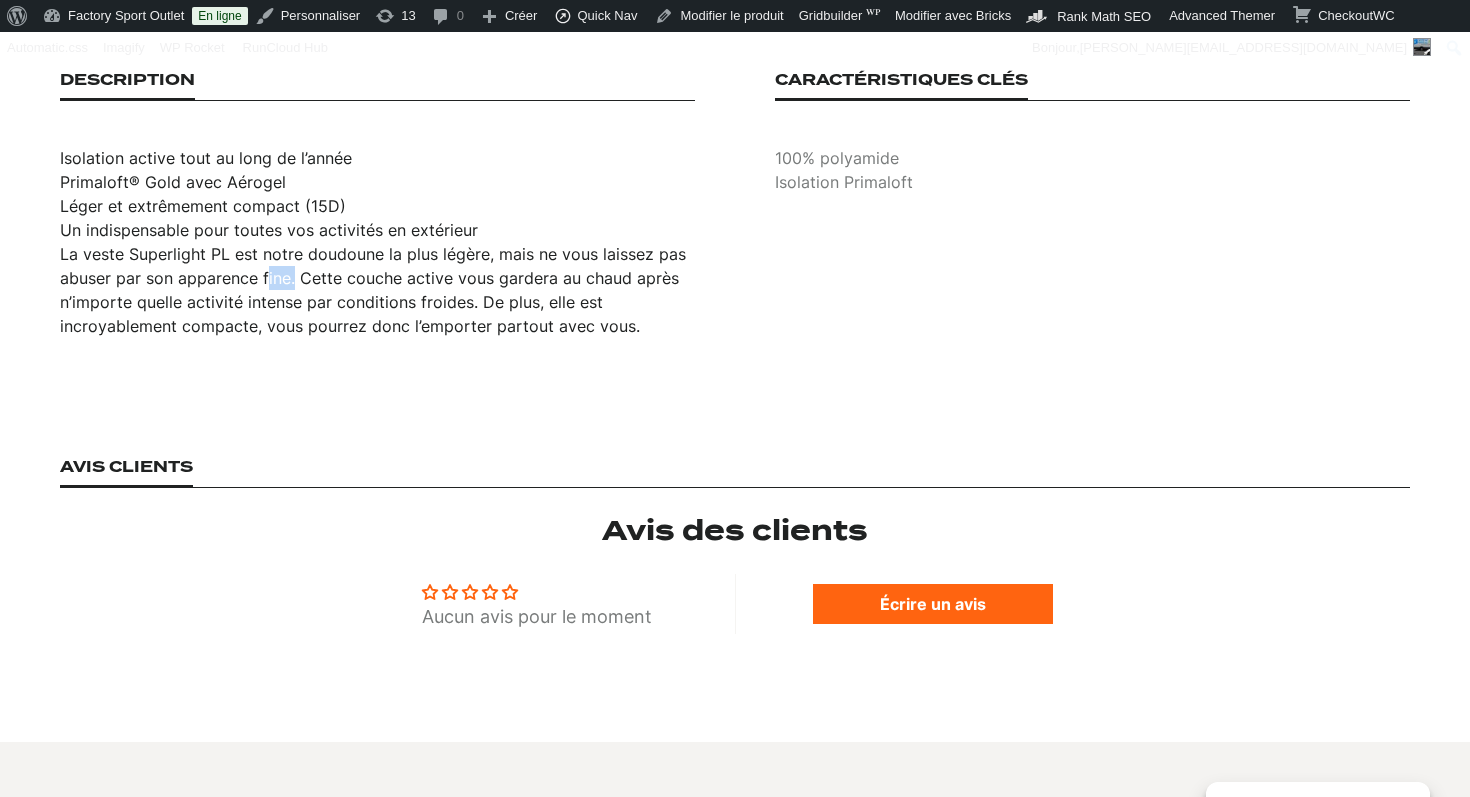 click on "Isolation active tout au long de l’année
Primaloft® Gold avec Aérogel
Léger et extrêmement compact (15D)
Un indispensable pour toutes vos activités en extérieur
La veste Superlight PL est notre doudoune la plus légère, mais ne vous laissez pas abuser par son apparence fine. Cette couche active vous gardera au chaud après n’importe quelle activité intense par conditions froides. De plus, elle est incroyablement compacte, vous pourrez donc l’emporter partout avec vous." at bounding box center (377, 242) 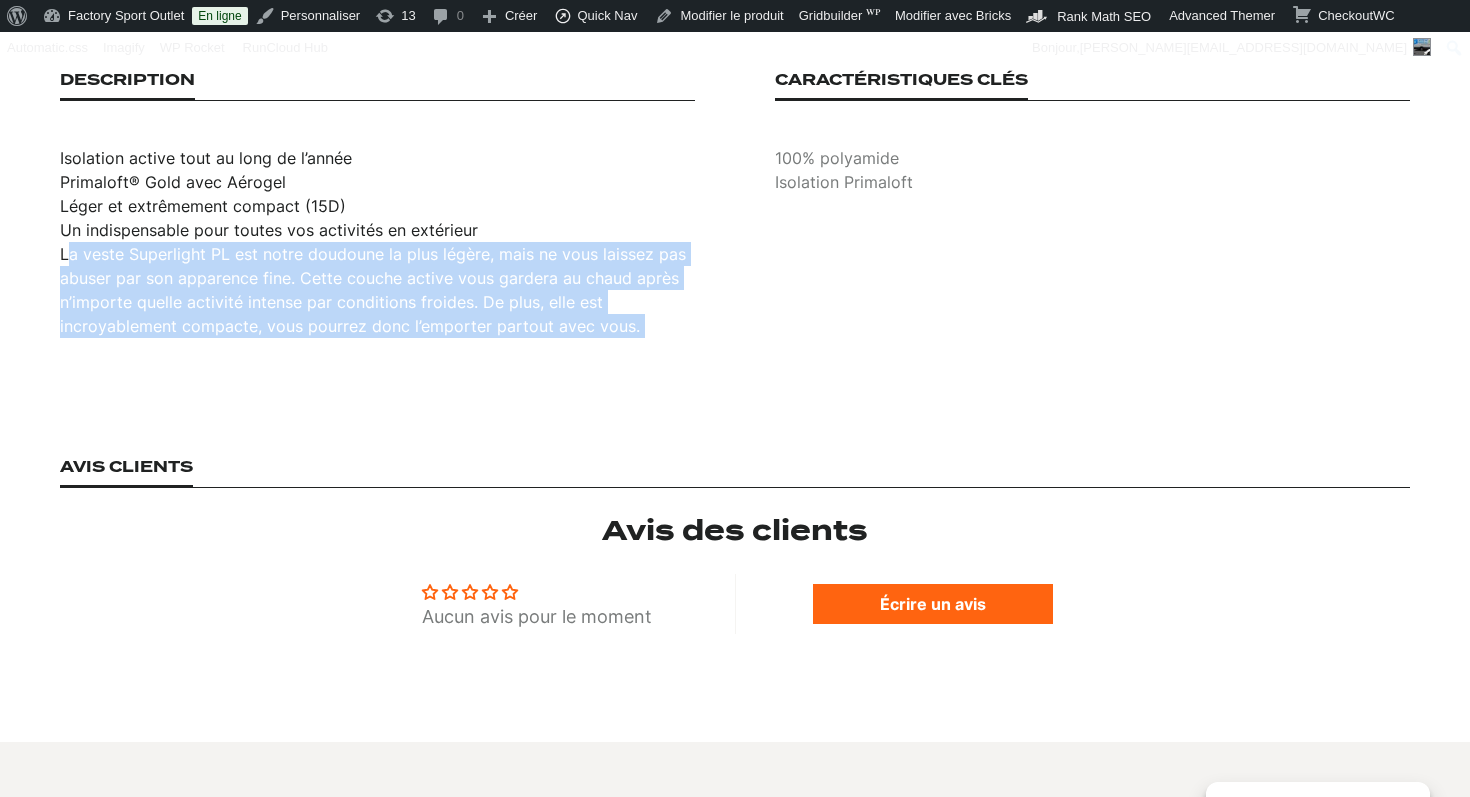 click on "Isolation active tout au long de l’année
Primaloft® Gold avec Aérogel
Léger et extrêmement compact (15D)
Un indispensable pour toutes vos activités en extérieur
La veste Superlight PL est notre doudoune la plus légère, mais ne vous laissez pas abuser par son apparence fine. Cette couche active vous gardera au chaud après n’importe quelle activité intense par conditions froides. De plus, elle est incroyablement compacte, vous pourrez donc l’emporter partout avec vous." at bounding box center (377, 242) 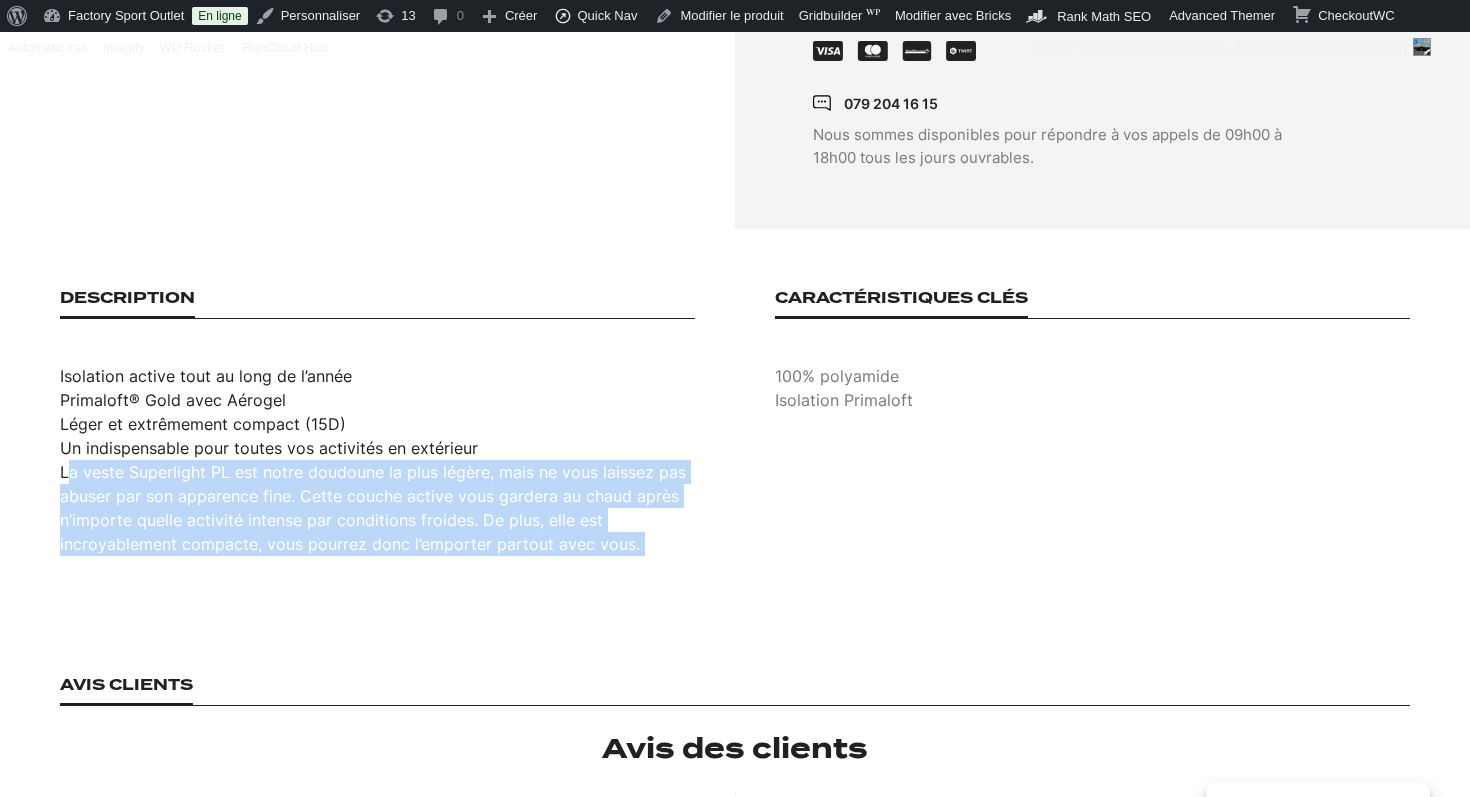 scroll, scrollTop: 1065, scrollLeft: 0, axis: vertical 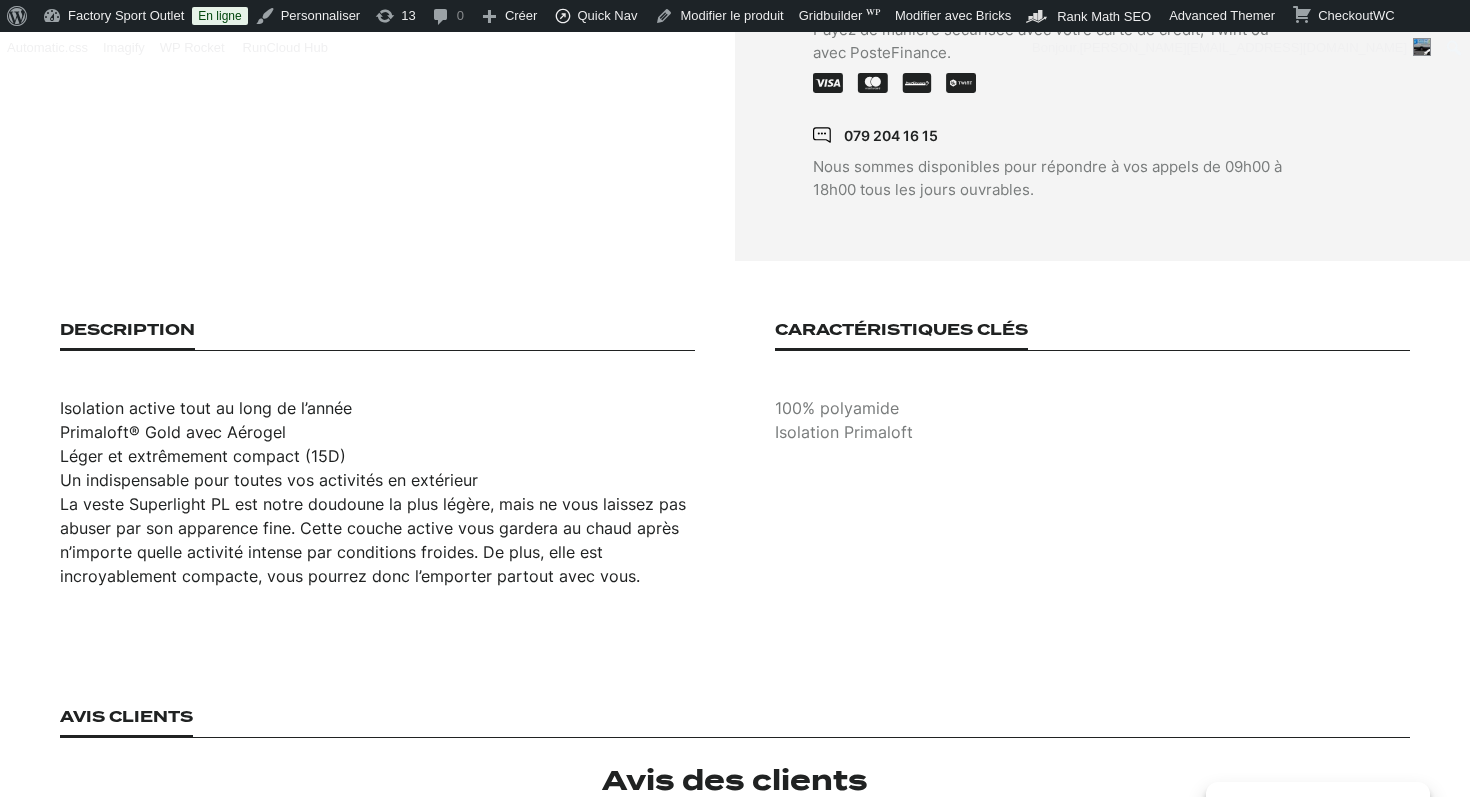 click on "Isolation active tout au long de l’année" at bounding box center (377, 408) 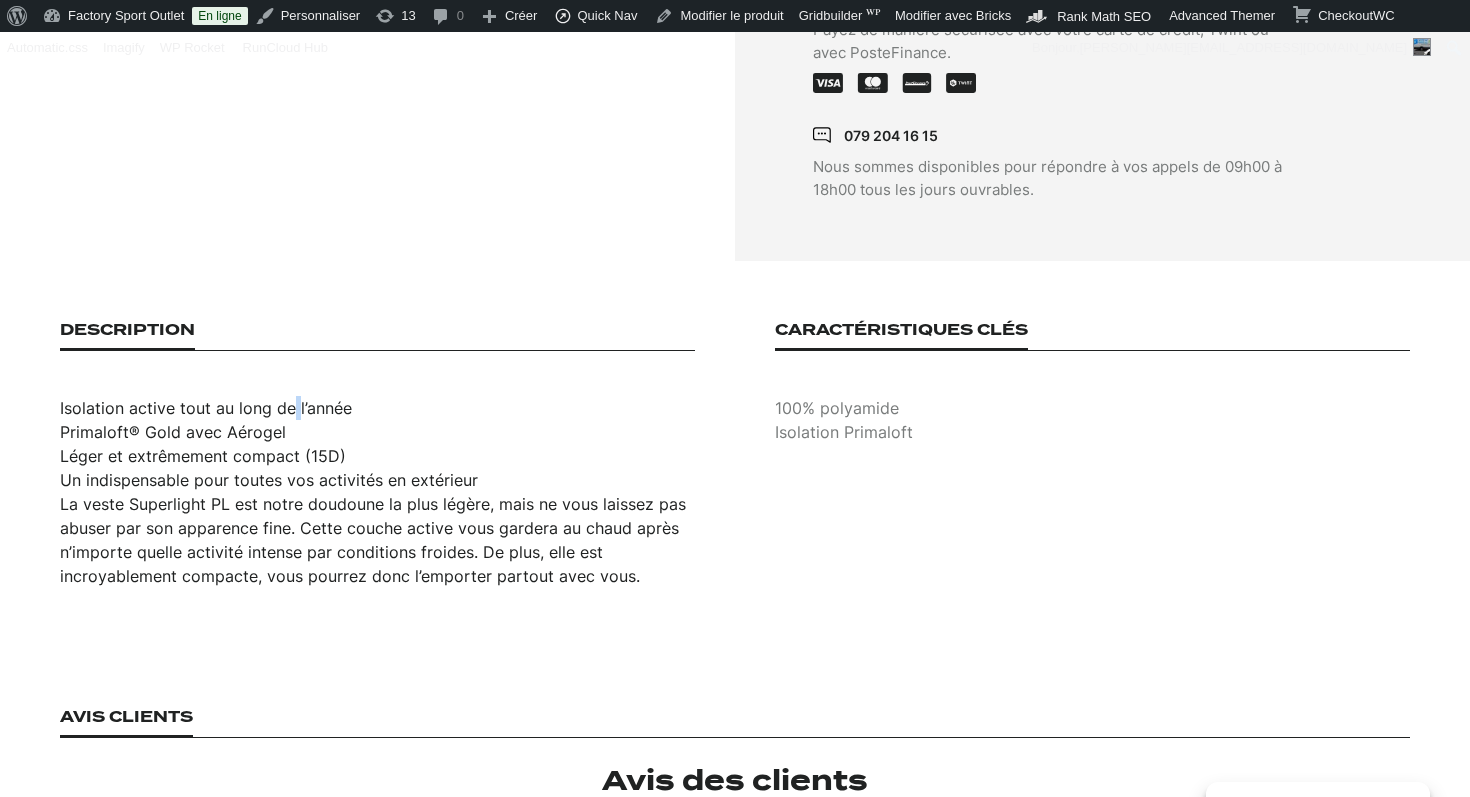 click on "Isolation active tout au long de l’année" at bounding box center (377, 408) 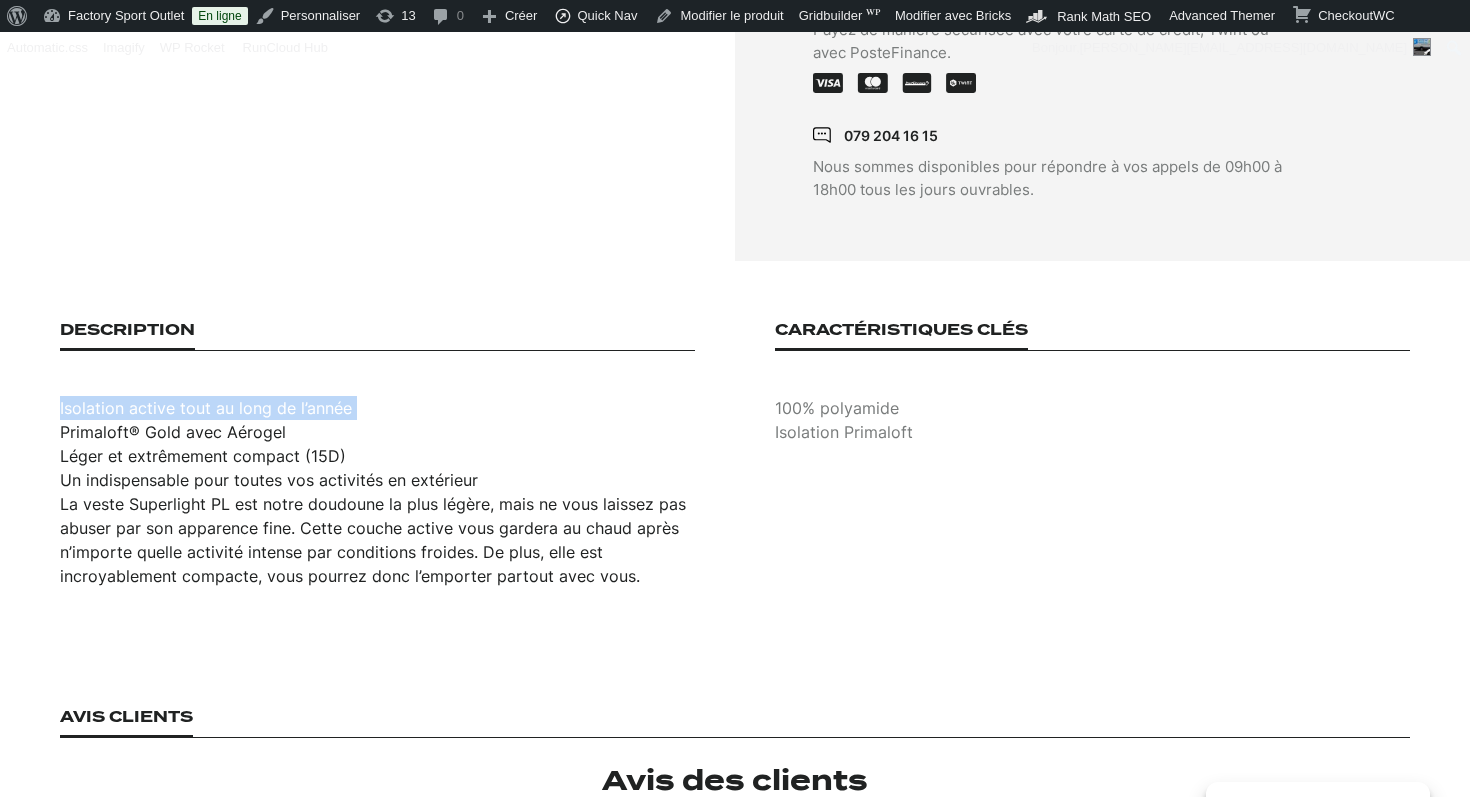 click on "Isolation active tout au long de l’année" at bounding box center [377, 408] 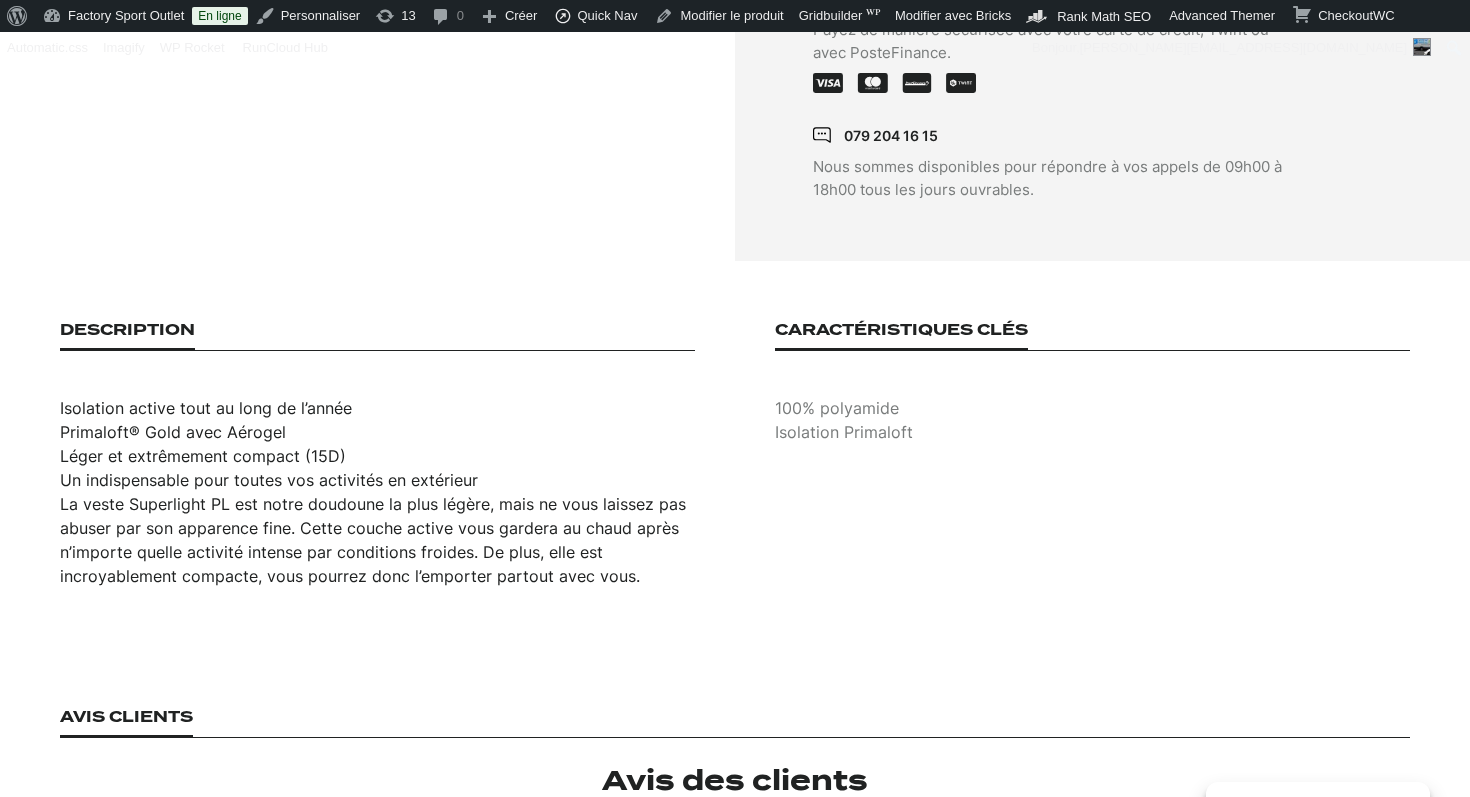 click on "Léger et extrêmement compact (15D)" at bounding box center [377, 456] 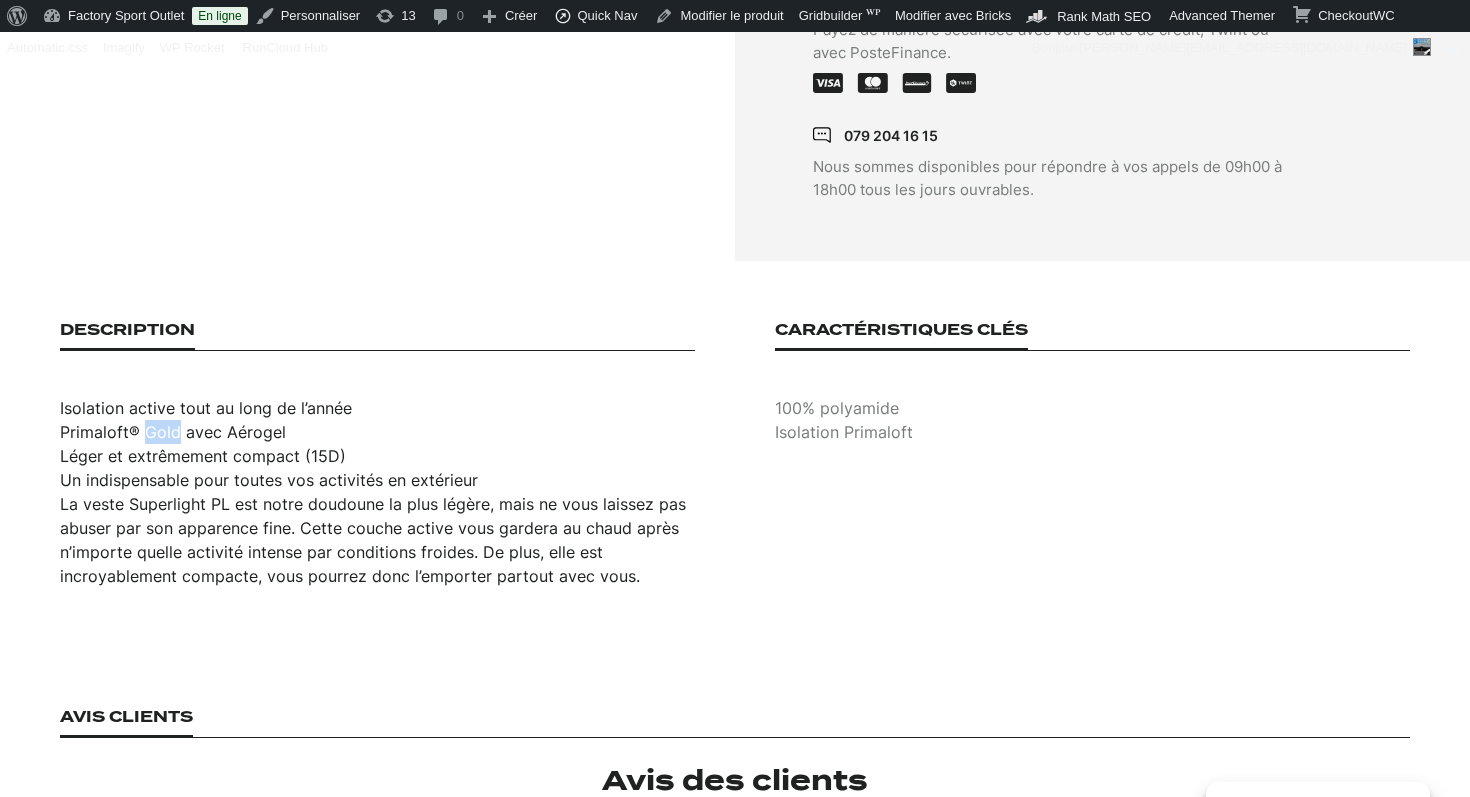 click on "Primaloft® Gold avec Aérogel" at bounding box center [377, 432] 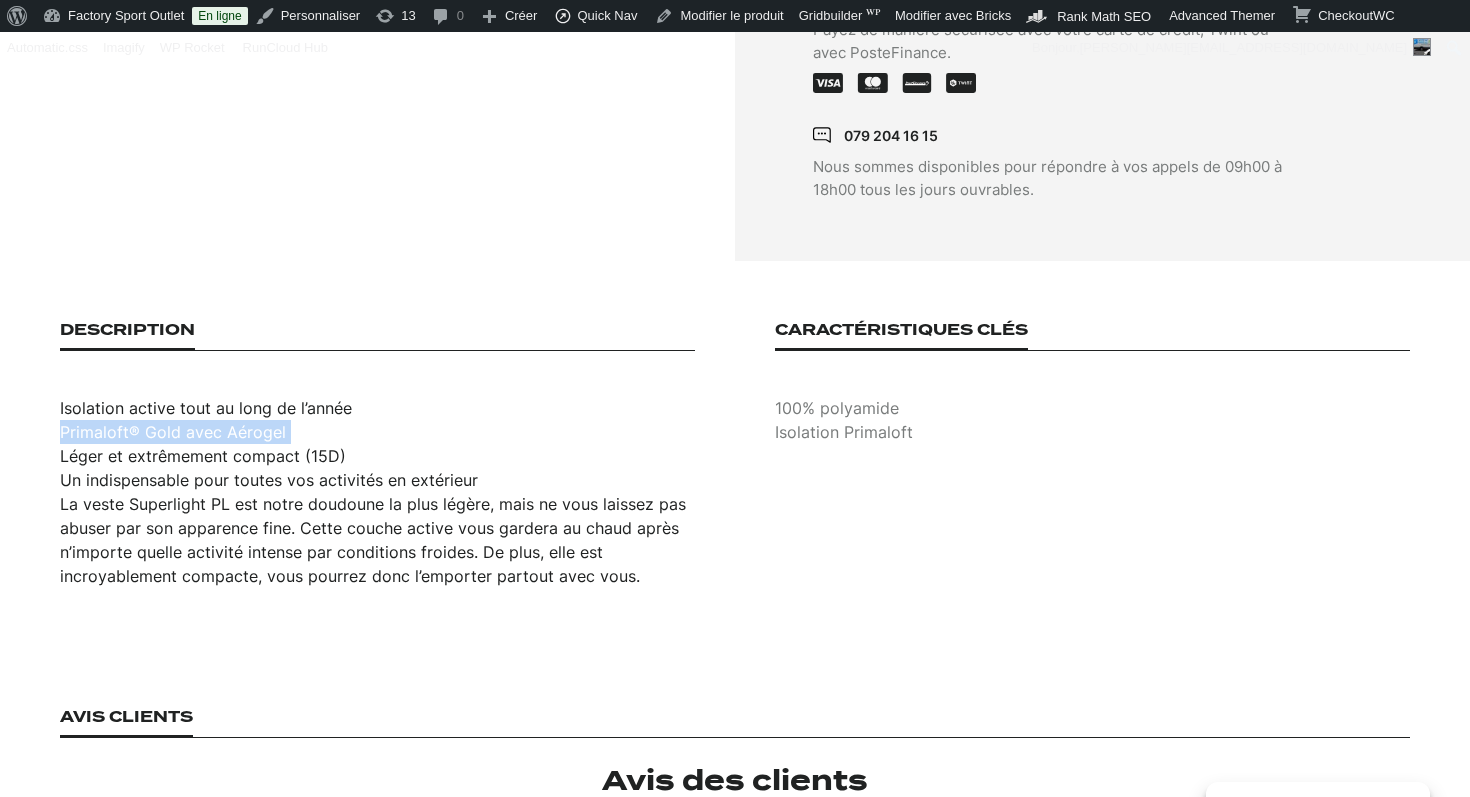 click on "Primaloft® Gold avec Aérogel" at bounding box center (377, 432) 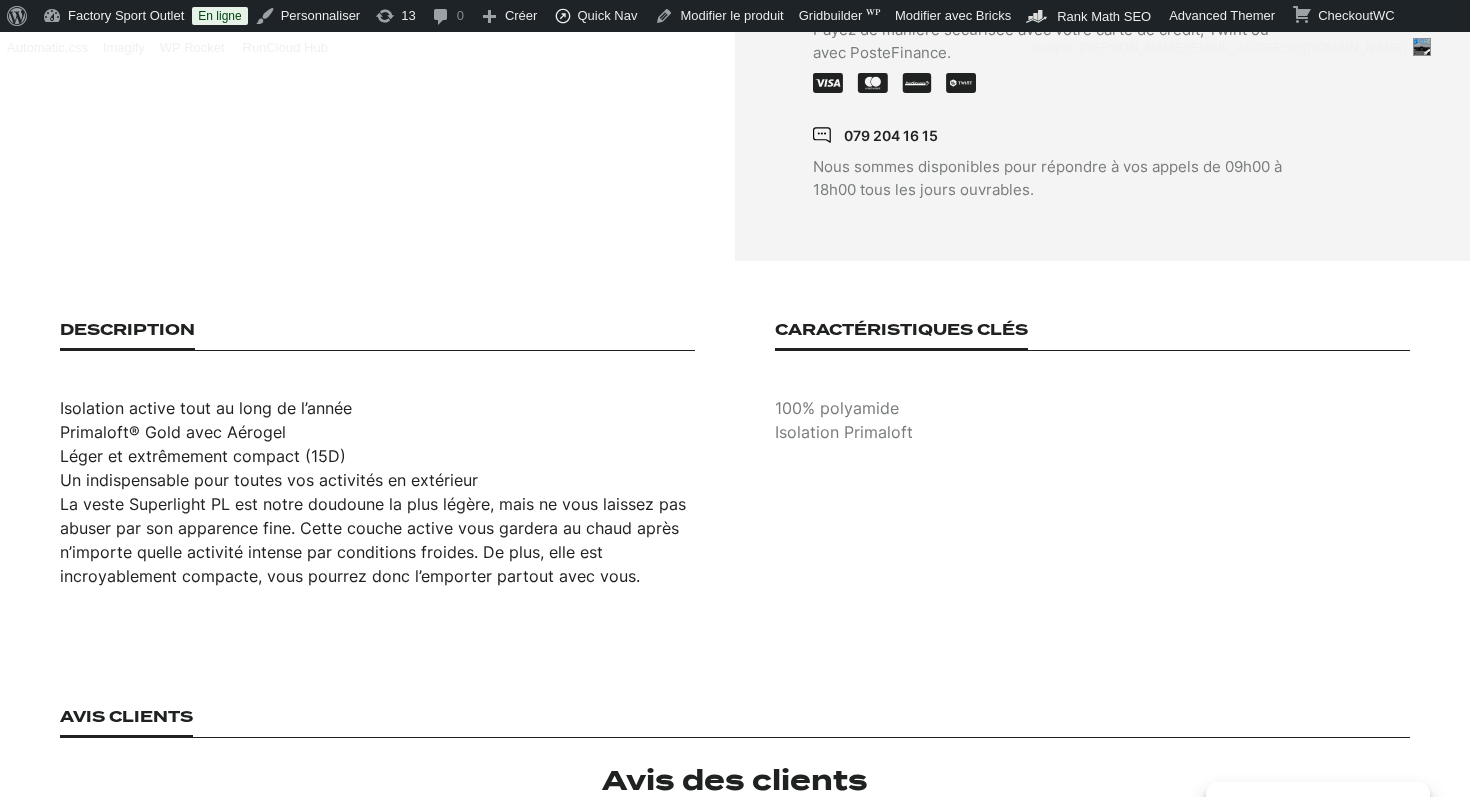 click on "Léger et extrêmement compact (15D)" at bounding box center [377, 456] 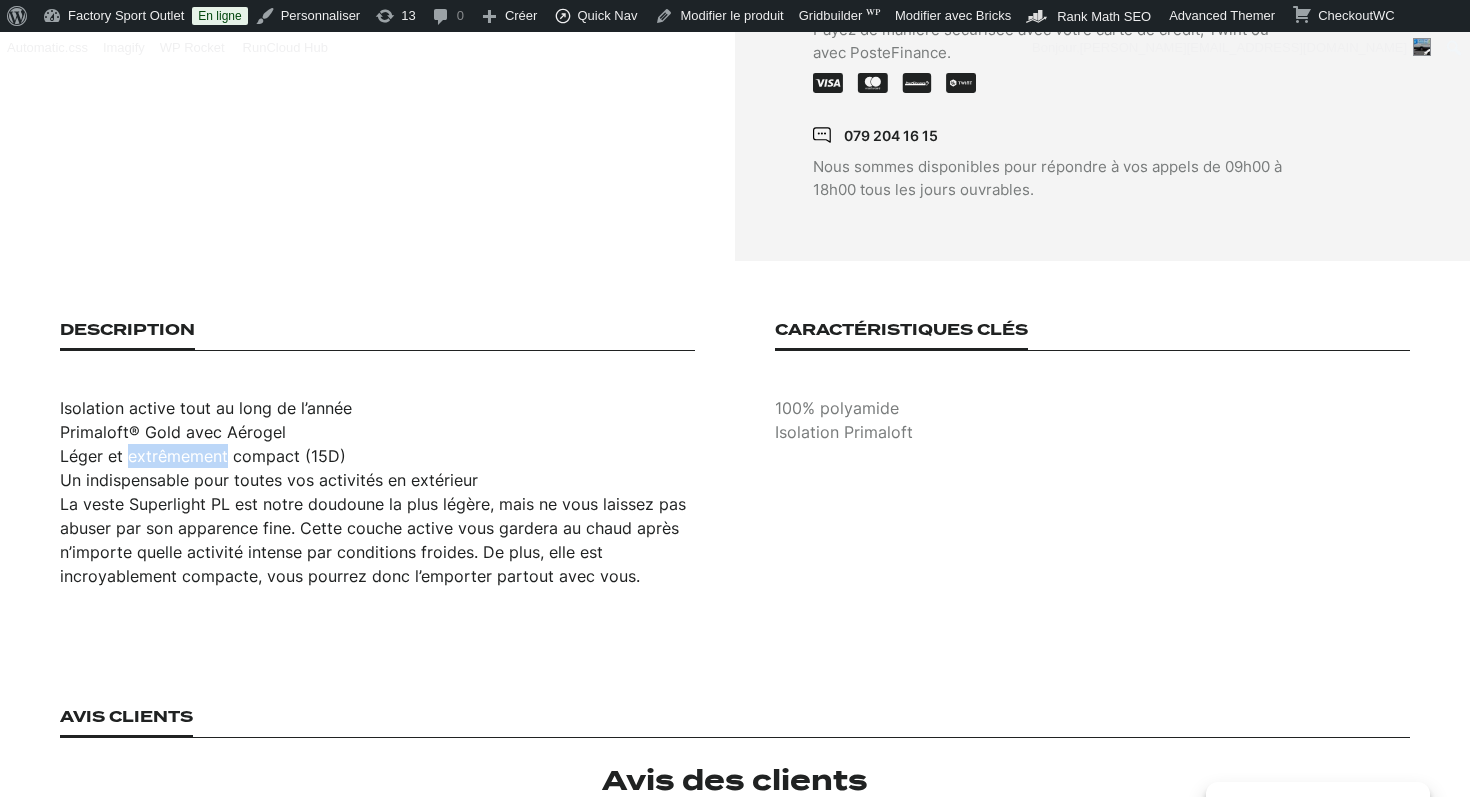 click on "Léger et extrêmement compact (15D)" at bounding box center [377, 456] 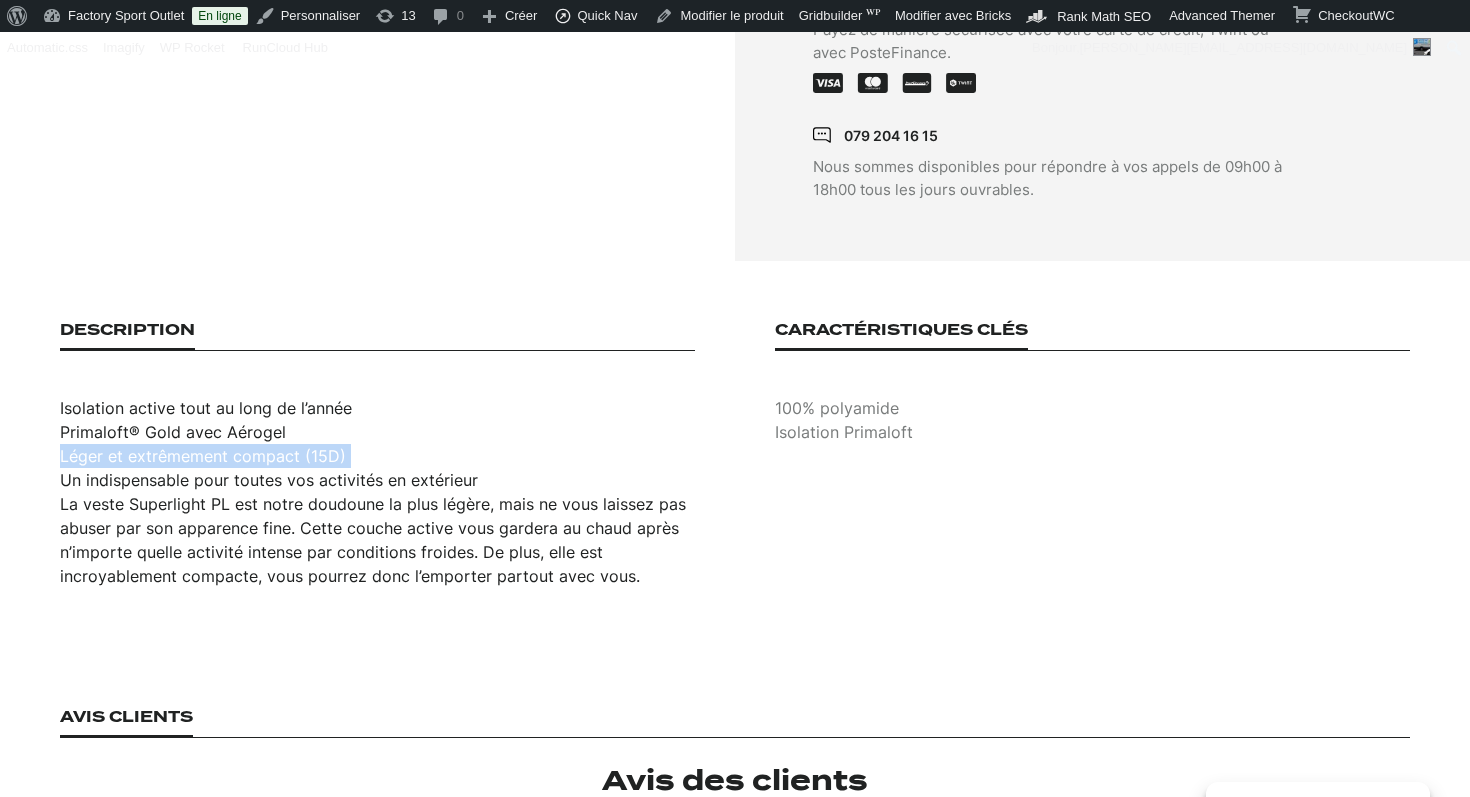 click on "Léger et extrêmement compact (15D)" at bounding box center [377, 456] 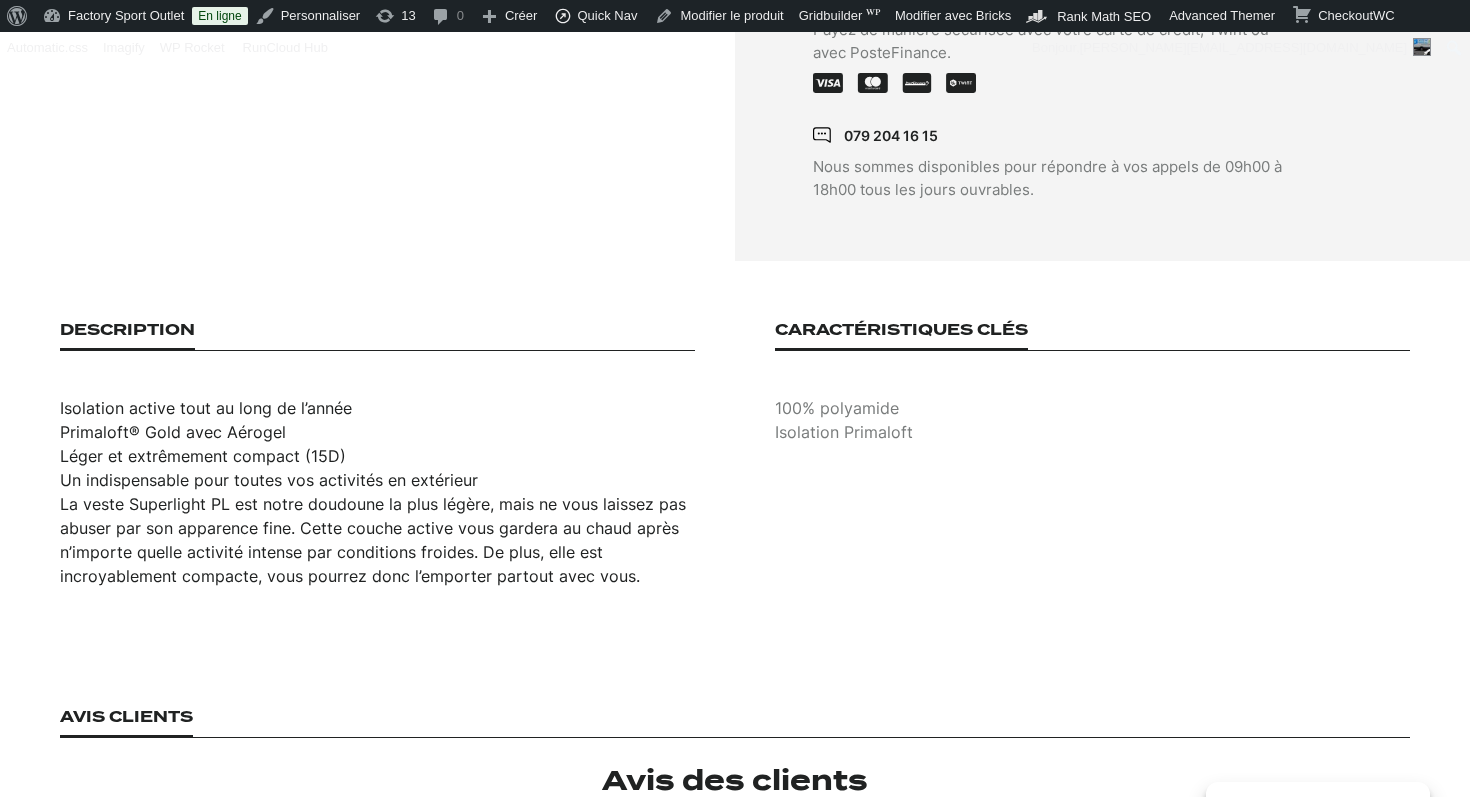 click on "Un indispensable pour toutes vos activités en extérieur" at bounding box center [377, 480] 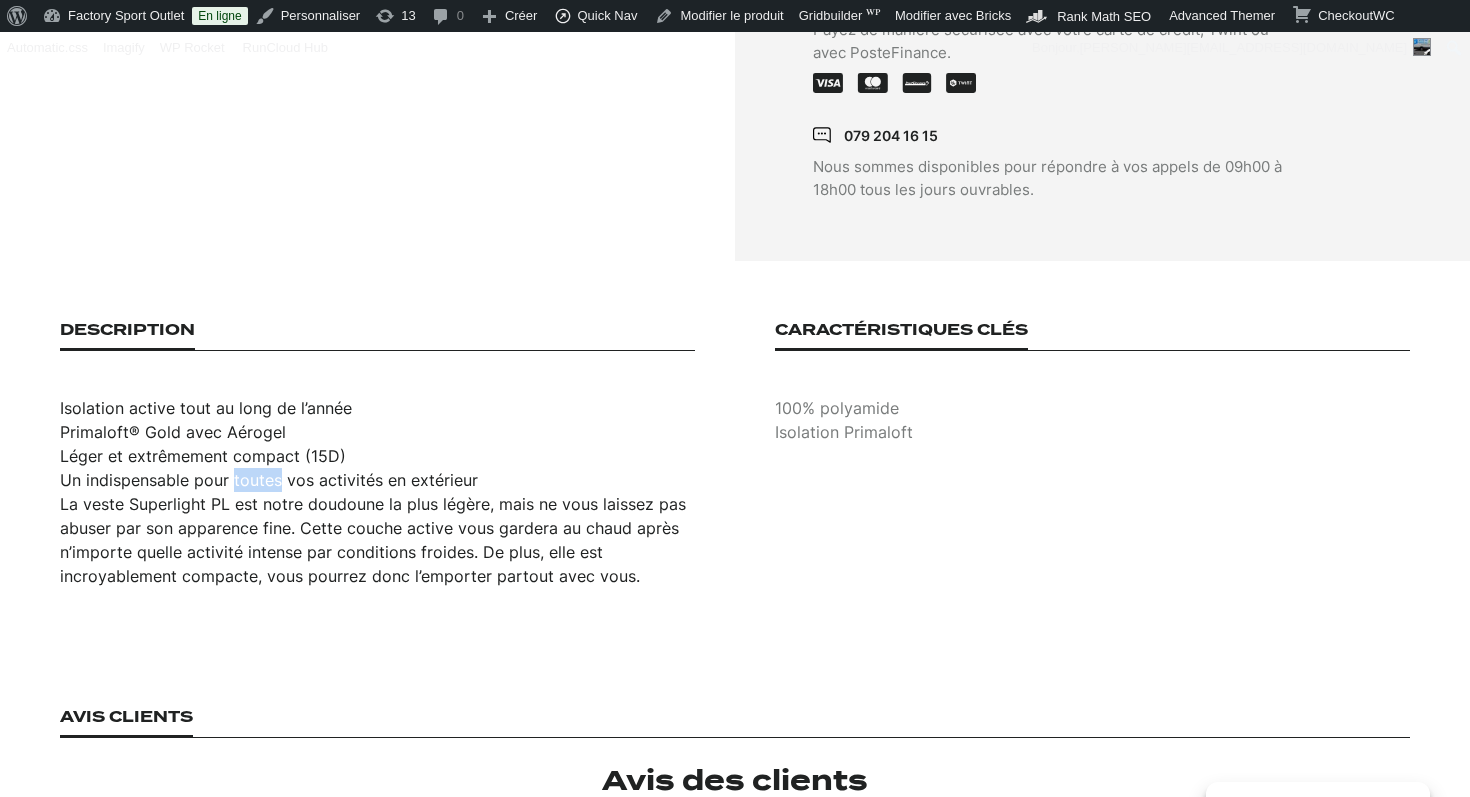 click on "Un indispensable pour toutes vos activités en extérieur" at bounding box center (377, 480) 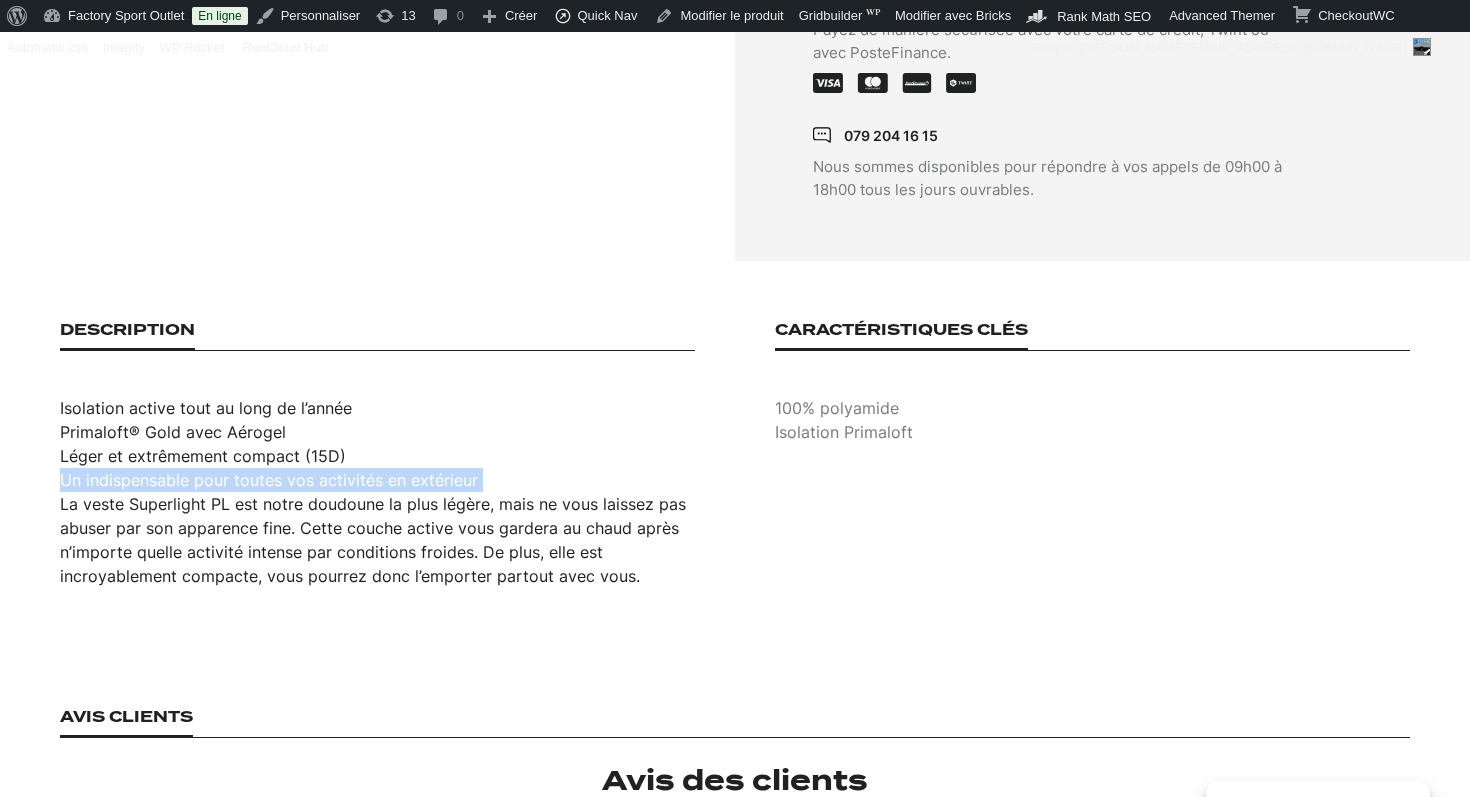 click on "Un indispensable pour toutes vos activités en extérieur" at bounding box center (377, 480) 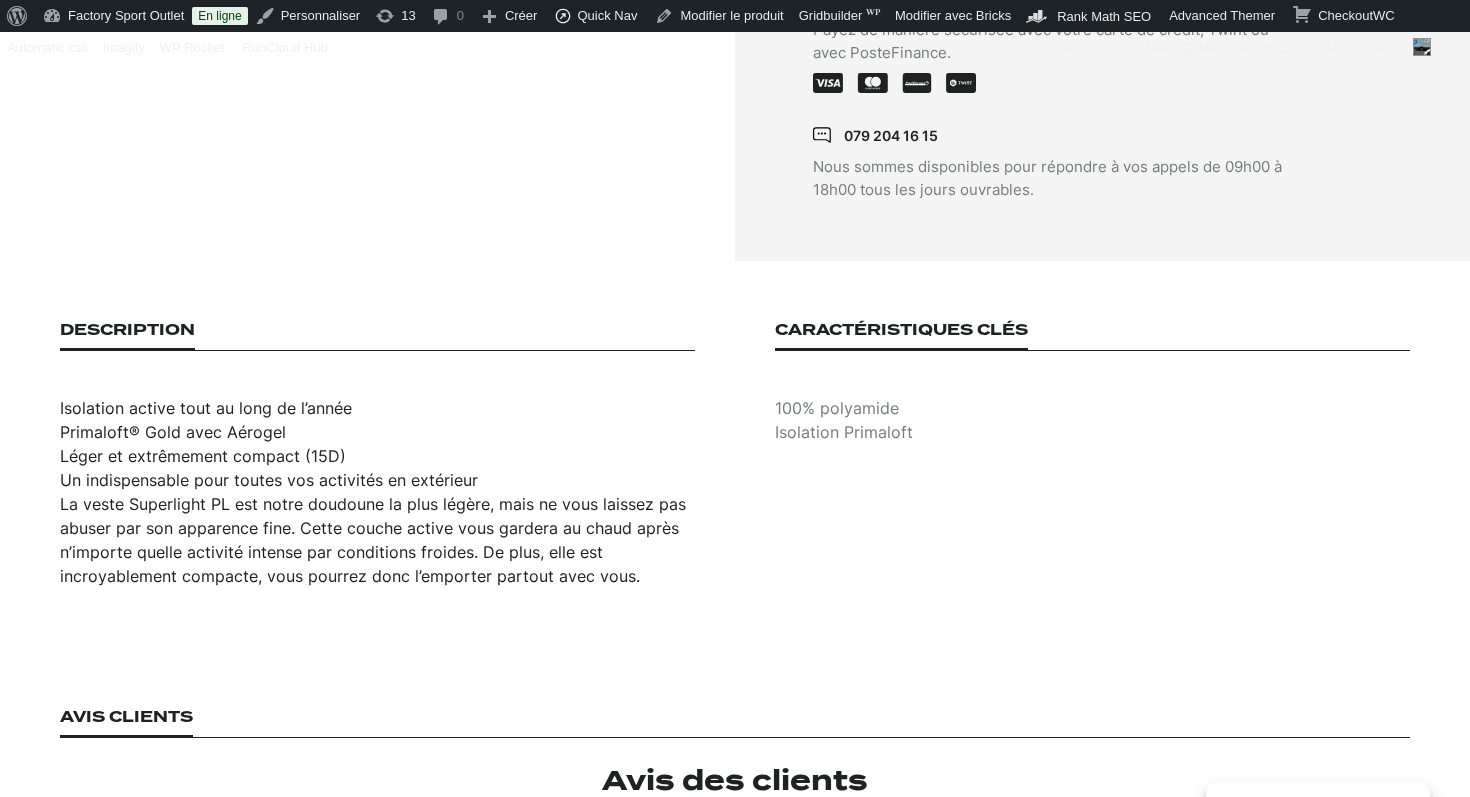click on "100% polyamide" at bounding box center [1092, 408] 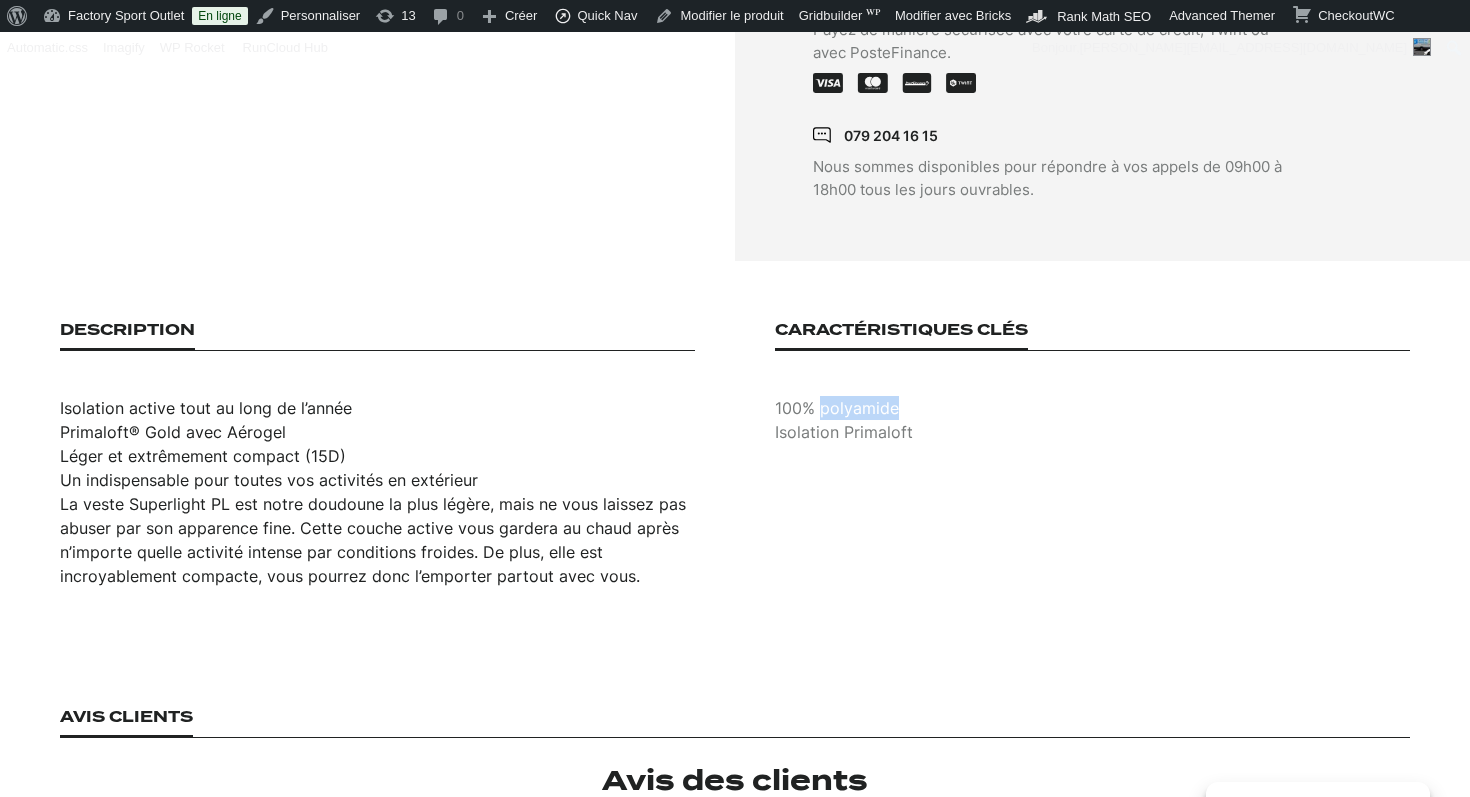 click on "100% polyamide" at bounding box center [1092, 408] 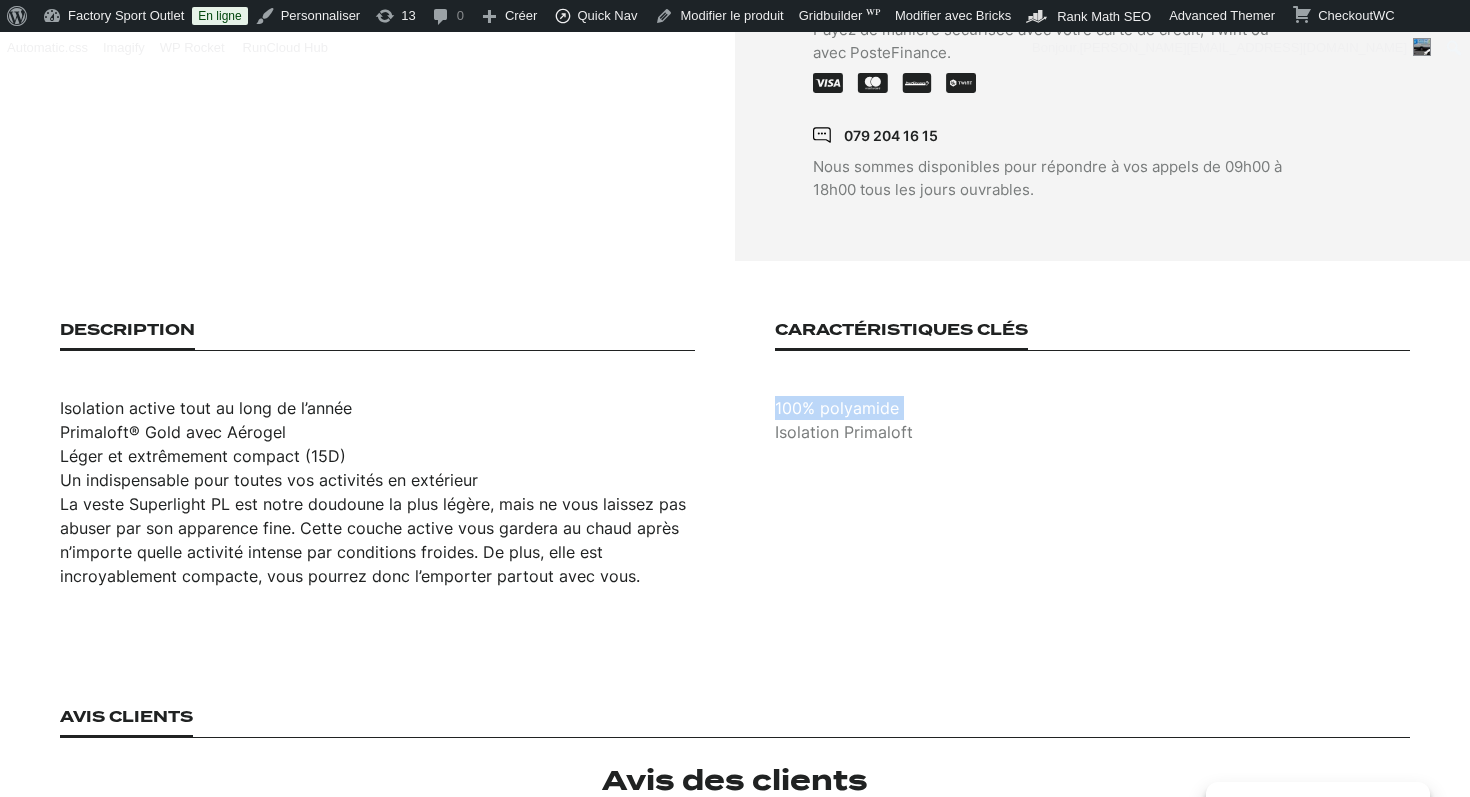 click on "100% polyamide" at bounding box center [1092, 408] 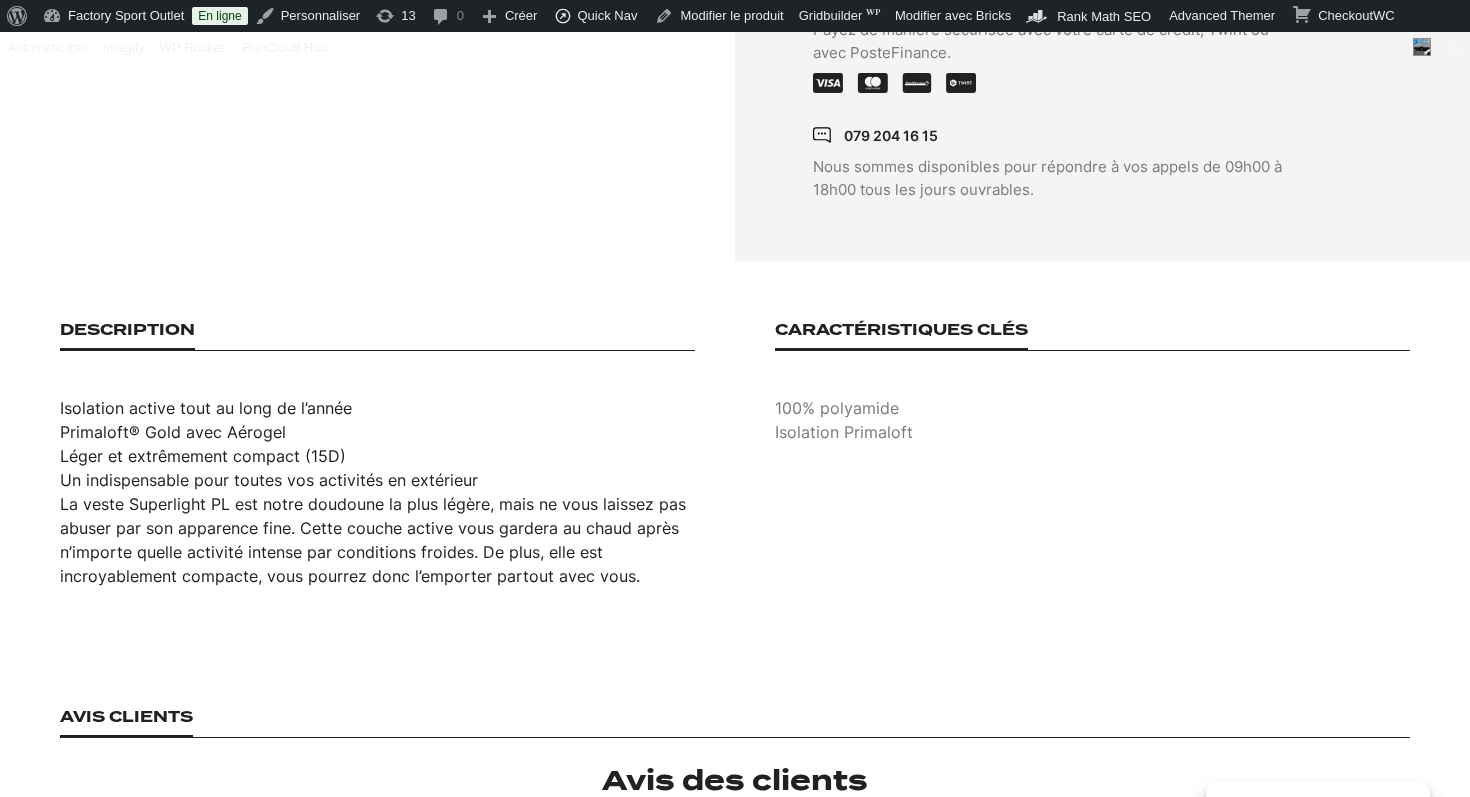 click on "Isolation Primaloft" at bounding box center [1092, 432] 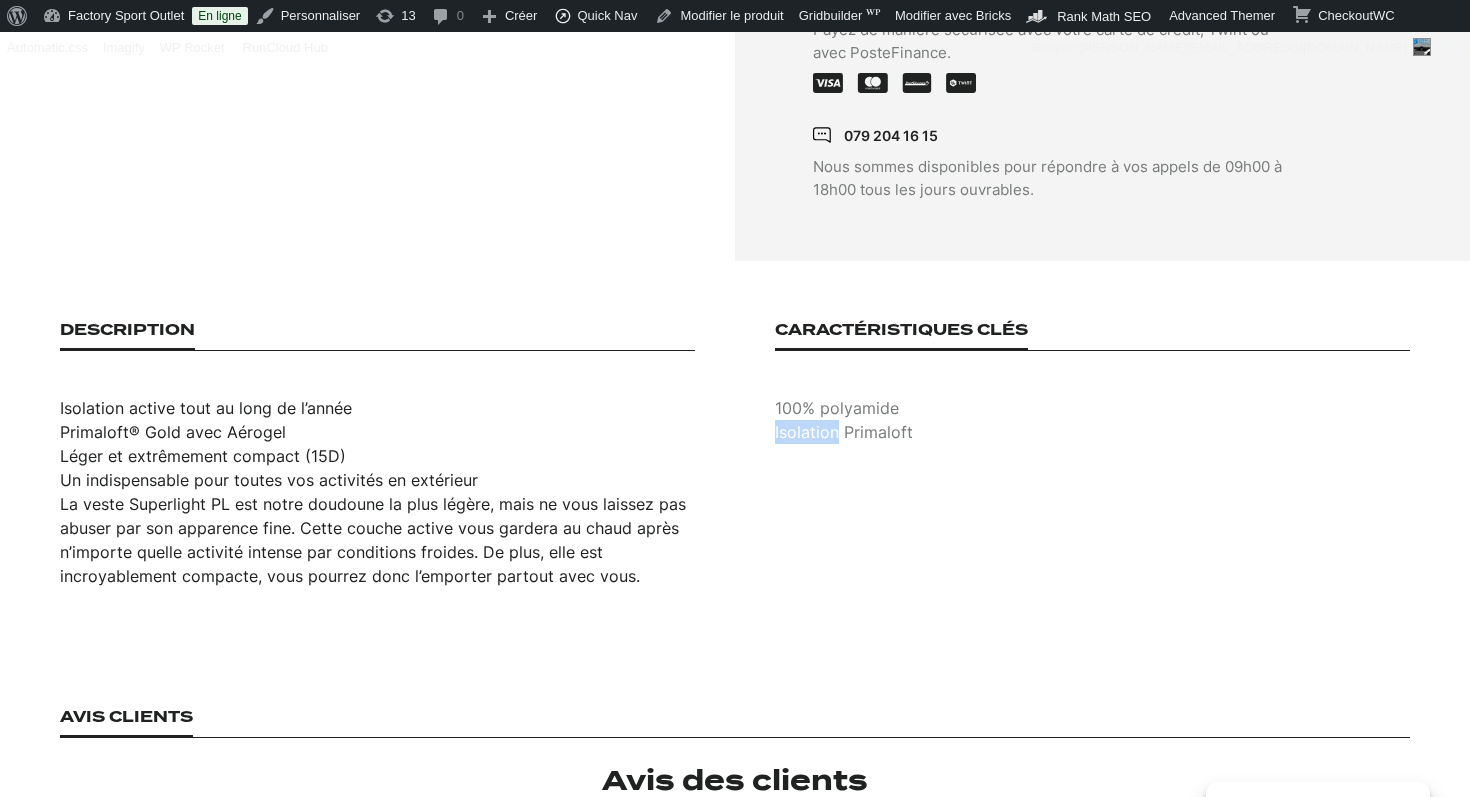 click on "Isolation Primaloft" at bounding box center (1092, 432) 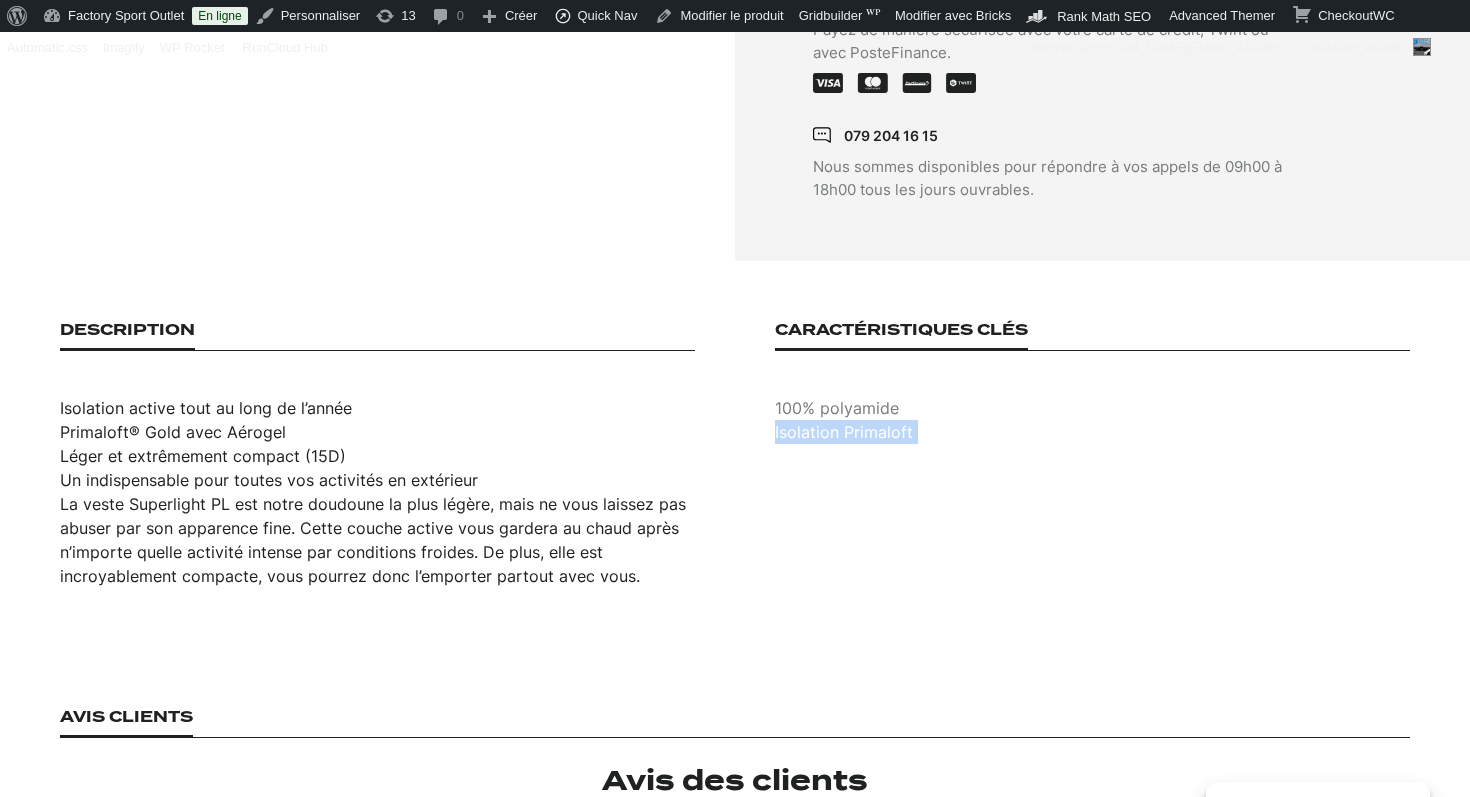 click on "Isolation Primaloft" at bounding box center (1092, 432) 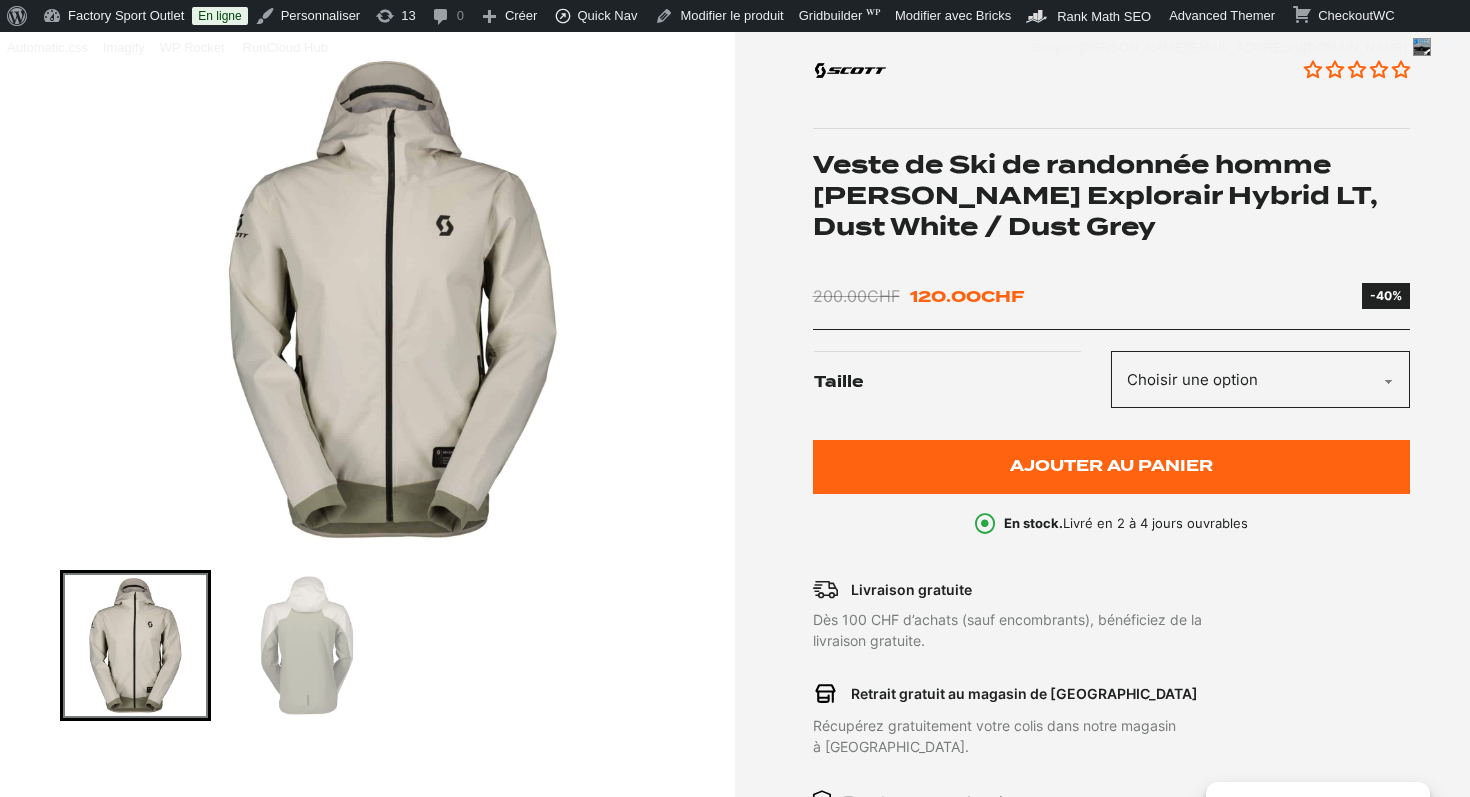scroll, scrollTop: 197, scrollLeft: 0, axis: vertical 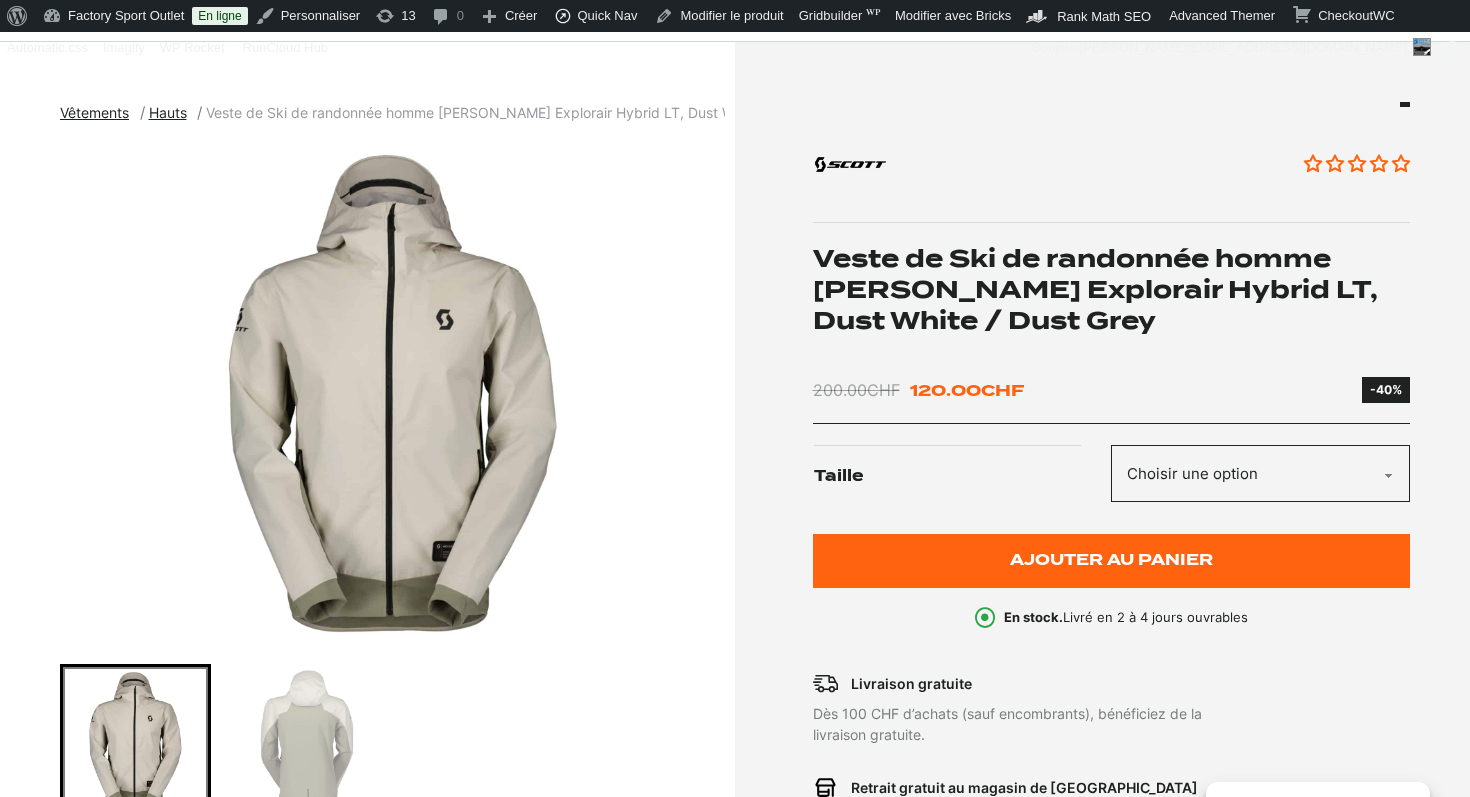 click on "Veste de Ski de randonnée homme Scott Explorair Hybrid LT, Dust White / Dust Grey" at bounding box center (1112, 290) 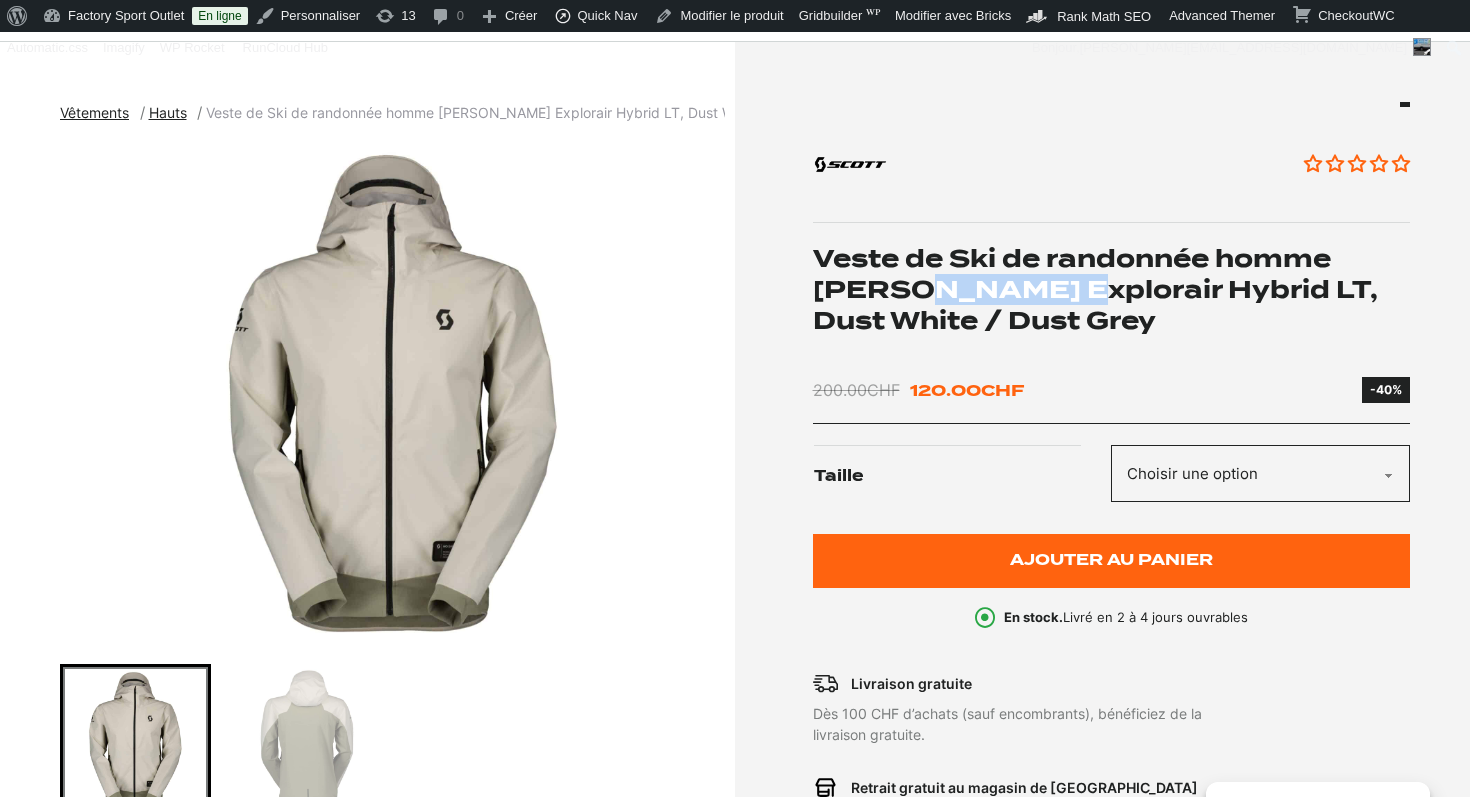 click on "Veste de Ski de randonnée homme Scott Explorair Hybrid LT, Dust White / Dust Grey" at bounding box center (1112, 290) 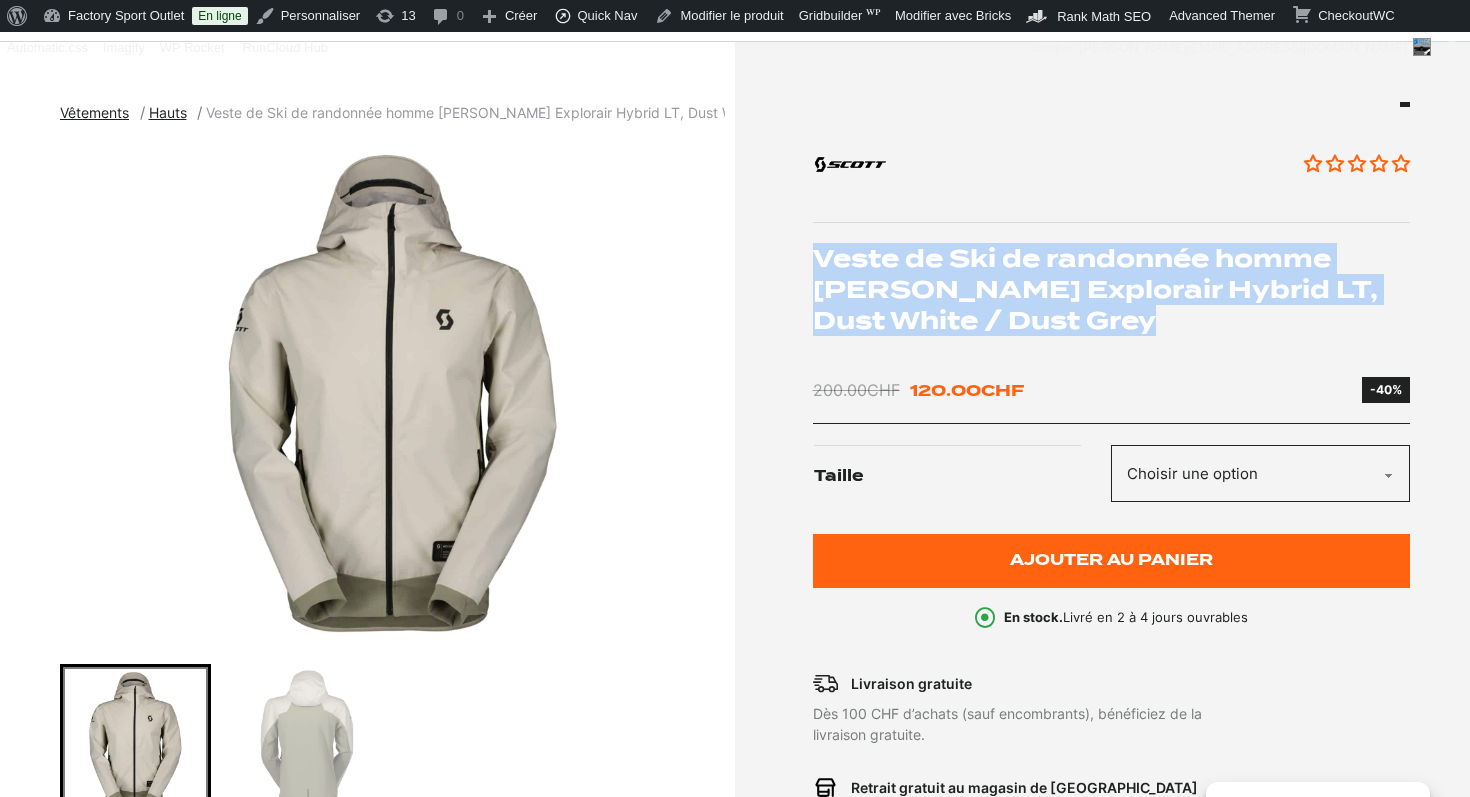 click on "Veste de Ski de randonnée homme Scott Explorair Hybrid LT, Dust White / Dust Grey" at bounding box center [1112, 290] 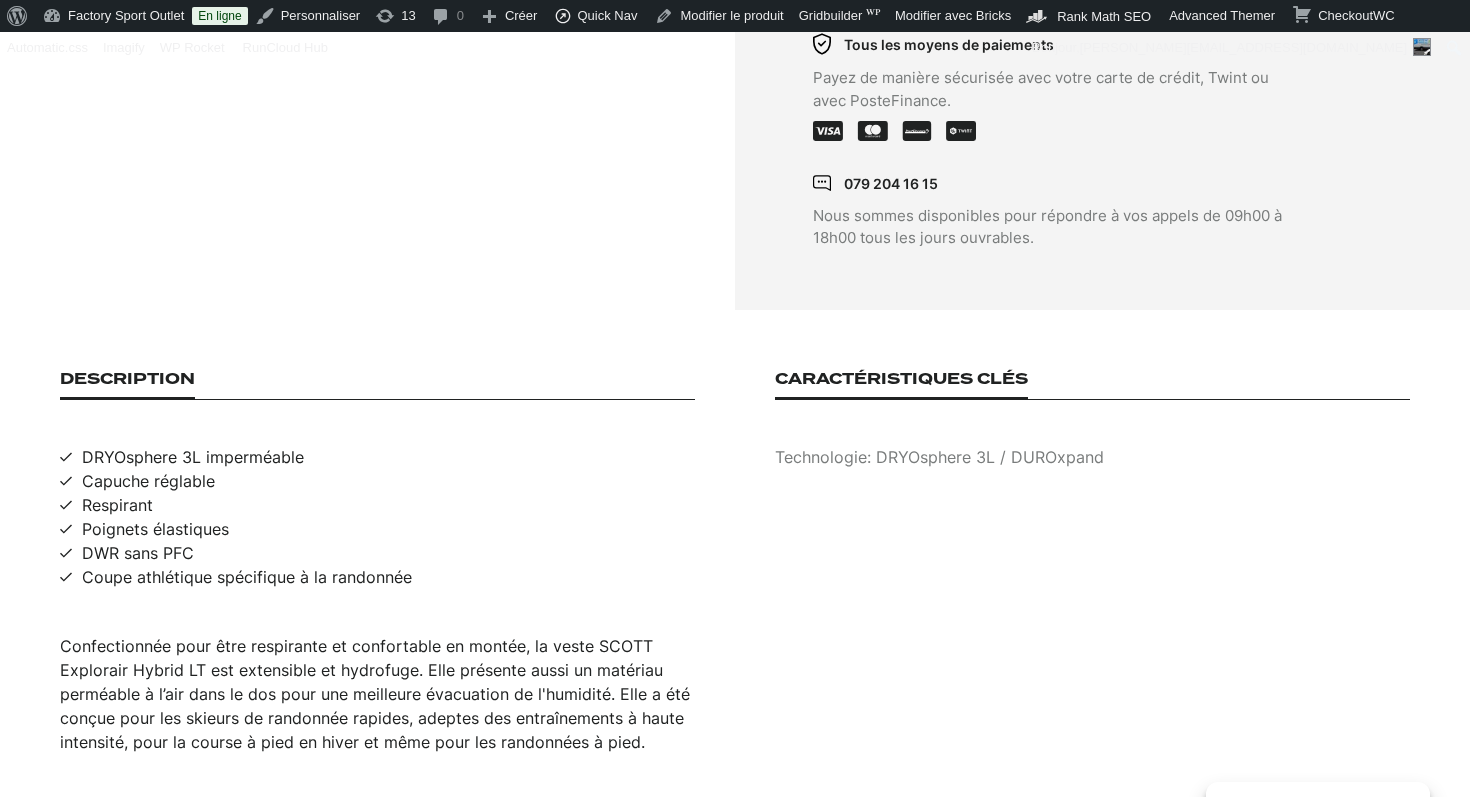scroll, scrollTop: 1118, scrollLeft: 0, axis: vertical 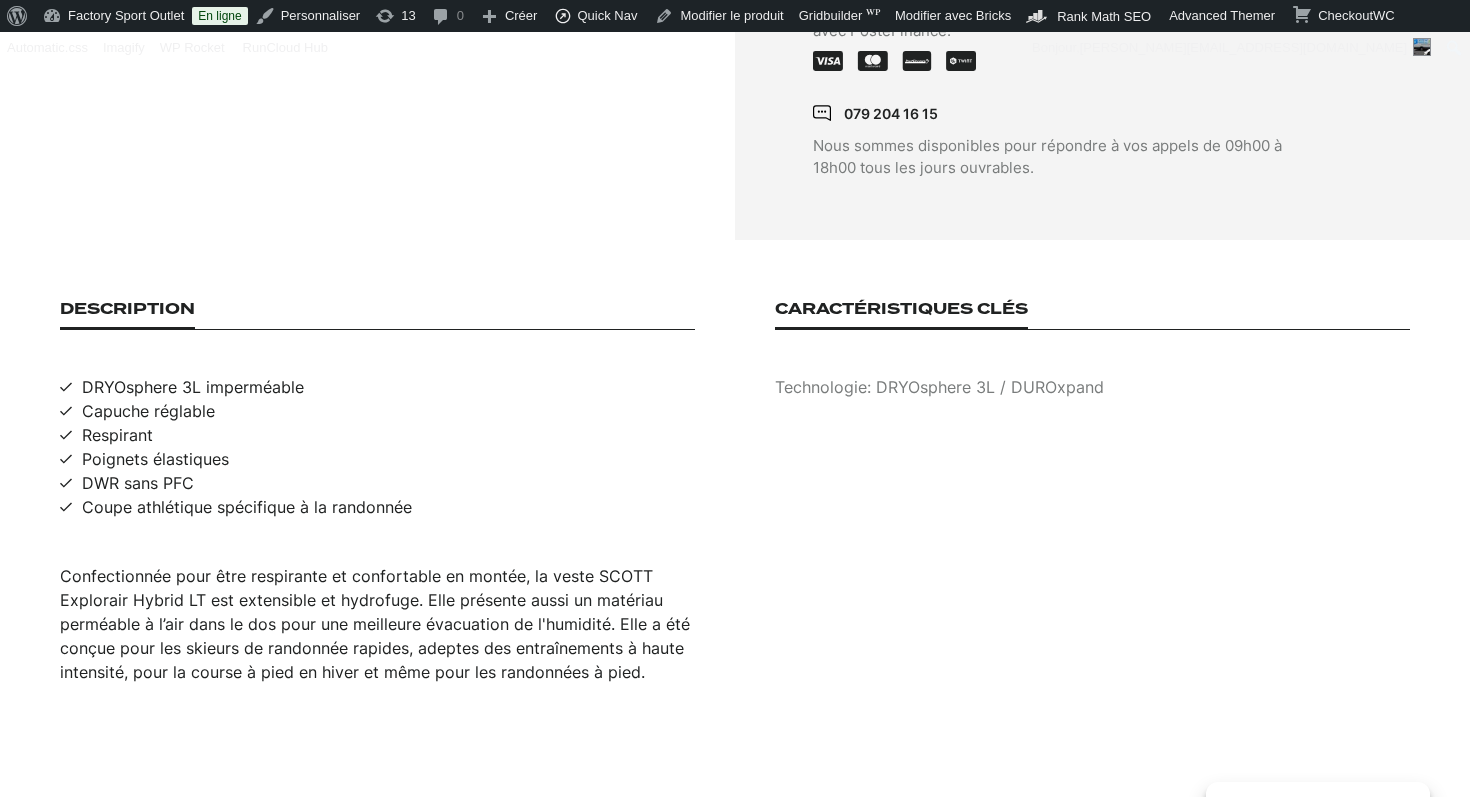click on "Confectionnée pour être respirante et confortable en montée, la veste SCOTT Explorair Hybrid LT est extensible et hydrofuge. Elle présente aussi un matériau perméable à l’air dans le dos pour une meilleure évacuation de l'humidité. Elle a été conçue pour les skieurs de randonnée rapides, adeptes des entraînements à haute intensité, pour la course à pied en hiver et même pour les randonnées à pied." at bounding box center [377, 624] 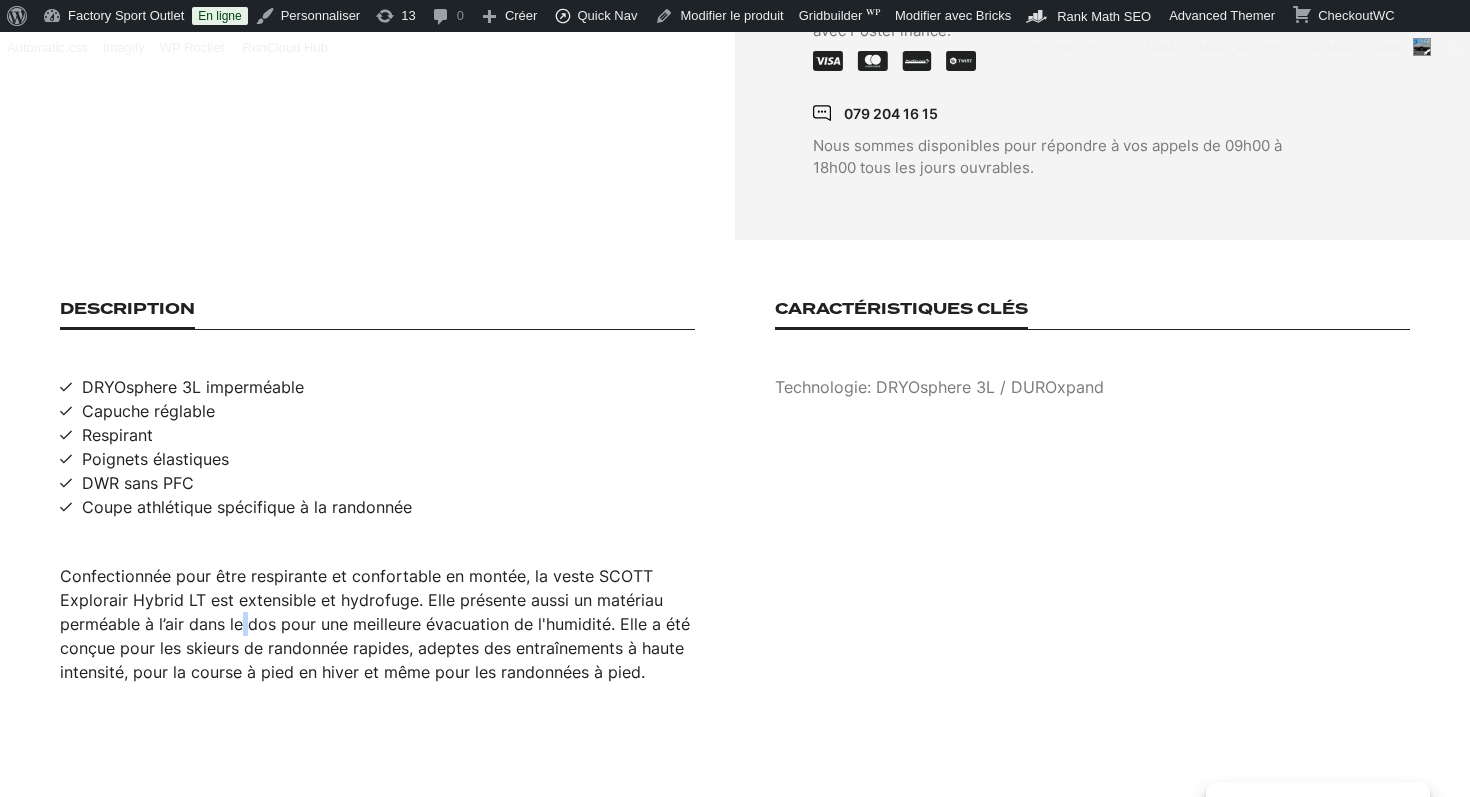 click on "Confectionnée pour être respirante et confortable en montée, la veste SCOTT Explorair Hybrid LT est extensible et hydrofuge. Elle présente aussi un matériau perméable à l’air dans le dos pour une meilleure évacuation de l'humidité. Elle a été conçue pour les skieurs de randonnée rapides, adeptes des entraînements à haute intensité, pour la course à pied en hiver et même pour les randonnées à pied." at bounding box center [377, 624] 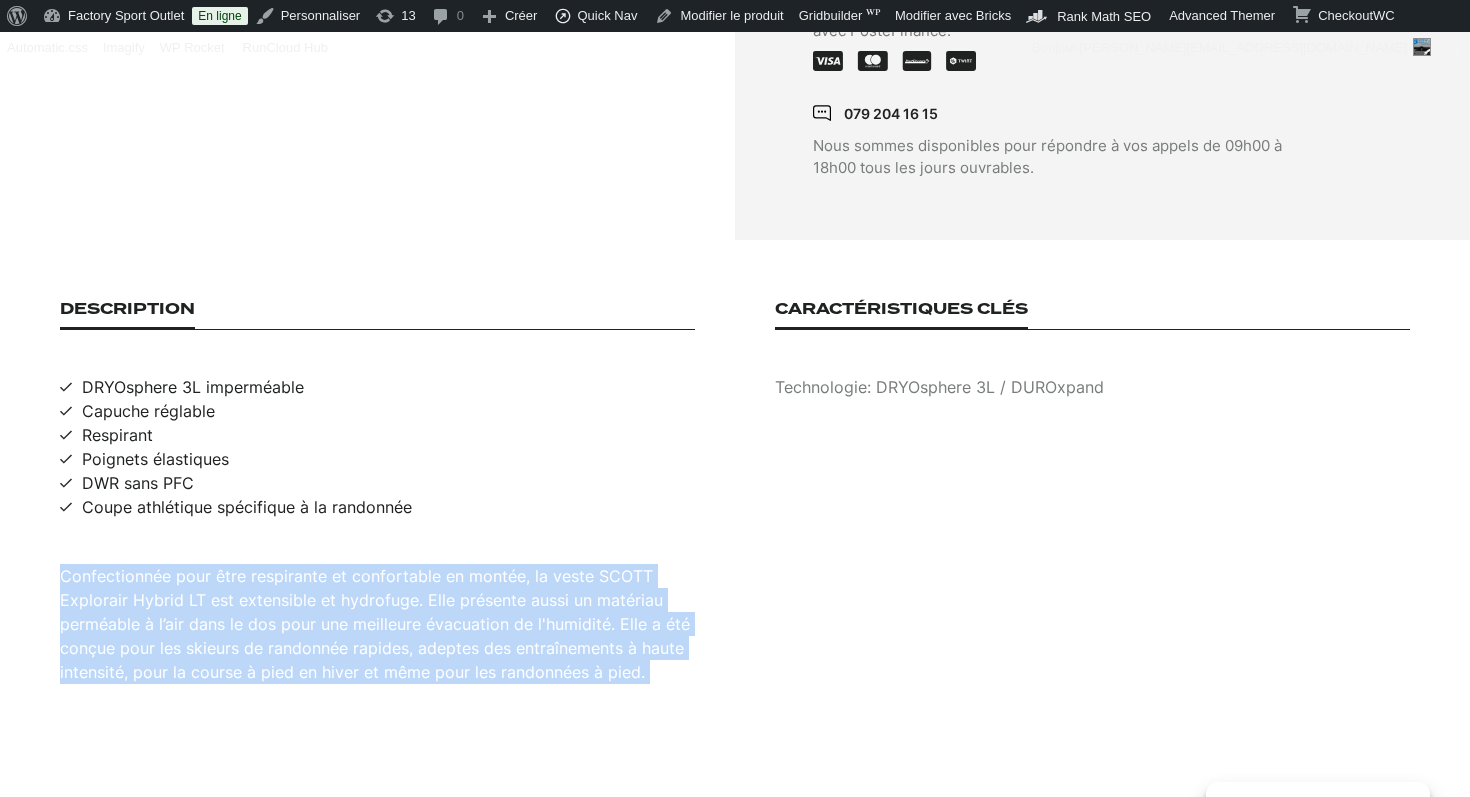 click on "Confectionnée pour être respirante et confortable en montée, la veste SCOTT Explorair Hybrid LT est extensible et hydrofuge. Elle présente aussi un matériau perméable à l’air dans le dos pour une meilleure évacuation de l'humidité. Elle a été conçue pour les skieurs de randonnée rapides, adeptes des entraînements à haute intensité, pour la course à pied en hiver et même pour les randonnées à pied." at bounding box center [377, 624] 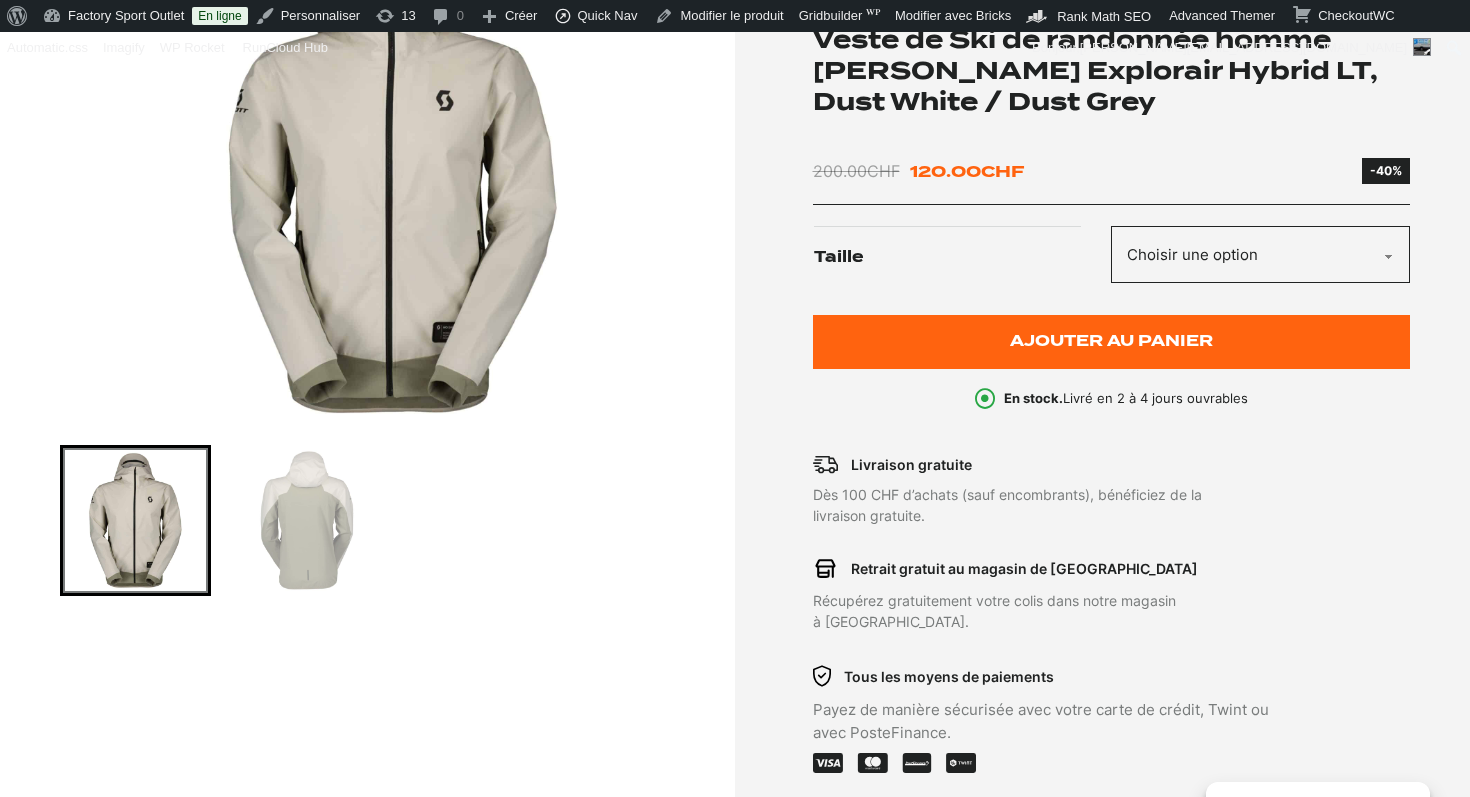 scroll, scrollTop: 367, scrollLeft: 0, axis: vertical 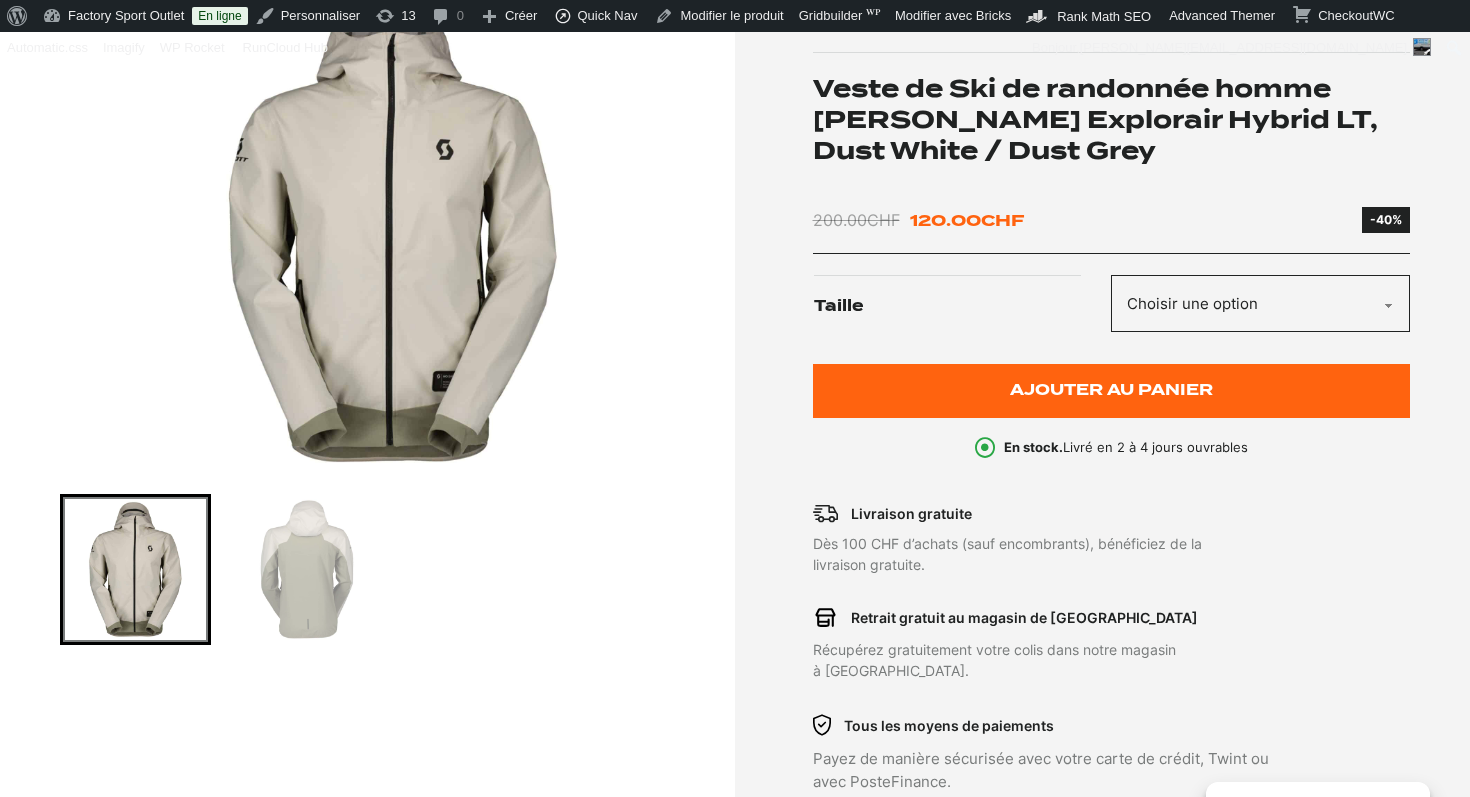 click at bounding box center (392, 224) 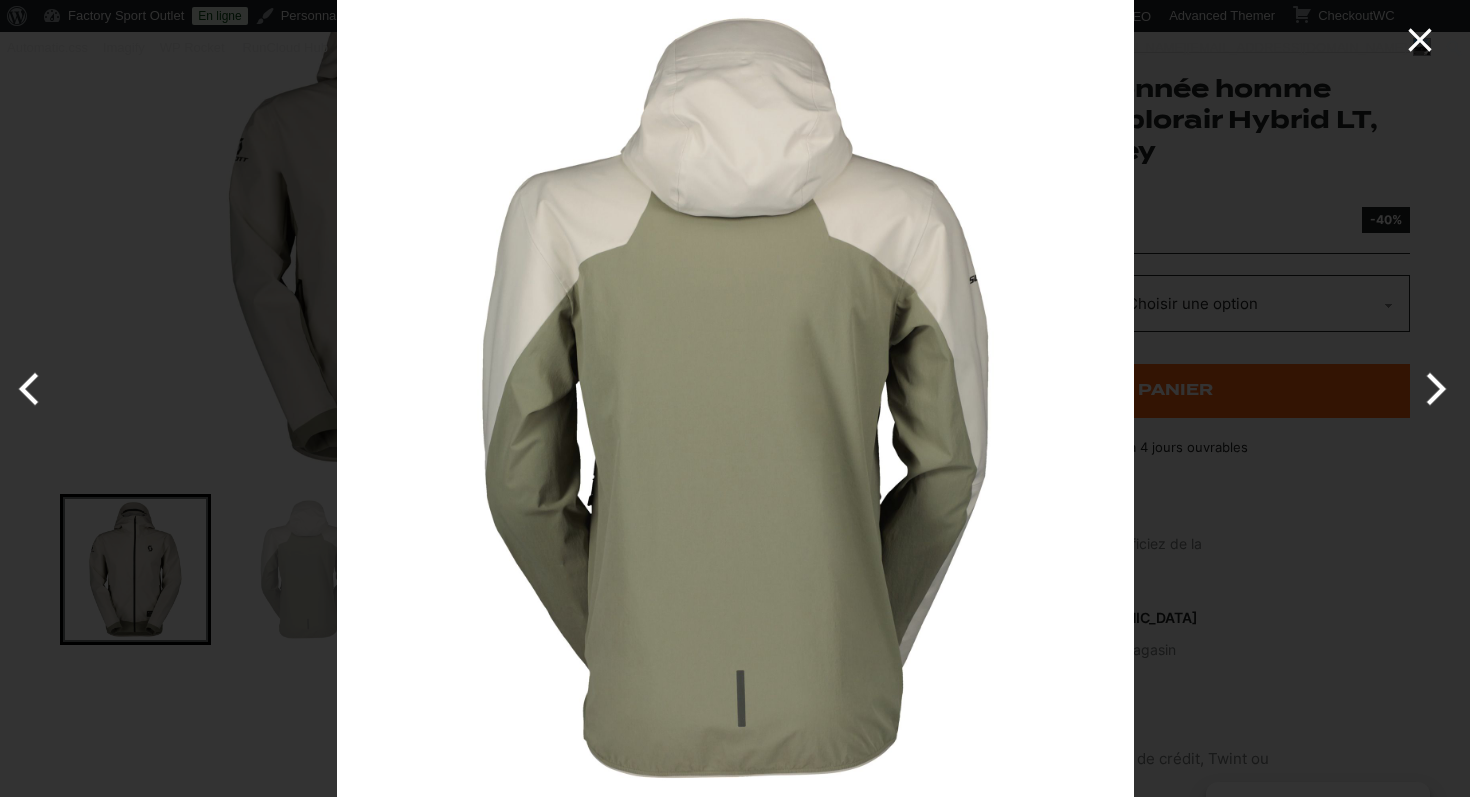 click 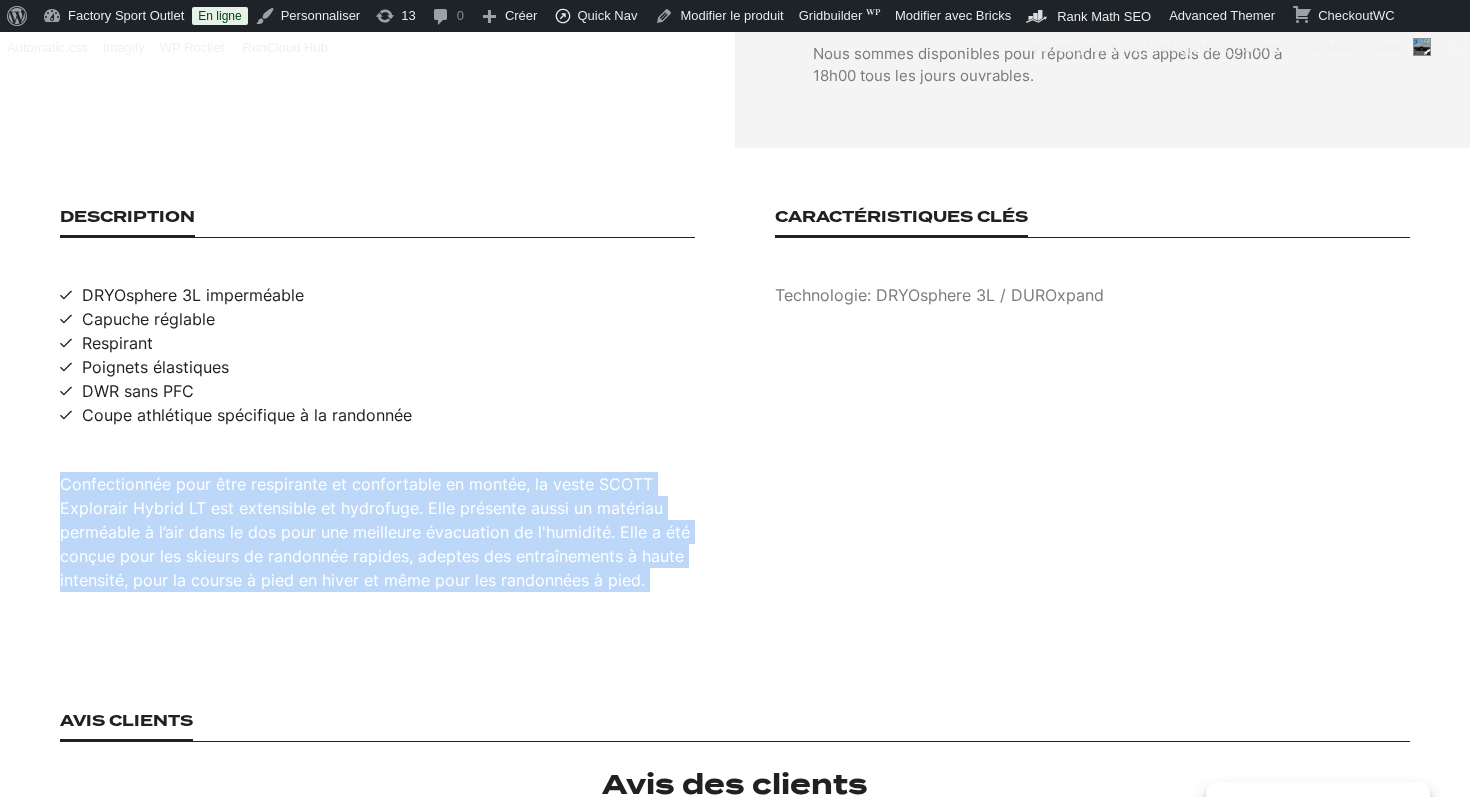 scroll, scrollTop: 1091, scrollLeft: 0, axis: vertical 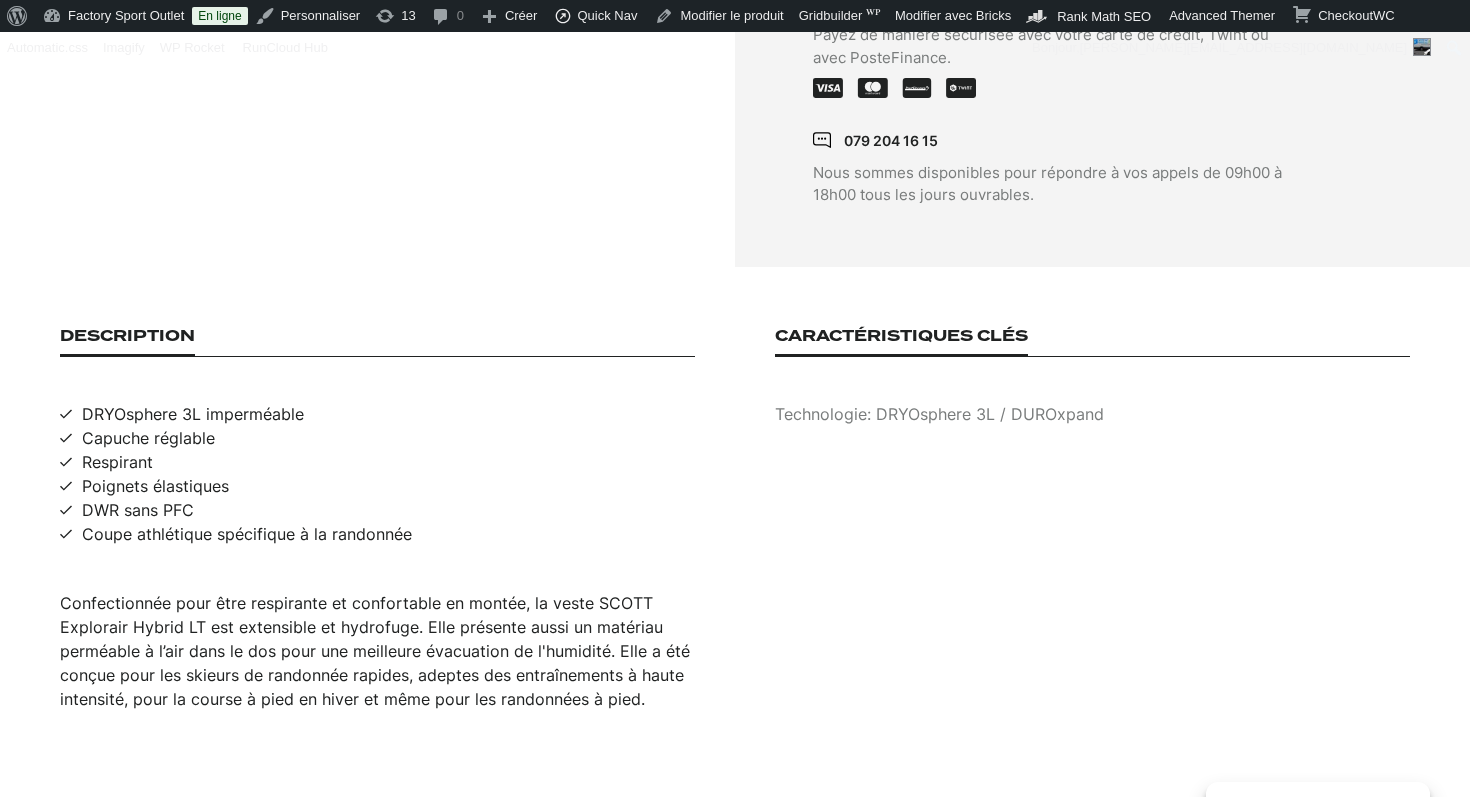click on "DRYOsphere 3L imperméable" at bounding box center (193, 414) 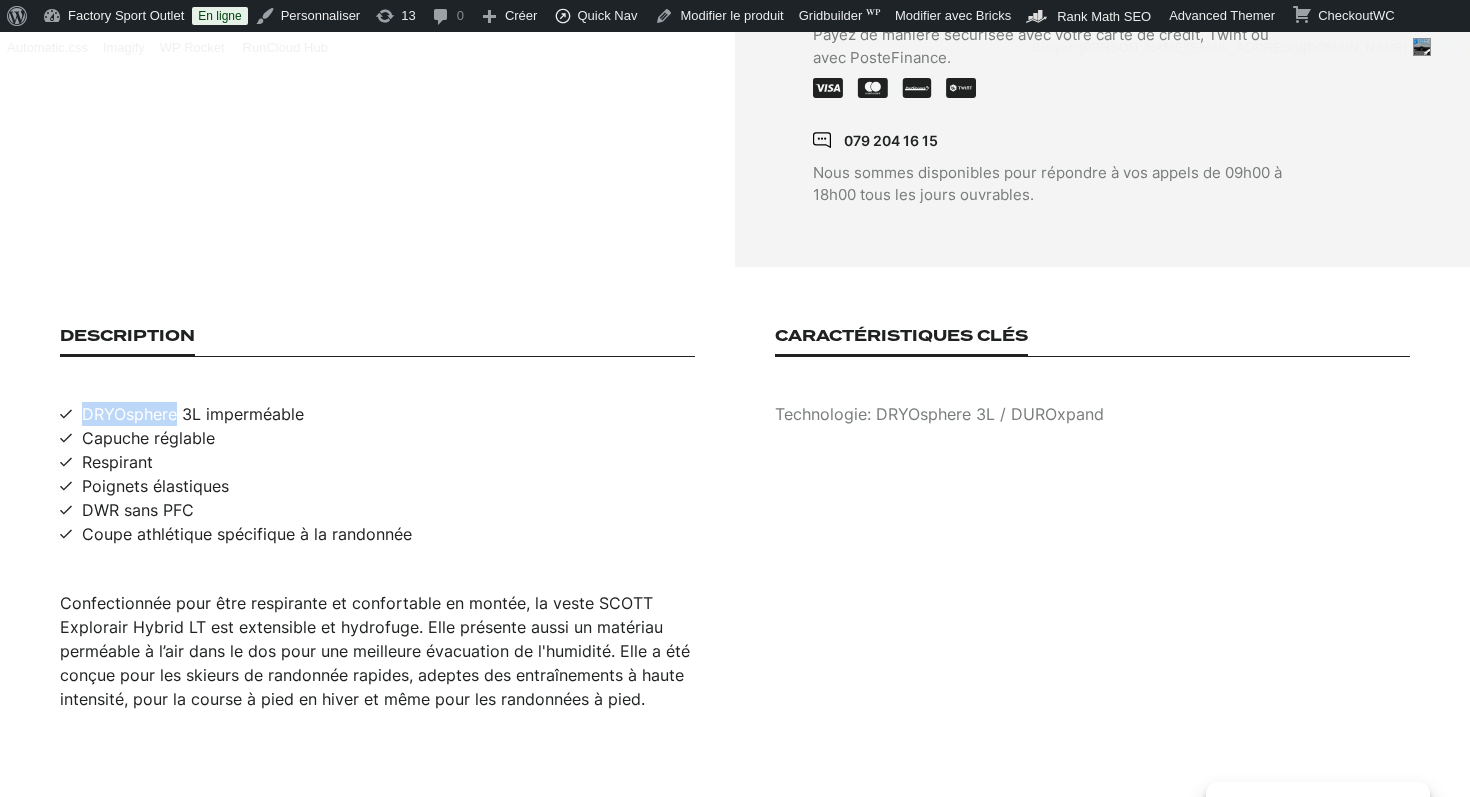 click on "DRYOsphere 3L imperméable" at bounding box center (193, 414) 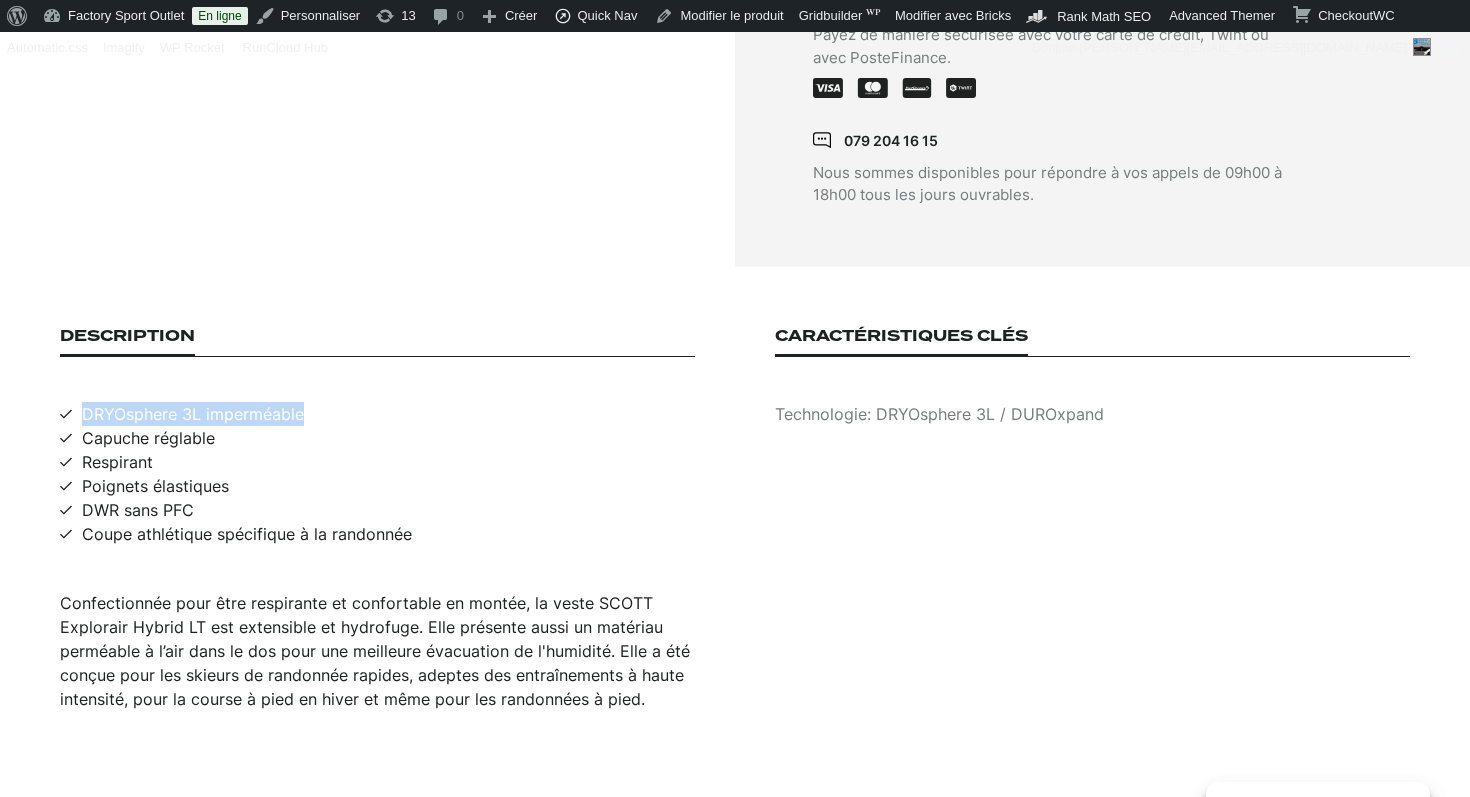 click on "DRYOsphere 3L imperméable" at bounding box center [193, 414] 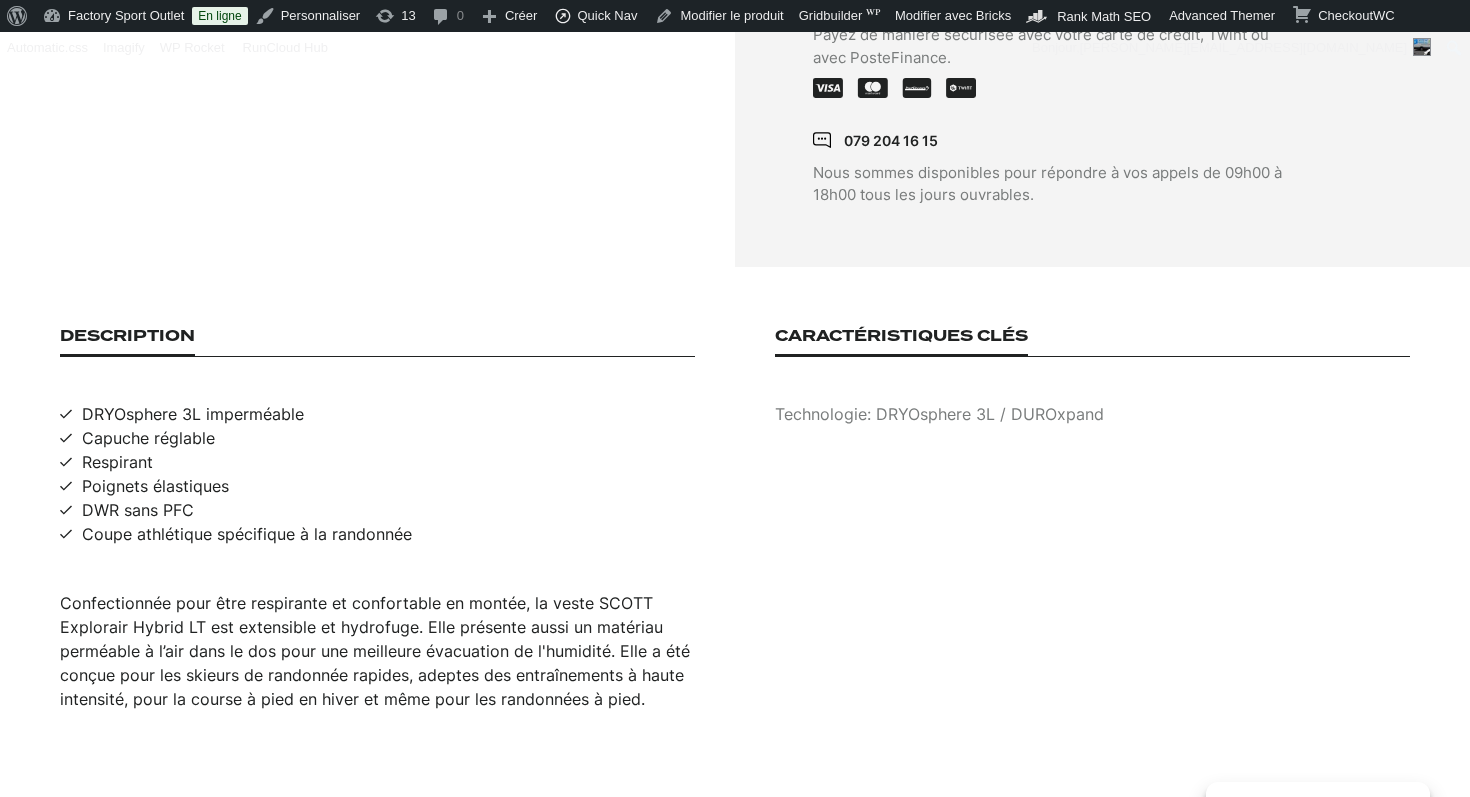 click on "Capuche réglable" at bounding box center [148, 438] 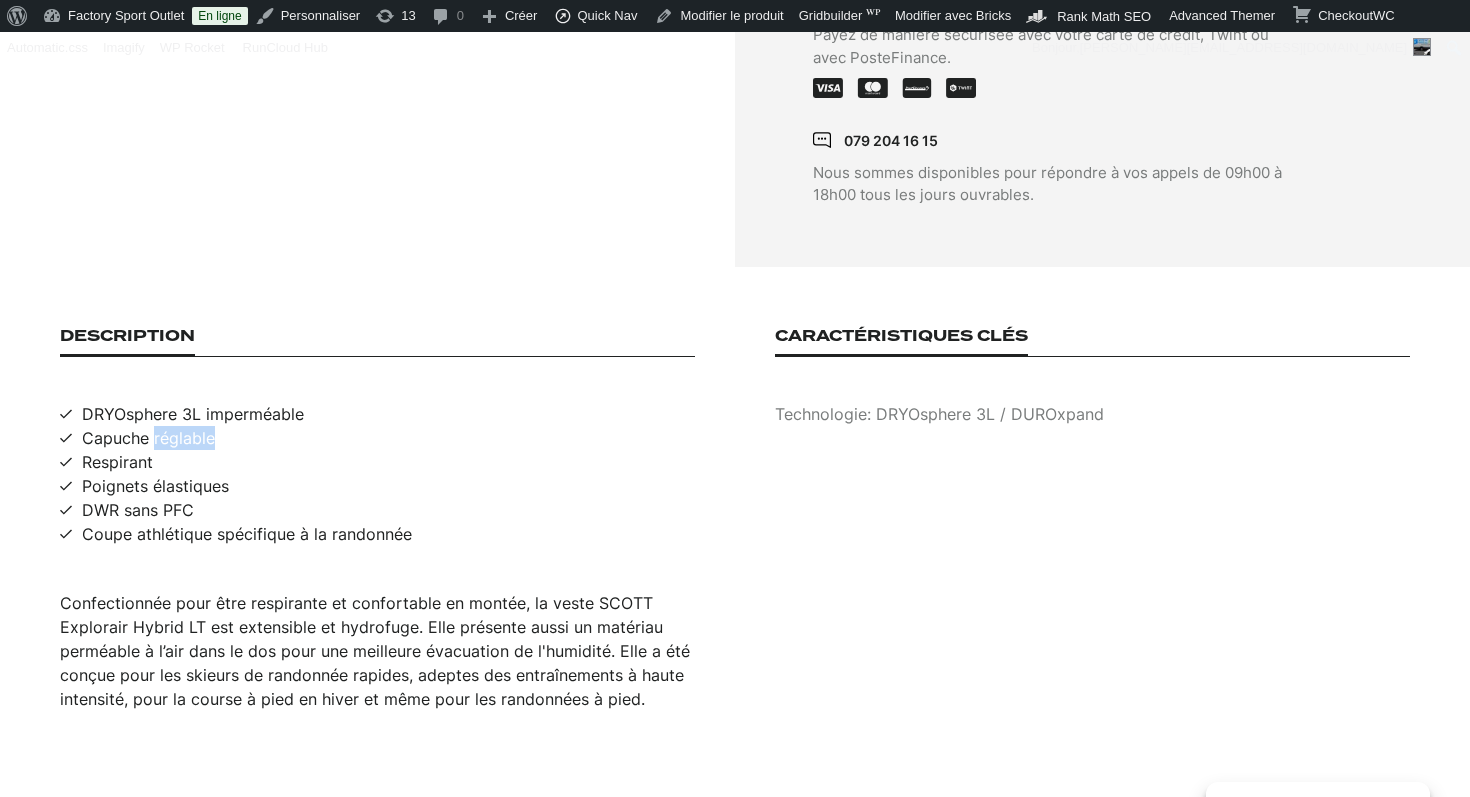 click on "Capuche réglable" at bounding box center (148, 438) 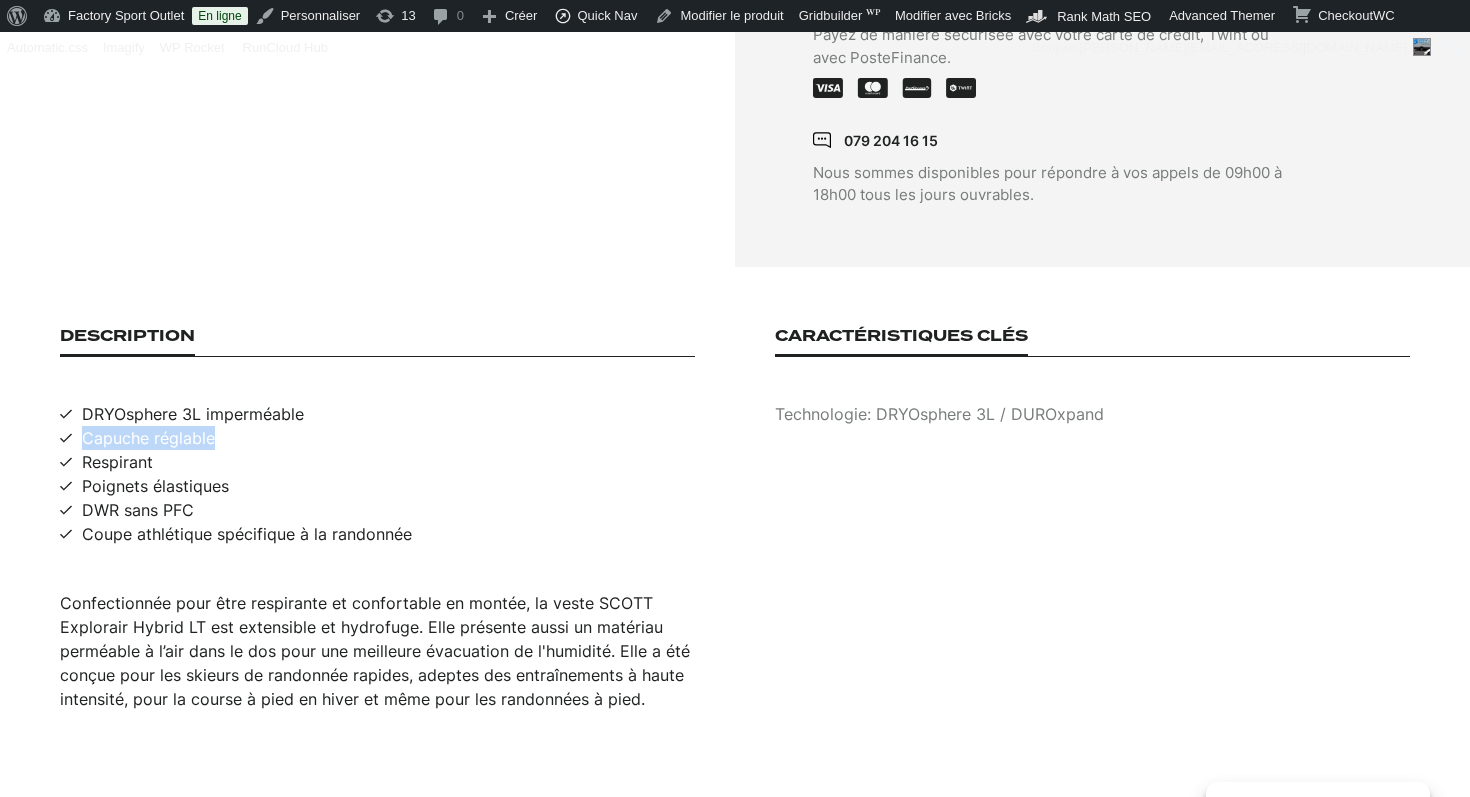 click on "Capuche réglable" at bounding box center [148, 438] 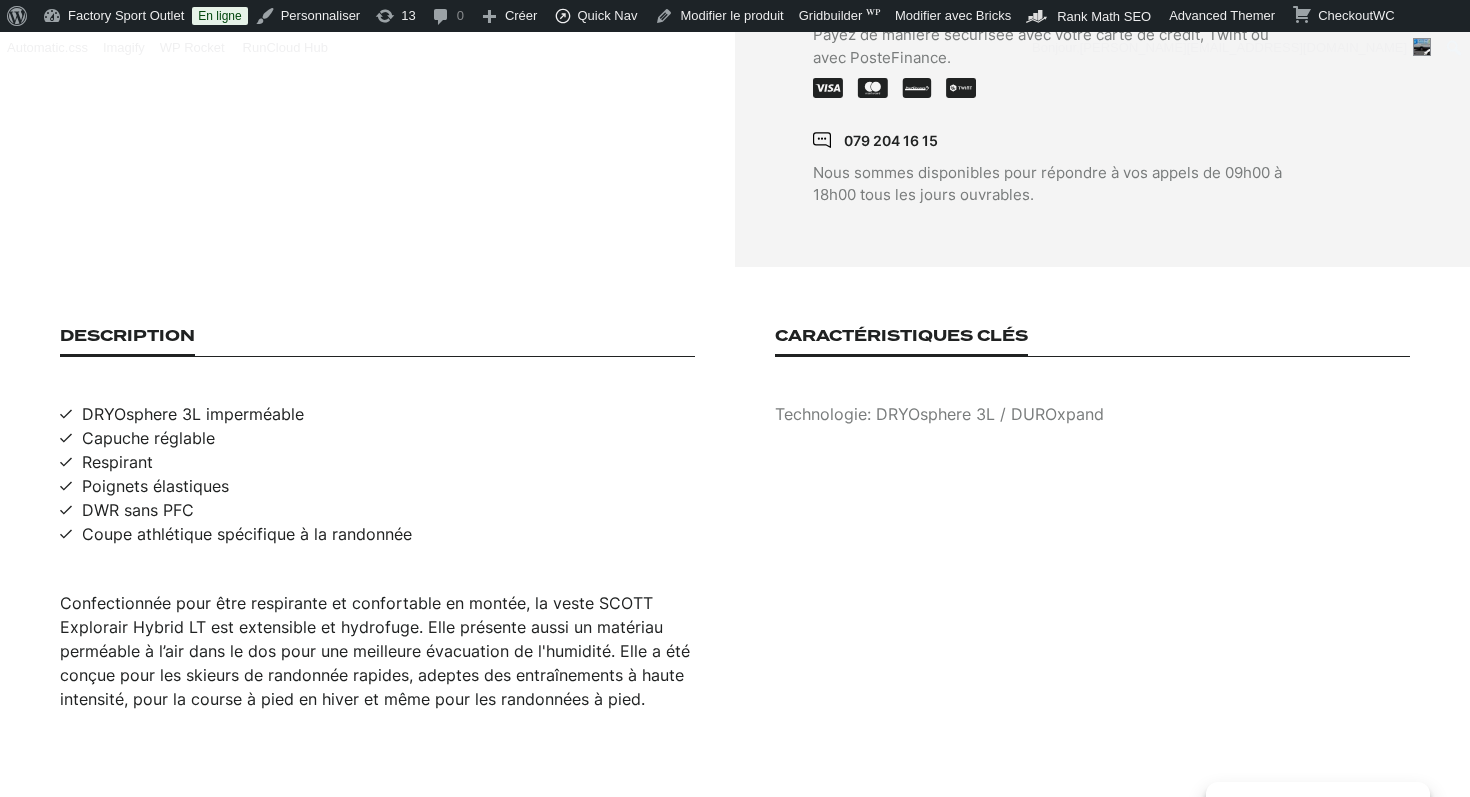 click on "Respirant" at bounding box center [117, 462] 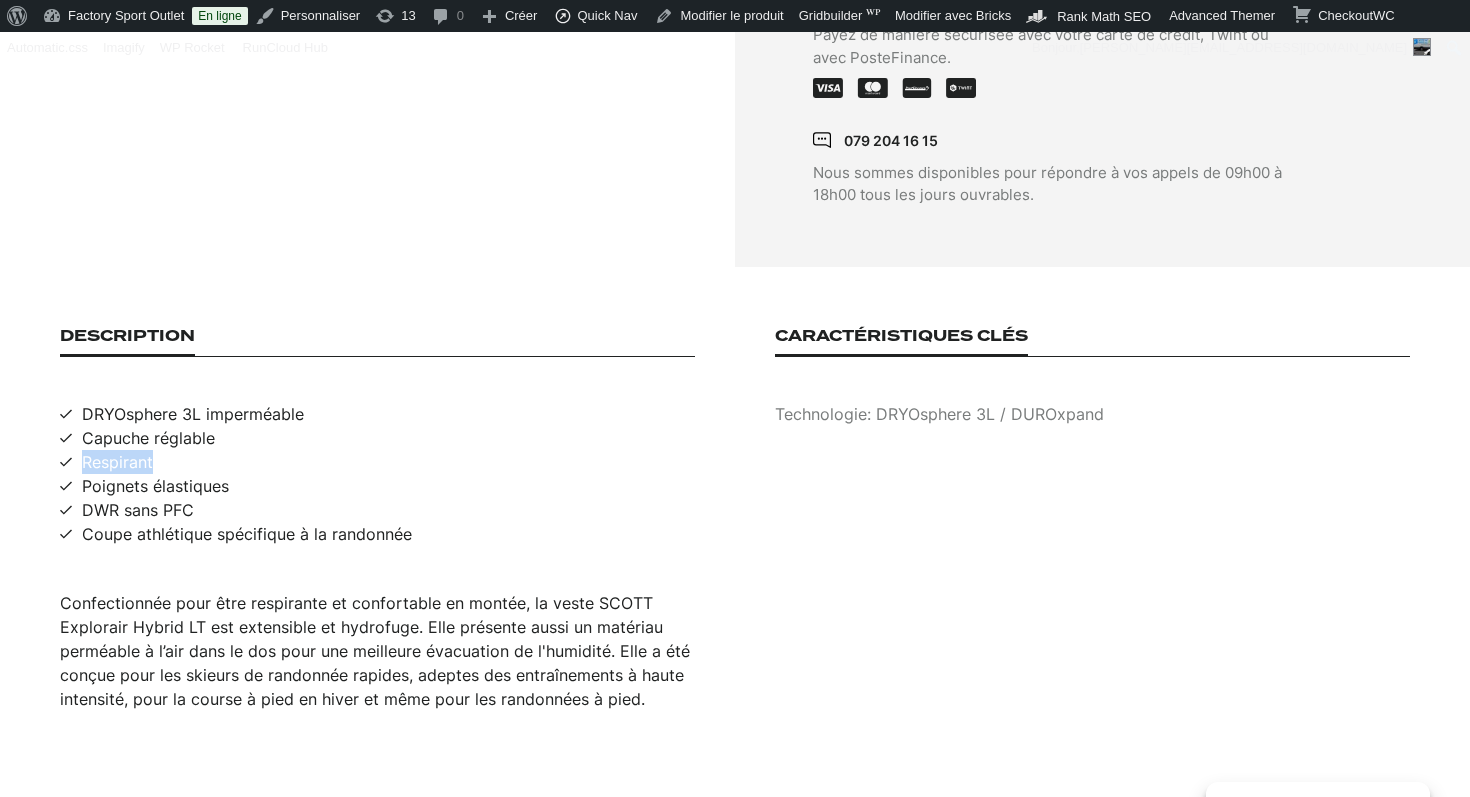 click on "Respirant" at bounding box center (117, 462) 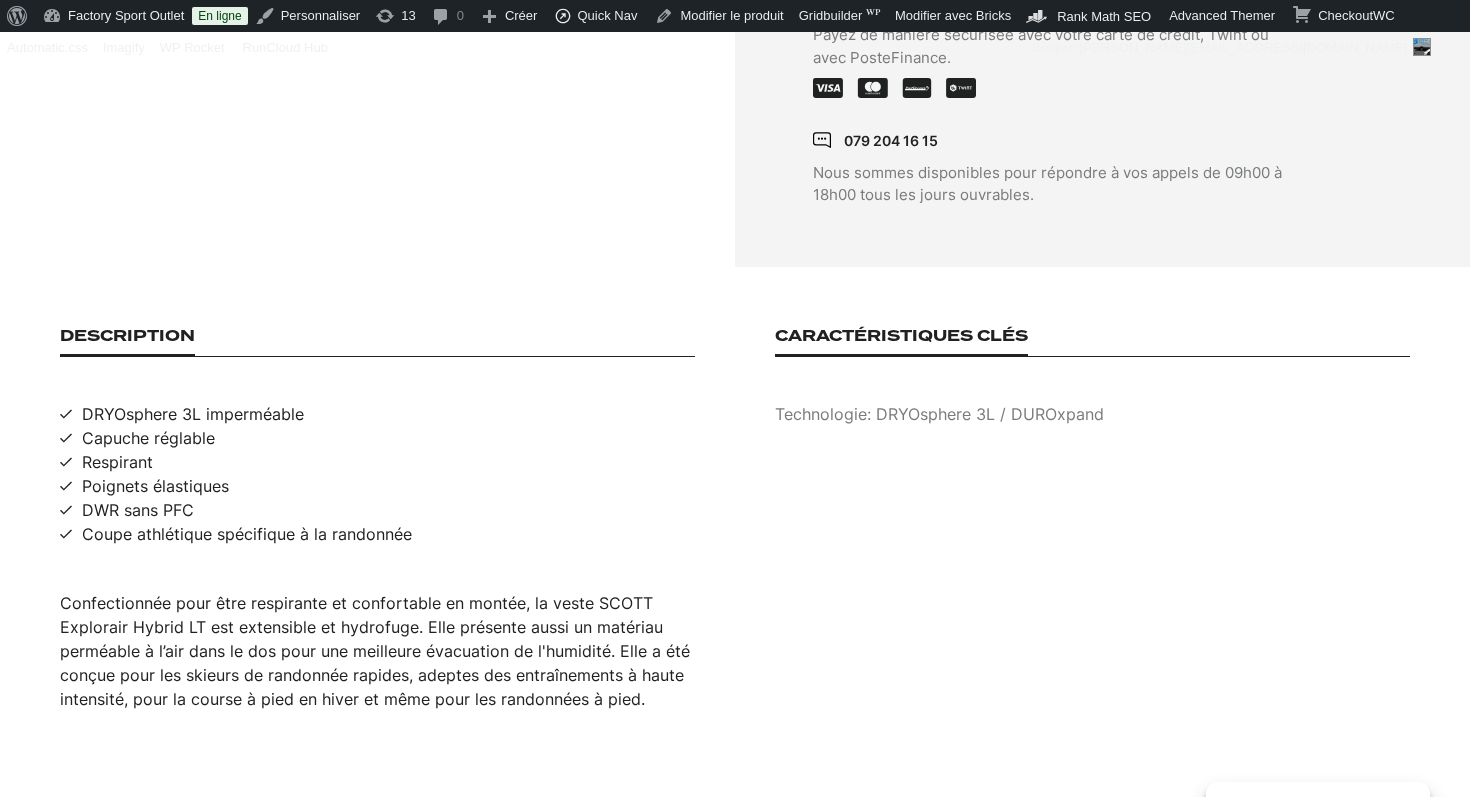 click on "Poignets élastiques" at bounding box center [155, 486] 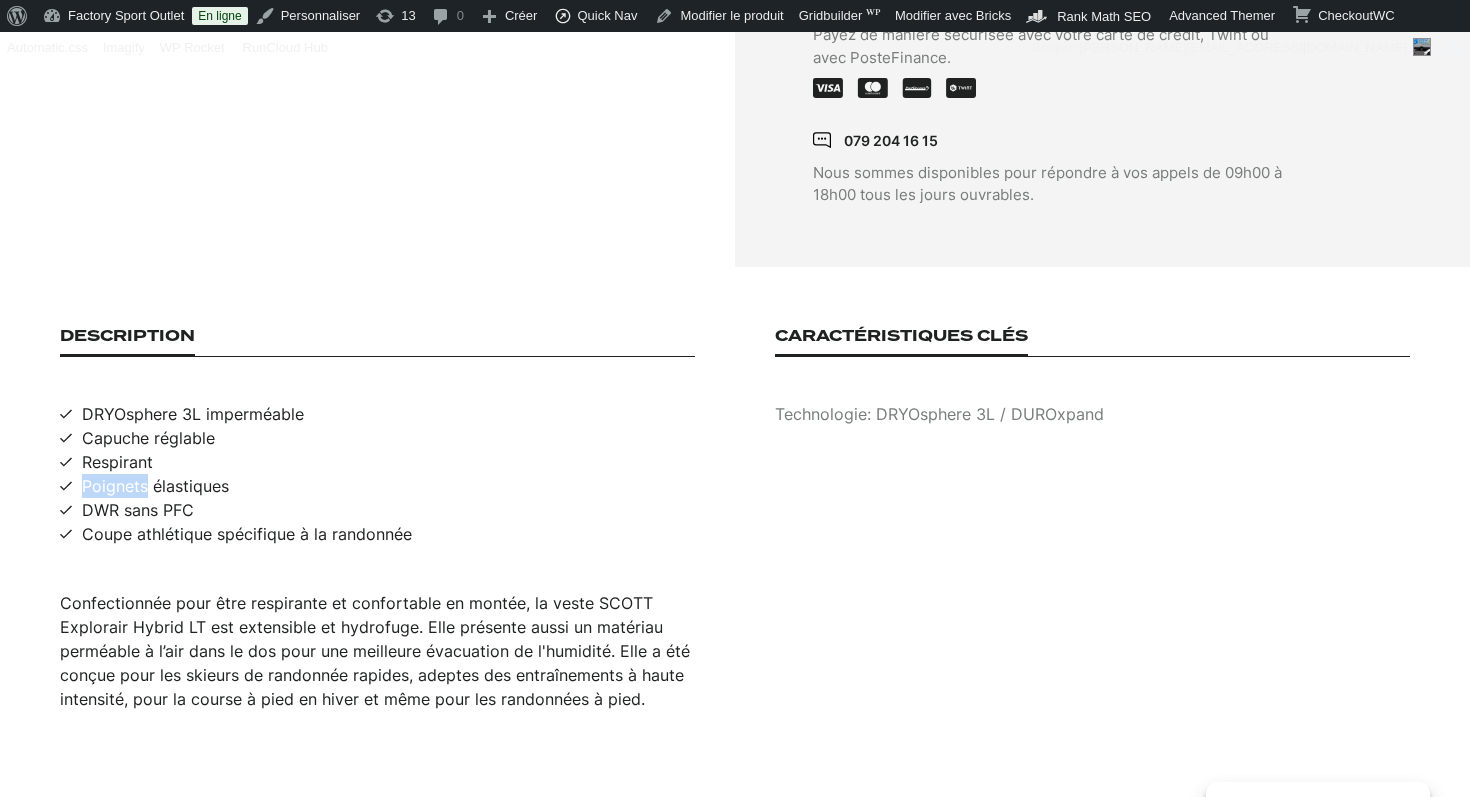 click on "Poignets élastiques" at bounding box center [155, 486] 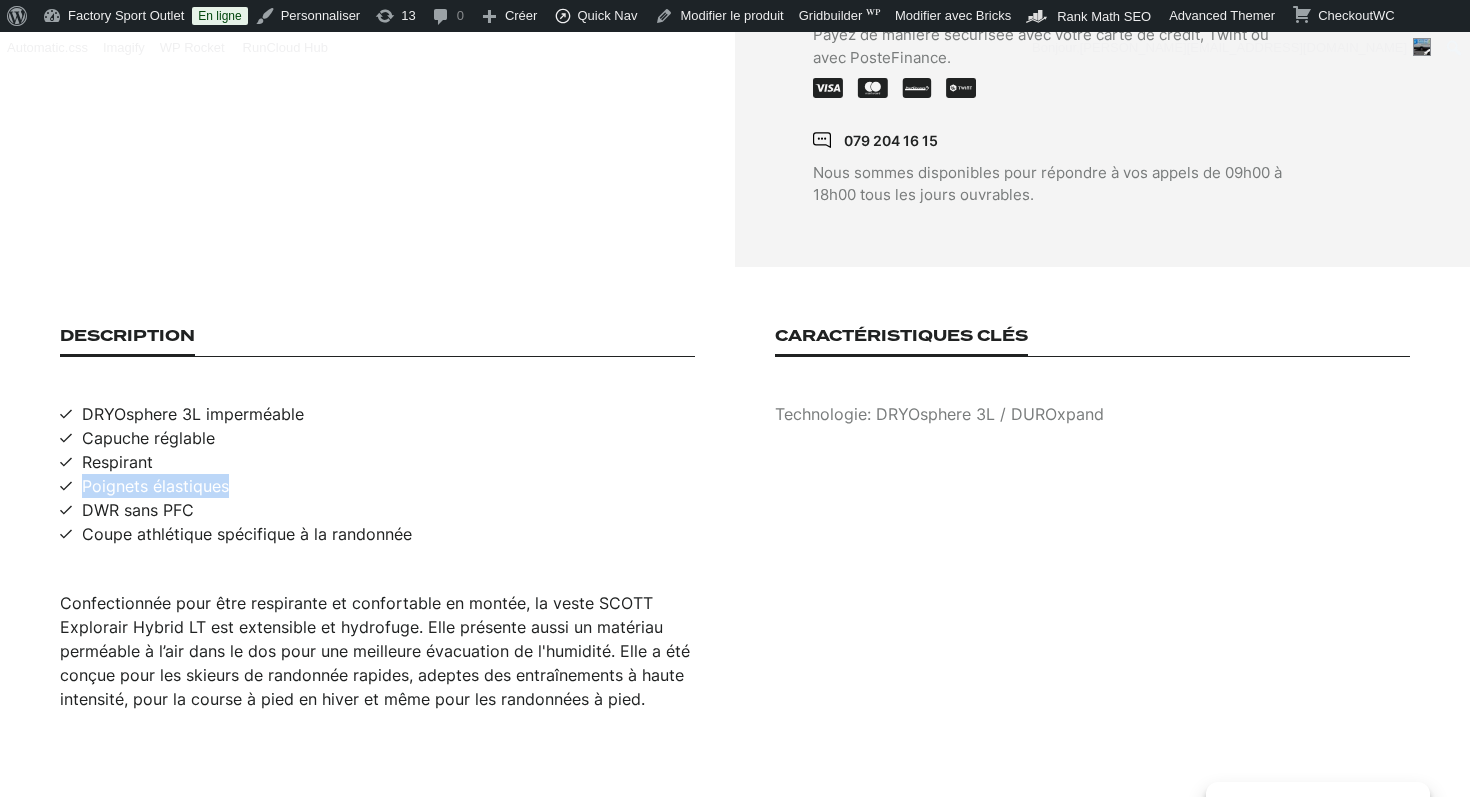 click on "Poignets élastiques" at bounding box center [155, 486] 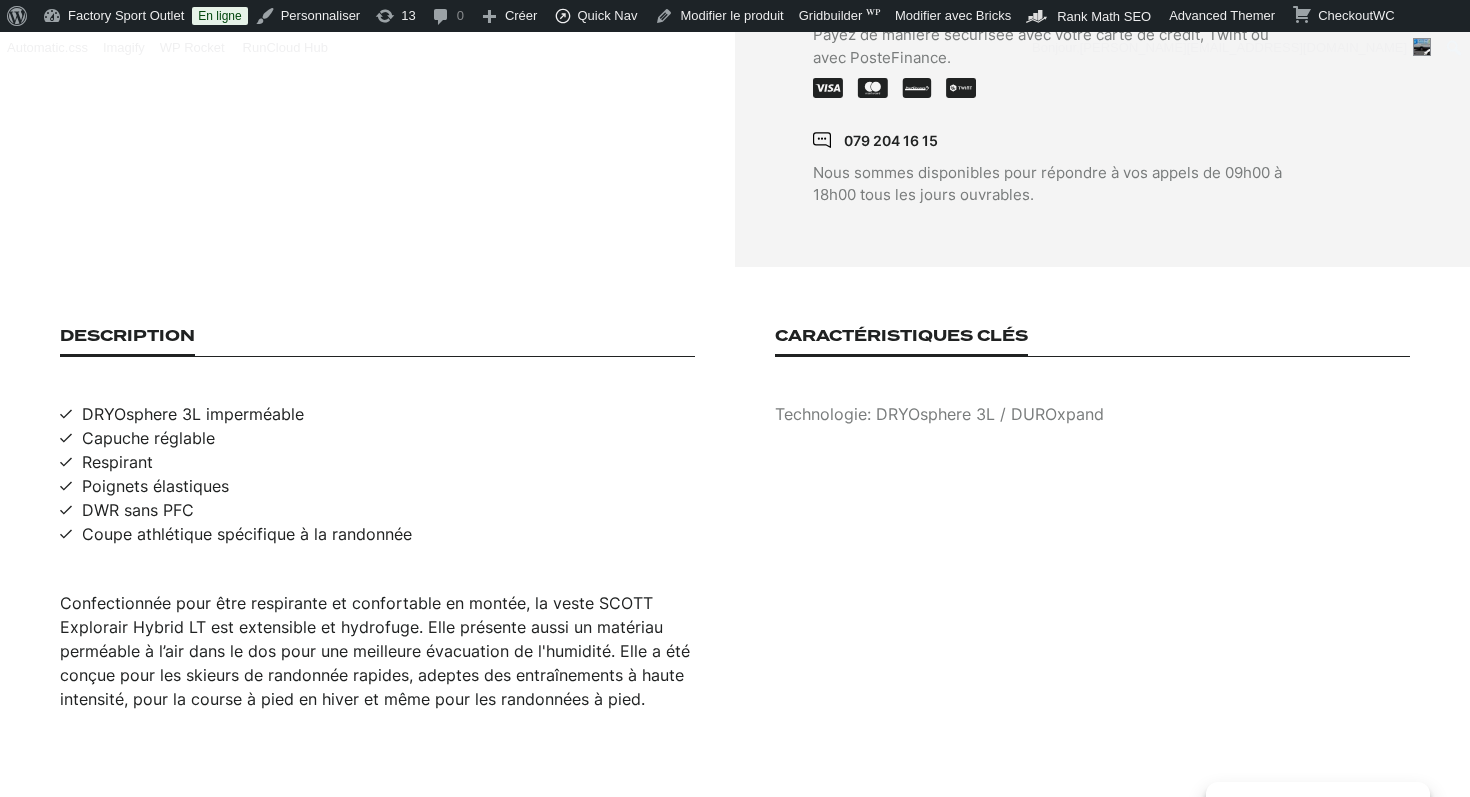 click on "DWR sans PFC" at bounding box center (138, 510) 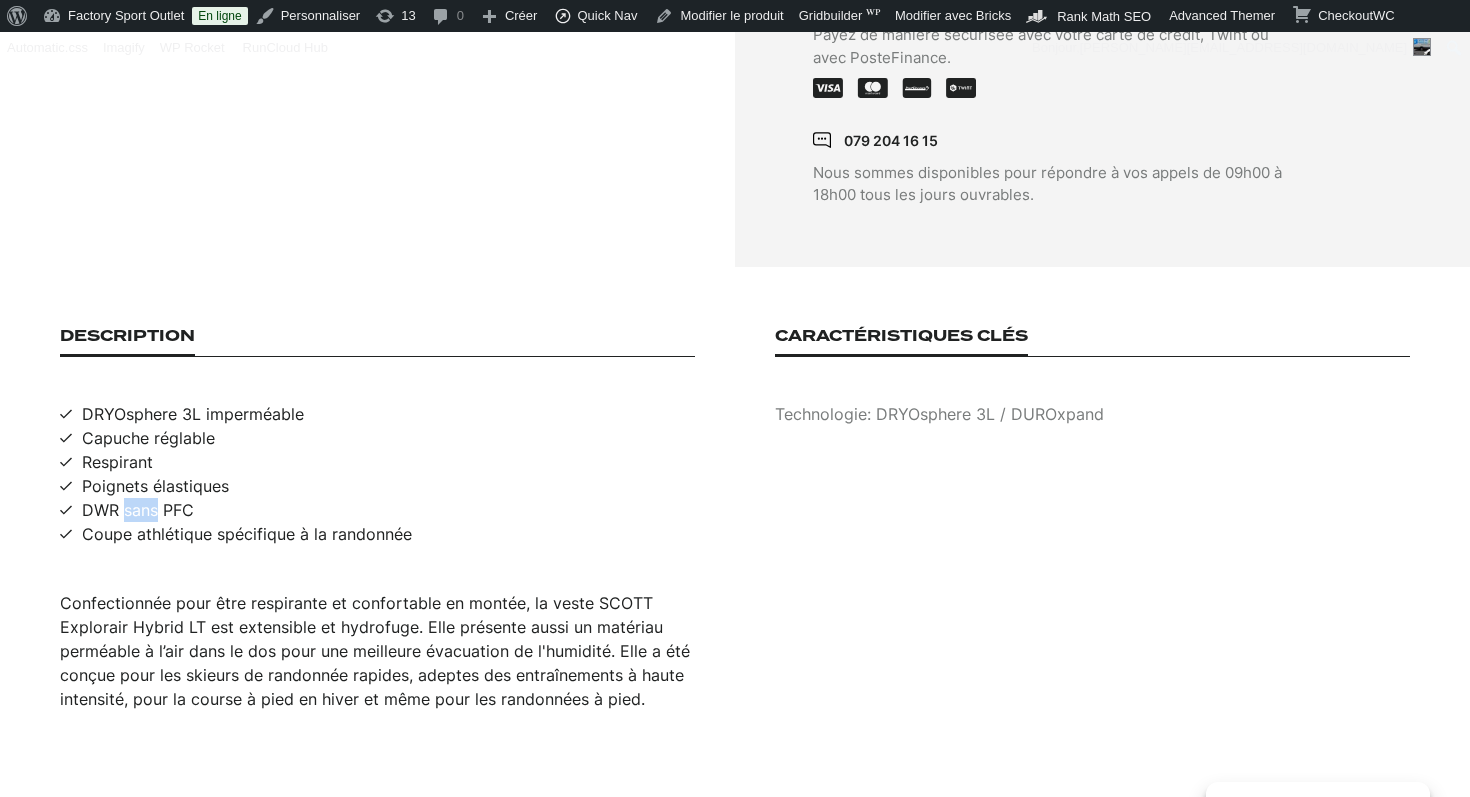 click on "DWR sans PFC" at bounding box center (138, 510) 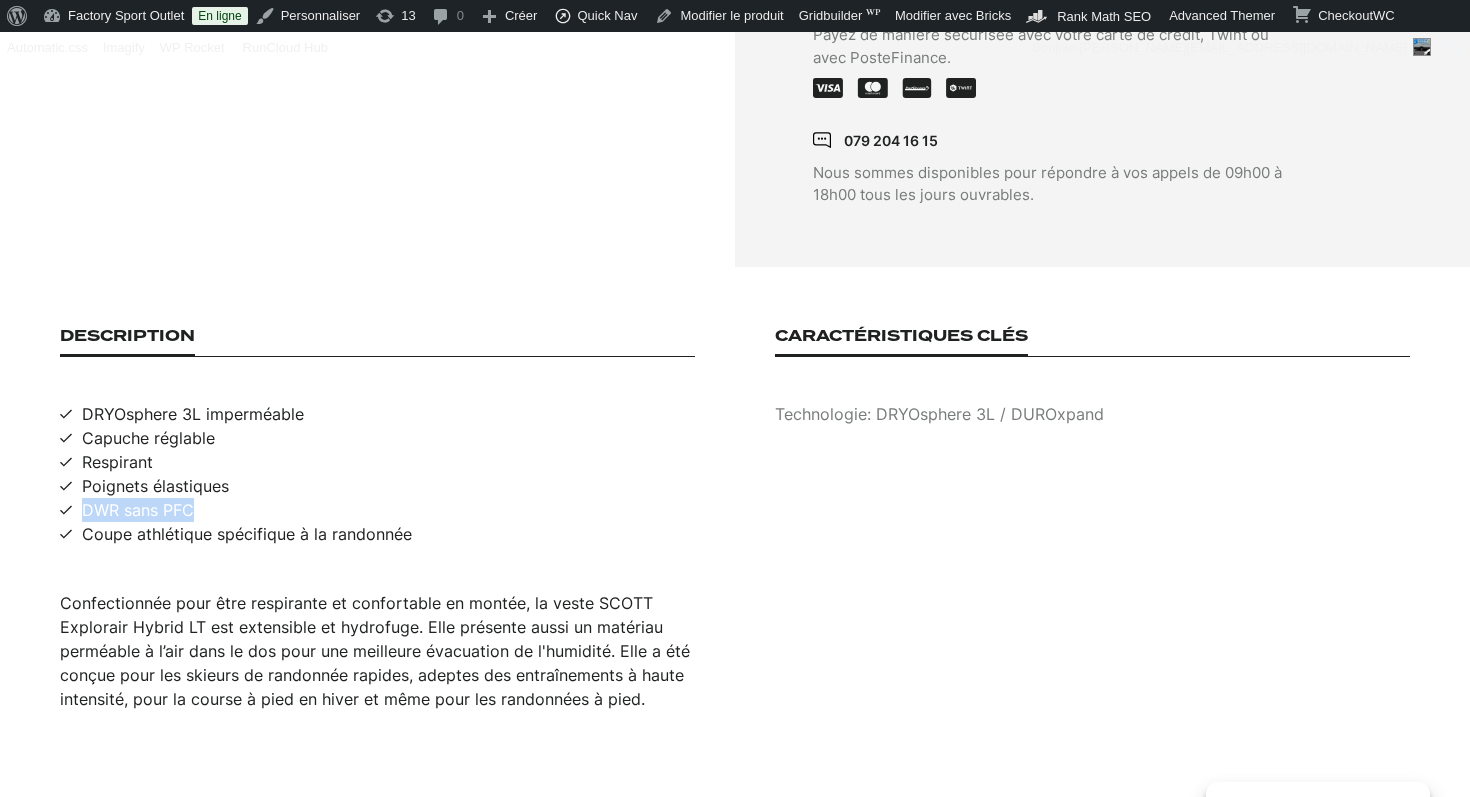 click on "DWR sans PFC" at bounding box center [138, 510] 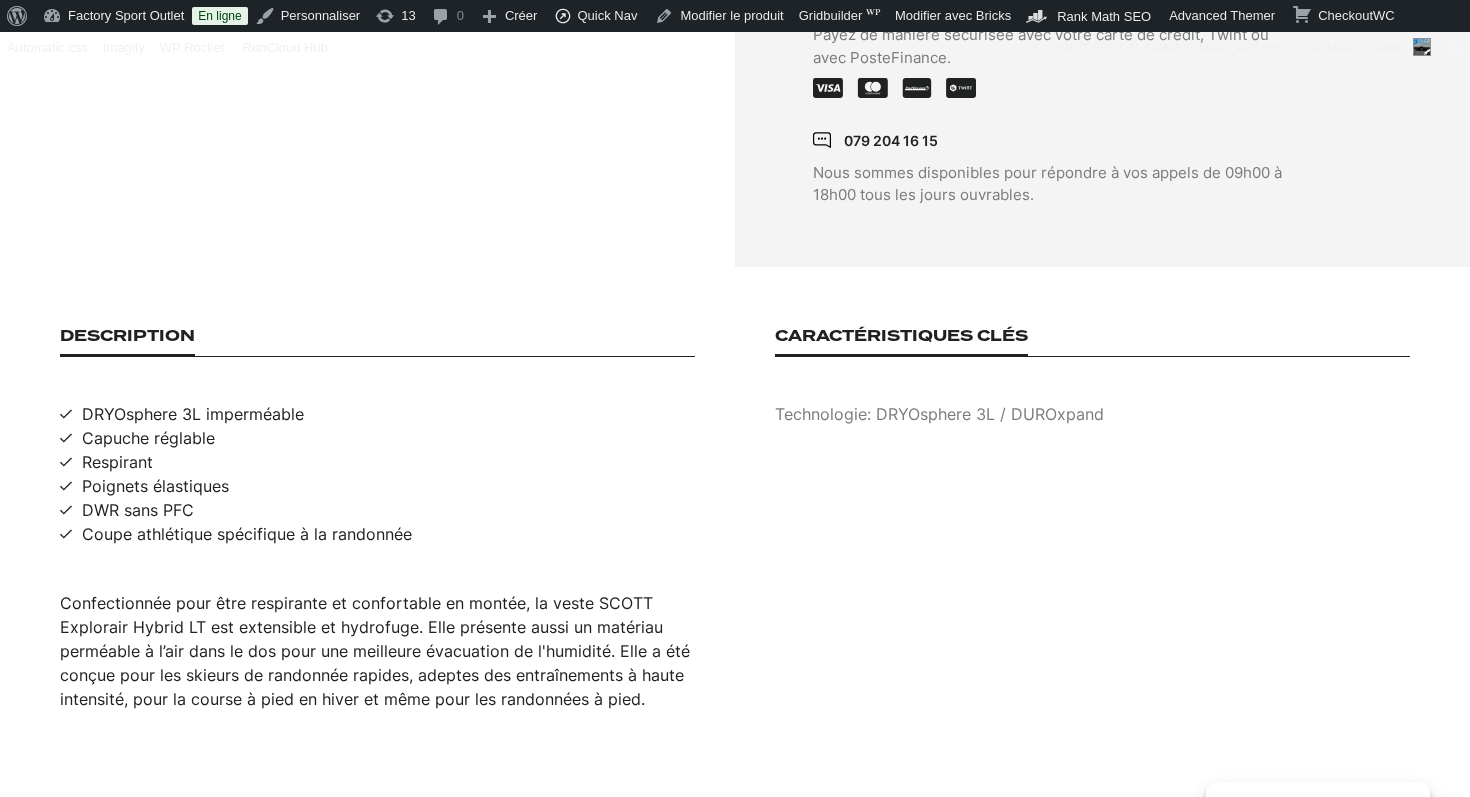 click on "Coupe athlétique spécifique à la randonnée" at bounding box center (247, 534) 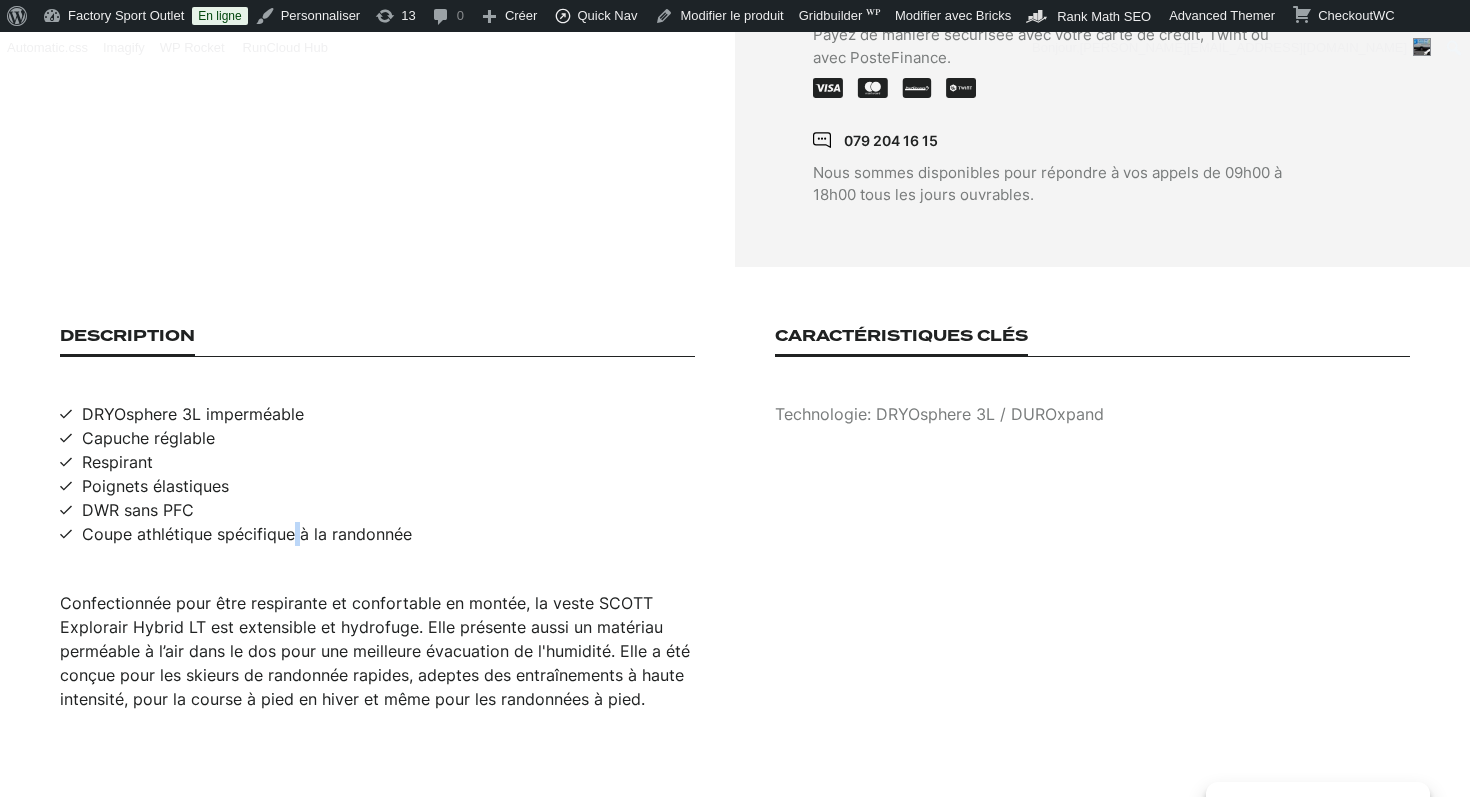 click on "Coupe athlétique spécifique à la randonnée" at bounding box center [247, 534] 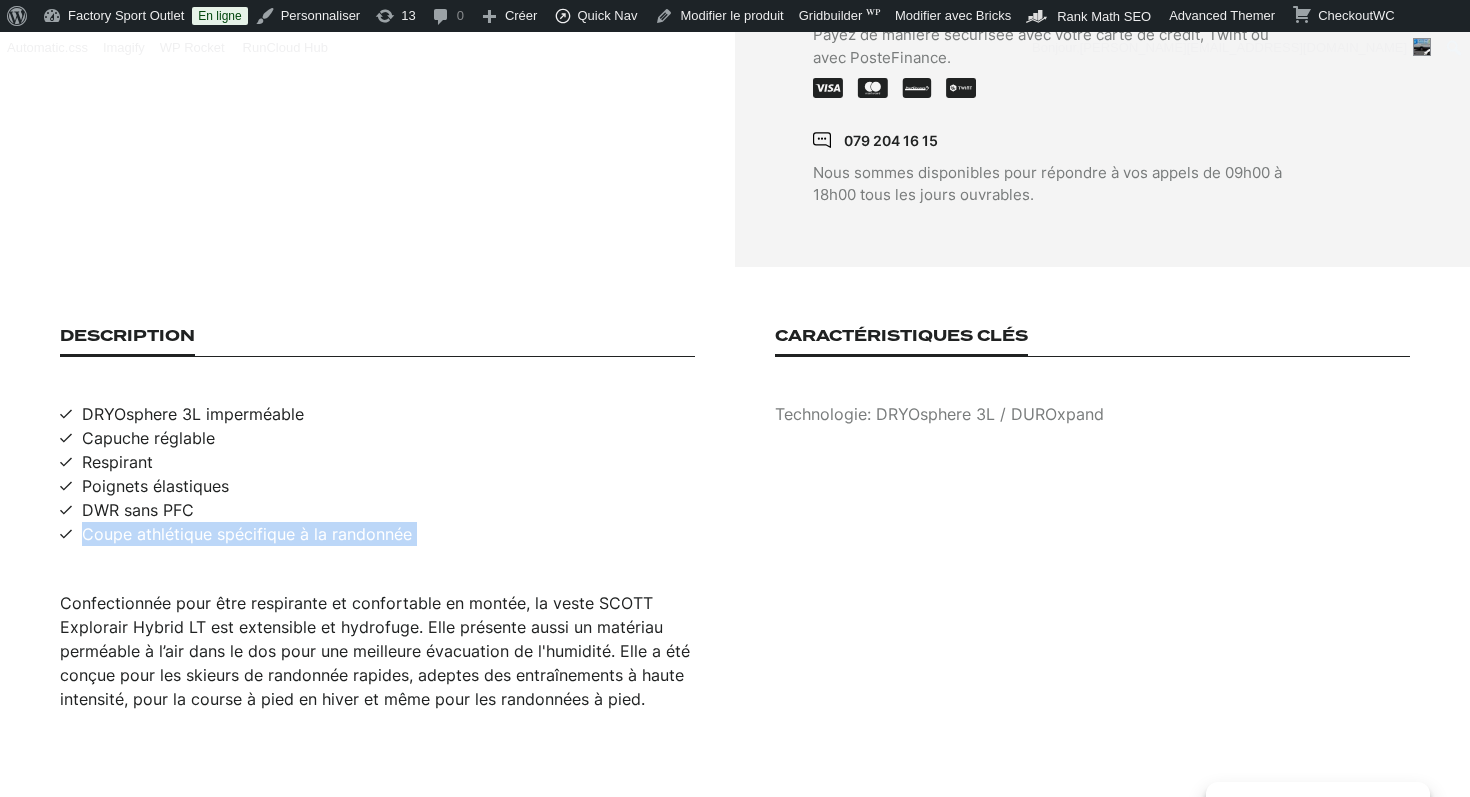 click on "Coupe athlétique spécifique à la randonnée" at bounding box center (247, 534) 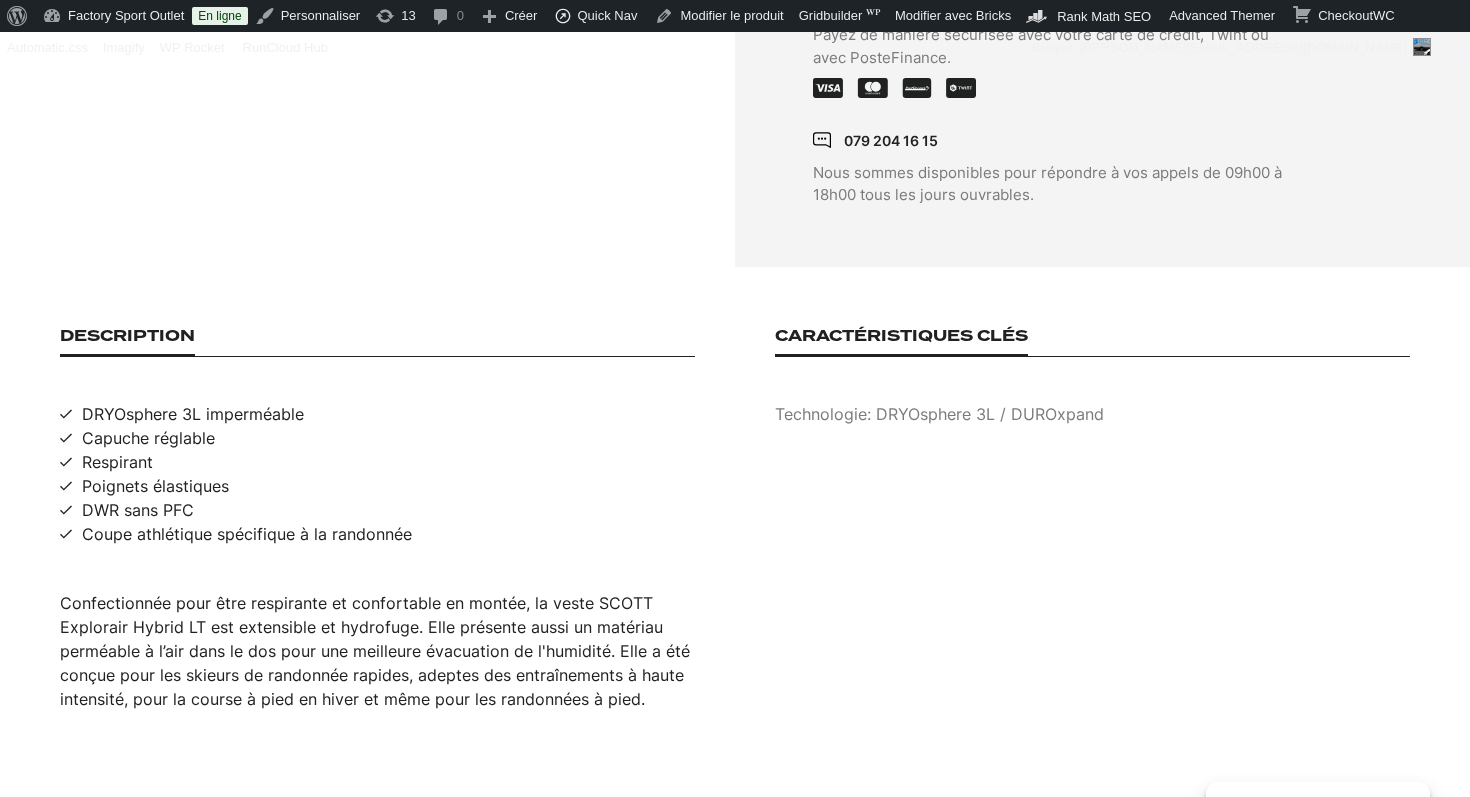 click on "Technologie: DRYOsphere 3L / DUROxpand" at bounding box center (1092, 414) 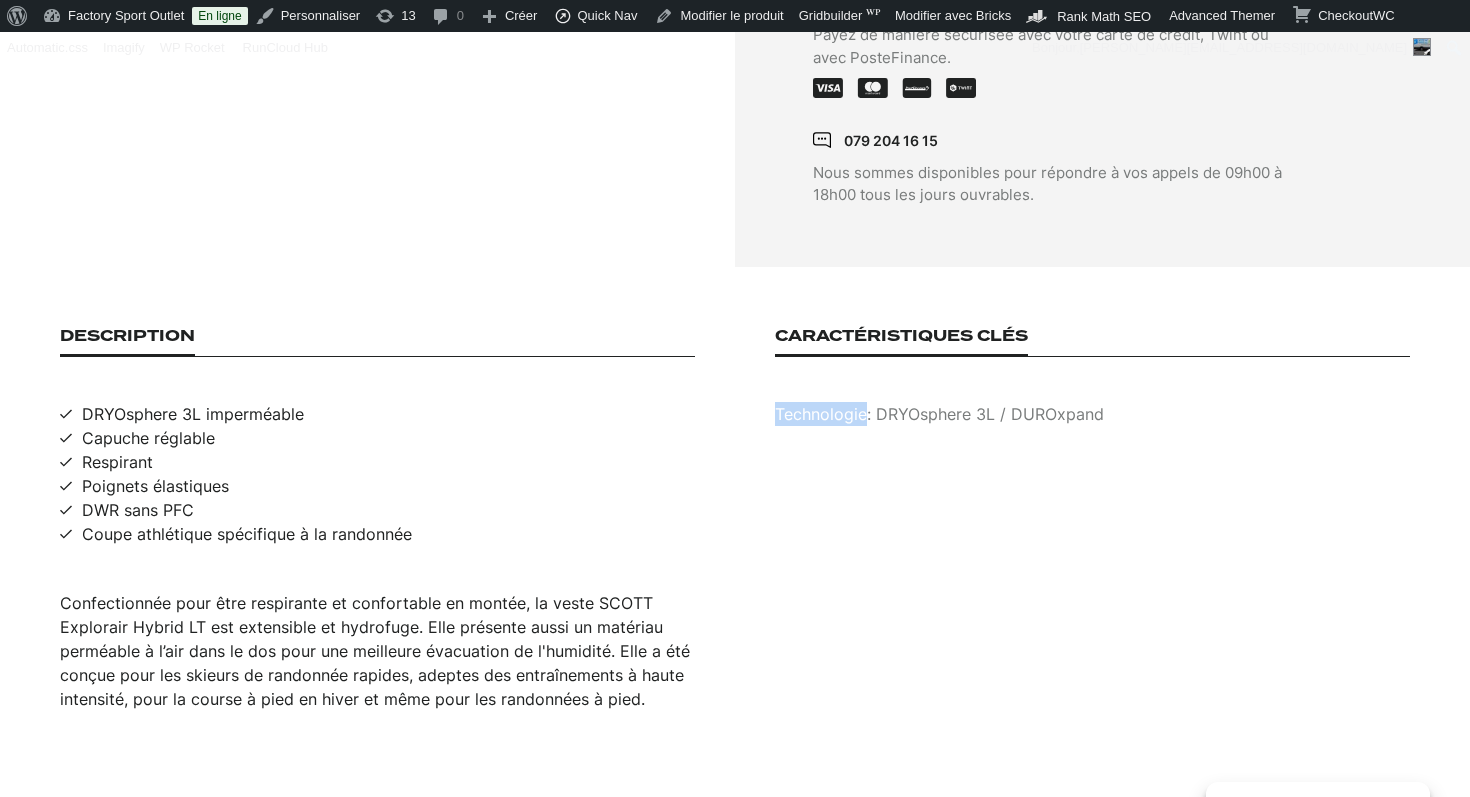 click on "Technologie: DRYOsphere 3L / DUROxpand" at bounding box center (1092, 414) 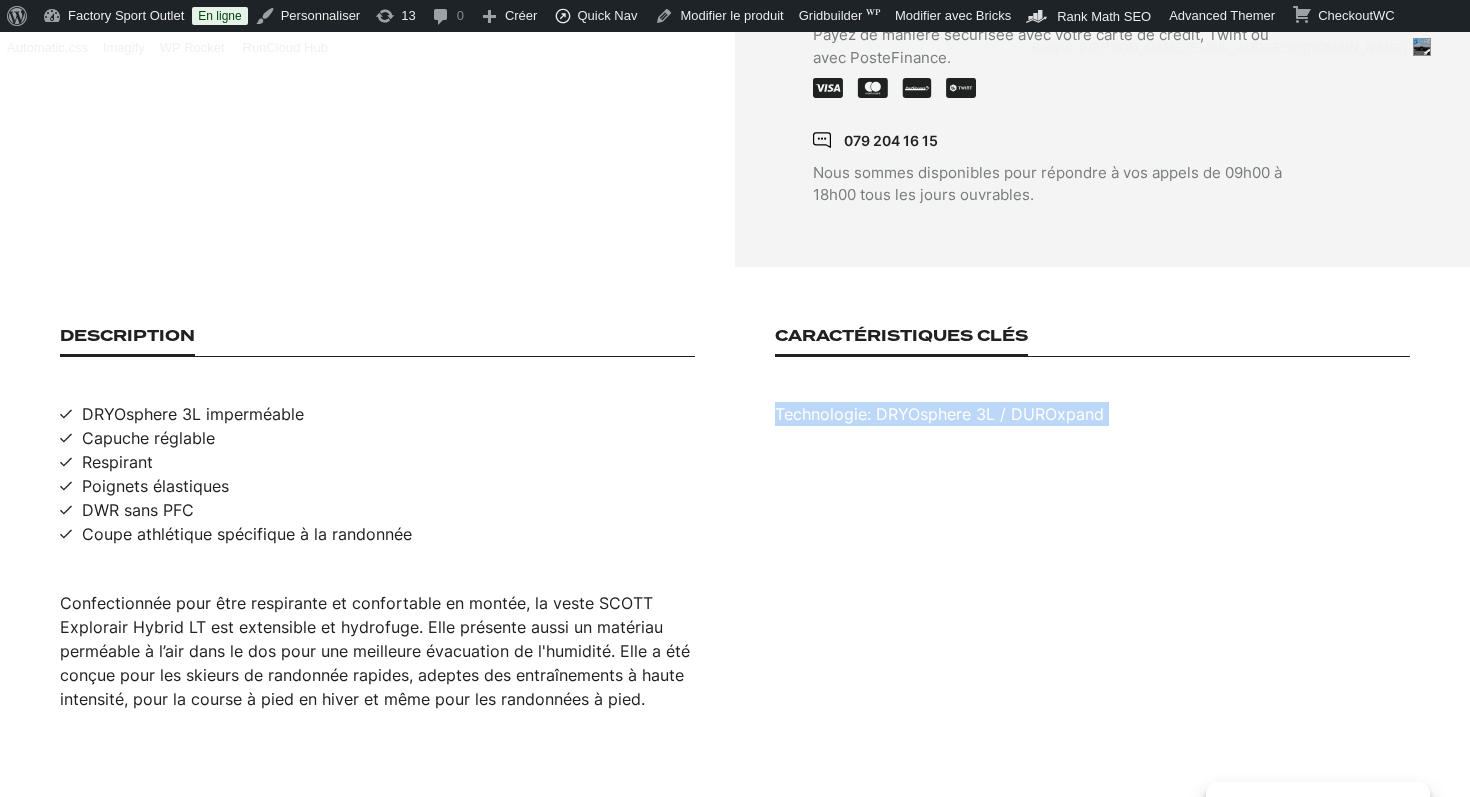 click on "Technologie: DRYOsphere 3L / DUROxpand" at bounding box center (1092, 414) 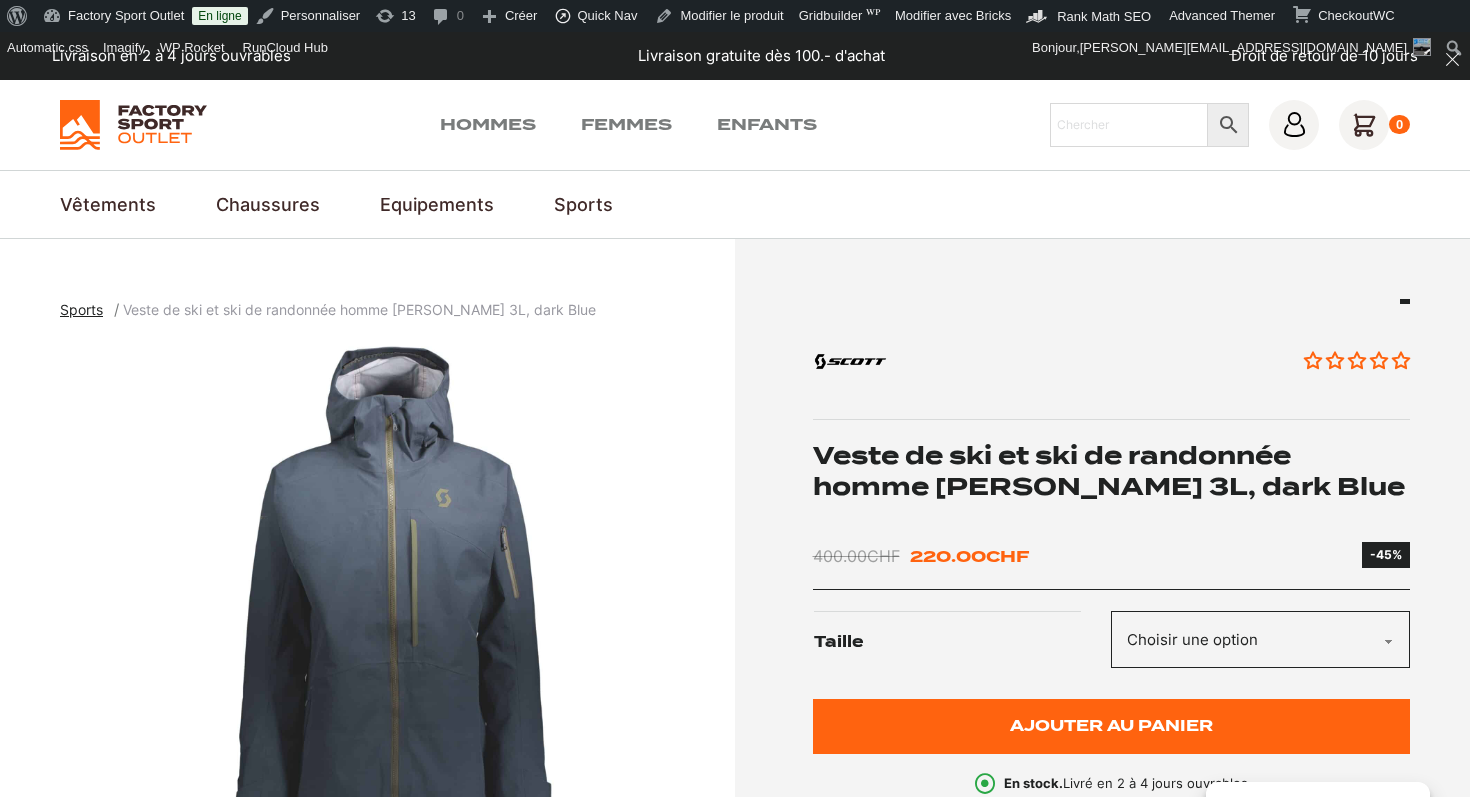 scroll, scrollTop: 0, scrollLeft: 0, axis: both 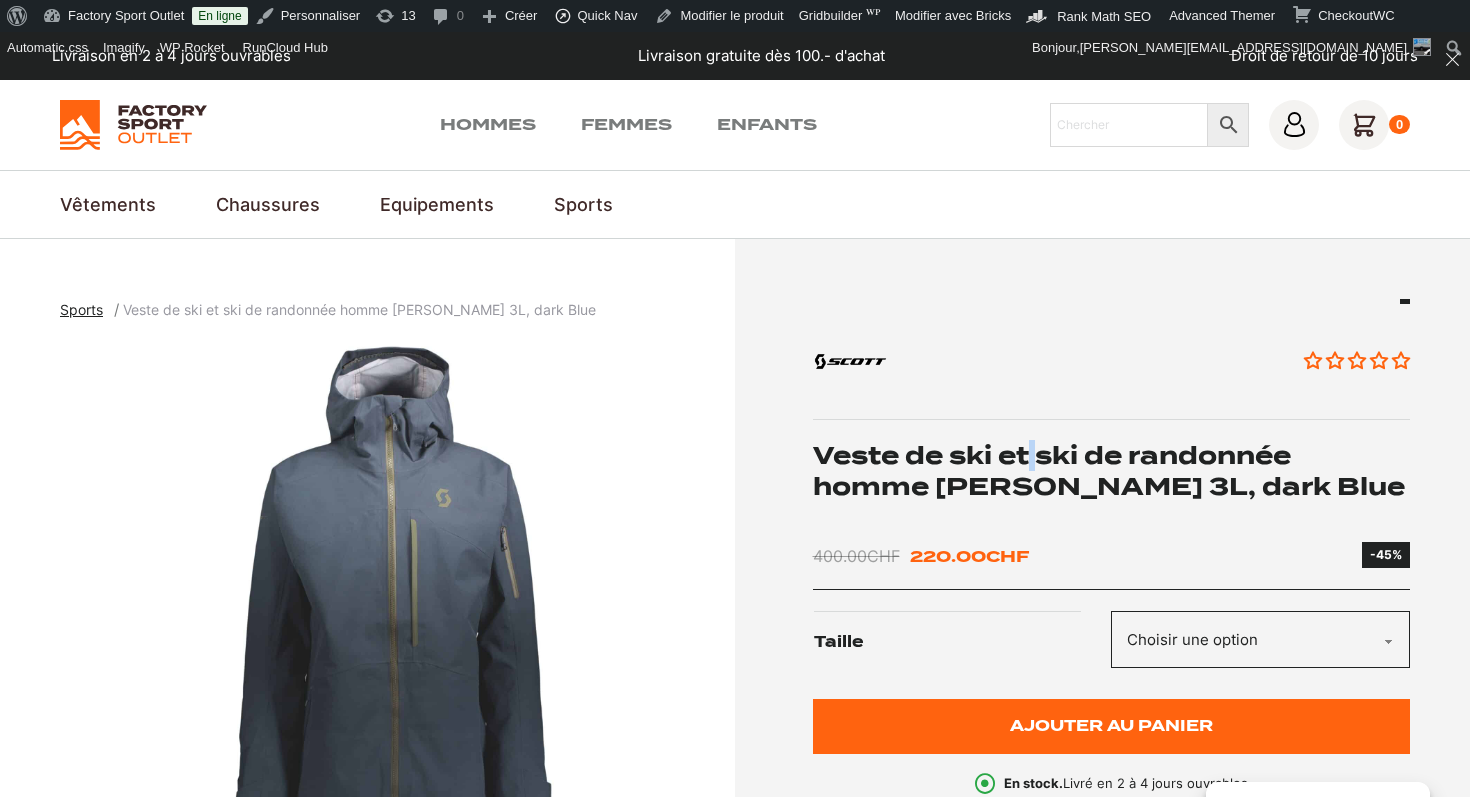 click on "Veste de ski et ski de randonnée homme [PERSON_NAME] 3L, dark Blue" at bounding box center (1112, 471) 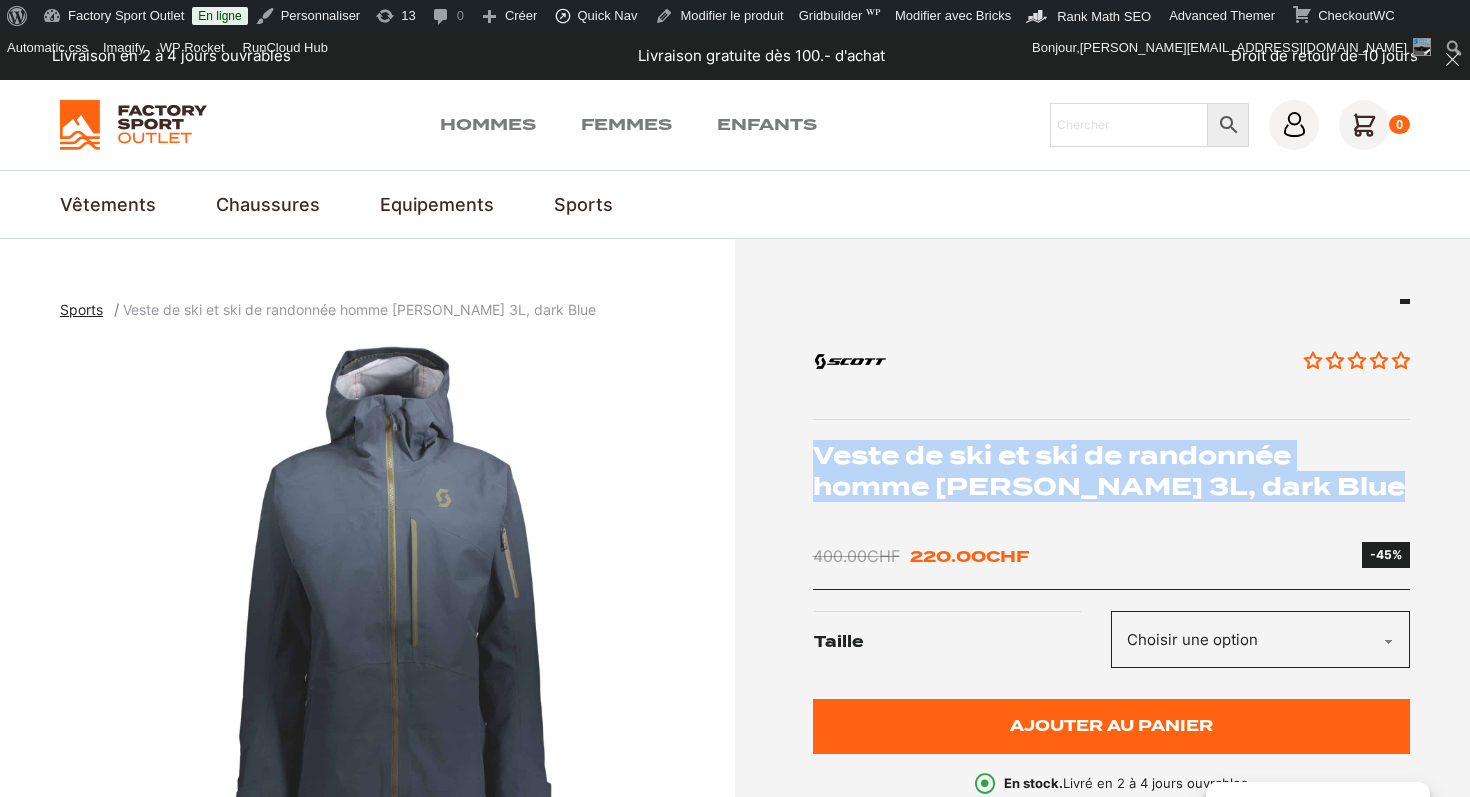 click on "Veste de ski et ski de randonnée homme [PERSON_NAME] 3L, dark Blue" at bounding box center (1112, 471) 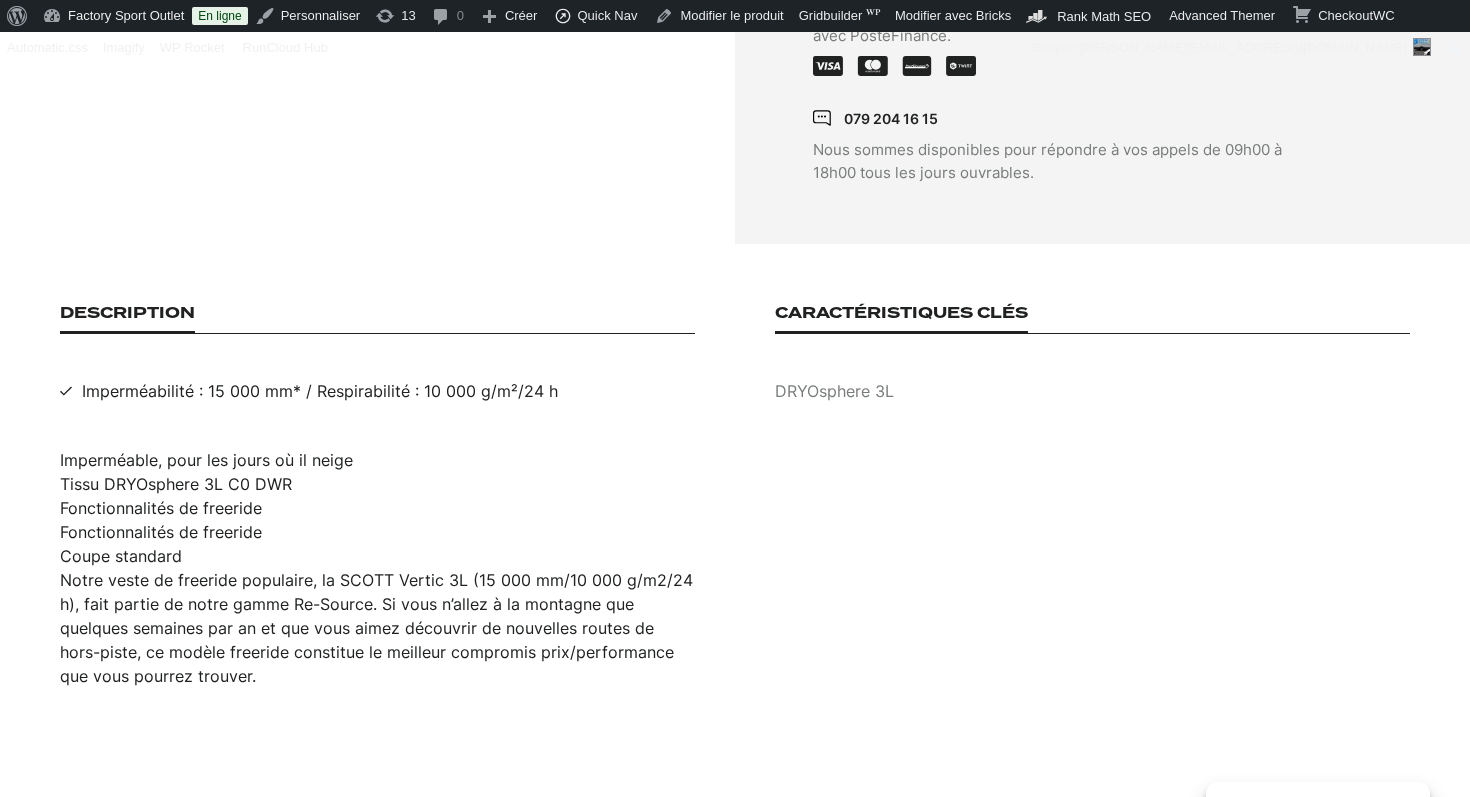 scroll, scrollTop: 1131, scrollLeft: 0, axis: vertical 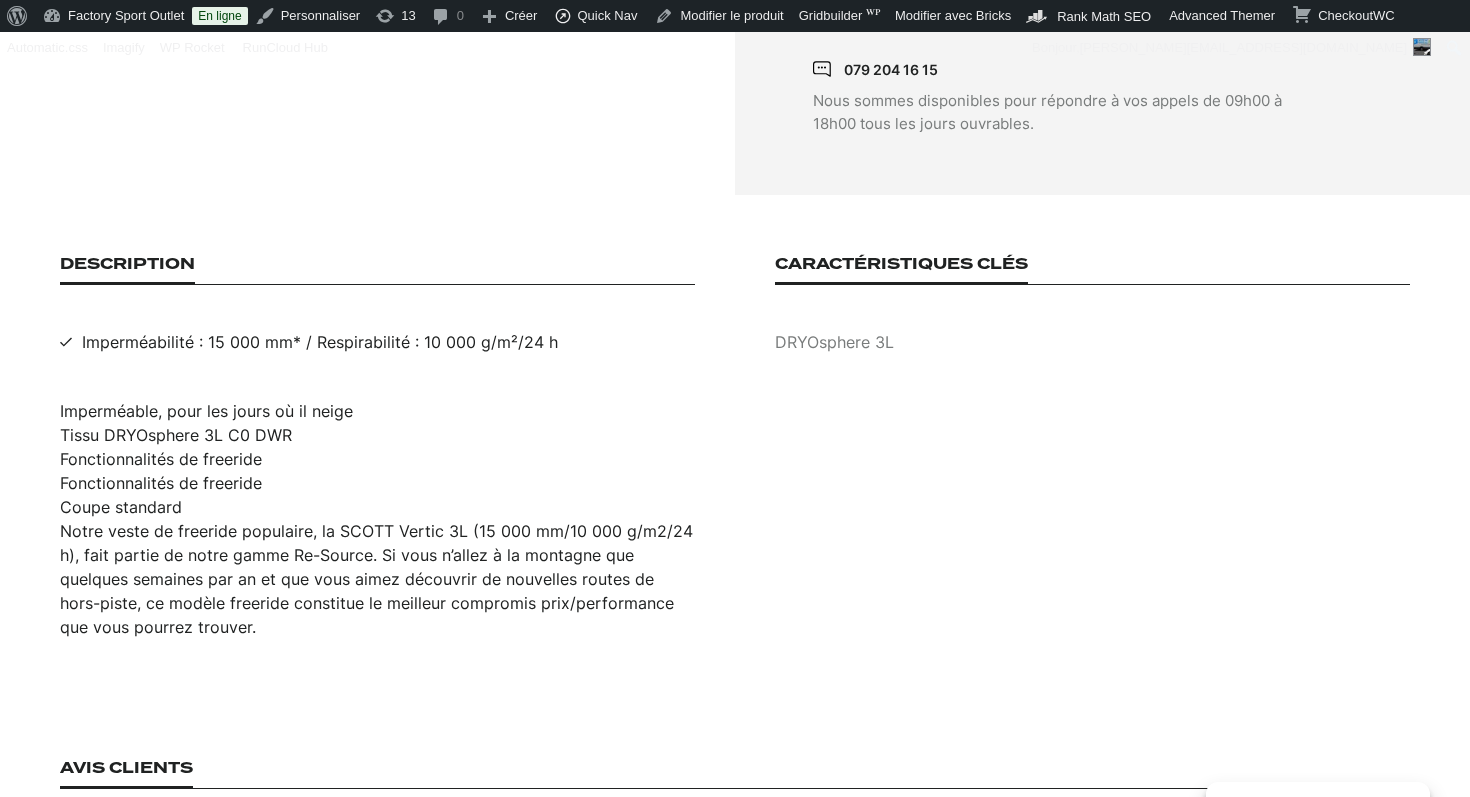 click on "Imperméable, pour les jours où il neige
Tissu DRYOsphere 3L C0 DWR
Fonctionnalités de freeride
Fonctionnalités de freeride
Coupe standard
Notre veste de freeride populaire, la SCOTT Vertic 3L (15 000 mm/10 000 g/m2/24 h), fait partie de notre gamme Re-Source. Si vous n’allez à la montagne que quelques semaines par an et que vous aimez découvrir de nouvelles routes de hors-piste, ce modèle freeride constitue le meilleur compromis prix/performance que vous pourrez trouver." at bounding box center [377, 519] 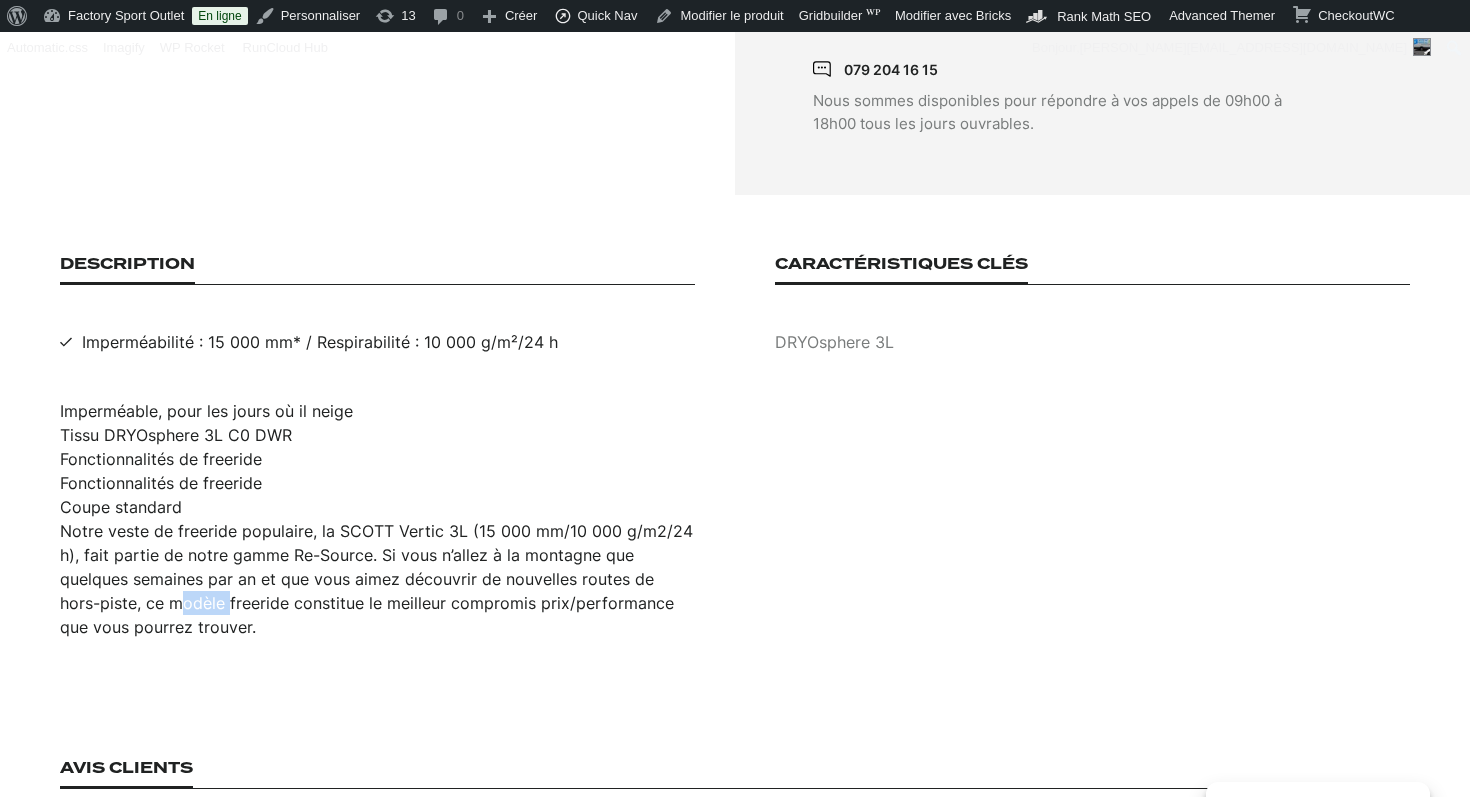 click on "Imperméable, pour les jours où il neige
Tissu DRYOsphere 3L C0 DWR
Fonctionnalités de freeride
Fonctionnalités de freeride
Coupe standard
Notre veste de freeride populaire, la SCOTT Vertic 3L (15 000 mm/10 000 g/m2/24 h), fait partie de notre gamme Re-Source. Si vous n’allez à la montagne que quelques semaines par an et que vous aimez découvrir de nouvelles routes de hors-piste, ce modèle freeride constitue le meilleur compromis prix/performance que vous pourrez trouver." at bounding box center [377, 519] 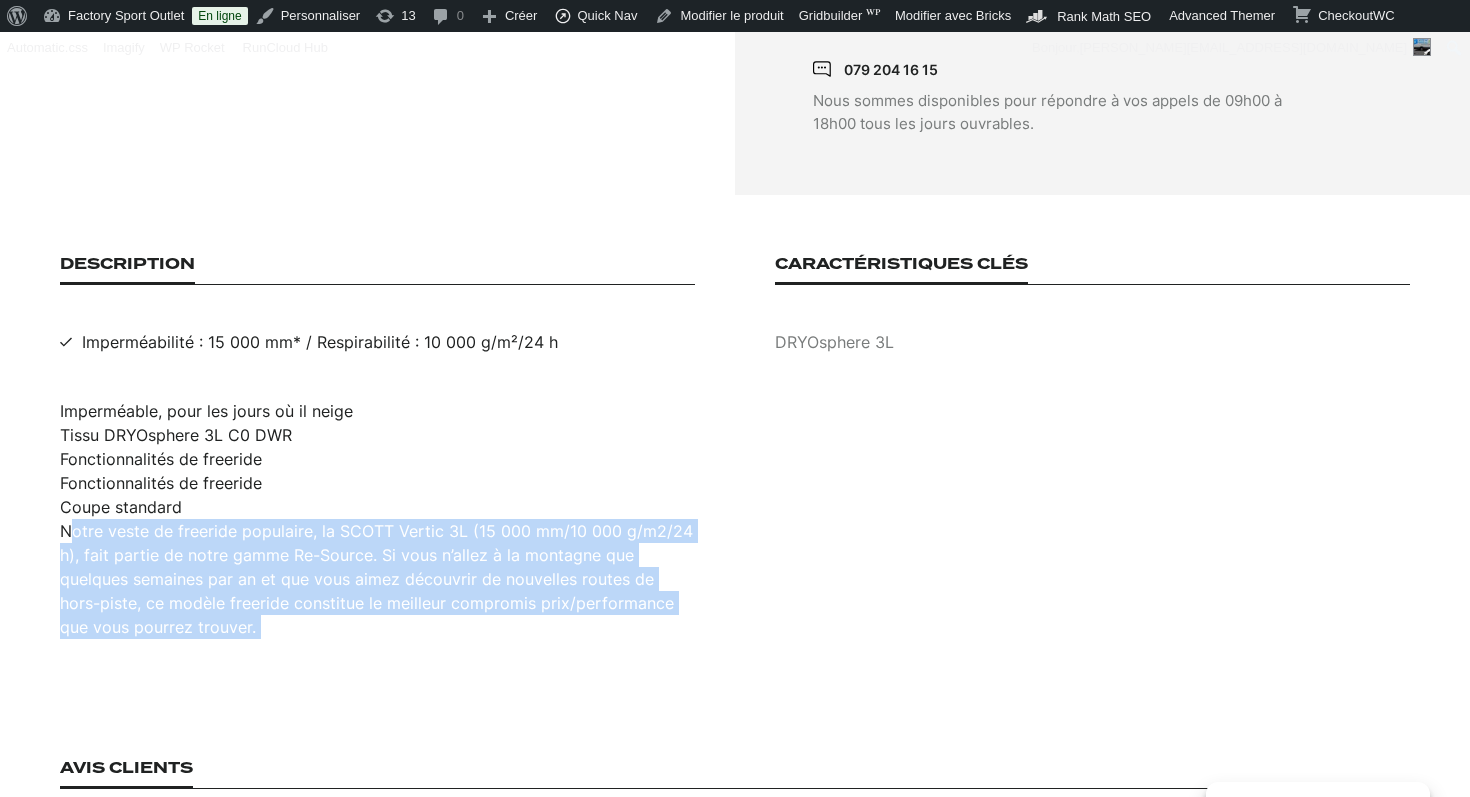 click on "Imperméable, pour les jours où il neige
Tissu DRYOsphere 3L C0 DWR
Fonctionnalités de freeride
Fonctionnalités de freeride
Coupe standard
Notre veste de freeride populaire, la SCOTT Vertic 3L (15 000 mm/10 000 g/m2/24 h), fait partie de notre gamme Re-Source. Si vous n’allez à la montagne que quelques semaines par an et que vous aimez découvrir de nouvelles routes de hors-piste, ce modèle freeride constitue le meilleur compromis prix/performance que vous pourrez trouver." at bounding box center [377, 519] 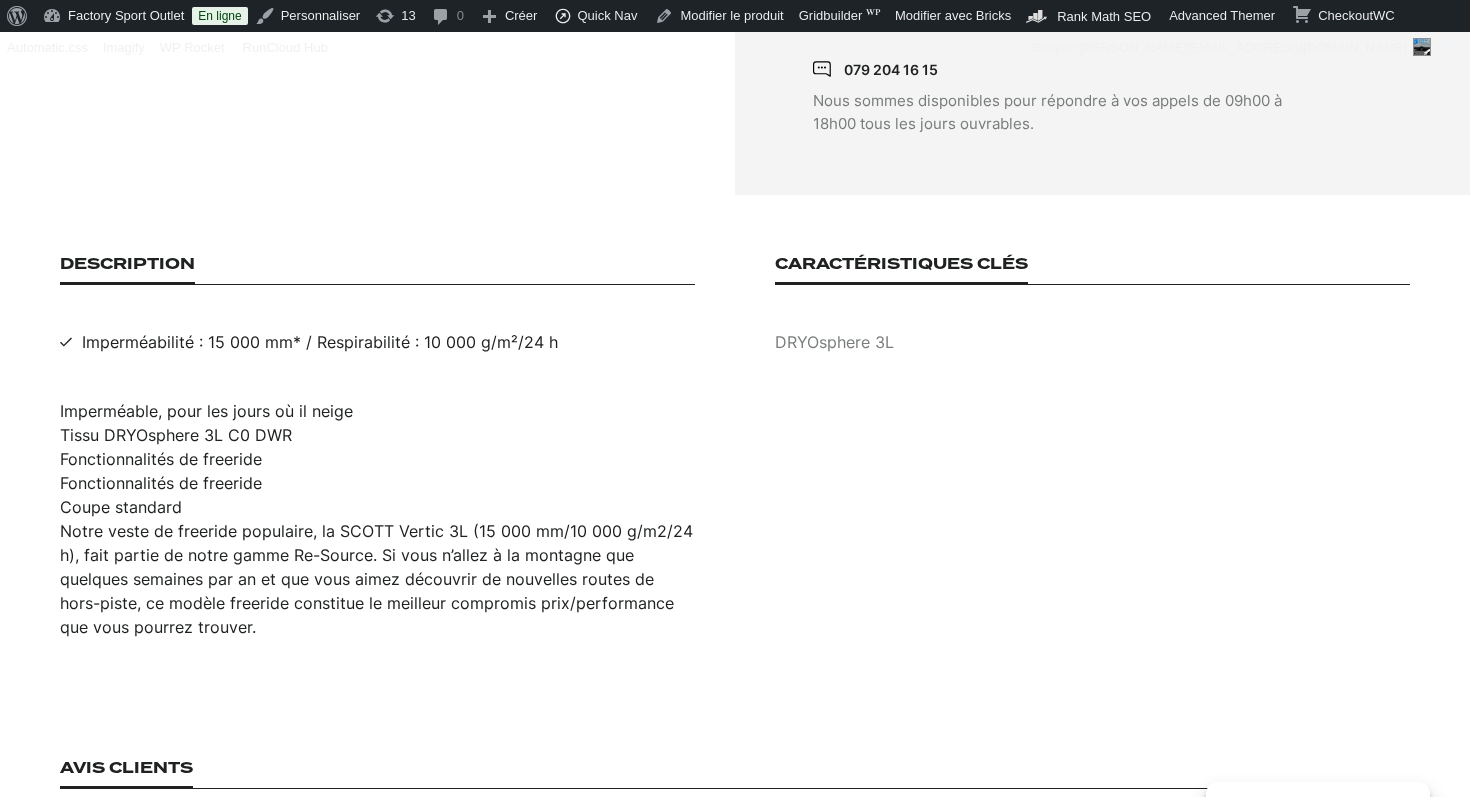 click on "Tissu DRYOsphere 3L C0 DWR" at bounding box center (377, 435) 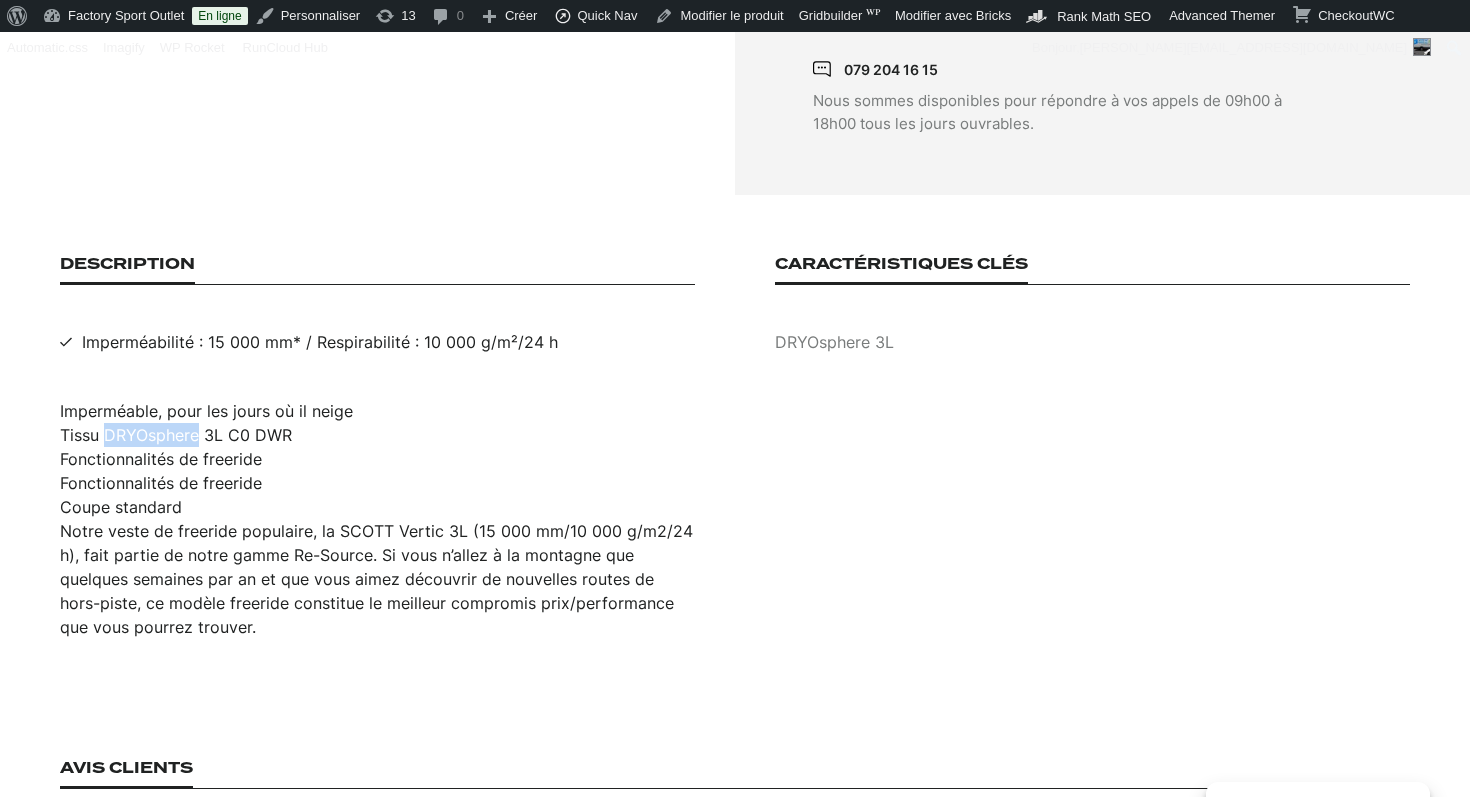 click on "Tissu DRYOsphere 3L C0 DWR" at bounding box center [377, 435] 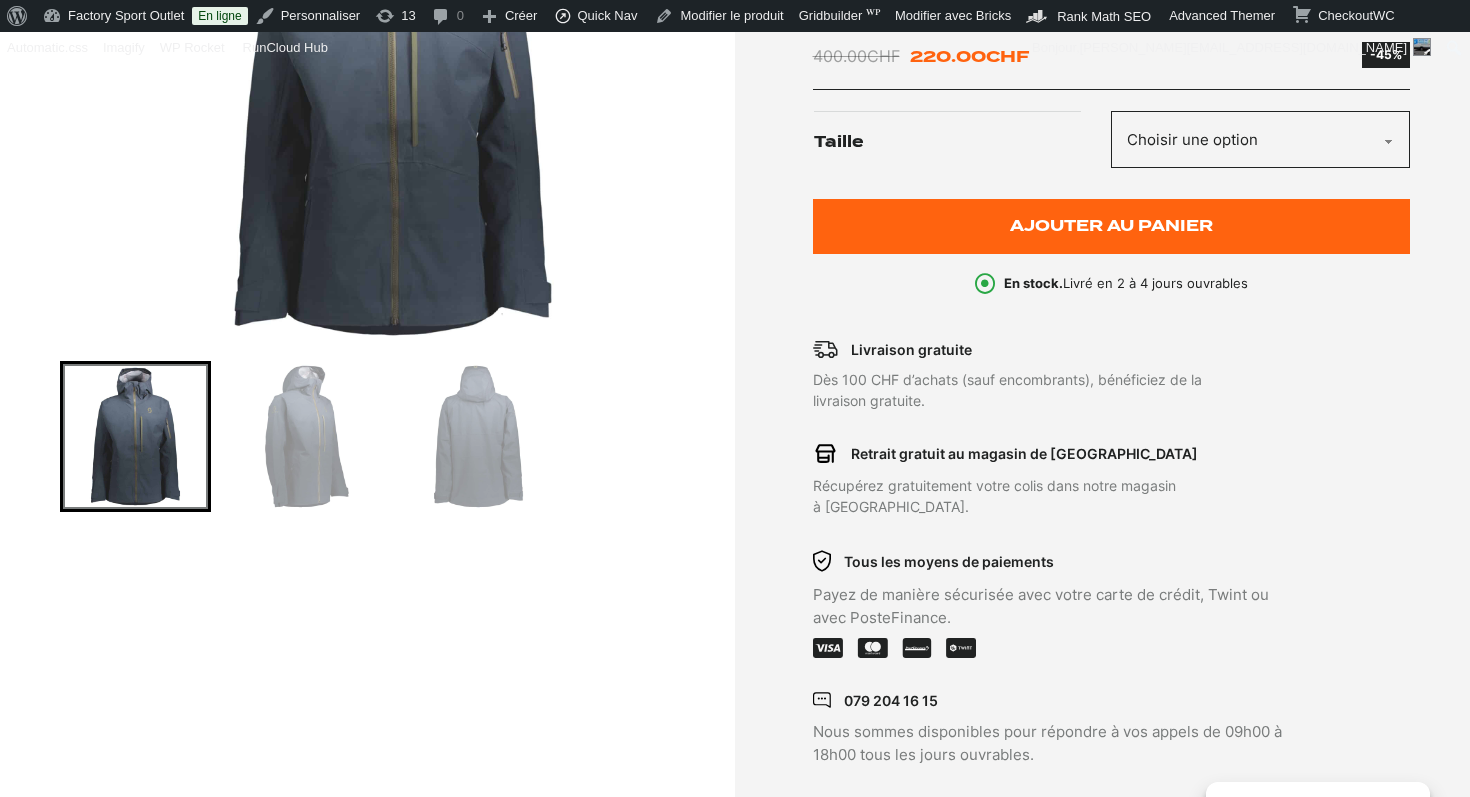 click at bounding box center (392, 91) 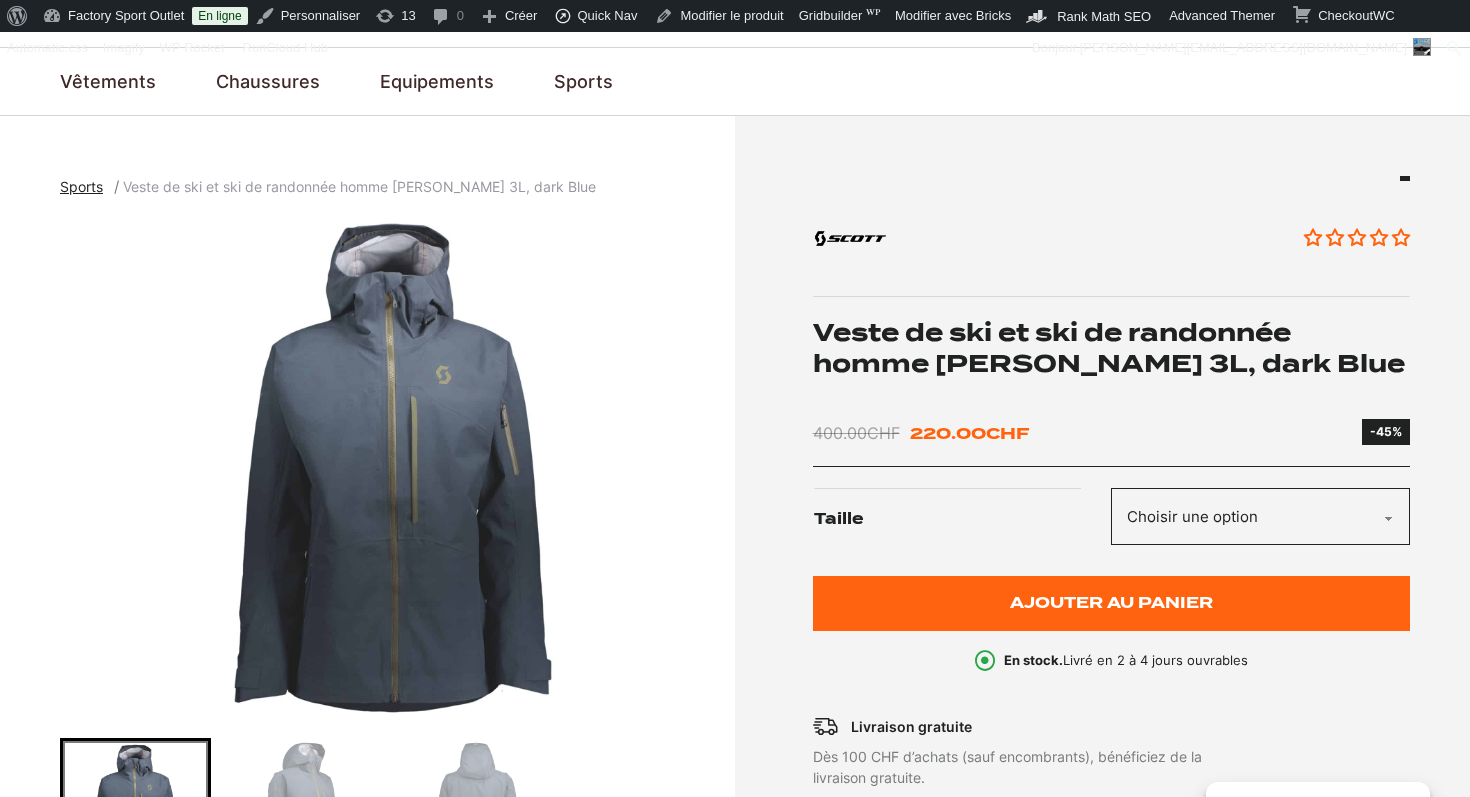 scroll, scrollTop: 0, scrollLeft: 0, axis: both 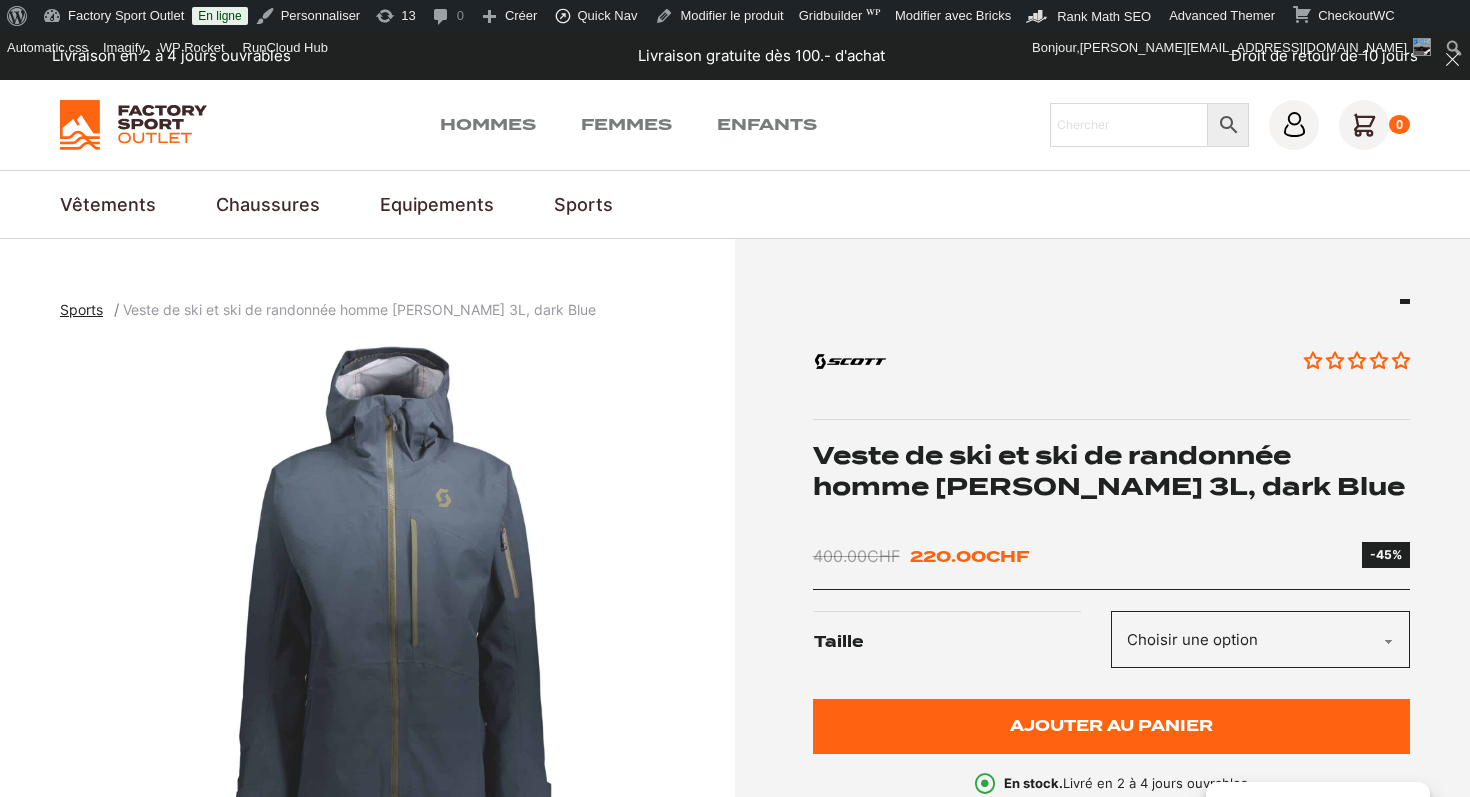click on "Veste de ski et ski de randonnée homme [PERSON_NAME] 3L, dark Blue" at bounding box center [1112, 471] 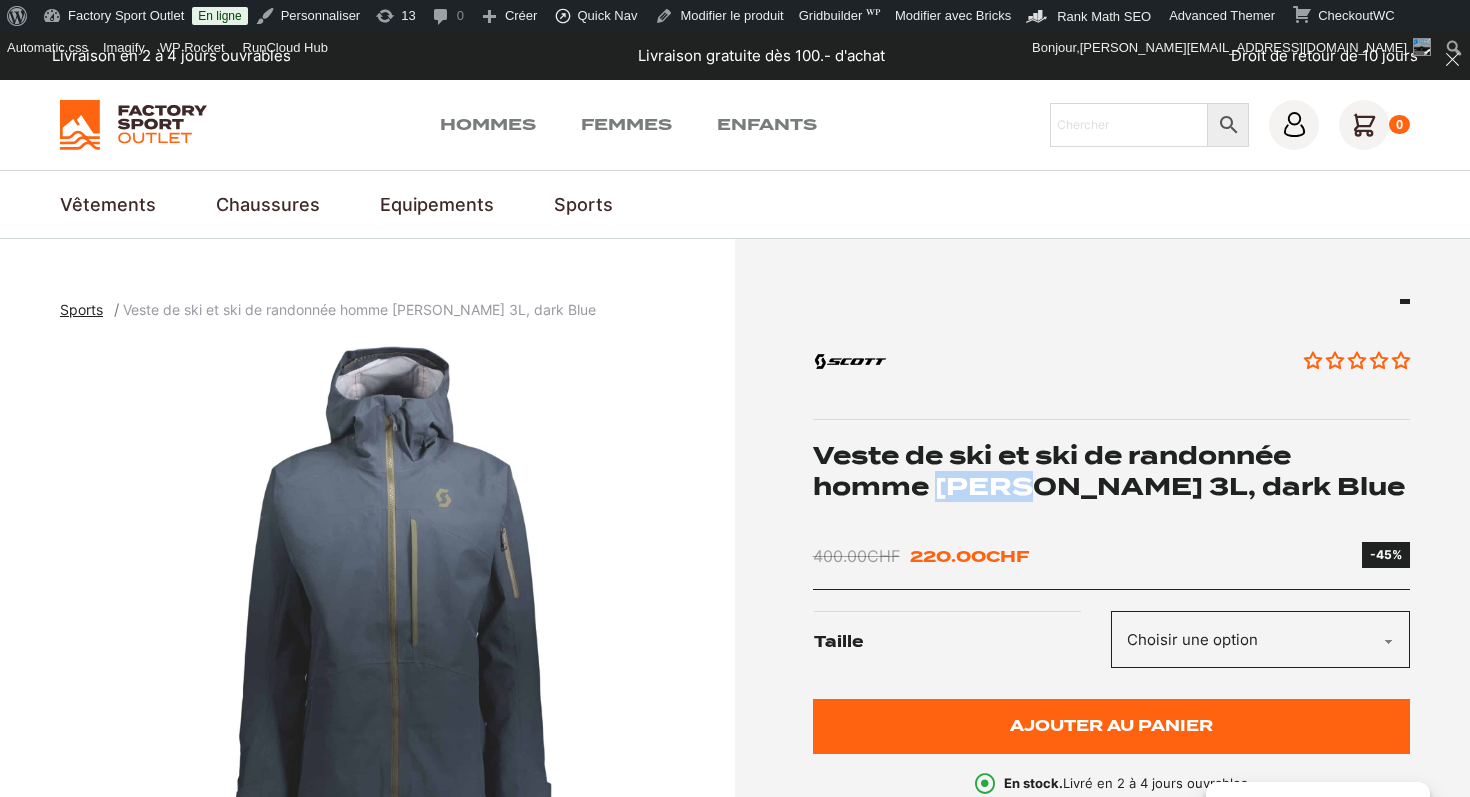 click on "Veste de ski et ski de randonnée homme [PERSON_NAME] 3L, dark Blue" at bounding box center [1112, 471] 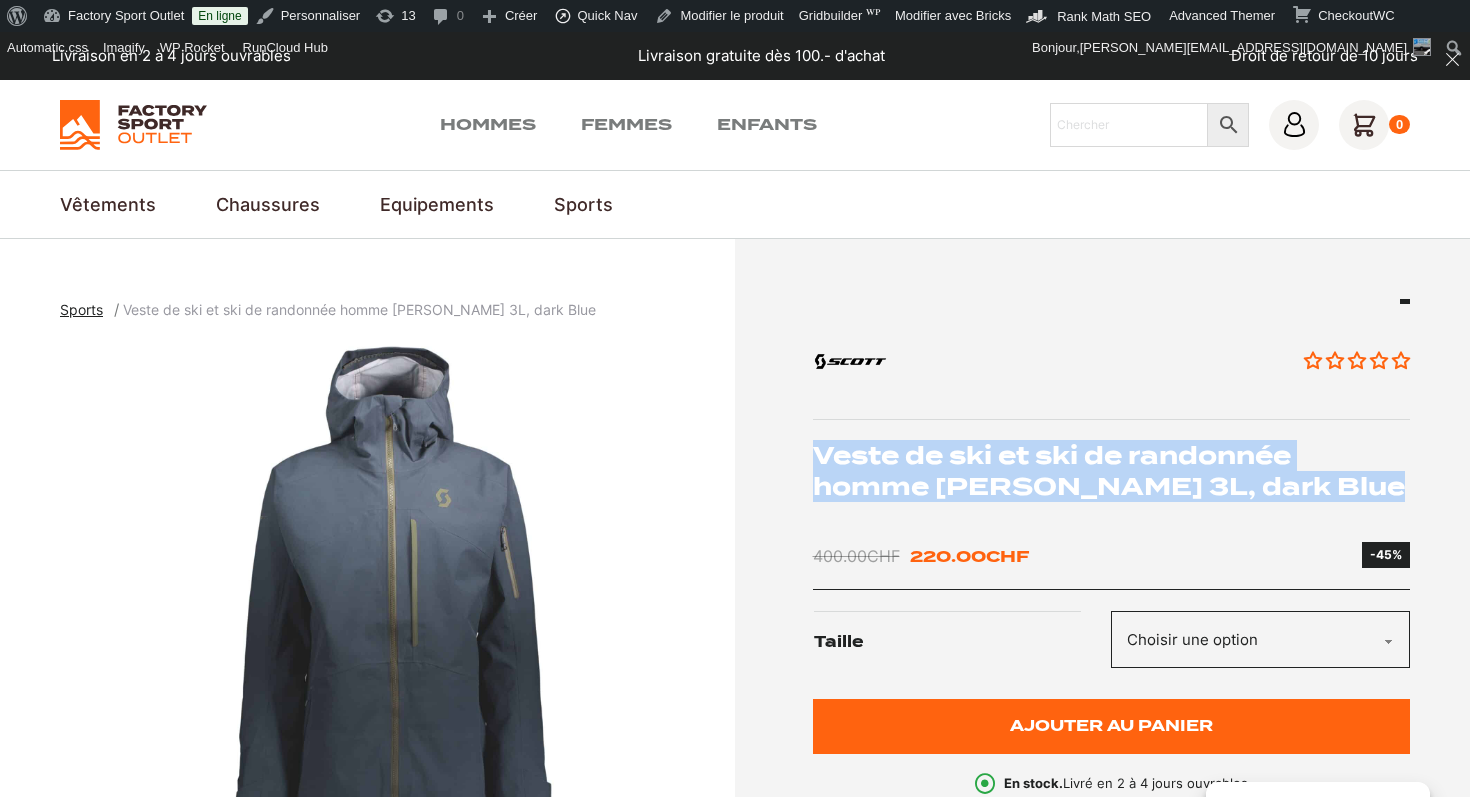 click on "Veste de ski et ski de randonnée homme [PERSON_NAME] 3L, dark Blue" at bounding box center (1112, 471) 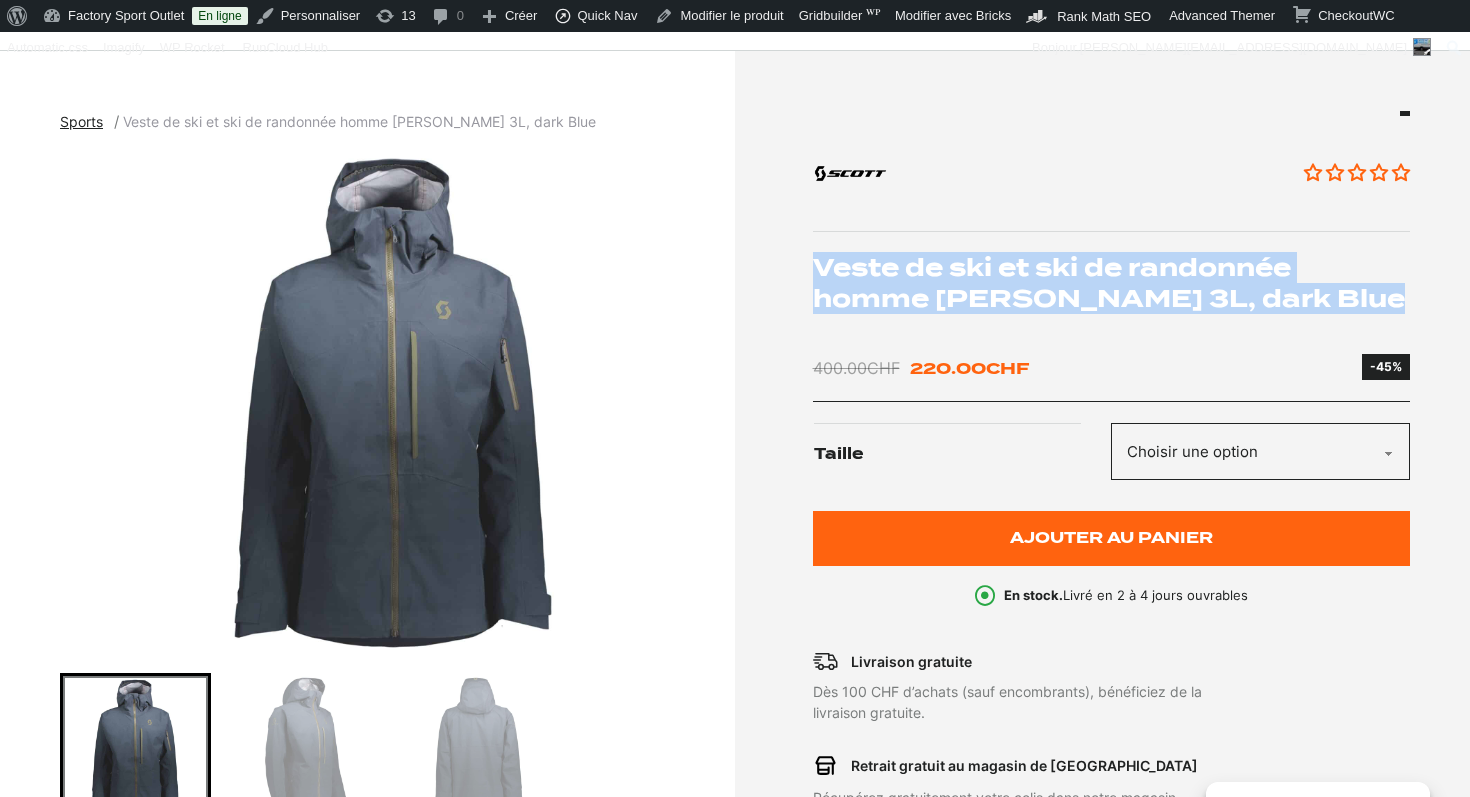 scroll, scrollTop: 185, scrollLeft: 0, axis: vertical 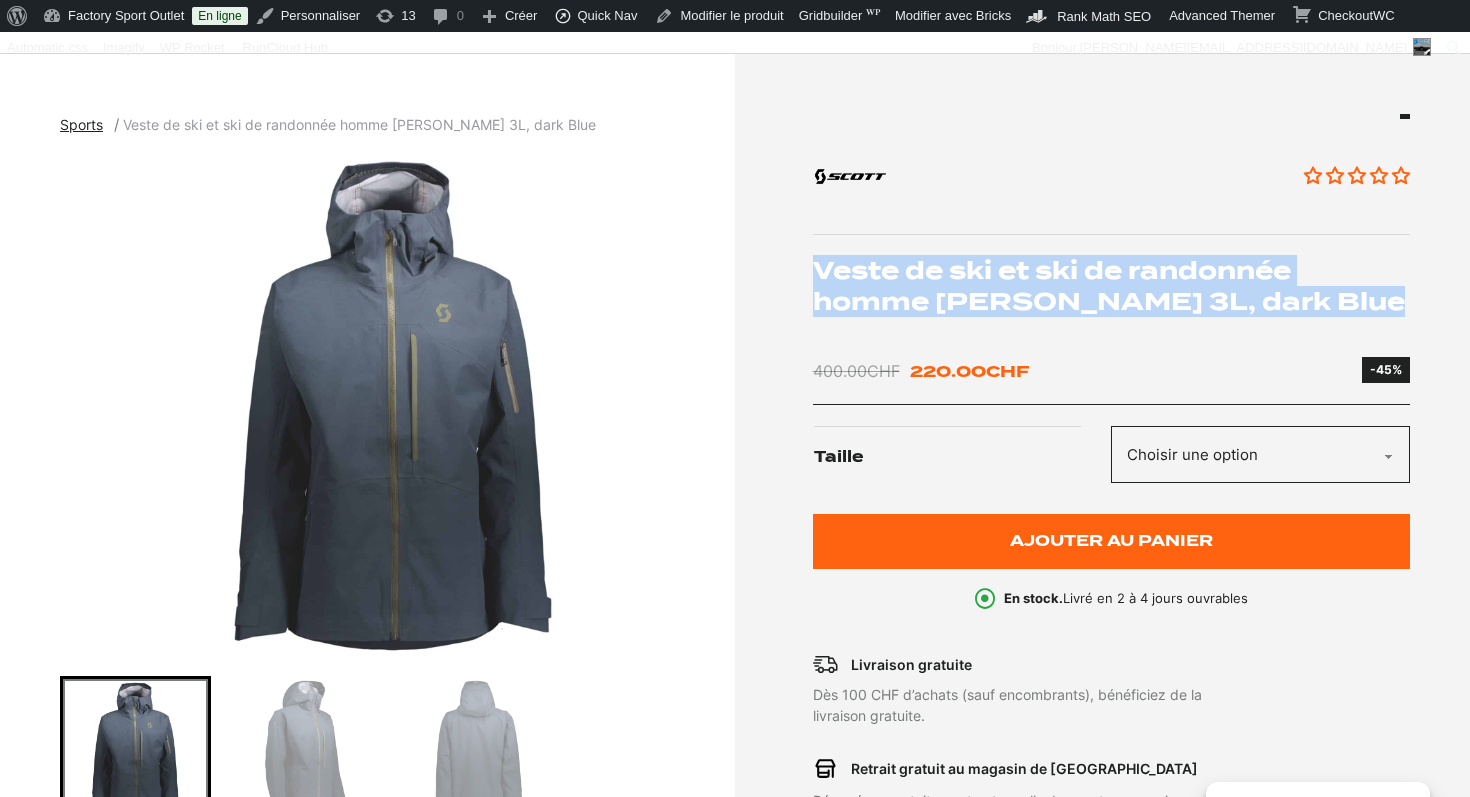 copy on "Veste de ski et ski de randonnée homme [PERSON_NAME] 3L, dark Blue" 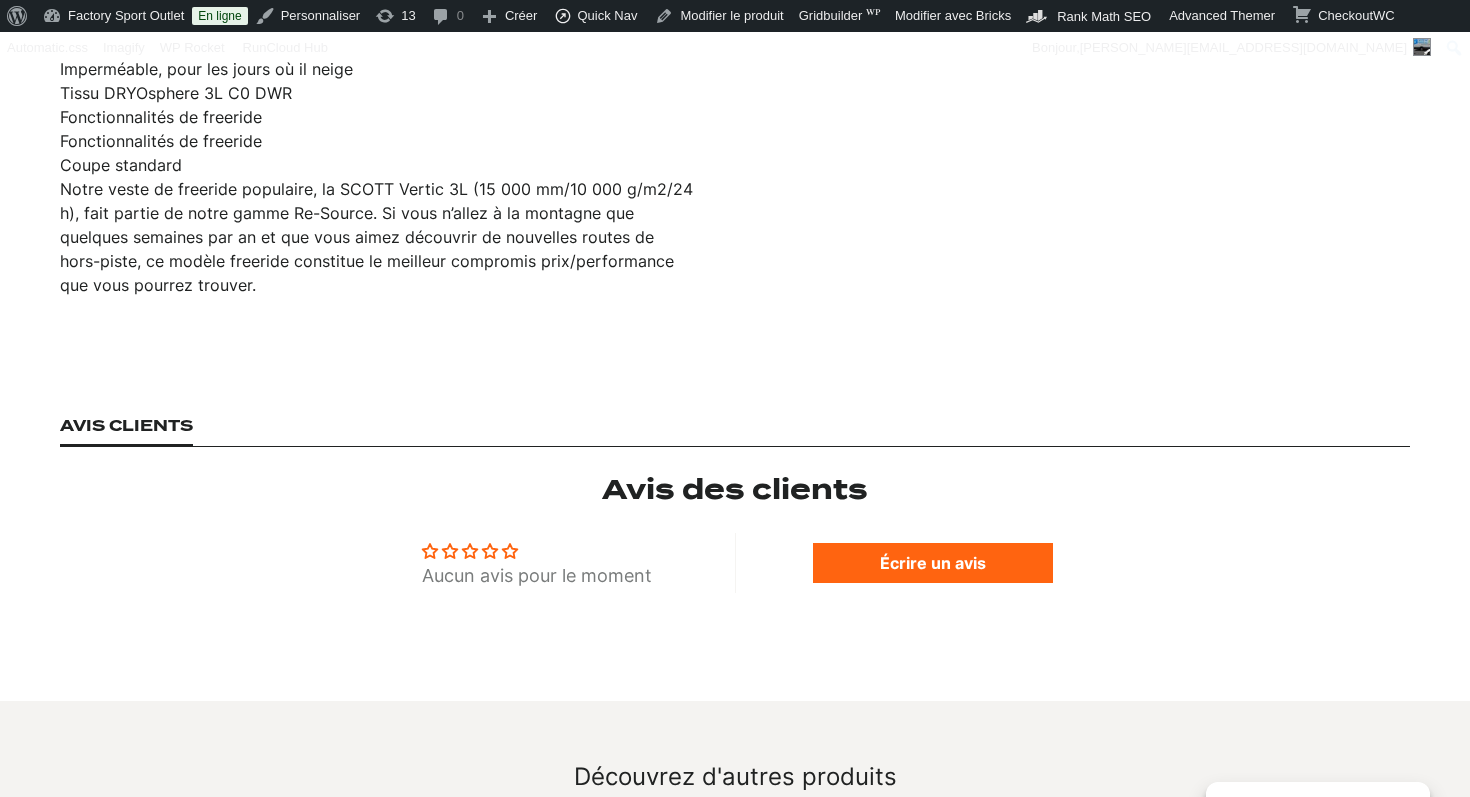 scroll, scrollTop: 1411, scrollLeft: 0, axis: vertical 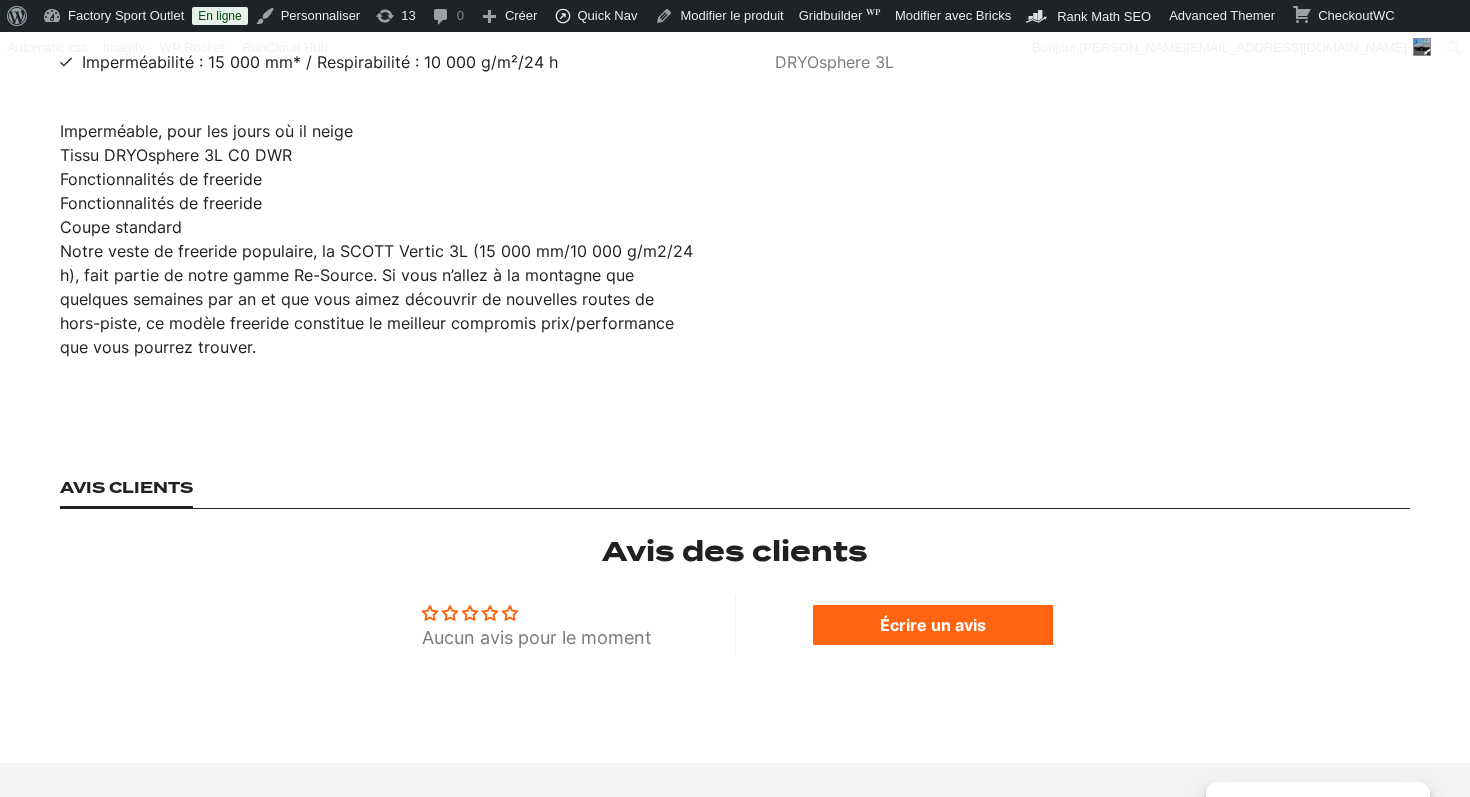 click on "Imperméable, pour les jours où il neige
Tissu DRYOsphere 3L C0 DWR
Fonctionnalités de freeride
Fonctionnalités de freeride
Coupe standard
Notre veste de freeride populaire, la SCOTT Vertic 3L (15 000 mm/10 000 g/m2/24 h), fait partie de notre gamme Re-Source. Si vous n’allez à la montagne que quelques semaines par an et que vous aimez découvrir de nouvelles routes de hors-piste, ce modèle freeride constitue le meilleur compromis prix/performance que vous pourrez trouver." at bounding box center [377, 239] 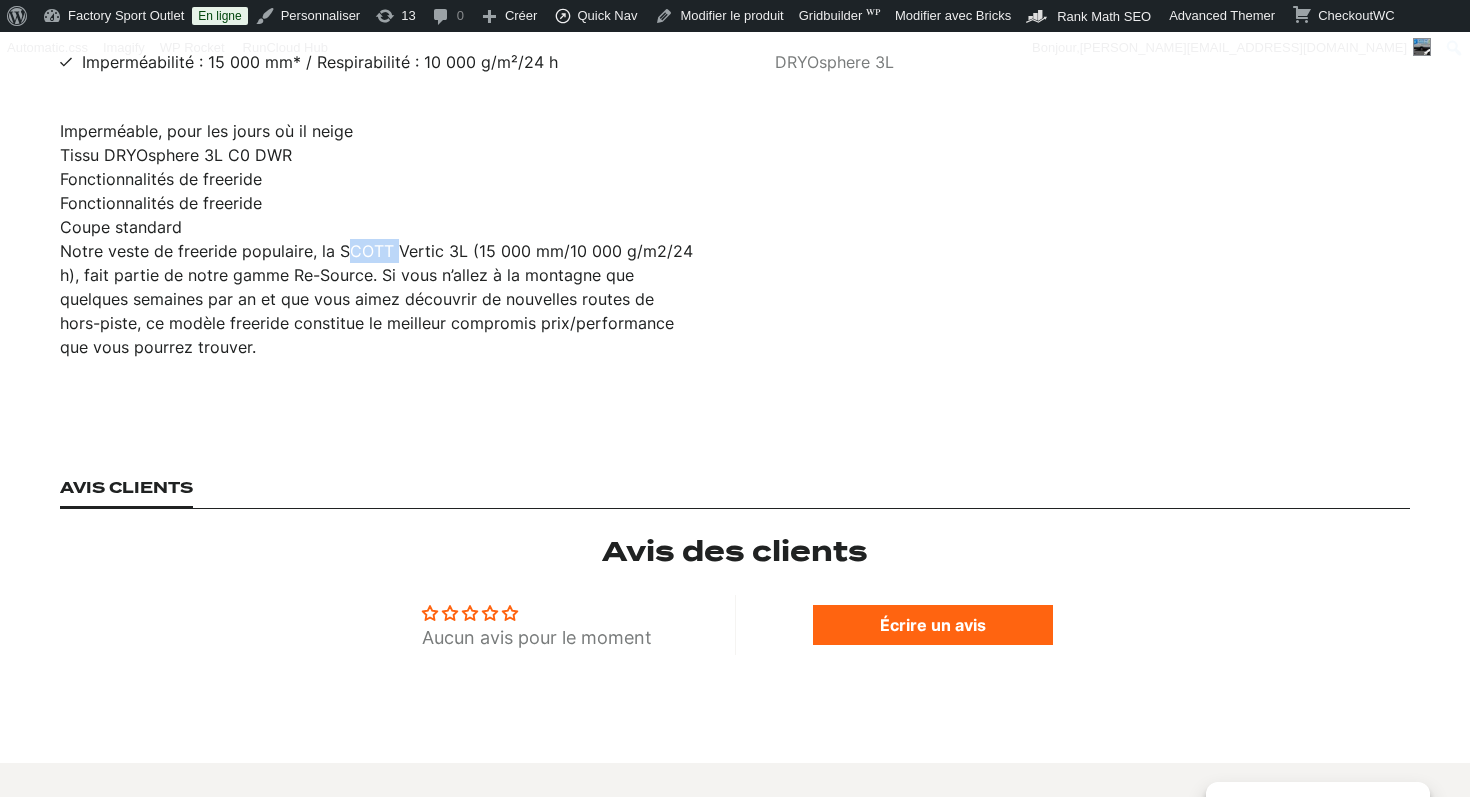 click on "Imperméable, pour les jours où il neige
Tissu DRYOsphere 3L C0 DWR
Fonctionnalités de freeride
Fonctionnalités de freeride
Coupe standard
Notre veste de freeride populaire, la SCOTT Vertic 3L (15 000 mm/10 000 g/m2/24 h), fait partie de notre gamme Re-Source. Si vous n’allez à la montagne que quelques semaines par an et que vous aimez découvrir de nouvelles routes de hors-piste, ce modèle freeride constitue le meilleur compromis prix/performance que vous pourrez trouver." at bounding box center (377, 239) 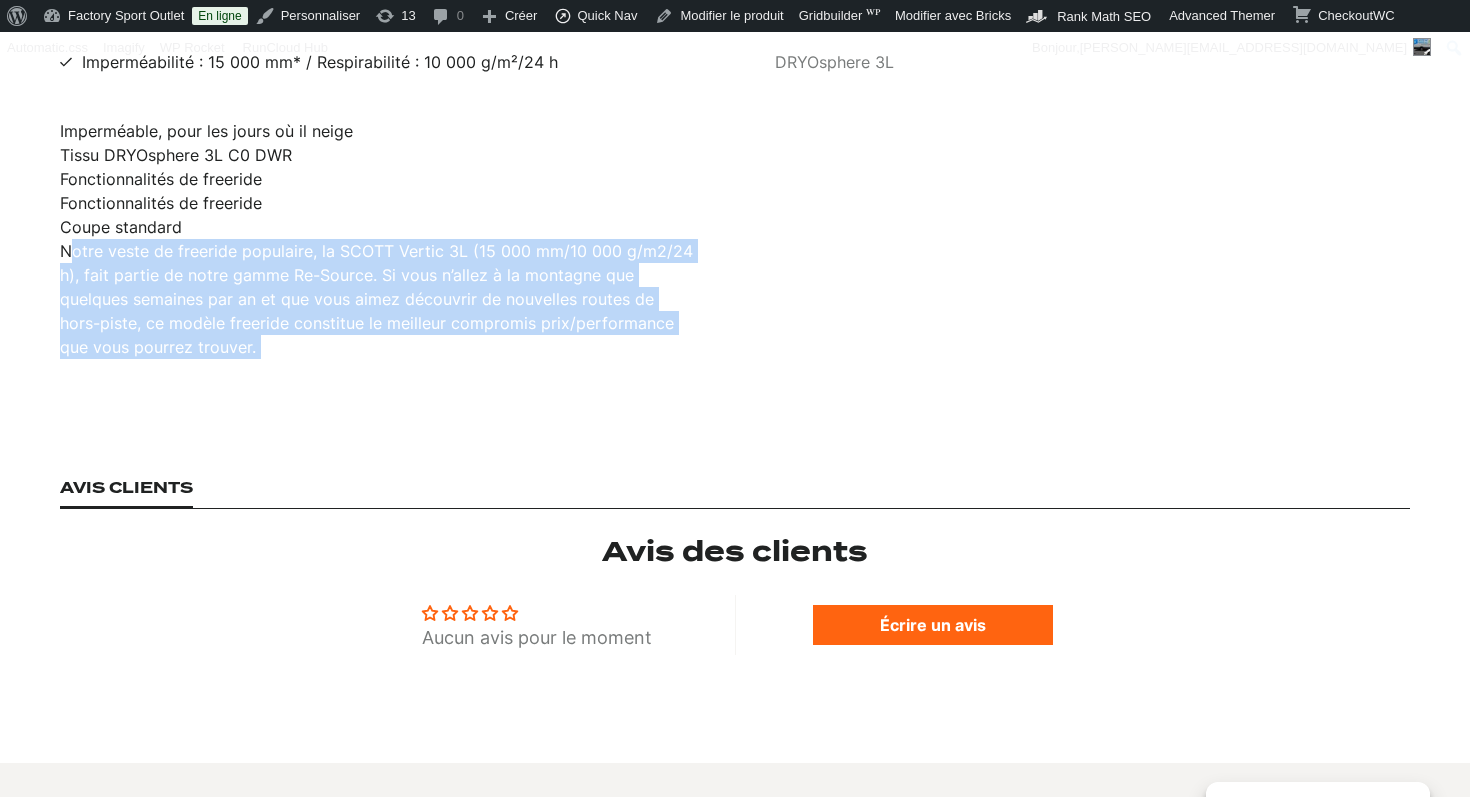 click on "Imperméable, pour les jours où il neige
Tissu DRYOsphere 3L C0 DWR
Fonctionnalités de freeride
Fonctionnalités de freeride
Coupe standard
Notre veste de freeride populaire, la SCOTT Vertic 3L (15 000 mm/10 000 g/m2/24 h), fait partie de notre gamme Re-Source. Si vous n’allez à la montagne que quelques semaines par an et que vous aimez découvrir de nouvelles routes de hors-piste, ce modèle freeride constitue le meilleur compromis prix/performance que vous pourrez trouver." at bounding box center (377, 239) 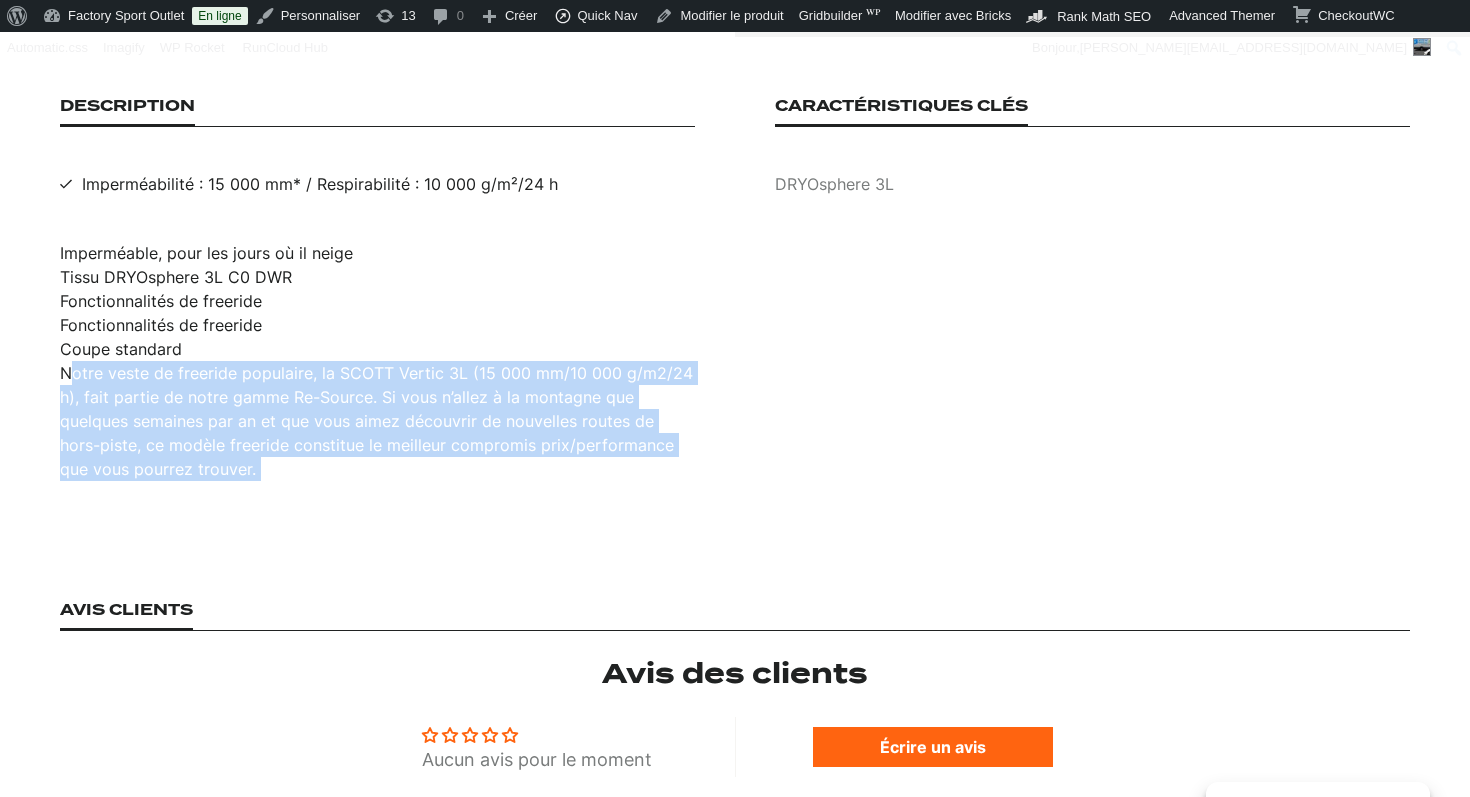 scroll, scrollTop: 1185, scrollLeft: 0, axis: vertical 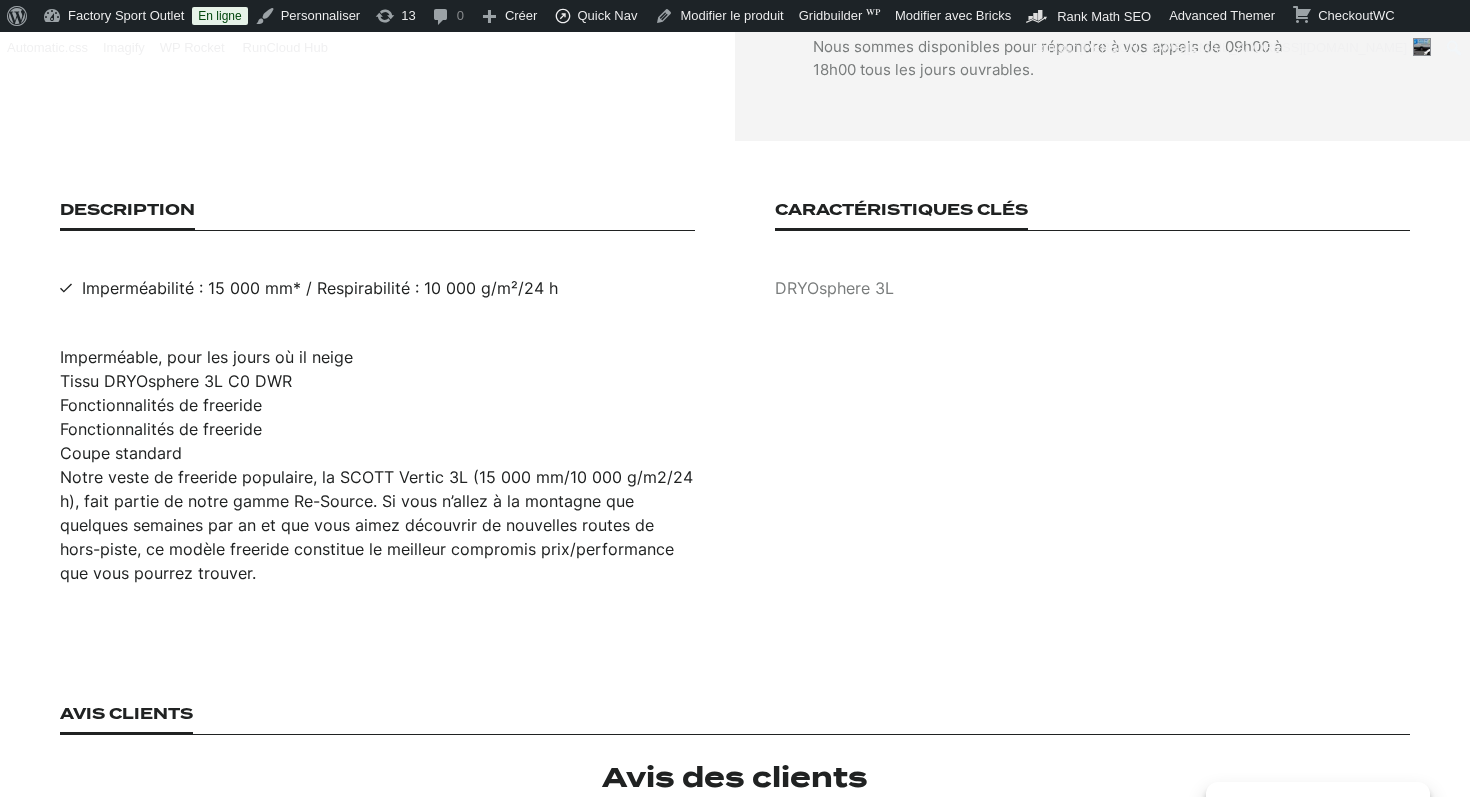 click on "Imperméabilité : 15 000 mm* / Respirabilité : 10 000 g/m²/24 h" at bounding box center [320, 288] 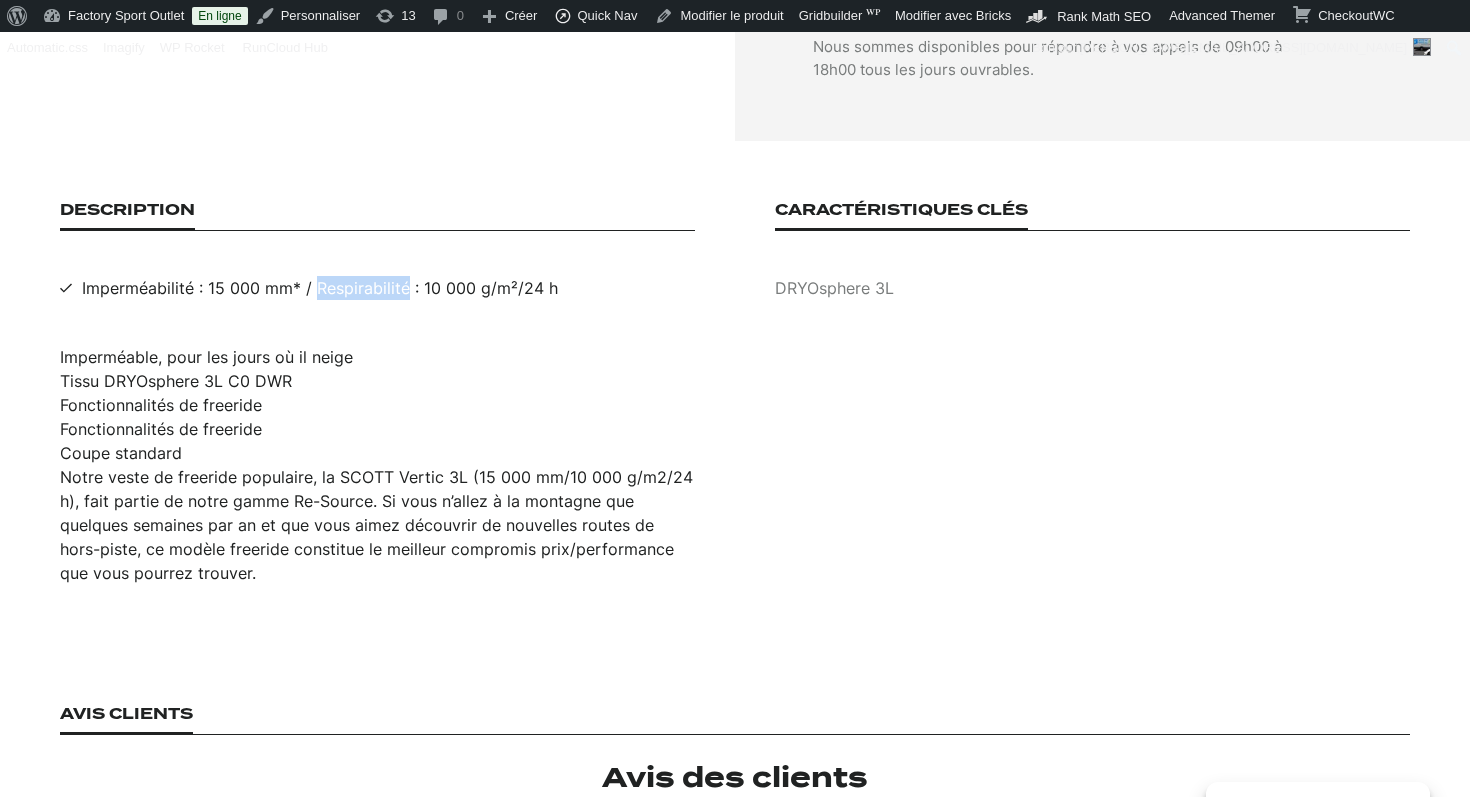 click on "Imperméabilité : 15 000 mm* / Respirabilité : 10 000 g/m²/24 h" at bounding box center [320, 288] 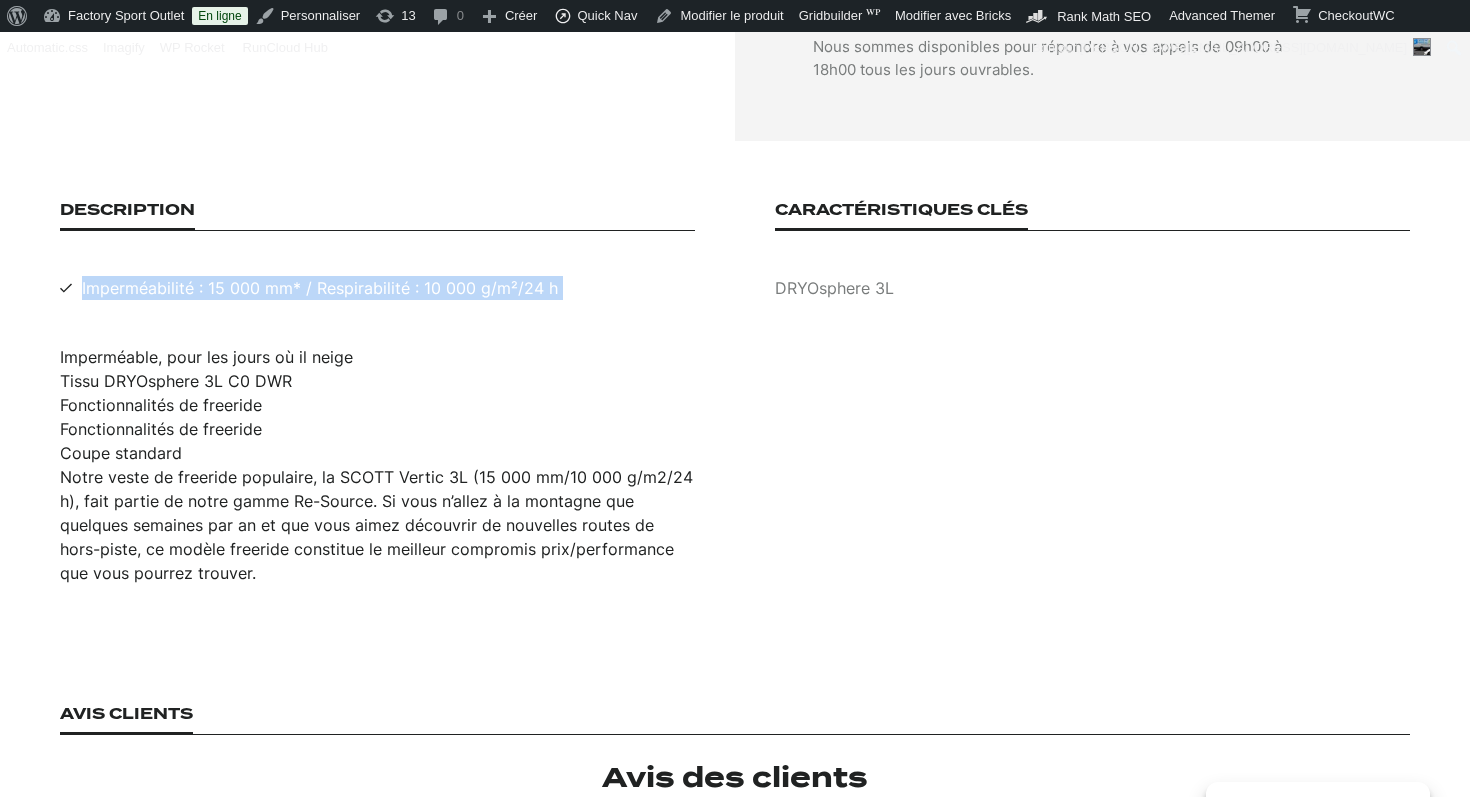 click on "Imperméabilité : 15 000 mm* / Respirabilité : 10 000 g/m²/24 h" at bounding box center (320, 288) 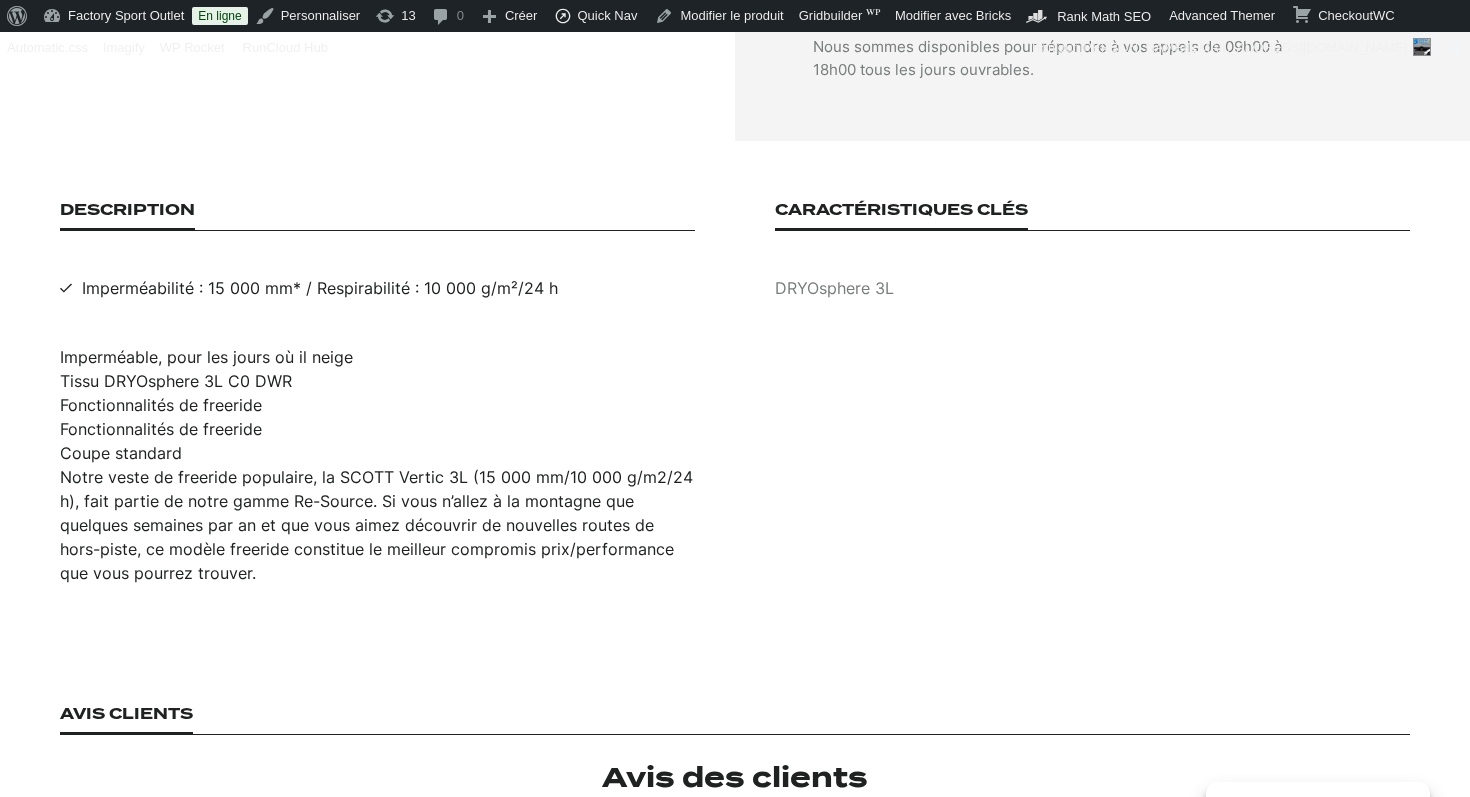 click on "Tissu DRYOsphere 3L C0 DWR" at bounding box center (377, 381) 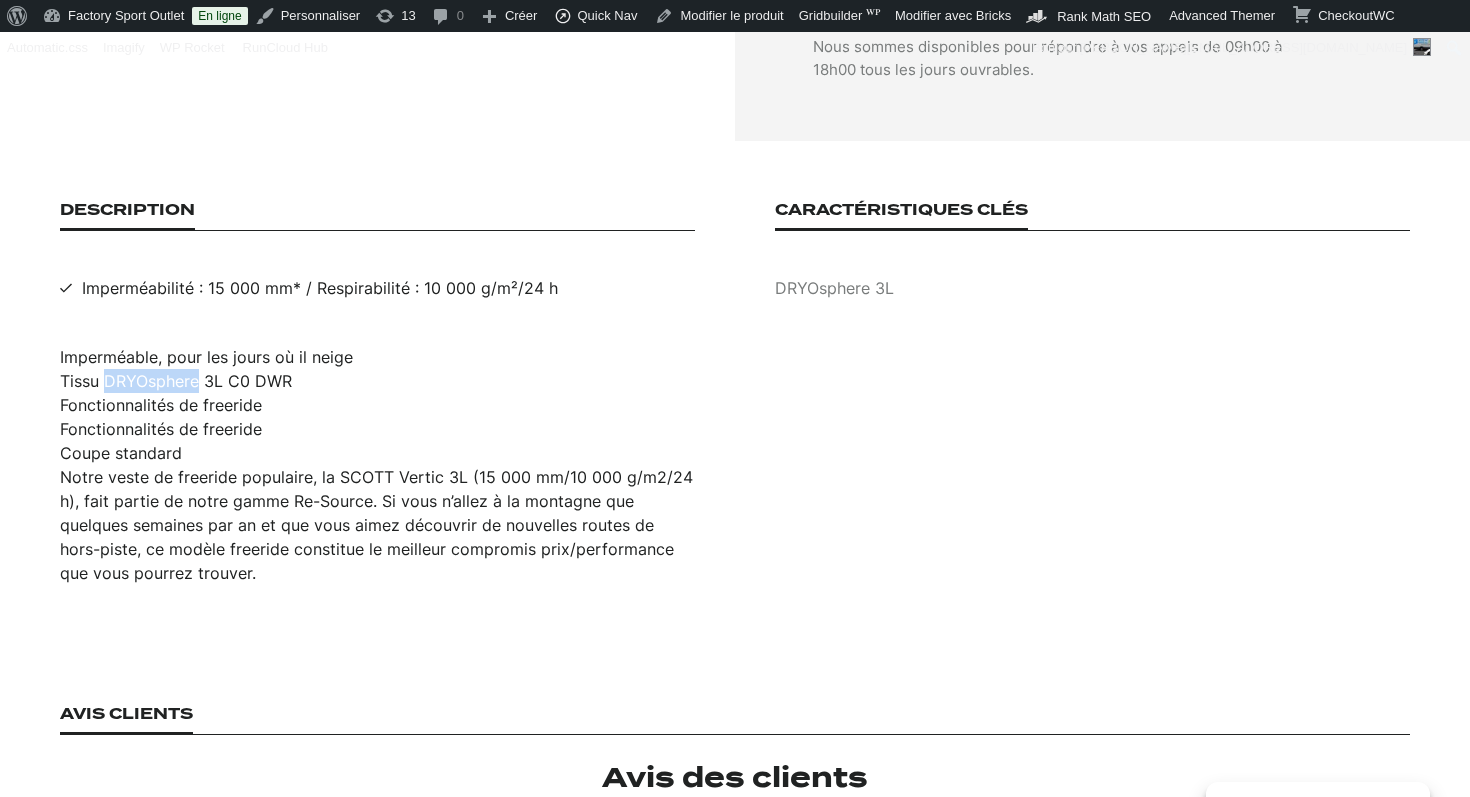 click on "Tissu DRYOsphere 3L C0 DWR" at bounding box center [377, 381] 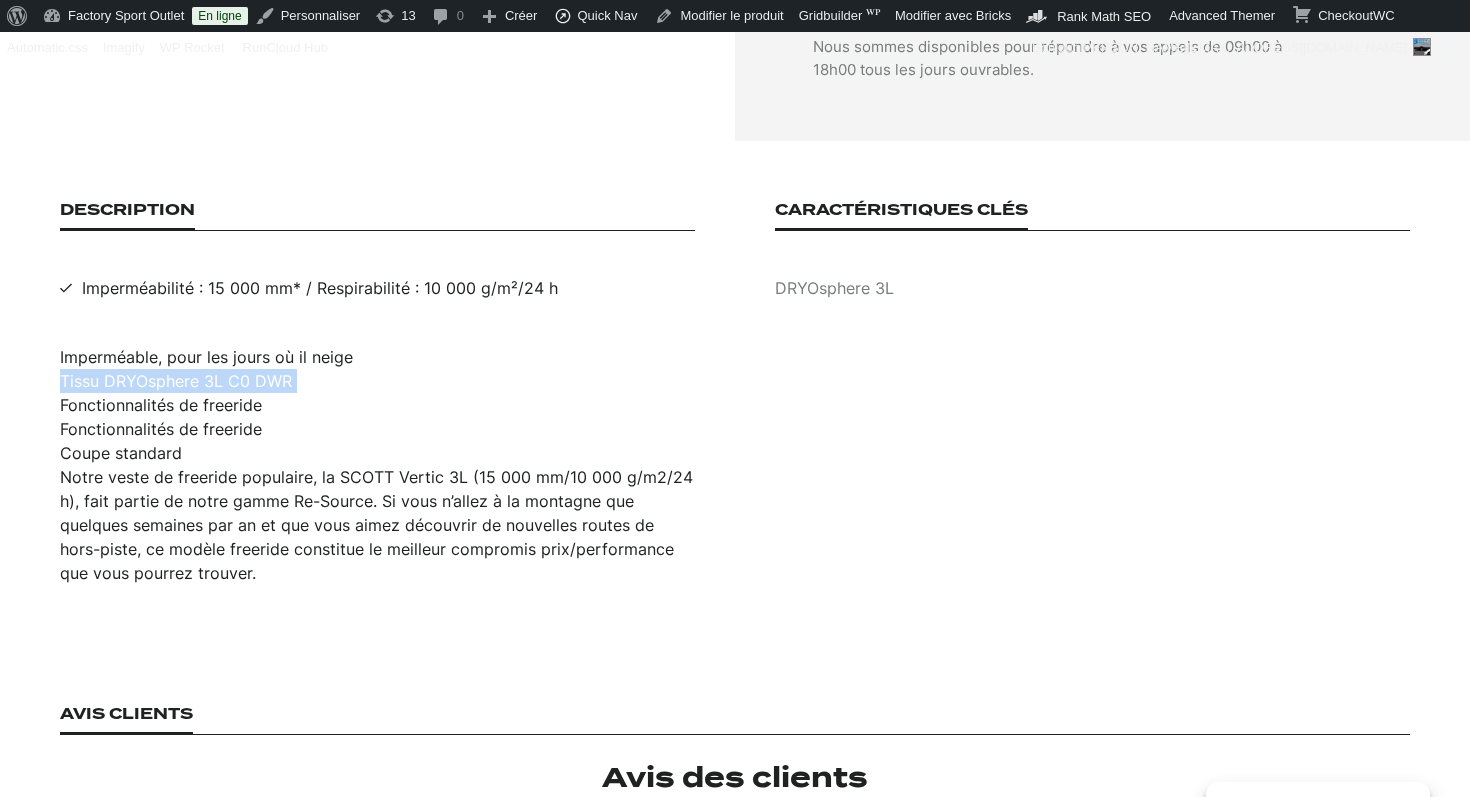 click on "Tissu DRYOsphere 3L C0 DWR" at bounding box center (377, 381) 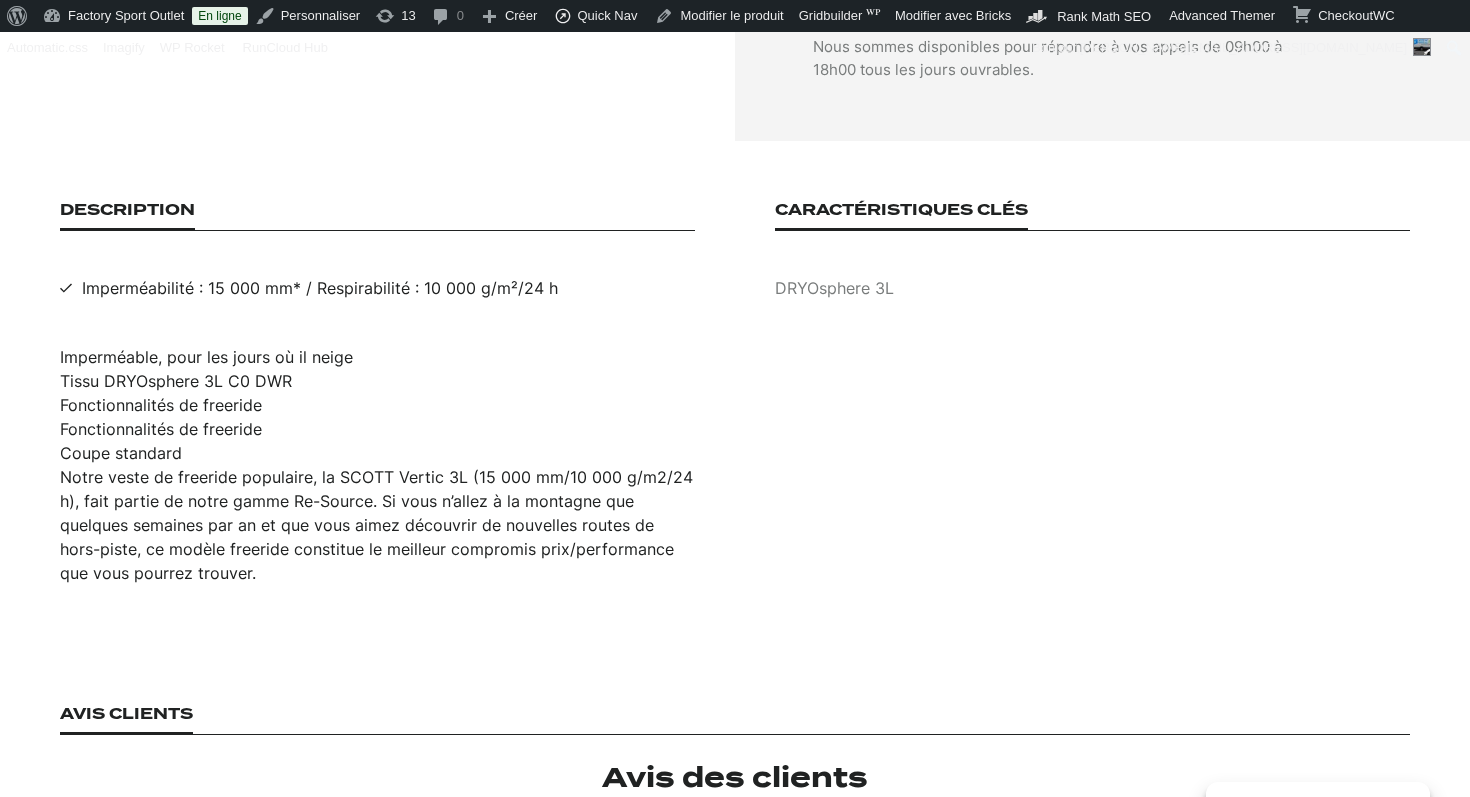 click on "Description Imperméabilité : 15 000 mm* / Respirabilité : 10 000 g/m²/24 h
Imperméable, pour les jours où il neige
Tissu DRYOsphere 3L C0 DWR
Fonctionnalités de freeride
Fonctionnalités de freeride
Coupe standard
Notre veste de freeride populaire, la SCOTT Vertic 3L (15 000 mm/10 000 g/m2/24 h), fait partie de notre gamme Re-Source. Si vous n’allez à la montagne que quelques semaines par an et que vous aimez découvrir de nouvelles routes de hors-piste, ce modèle freeride constitue le meilleur compromis prix/performance que vous pourrez trouver. Caractéristiques clés DRYOsphere 3L" at bounding box center (735, 393) 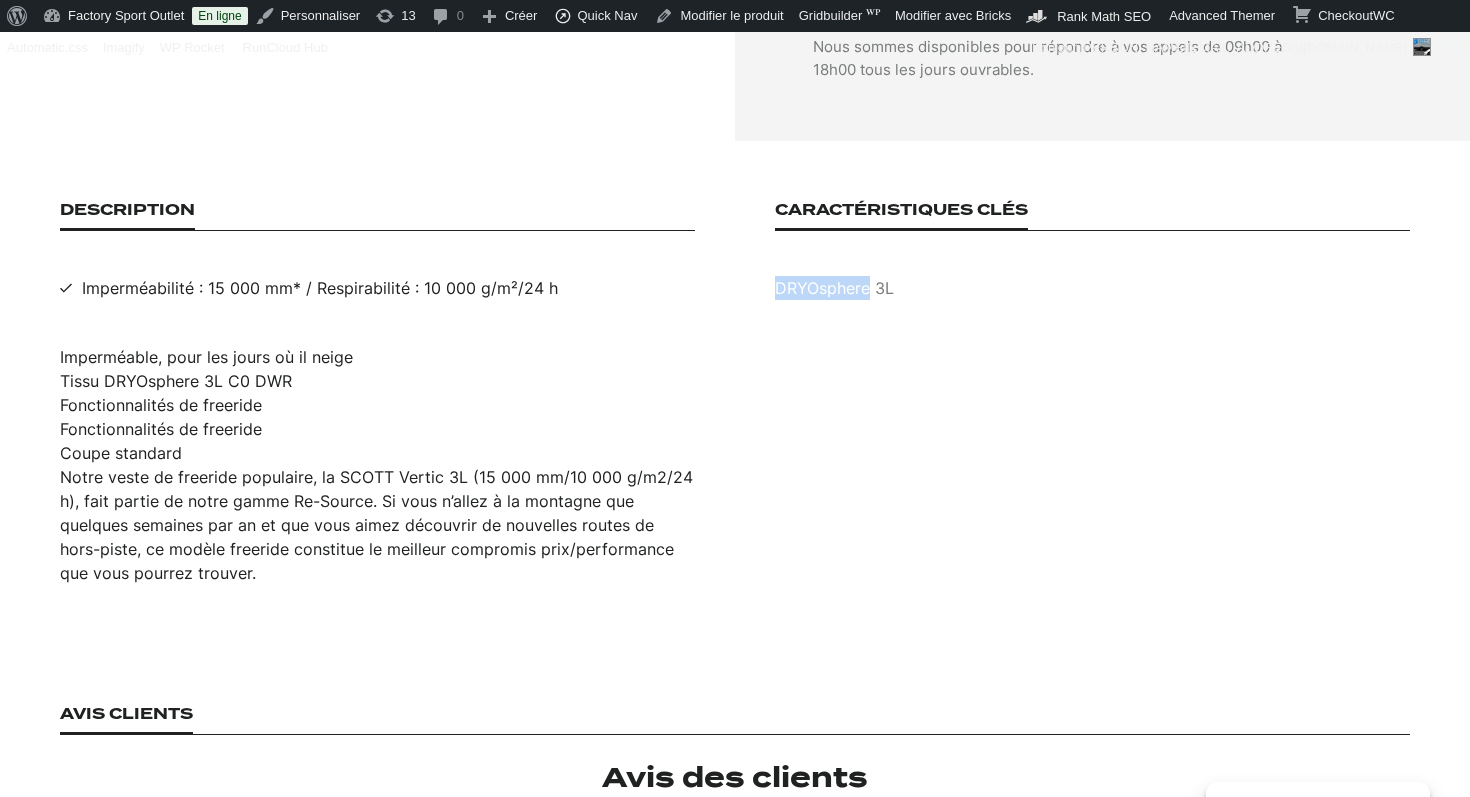 click on "Description Imperméabilité : 15 000 mm* / Respirabilité : 10 000 g/m²/24 h
Imperméable, pour les jours où il neige
Tissu DRYOsphere 3L C0 DWR
Fonctionnalités de freeride
Fonctionnalités de freeride
Coupe standard
Notre veste de freeride populaire, la SCOTT Vertic 3L (15 000 mm/10 000 g/m2/24 h), fait partie de notre gamme Re-Source. Si vous n’allez à la montagne que quelques semaines par an et que vous aimez découvrir de nouvelles routes de hors-piste, ce modèle freeride constitue le meilleur compromis prix/performance que vous pourrez trouver. Caractéristiques clés DRYOsphere 3L" at bounding box center [735, 393] 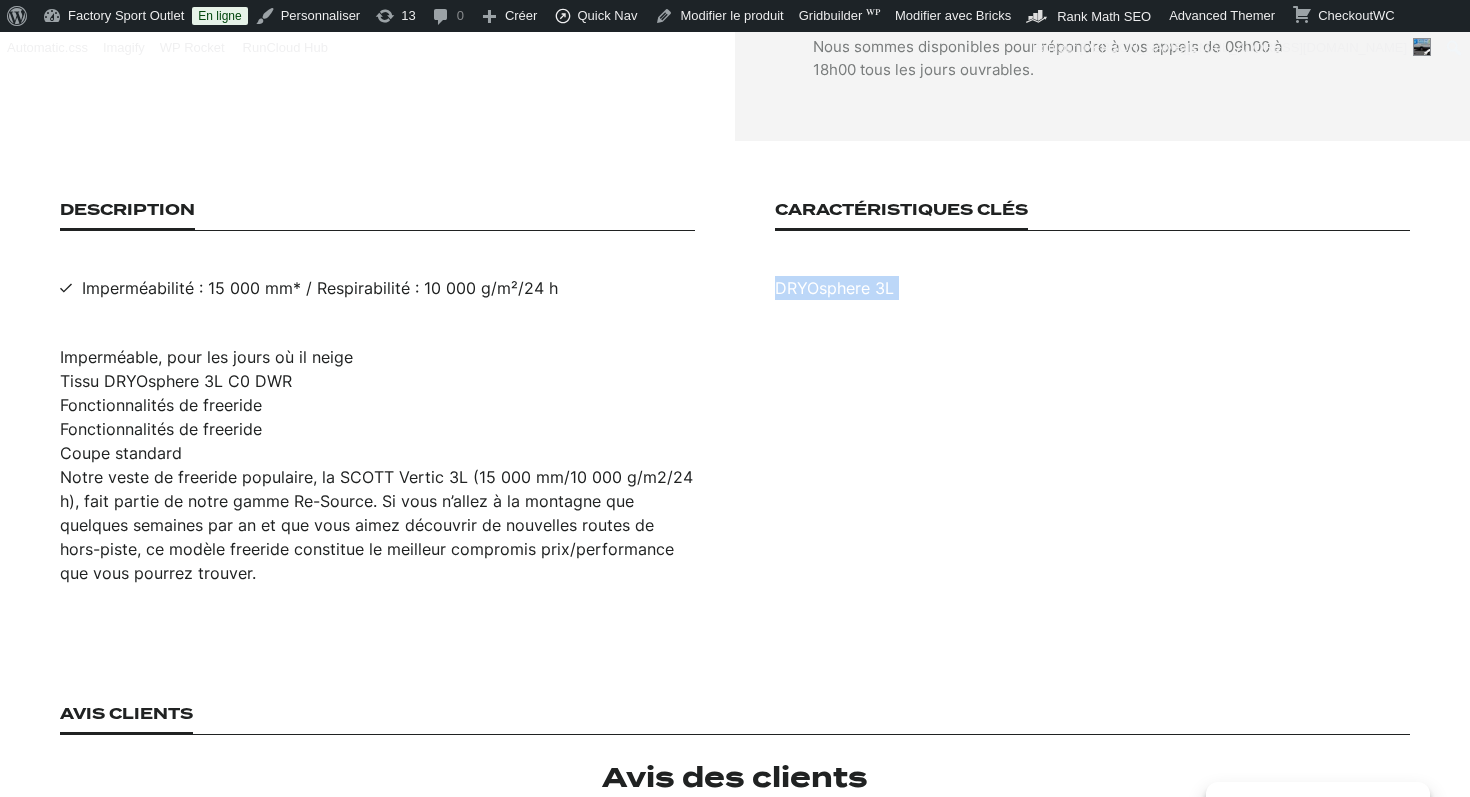 click on "Description Imperméabilité : 15 000 mm* / Respirabilité : 10 000 g/m²/24 h
Imperméable, pour les jours où il neige
Tissu DRYOsphere 3L C0 DWR
Fonctionnalités de freeride
Fonctionnalités de freeride
Coupe standard
Notre veste de freeride populaire, la SCOTT Vertic 3L (15 000 mm/10 000 g/m2/24 h), fait partie de notre gamme Re-Source. Si vous n’allez à la montagne que quelques semaines par an et que vous aimez découvrir de nouvelles routes de hors-piste, ce modèle freeride constitue le meilleur compromis prix/performance que vous pourrez trouver. Caractéristiques clés DRYOsphere 3L" at bounding box center (735, 393) 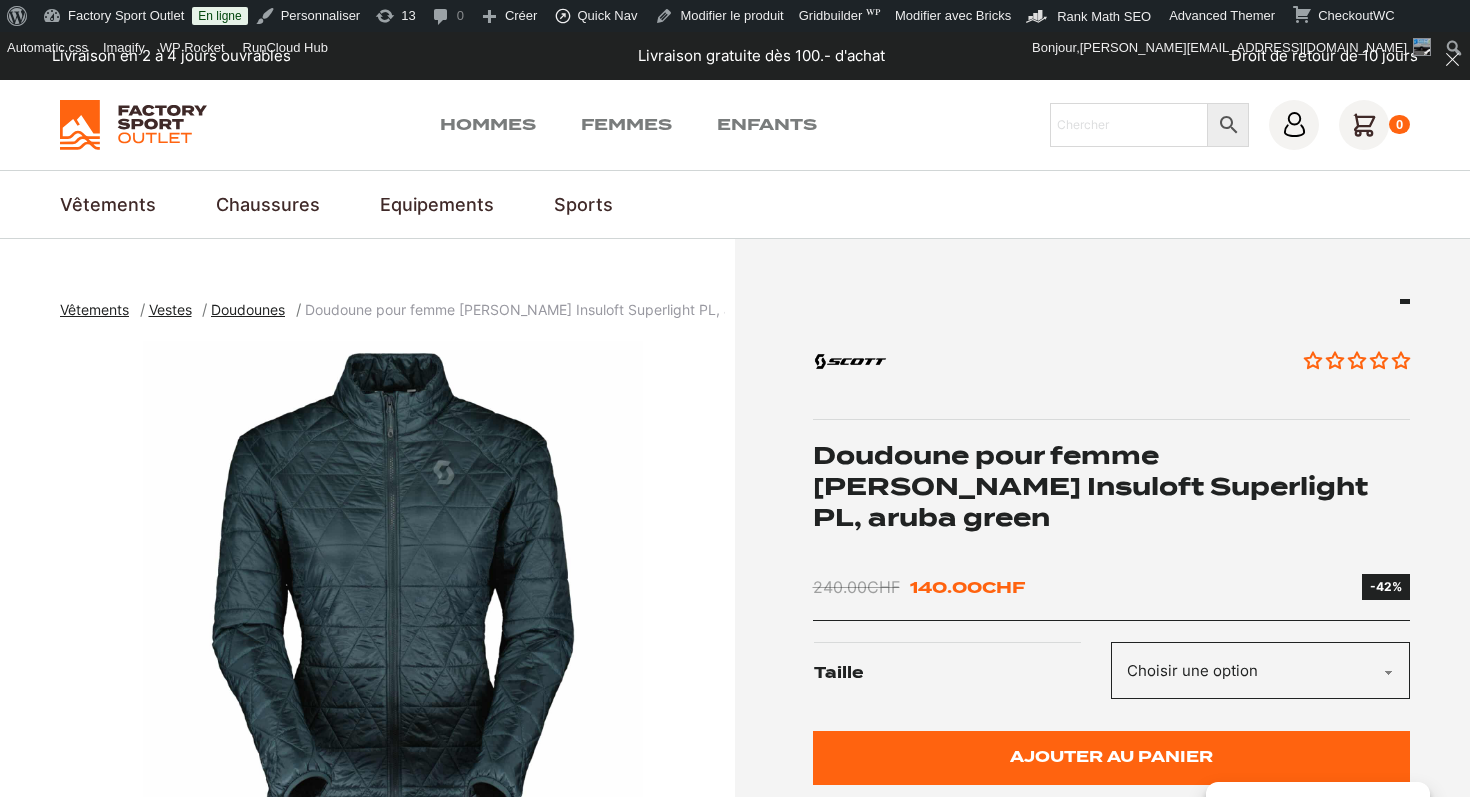 scroll, scrollTop: 0, scrollLeft: 0, axis: both 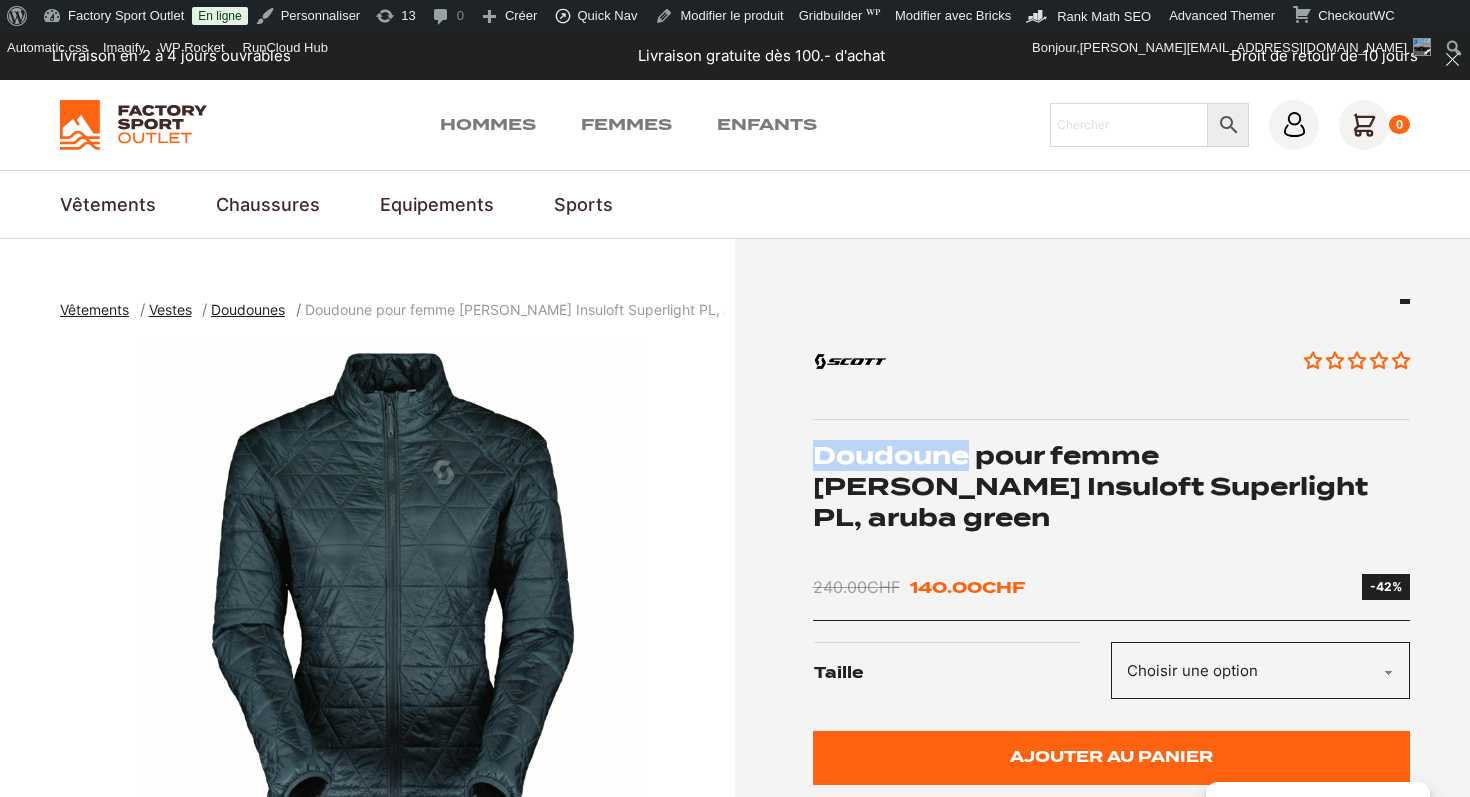 click on "Doudoune pour femme [PERSON_NAME] Insuloft Superlight PL, aruba green" at bounding box center [1112, 487] 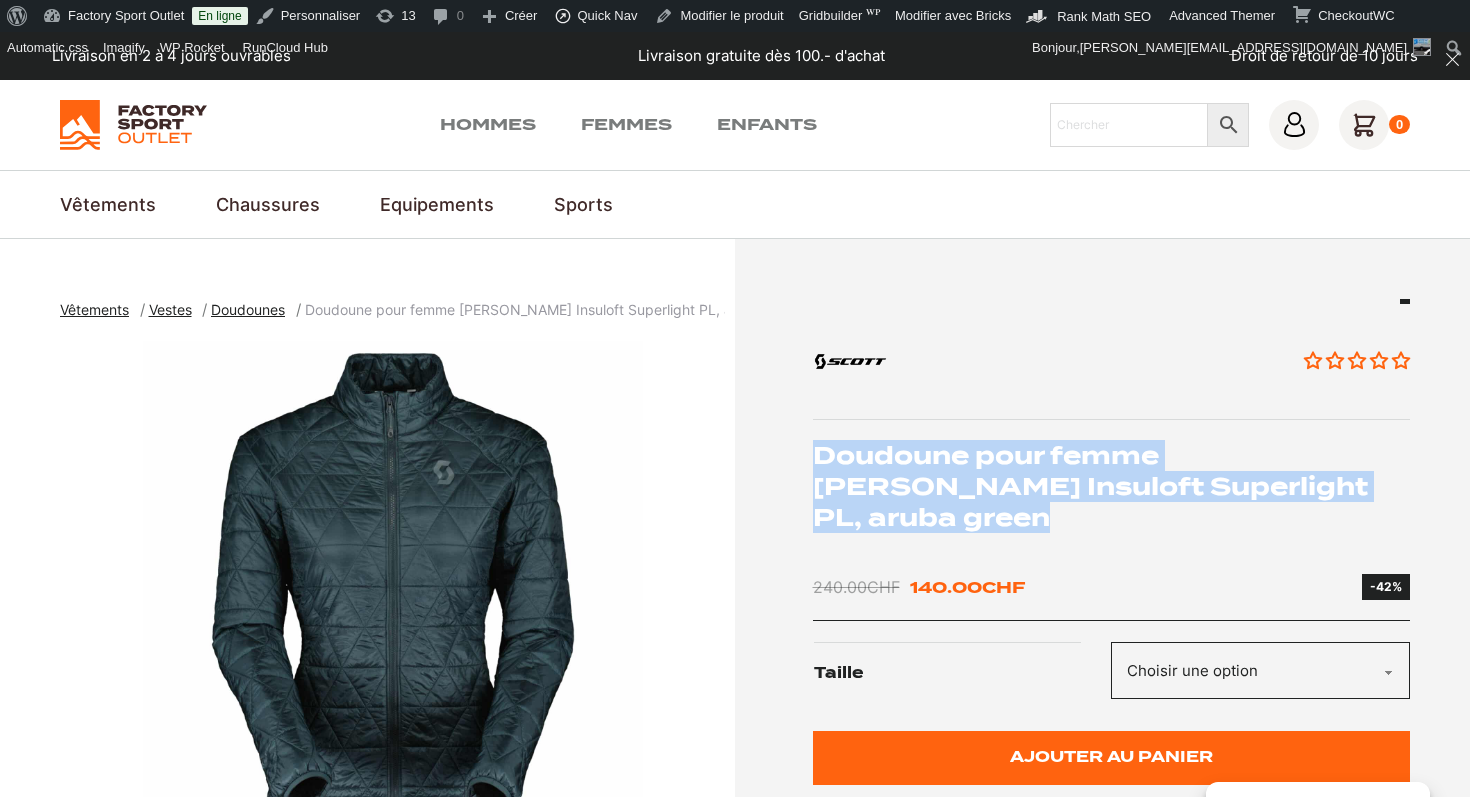 click on "Doudoune pour femme [PERSON_NAME] Insuloft Superlight PL, aruba green" at bounding box center (1112, 487) 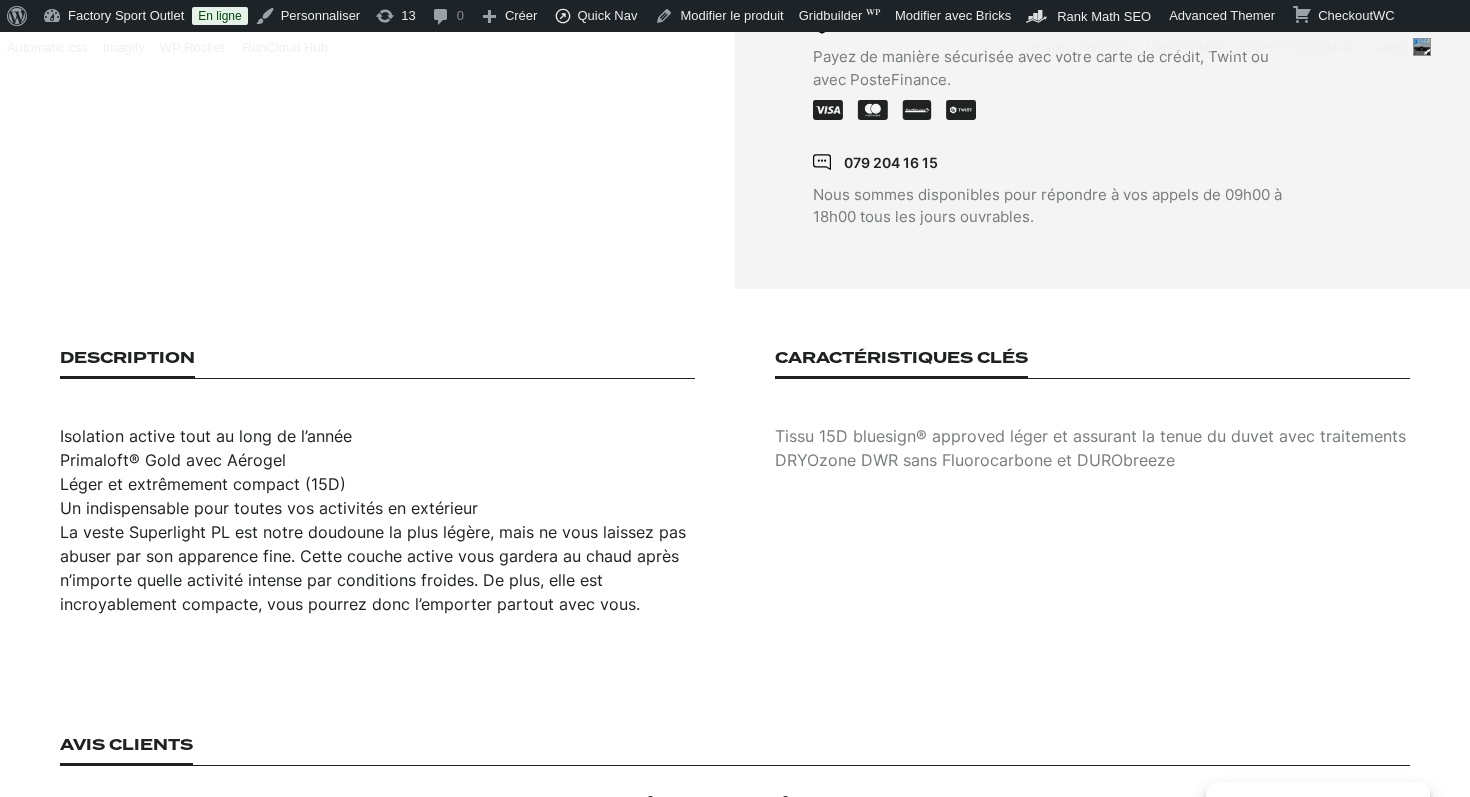 scroll, scrollTop: 1080, scrollLeft: 0, axis: vertical 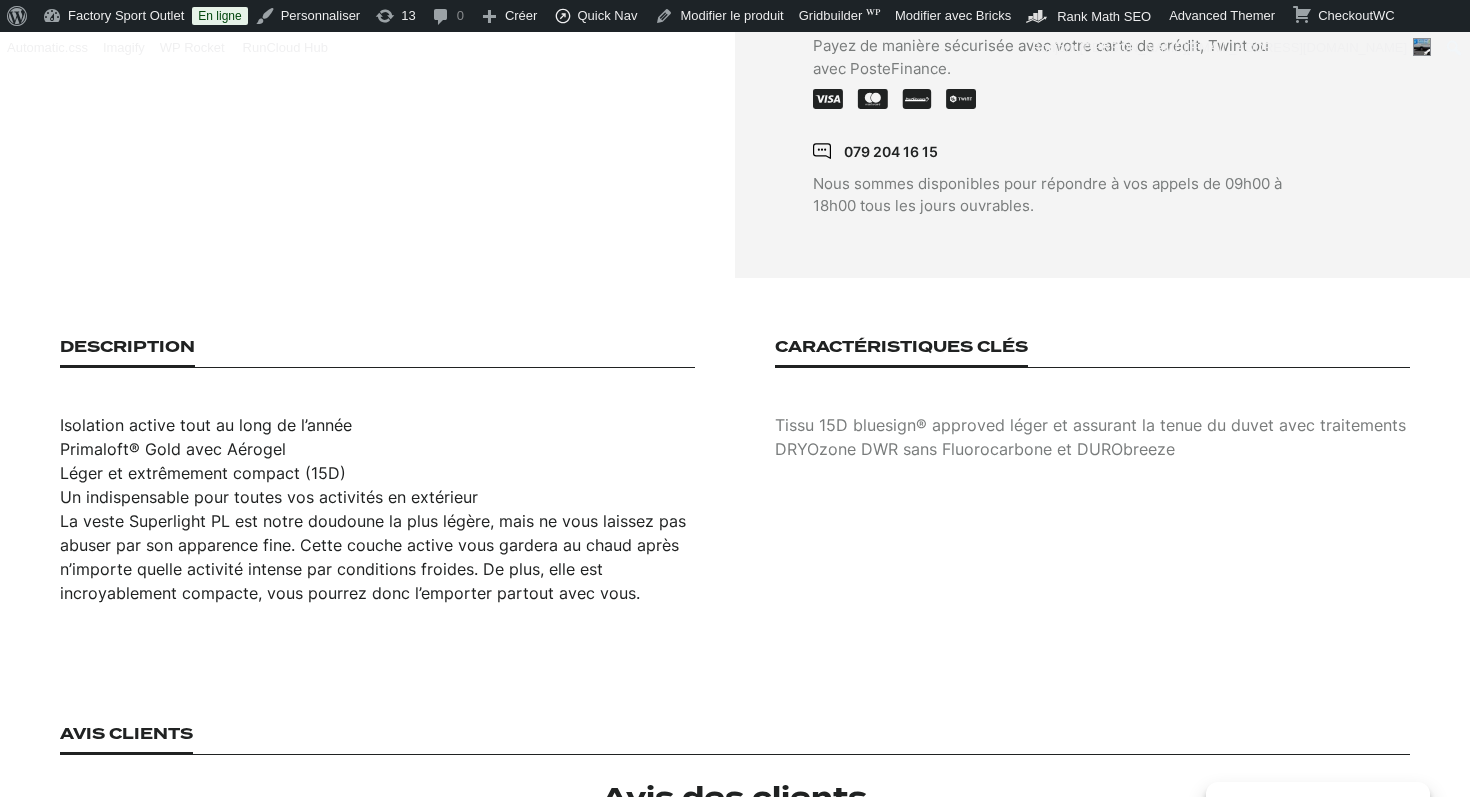 click on "La veste Superlight PL est notre doudoune la plus légère, mais ne vous laissez pas abuser par son apparence fine. Cette couche active vous gardera au chaud après n’importe quelle activité intense par conditions froides. De plus, elle est incroyablement compacte, vous pourrez donc l’emporter partout avec vous." at bounding box center [373, 557] 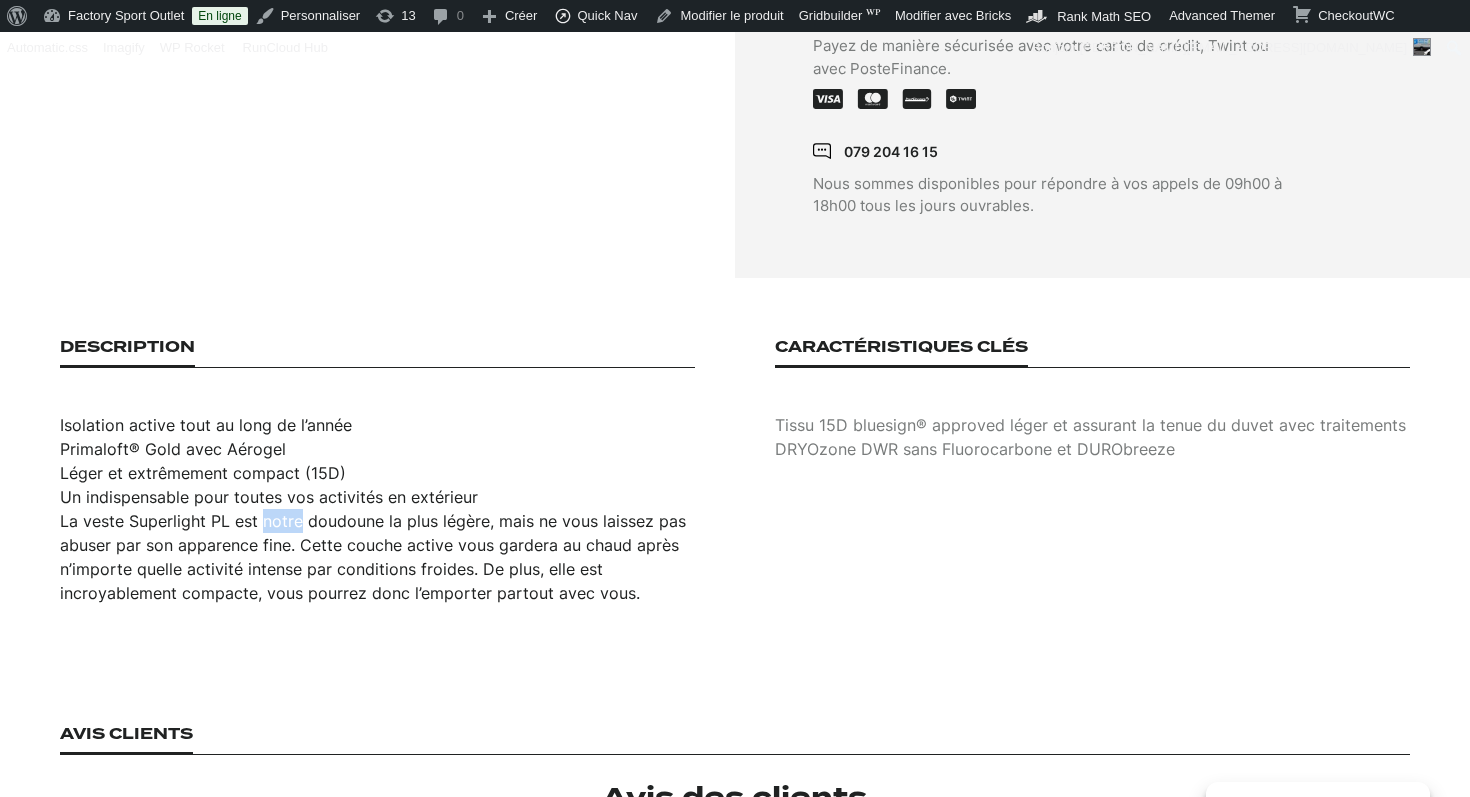 click on "La veste Superlight PL est notre doudoune la plus légère, mais ne vous laissez pas abuser par son apparence fine. Cette couche active vous gardera au chaud après n’importe quelle activité intense par conditions froides. De plus, elle est incroyablement compacte, vous pourrez donc l’emporter partout avec vous." at bounding box center (373, 557) 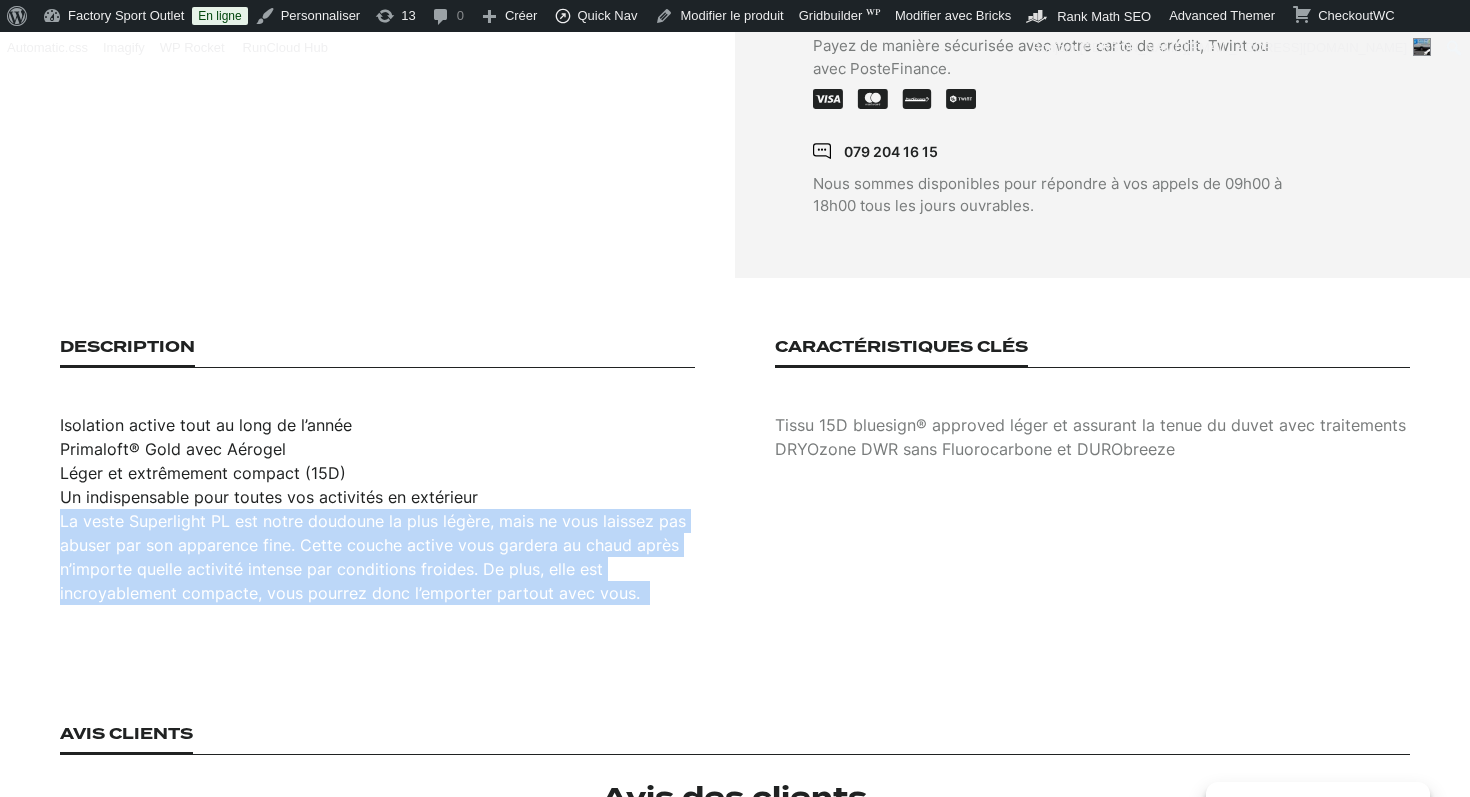 click on "La veste Superlight PL est notre doudoune la plus légère, mais ne vous laissez pas abuser par son apparence fine. Cette couche active vous gardera au chaud après n’importe quelle activité intense par conditions froides. De plus, elle est incroyablement compacte, vous pourrez donc l’emporter partout avec vous." at bounding box center [373, 557] 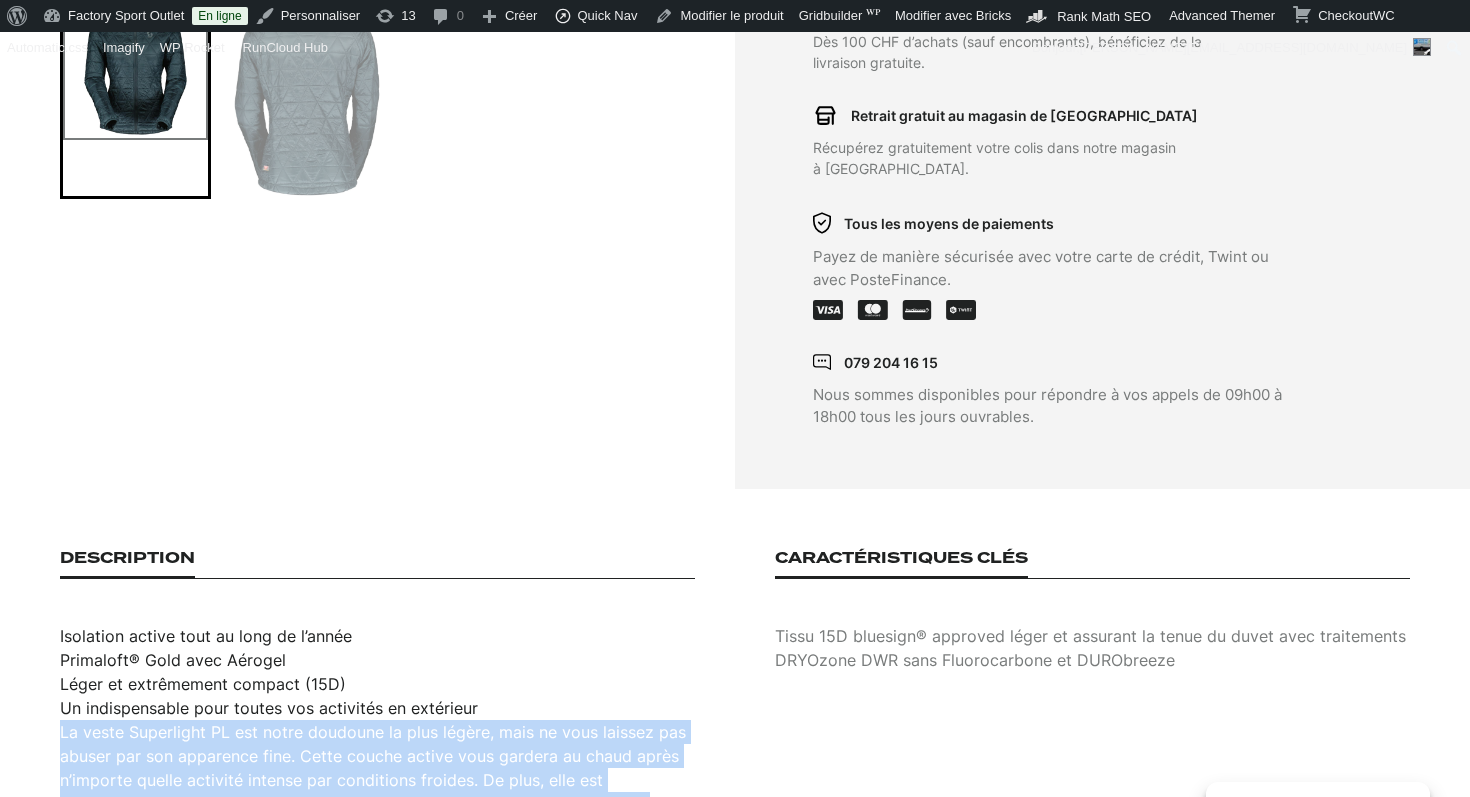 scroll, scrollTop: 536, scrollLeft: 0, axis: vertical 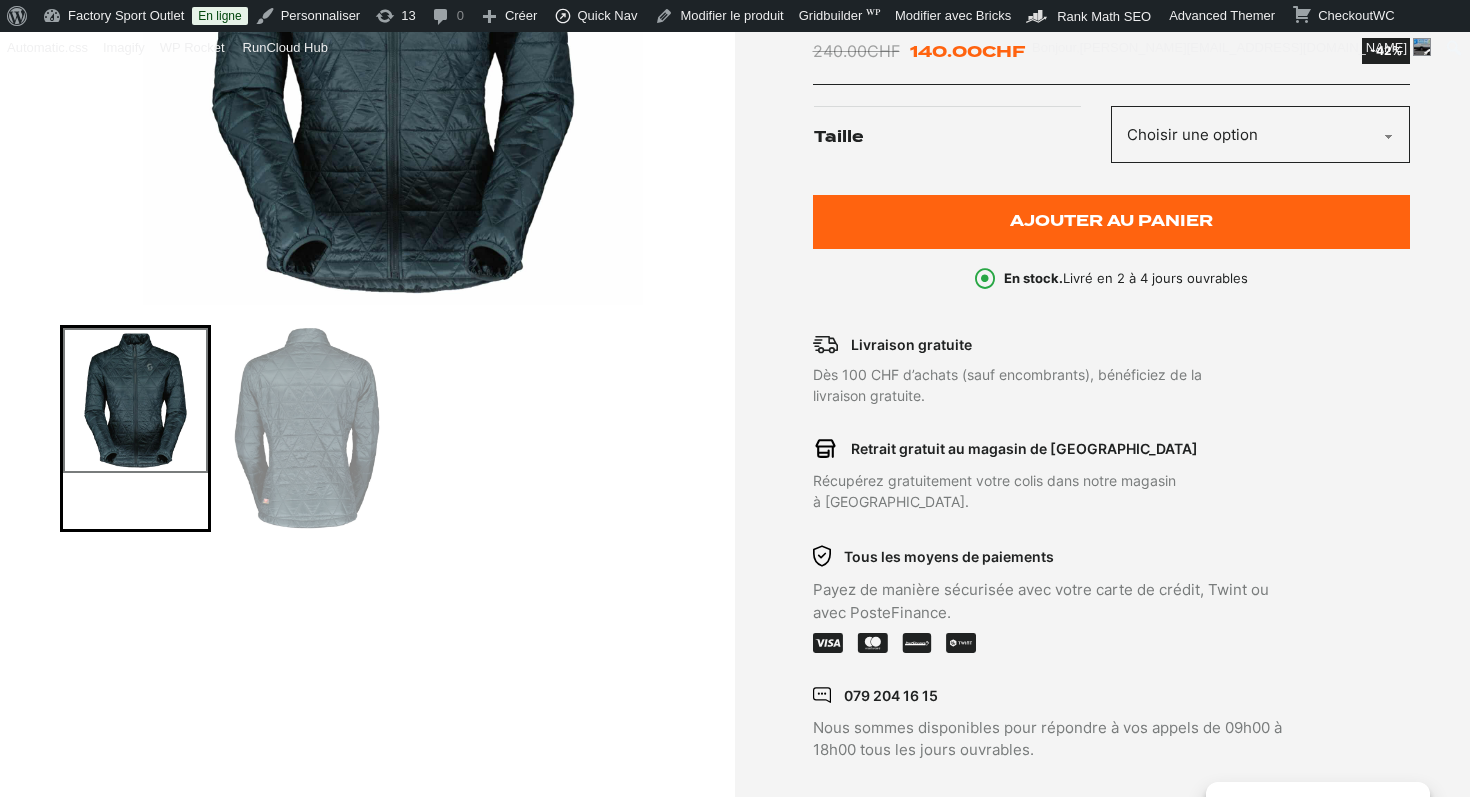 click at bounding box center [392, 55] 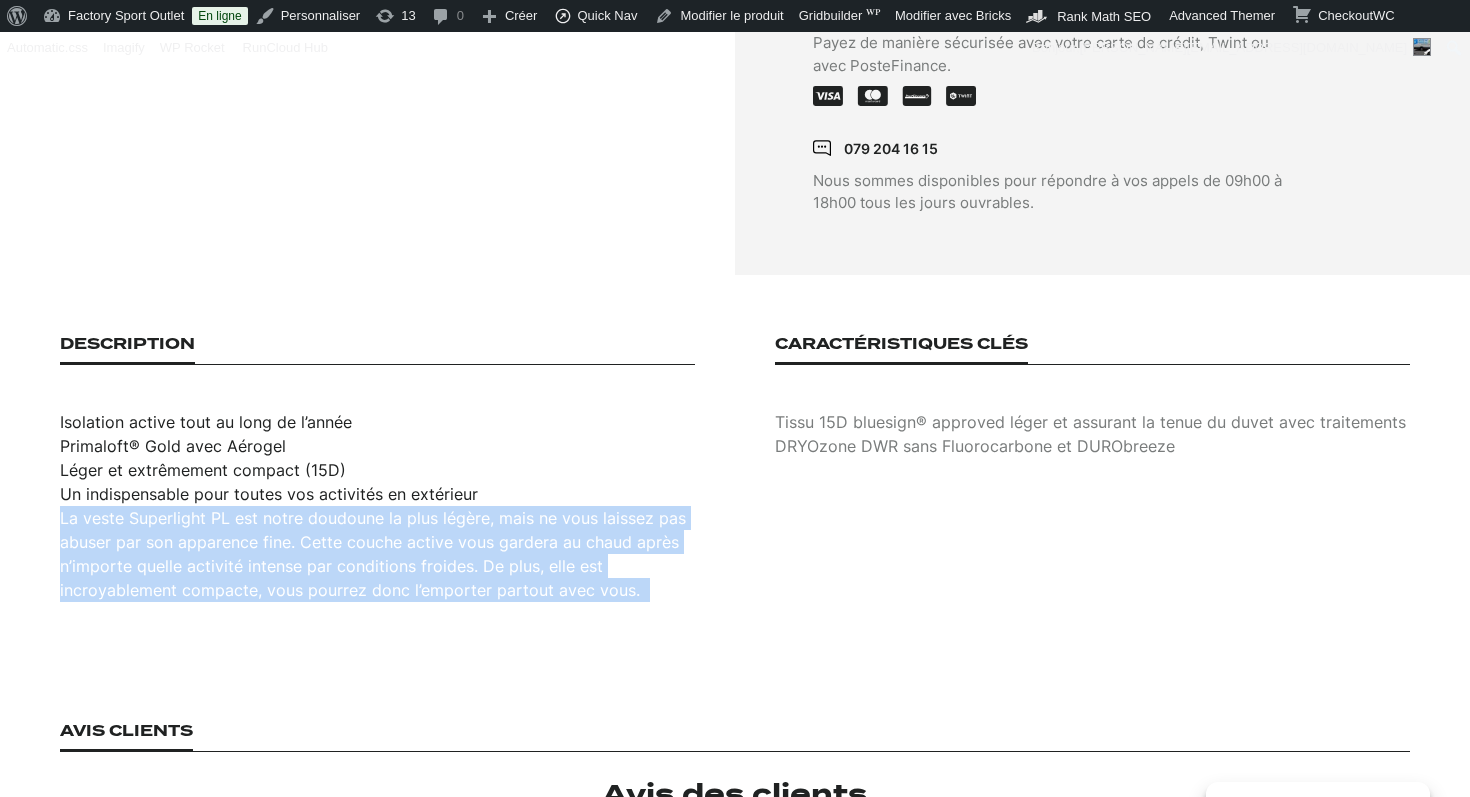 scroll, scrollTop: 1243, scrollLeft: 0, axis: vertical 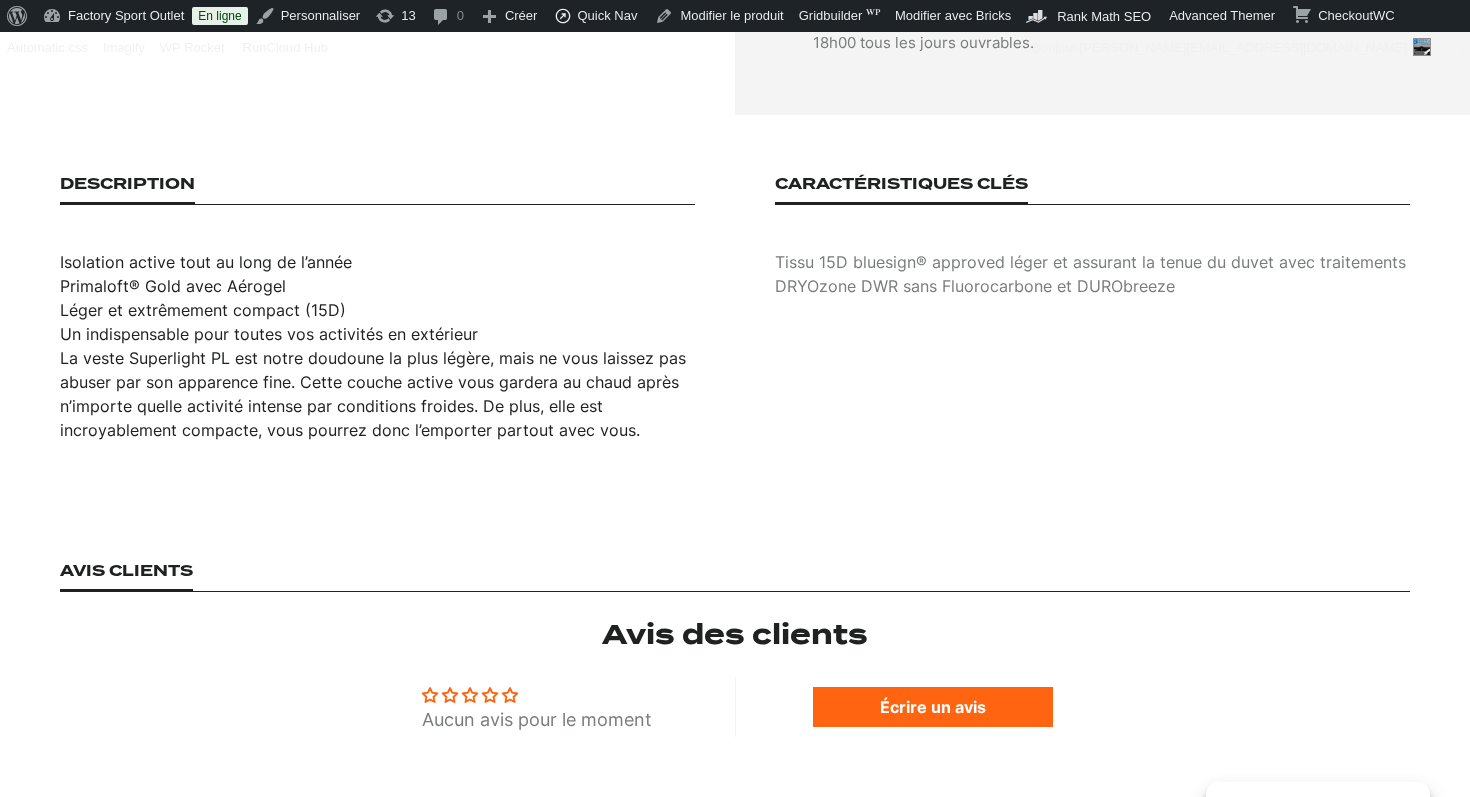 click on "Primaloft® Gold avec Aérogel" at bounding box center (173, 286) 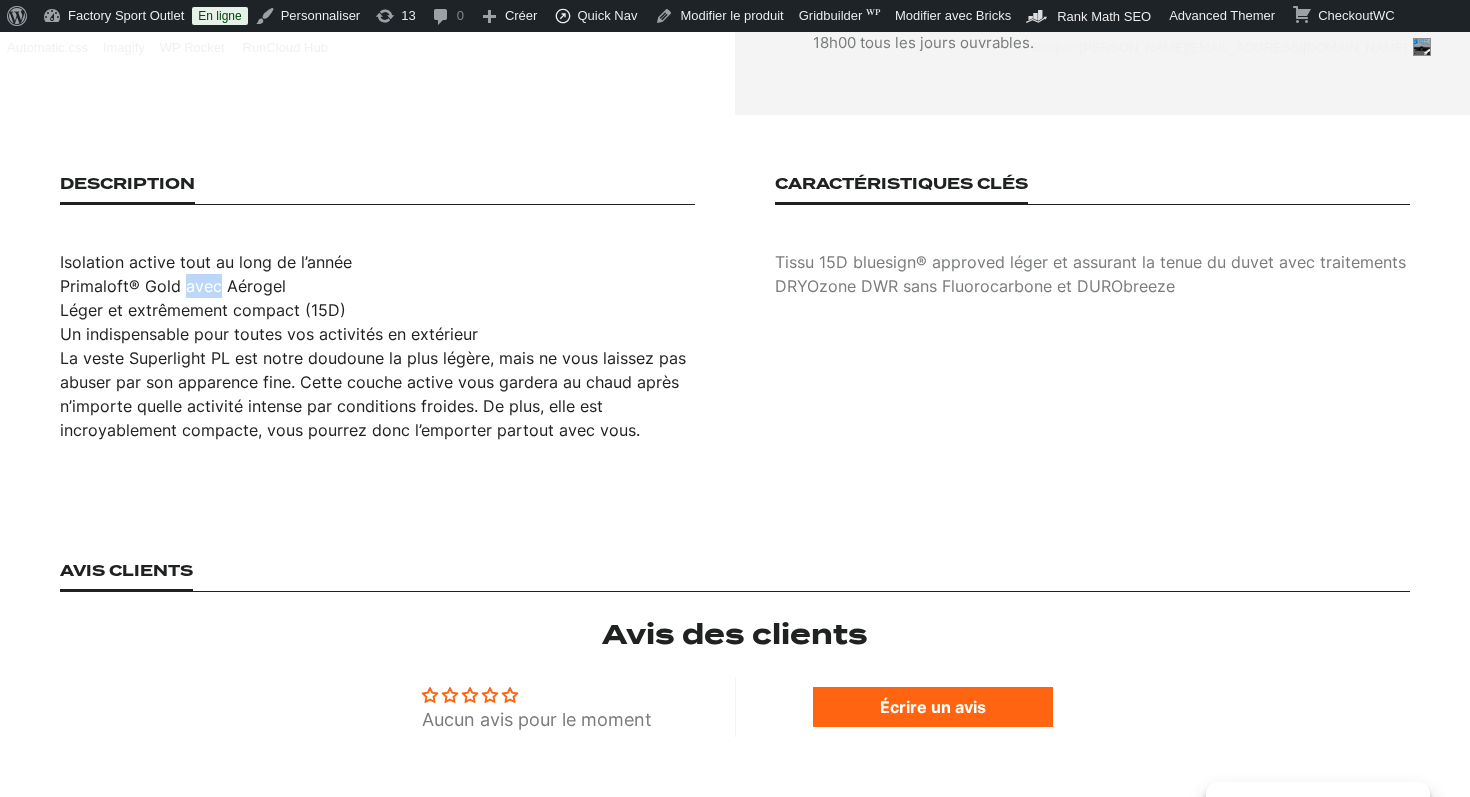 click on "Primaloft® Gold avec Aérogel" at bounding box center (173, 286) 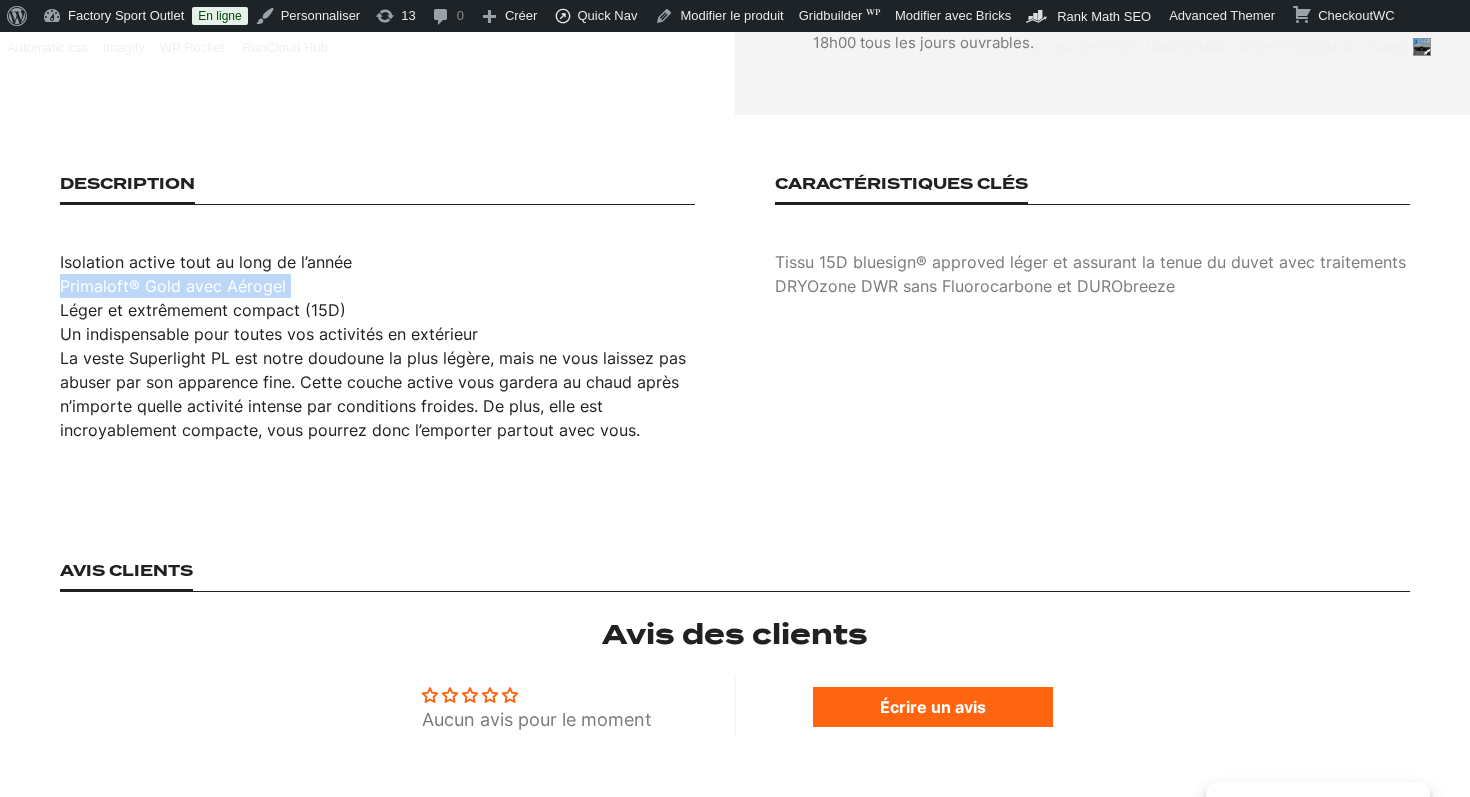 click on "Primaloft® Gold avec Aérogel" at bounding box center [173, 286] 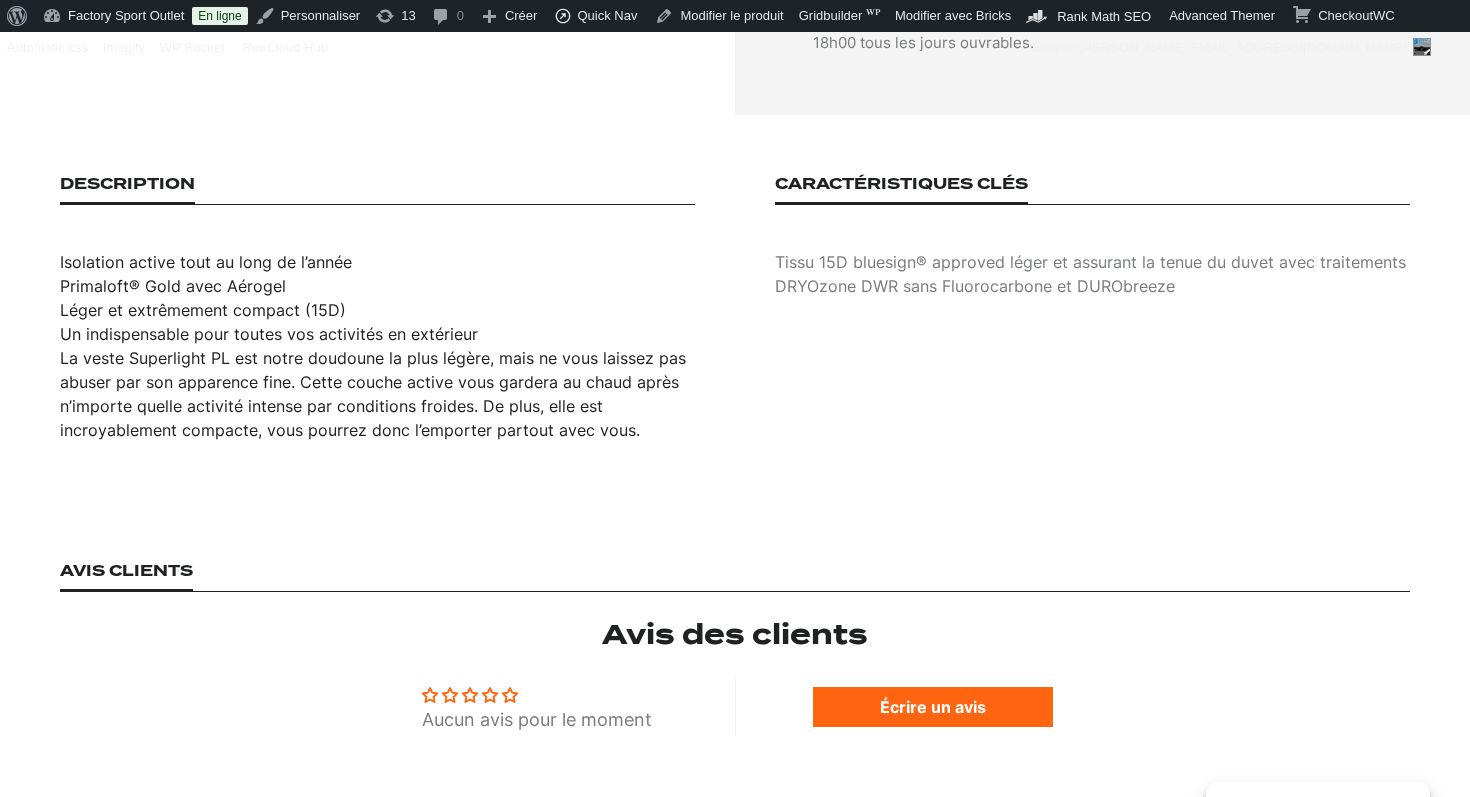 click on "Léger et extrêmement compact (15D)" at bounding box center [203, 310] 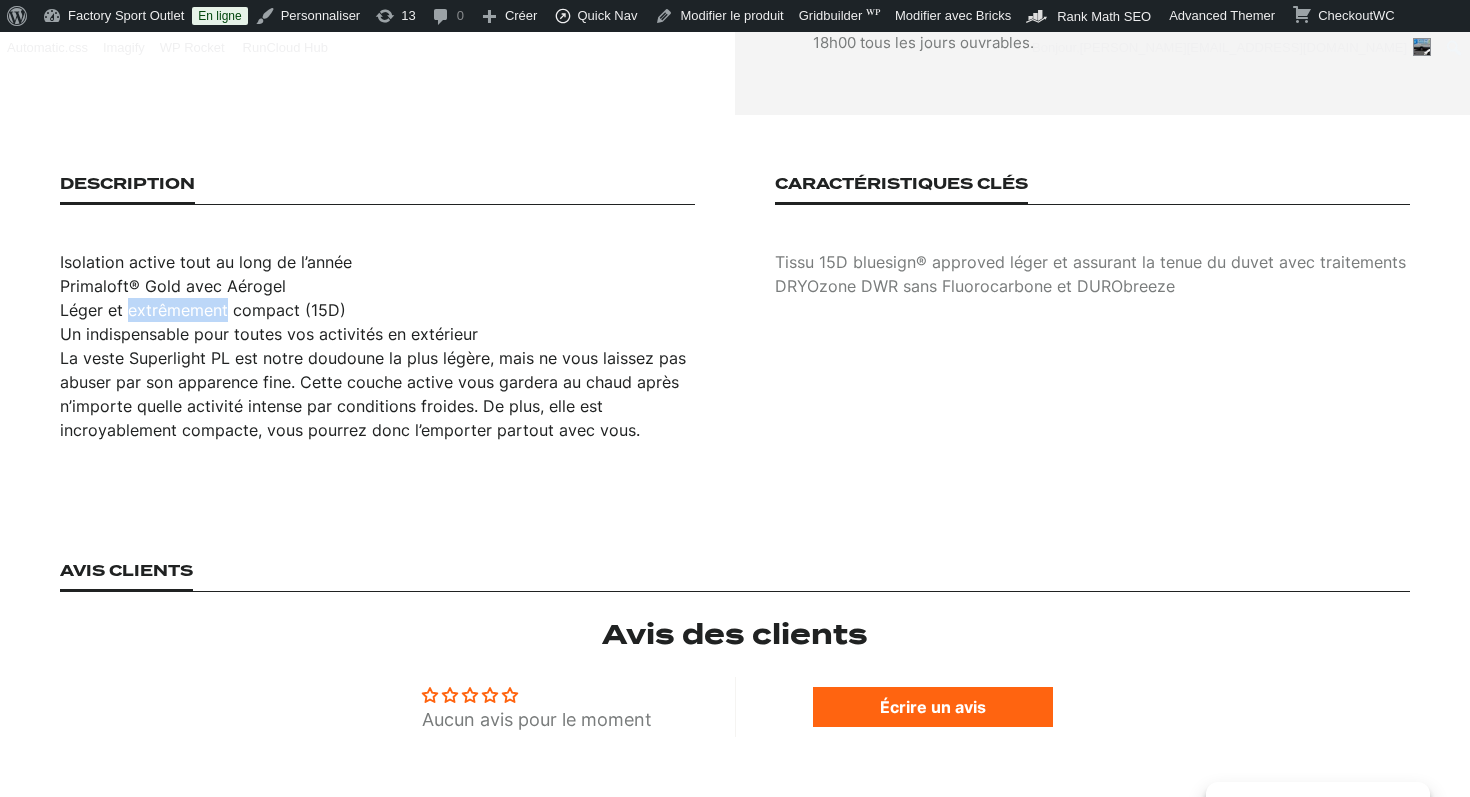 click on "Léger et extrêmement compact (15D)" at bounding box center (203, 310) 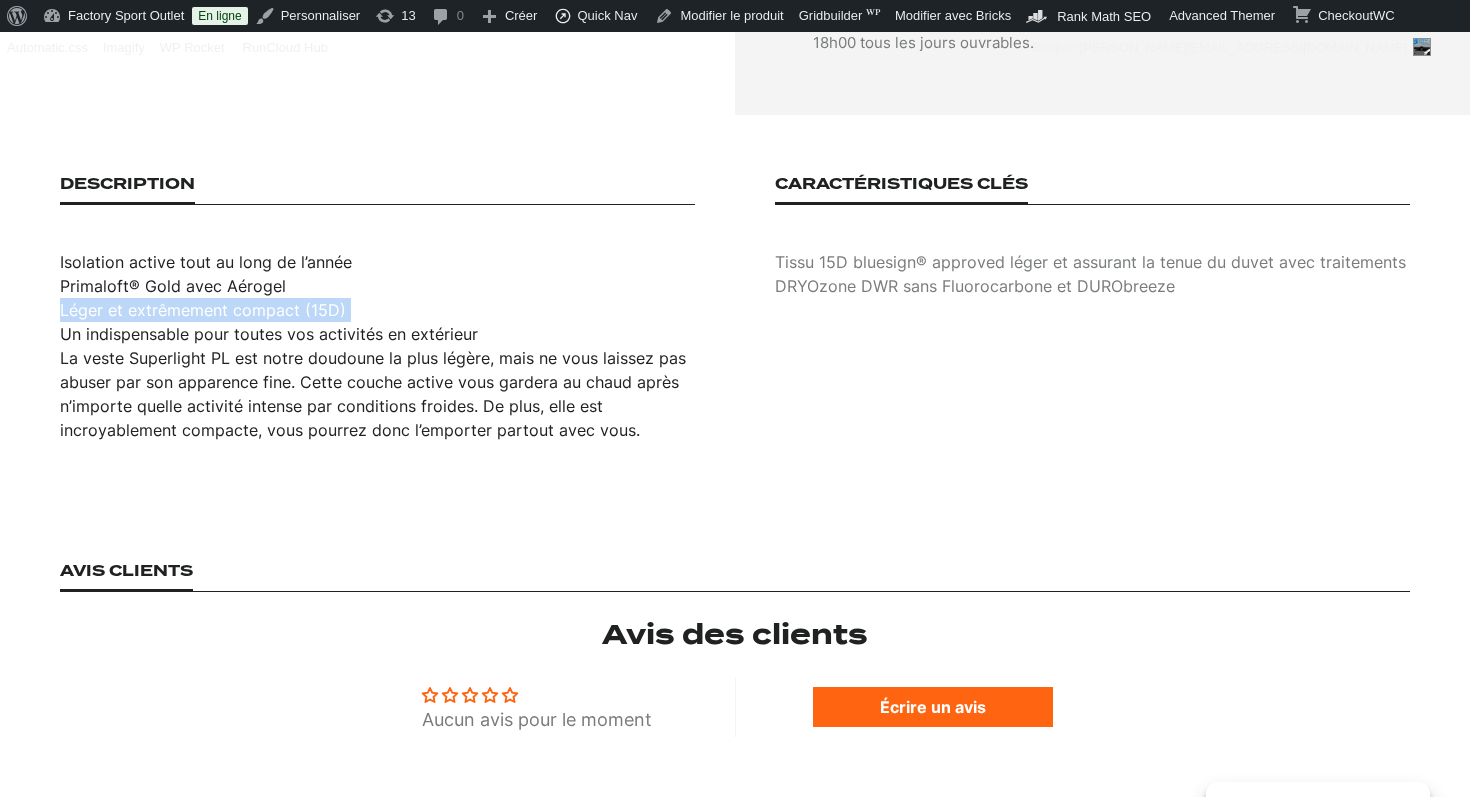 click on "Léger et extrêmement compact (15D)" at bounding box center [203, 310] 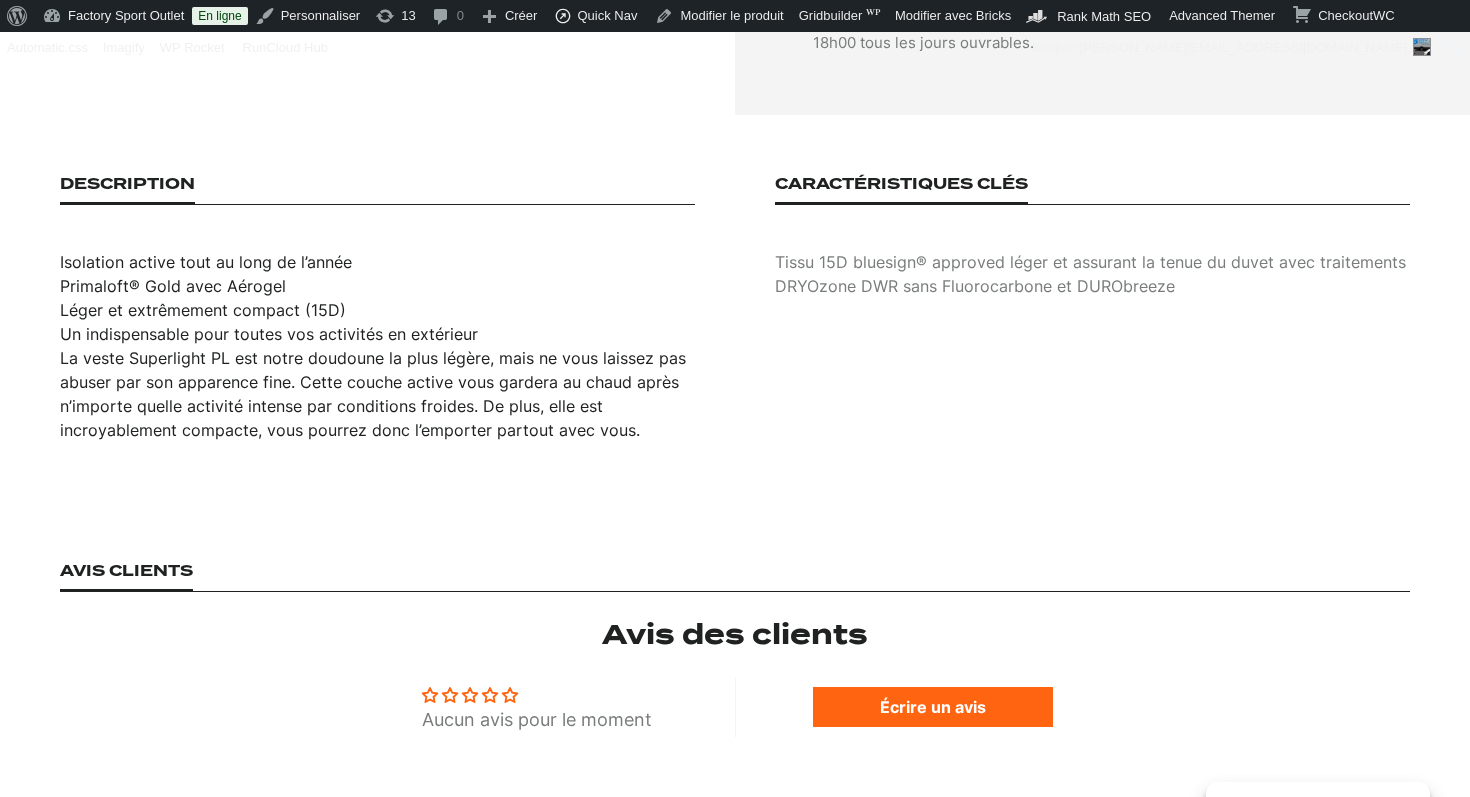 click on "Tissu 15D bluesign® approved léger et assurant la tenue du duvet avec traitements DRYOzone DWR sans Fluorocarbone et DURObreeze" at bounding box center [1092, 274] 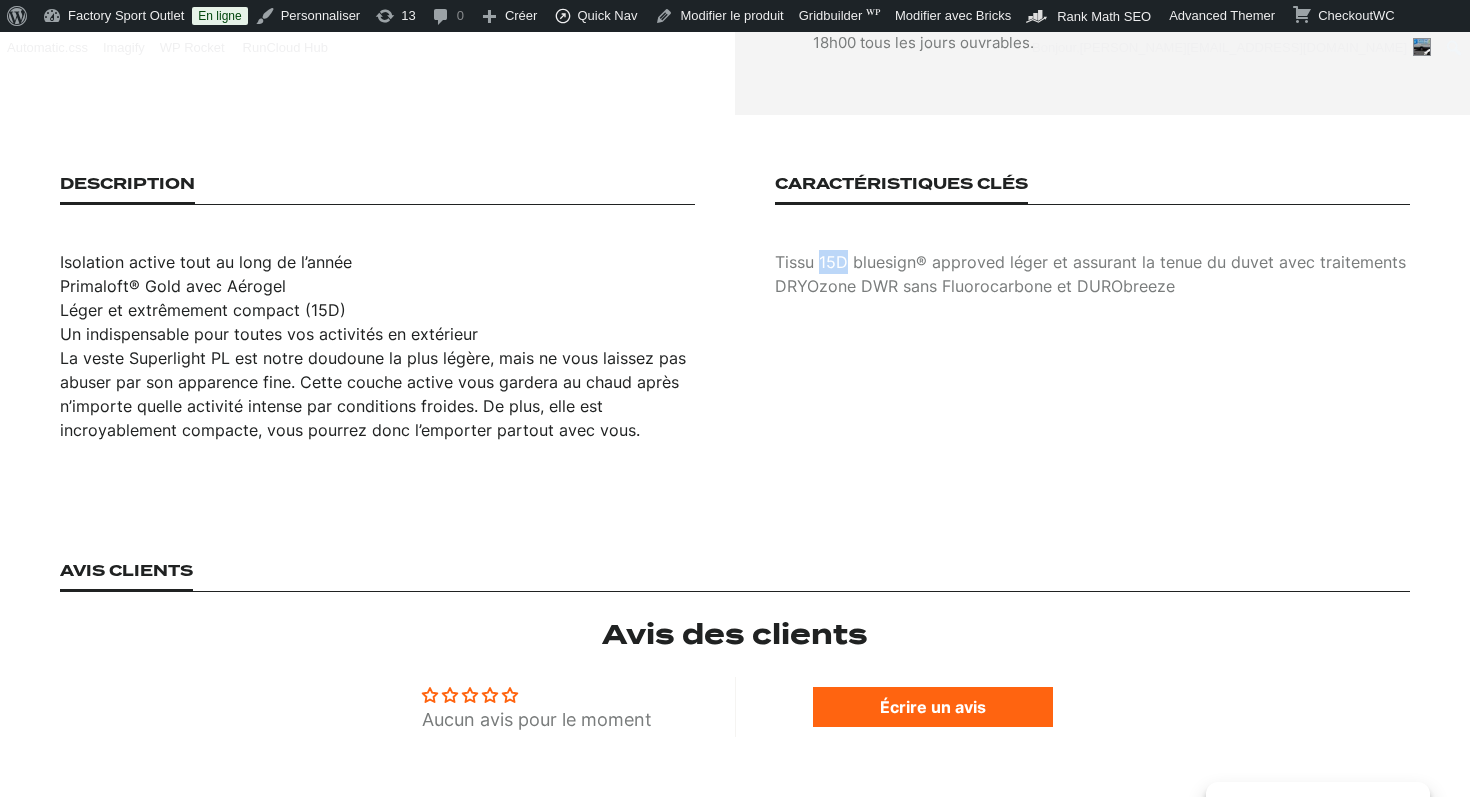 click on "Tissu 15D bluesign® approved léger et assurant la tenue du duvet avec traitements DRYOzone DWR sans Fluorocarbone et DURObreeze" at bounding box center (1092, 274) 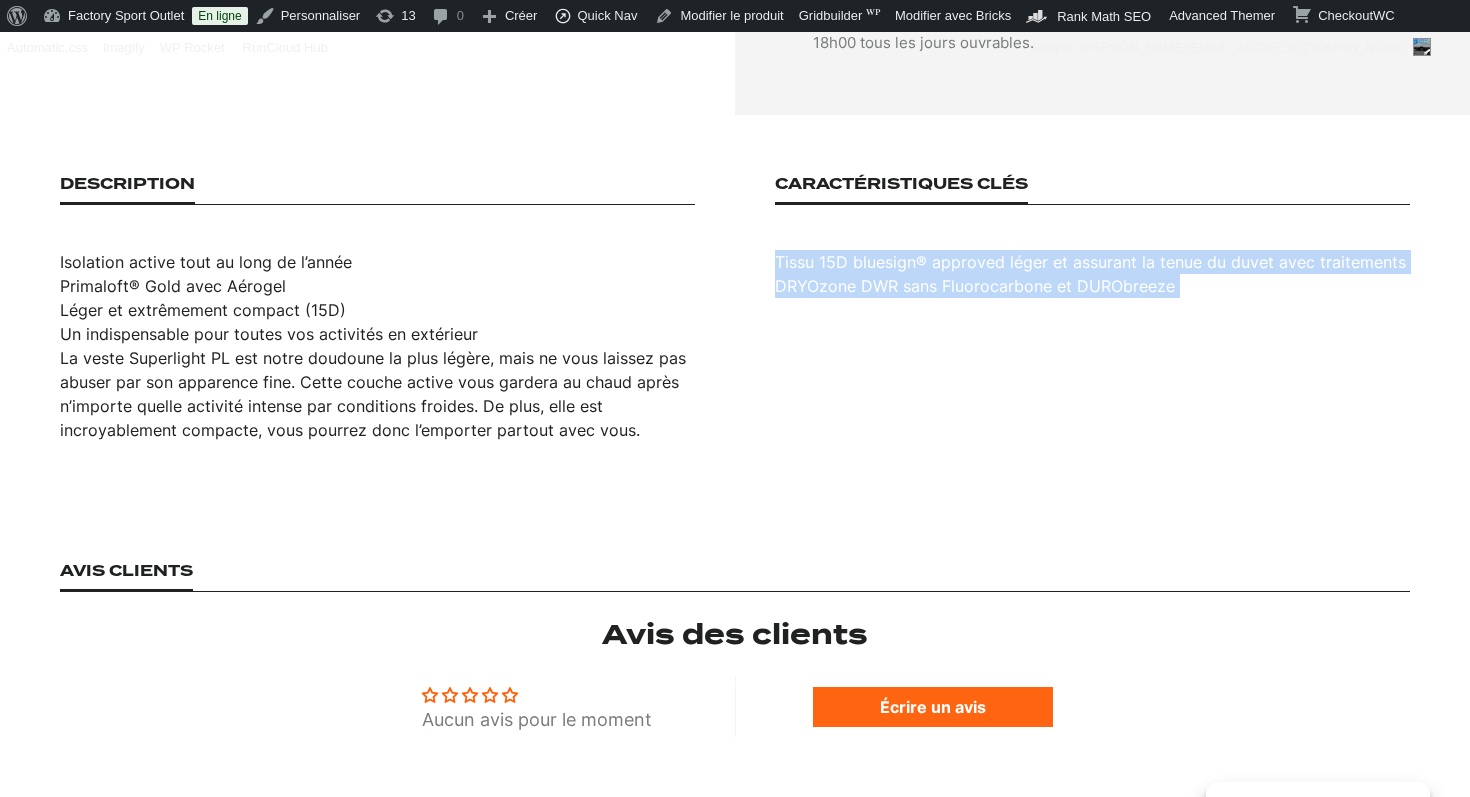 click on "Tissu 15D bluesign® approved léger et assurant la tenue du duvet avec traitements DRYOzone DWR sans Fluorocarbone et DURObreeze" at bounding box center [1092, 274] 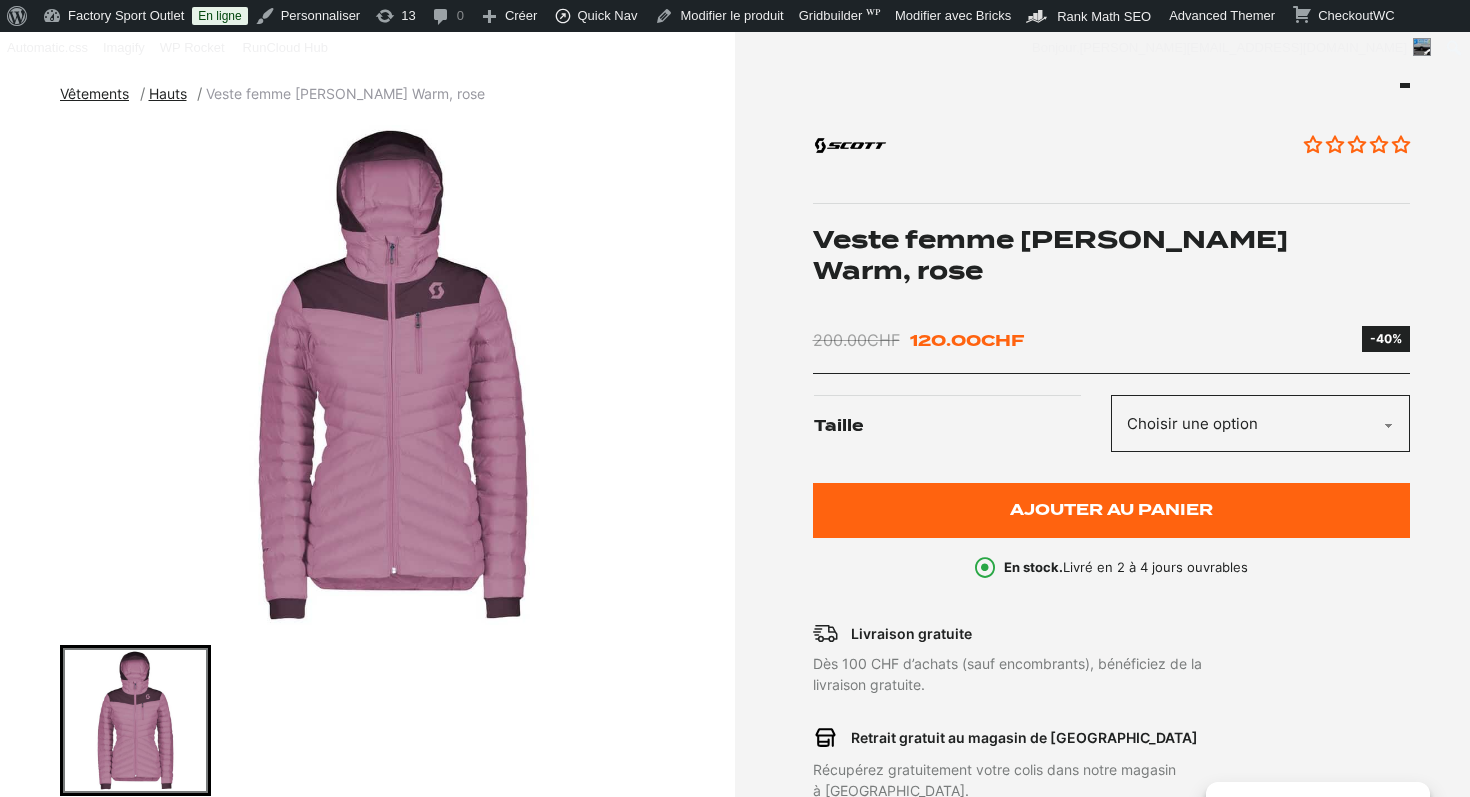 scroll, scrollTop: 396, scrollLeft: 0, axis: vertical 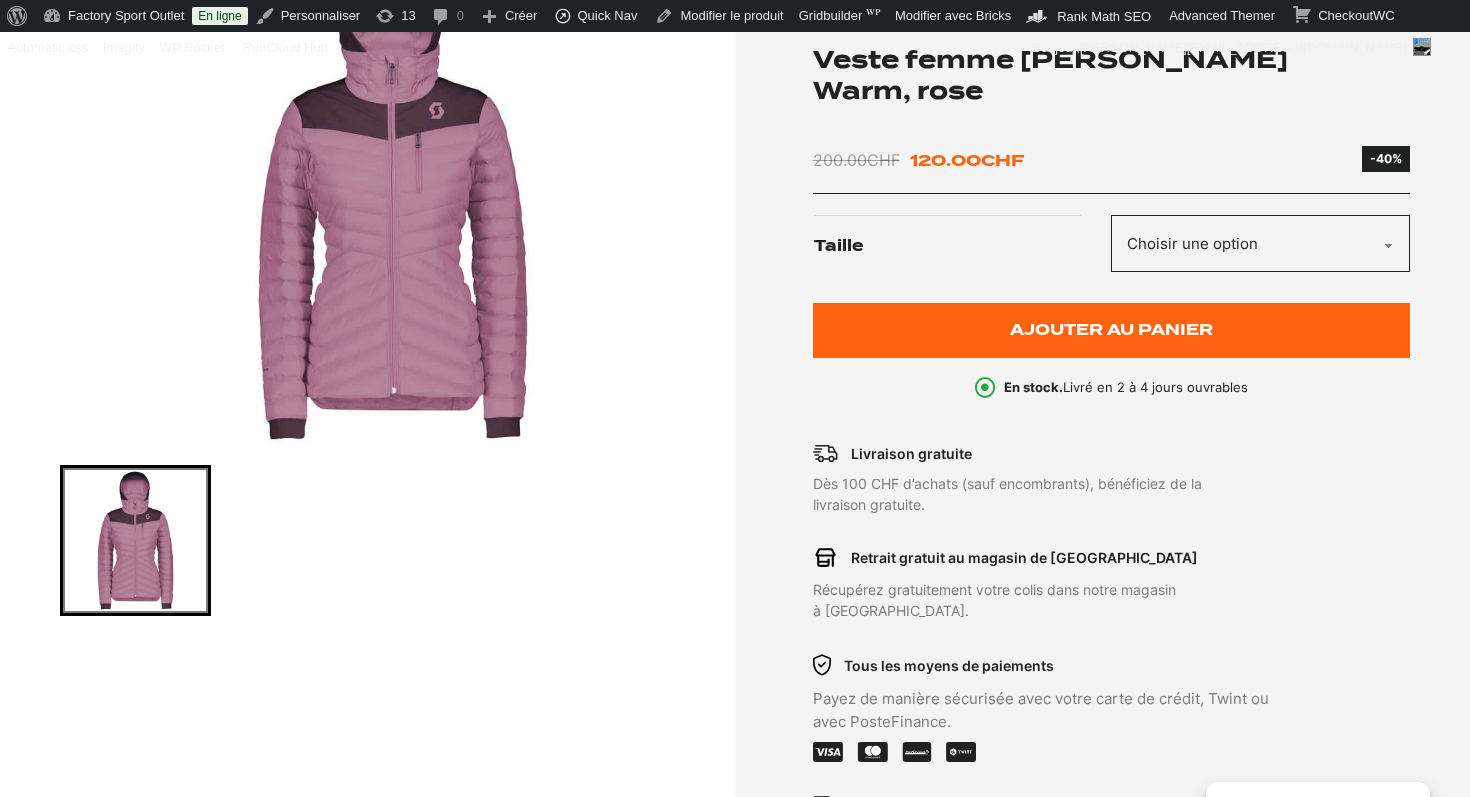 click on "Veste femme [PERSON_NAME] Warm, rose" at bounding box center (1112, 75) 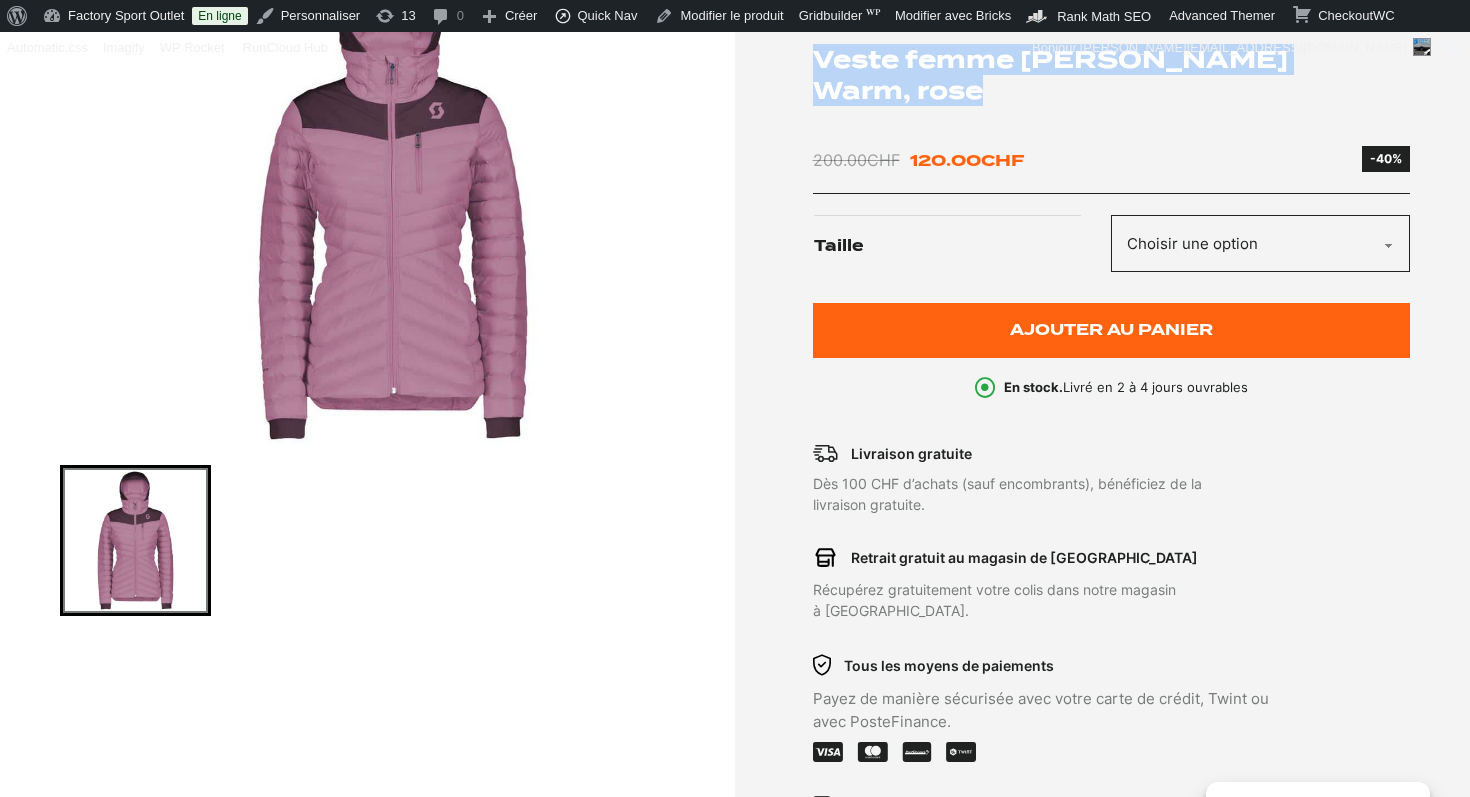 click on "Veste femme [PERSON_NAME] Warm, rose" at bounding box center [1112, 75] 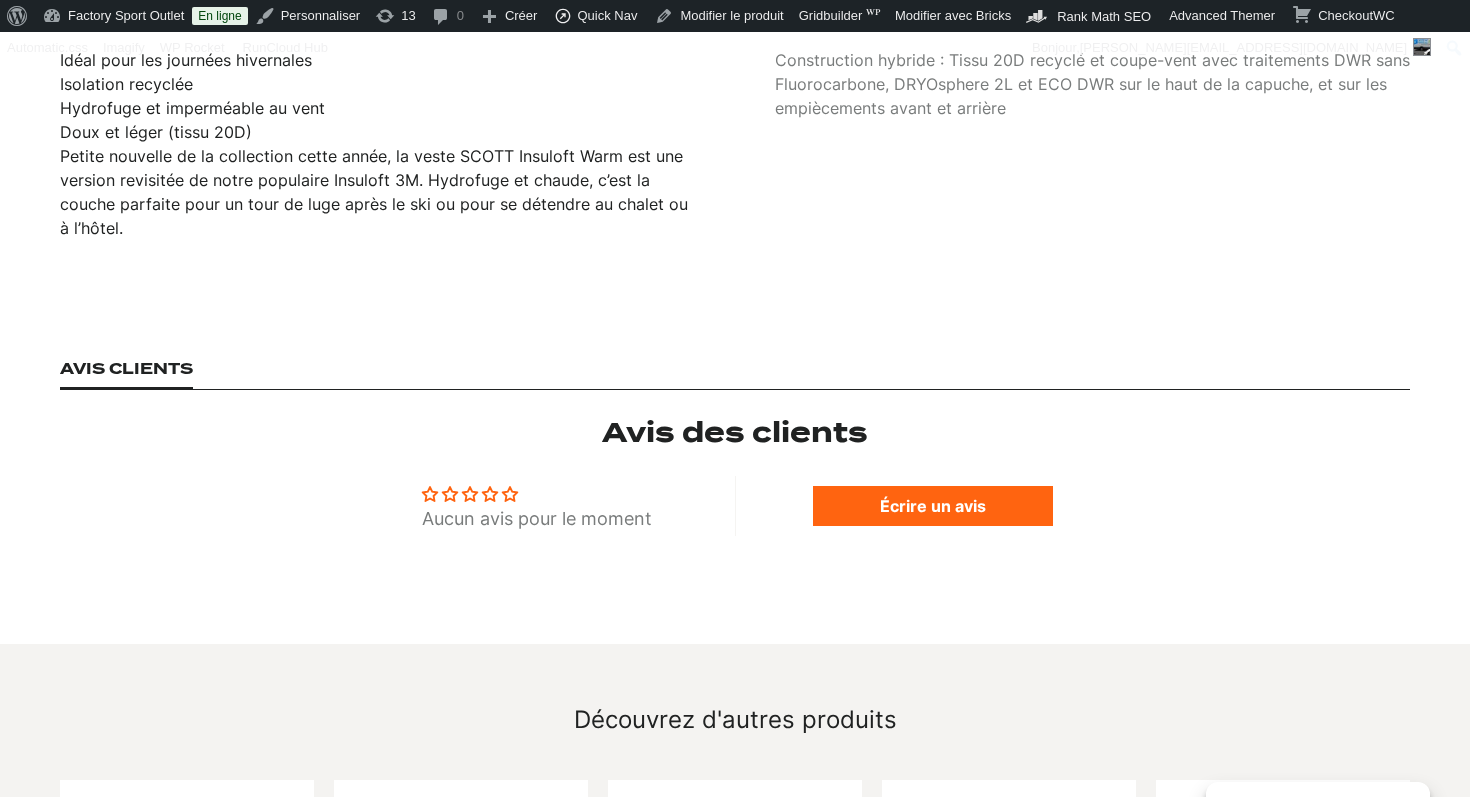 scroll, scrollTop: 1340, scrollLeft: 0, axis: vertical 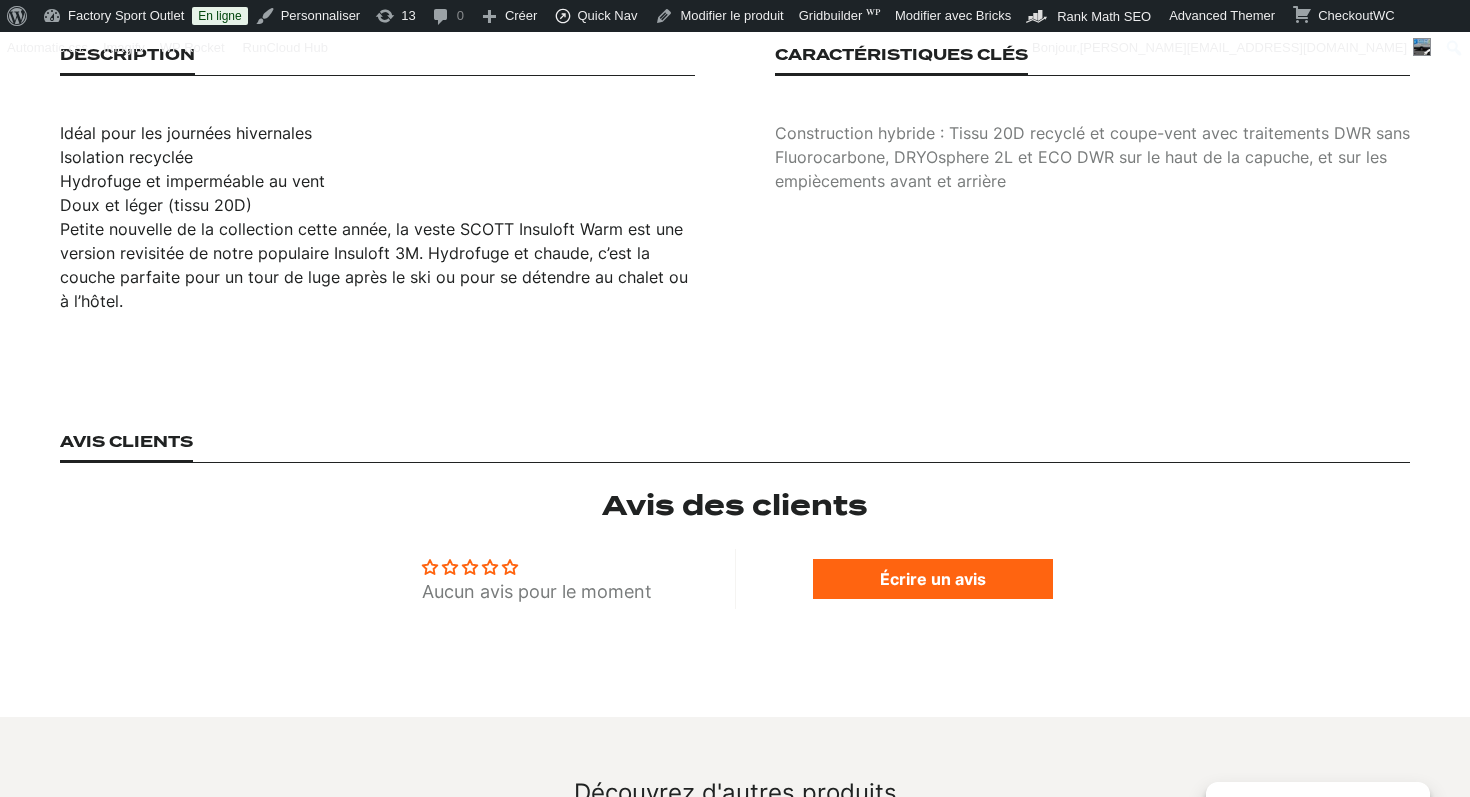 click on "Petite nouvelle de la collection cette année, la veste SCOTT Insuloft Warm est une version revisitée de notre populaire Insuloft 3M. Hydrofuge et chaude, c’est la couche parfaite pour un tour de luge après le ski ou pour se détendre au chalet ou à l’hôtel." at bounding box center [374, 265] 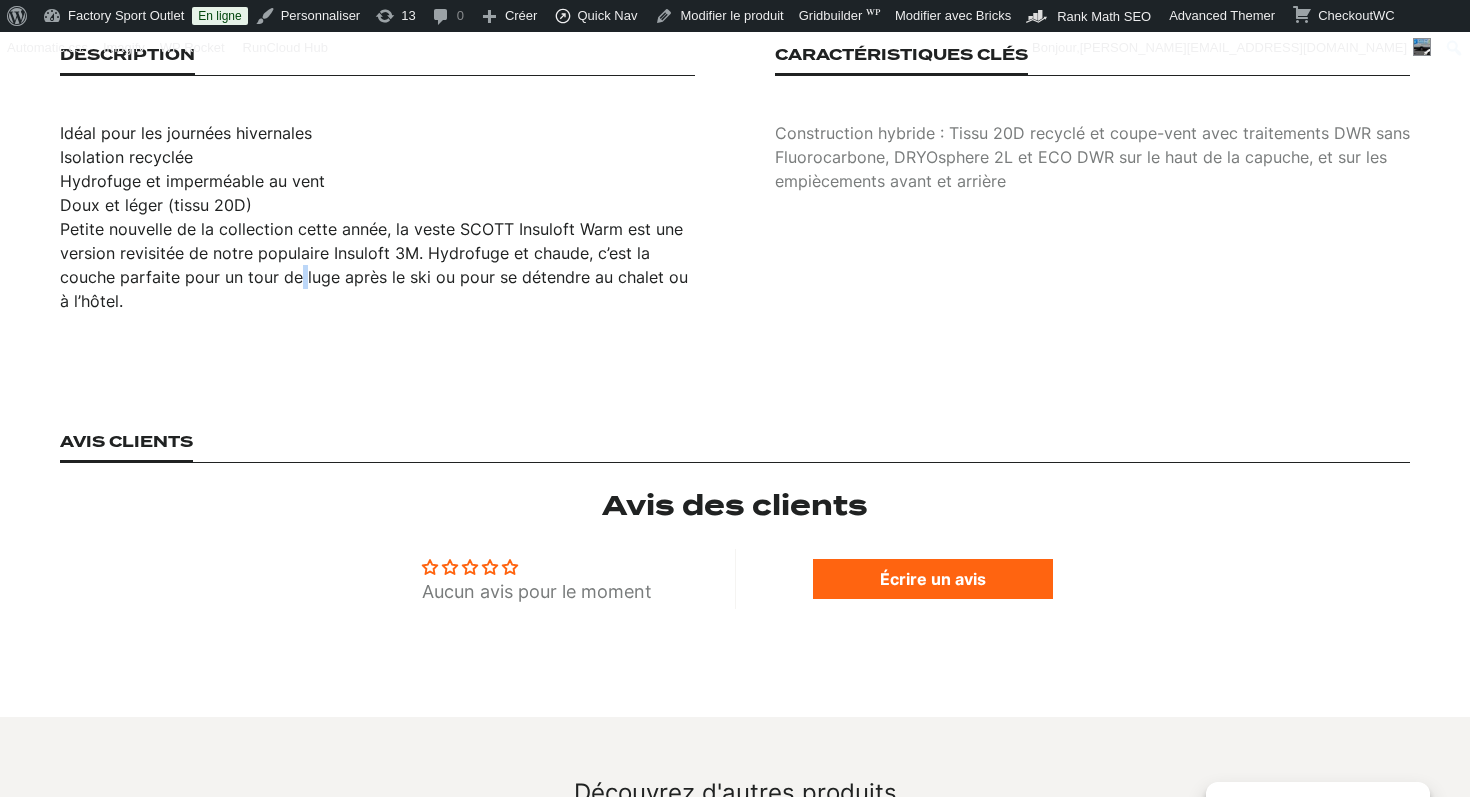 click on "Petite nouvelle de la collection cette année, la veste SCOTT Insuloft Warm est une version revisitée de notre populaire Insuloft 3M. Hydrofuge et chaude, c’est la couche parfaite pour un tour de luge après le ski ou pour se détendre au chalet ou à l’hôtel." at bounding box center (374, 265) 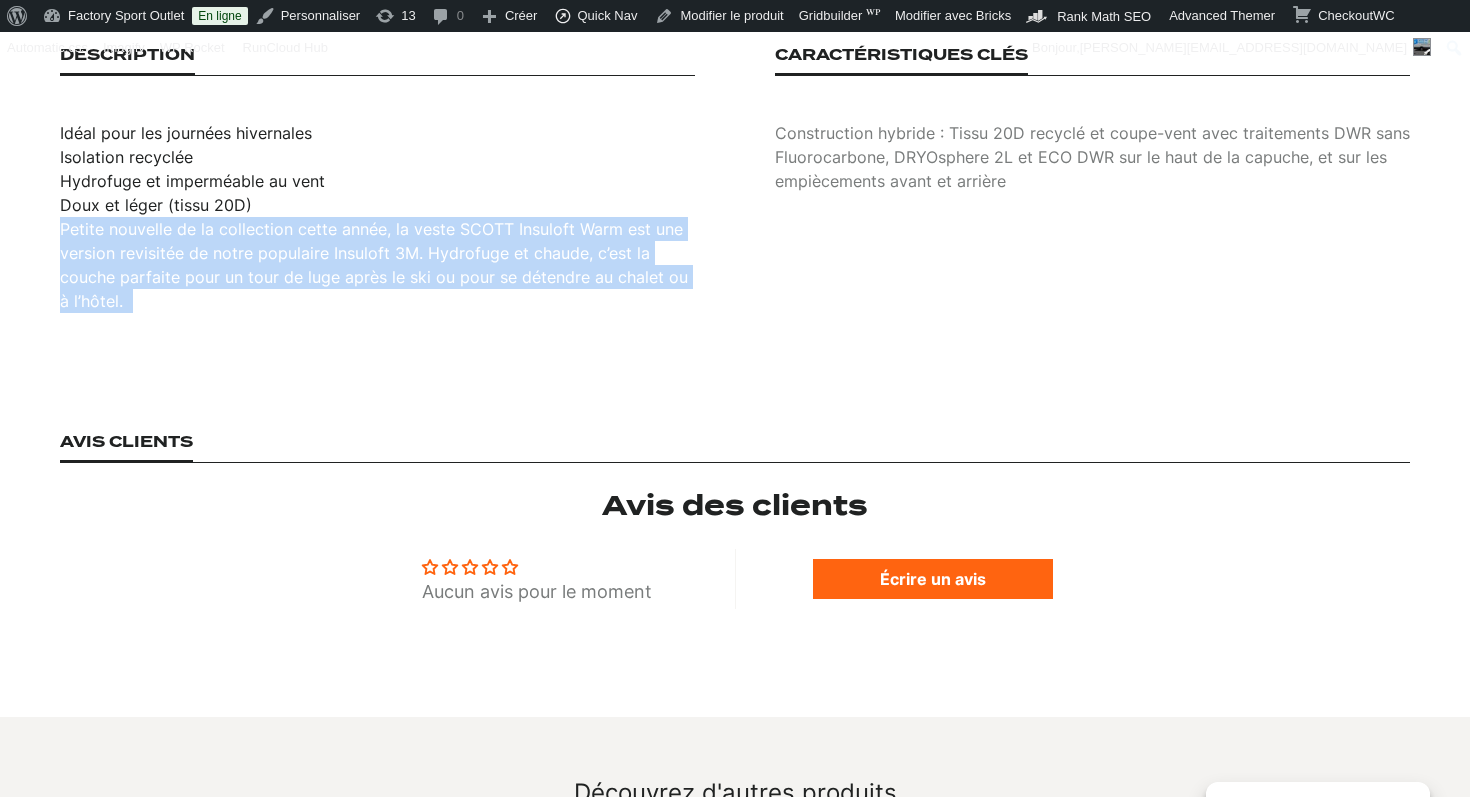click on "Petite nouvelle de la collection cette année, la veste SCOTT Insuloft Warm est une version revisitée de notre populaire Insuloft 3M. Hydrofuge et chaude, c’est la couche parfaite pour un tour de luge après le ski ou pour se détendre au chalet ou à l’hôtel." at bounding box center [374, 265] 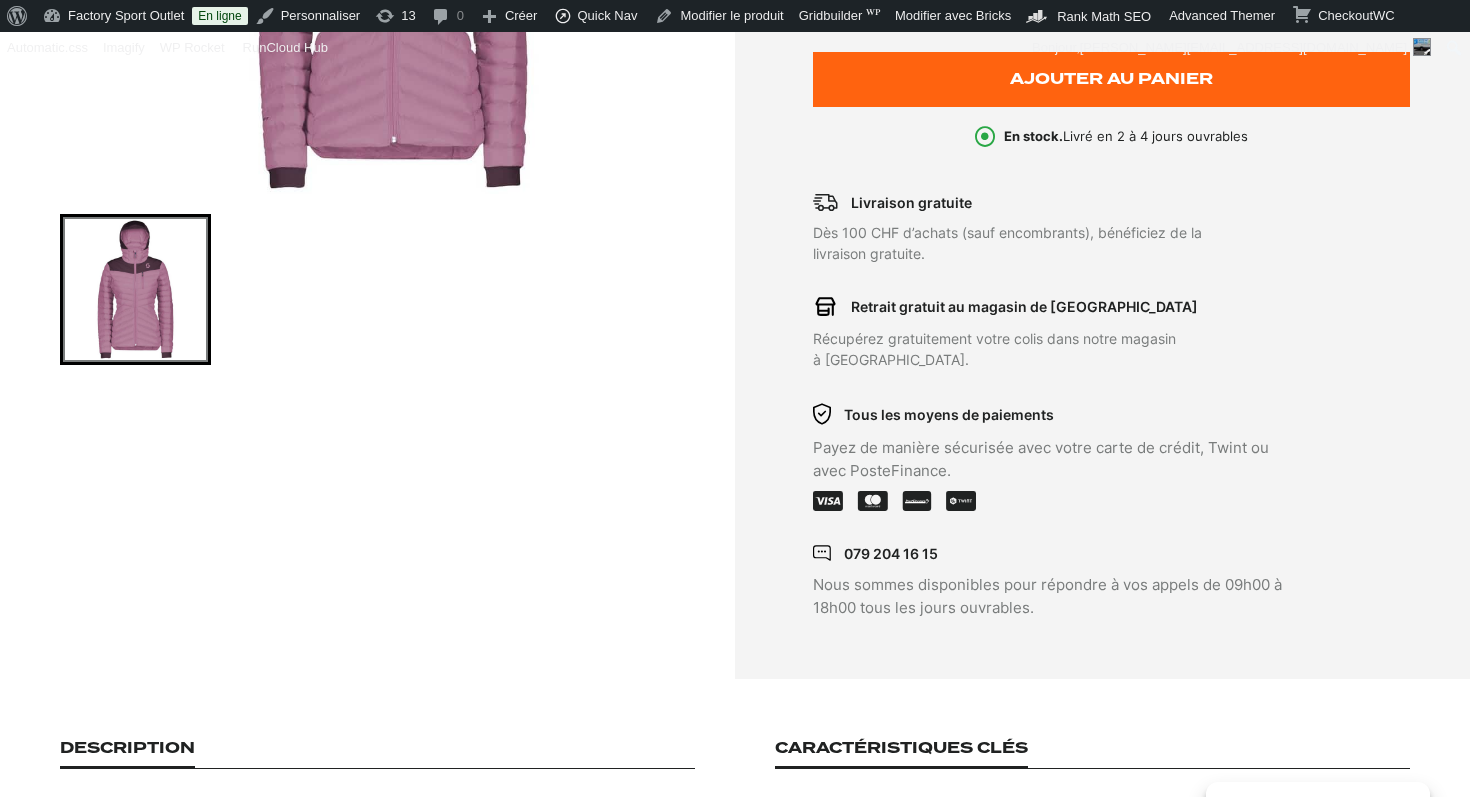 scroll, scrollTop: 588, scrollLeft: 0, axis: vertical 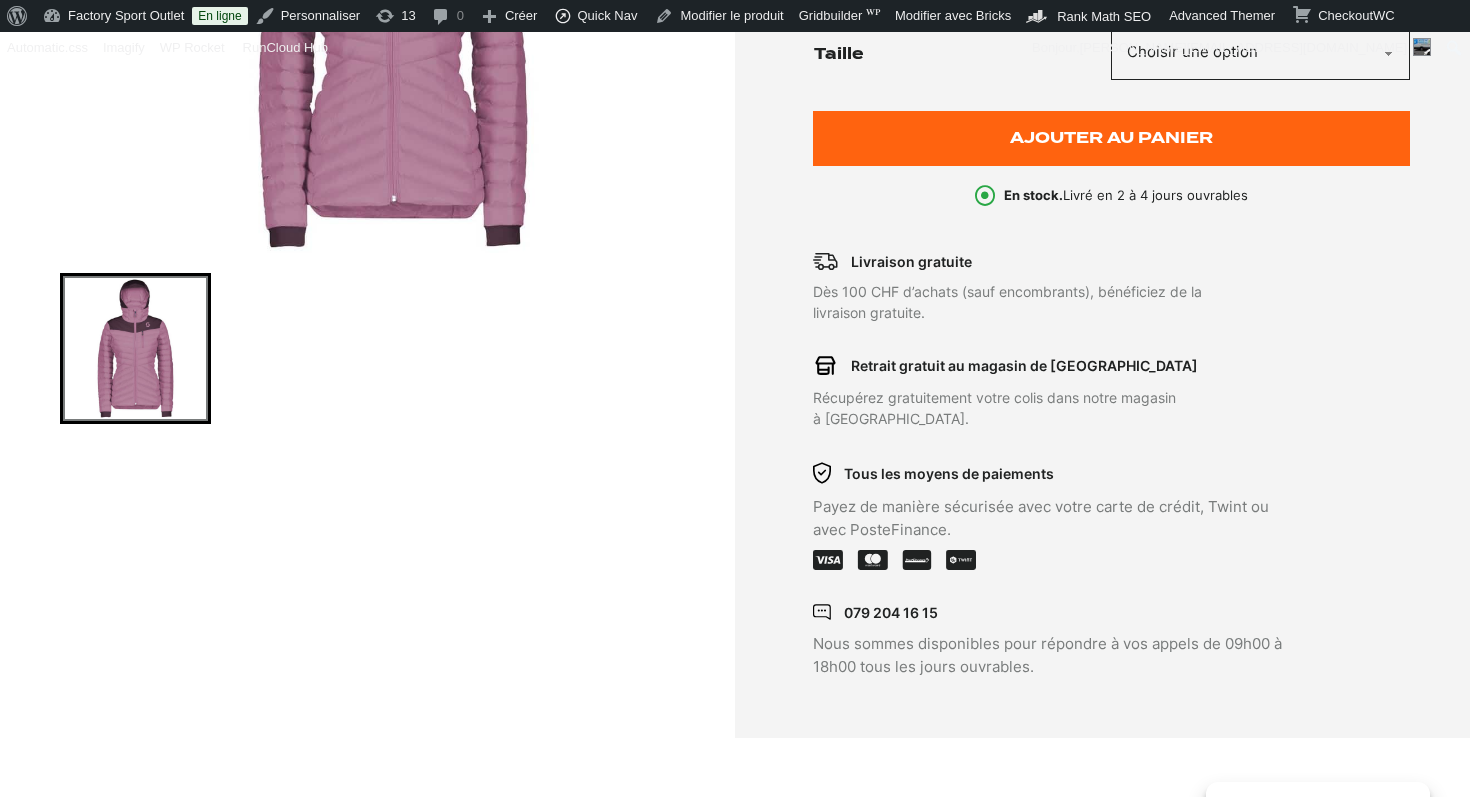 click at bounding box center [392, 3] 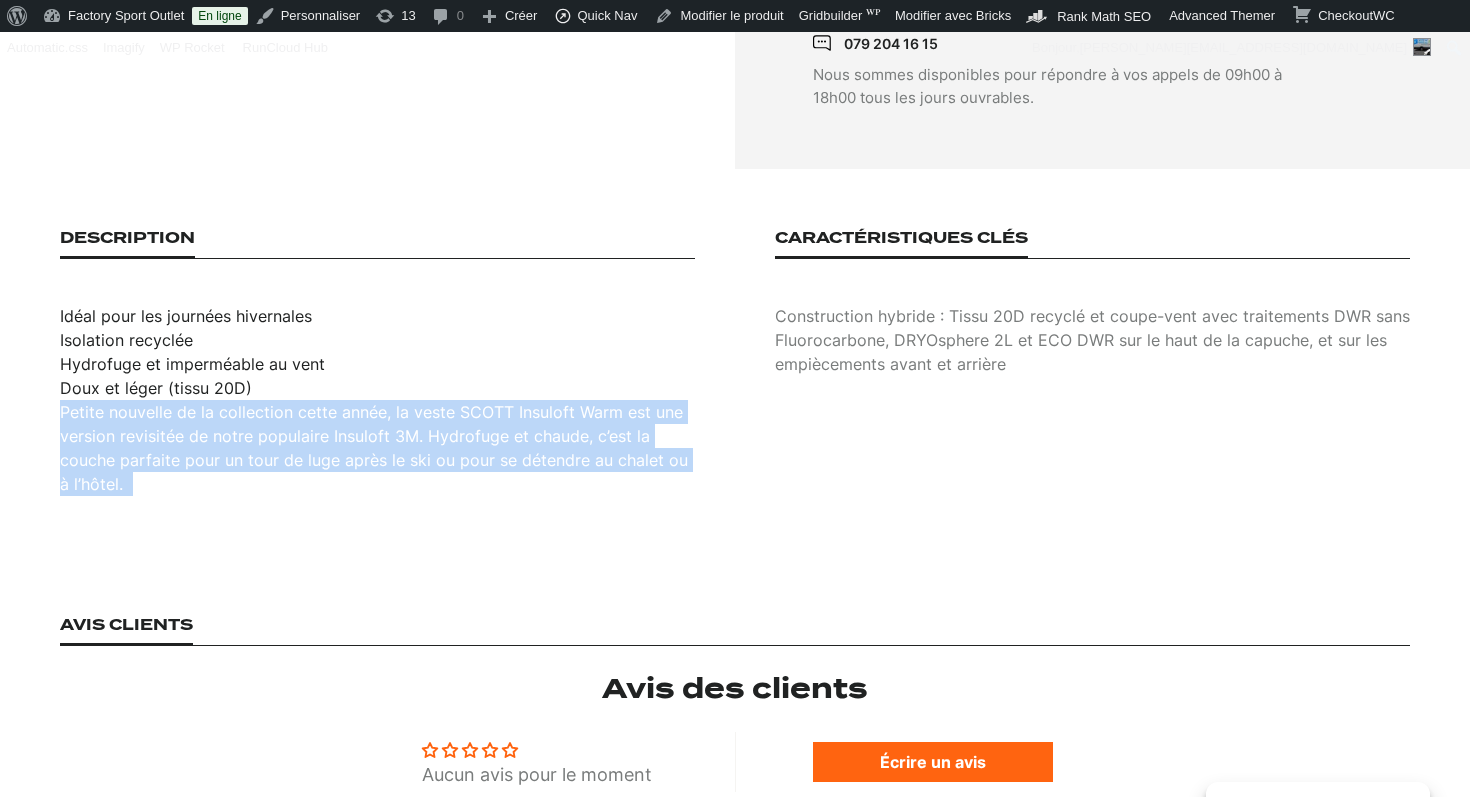 scroll, scrollTop: 1150, scrollLeft: 0, axis: vertical 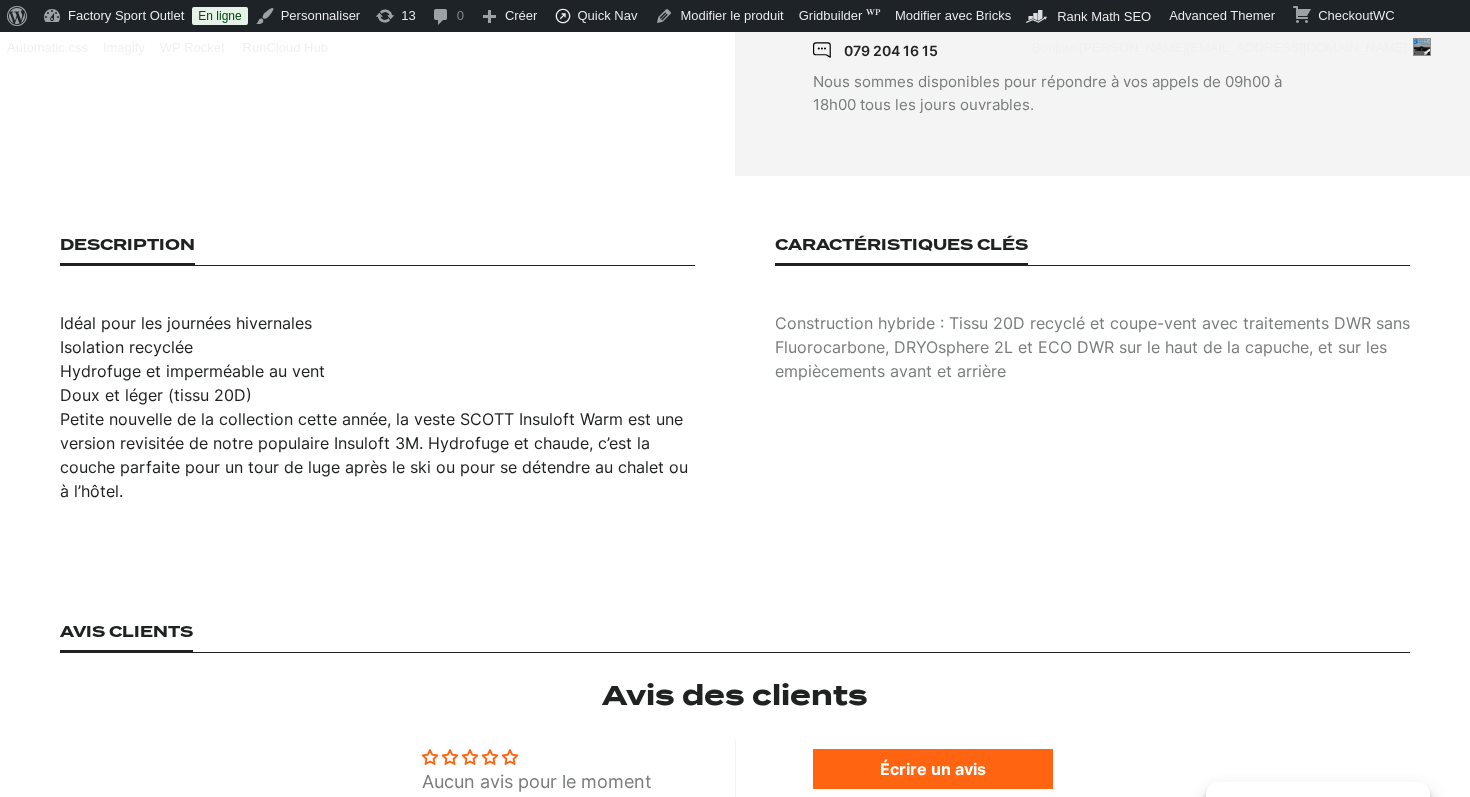 click on "Isolation recyclée" at bounding box center (126, 347) 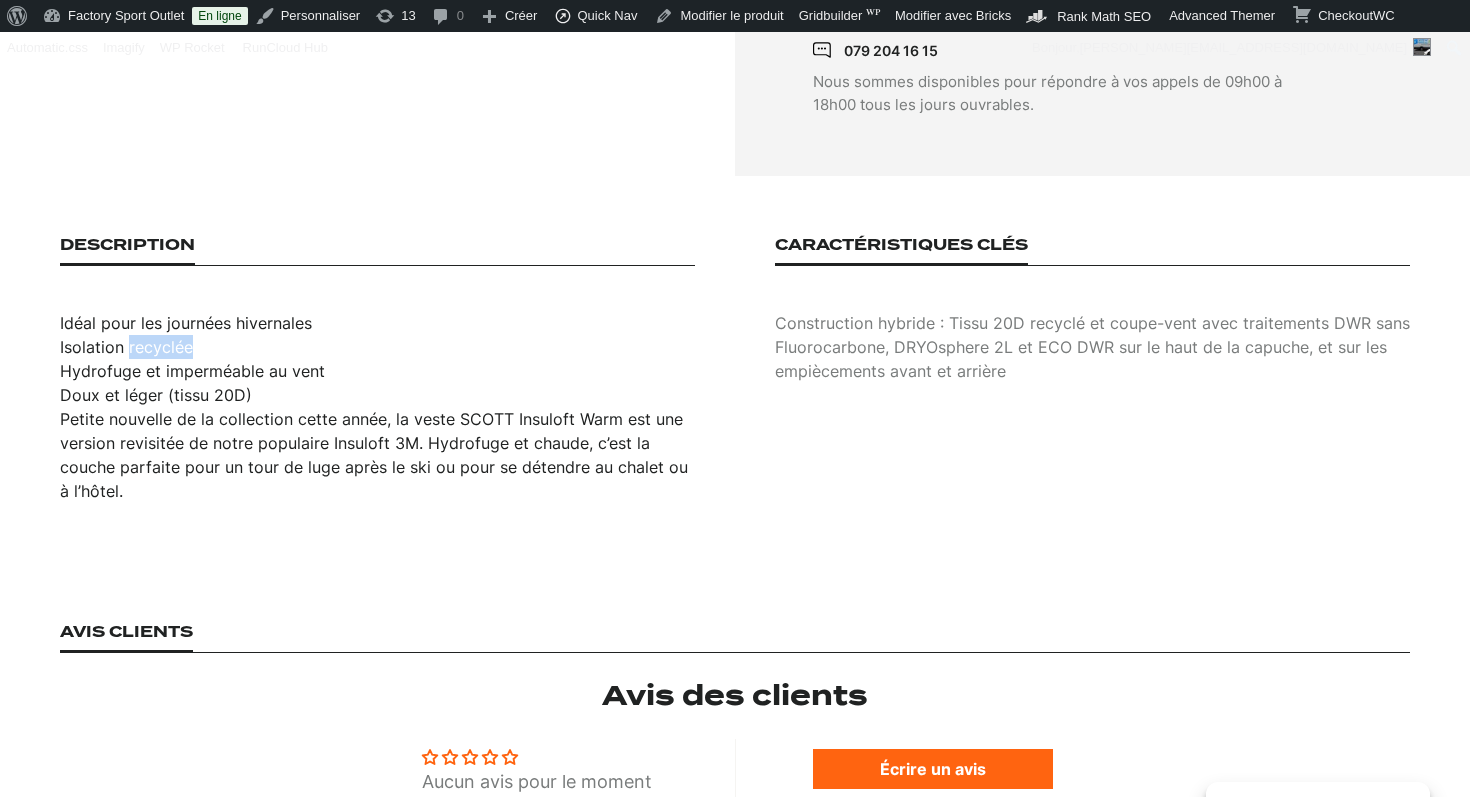 click on "Isolation recyclée" at bounding box center [126, 347] 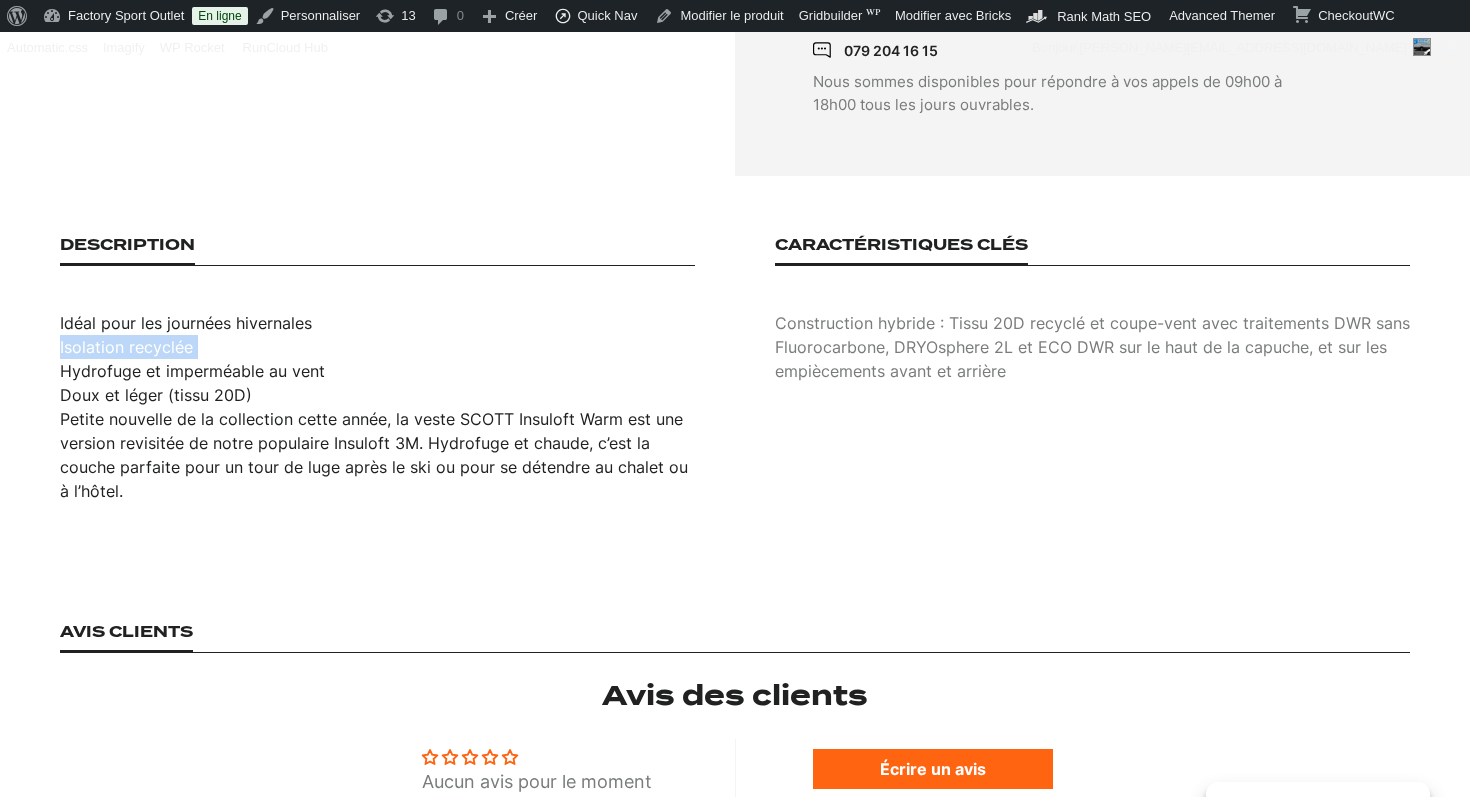 click on "Isolation recyclée" at bounding box center [126, 347] 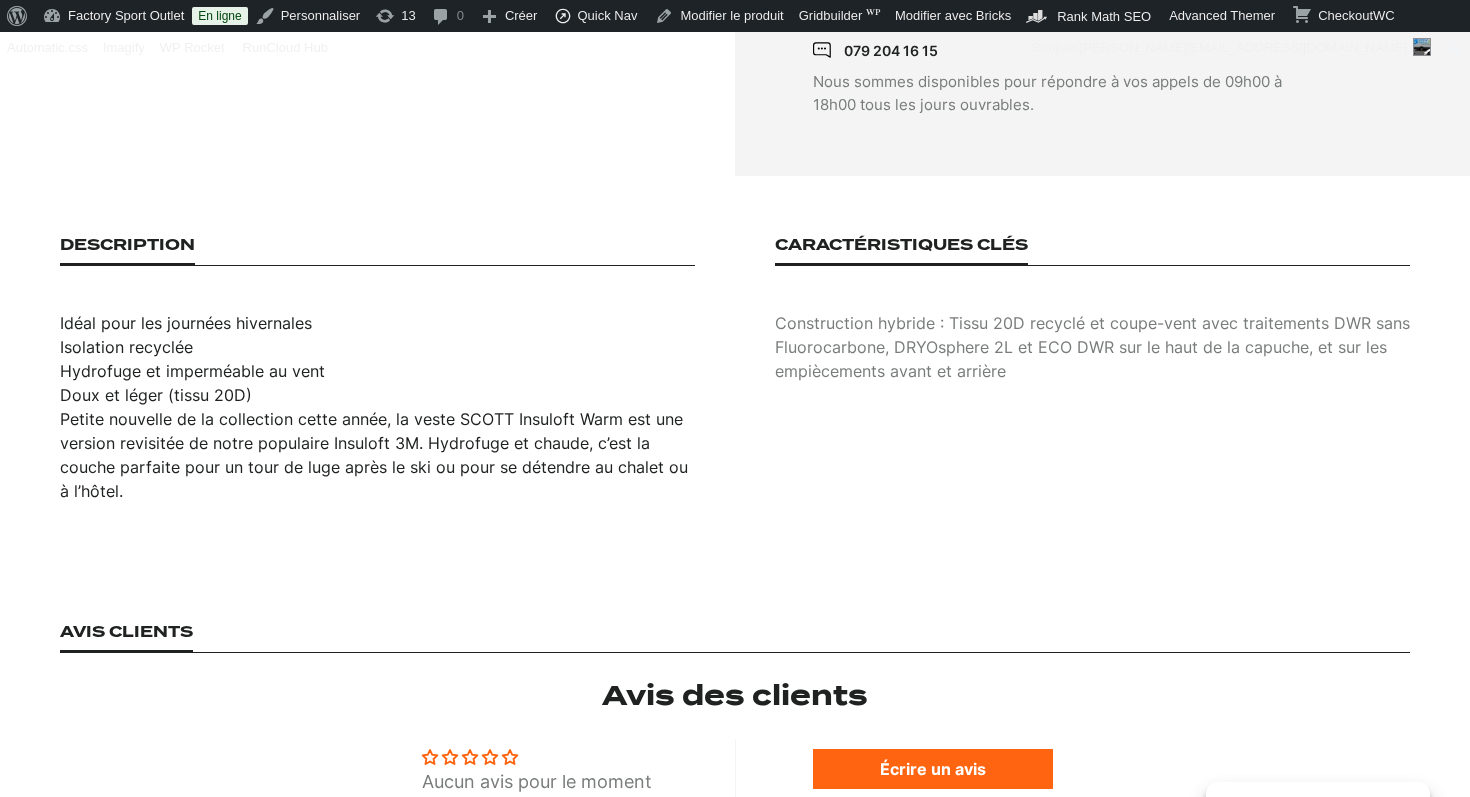 click on "Hydrofuge et imperméable au vent" at bounding box center (192, 371) 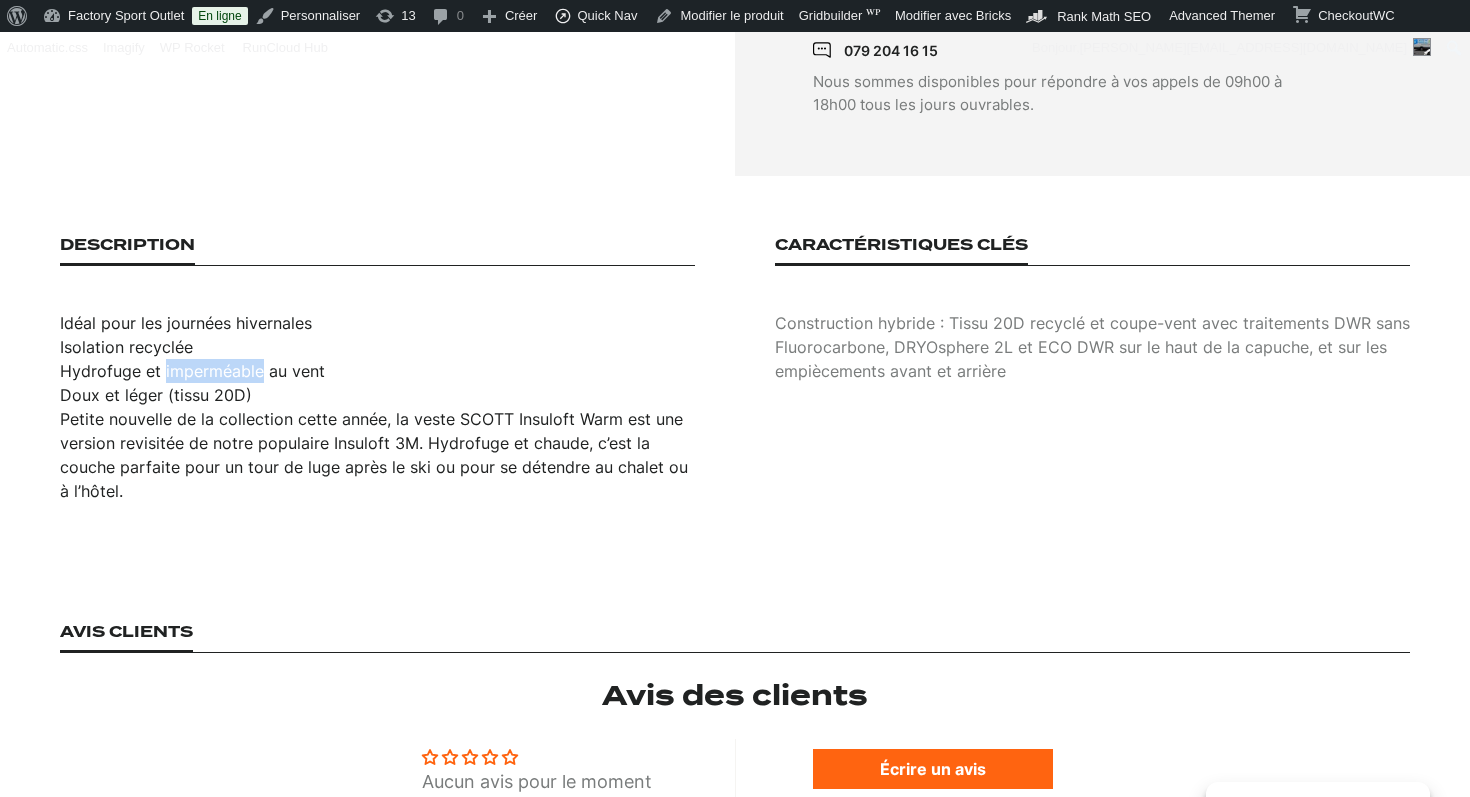 click on "Hydrofuge et imperméable au vent" at bounding box center (192, 371) 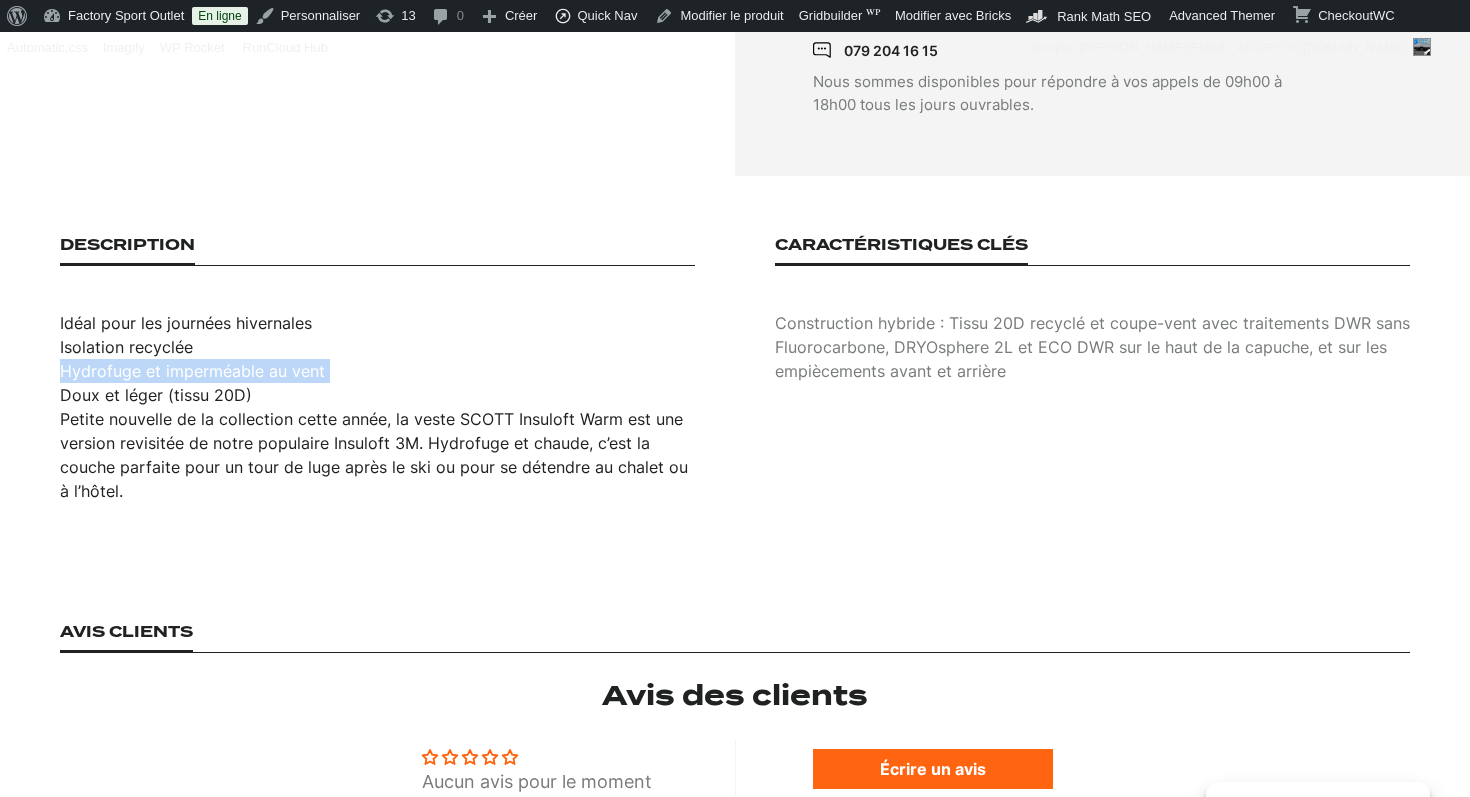 click on "Hydrofuge et imperméable au vent" at bounding box center [192, 371] 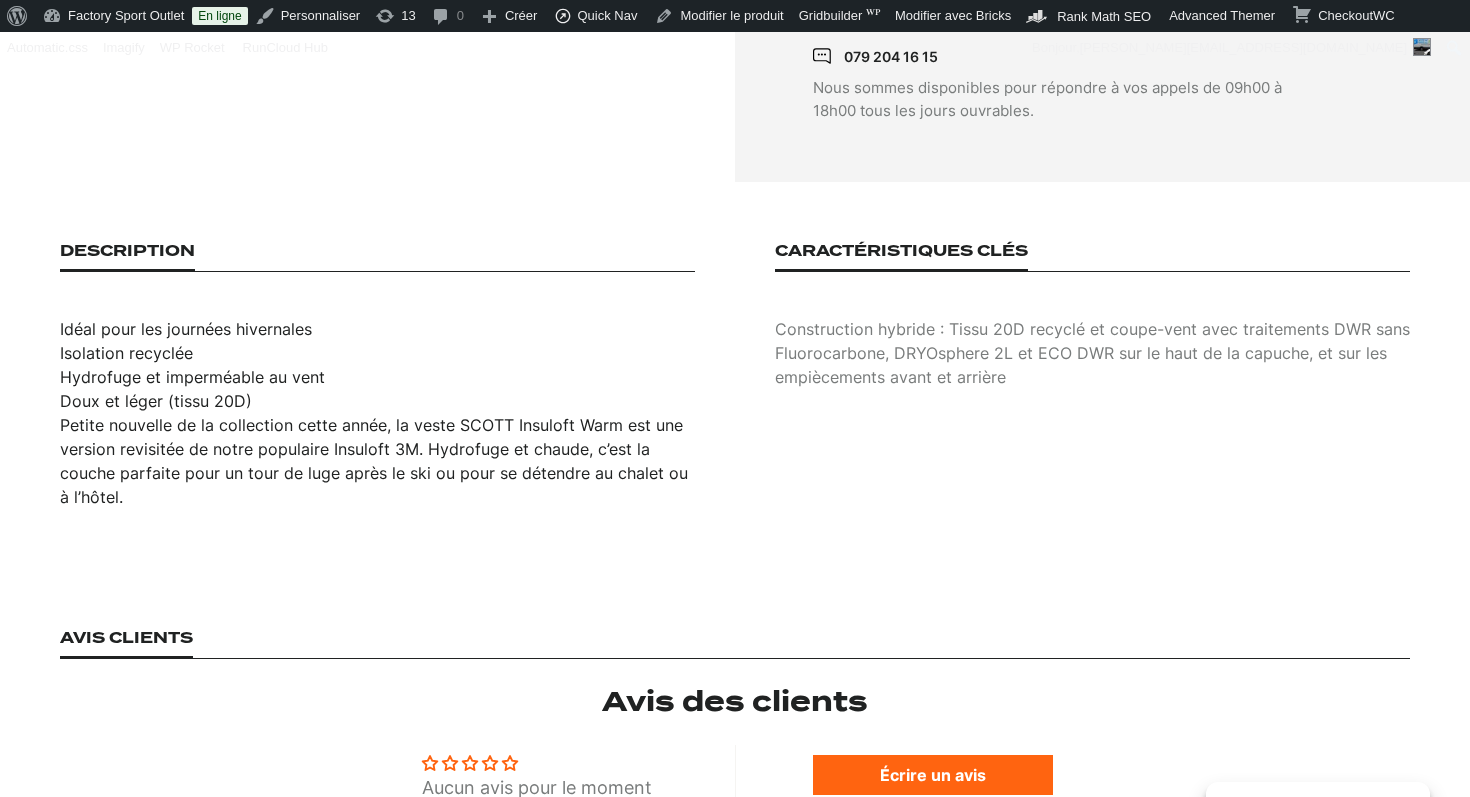 click on "Doux et léger (tissu 20D)" at bounding box center (156, 401) 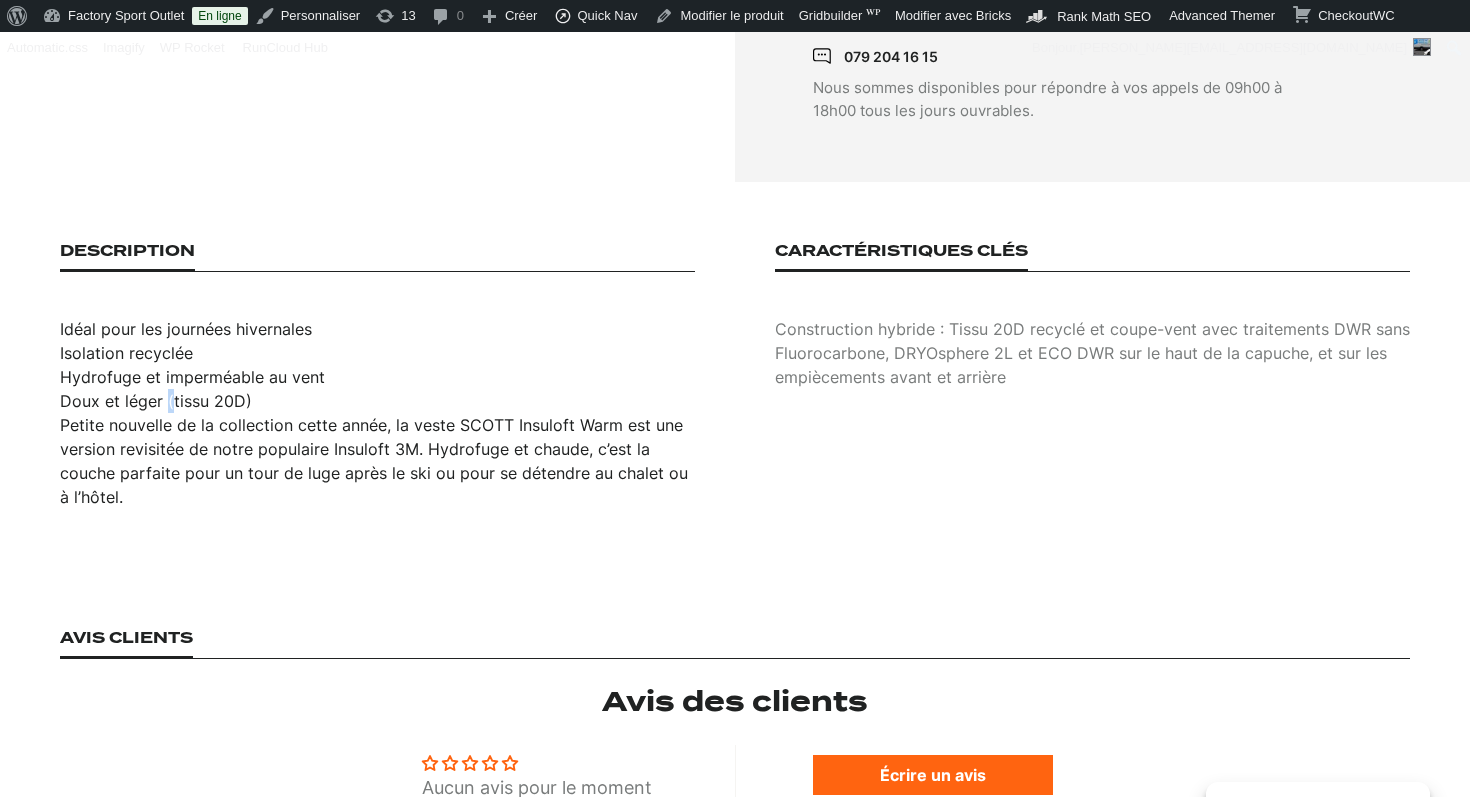 click on "Doux et léger (tissu 20D)" at bounding box center [156, 401] 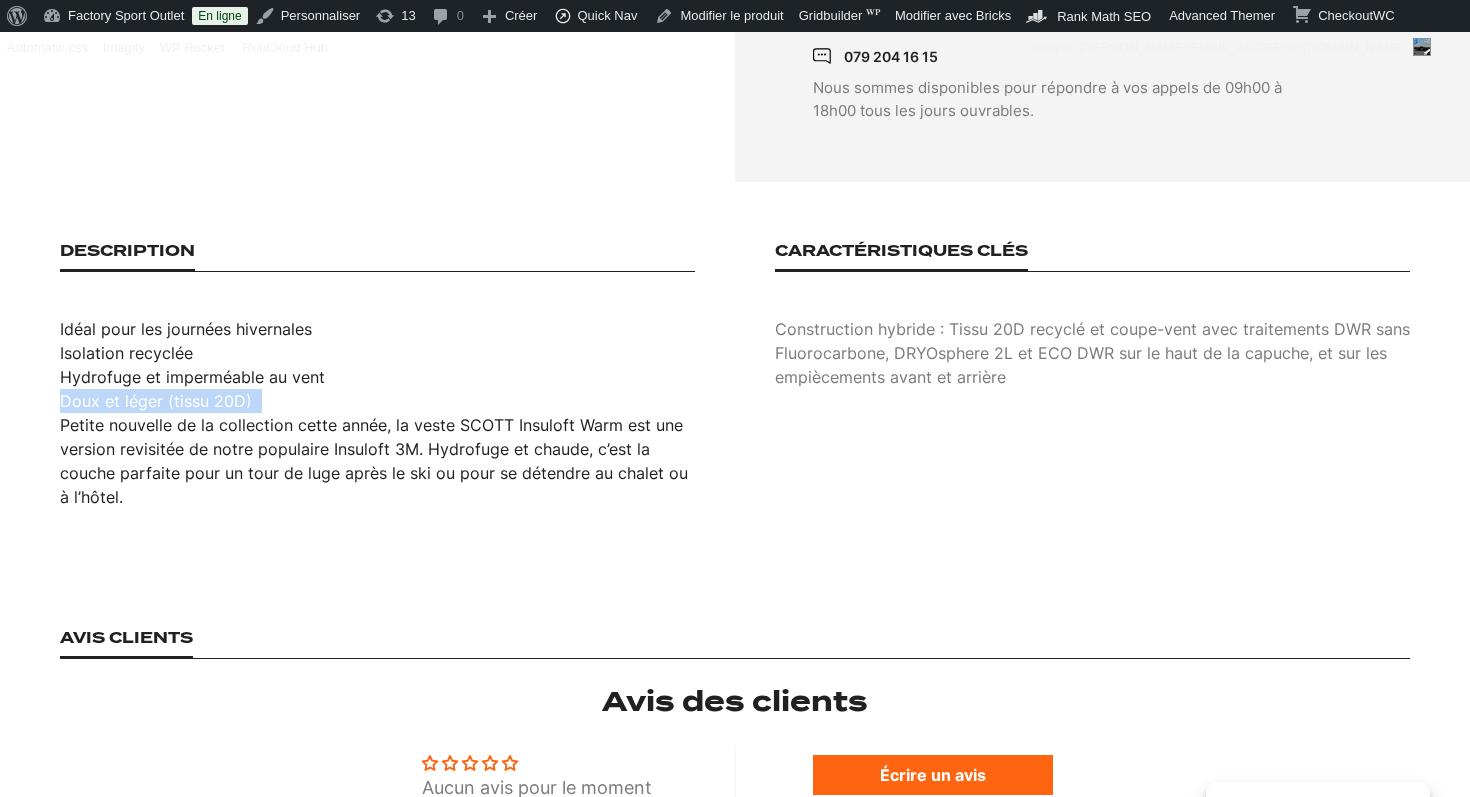 click on "Doux et léger (tissu 20D)" at bounding box center [156, 401] 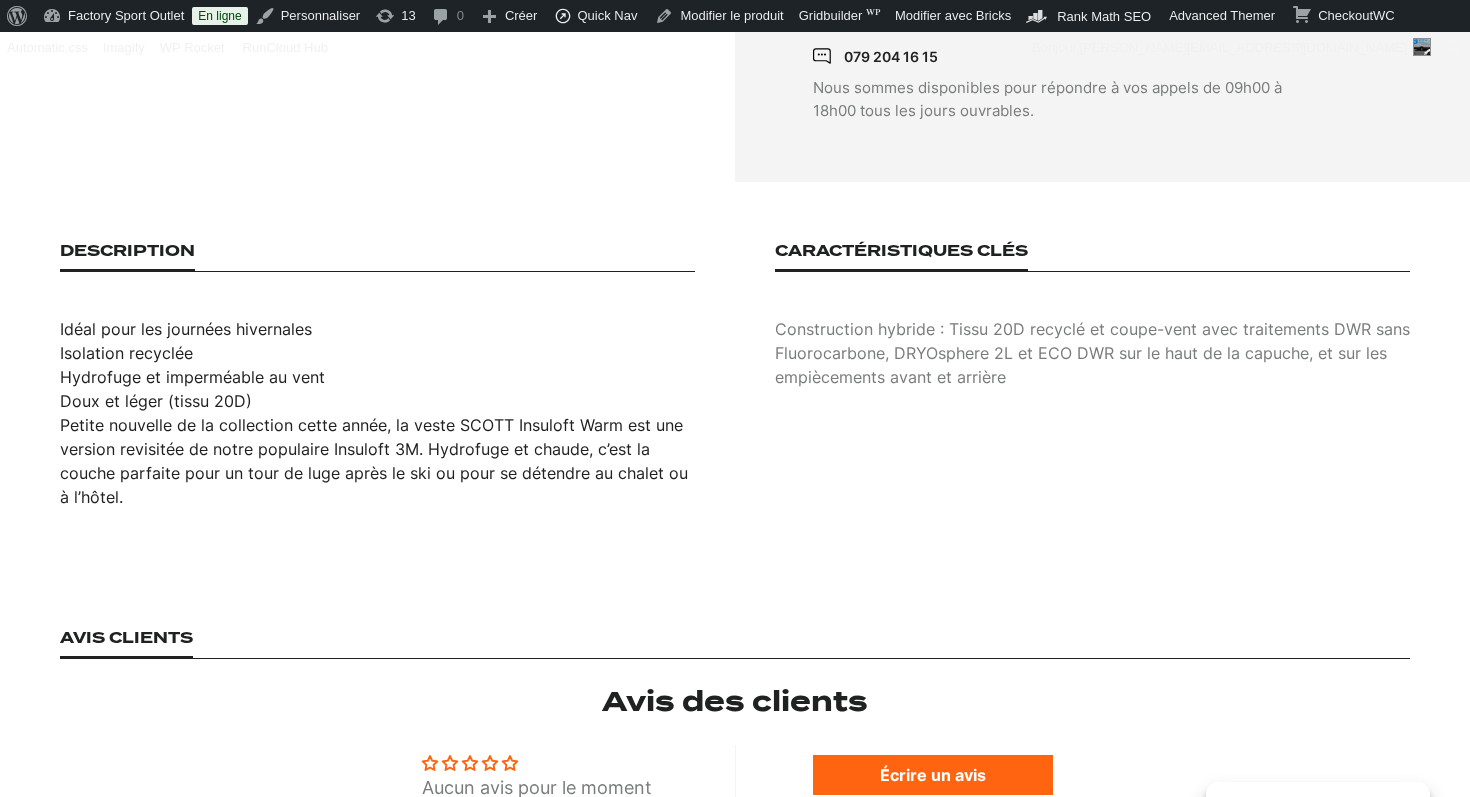 click on "Construction hybride : Tissu 20D recyclé et coupe-vent avec traitements DWR sans Fluorocarbone, DRYOsphere 2L et ECO DWR sur le haut de la capuche, et sur les empiècements avant et arrière" at bounding box center (1092, 353) 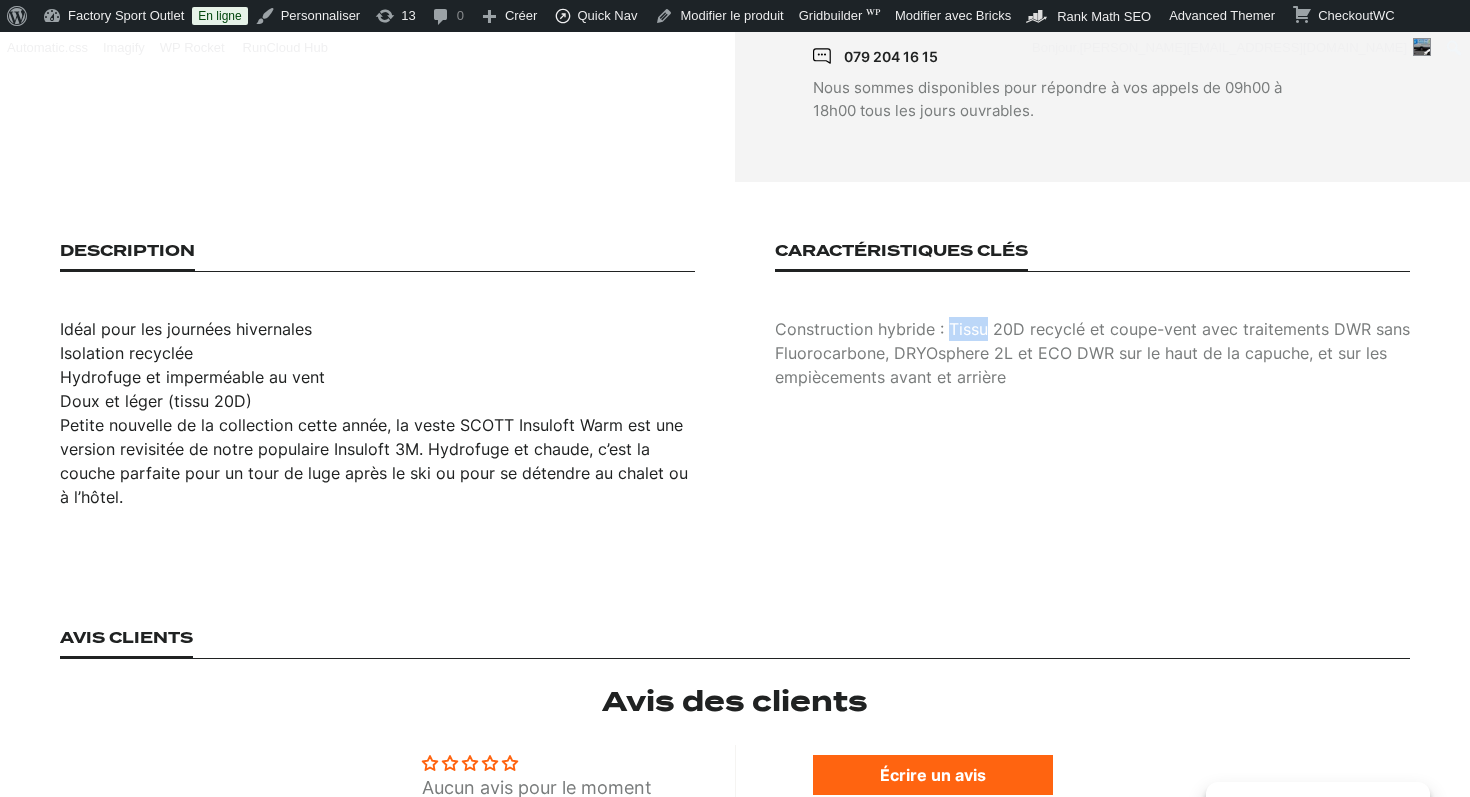 click on "Construction hybride : Tissu 20D recyclé et coupe-vent avec traitements DWR sans Fluorocarbone, DRYOsphere 2L et ECO DWR sur le haut de la capuche, et sur les empiècements avant et arrière" at bounding box center (1092, 353) 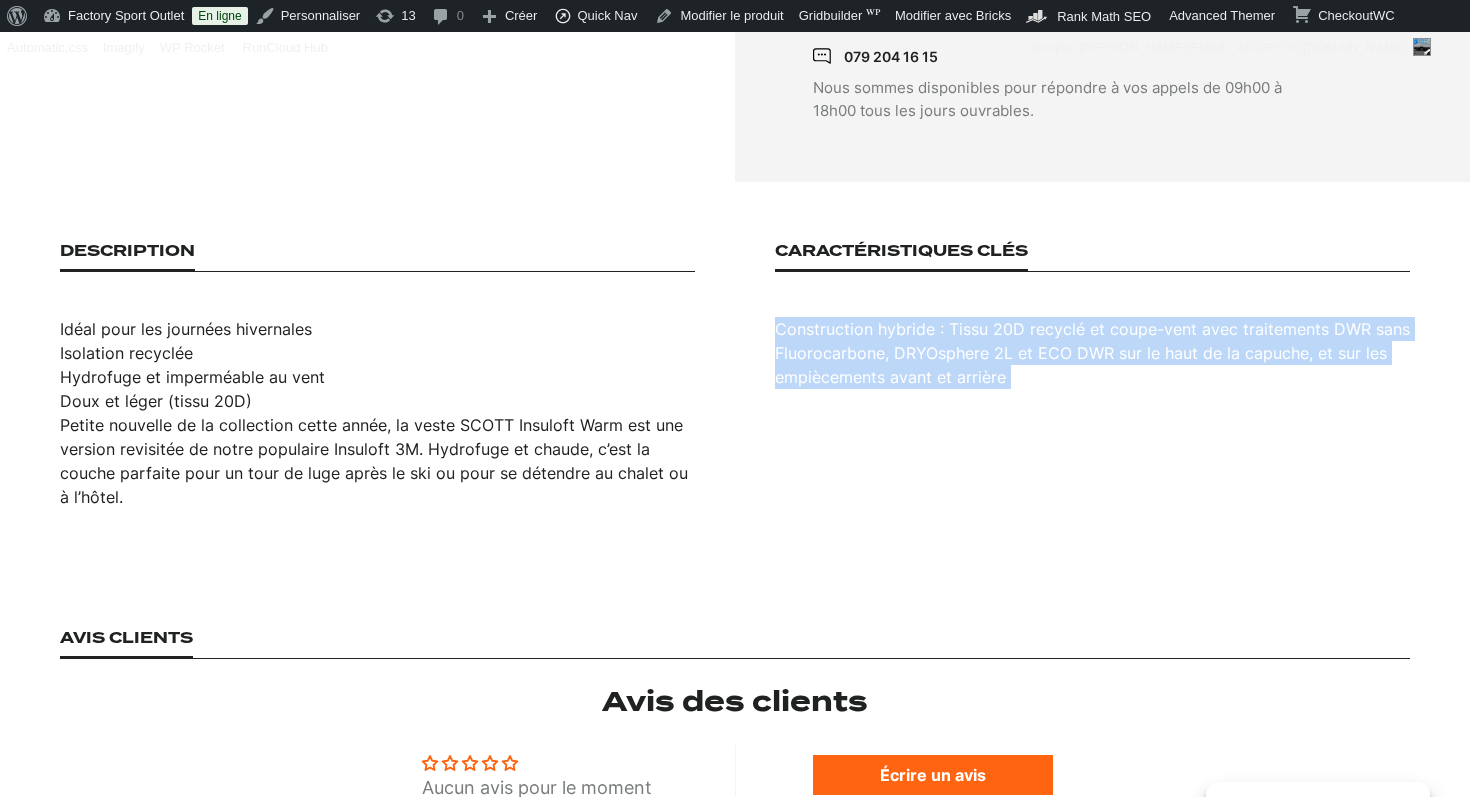 click on "Construction hybride : Tissu 20D recyclé et coupe-vent avec traitements DWR sans Fluorocarbone, DRYOsphere 2L et ECO DWR sur le haut de la capuche, et sur les empiècements avant et arrière" at bounding box center [1092, 353] 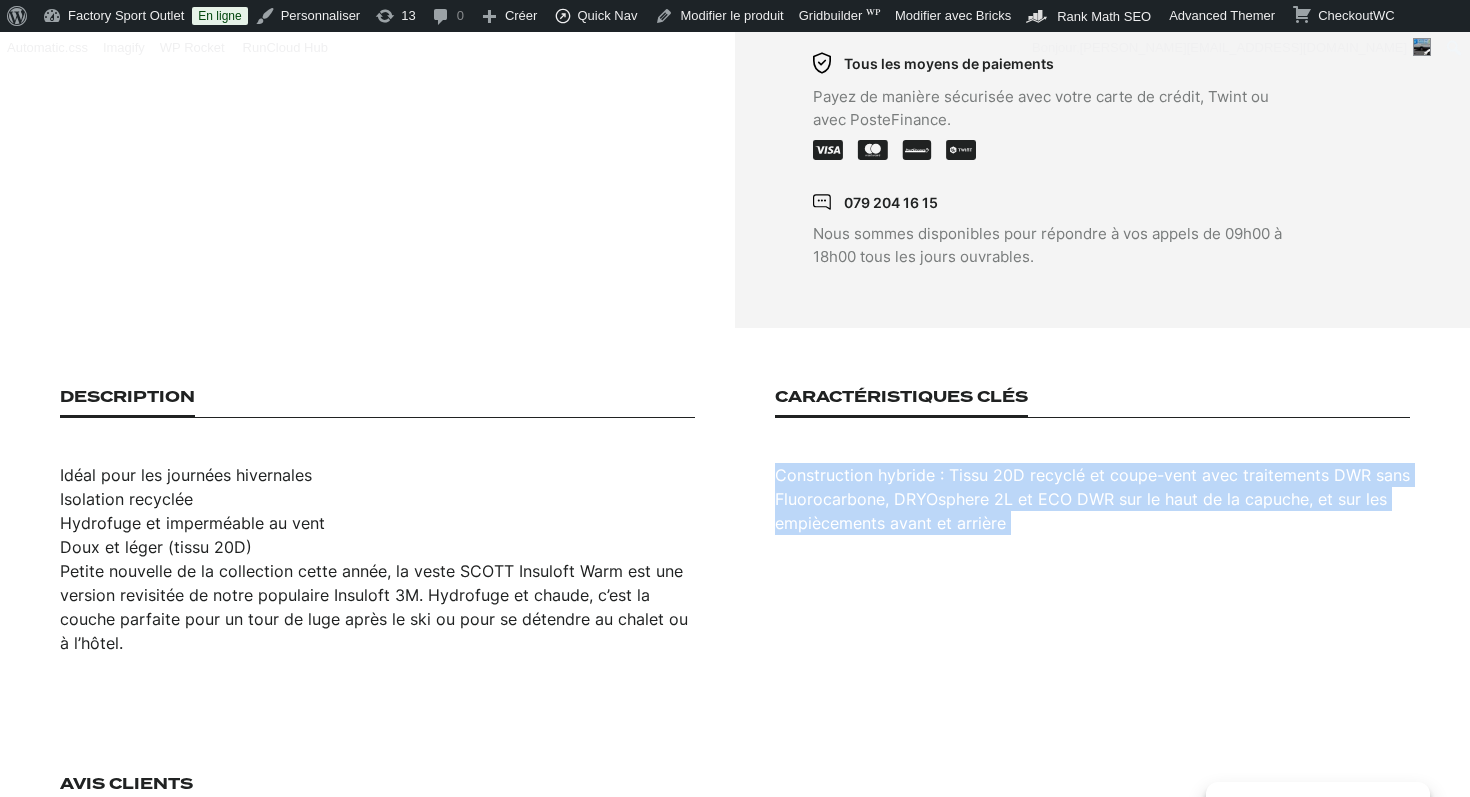 scroll, scrollTop: 917, scrollLeft: 0, axis: vertical 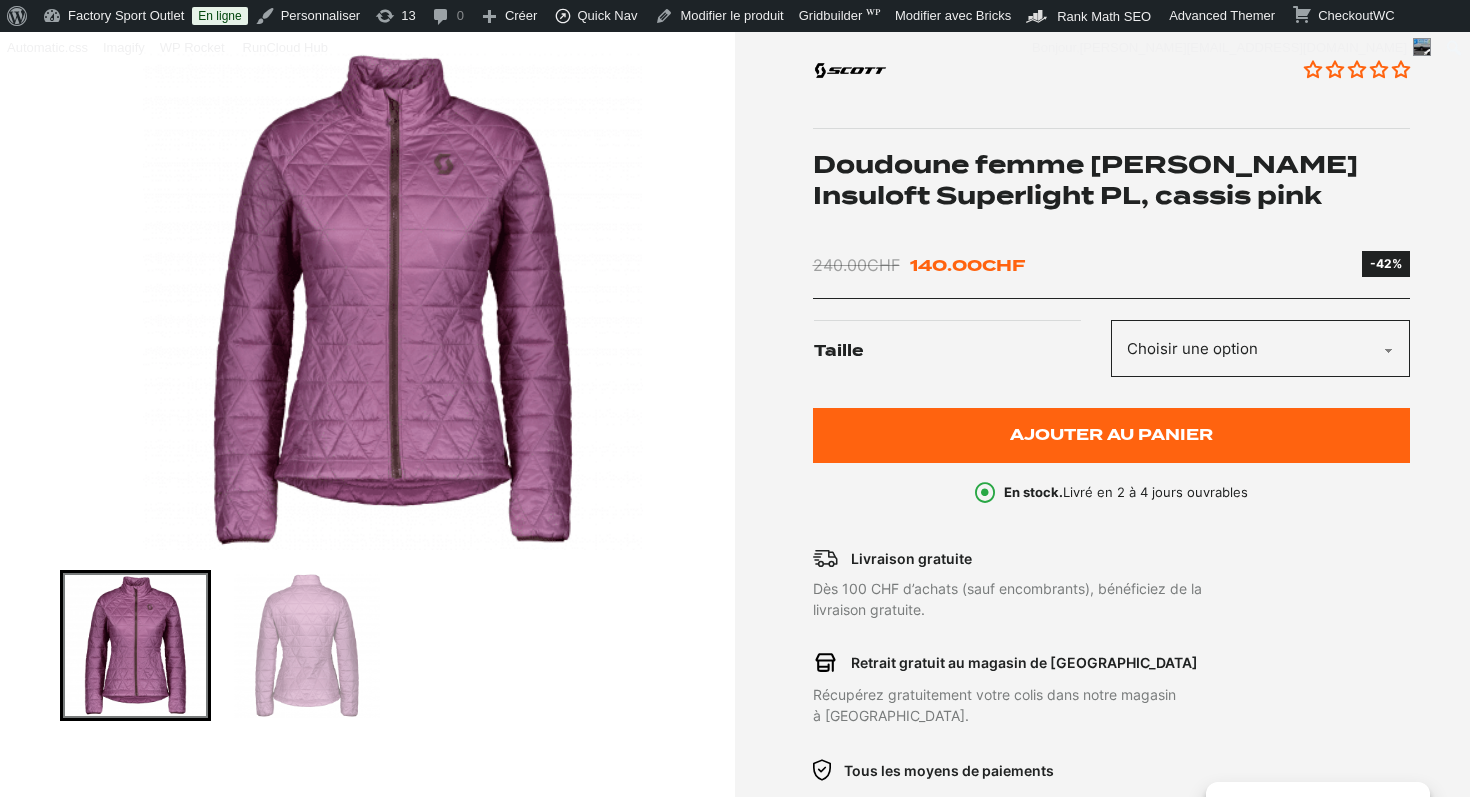 click at bounding box center [306, 645] 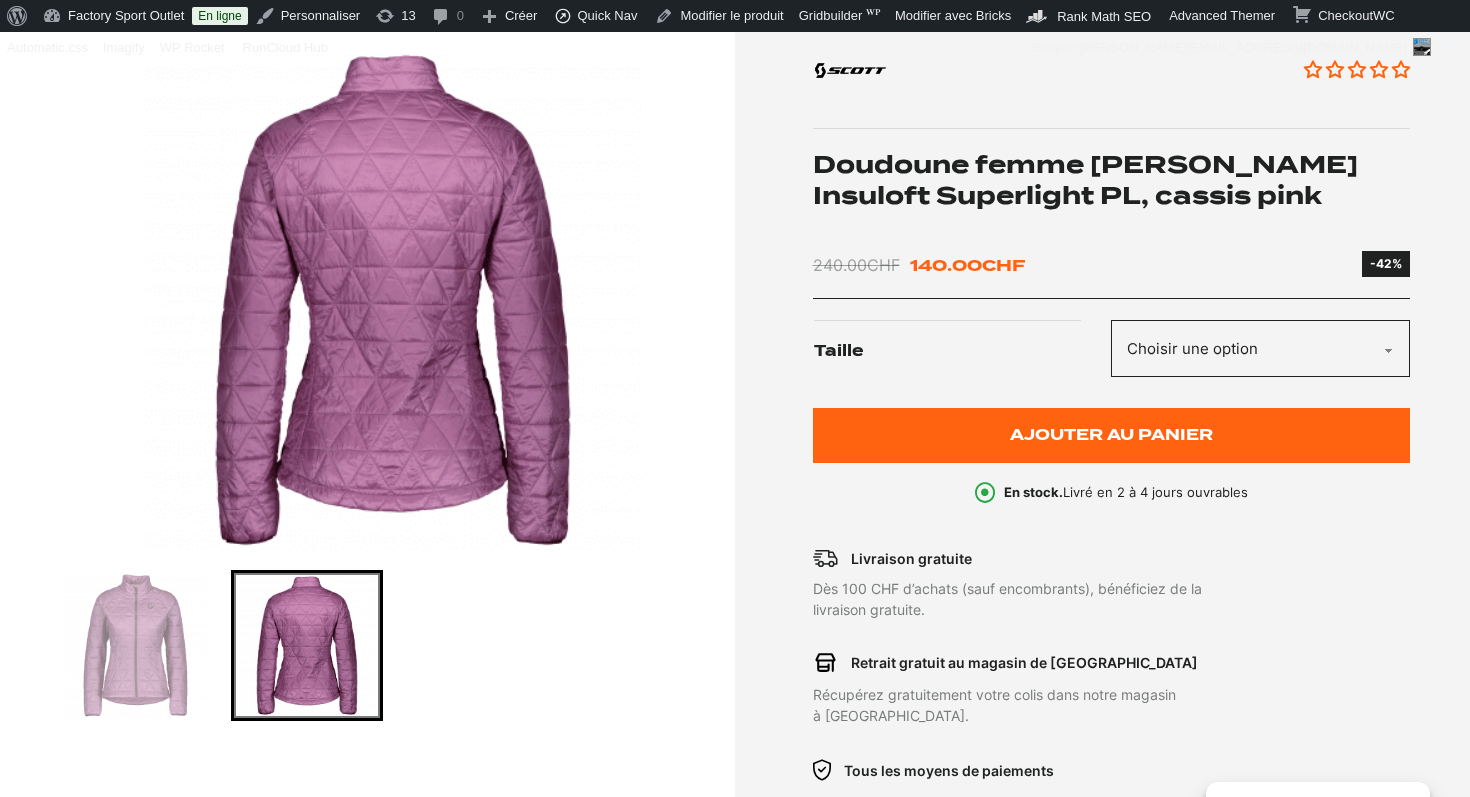 click on "Doudoune femme SCOTT Insuloft Superlight PL, cassis pink" at bounding box center [1112, 180] 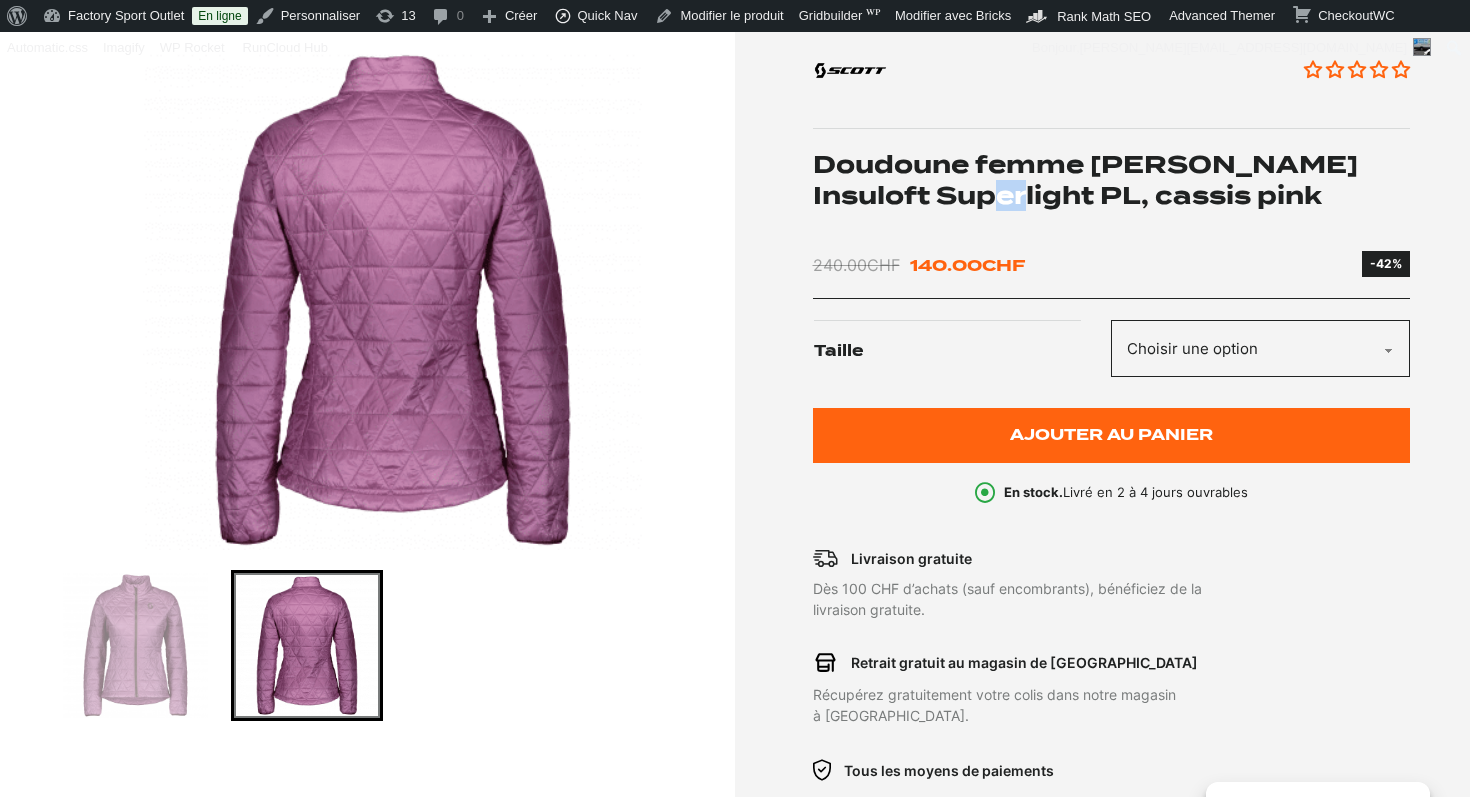 click on "Doudoune femme SCOTT Insuloft Superlight PL, cassis pink" at bounding box center (1112, 180) 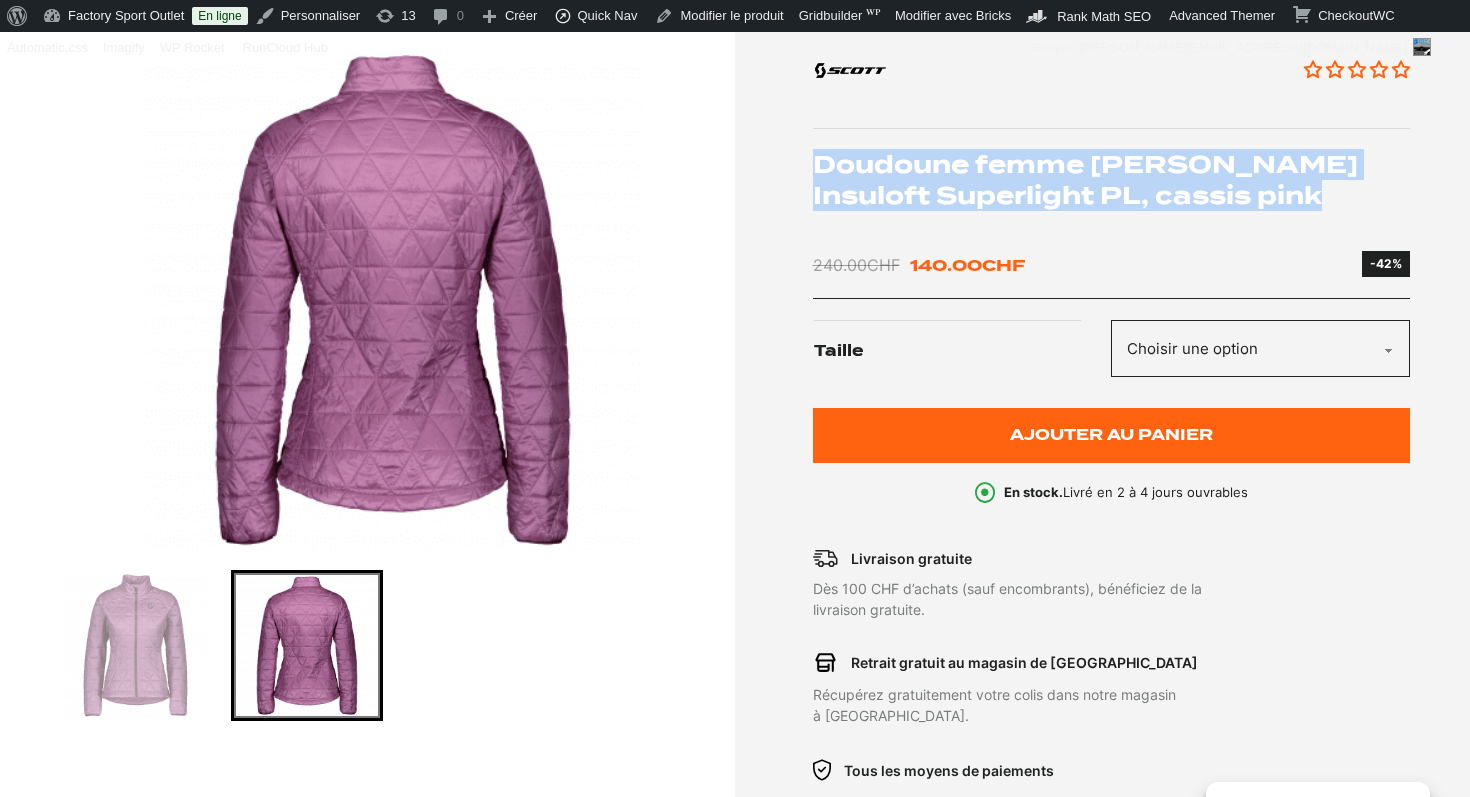 click on "Doudoune femme SCOTT Insuloft Superlight PL, cassis pink" at bounding box center [1112, 180] 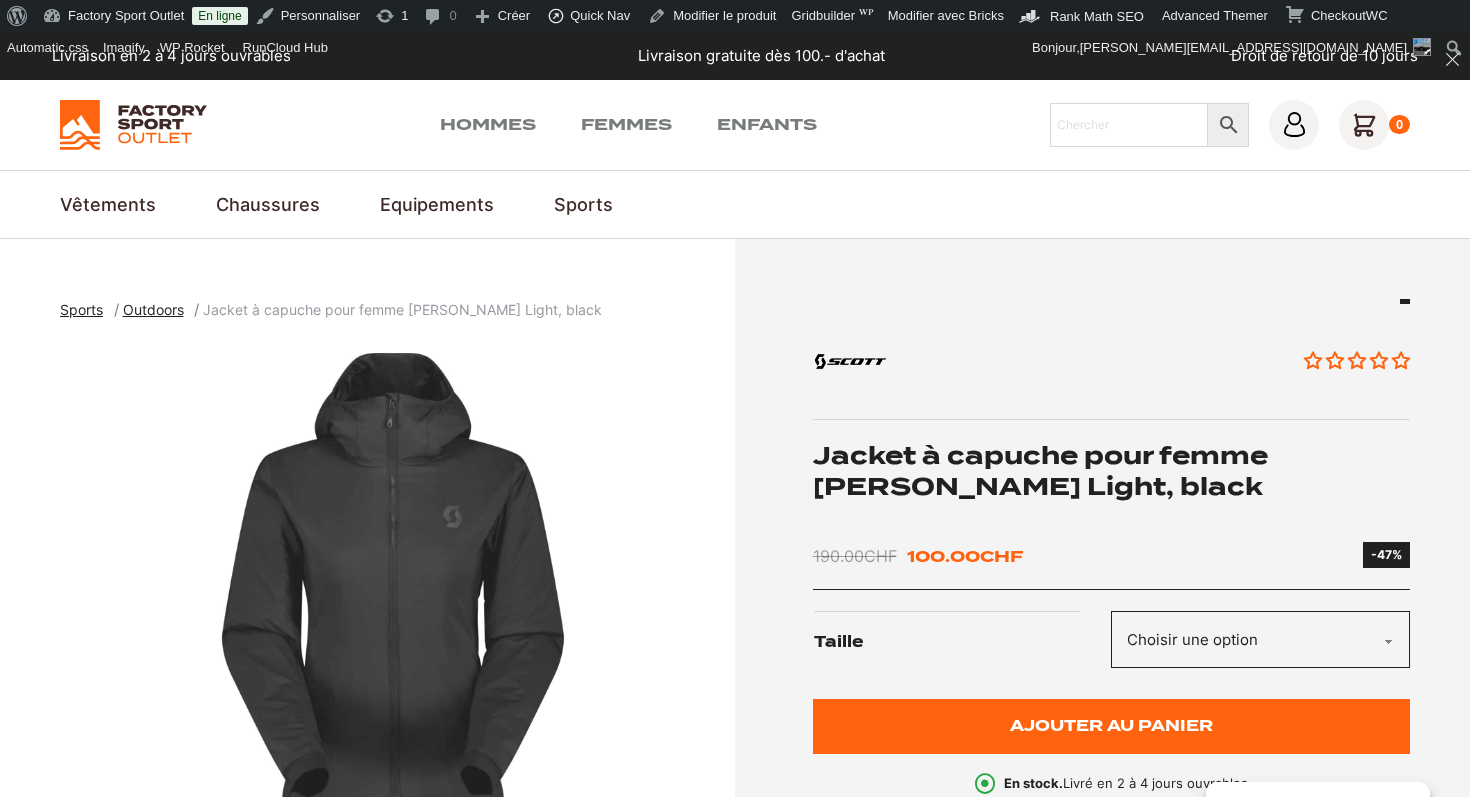 scroll, scrollTop: 0, scrollLeft: 0, axis: both 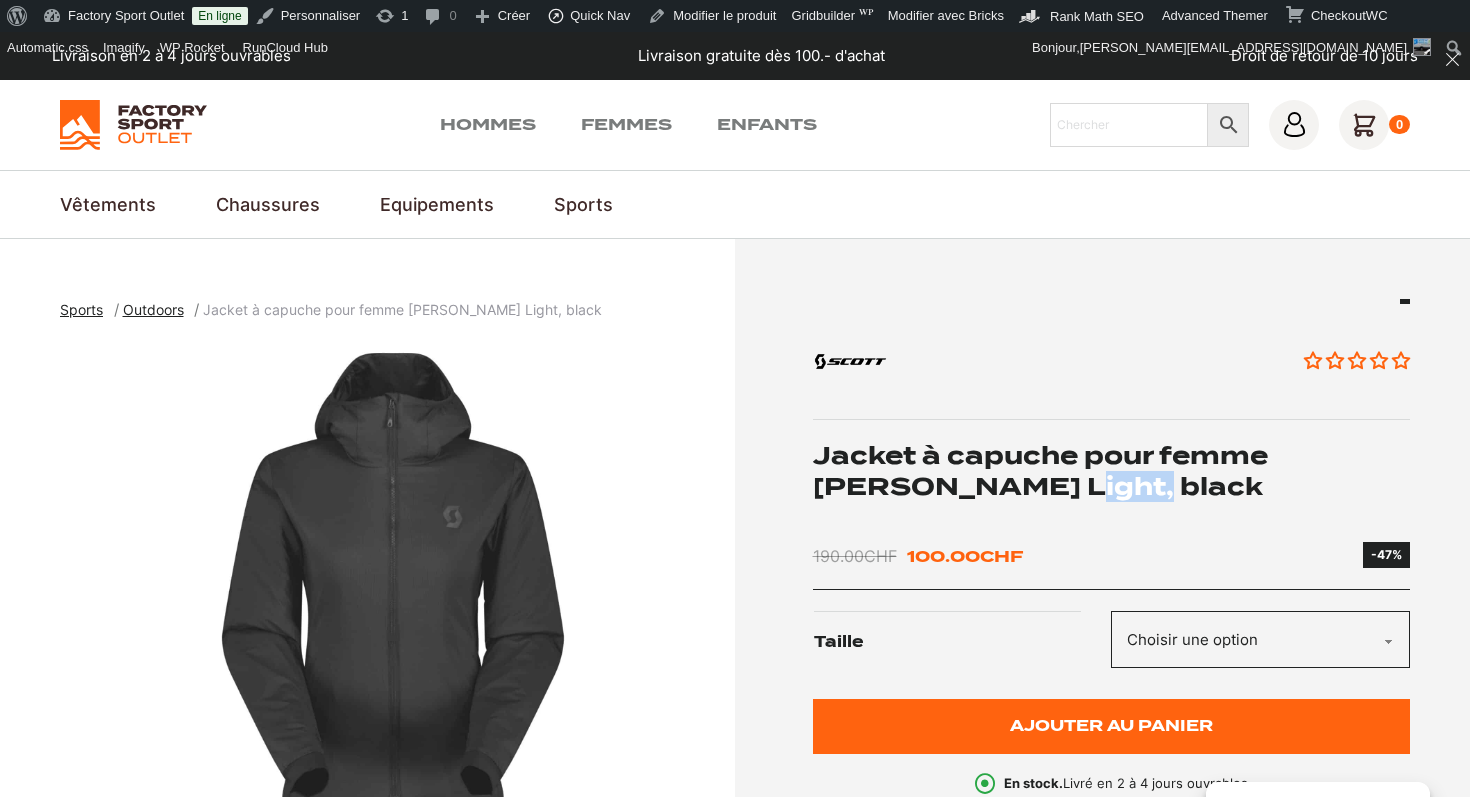 click on "Jacket à capuche pour femme [PERSON_NAME] Light, black" at bounding box center [1112, 471] 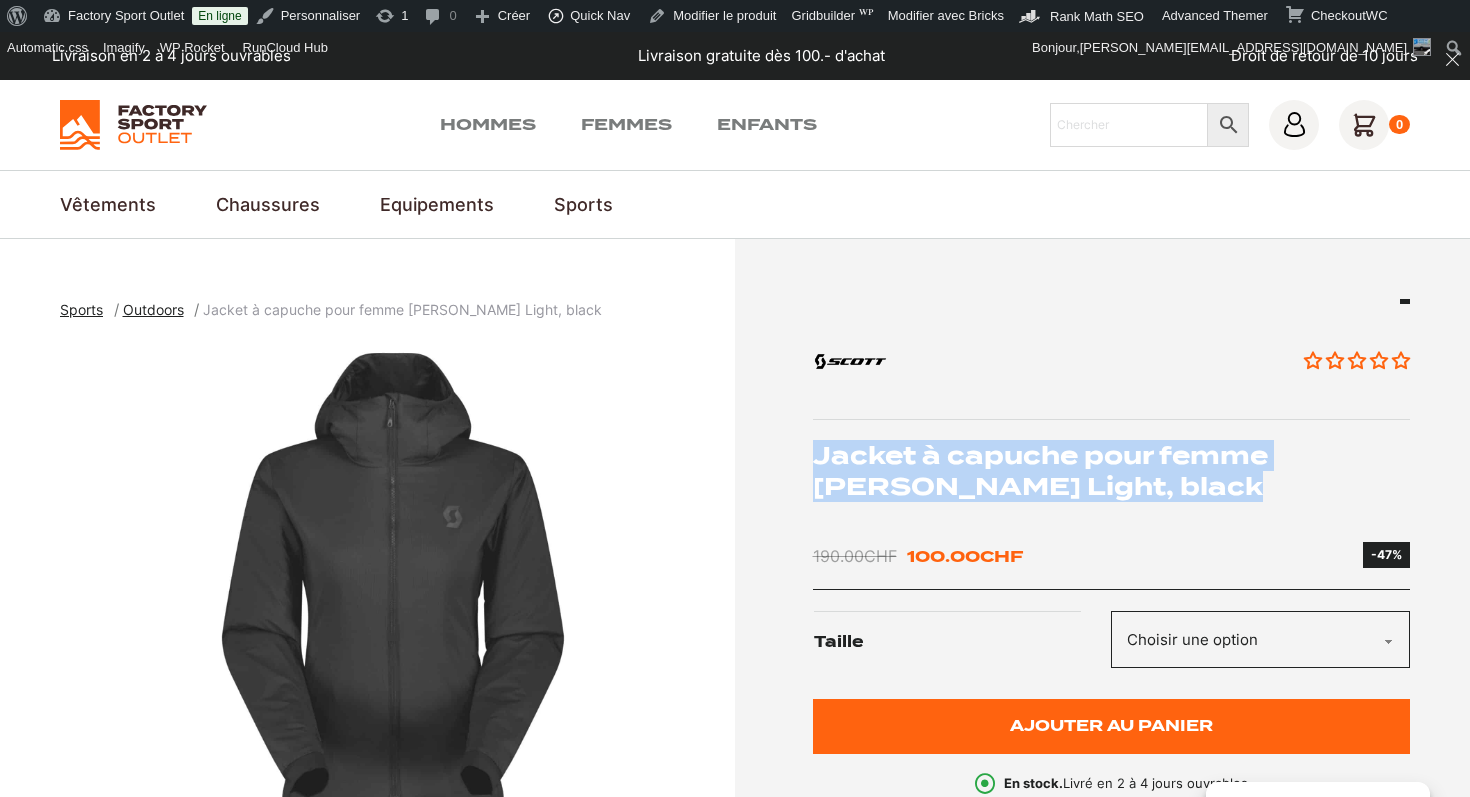 click on "Jacket à capuche pour femme [PERSON_NAME] Light, black" at bounding box center (1112, 471) 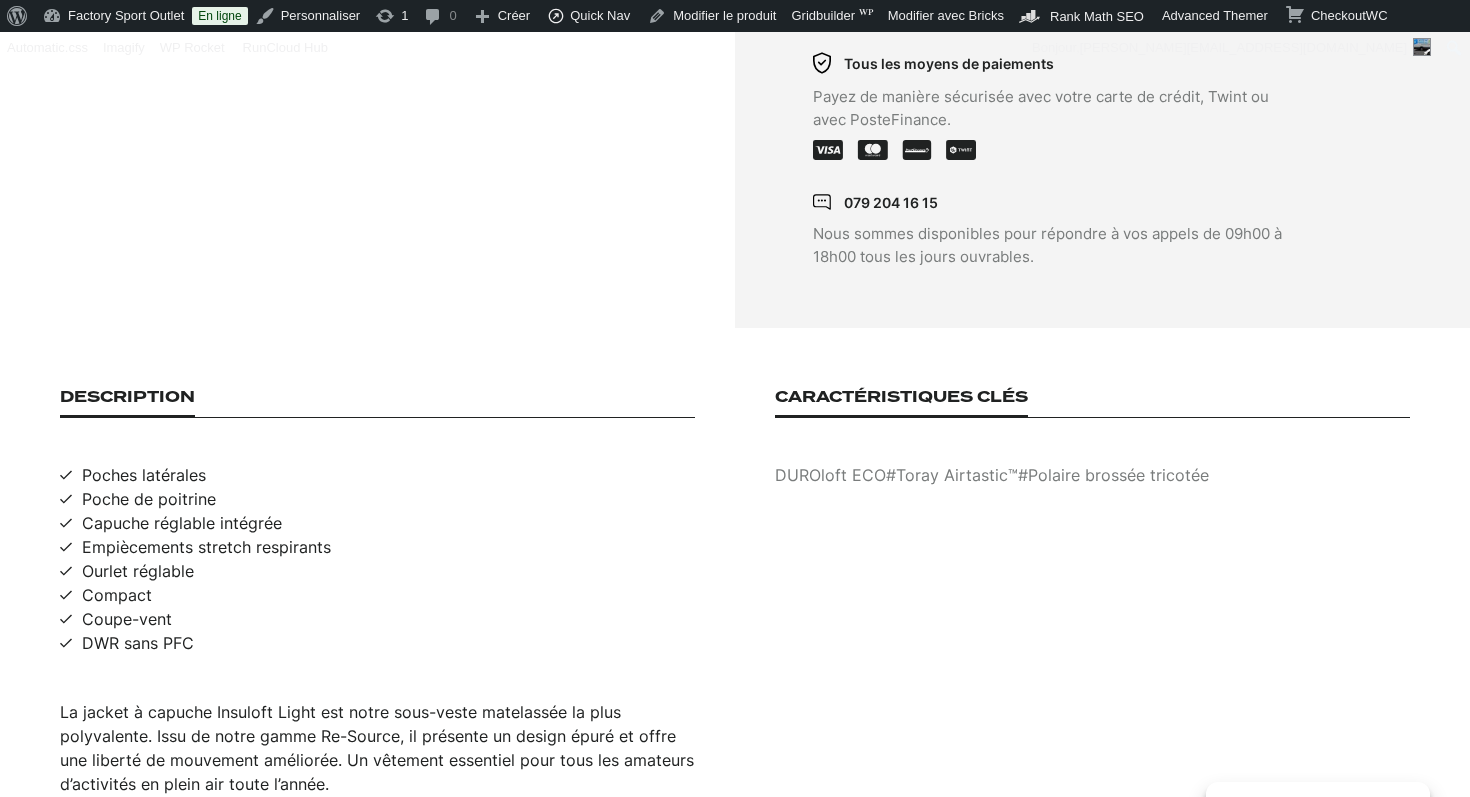 scroll, scrollTop: 1004, scrollLeft: 0, axis: vertical 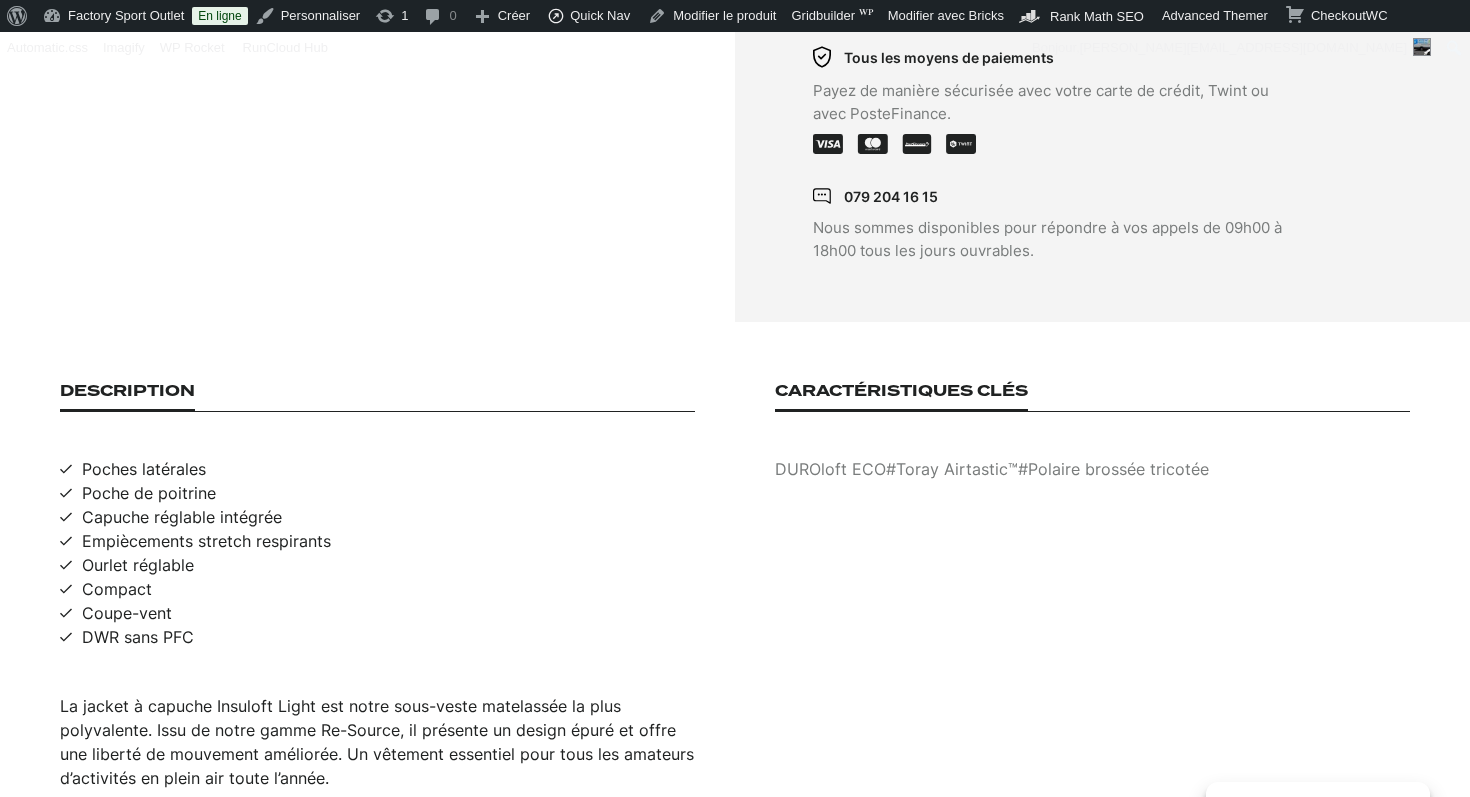 click on "Description Poches latérales Poche de poitrine Capuche réglable intégrée Empiècements stretch respirants Ourlet réglable Compact Coupe-vent DWR sans PFC La jacket à capuche Insuloft Light est notre sous-veste matelassée la plus polyvalente. Issu de notre gamme Re-Source, il présente un design épuré et offre une liberté de mouvement améliorée. Un vêtement essentiel pour tous les amateurs d’activités en plein air toute l’année. Caractéristiques clés DUROloft ECO#Toray Airtastic™#Polaire brossée tricotée" at bounding box center (735, 586) 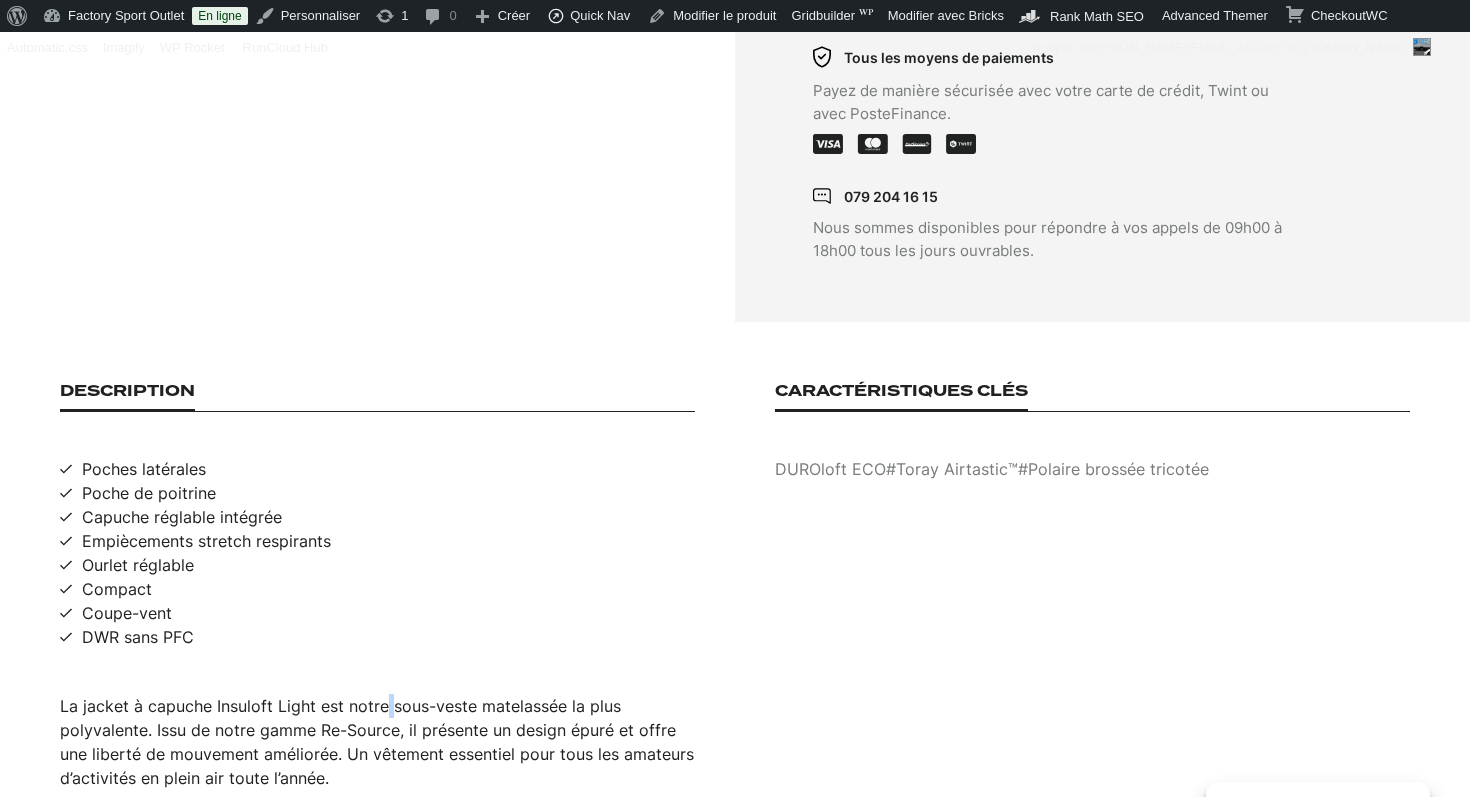 click on "La jacket à capuche Insuloft Light est notre sous-veste matelassée la plus polyvalente. Issu de notre gamme Re-Source, il présente un design épuré et offre une liberté de mouvement améliorée. Un vêtement essentiel pour tous les amateurs d’activités en plein air toute l’année." at bounding box center (377, 742) 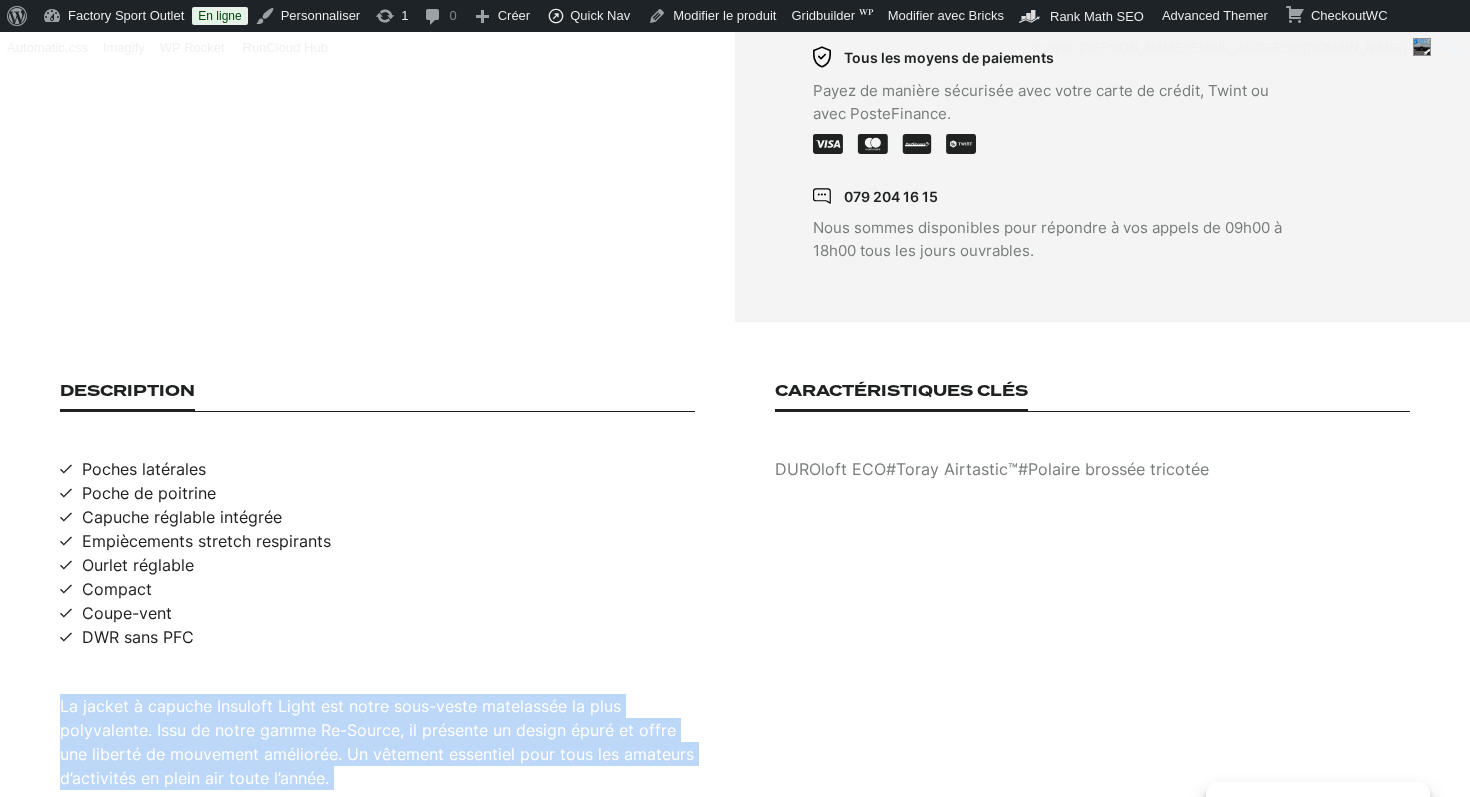 click on "La jacket à capuche Insuloft Light est notre sous-veste matelassée la plus polyvalente. Issu de notre gamme Re-Source, il présente un design épuré et offre une liberté de mouvement améliorée. Un vêtement essentiel pour tous les amateurs d’activités en plein air toute l’année." at bounding box center [377, 742] 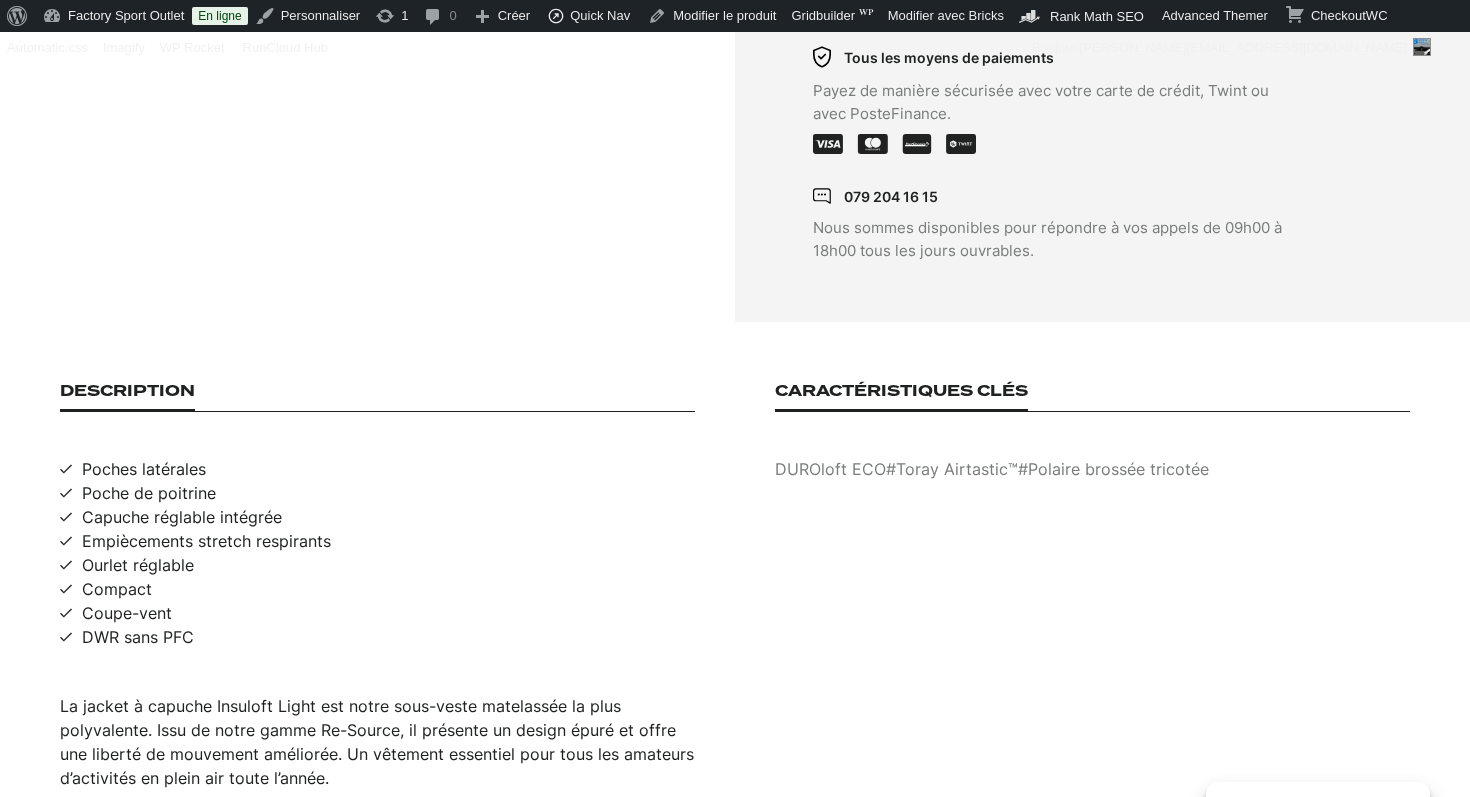 click on "Compact" at bounding box center (117, 589) 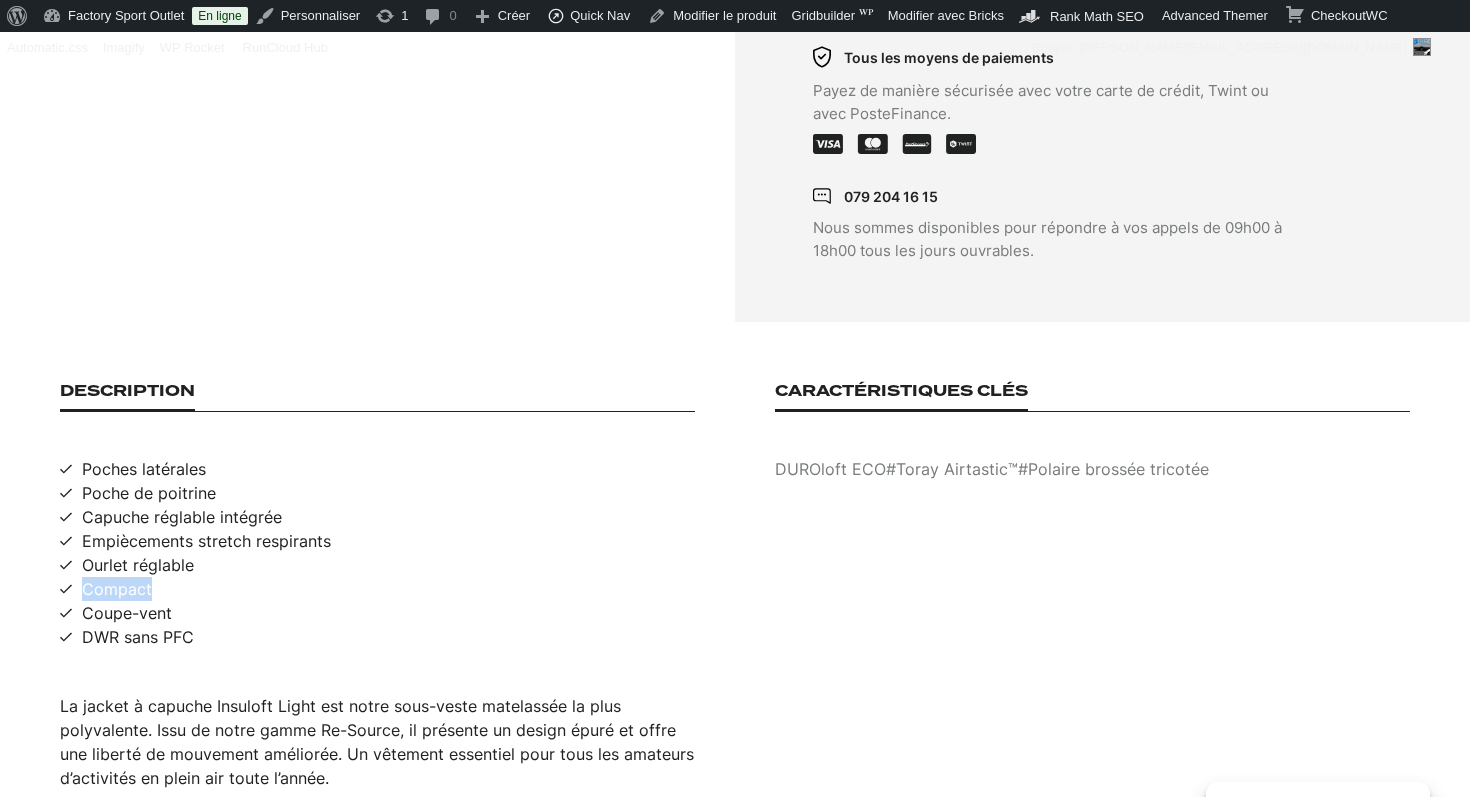 click on "Compact" at bounding box center (117, 589) 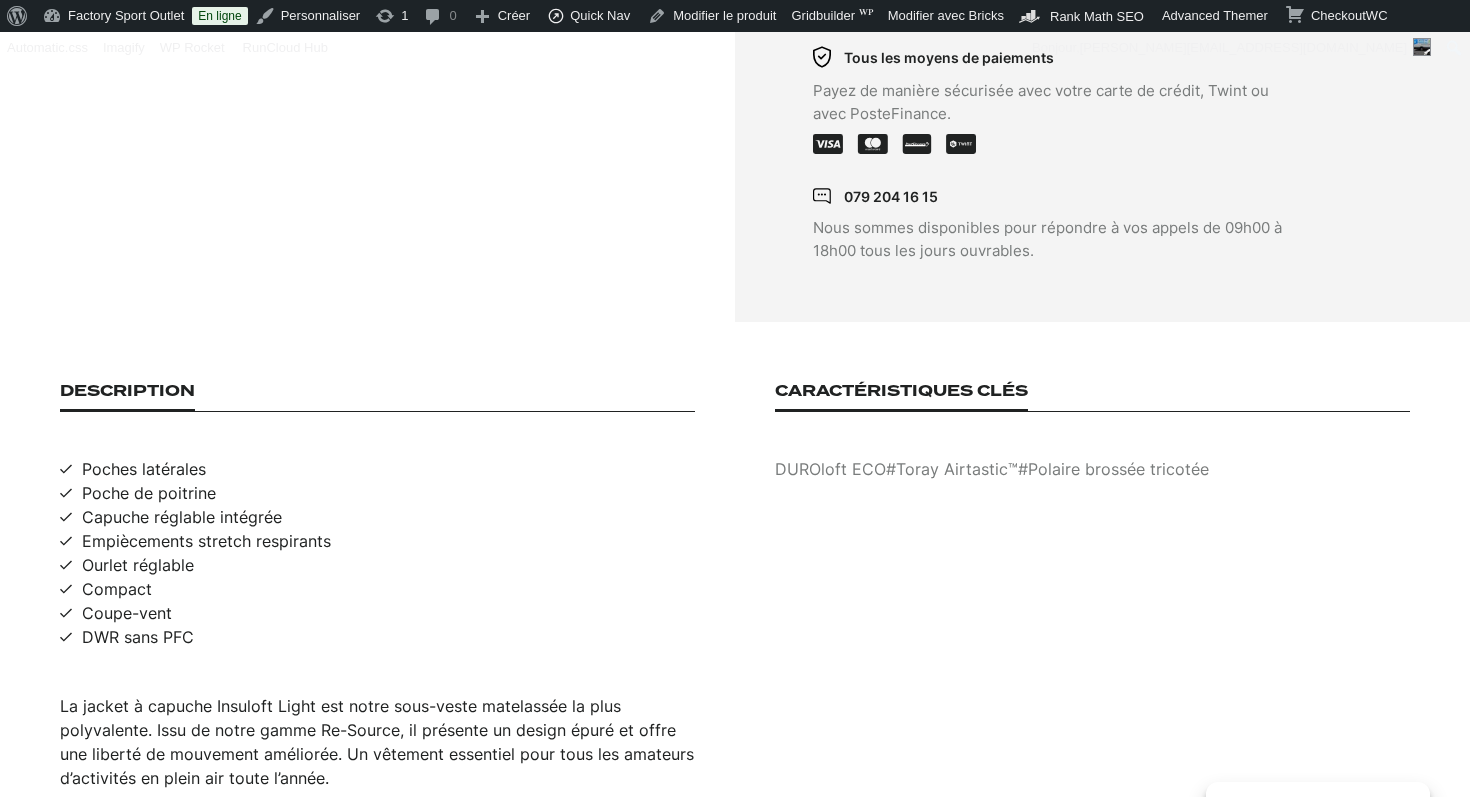 click on "Coupe-vent" at bounding box center (127, 613) 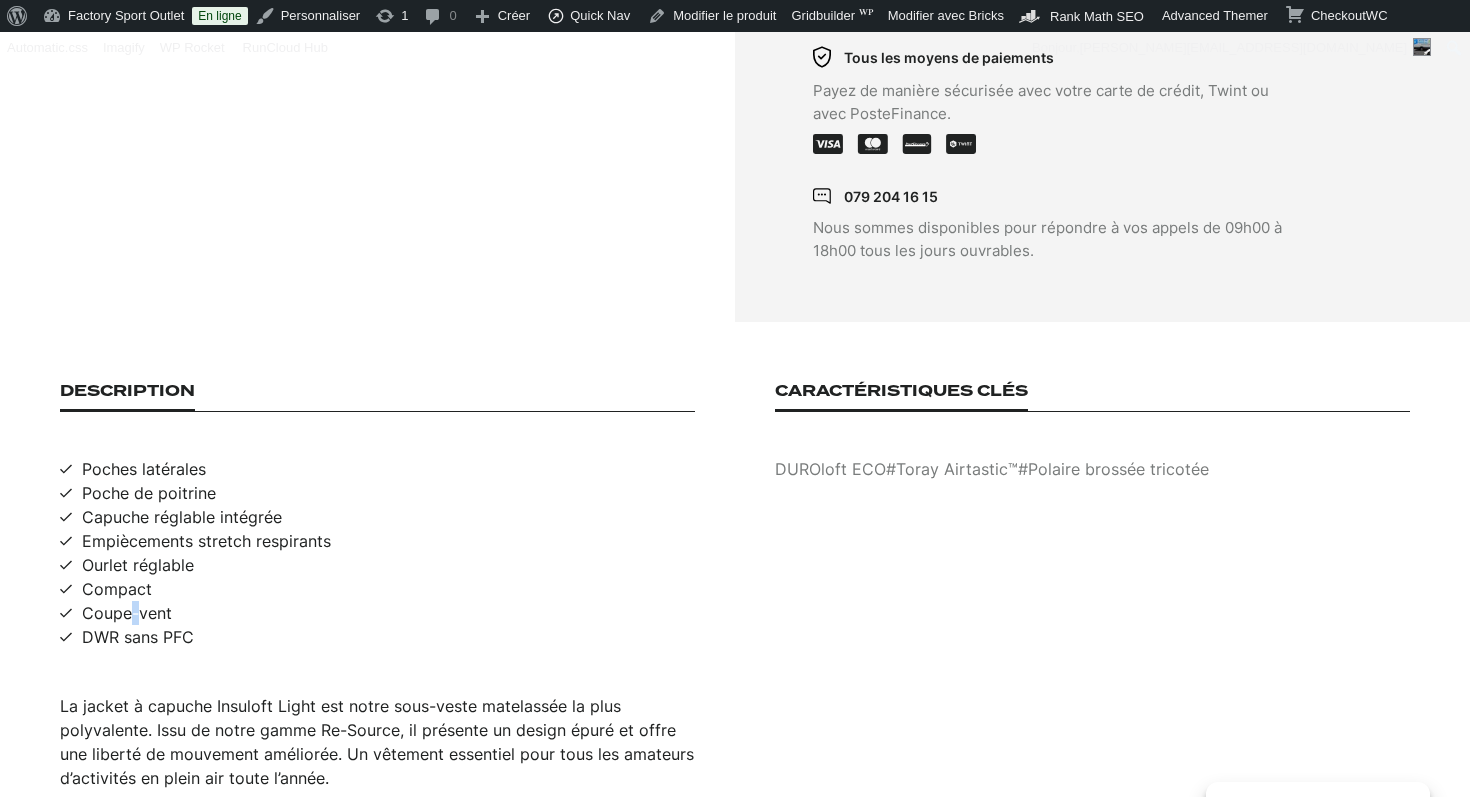 click on "Coupe-vent" at bounding box center (127, 613) 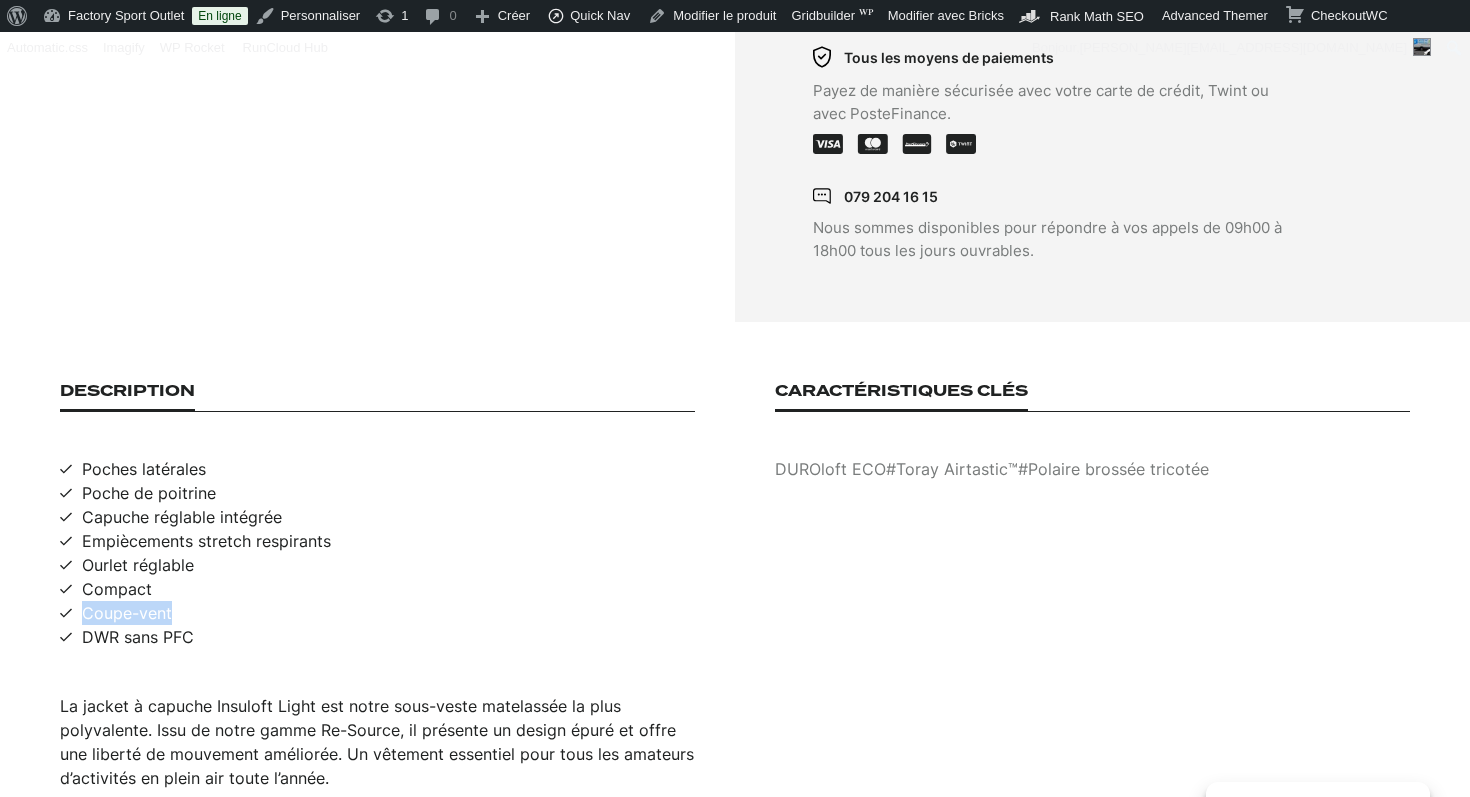 click on "Coupe-vent" at bounding box center (127, 613) 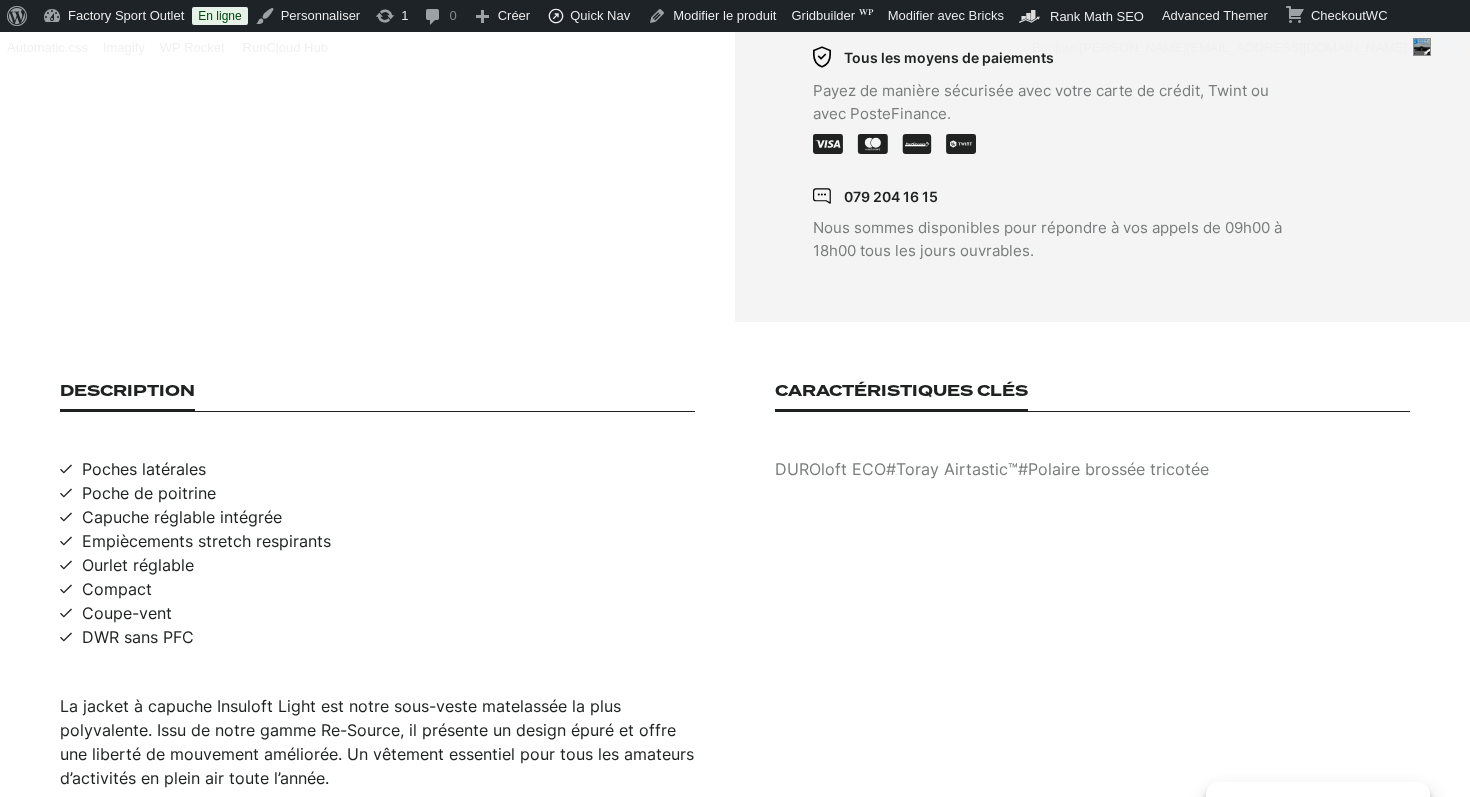 click on "DWR sans PFC" at bounding box center (138, 637) 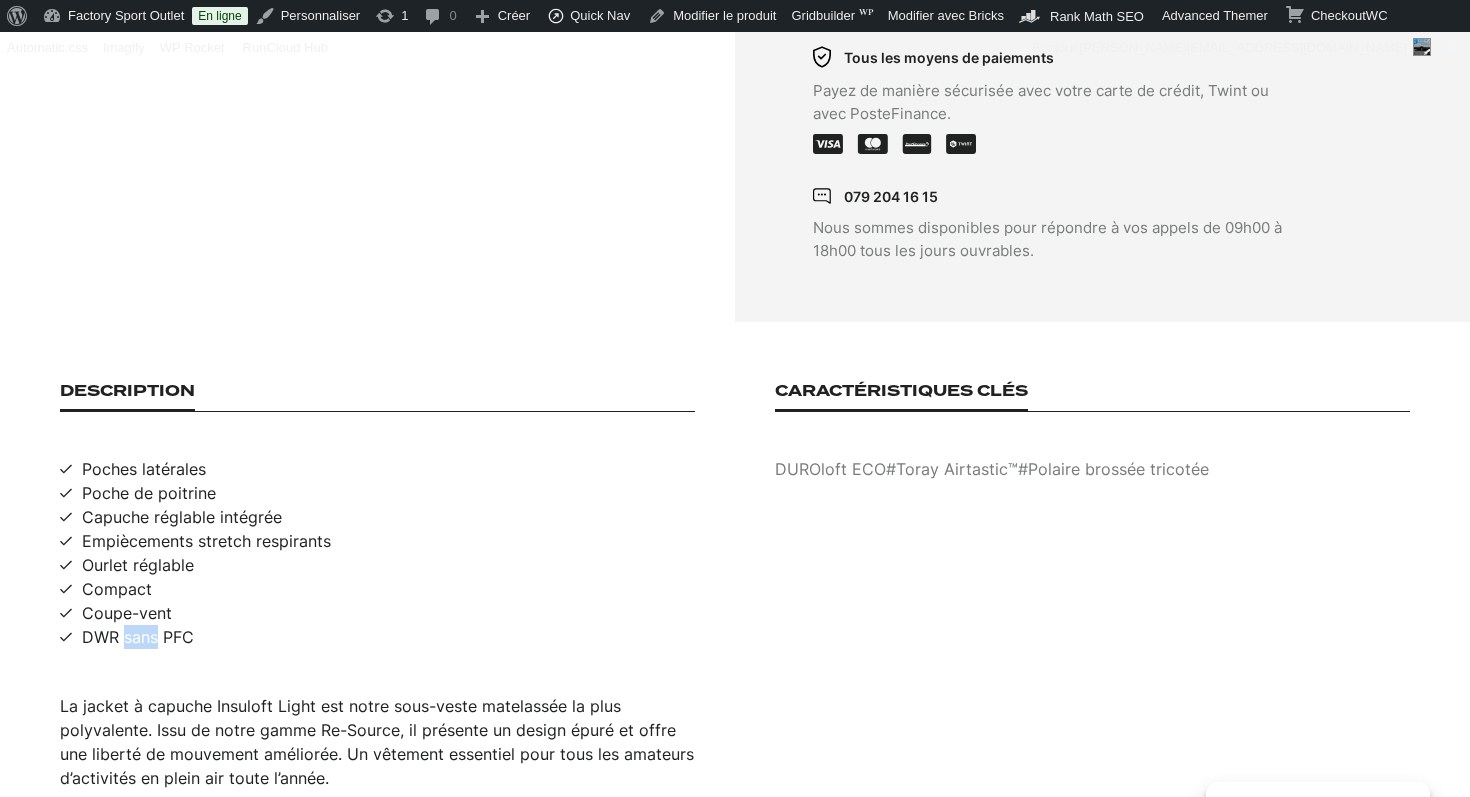 click on "DWR sans PFC" at bounding box center [138, 637] 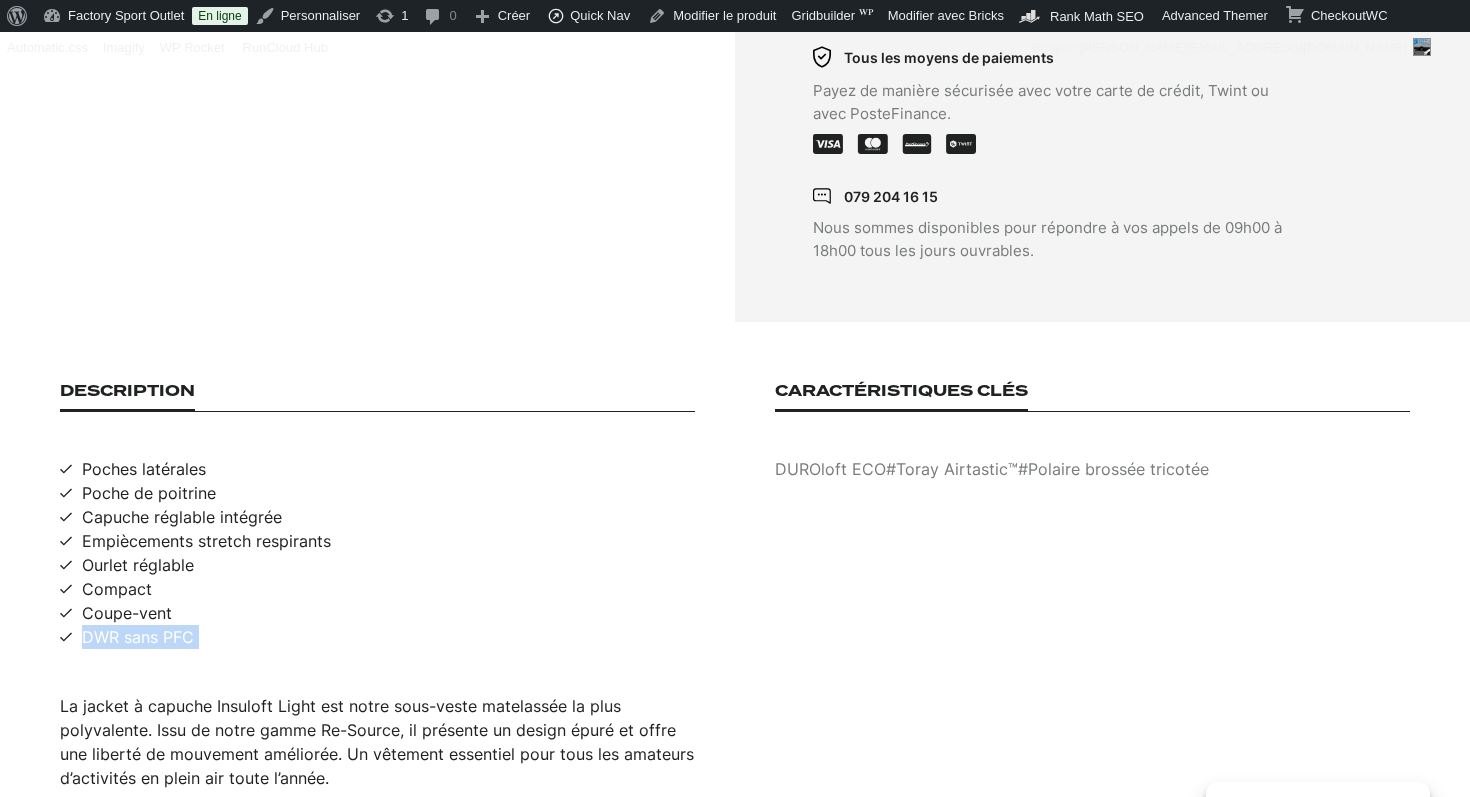 click on "DWR sans PFC" at bounding box center [138, 637] 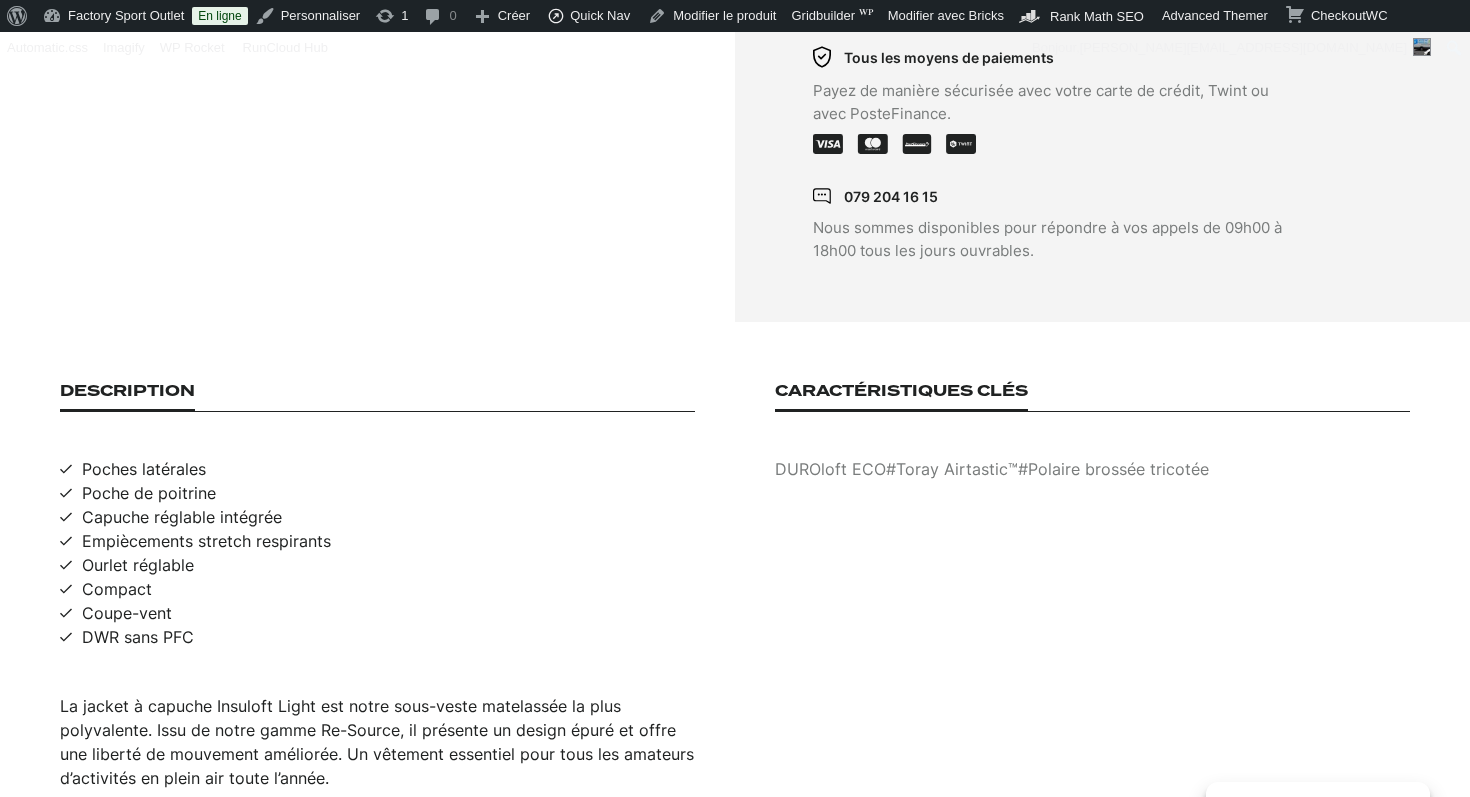 click on "DUROloft ECO#Toray Airtastic™#Polaire brossée tricotée" at bounding box center (1092, 469) 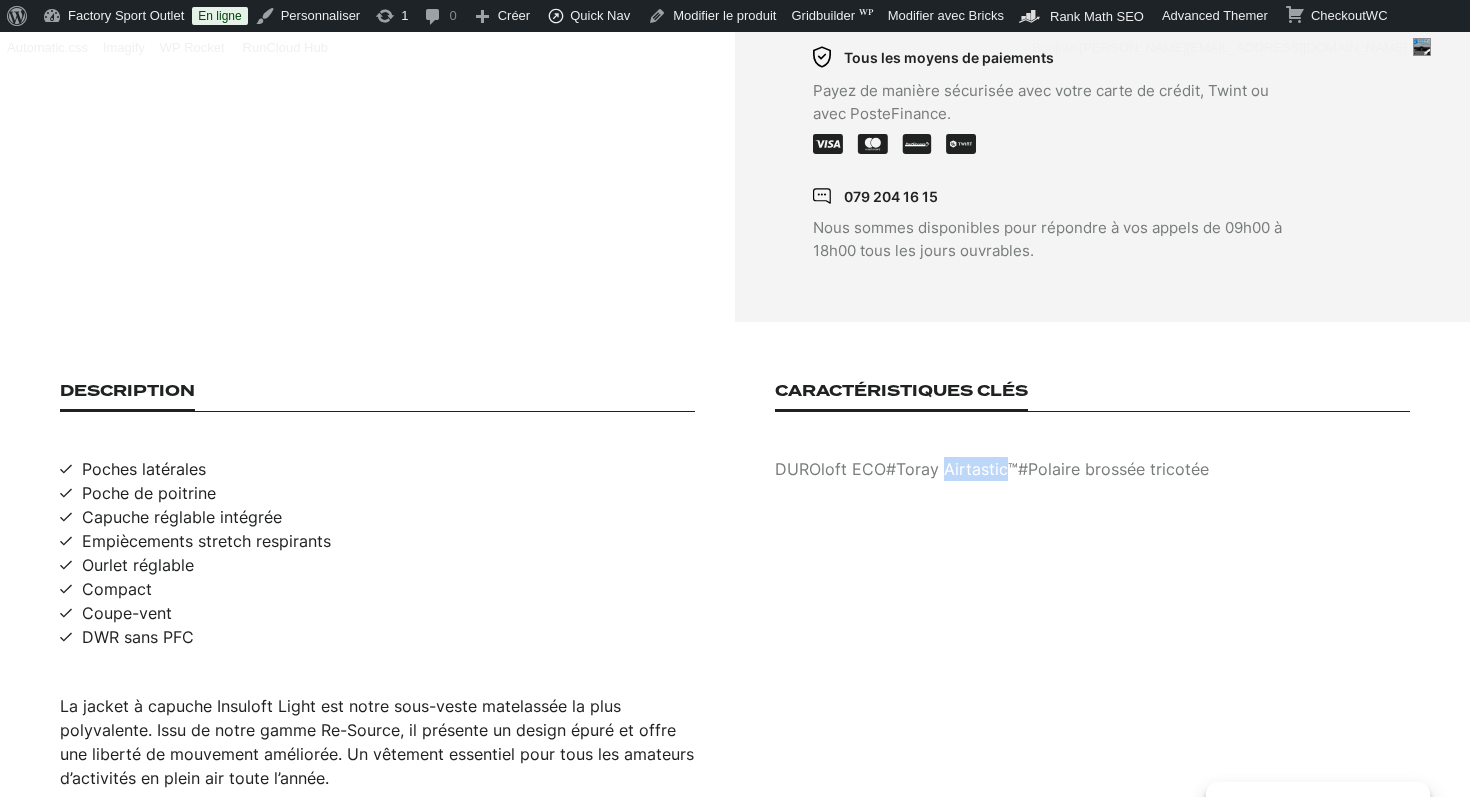 click on "DUROloft ECO#Toray Airtastic™#Polaire brossée tricotée" at bounding box center [1092, 469] 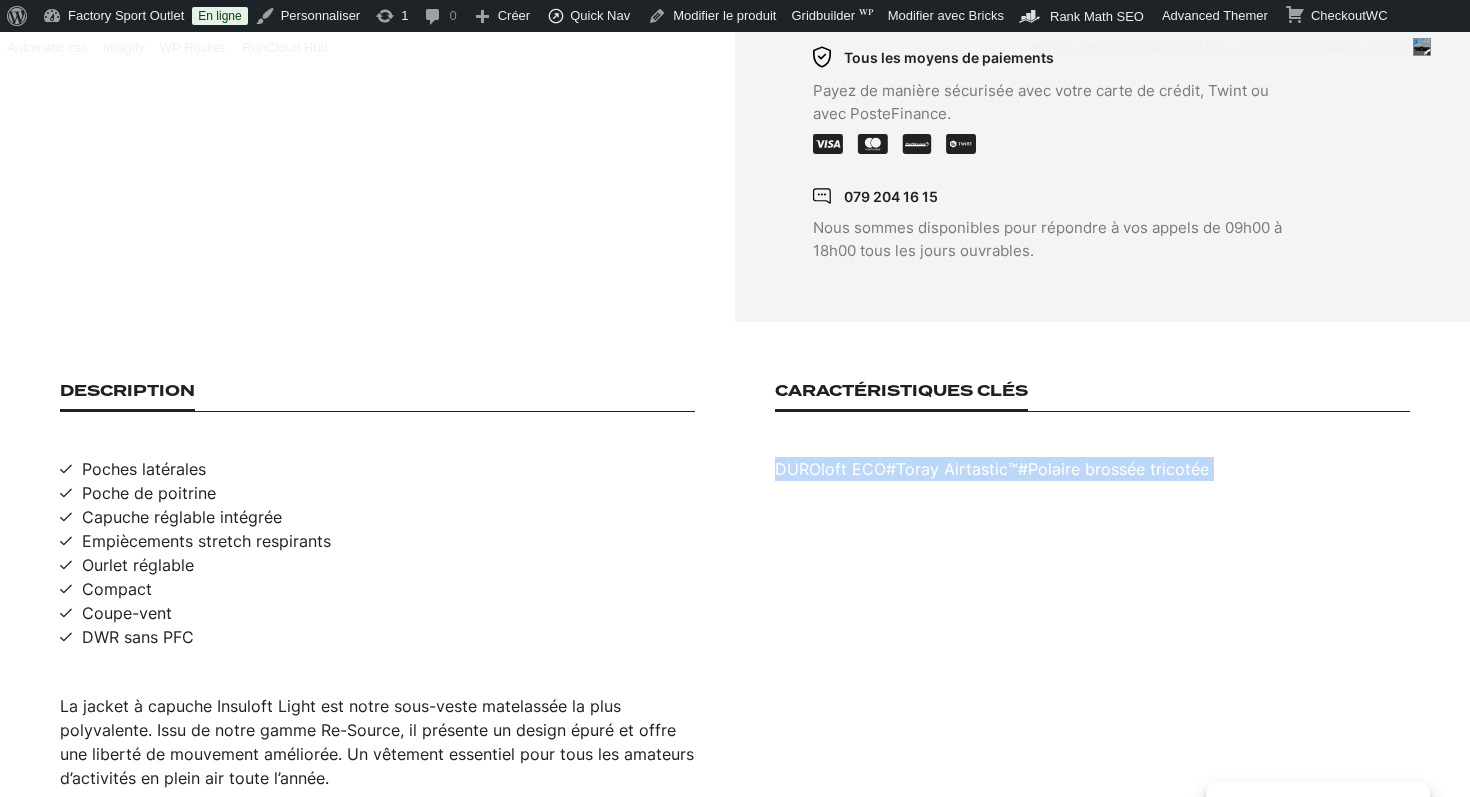 click on "DUROloft ECO#Toray Airtastic™#Polaire brossée tricotée" at bounding box center (1092, 469) 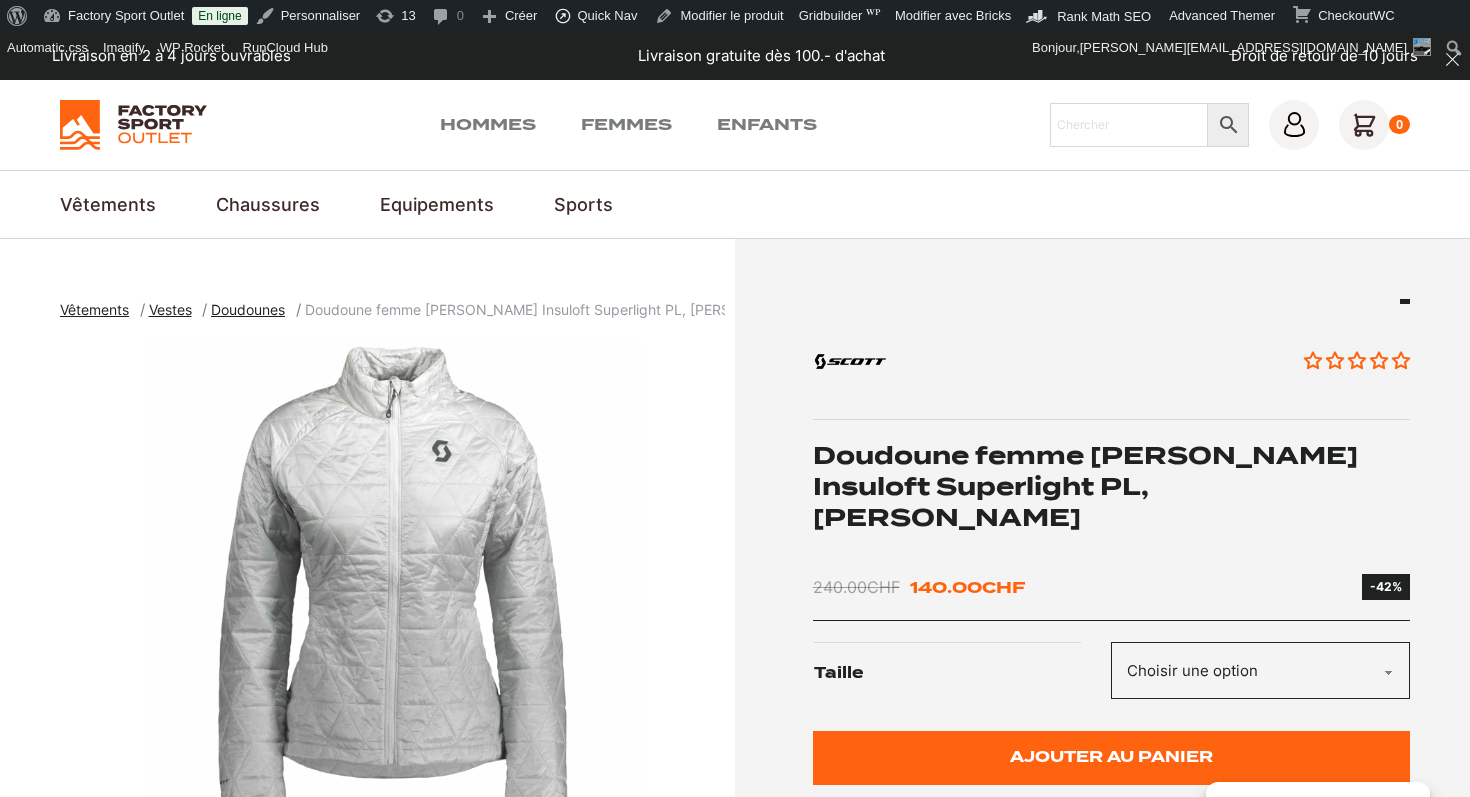 scroll, scrollTop: 0, scrollLeft: 0, axis: both 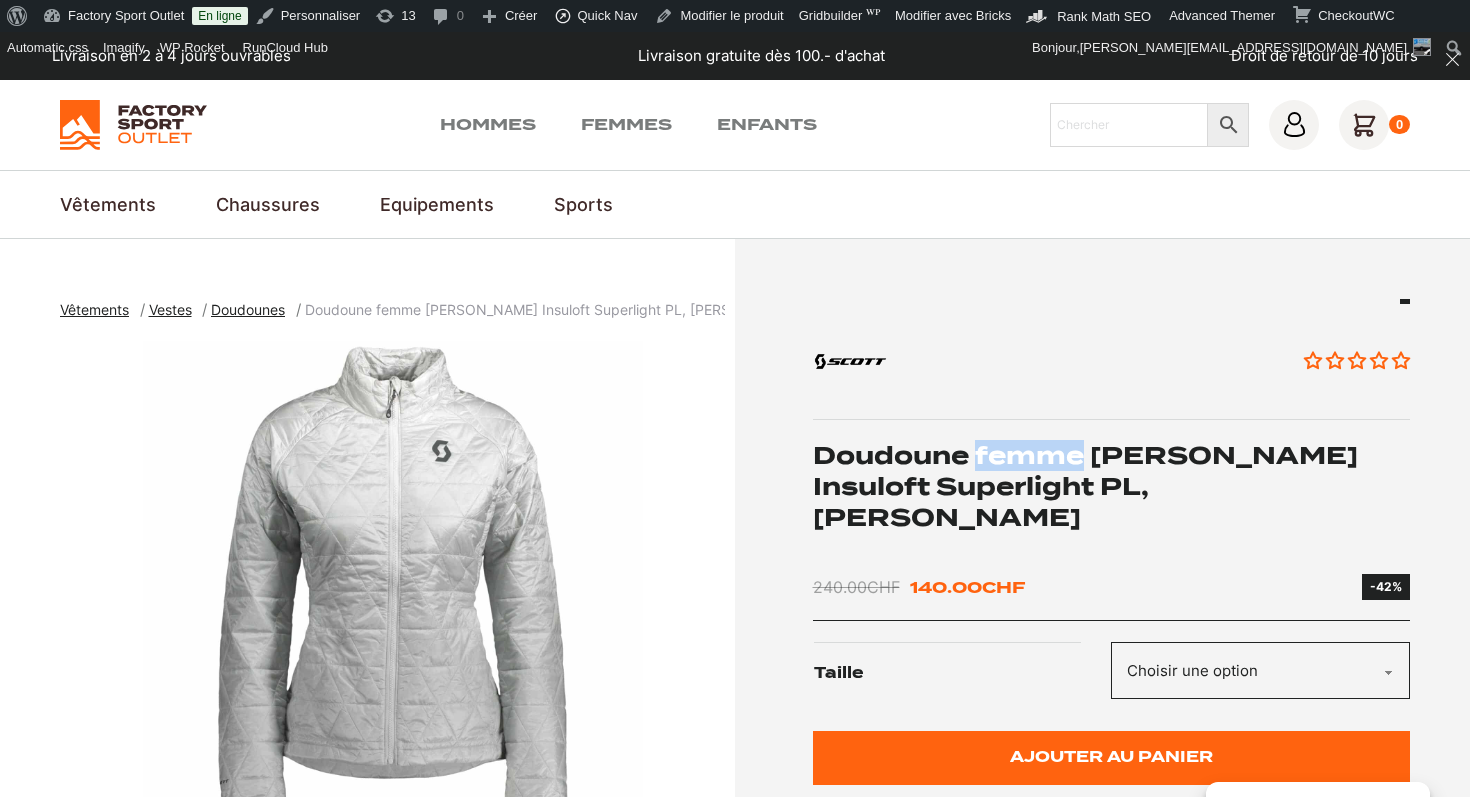 click on "Doudoune femme SCOTT Insuloft Superlight PL, ligth grey" at bounding box center (1112, 487) 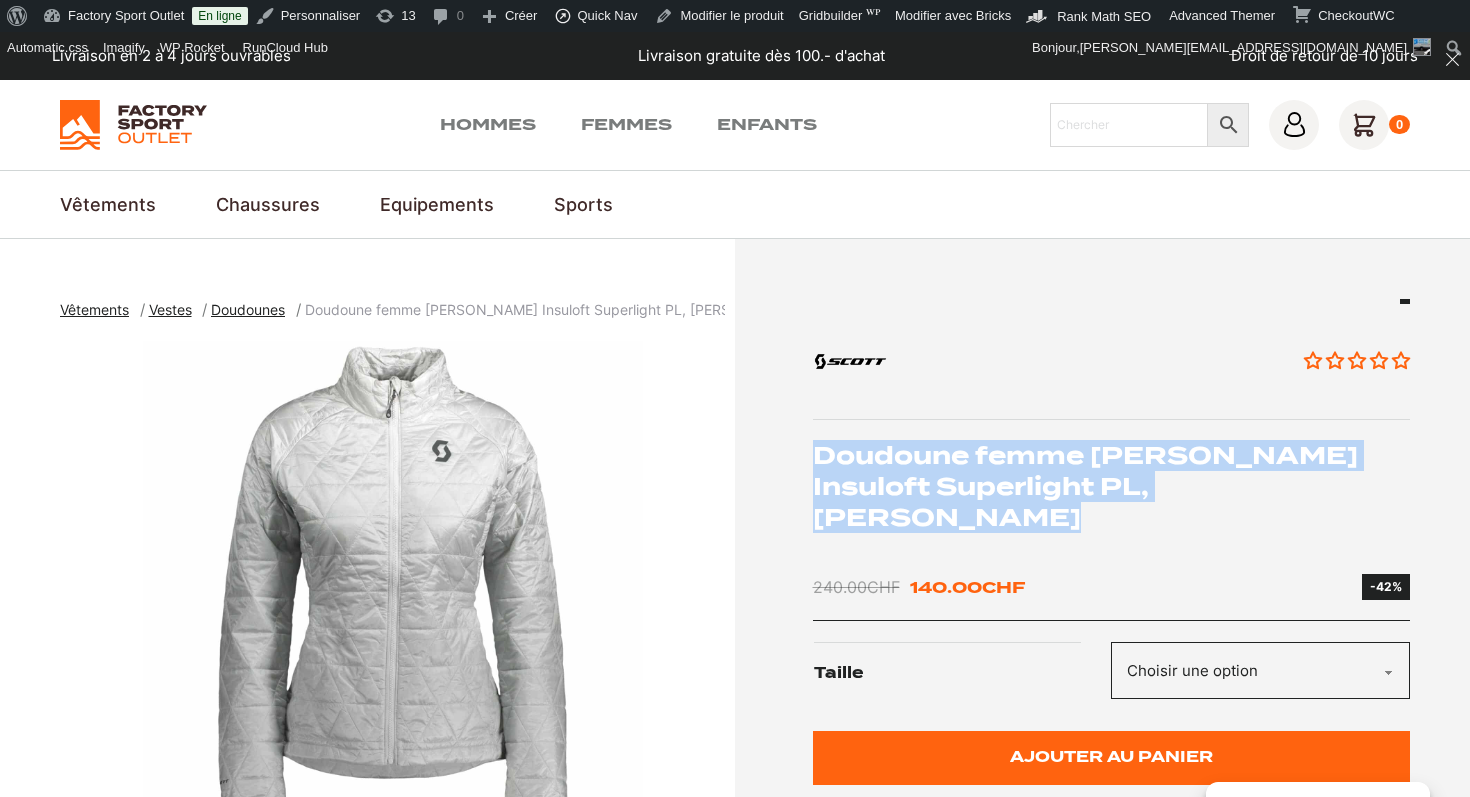 click on "Doudoune femme SCOTT Insuloft Superlight PL, ligth grey" at bounding box center (1112, 487) 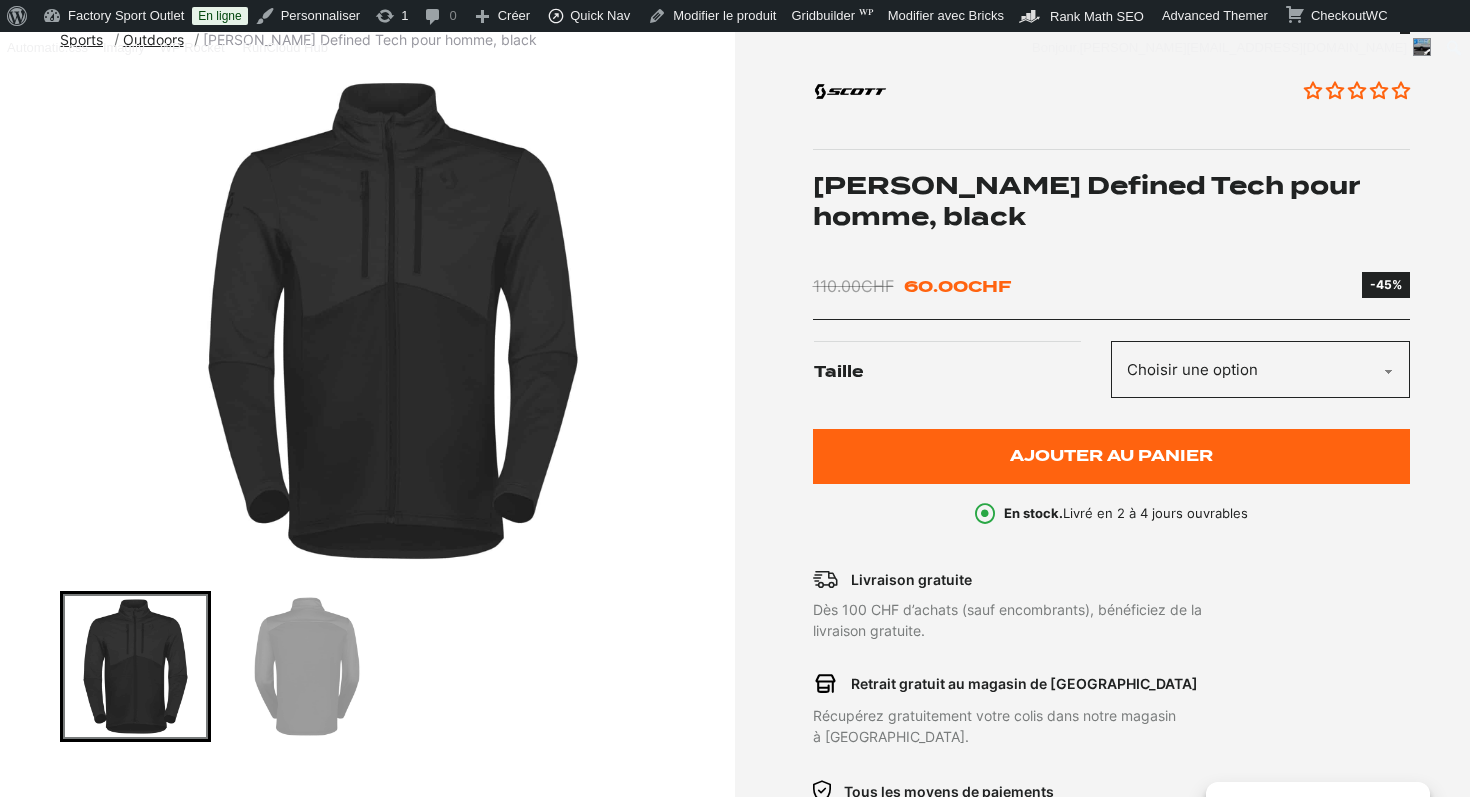 scroll, scrollTop: 163, scrollLeft: 0, axis: vertical 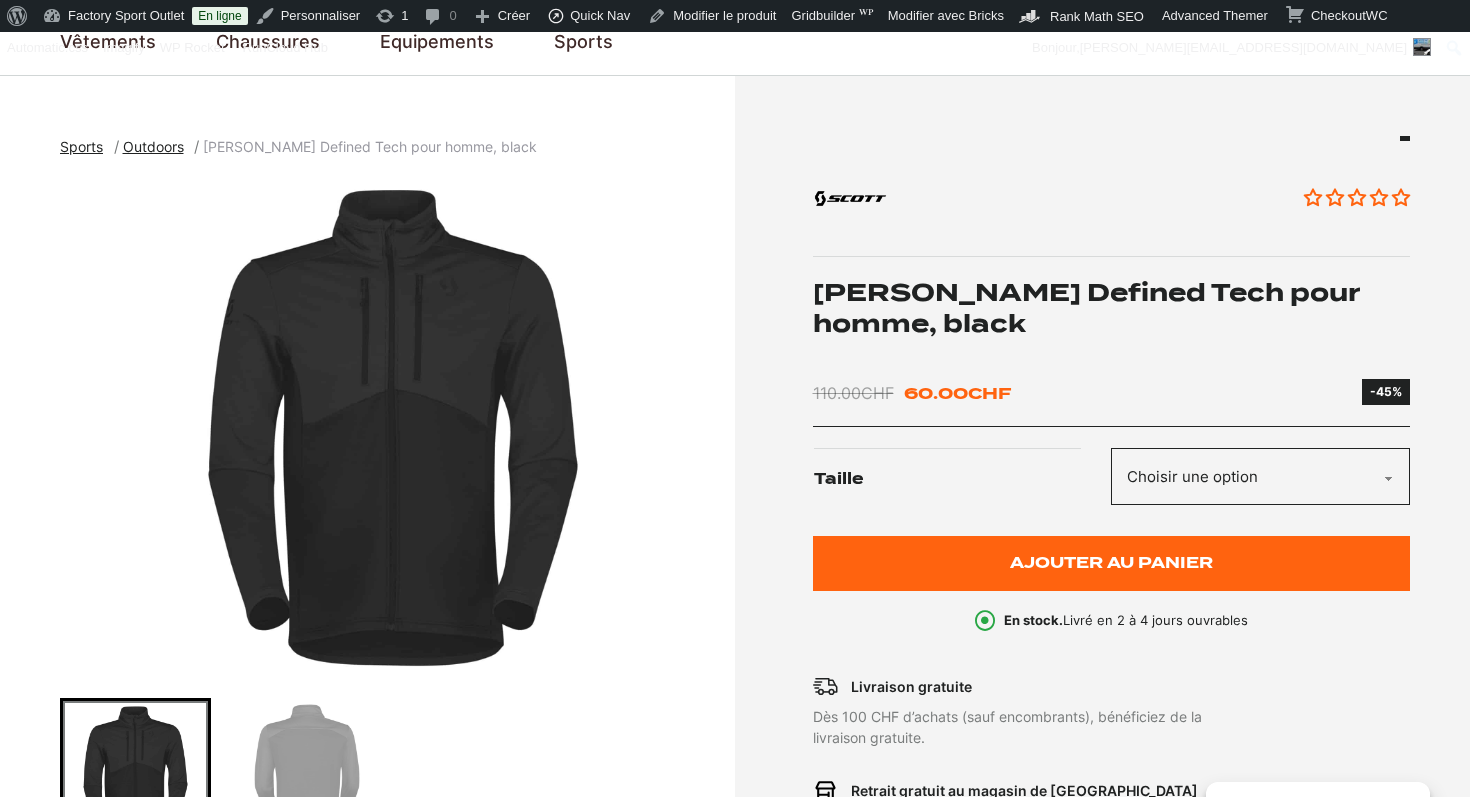 click on "[PERSON_NAME] Defined Tech pour homme, black" at bounding box center (1112, 308) 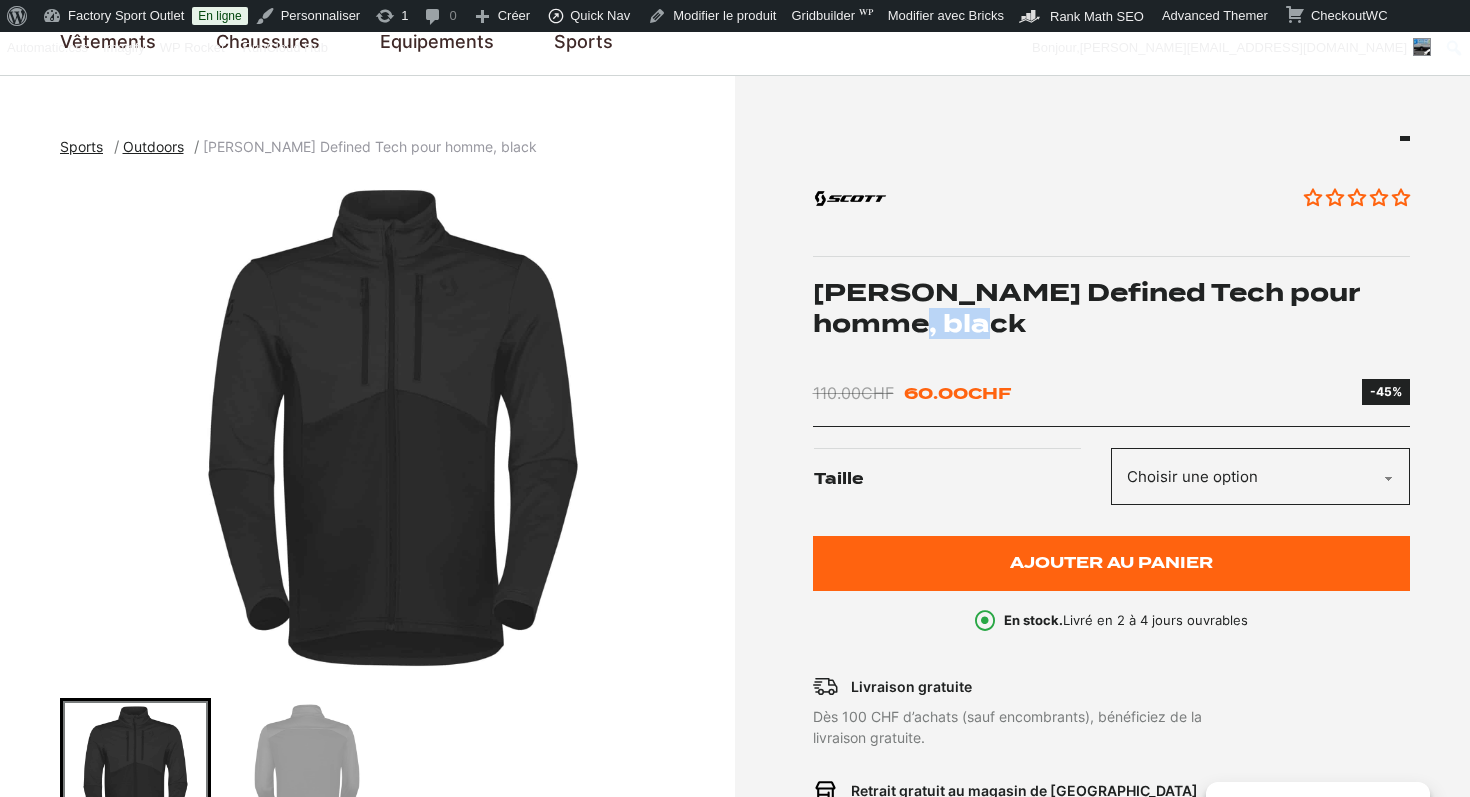 click on "[PERSON_NAME] Defined Tech pour homme, black" at bounding box center [1112, 308] 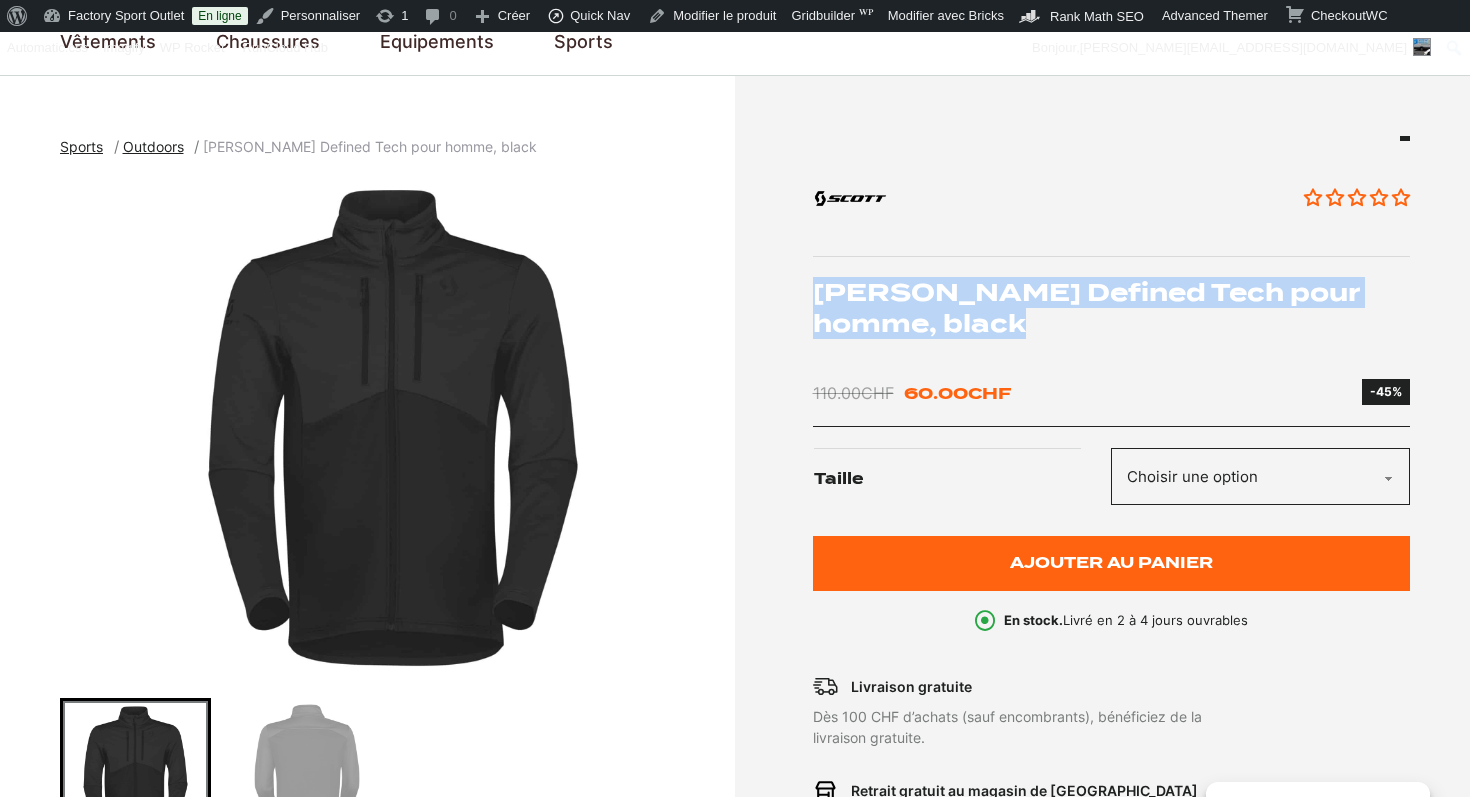 click on "[PERSON_NAME] Defined Tech pour homme, black" at bounding box center [1112, 308] 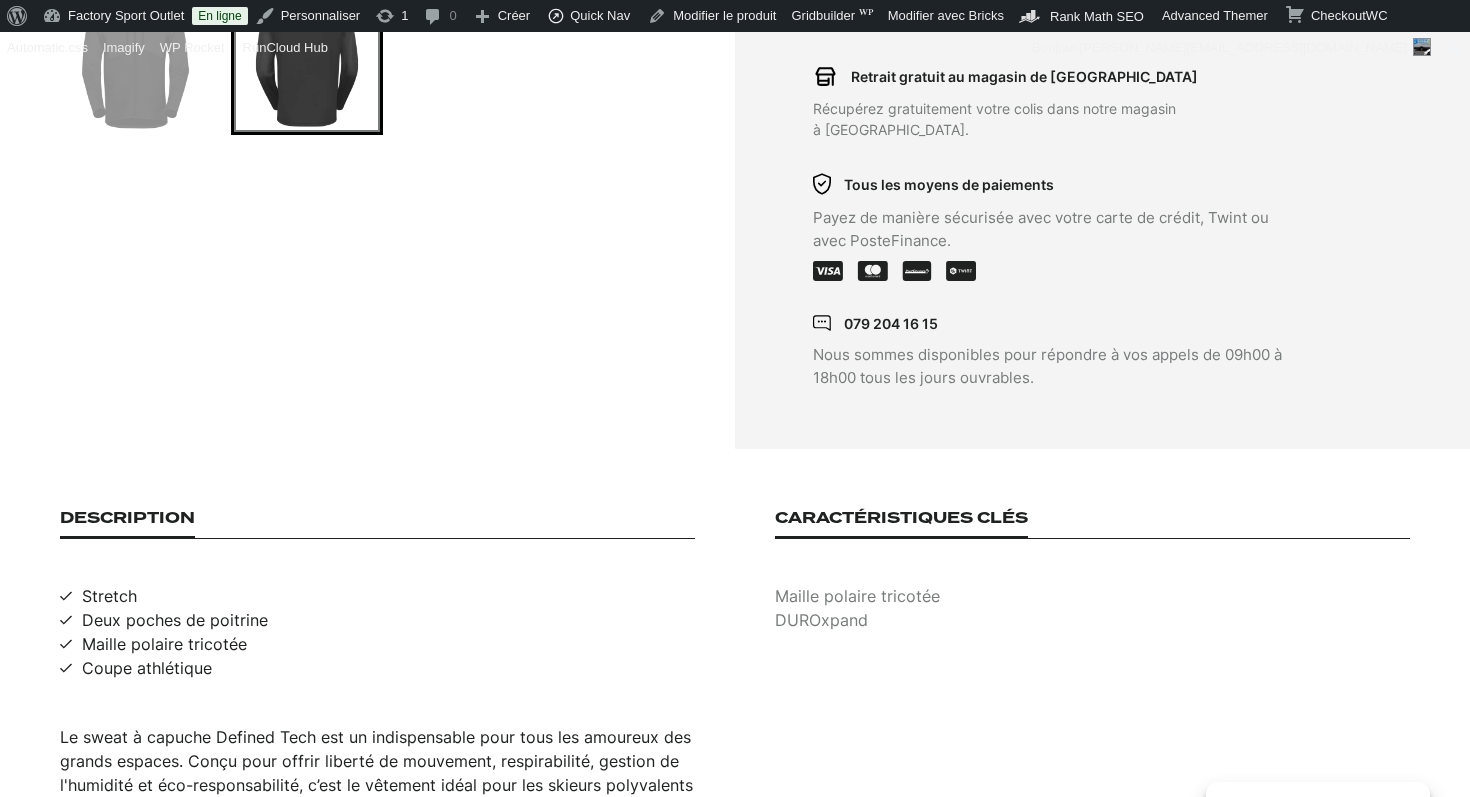 scroll, scrollTop: 1032, scrollLeft: 0, axis: vertical 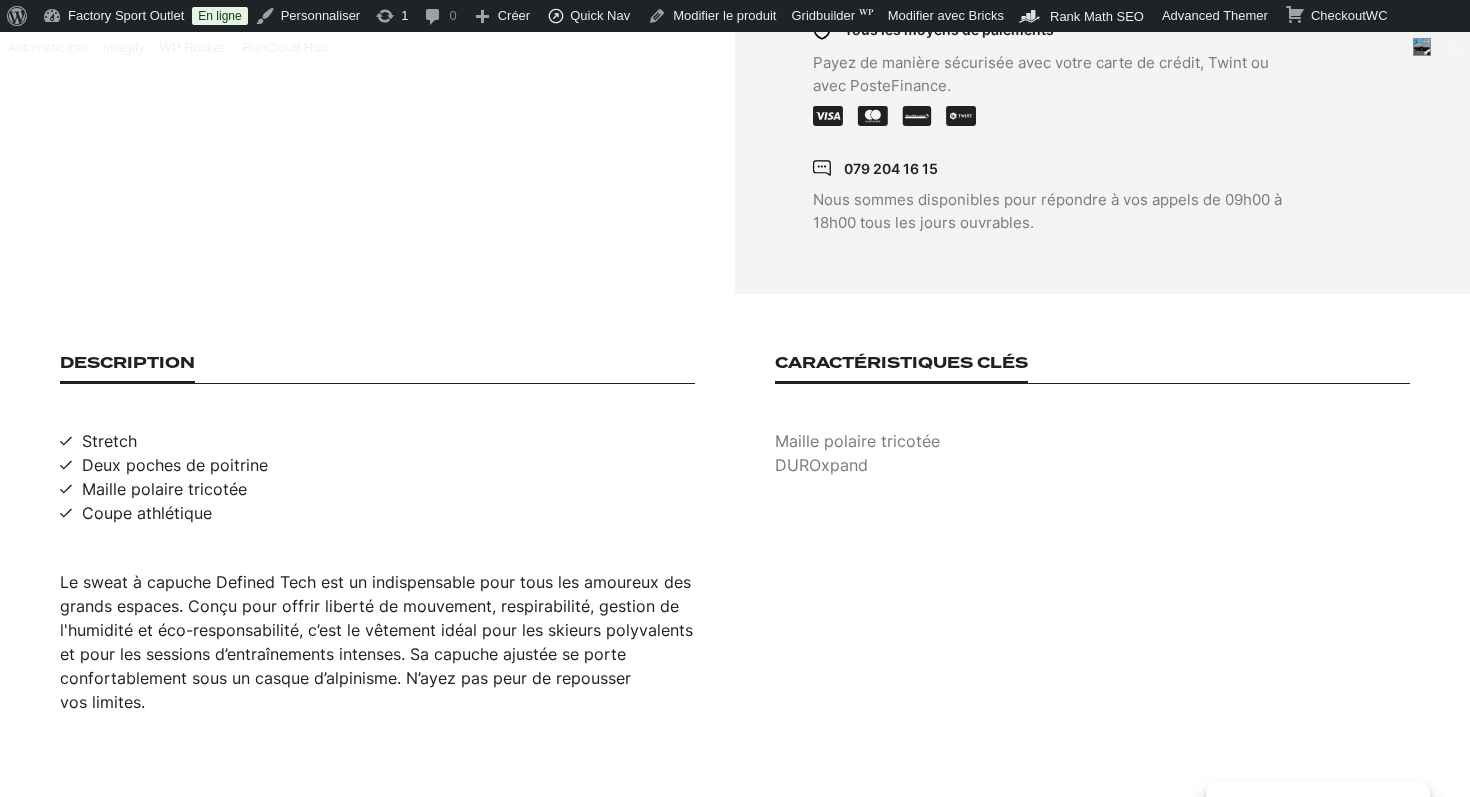 click on "Le sweat à capuche Defined Tech est un indispensable pour tous les amoureux des grands espaces. Conçu pour offrir liberté de mouvement, respirabilité, gestion de l'humidité et éco-responsabilité, c’est le vêtement idéal pour les skieurs polyvalents et pour les sessions d’entraînements intenses. Sa capuche ajustée se porte confortablement sous un casque d’alpinisme. N’ayez pas peur de repousser vos limites." at bounding box center (377, 642) 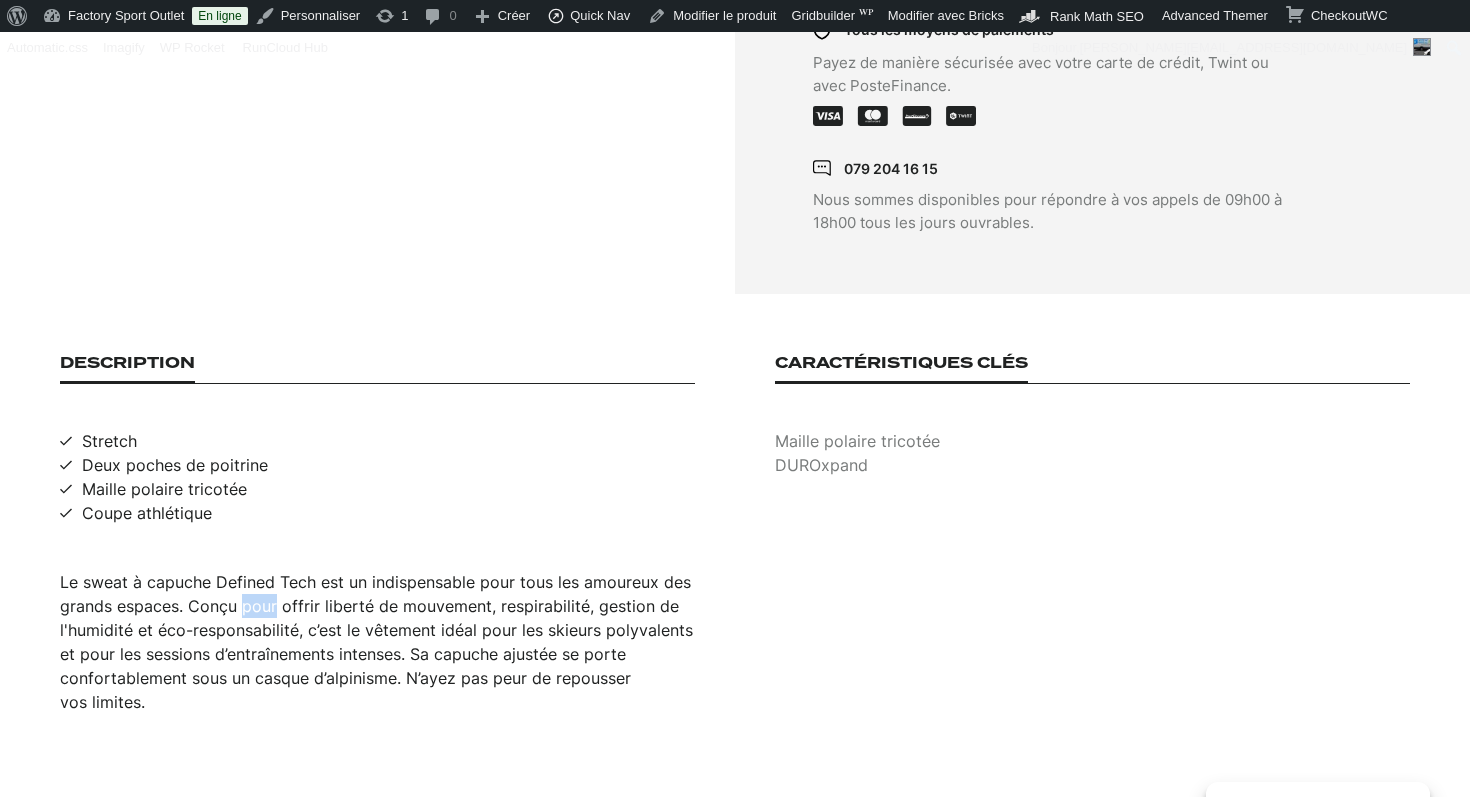 click on "Le sweat à capuche Defined Tech est un indispensable pour tous les amoureux des grands espaces. Conçu pour offrir liberté de mouvement, respirabilité, gestion de l'humidité et éco-responsabilité, c’est le vêtement idéal pour les skieurs polyvalents et pour les sessions d’entraînements intenses. Sa capuche ajustée se porte confortablement sous un casque d’alpinisme. N’ayez pas peur de repousser vos limites." at bounding box center [377, 642] 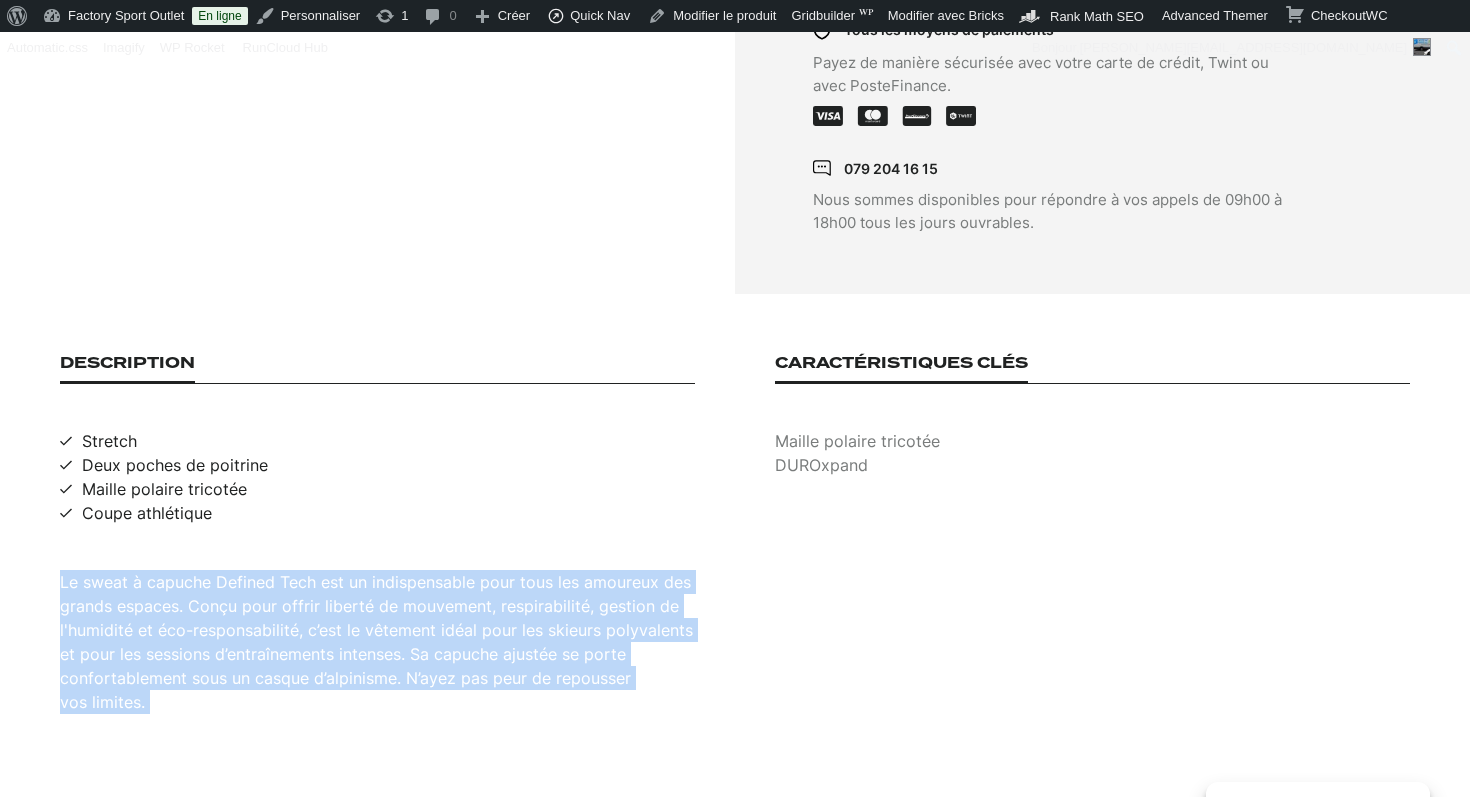 click on "Le sweat à capuche Defined Tech est un indispensable pour tous les amoureux des grands espaces. Conçu pour offrir liberté de mouvement, respirabilité, gestion de l'humidité et éco-responsabilité, c’est le vêtement idéal pour les skieurs polyvalents et pour les sessions d’entraînements intenses. Sa capuche ajustée se porte confortablement sous un casque d’alpinisme. N’ayez pas peur de repousser vos limites." at bounding box center [377, 642] 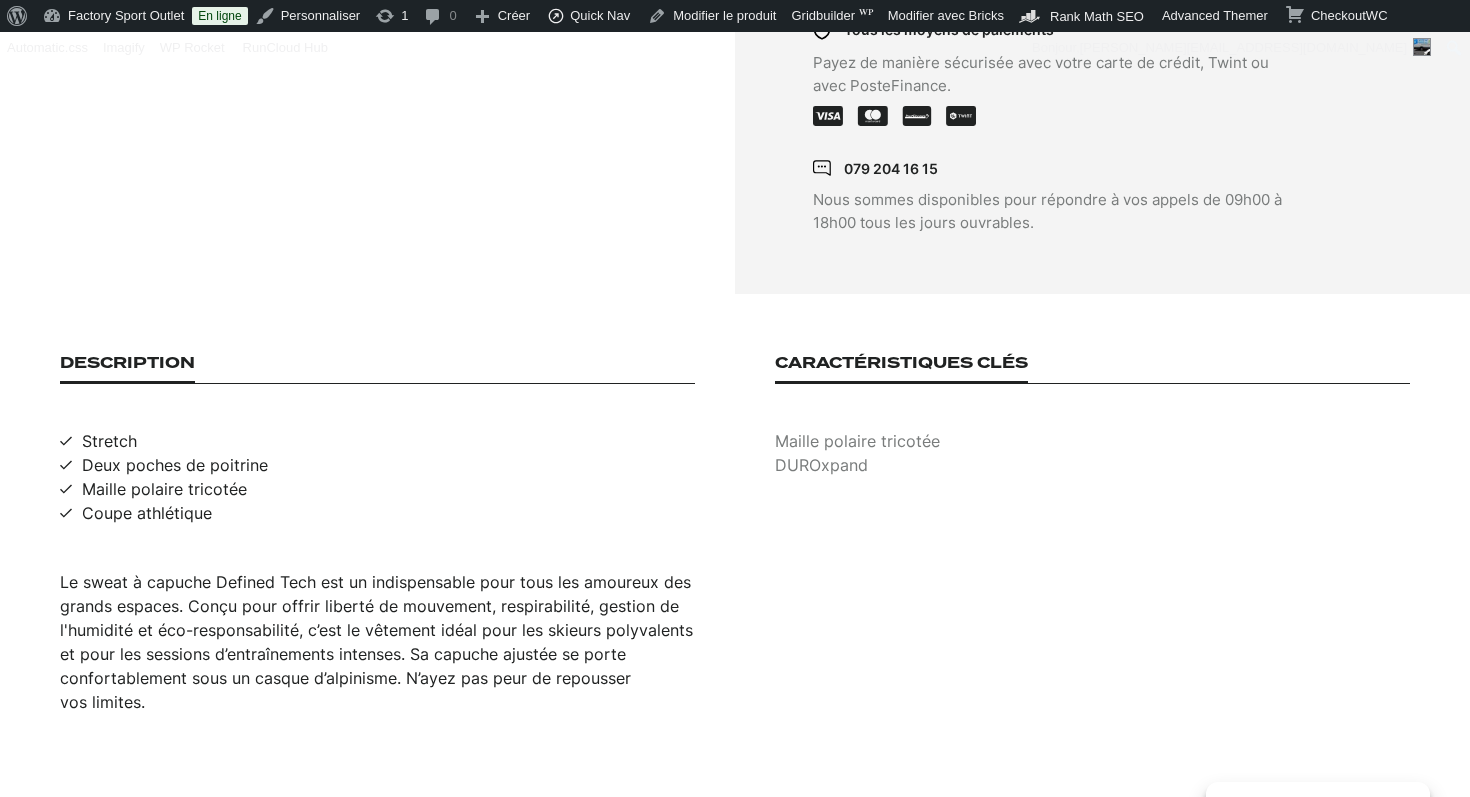 click on "Stretch" at bounding box center [109, 441] 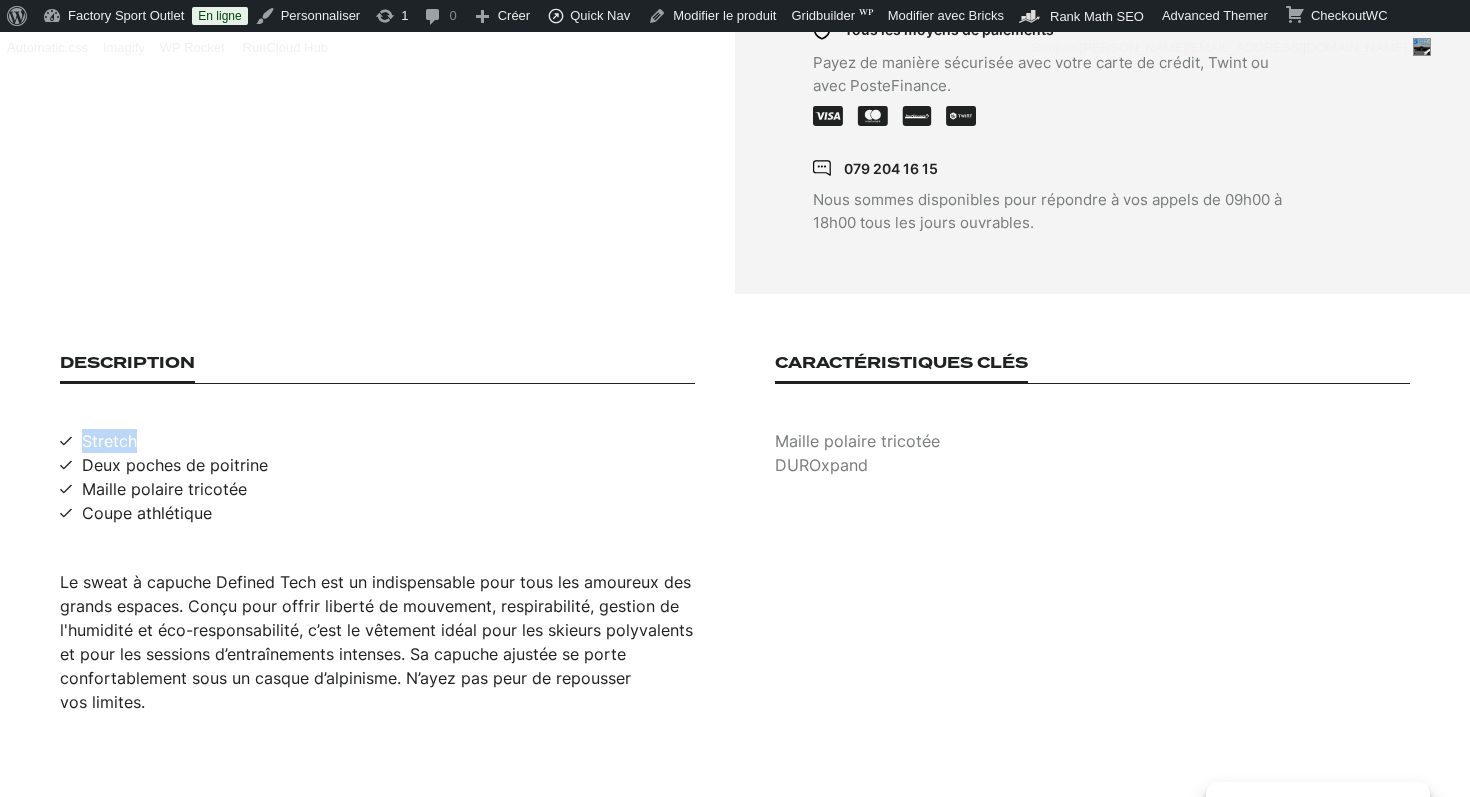 click on "Stretch" at bounding box center (109, 441) 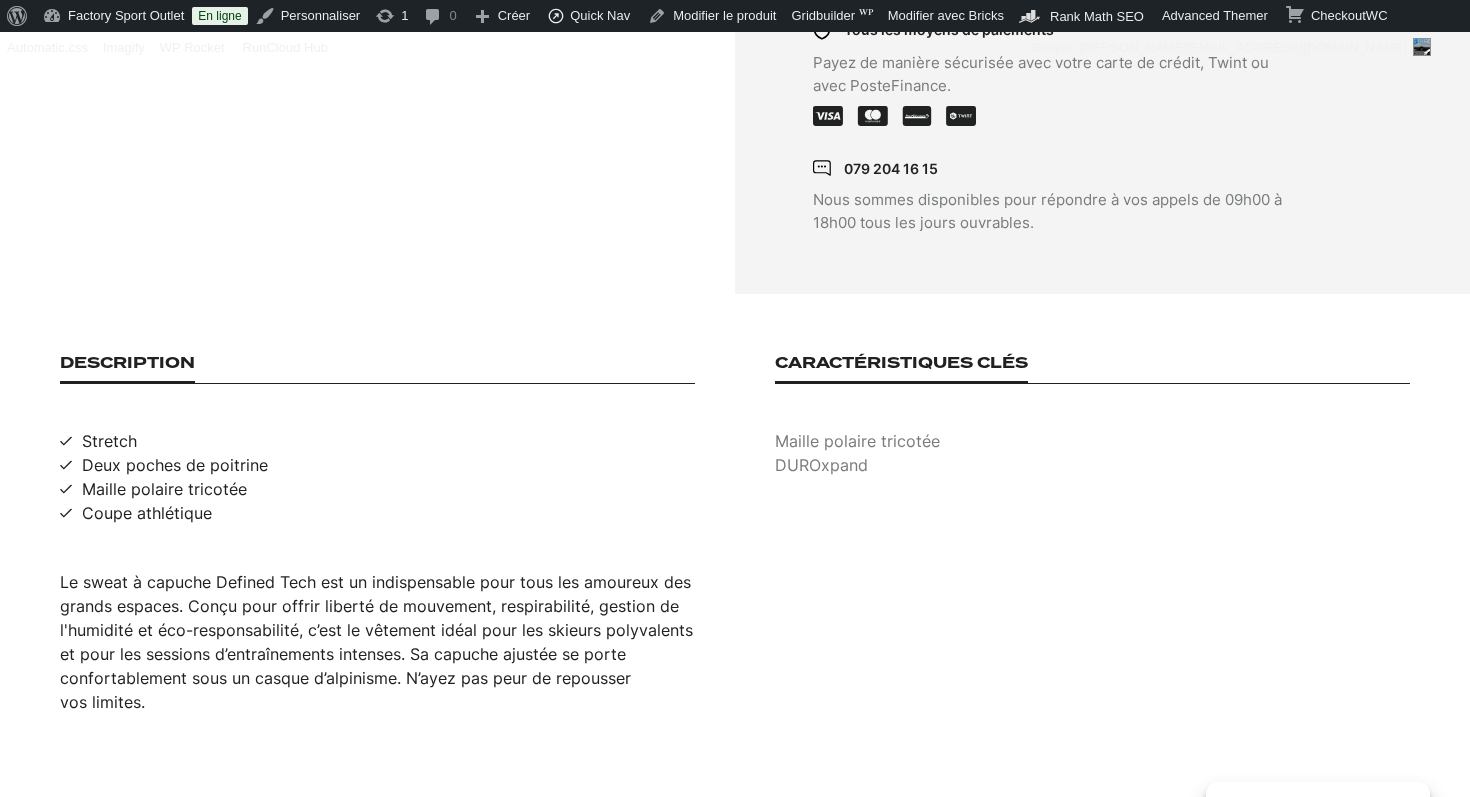 click on "Deux poches de poitrine" at bounding box center (175, 465) 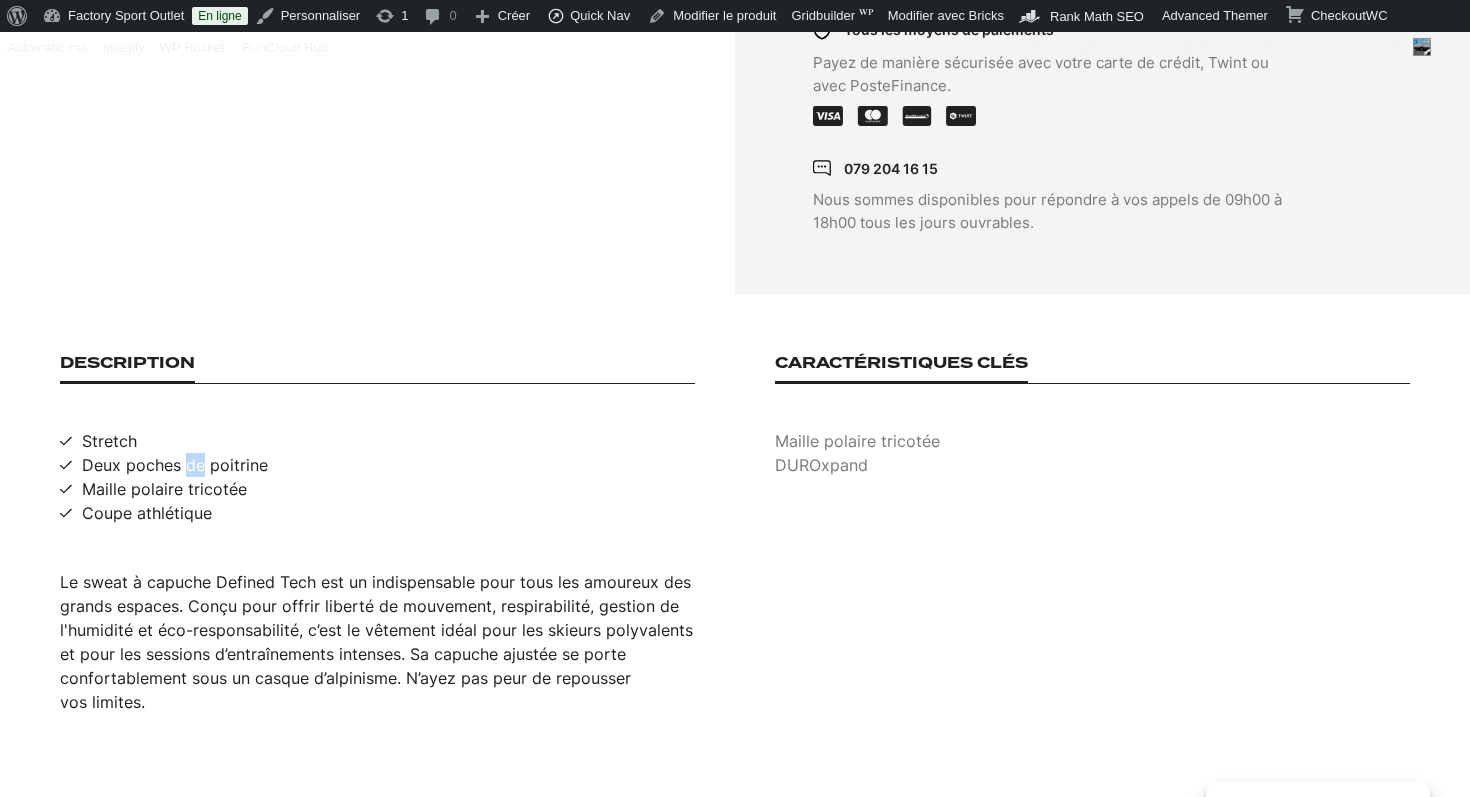 click on "Deux poches de poitrine" at bounding box center (175, 465) 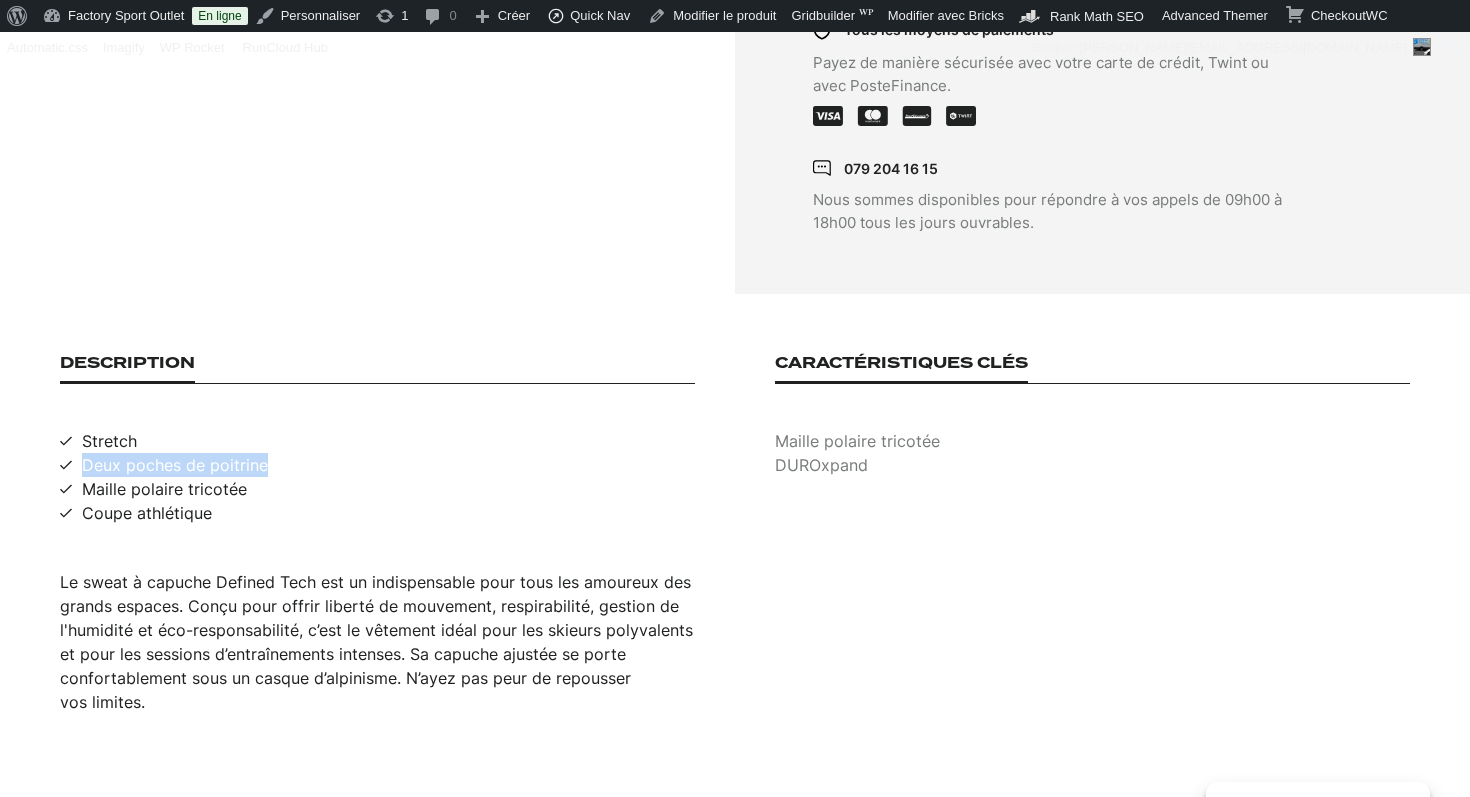 click on "Deux poches de poitrine" at bounding box center [175, 465] 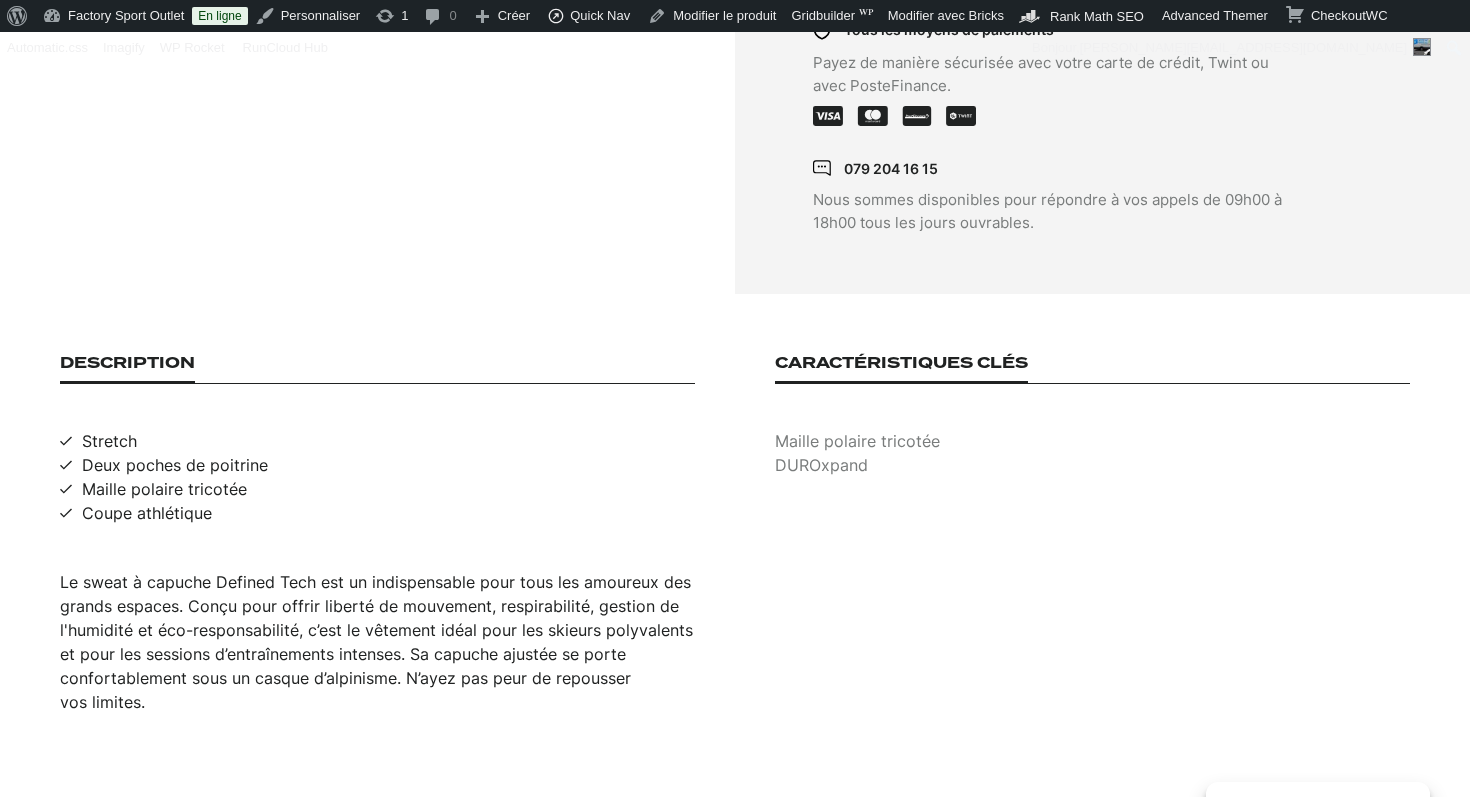 click on "Maille polaire tricotée" at bounding box center (164, 489) 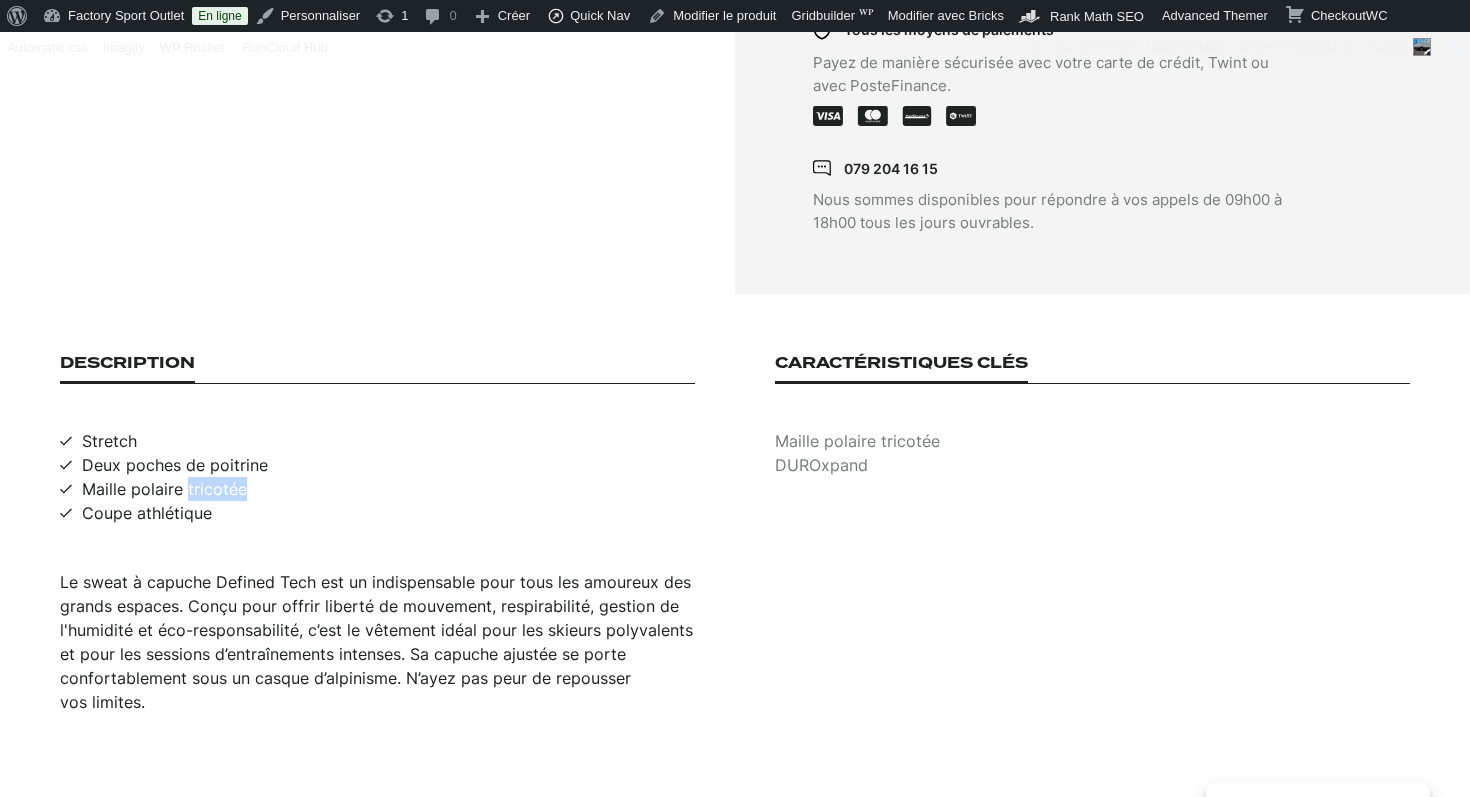 click on "Maille polaire tricotée" at bounding box center (164, 489) 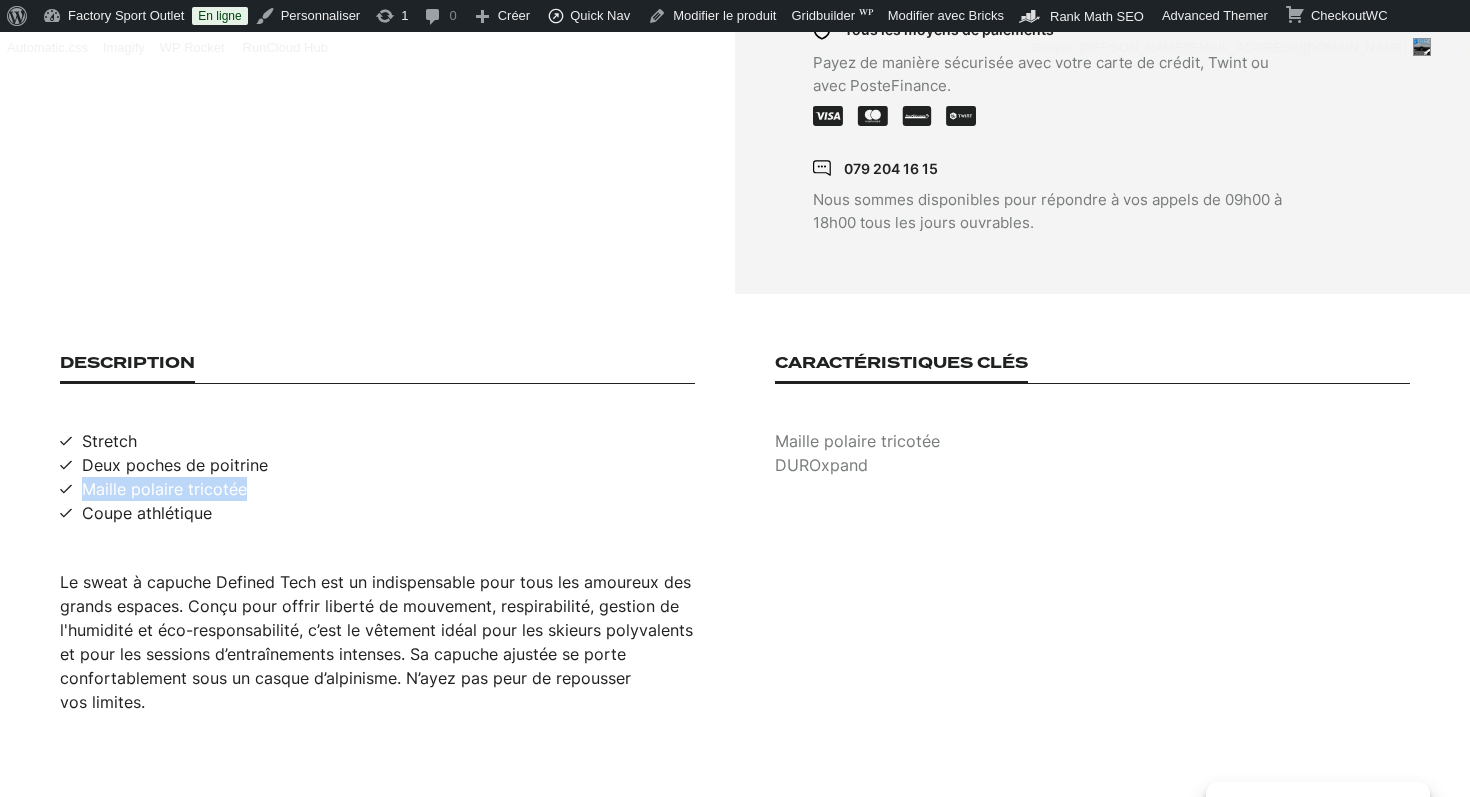 click on "Maille polaire tricotée" at bounding box center [164, 489] 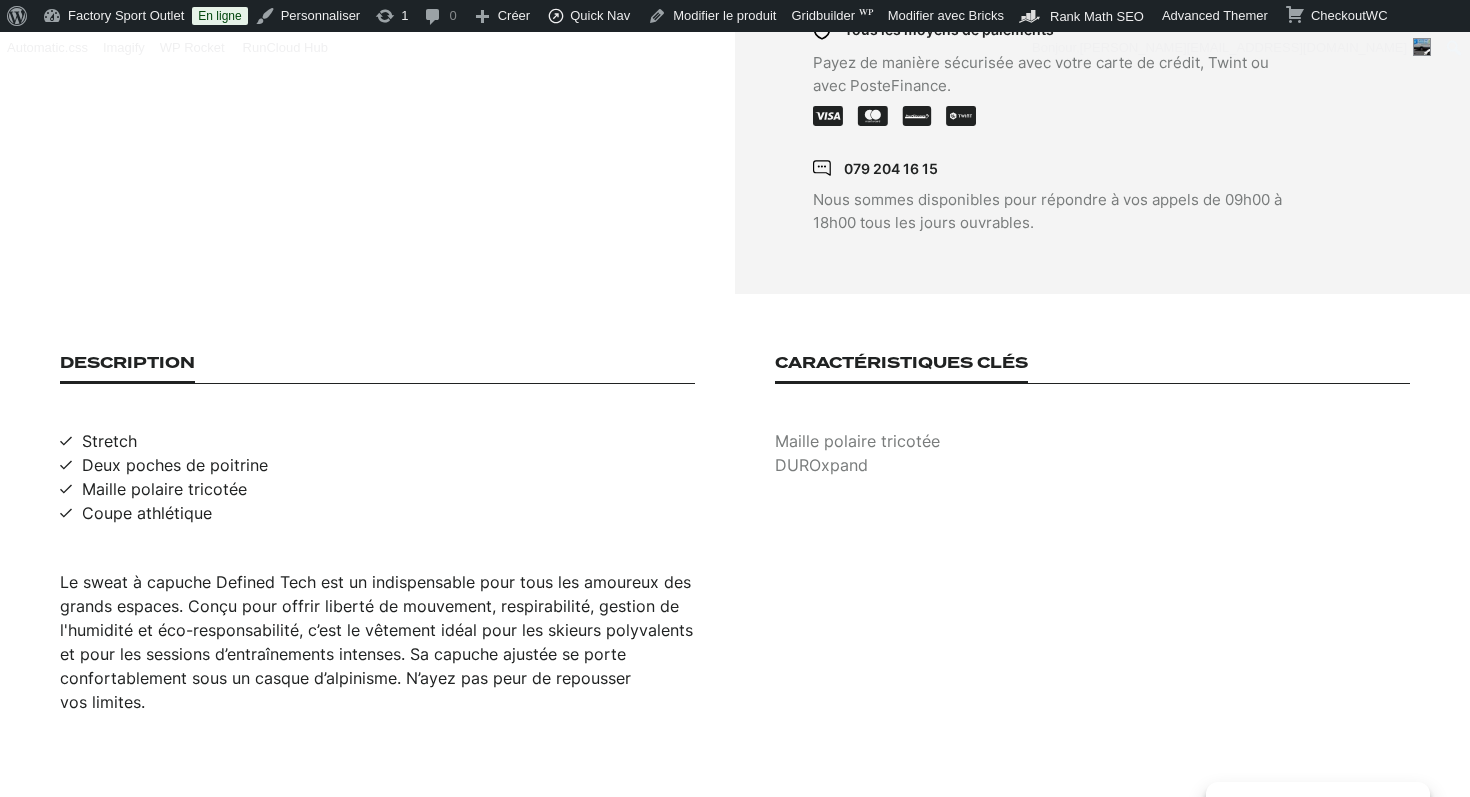 click on "Coupe athlétique" at bounding box center (147, 513) 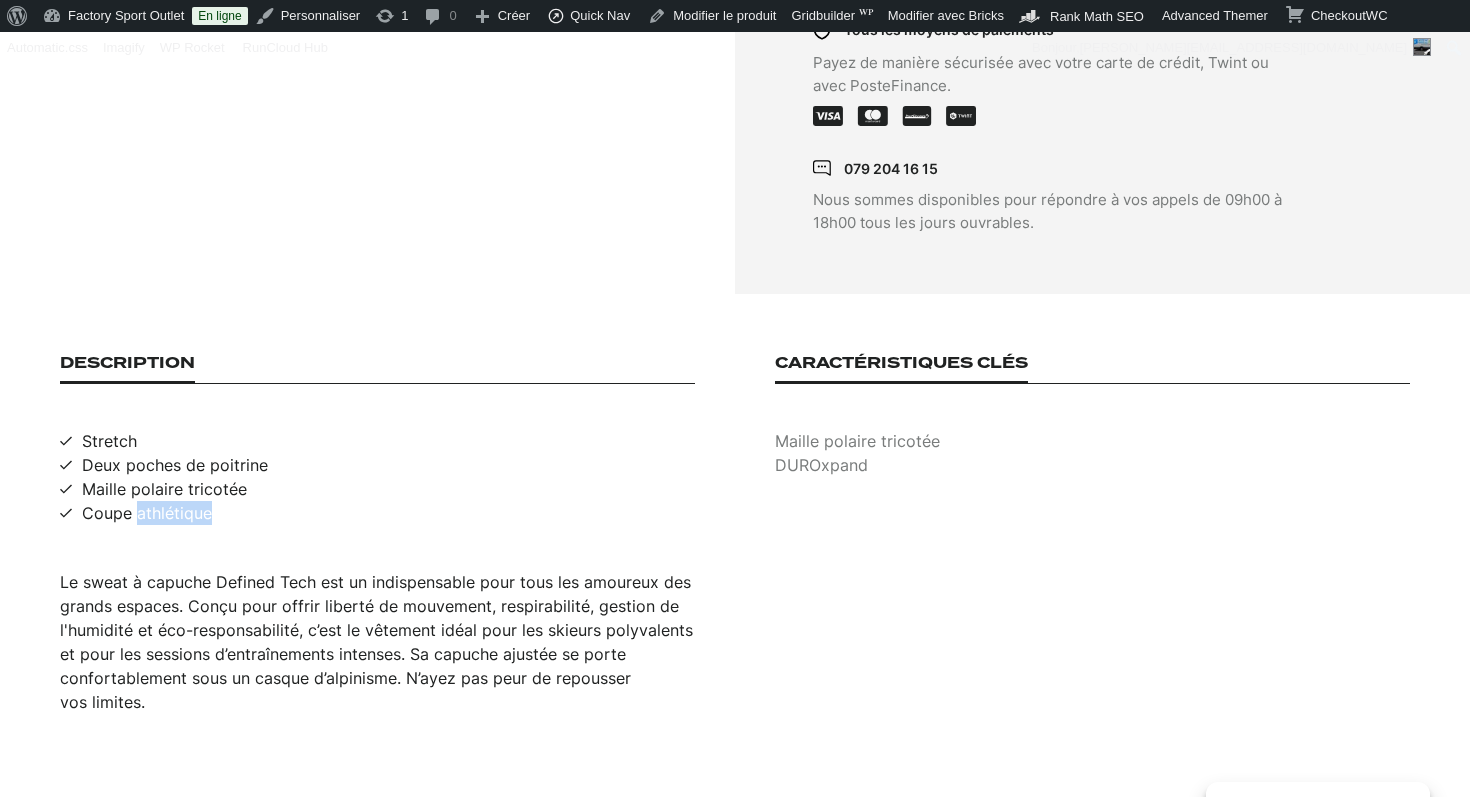 click on "Coupe athlétique" at bounding box center (147, 513) 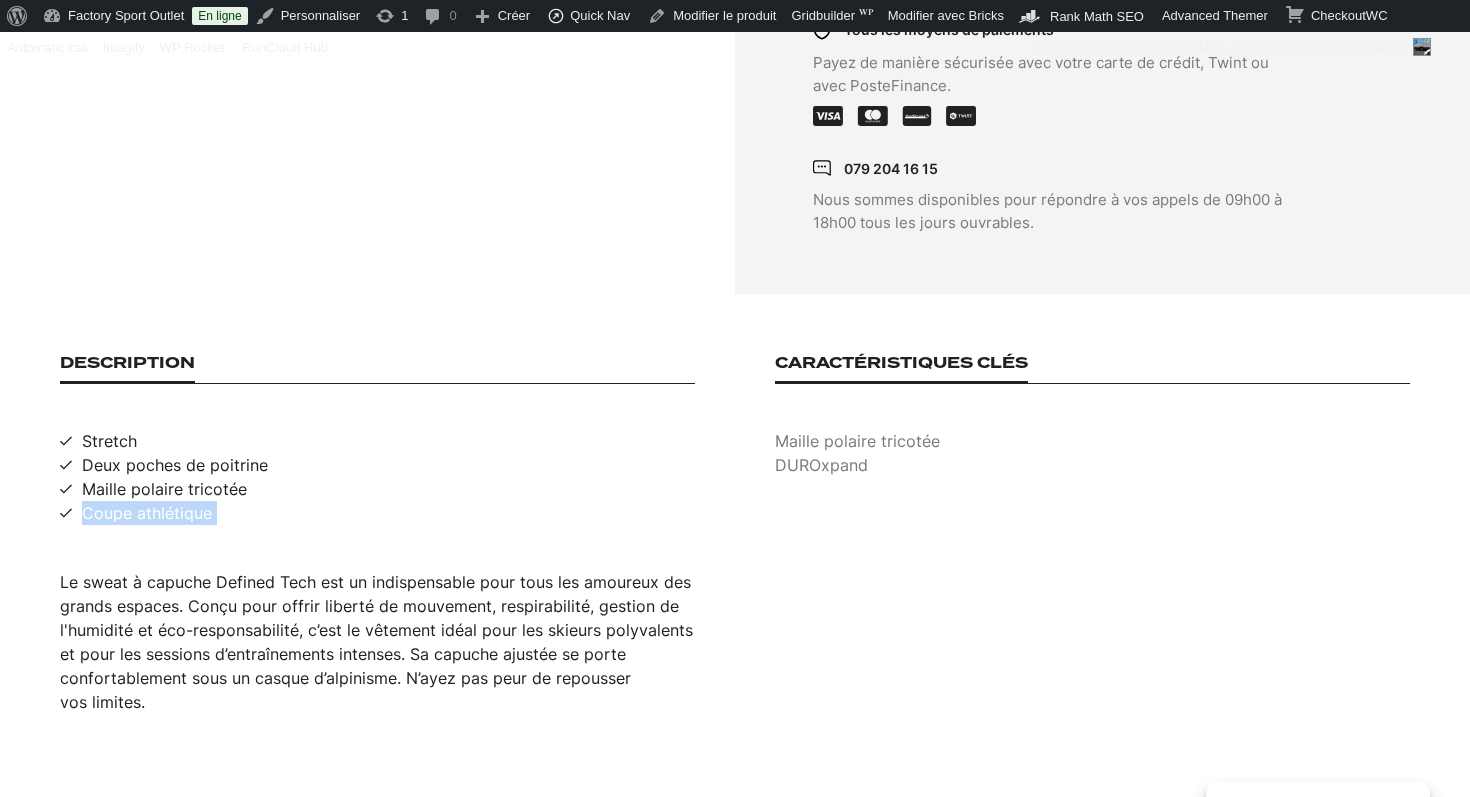 click on "Coupe athlétique" at bounding box center (147, 513) 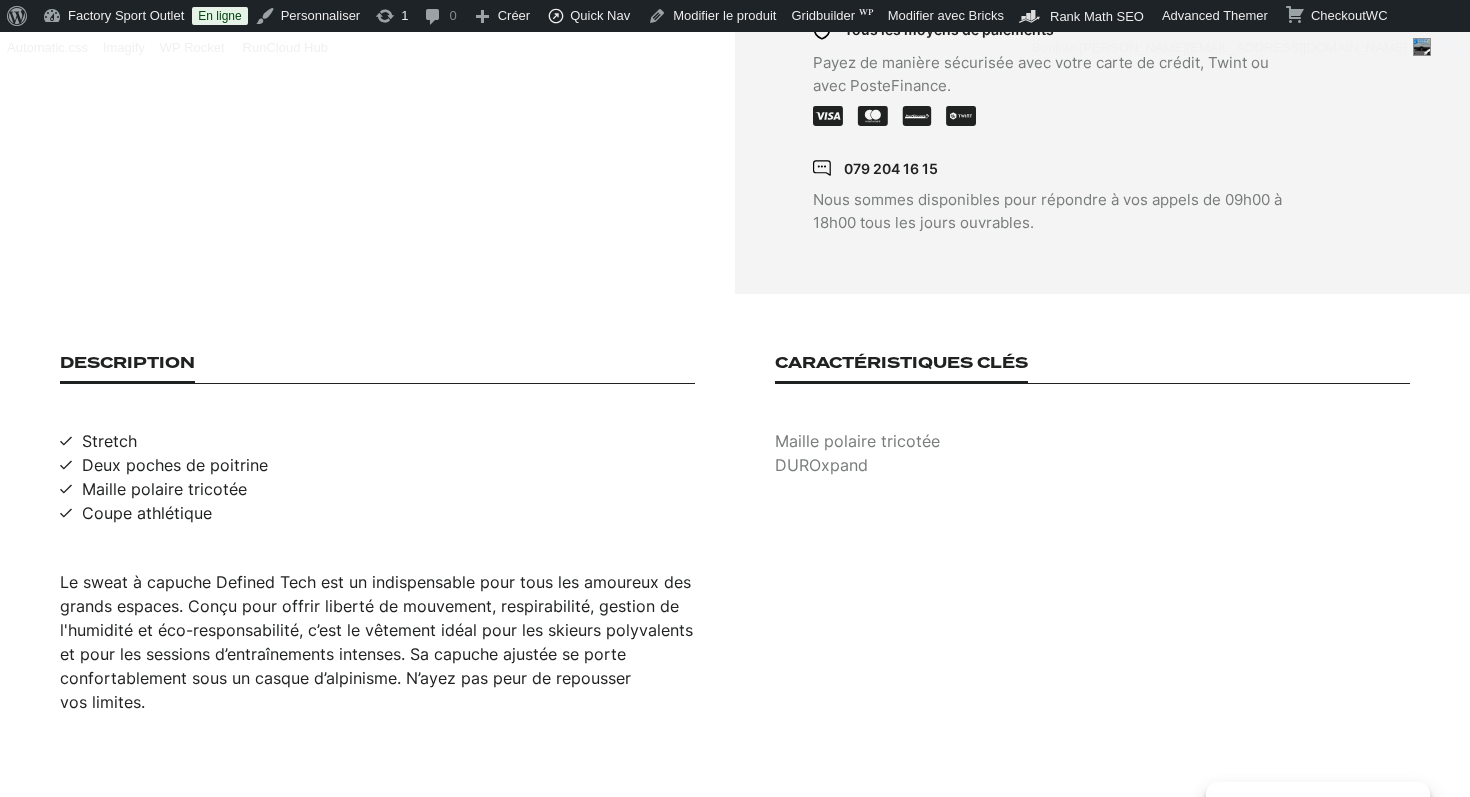 click on "Maille polaire tricotée" at bounding box center [1092, 441] 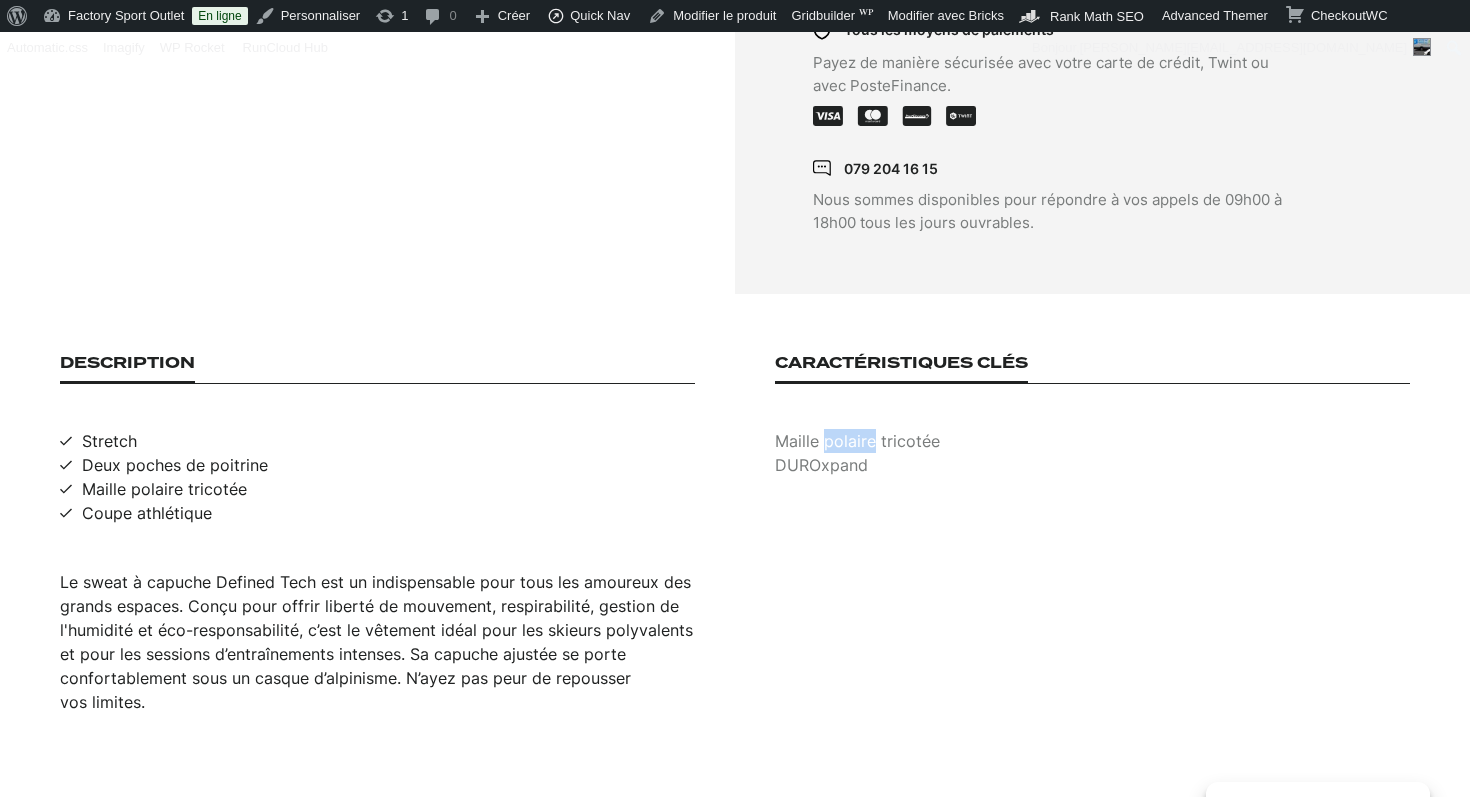 click on "Maille polaire tricotée" at bounding box center (1092, 441) 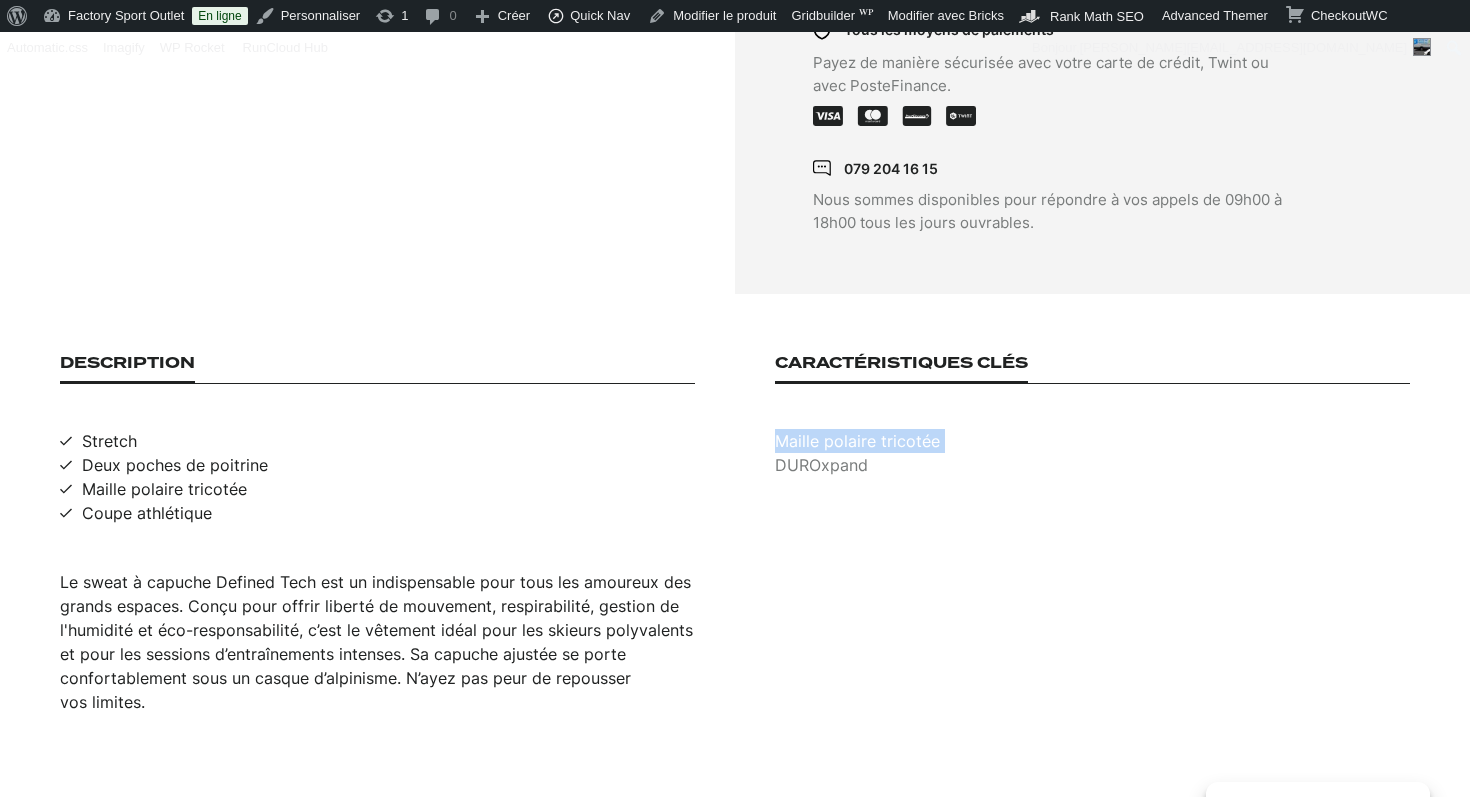 click on "Maille polaire tricotée" at bounding box center (1092, 441) 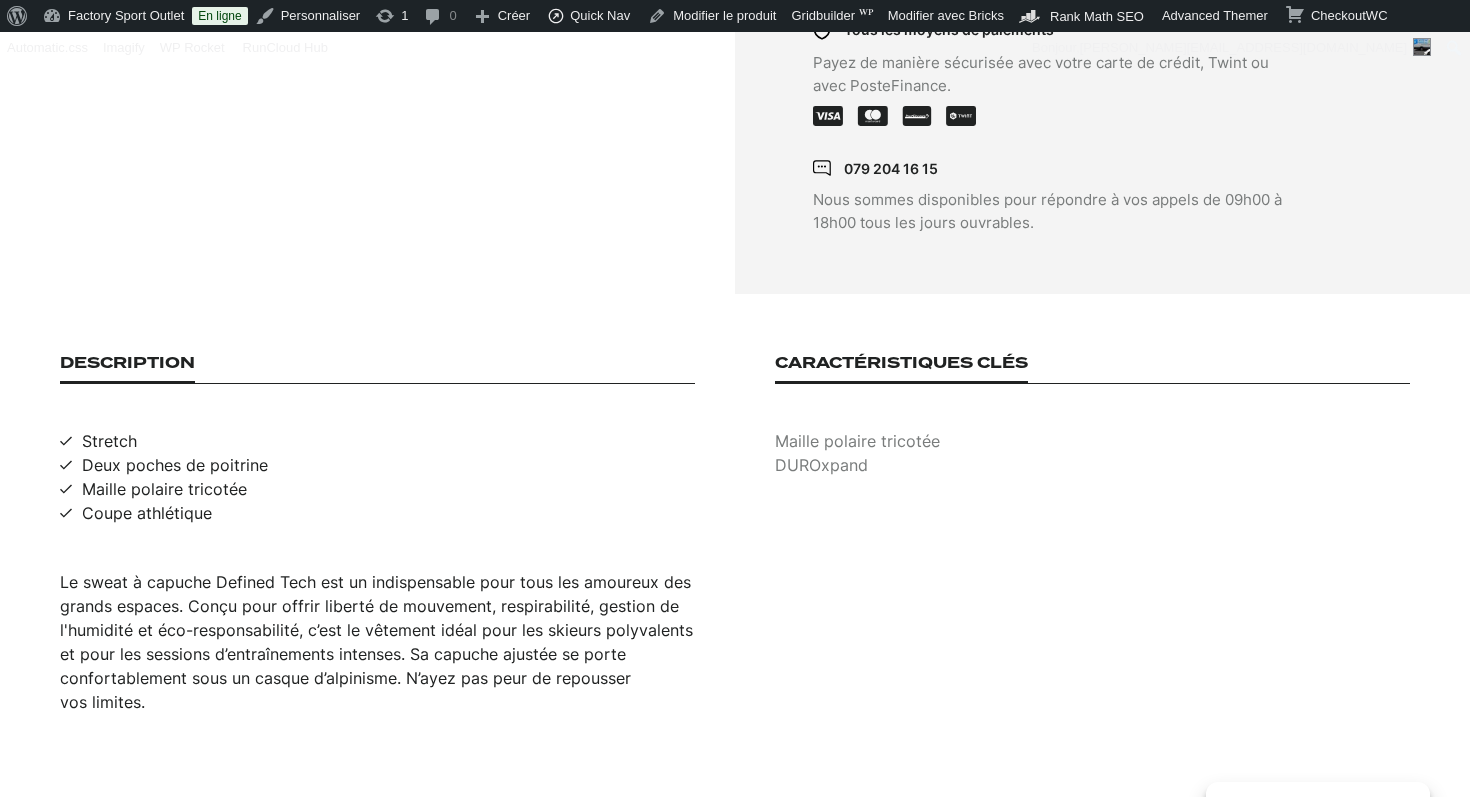 click on "DUROxpand" at bounding box center (1092, 465) 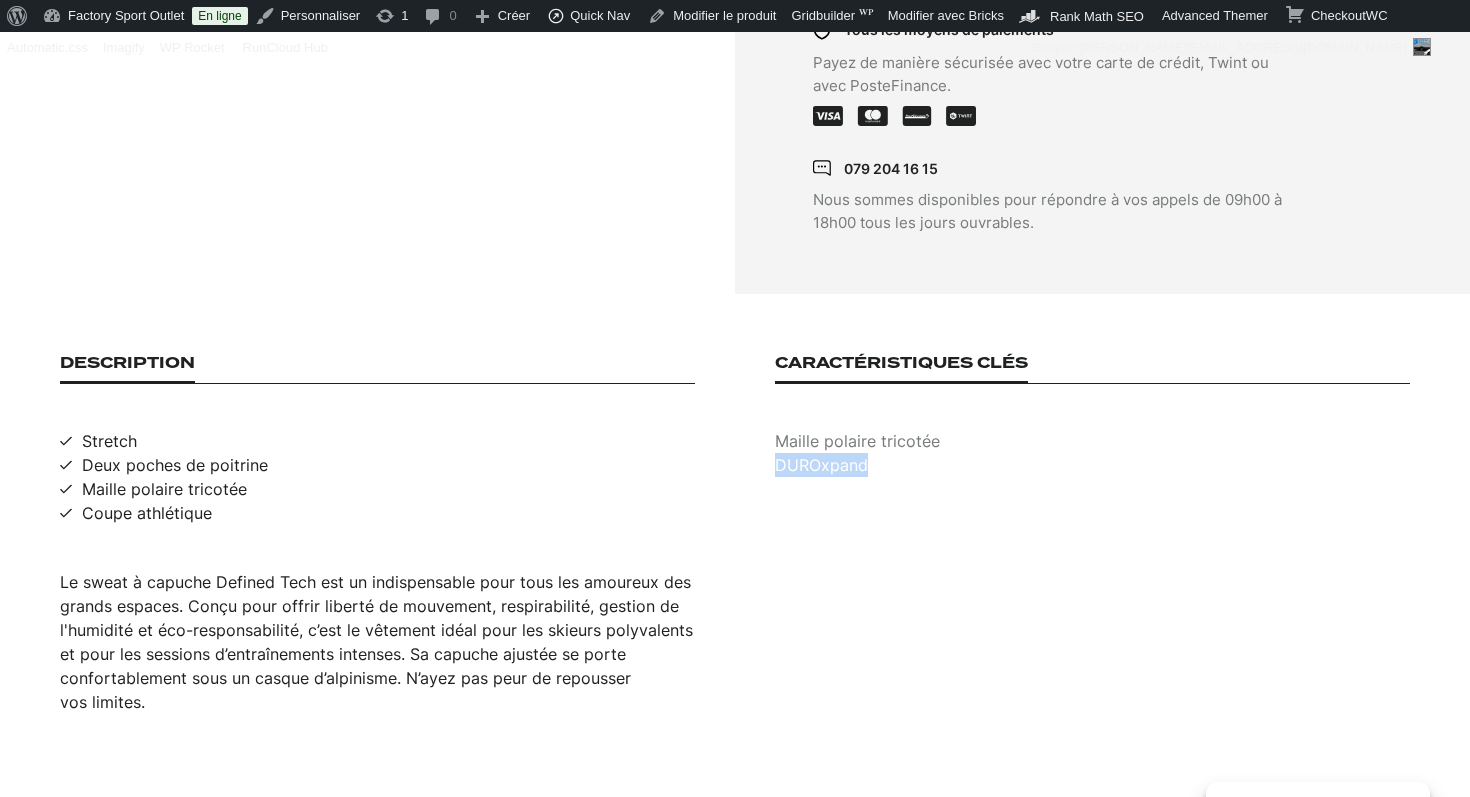 click on "DUROxpand" at bounding box center (1092, 465) 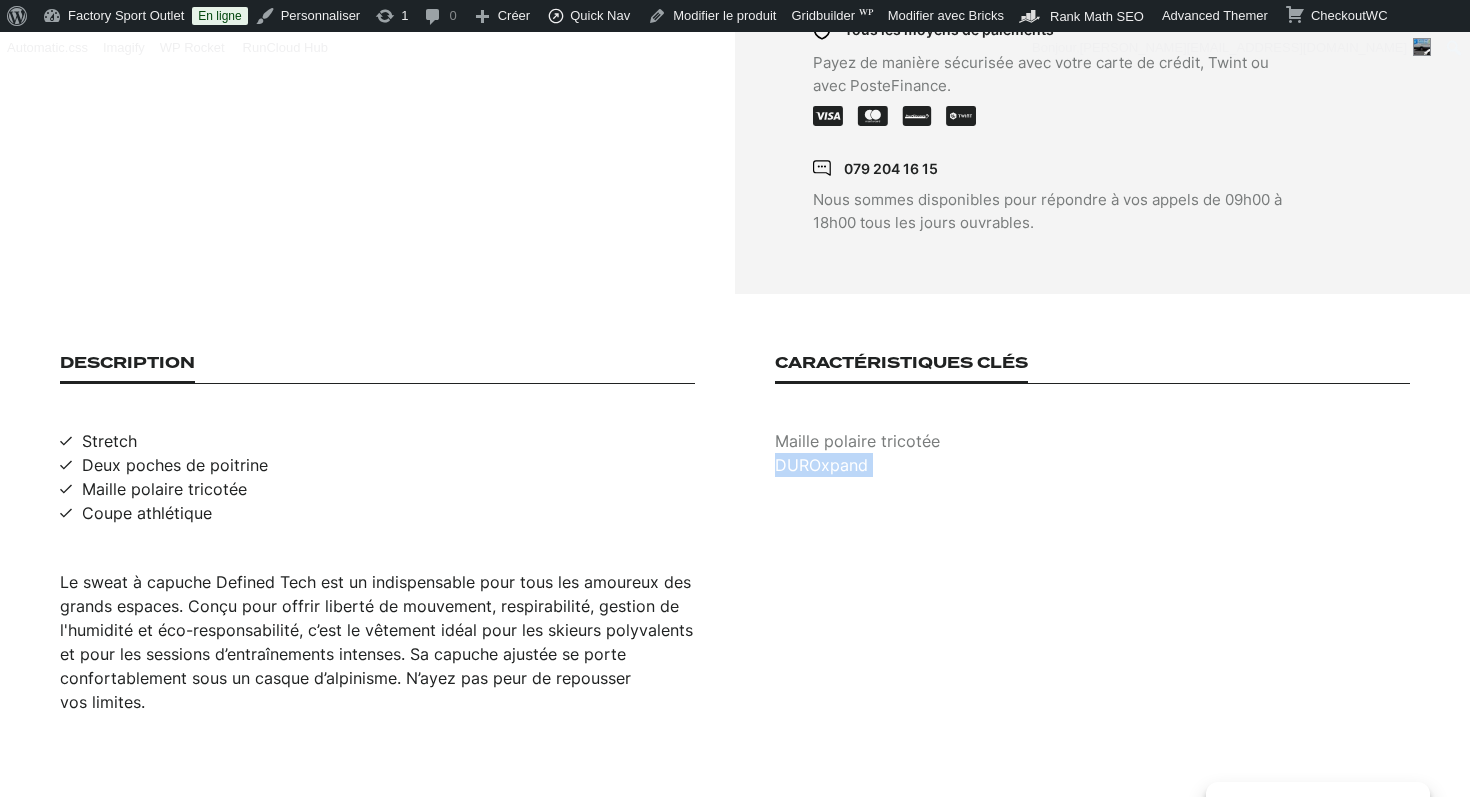 click on "DUROxpand" at bounding box center (1092, 465) 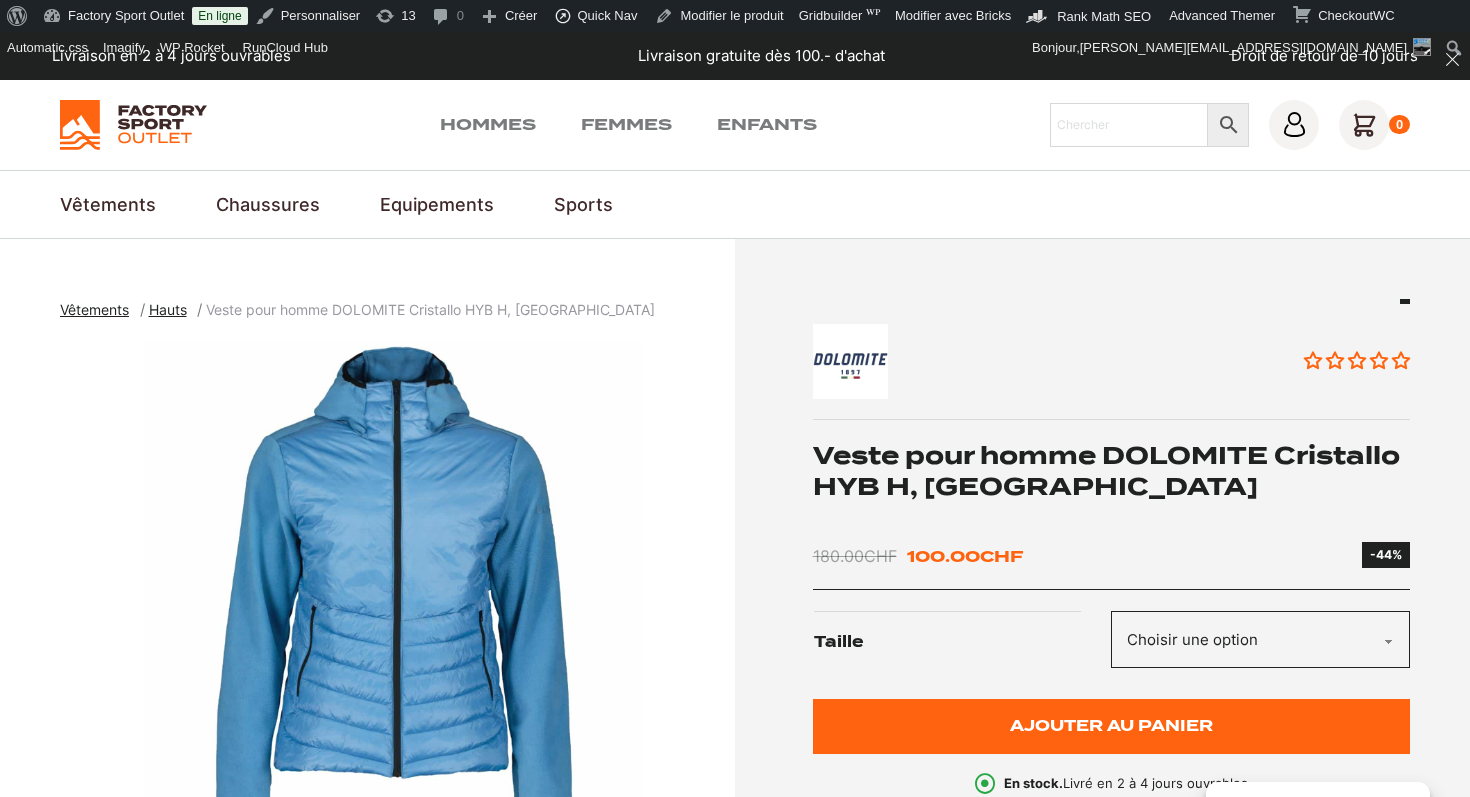scroll, scrollTop: 0, scrollLeft: 0, axis: both 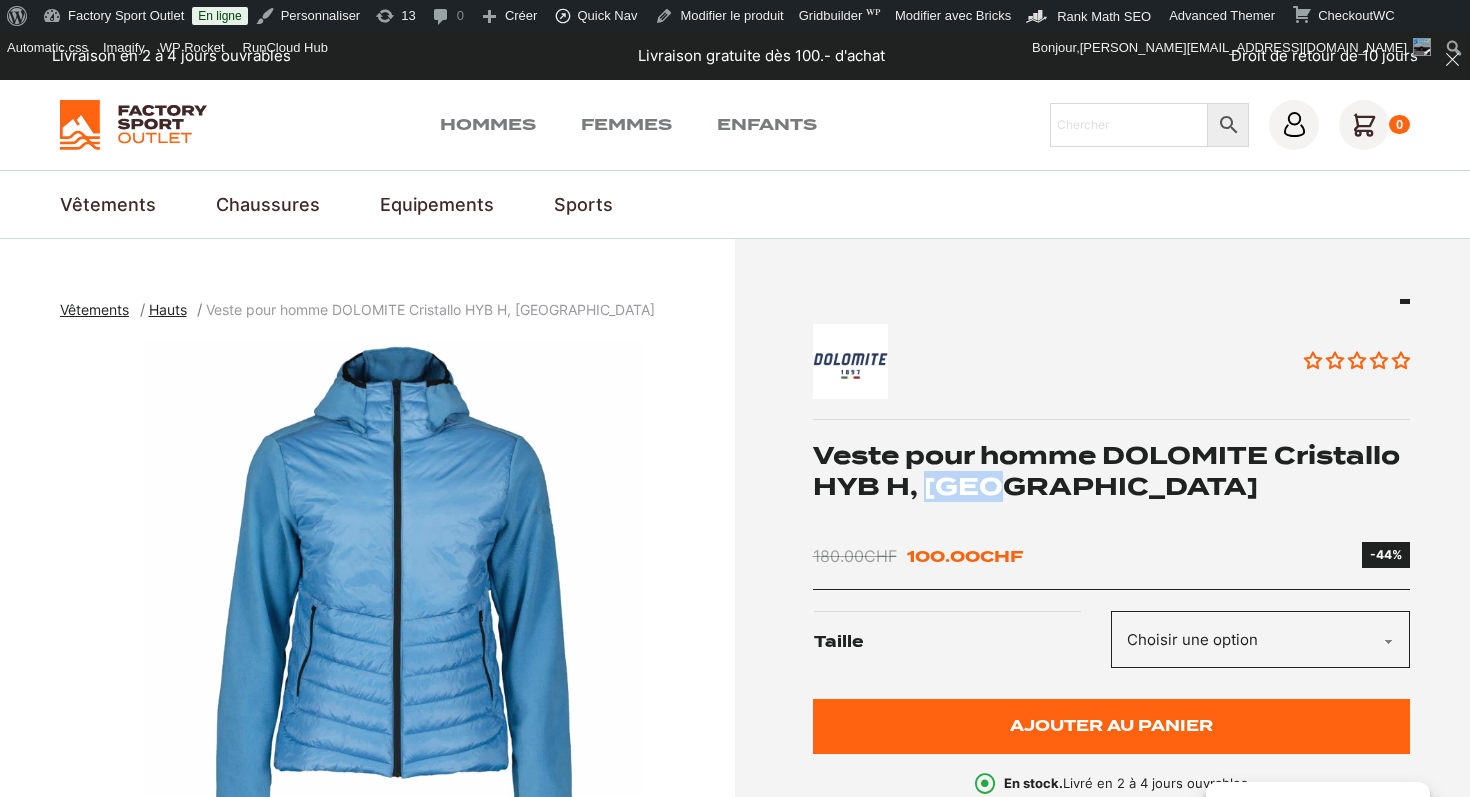 click on "Veste pour homme DOLOMITE Cristallo HYB H, [GEOGRAPHIC_DATA]" at bounding box center (1112, 471) 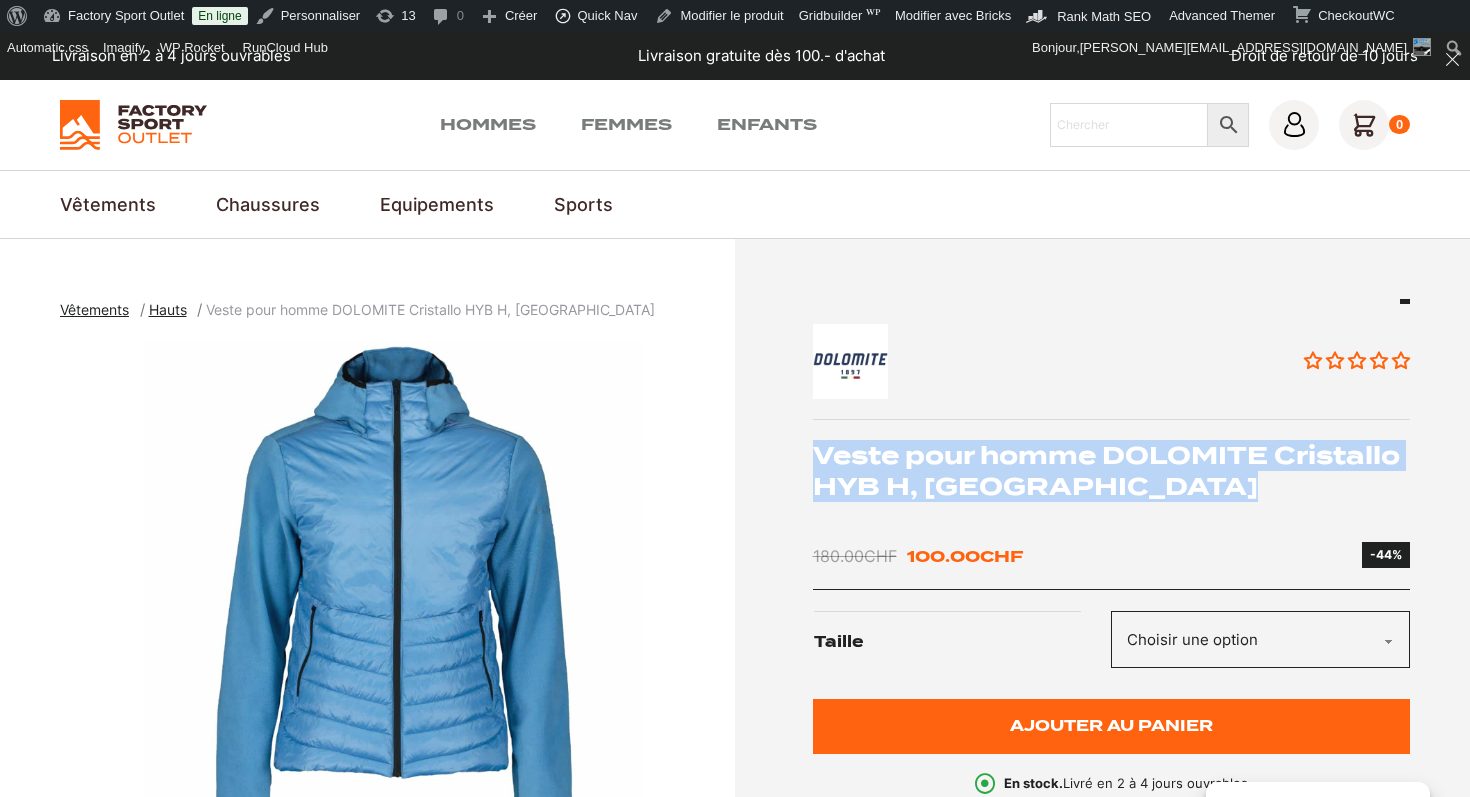 click on "Veste pour homme DOLOMITE Cristallo HYB H, [GEOGRAPHIC_DATA]" at bounding box center (1112, 471) 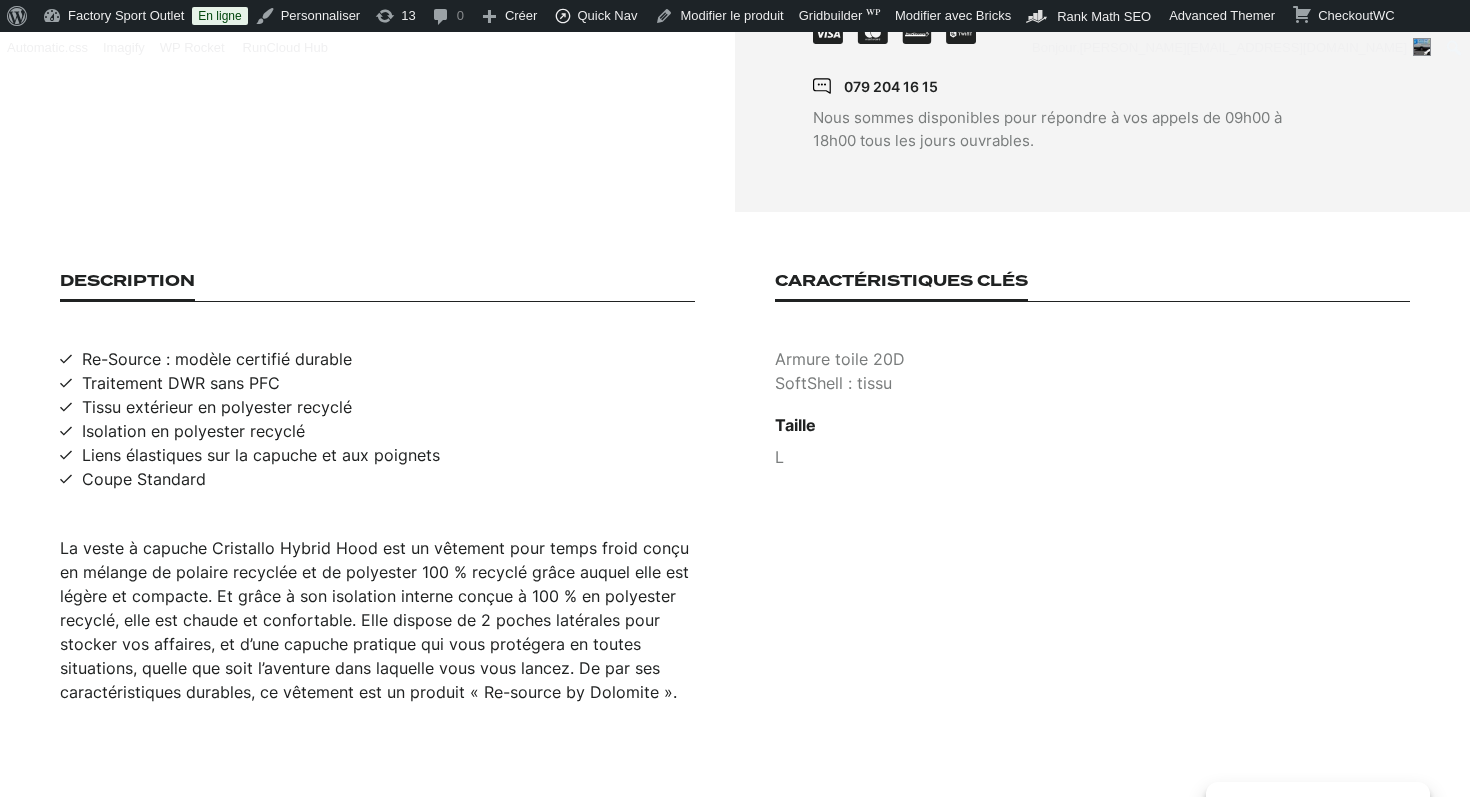 scroll, scrollTop: 1232, scrollLeft: 0, axis: vertical 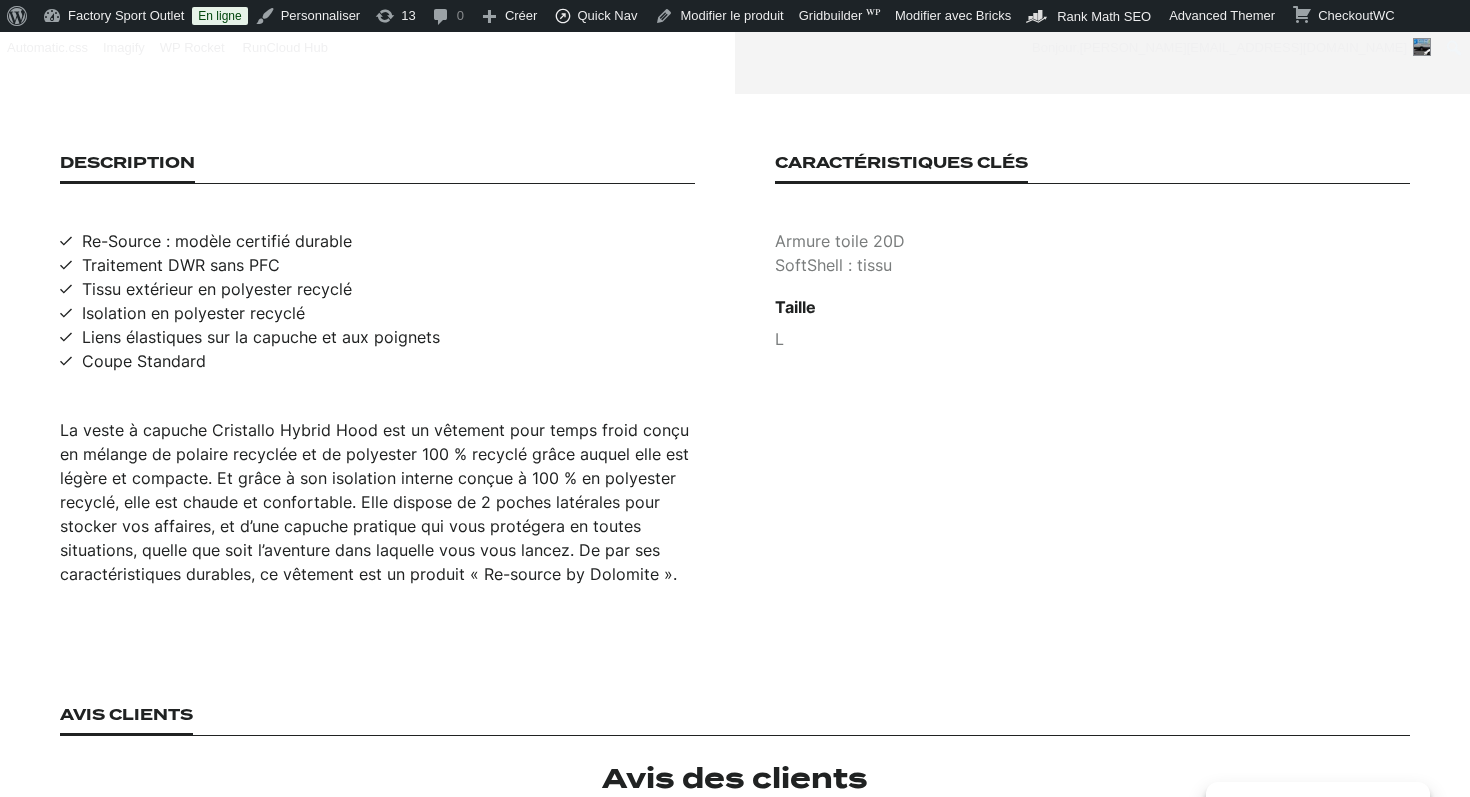 click on "La veste à capuche Cristallo Hybrid Hood est un vêtement pour temps froid conçu en mélange de polaire recyclée et de polyester 100 % recyclé grâce auquel elle est légère et compacte. Et grâce à son isolation interne conçue à 100 % en polyester recyclé, elle est chaude et confortable. Elle dispose de 2 poches latérales pour stocker vos affaires, et d’une capuche pratique qui vous protégera en toutes situations, quelle que soit l’aventure dans laquelle vous vous lancez. De par ses caractéristiques durables, ce vêtement est un produit « Re-source by Dolomite »." at bounding box center (377, 502) 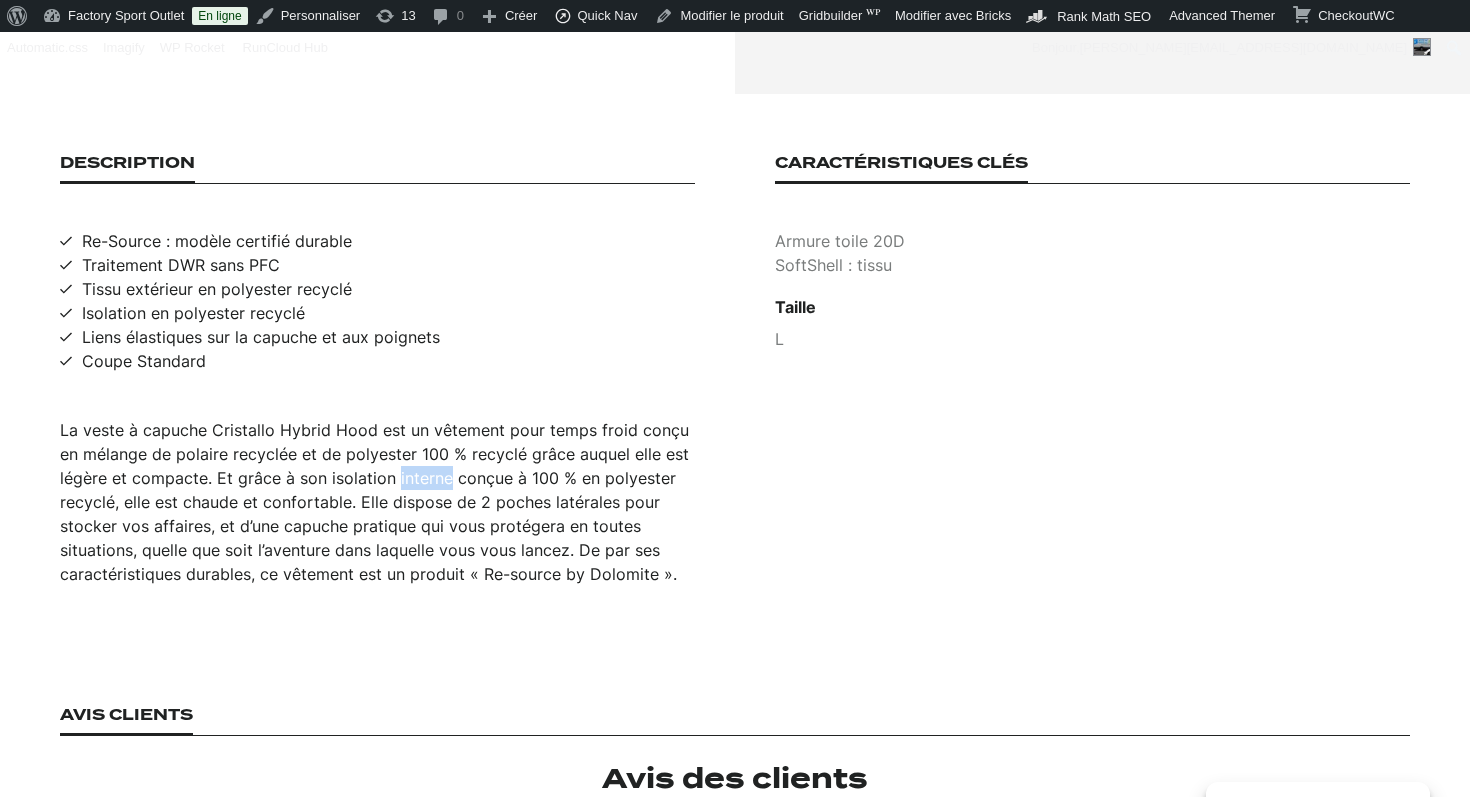 click on "La veste à capuche Cristallo Hybrid Hood est un vêtement pour temps froid conçu en mélange de polaire recyclée et de polyester 100 % recyclé grâce auquel elle est légère et compacte. Et grâce à son isolation interne conçue à 100 % en polyester recyclé, elle est chaude et confortable. Elle dispose de 2 poches latérales pour stocker vos affaires, et d’une capuche pratique qui vous protégera en toutes situations, quelle que soit l’aventure dans laquelle vous vous lancez. De par ses caractéristiques durables, ce vêtement est un produit « Re-source by Dolomite »." at bounding box center [377, 502] 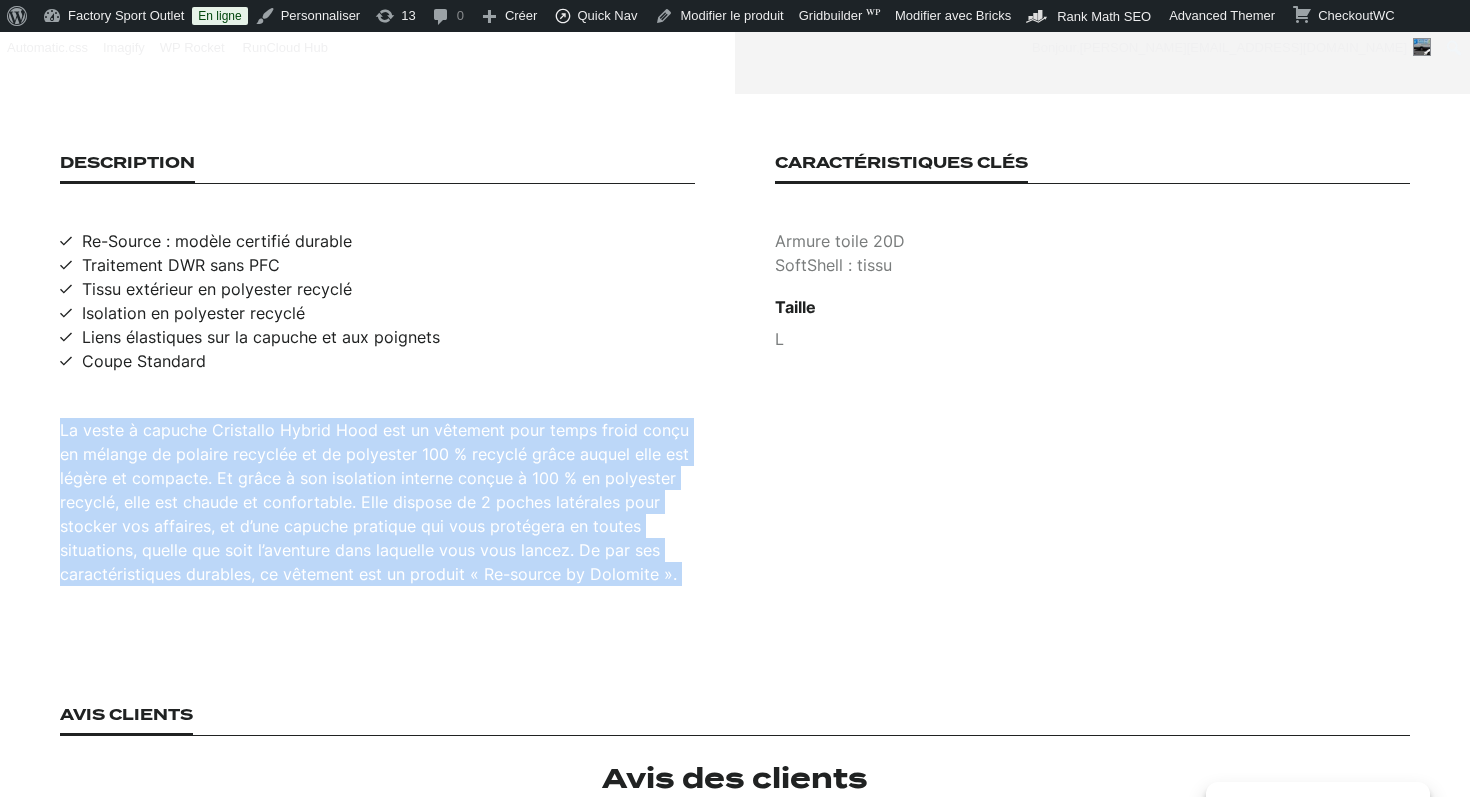 click on "La veste à capuche Cristallo Hybrid Hood est un vêtement pour temps froid conçu en mélange de polaire recyclée et de polyester 100 % recyclé grâce auquel elle est légère et compacte. Et grâce à son isolation interne conçue à 100 % en polyester recyclé, elle est chaude et confortable. Elle dispose de 2 poches latérales pour stocker vos affaires, et d’une capuche pratique qui vous protégera en toutes situations, quelle que soit l’aventure dans laquelle vous vous lancez. De par ses caractéristiques durables, ce vêtement est un produit « Re-source by Dolomite »." at bounding box center [377, 502] 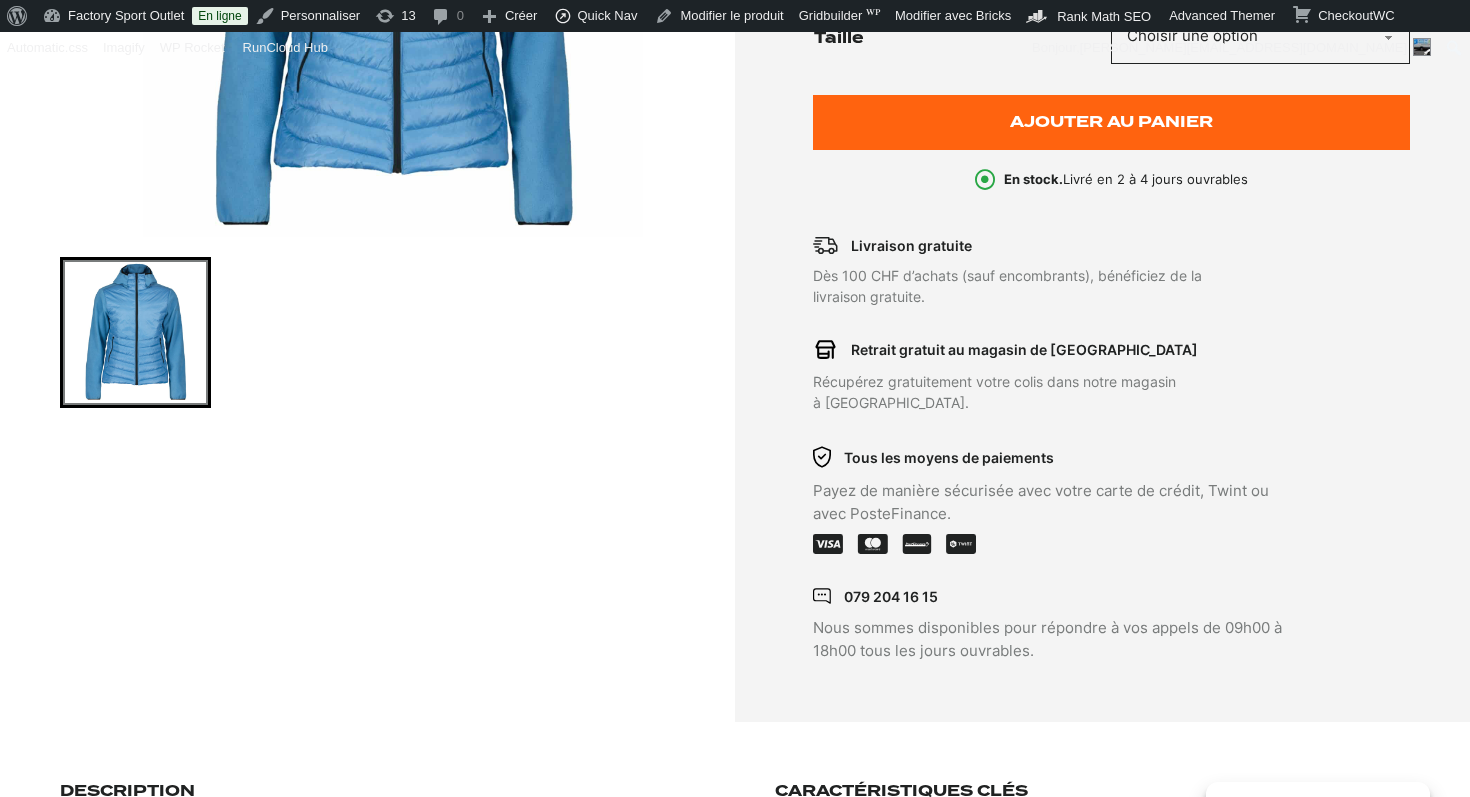 scroll, scrollTop: 530, scrollLeft: 0, axis: vertical 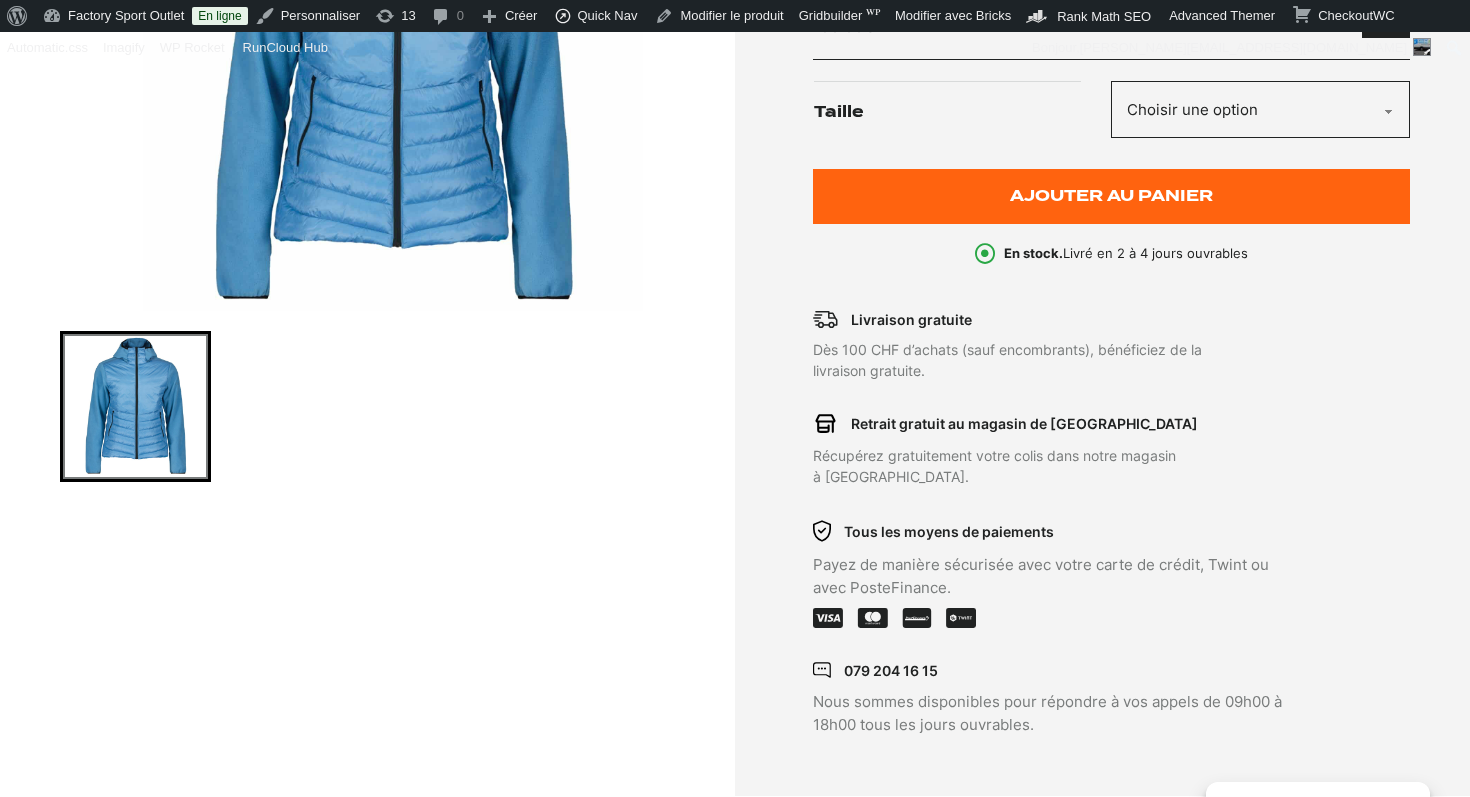 click at bounding box center (392, 61) 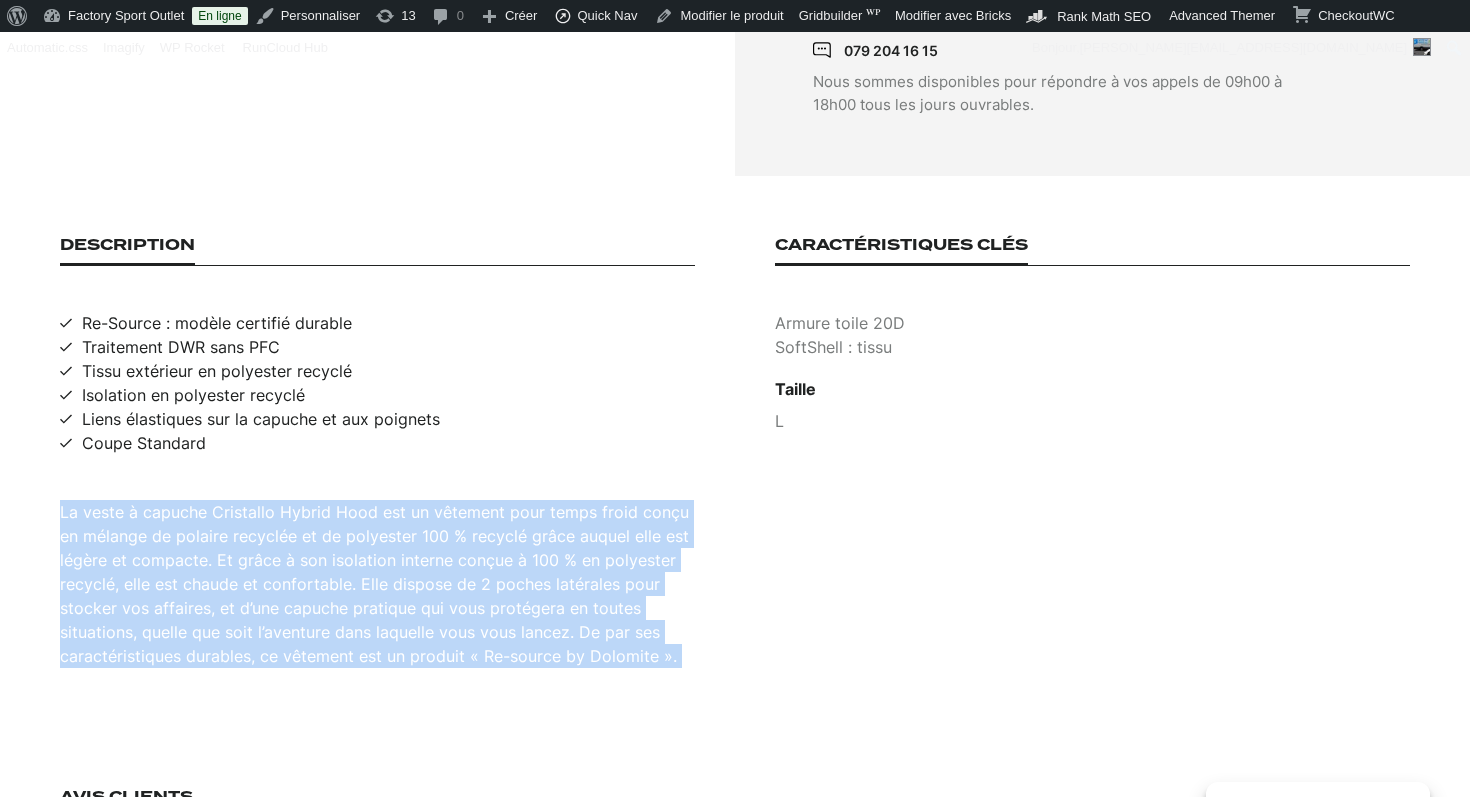 scroll, scrollTop: 1230, scrollLeft: 0, axis: vertical 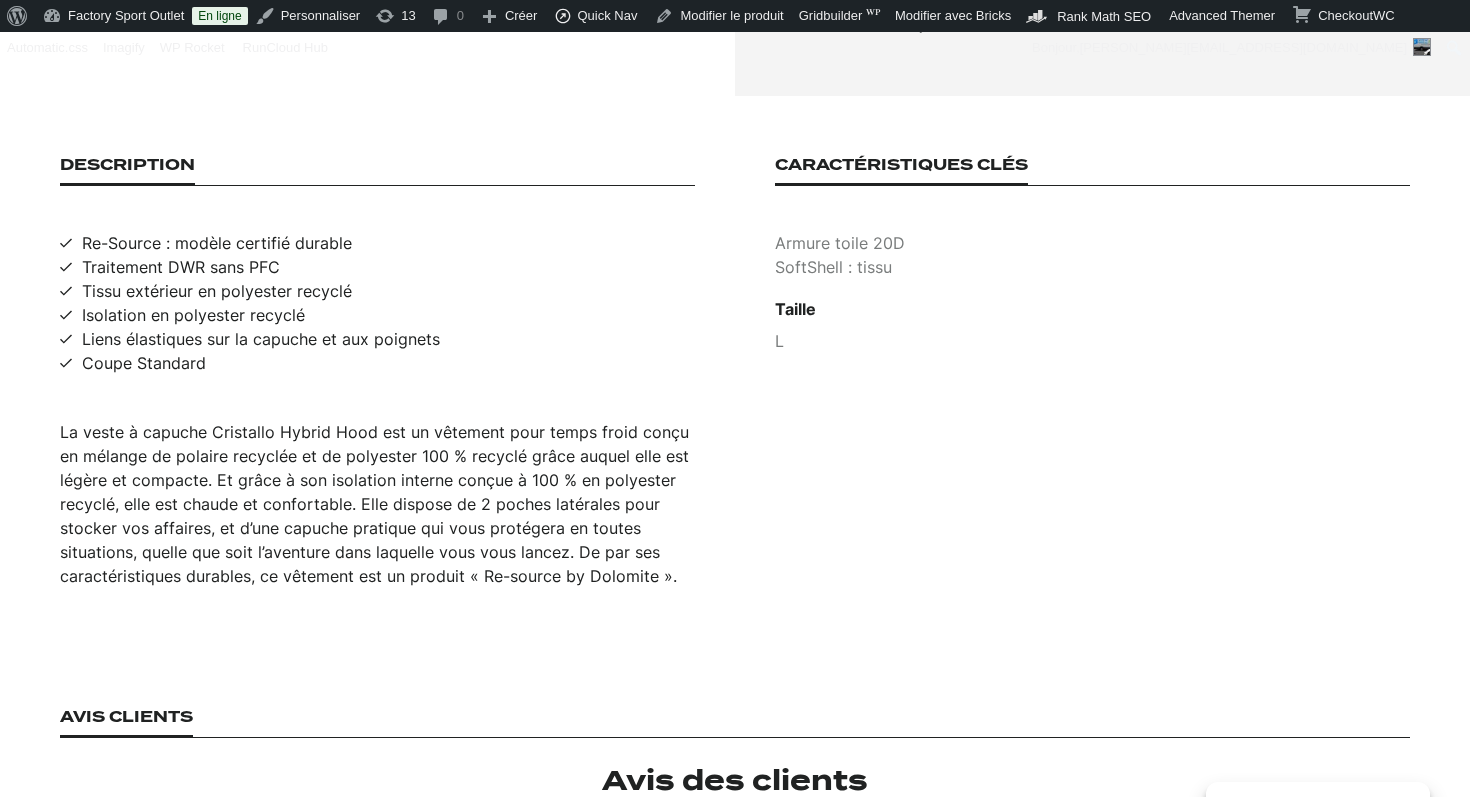 click on "Re-Source : modèle certifié durable" at bounding box center [217, 243] 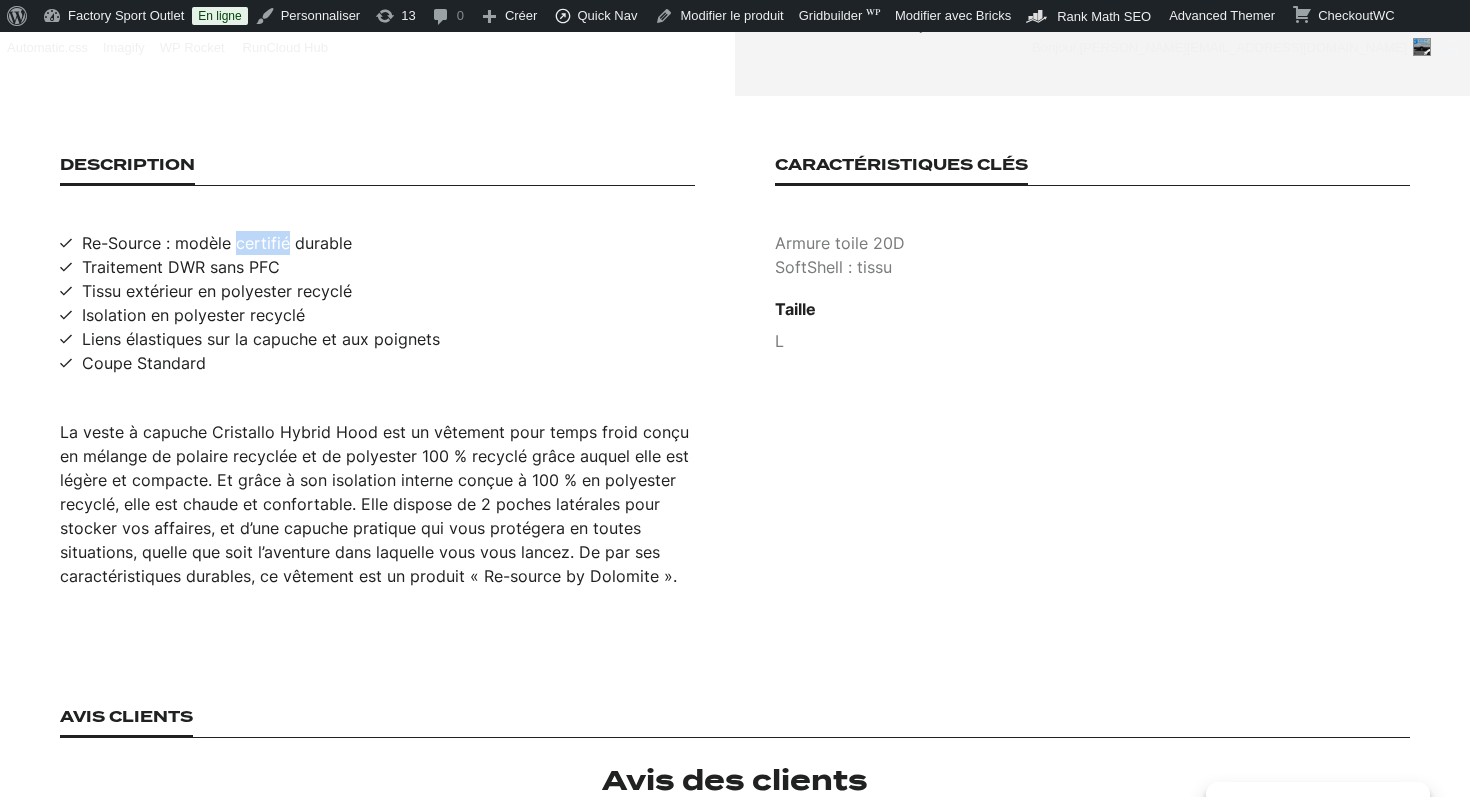 click on "Re-Source : modèle certifié durable" at bounding box center (217, 243) 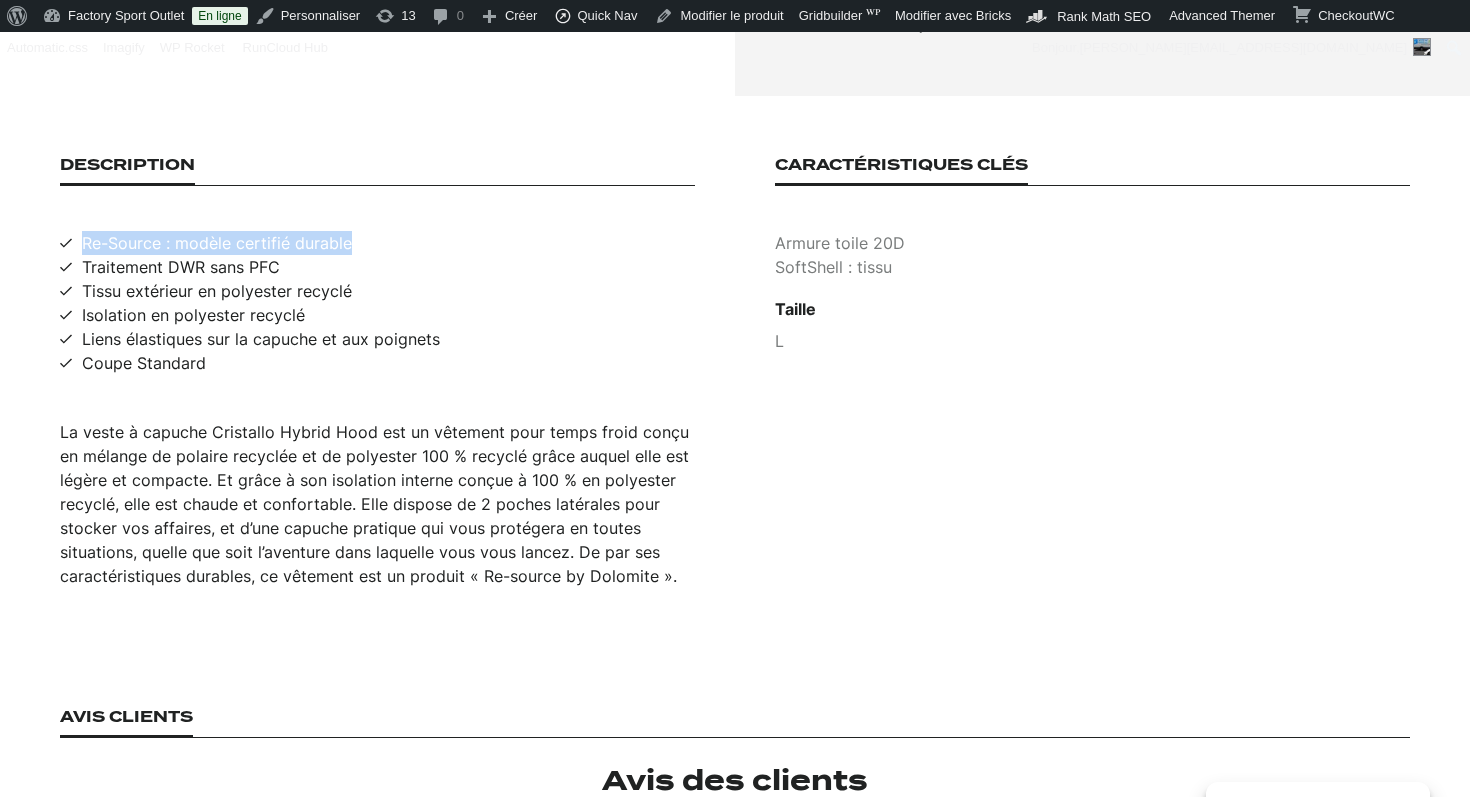 click on "Re-Source : modèle certifié durable" at bounding box center (217, 243) 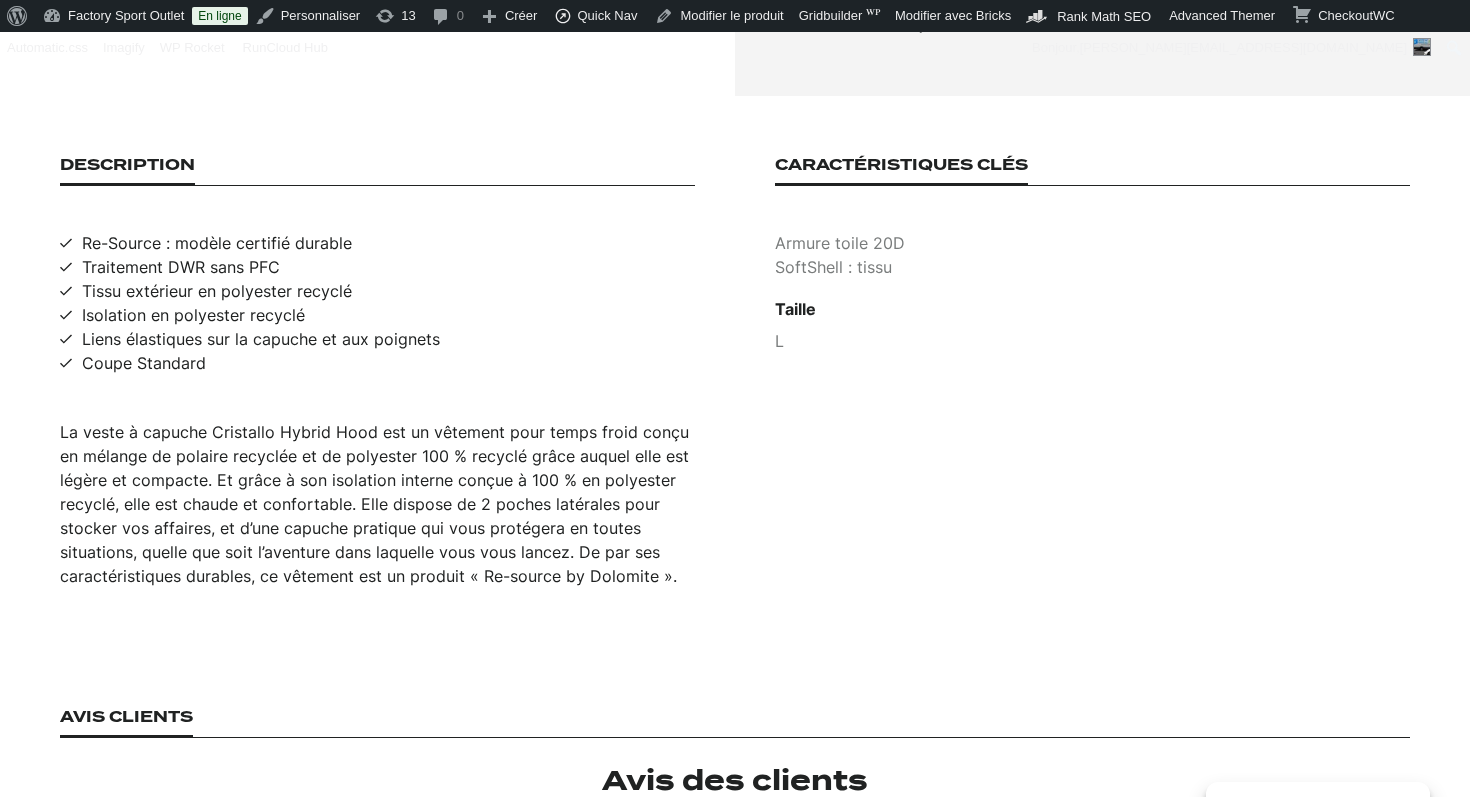 click on "Traitement DWR sans PFC" at bounding box center (181, 267) 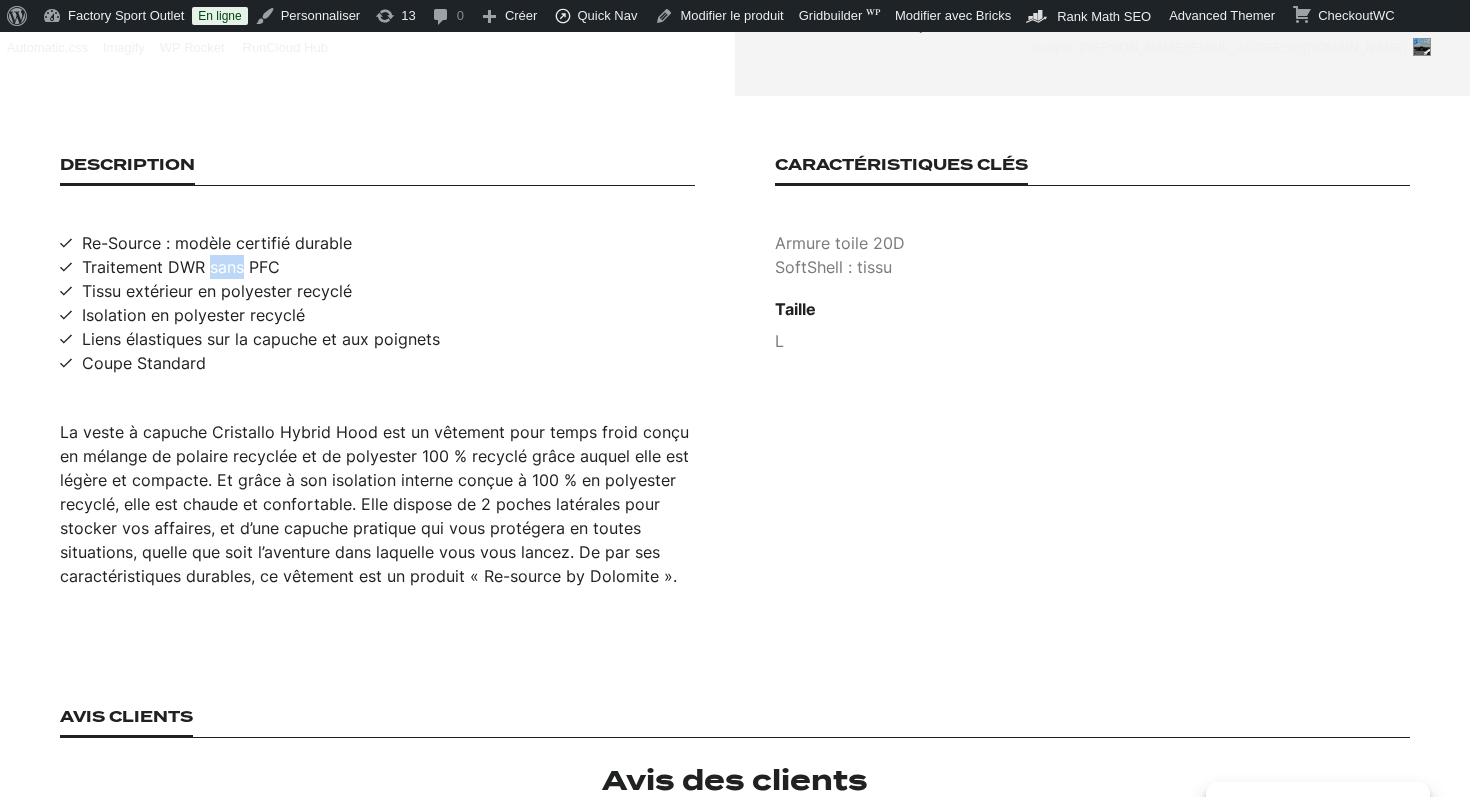 click on "Traitement DWR sans PFC" at bounding box center (181, 267) 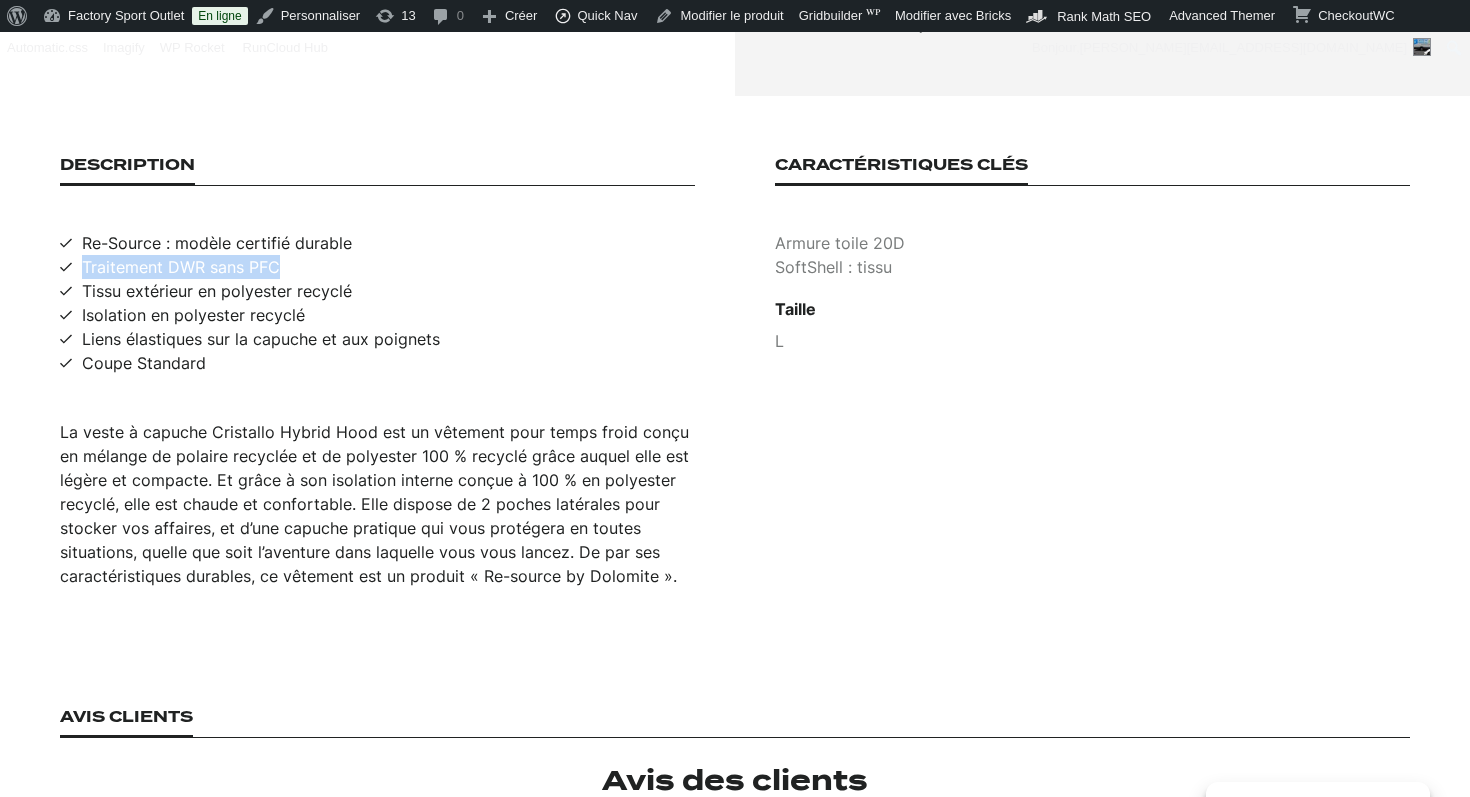 click on "Traitement DWR sans PFC" at bounding box center [181, 267] 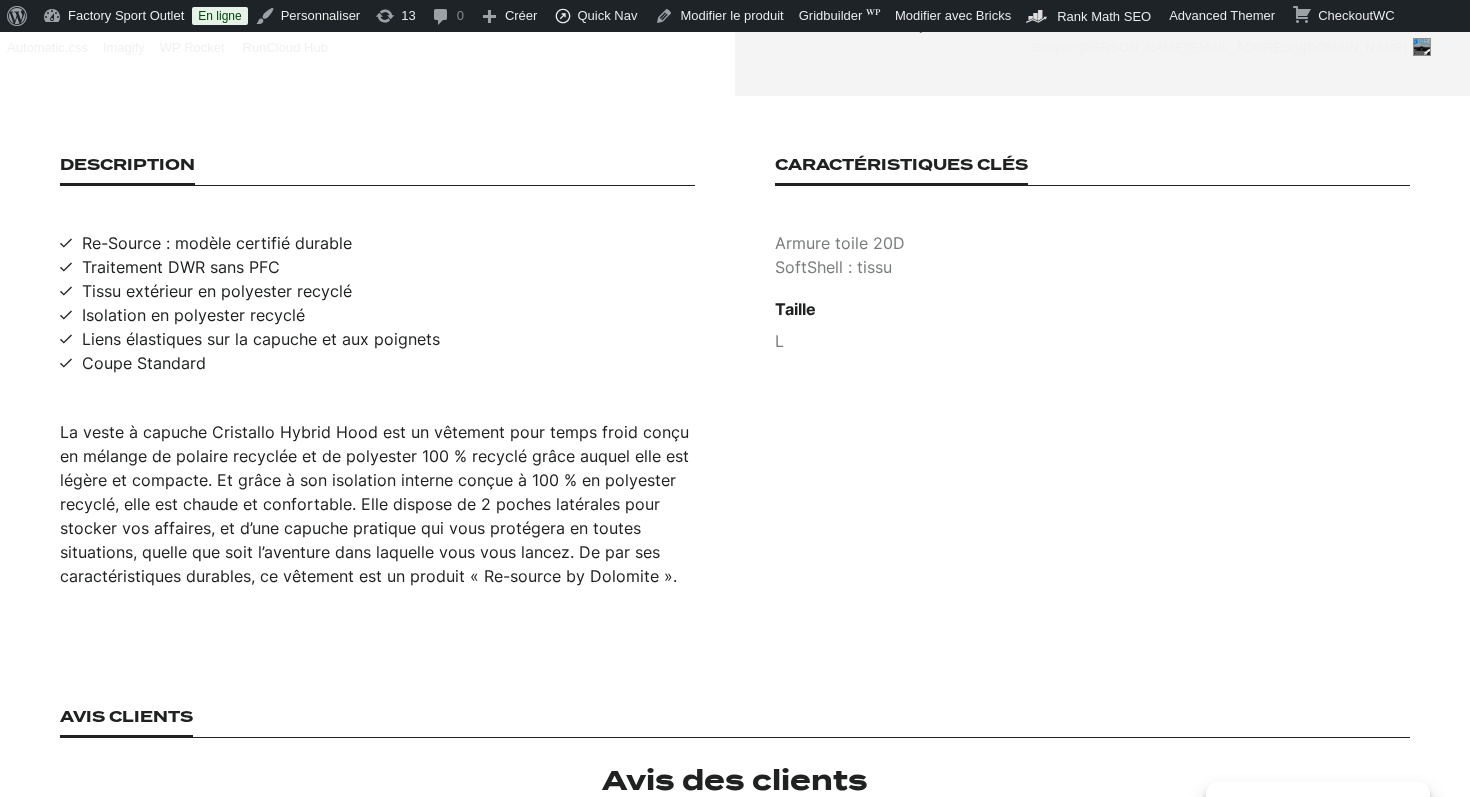 click on "Tissu extérieur en polyester recyclé" at bounding box center [217, 291] 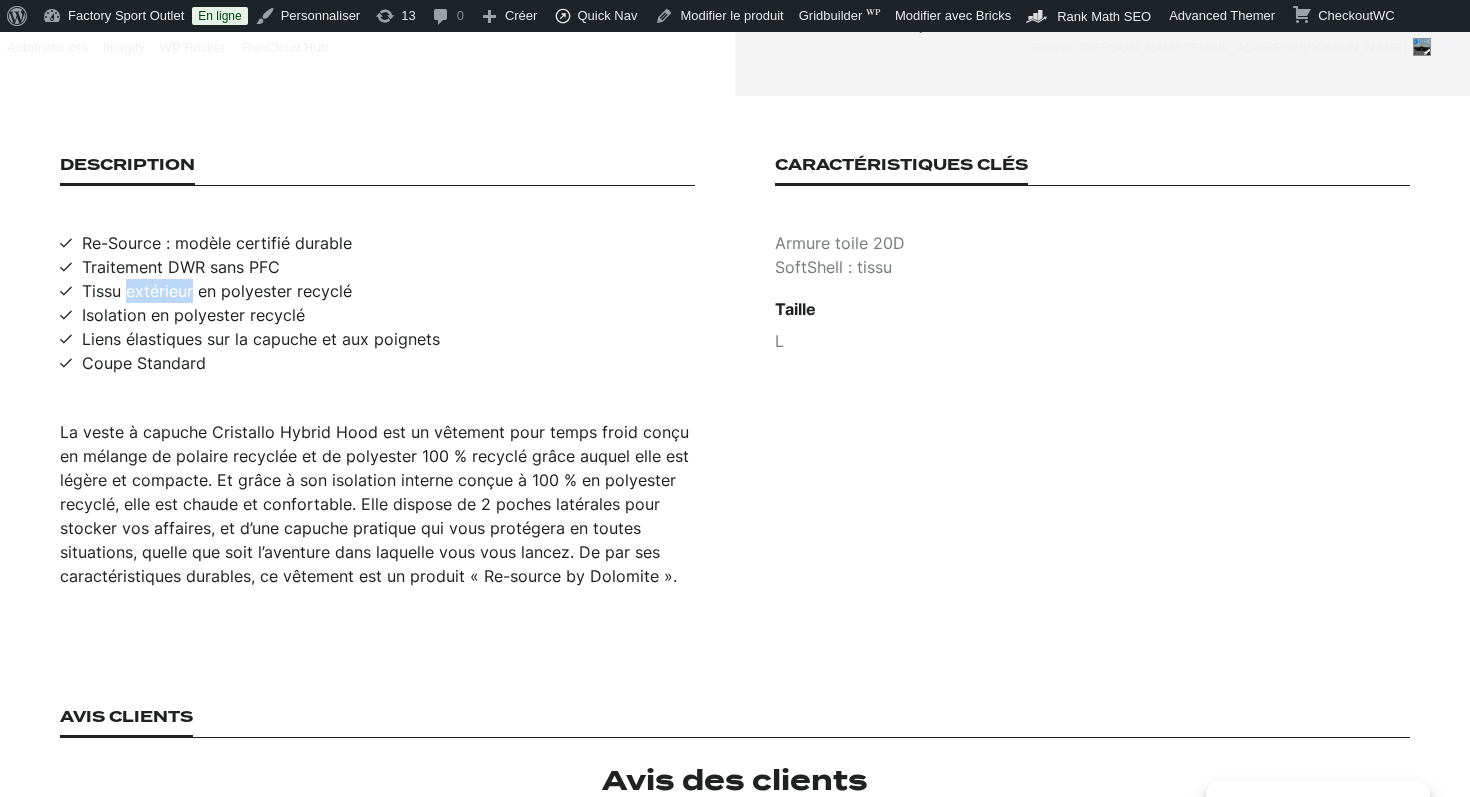 click on "Tissu extérieur en polyester recyclé" at bounding box center [217, 291] 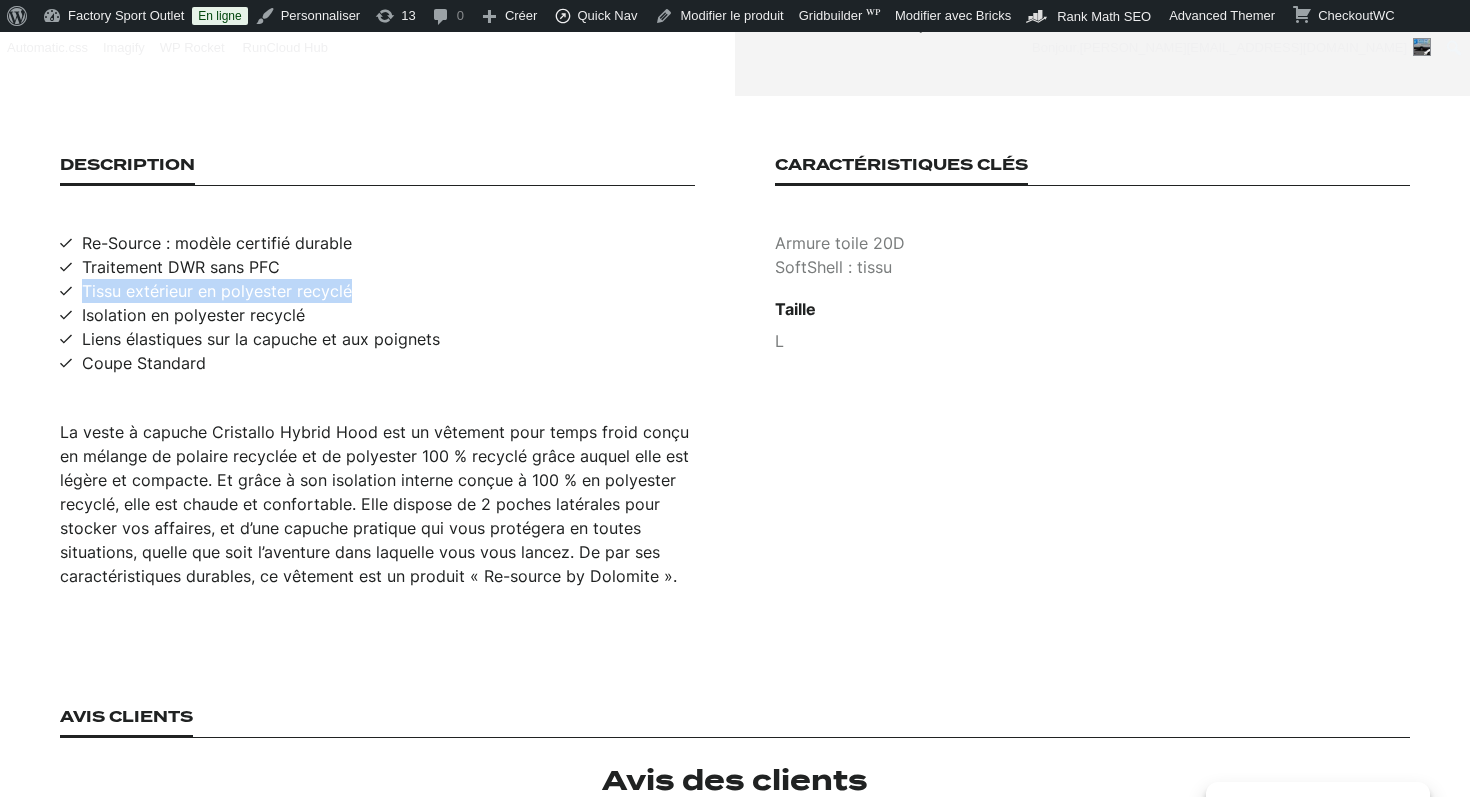 click on "Tissu extérieur en polyester recyclé" at bounding box center (217, 291) 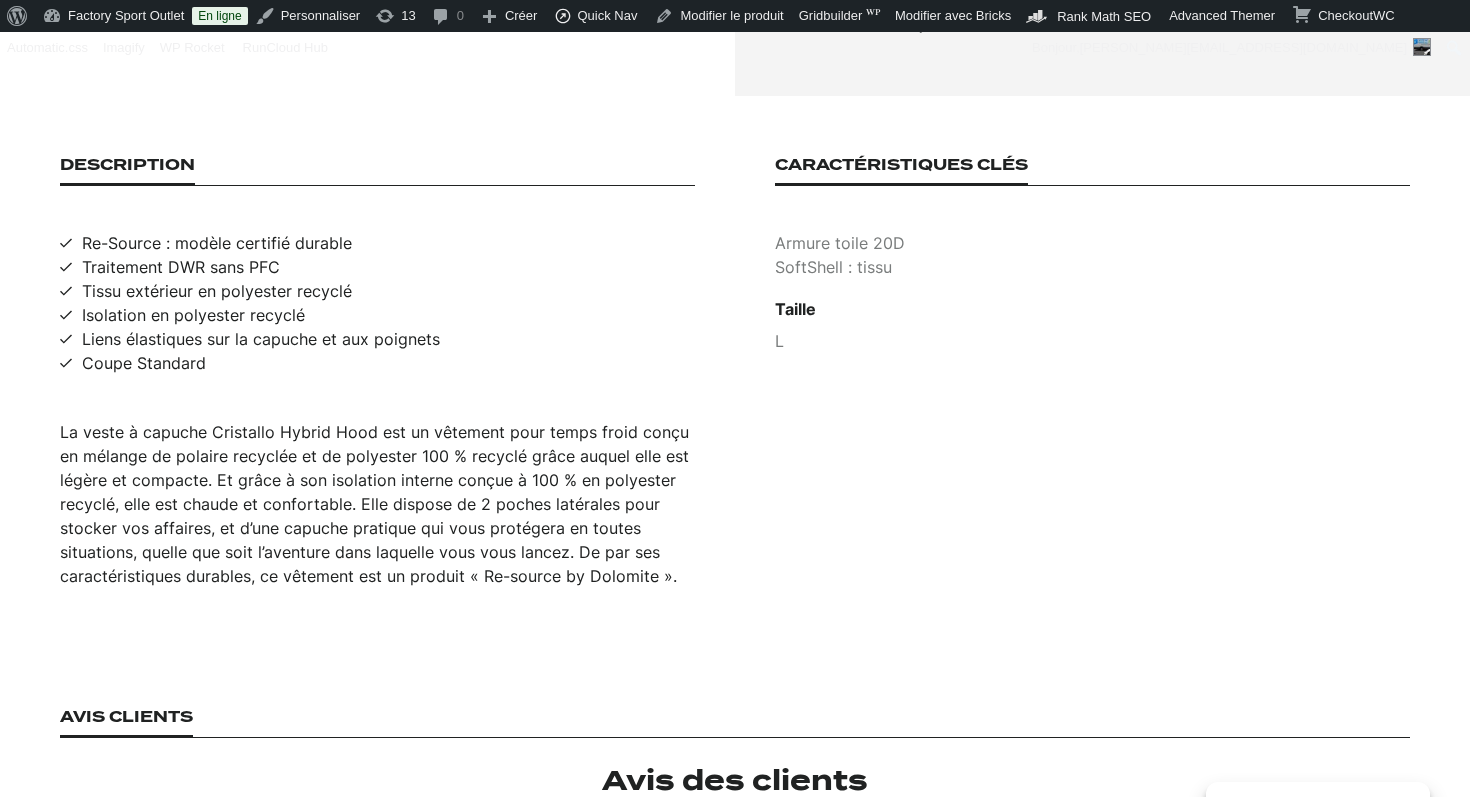 click on "Isolation en polyester recyclé" at bounding box center (193, 315) 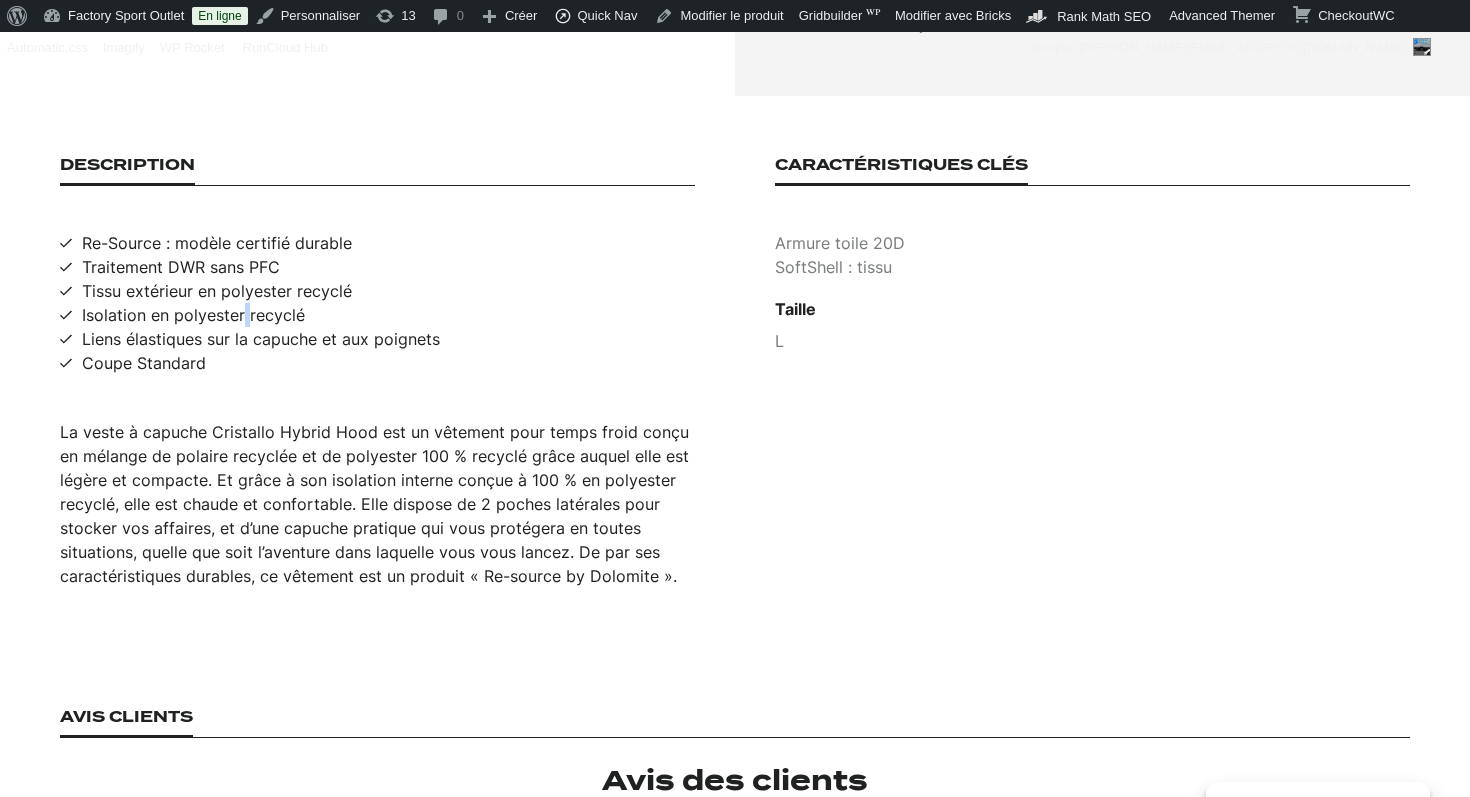 click on "Isolation en polyester recyclé" at bounding box center [193, 315] 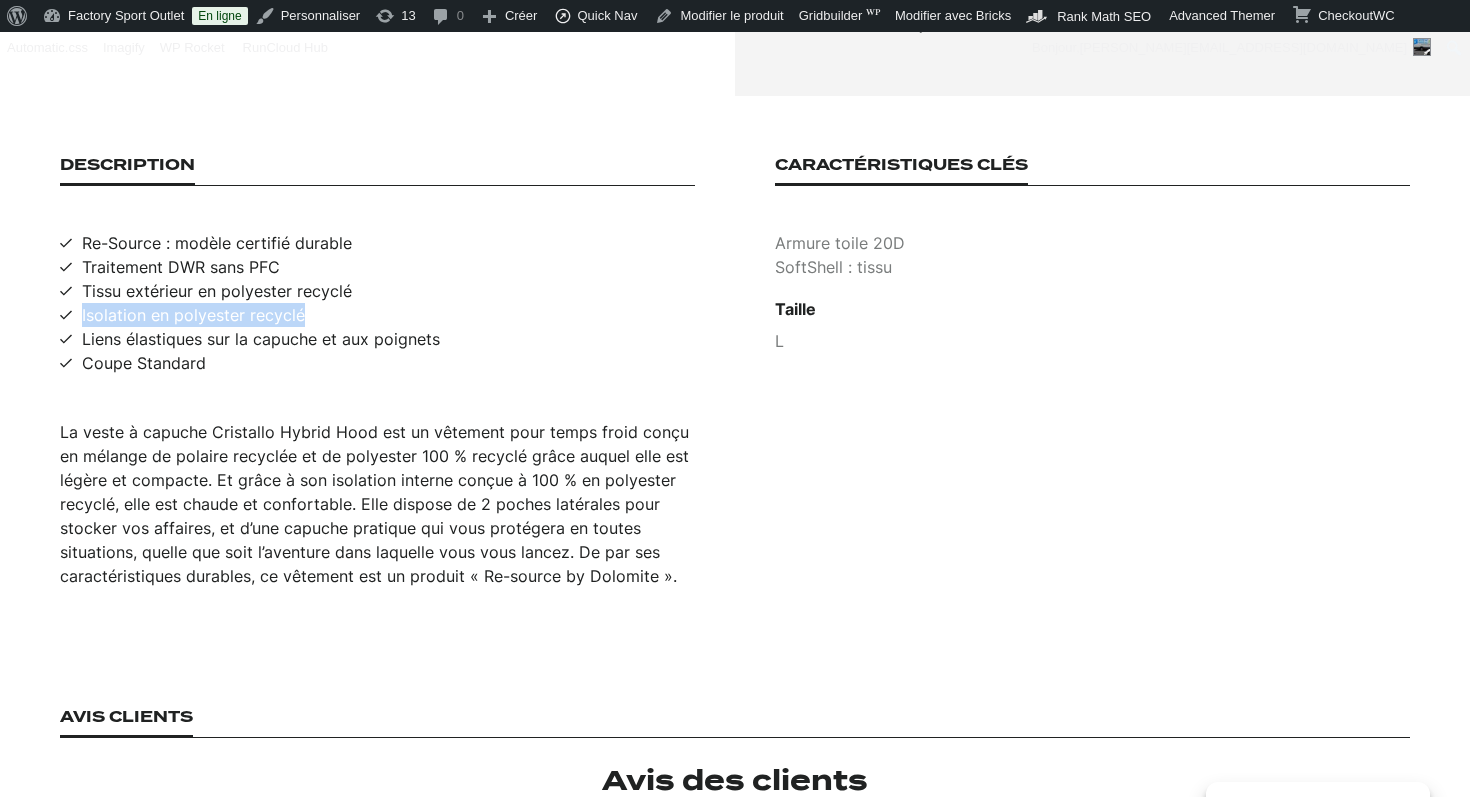 click on "Isolation en polyester recyclé" at bounding box center [193, 315] 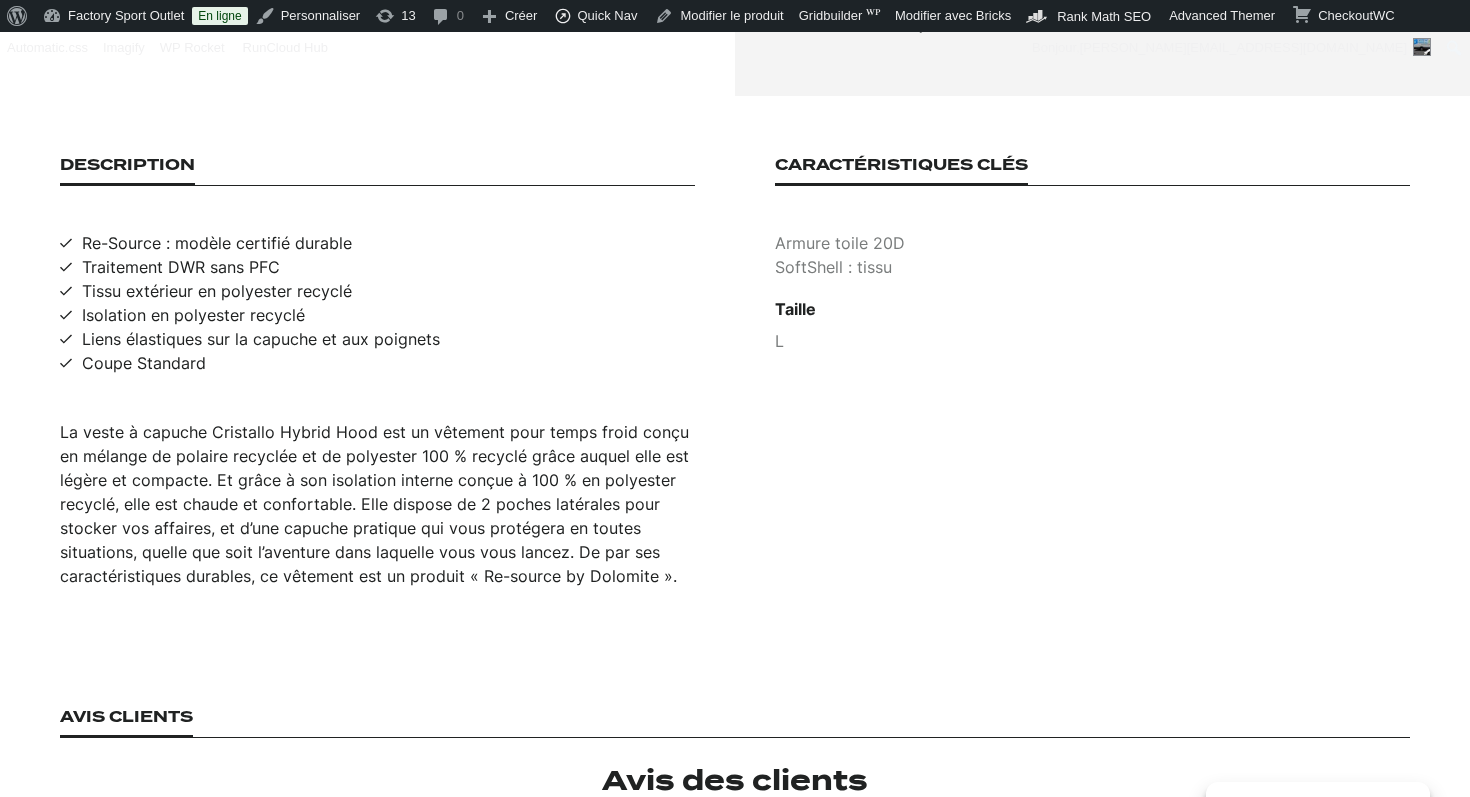 click on "Liens élastiques sur la capuche et aux poignets" at bounding box center [261, 339] 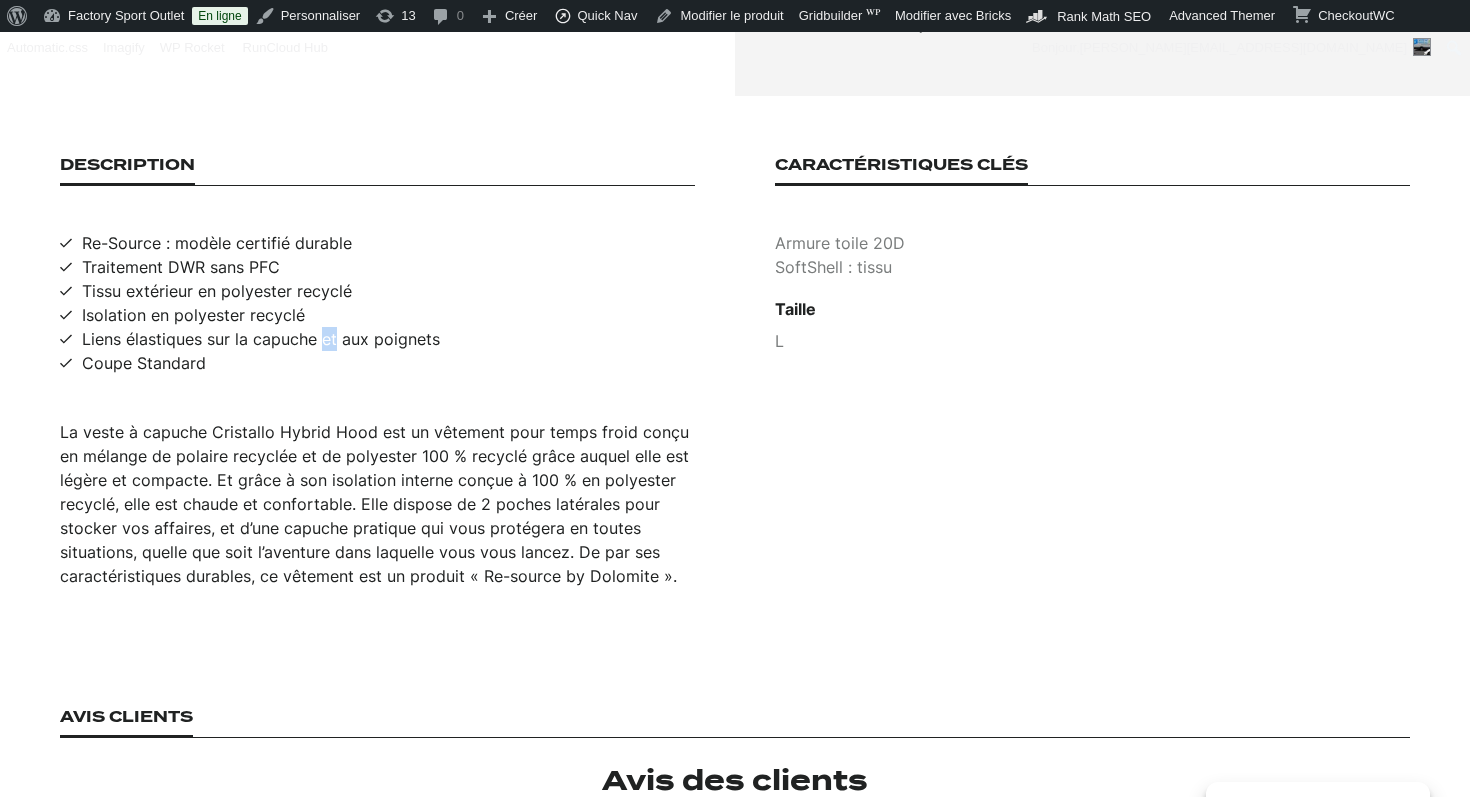 click on "Liens élastiques sur la capuche et aux poignets" at bounding box center (261, 339) 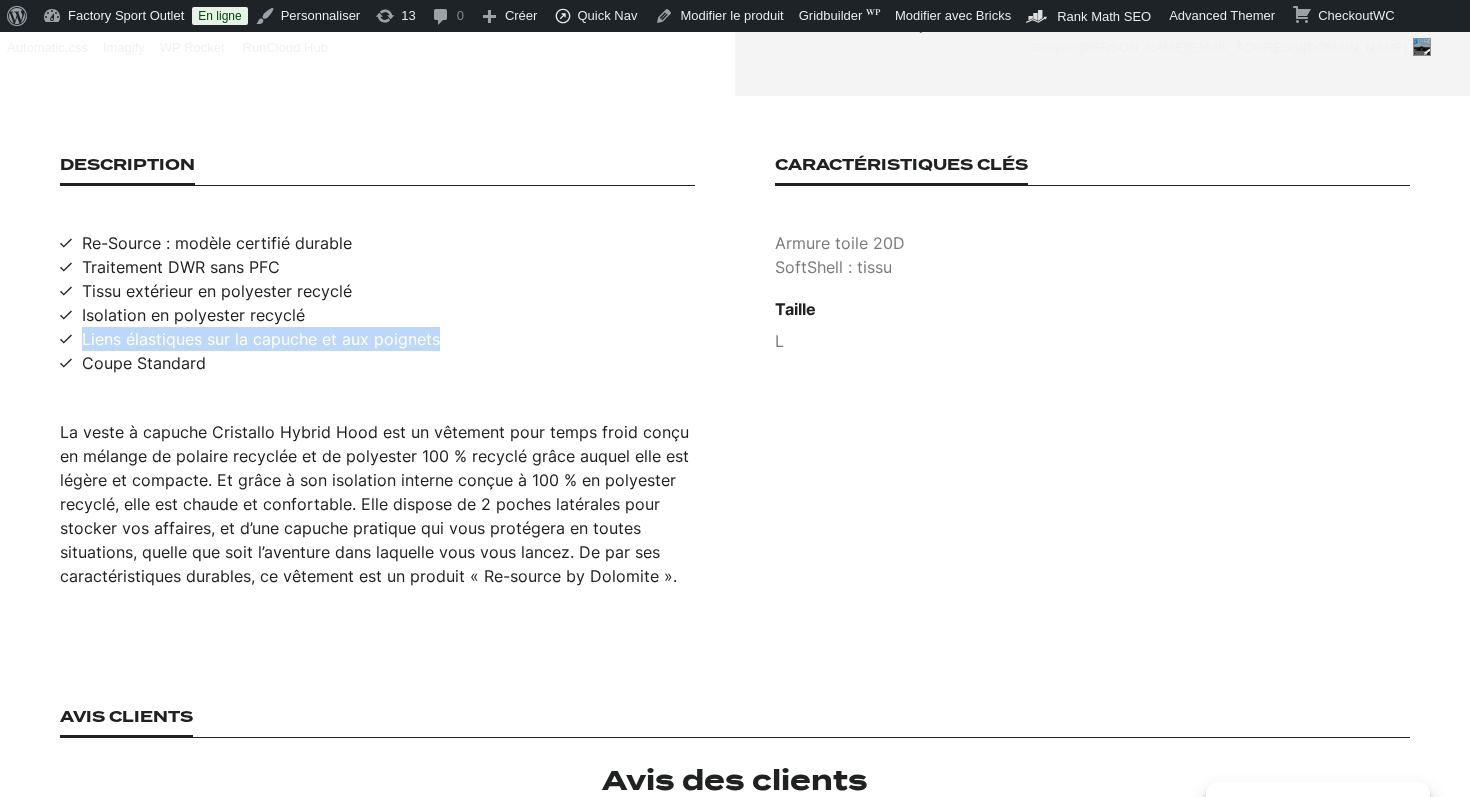 click on "Liens élastiques sur la capuche et aux poignets" at bounding box center (261, 339) 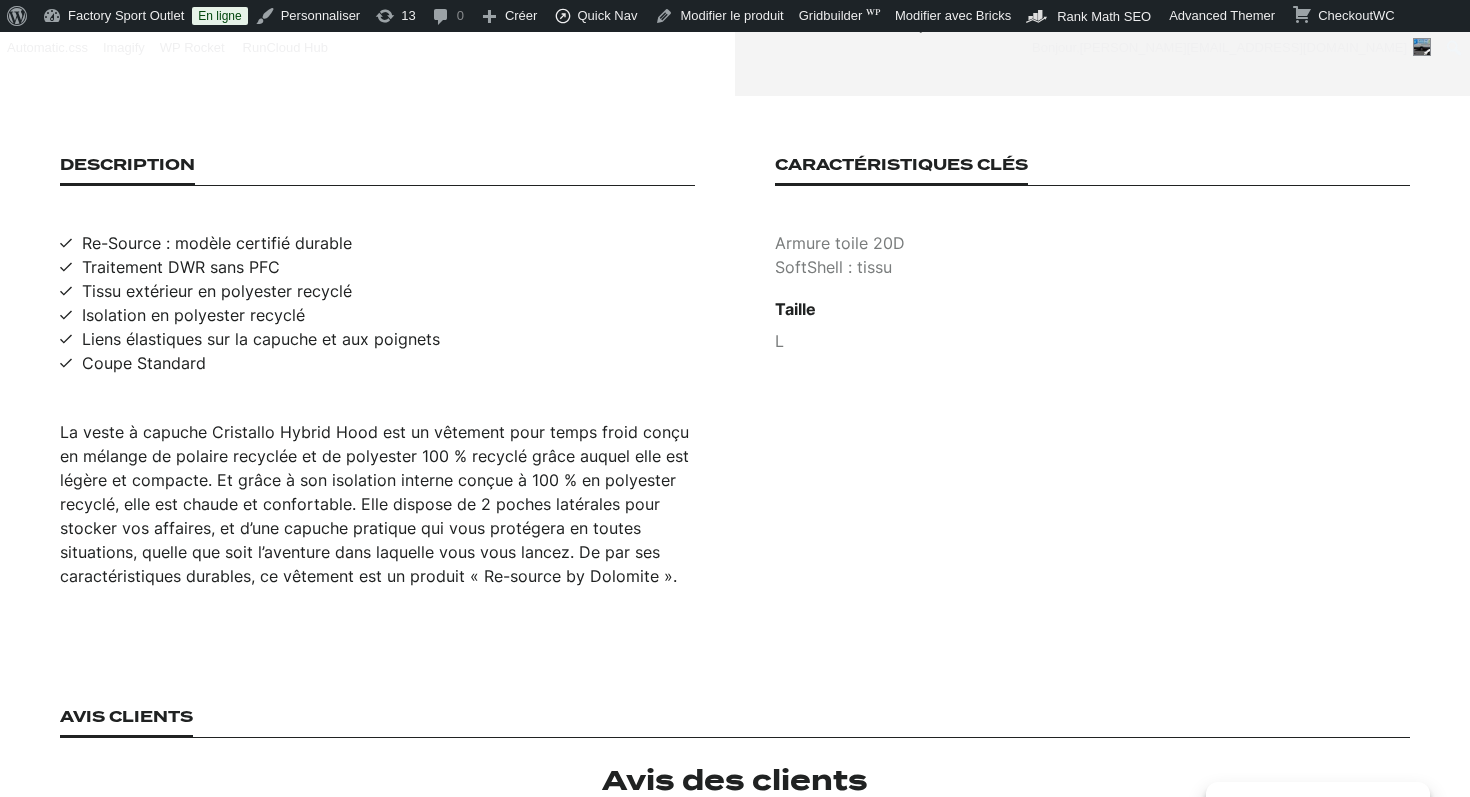 click on "Armure toile 20D" at bounding box center (1092, 243) 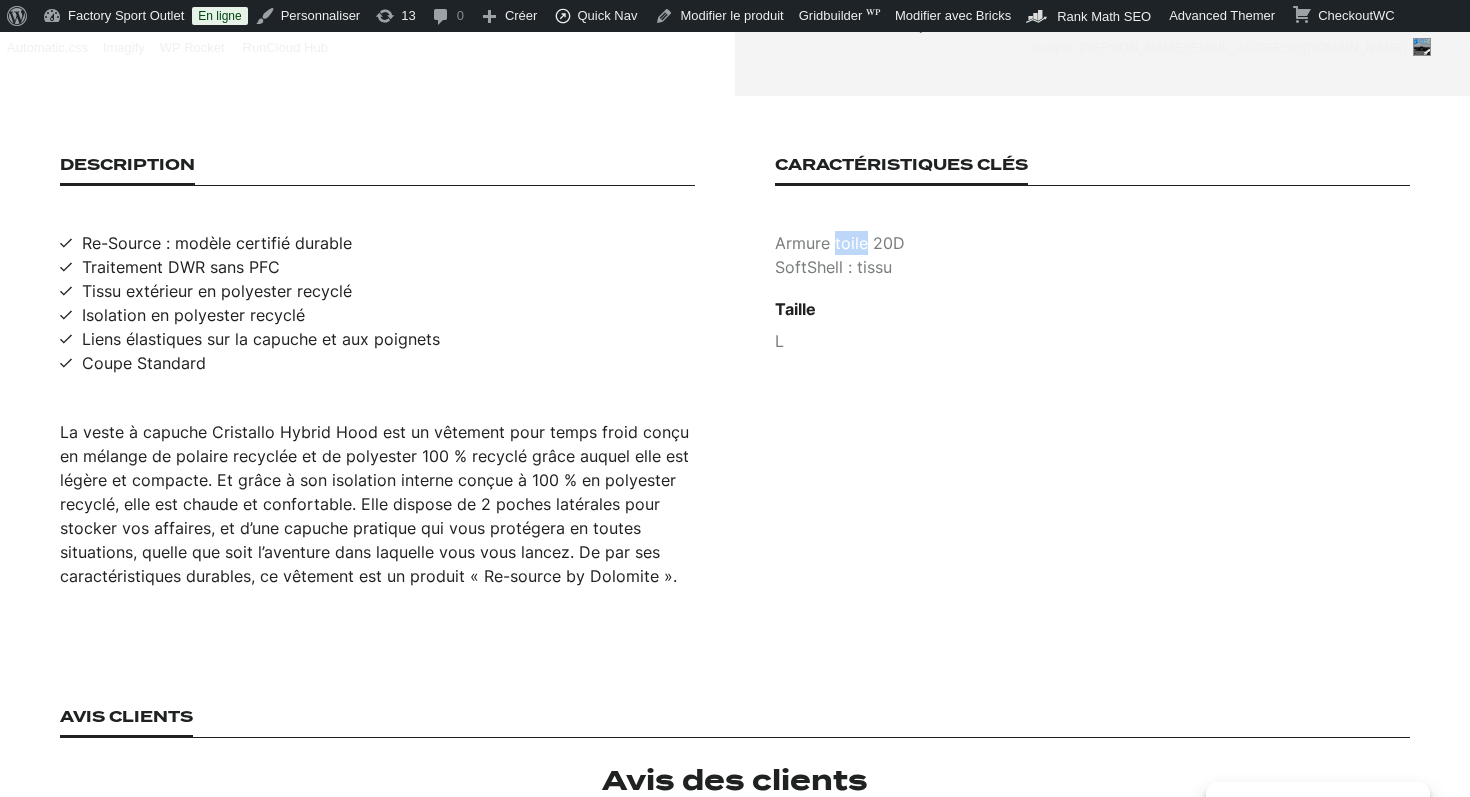 click on "Armure toile 20D" at bounding box center [1092, 243] 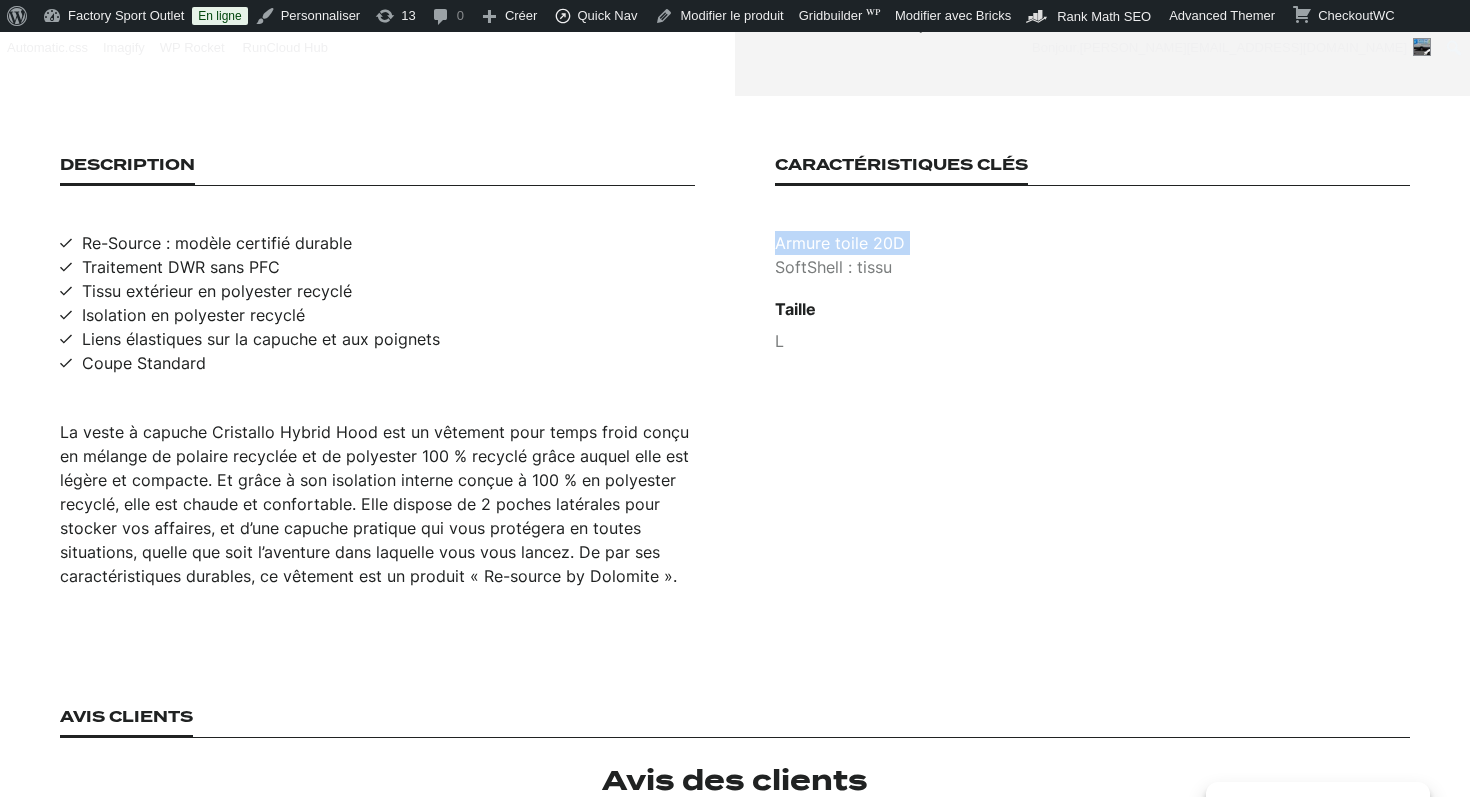 click on "Armure toile 20D" at bounding box center [1092, 243] 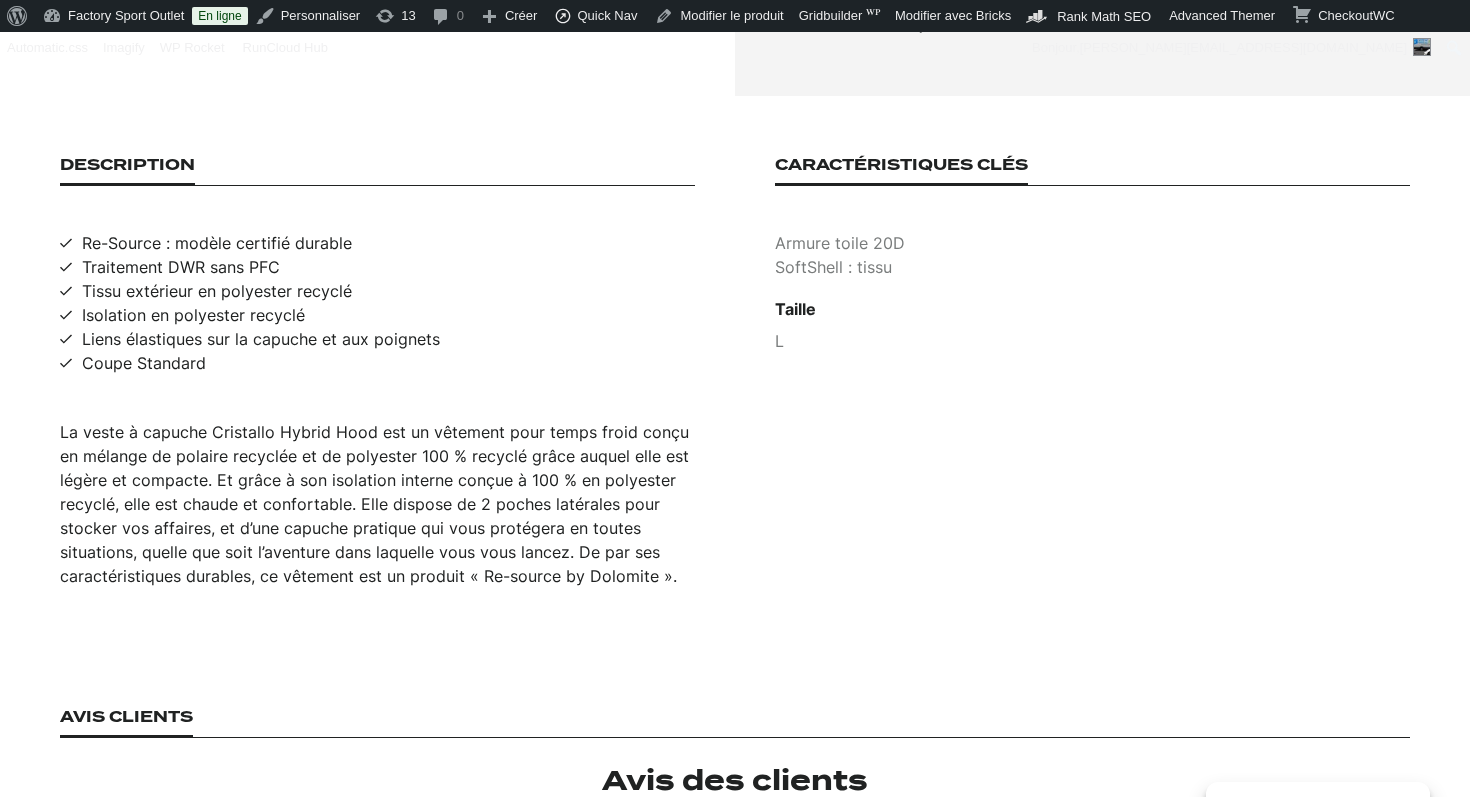 click on "SoftShell : tissu" at bounding box center (1092, 267) 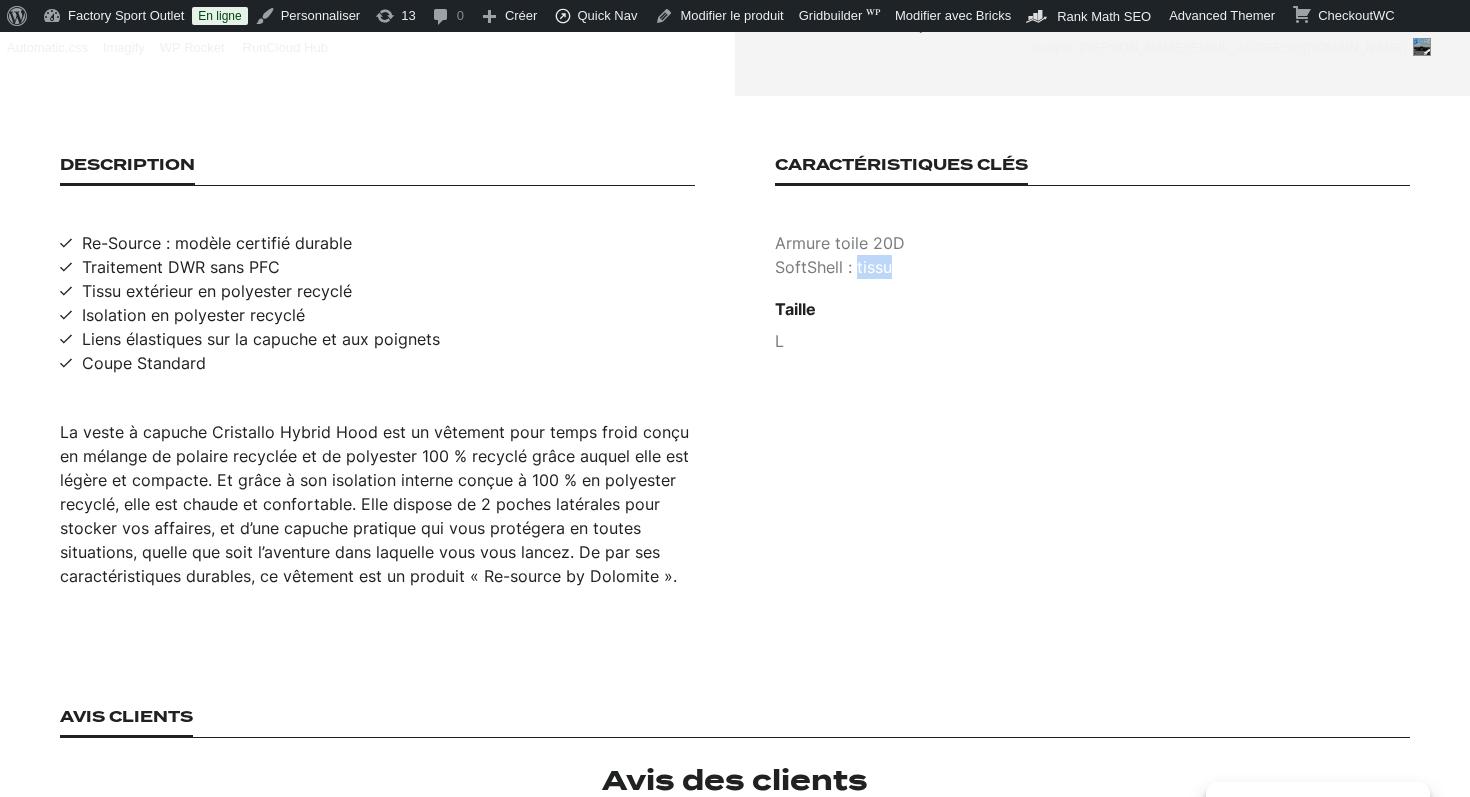 click on "SoftShell : tissu" at bounding box center (1092, 267) 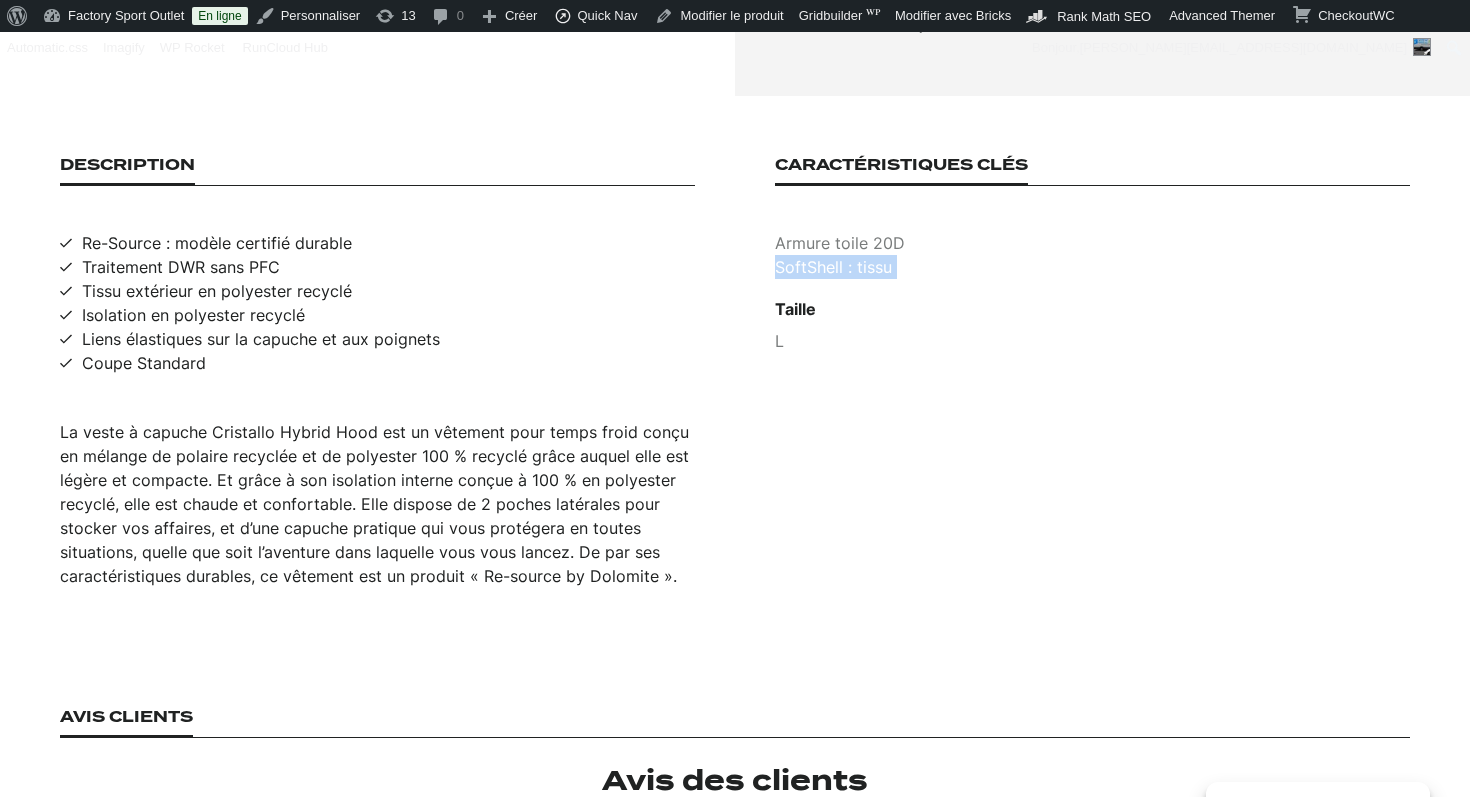 click on "SoftShell : tissu" at bounding box center [1092, 267] 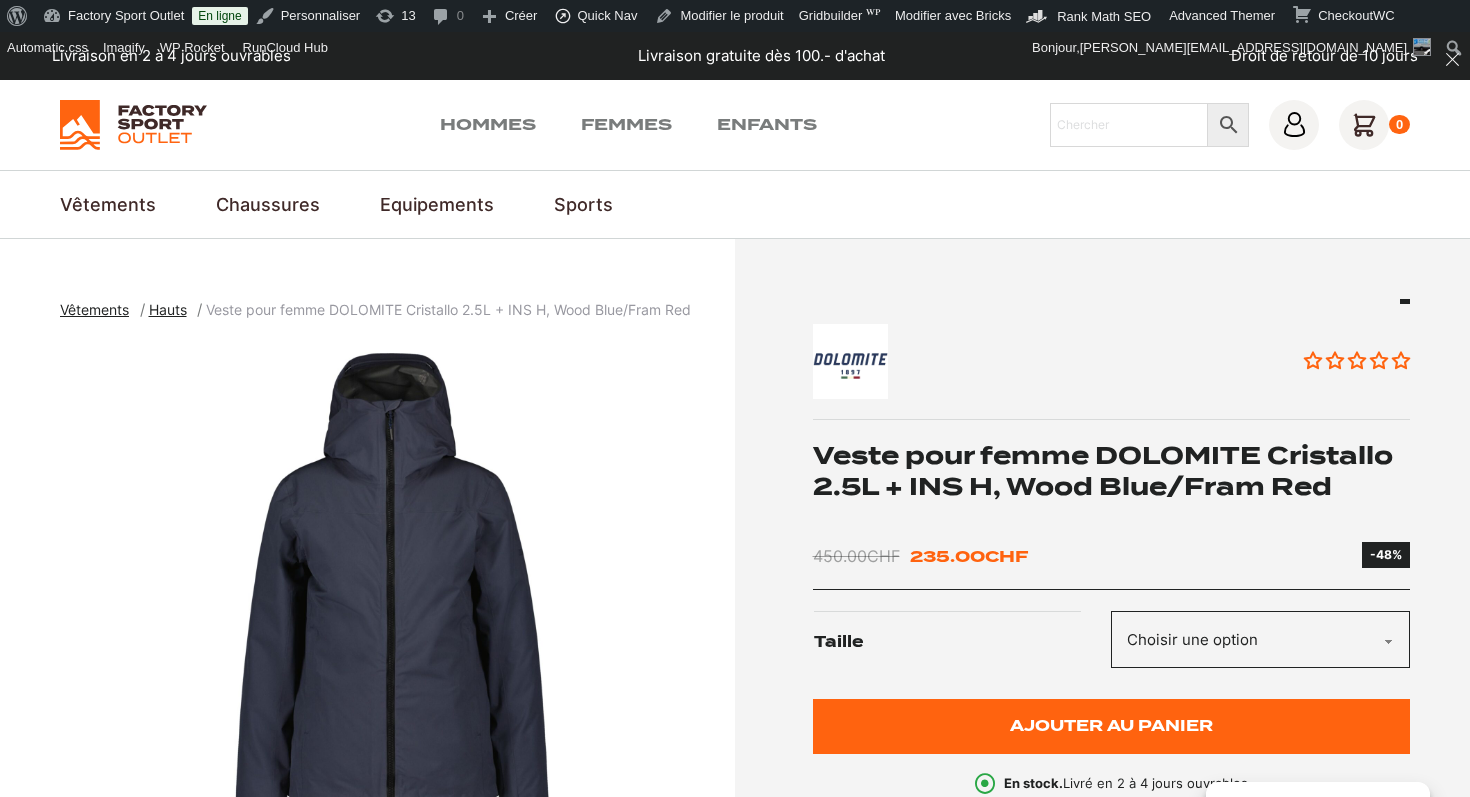 scroll, scrollTop: 0, scrollLeft: 0, axis: both 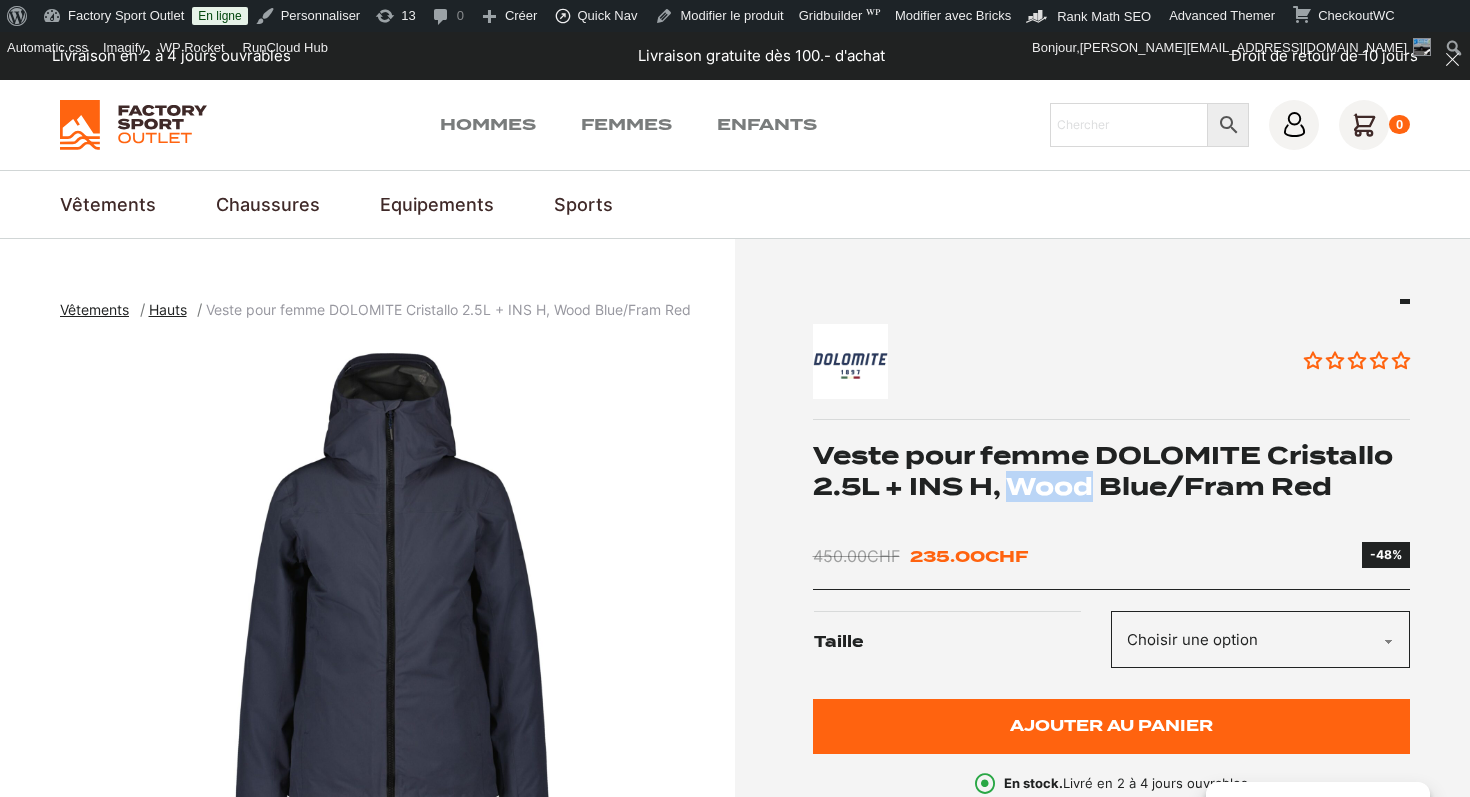 click on "Veste pour femme DOLOMITE Cristallo 2.5L + INS H, Wood Blue/Fram Red" at bounding box center [1112, 471] 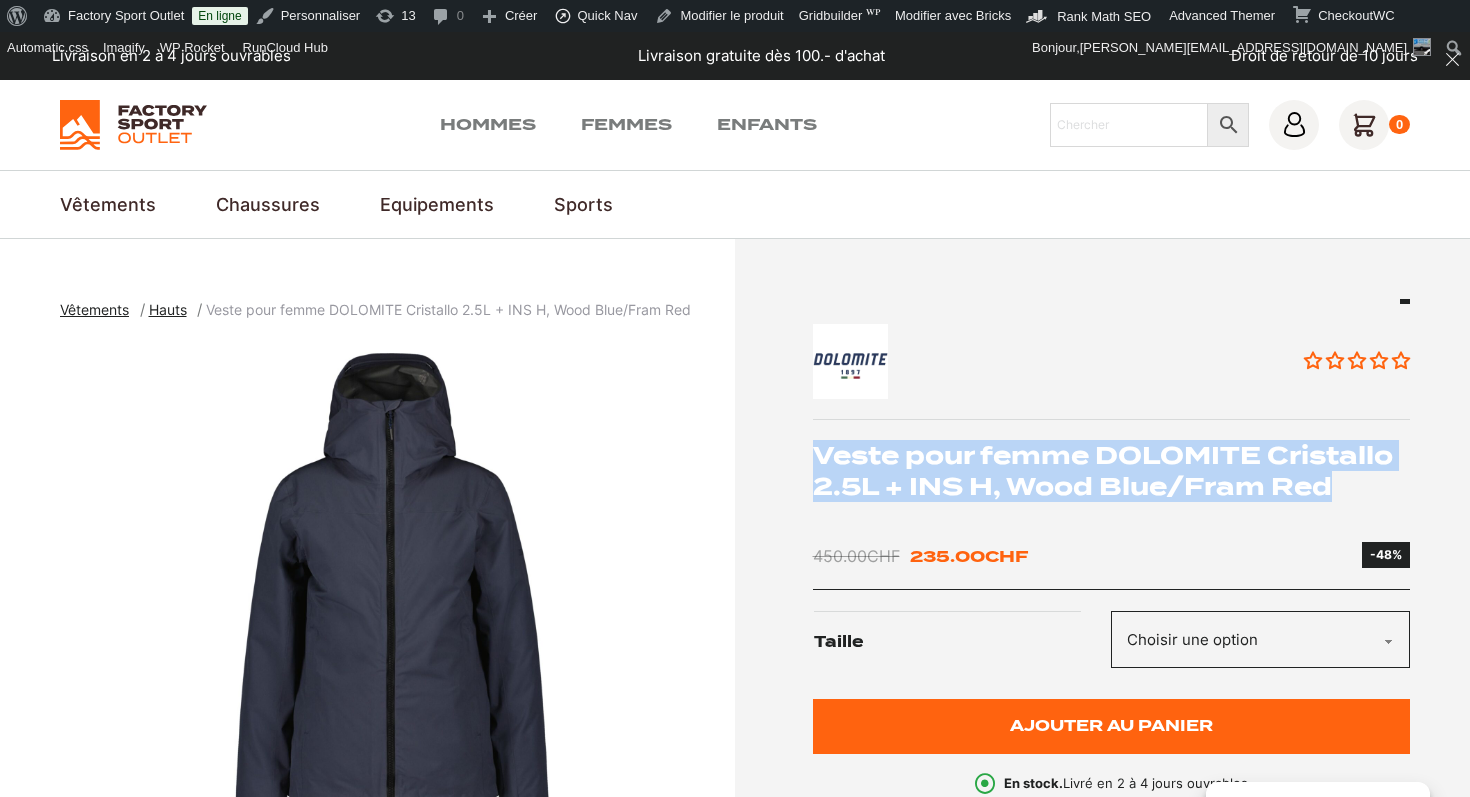 click on "Veste pour femme DOLOMITE Cristallo 2.5L + INS H, Wood Blue/Fram Red" at bounding box center (1112, 471) 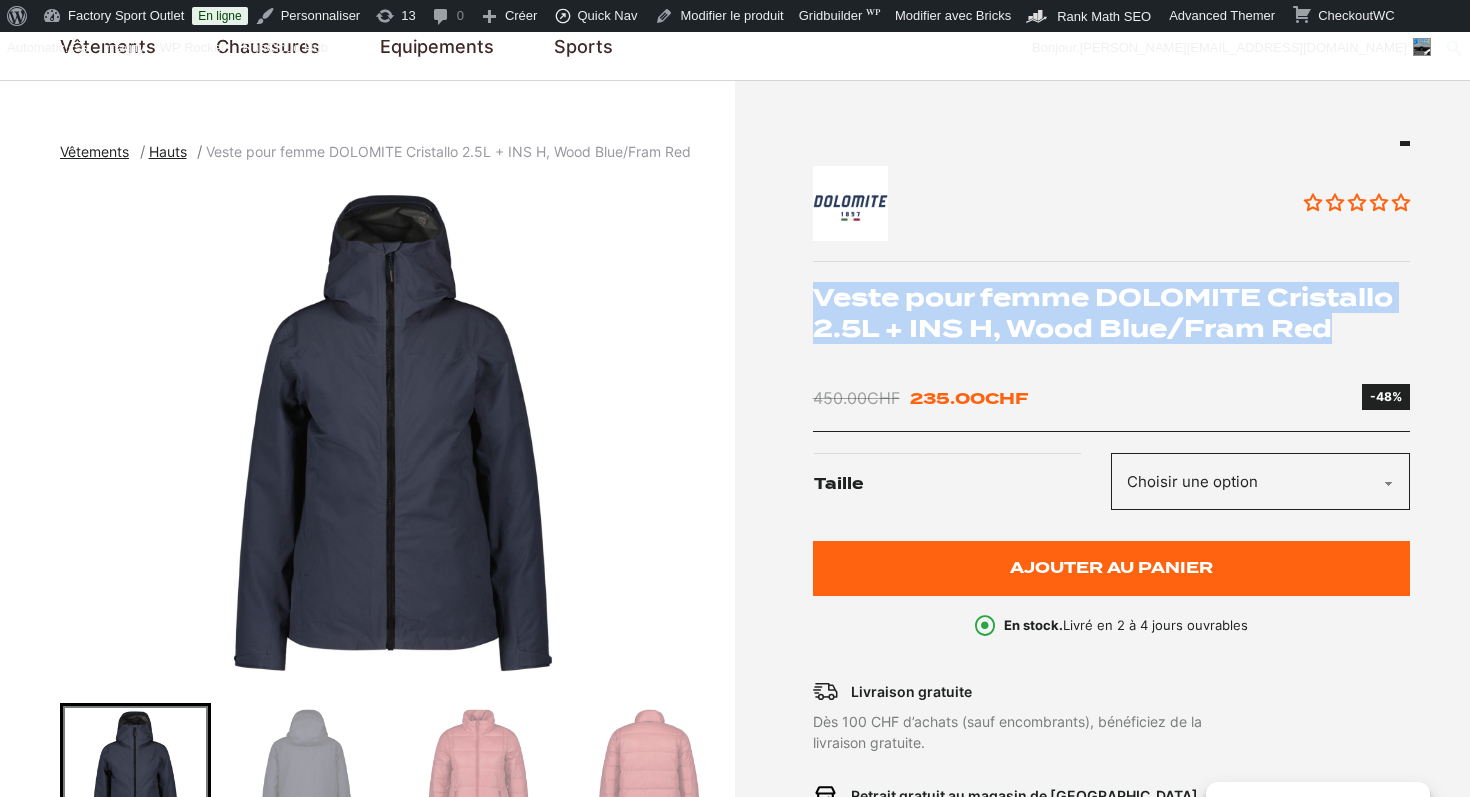 click at bounding box center (392, 433) 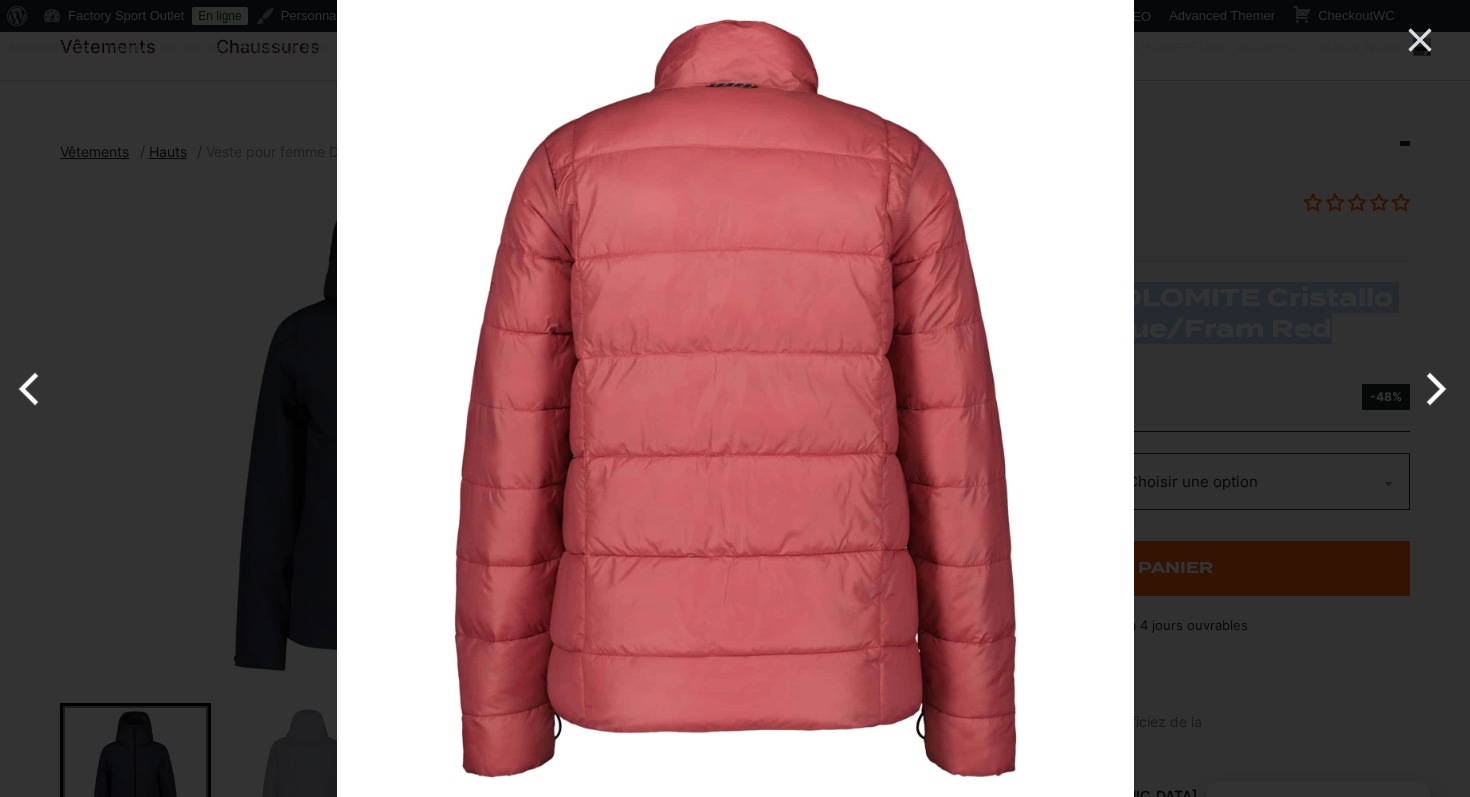 click at bounding box center [735, 398] 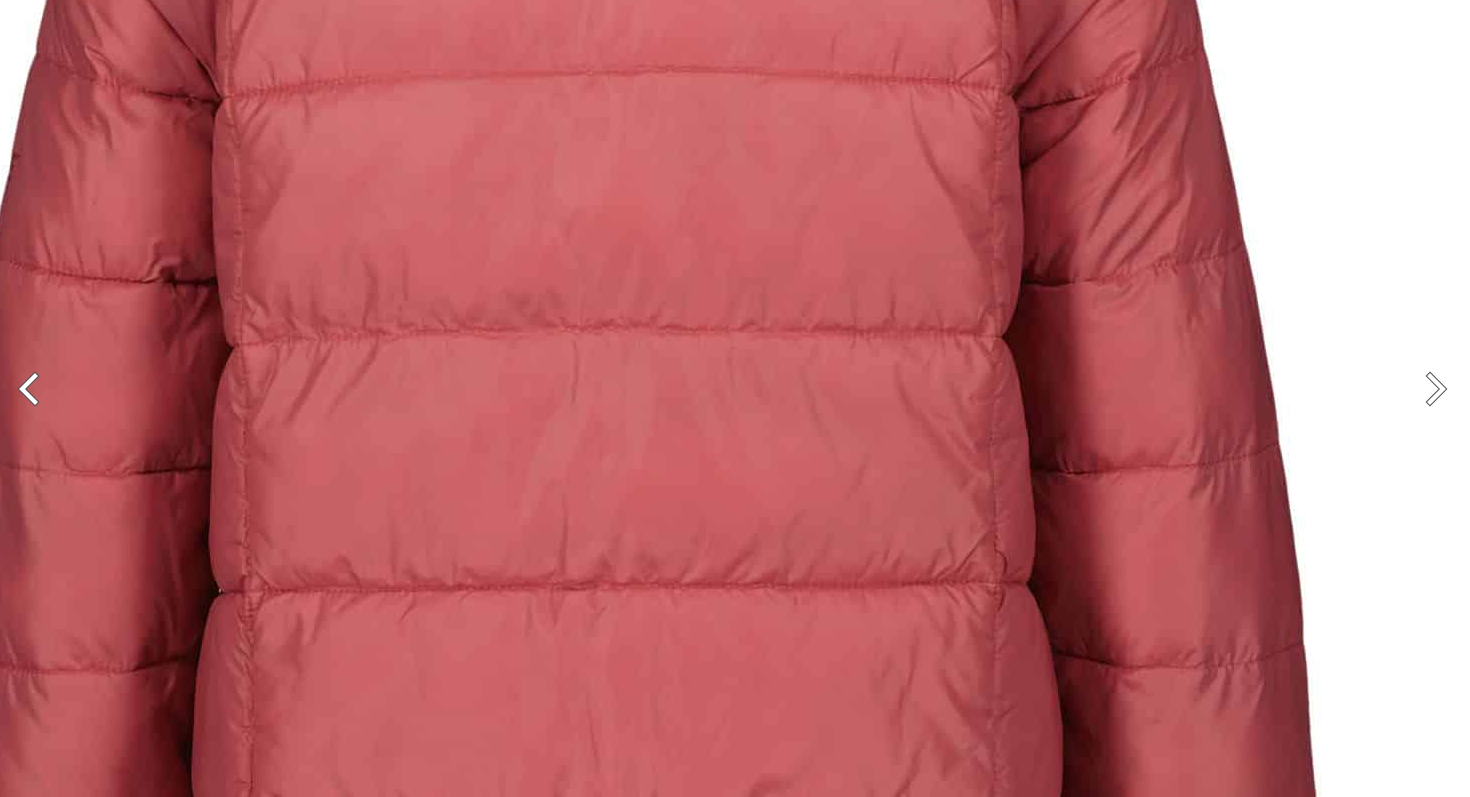 click at bounding box center [626, 445] 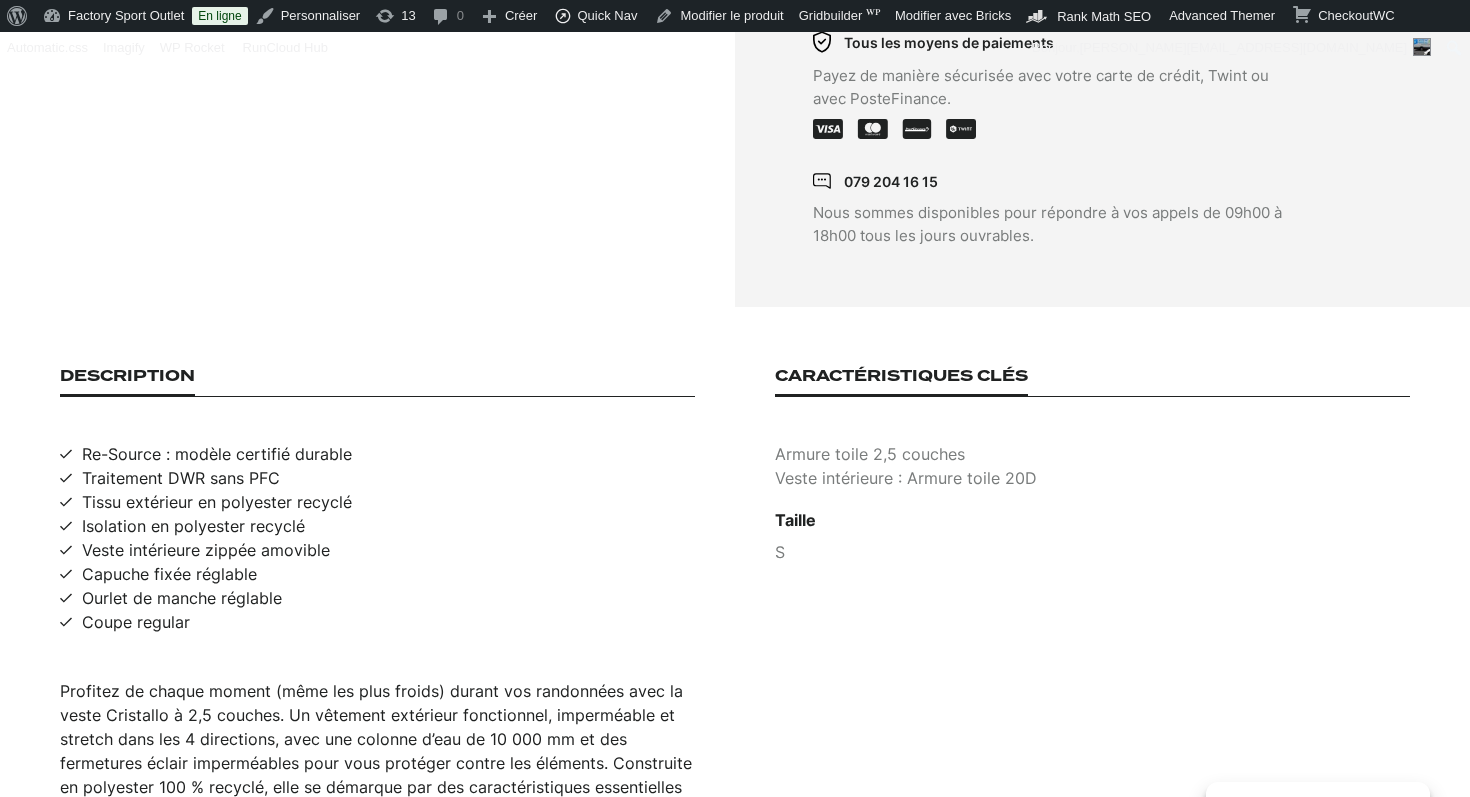 scroll, scrollTop: 1033, scrollLeft: 0, axis: vertical 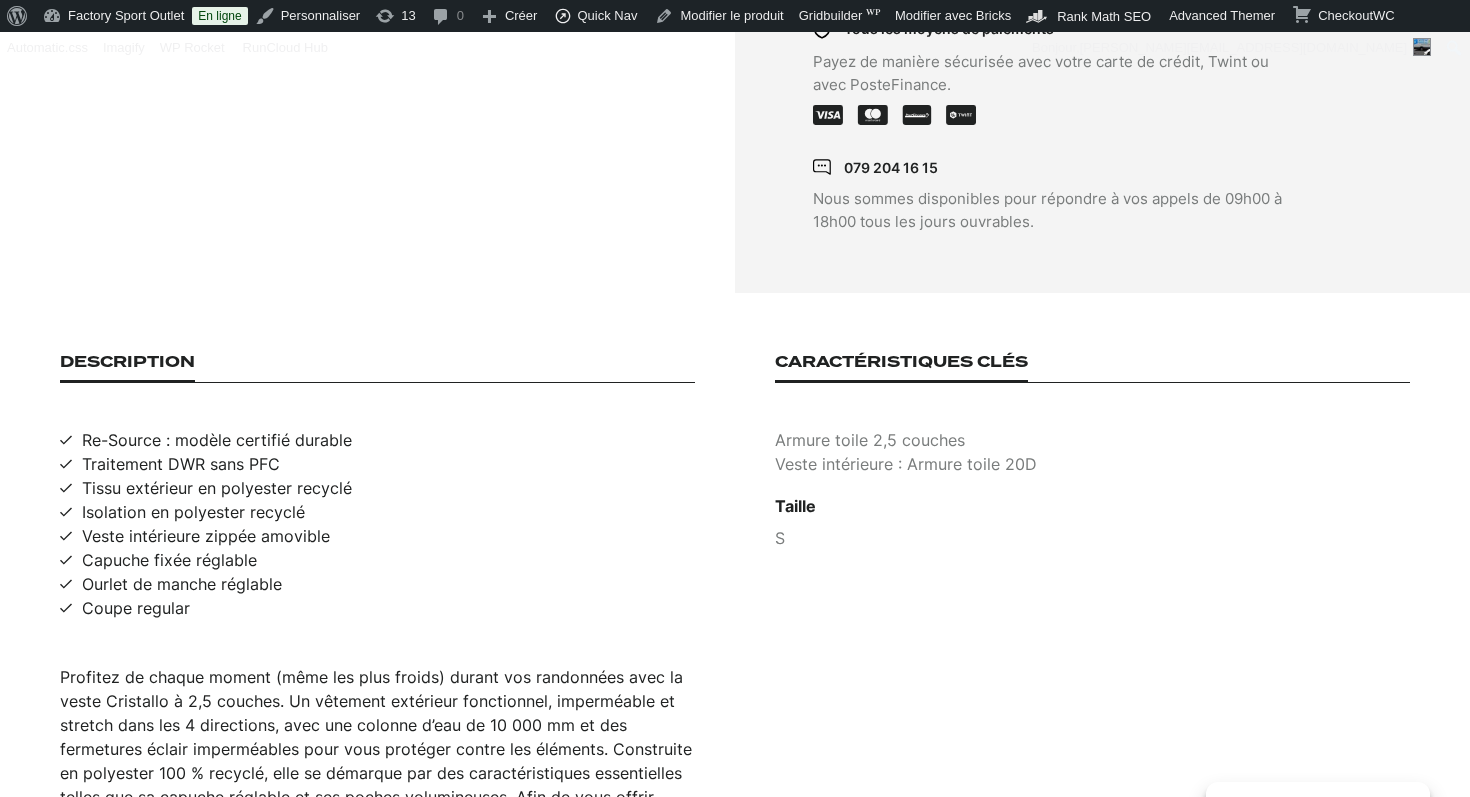 click on "Profitez de chaque moment (même les plus froids) durant vos randonnées avec la veste Cristallo à 2,5 couches. Un vêtement extérieur fonctionnel, imperméable et stretch dans les 4 directions, avec une colonne d’eau de 10 000 mm et des fermetures éclair imperméables pour vous protéger contre les éléments. Construite en polyester 100 % recyclé, elle se démarque par des caractéristiques essentielles telles que sa capuche réglable et ses poches volumineuses. Afin de vous offrir davantage de chaleur durant vos activités sportives, ce modèle dispose d’une veste intérieure amovible, construite en matériaux 100 % recyclés. En plus d’être ultra fonctionnelle, la veste Cristallo est éco-responsable. C’est un produit « Re-source by Dolomite », imperméable, et bénéficiant d’un traitement DWR sans PFC." at bounding box center [377, 785] 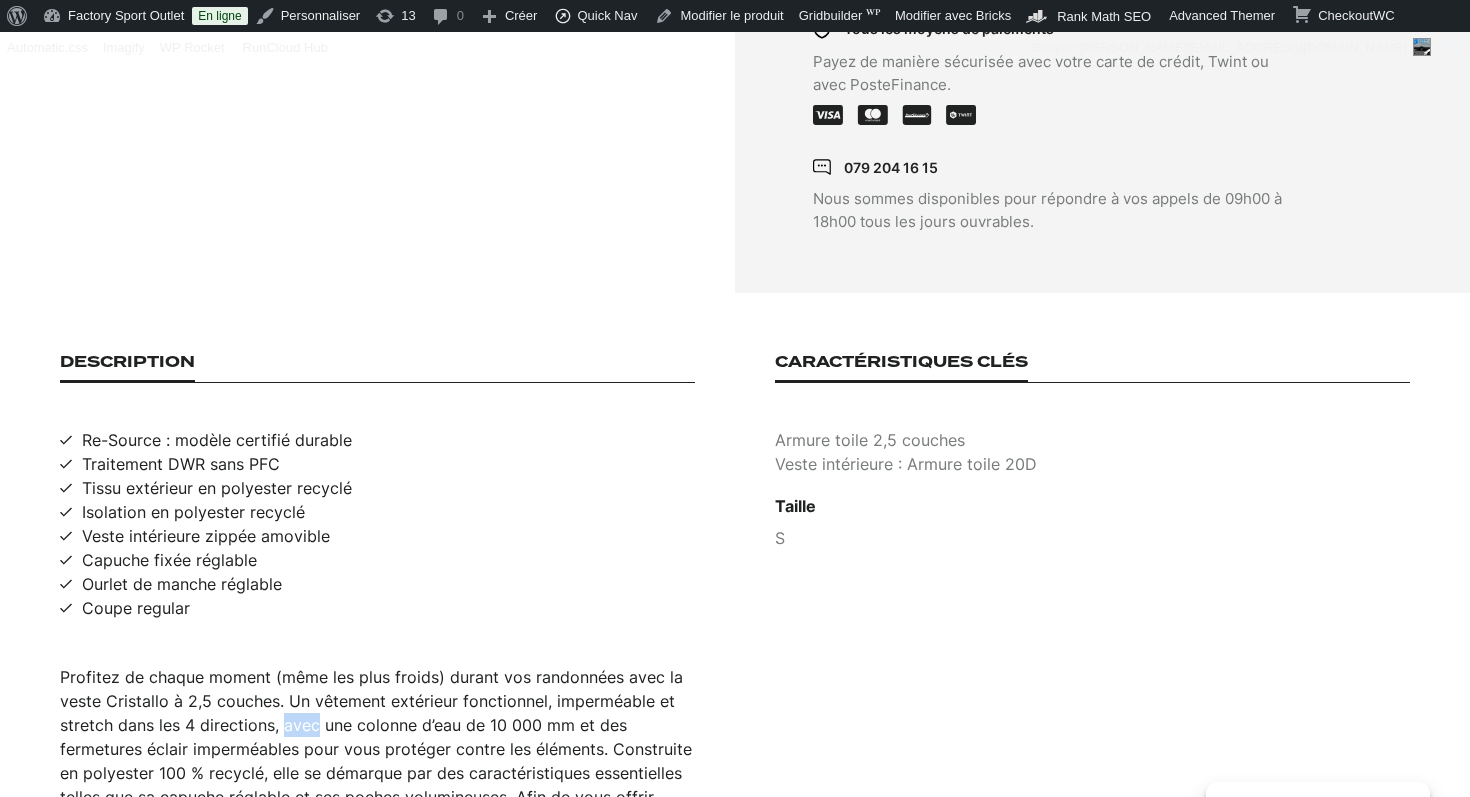 click on "Profitez de chaque moment (même les plus froids) durant vos randonnées avec la veste Cristallo à 2,5 couches. Un vêtement extérieur fonctionnel, imperméable et stretch dans les 4 directions, avec une colonne d’eau de 10 000 mm et des fermetures éclair imperméables pour vous protéger contre les éléments. Construite en polyester 100 % recyclé, elle se démarque par des caractéristiques essentielles telles que sa capuche réglable et ses poches volumineuses. Afin de vous offrir davantage de chaleur durant vos activités sportives, ce modèle dispose d’une veste intérieure amovible, construite en matériaux 100 % recyclés. En plus d’être ultra fonctionnelle, la veste Cristallo est éco-responsable. C’est un produit « Re-source by Dolomite », imperméable, et bénéficiant d’un traitement DWR sans PFC." at bounding box center [377, 785] 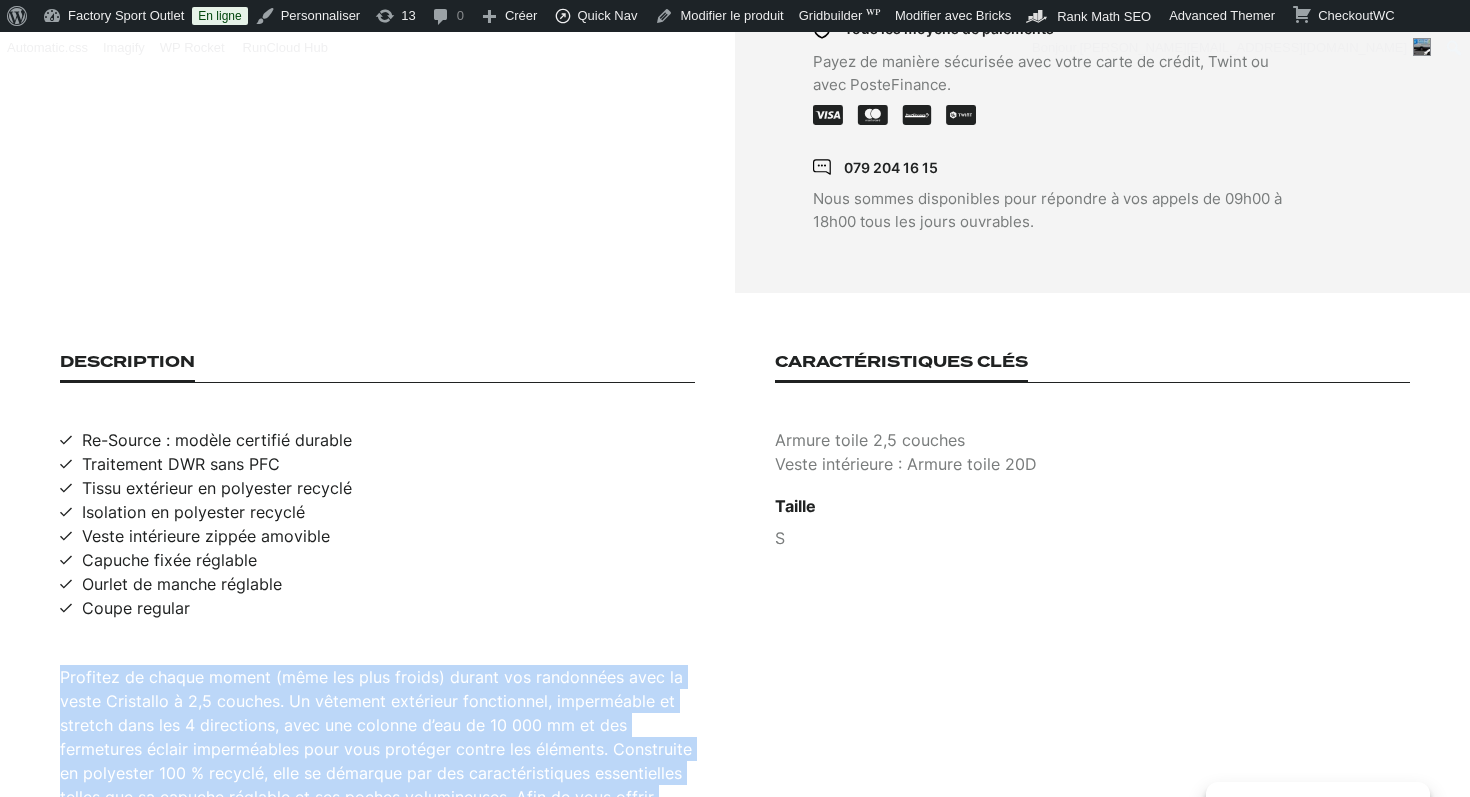 click on "Profitez de chaque moment (même les plus froids) durant vos randonnées avec la veste Cristallo à 2,5 couches. Un vêtement extérieur fonctionnel, imperméable et stretch dans les 4 directions, avec une colonne d’eau de 10 000 mm et des fermetures éclair imperméables pour vous protéger contre les éléments. Construite en polyester 100 % recyclé, elle se démarque par des caractéristiques essentielles telles que sa capuche réglable et ses poches volumineuses. Afin de vous offrir davantage de chaleur durant vos activités sportives, ce modèle dispose d’une veste intérieure amovible, construite en matériaux 100 % recyclés. En plus d’être ultra fonctionnelle, la veste Cristallo est éco-responsable. C’est un produit « Re-source by Dolomite », imperméable, et bénéficiant d’un traitement DWR sans PFC." at bounding box center (377, 785) 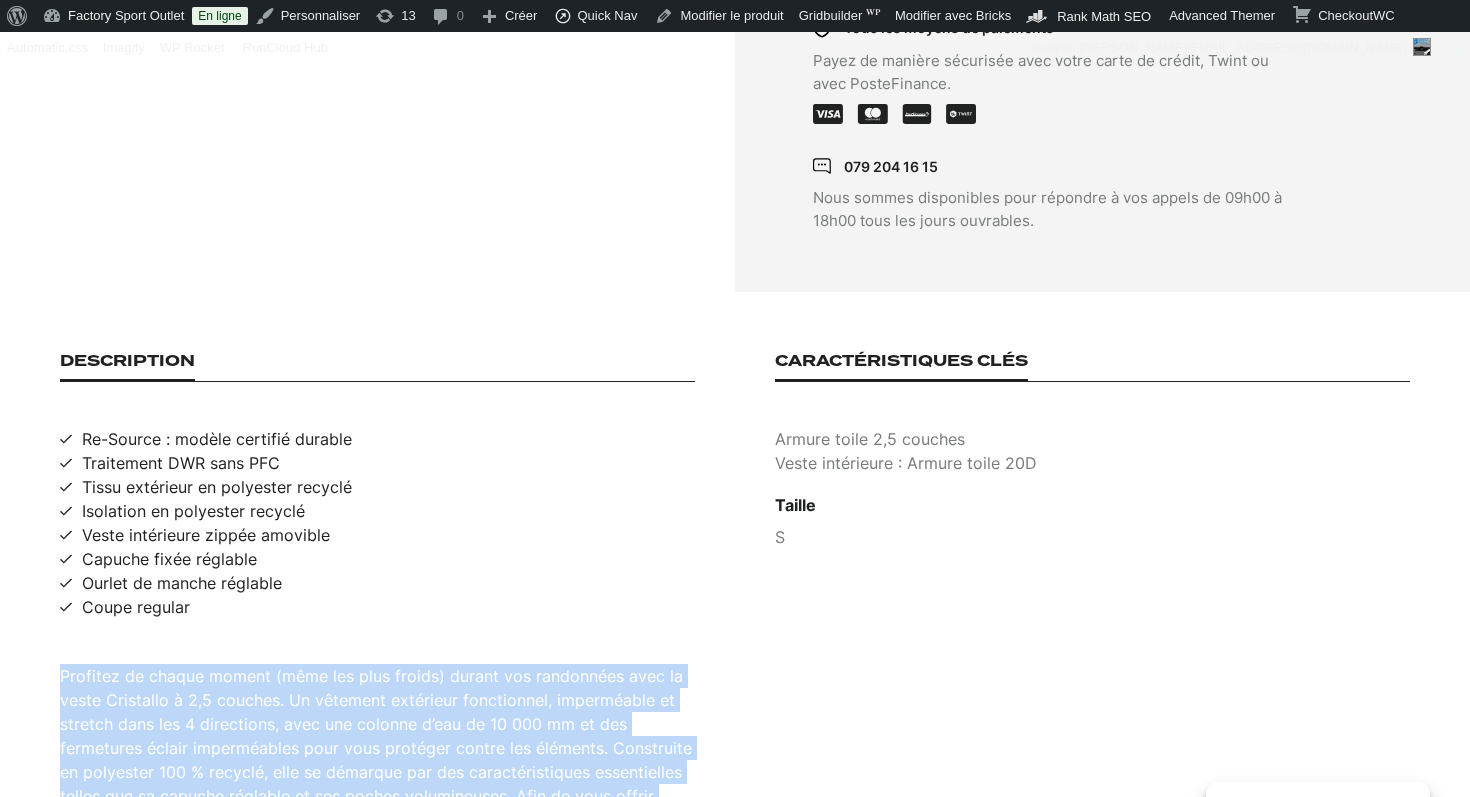 scroll, scrollTop: 1035, scrollLeft: 0, axis: vertical 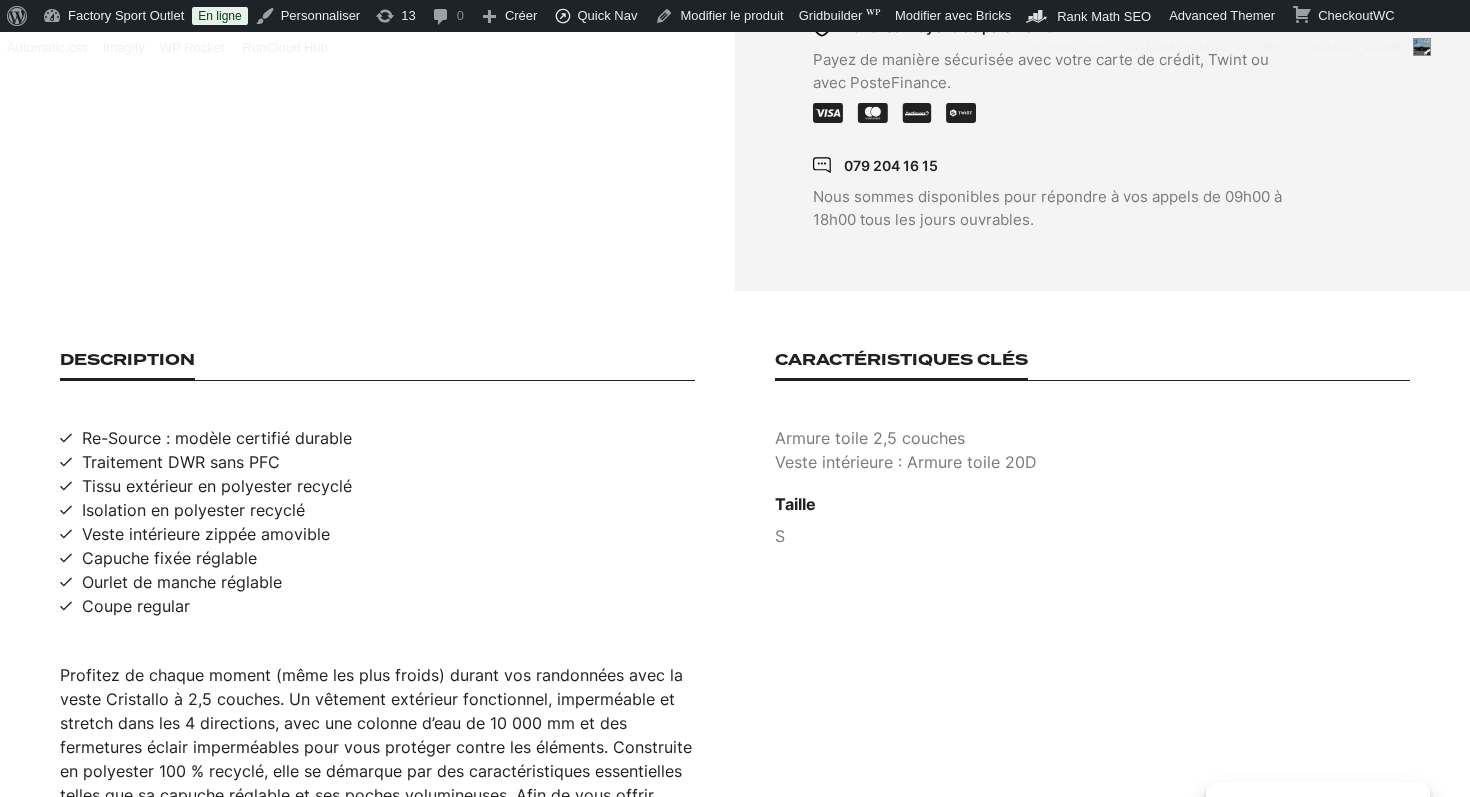 click on "Re-Source : modèle certifié durable" at bounding box center (217, 438) 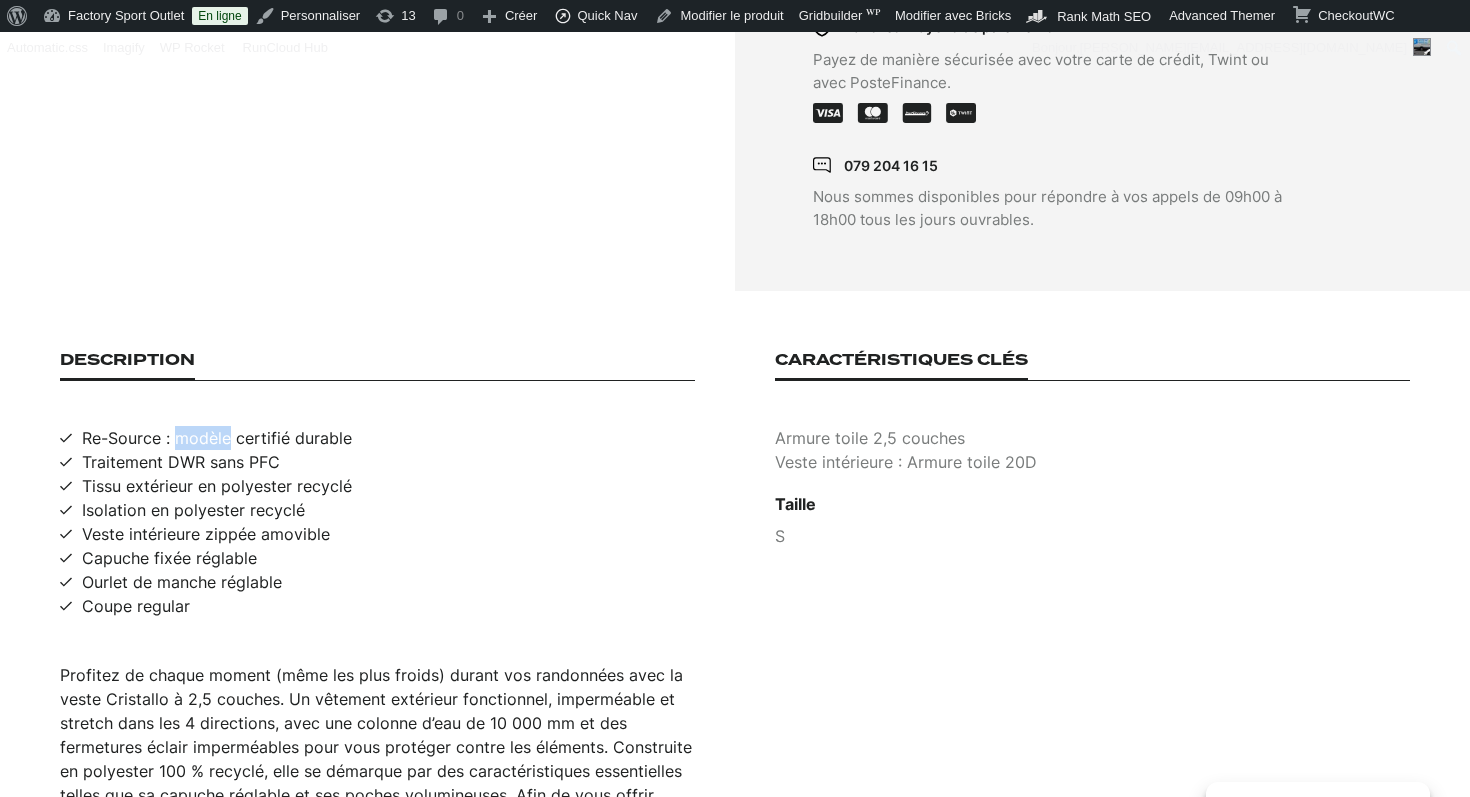 click on "Re-Source : modèle certifié durable" at bounding box center (217, 438) 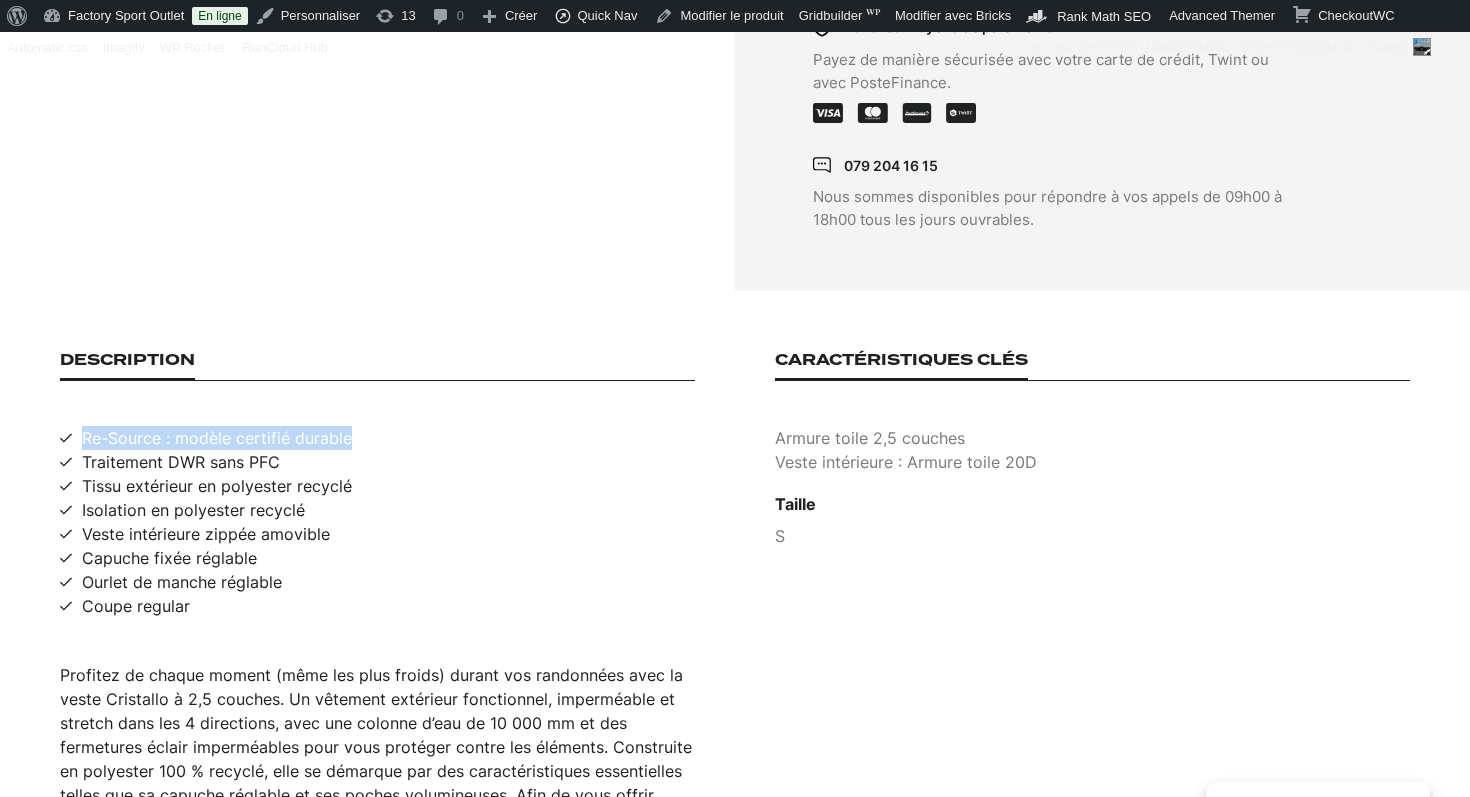 click on "Re-Source : modèle certifié durable" at bounding box center (217, 438) 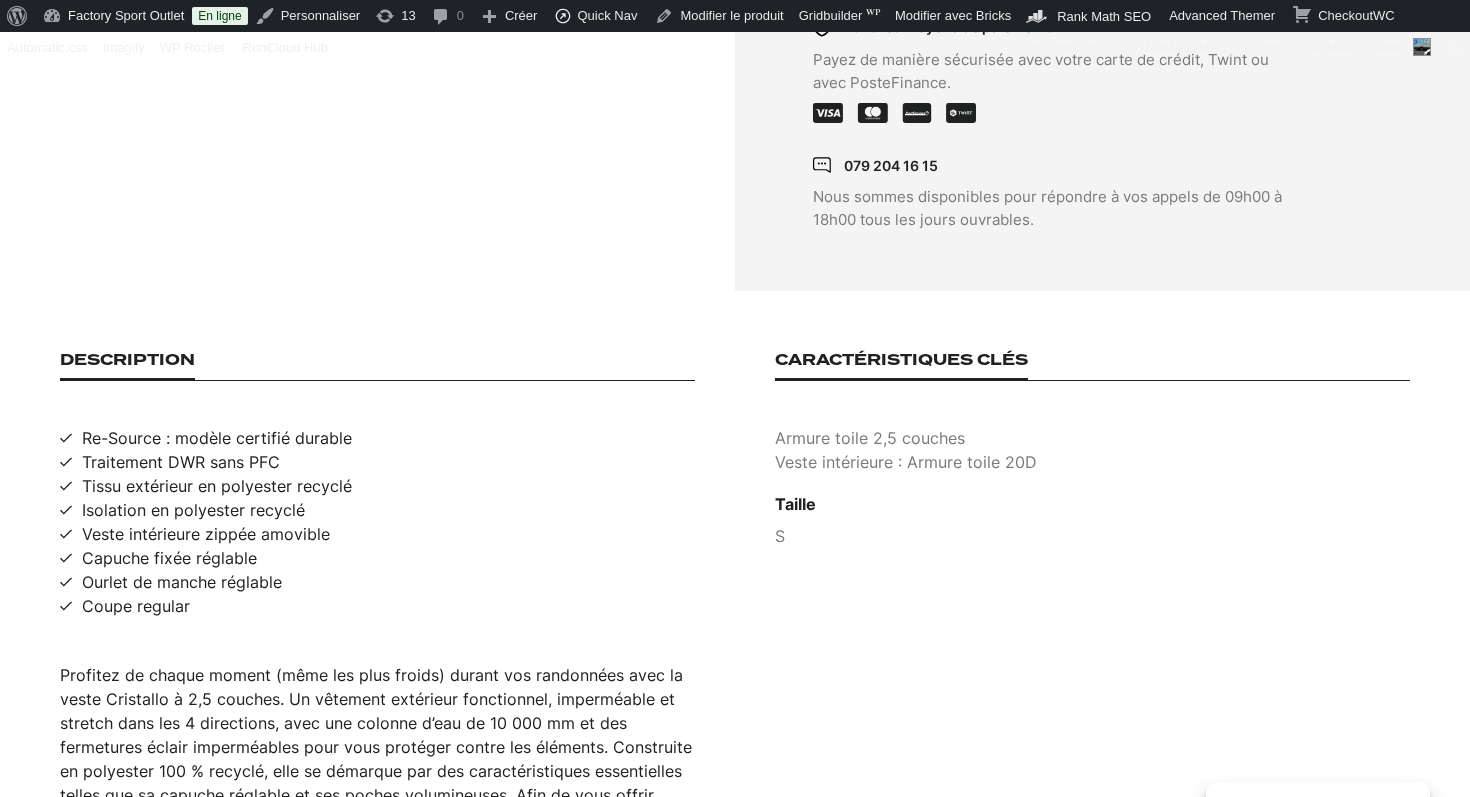 click on "Traitement DWR sans PFC" at bounding box center [181, 462] 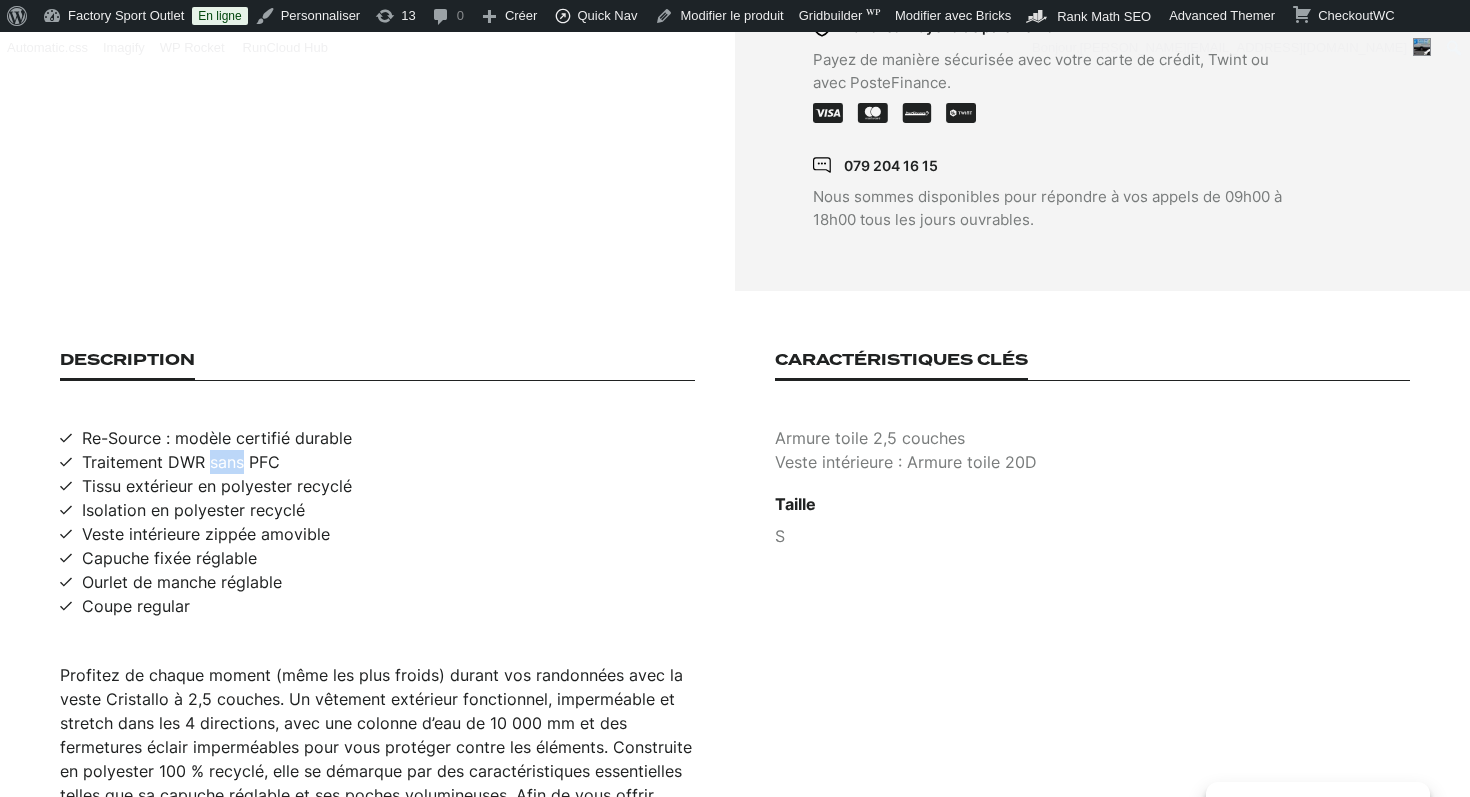 click on "Traitement DWR sans PFC" at bounding box center (181, 462) 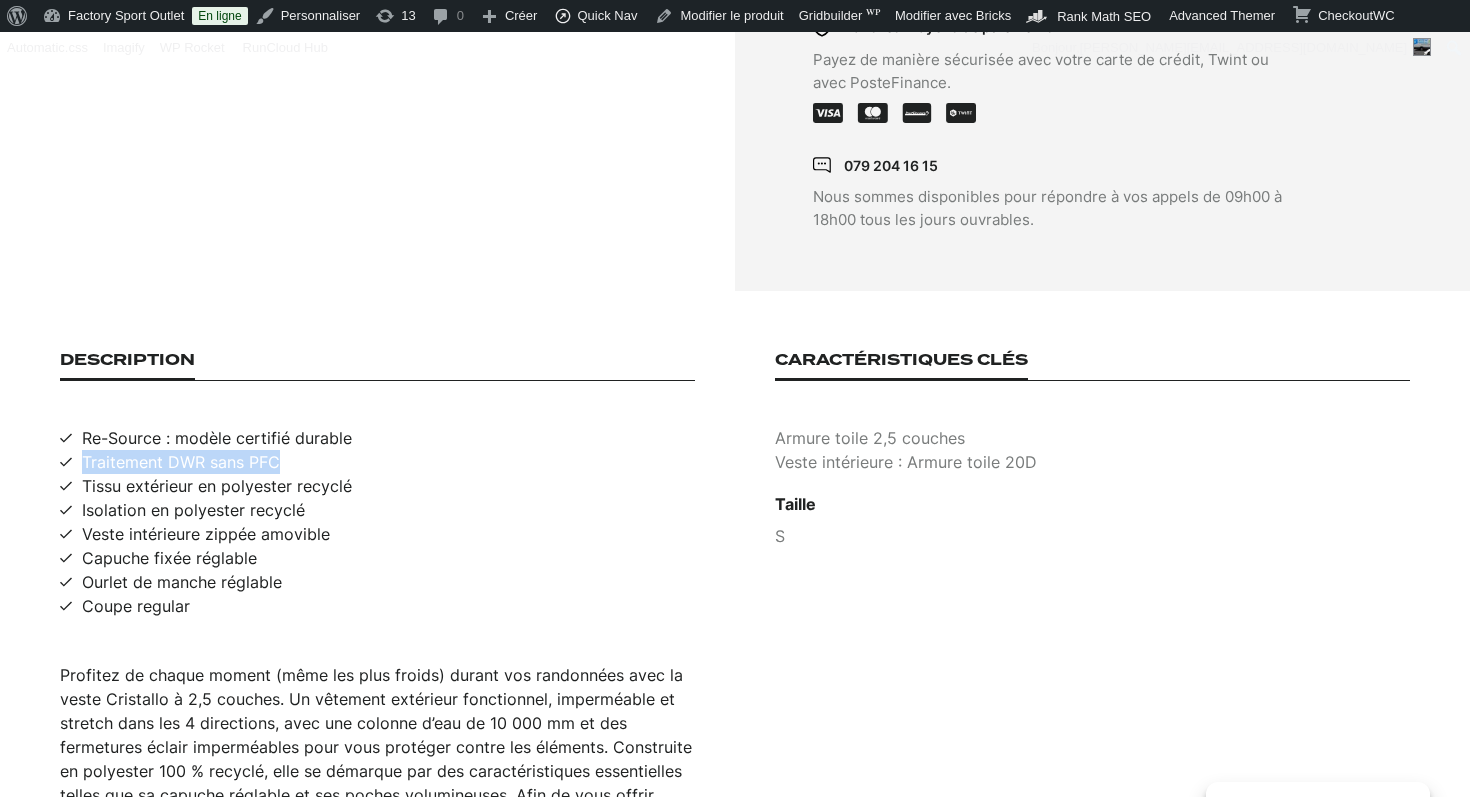 click on "Traitement DWR sans PFC" at bounding box center [181, 462] 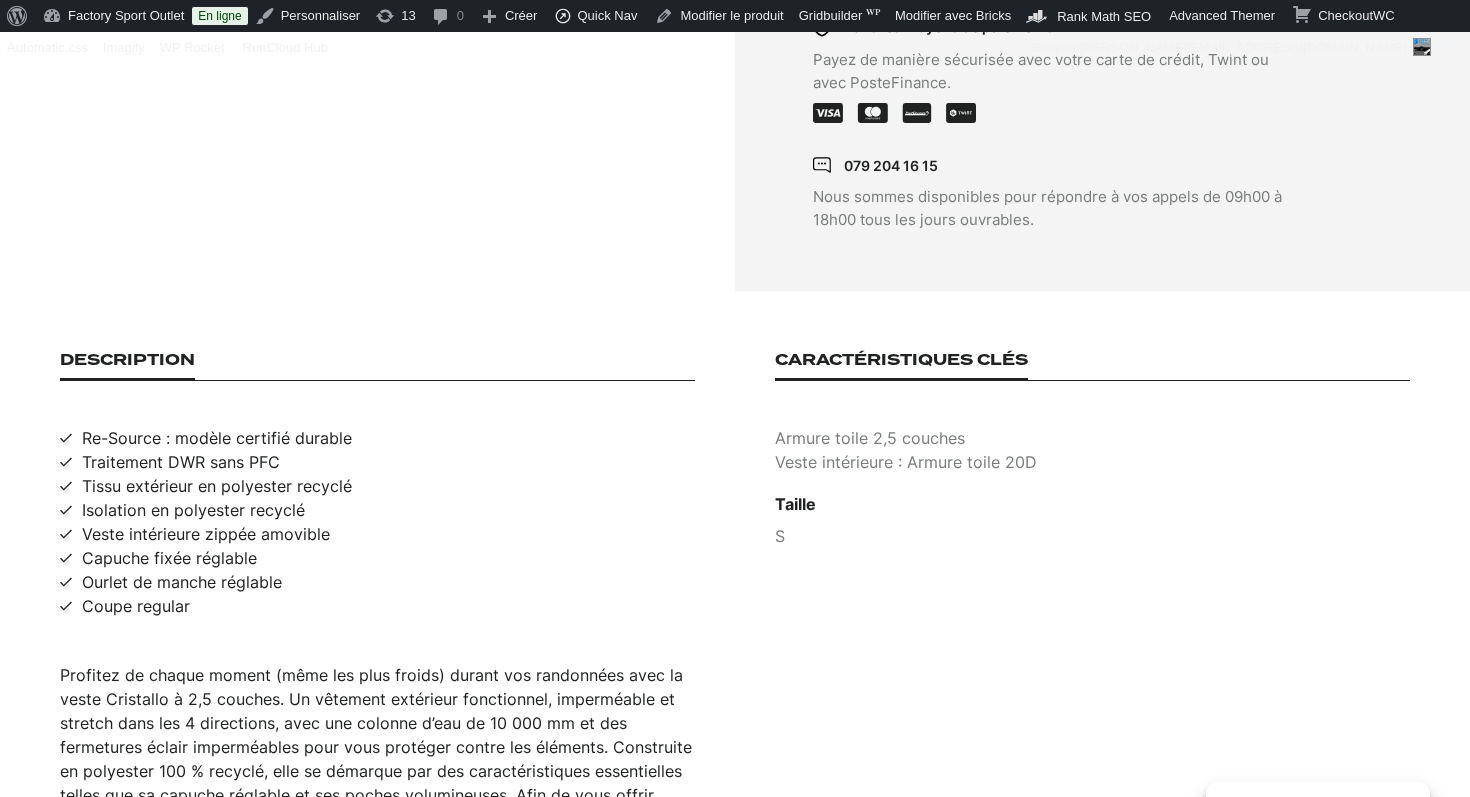 click on "Tissu extérieur en polyester recyclé" at bounding box center [217, 486] 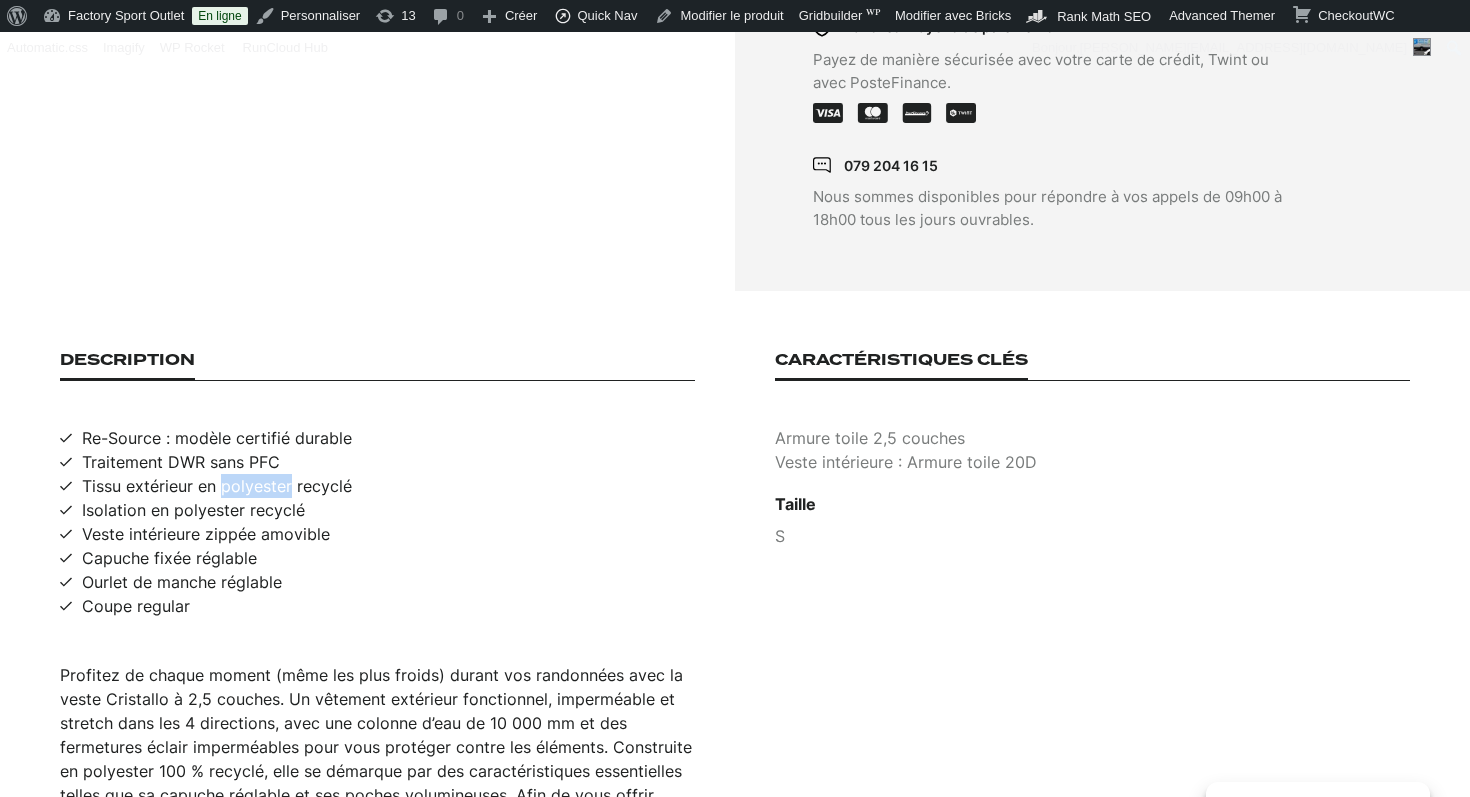 click on "Tissu extérieur en polyester recyclé" at bounding box center [217, 486] 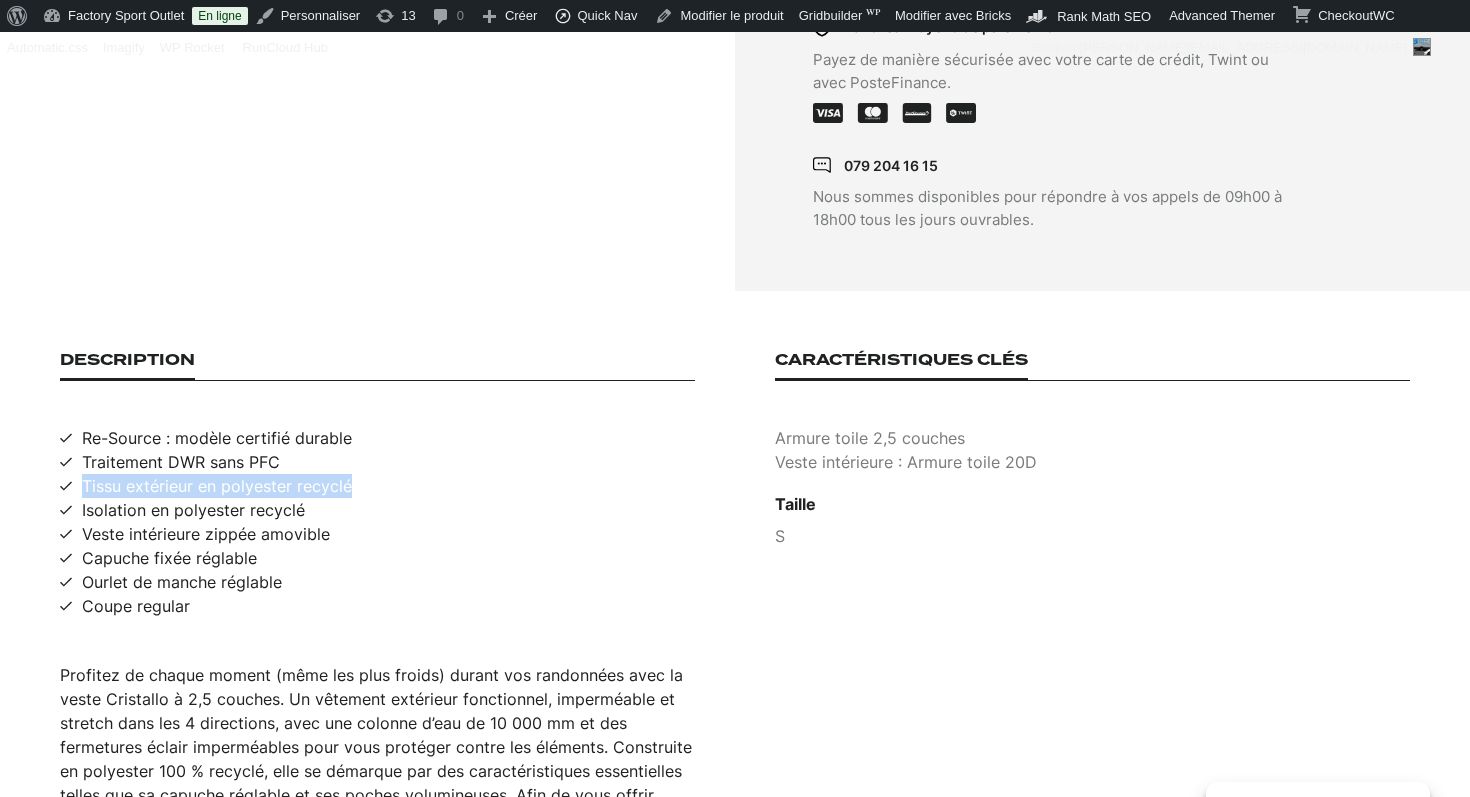 click on "Tissu extérieur en polyester recyclé" at bounding box center (217, 486) 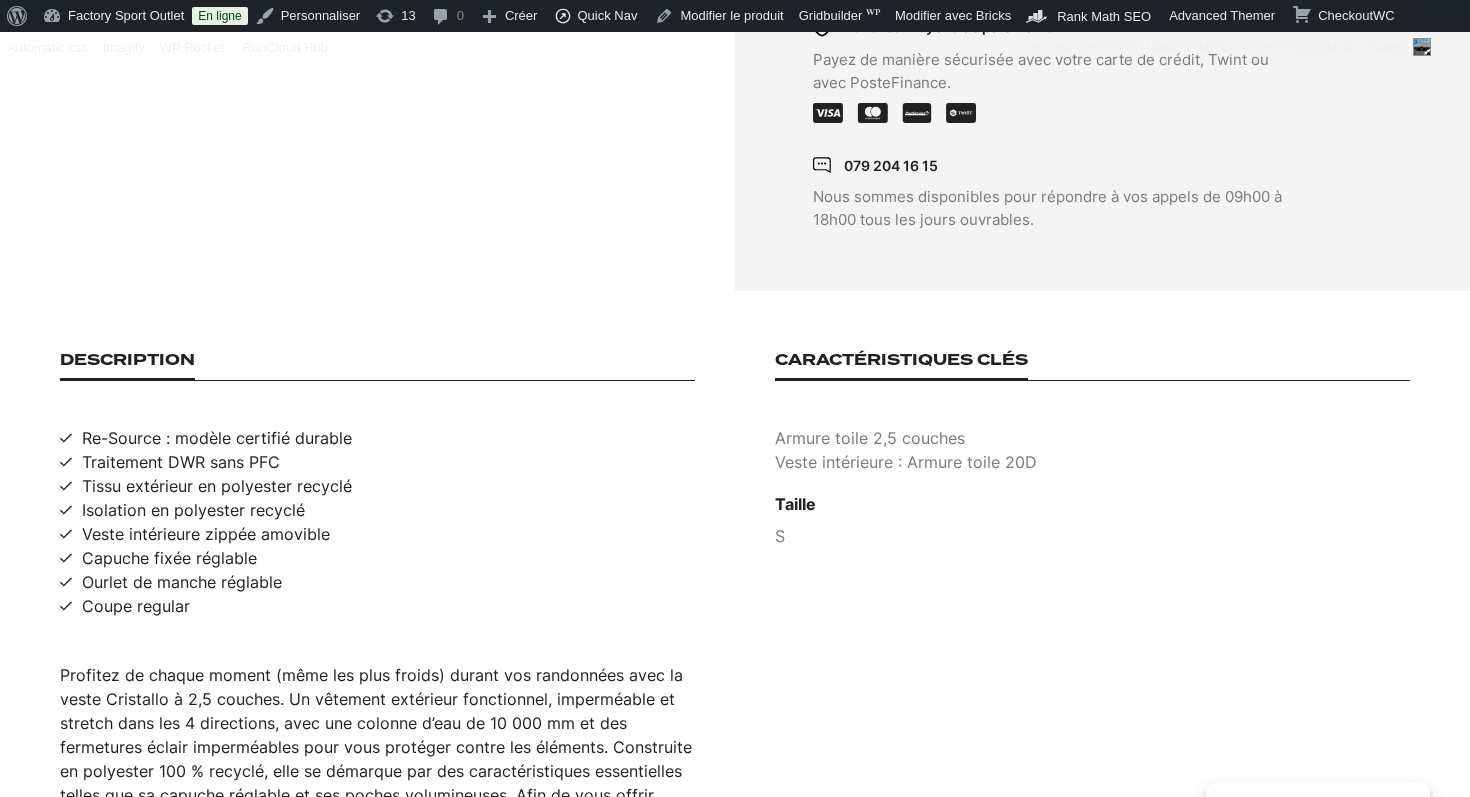 click on "Isolation en polyester recyclé" at bounding box center [193, 510] 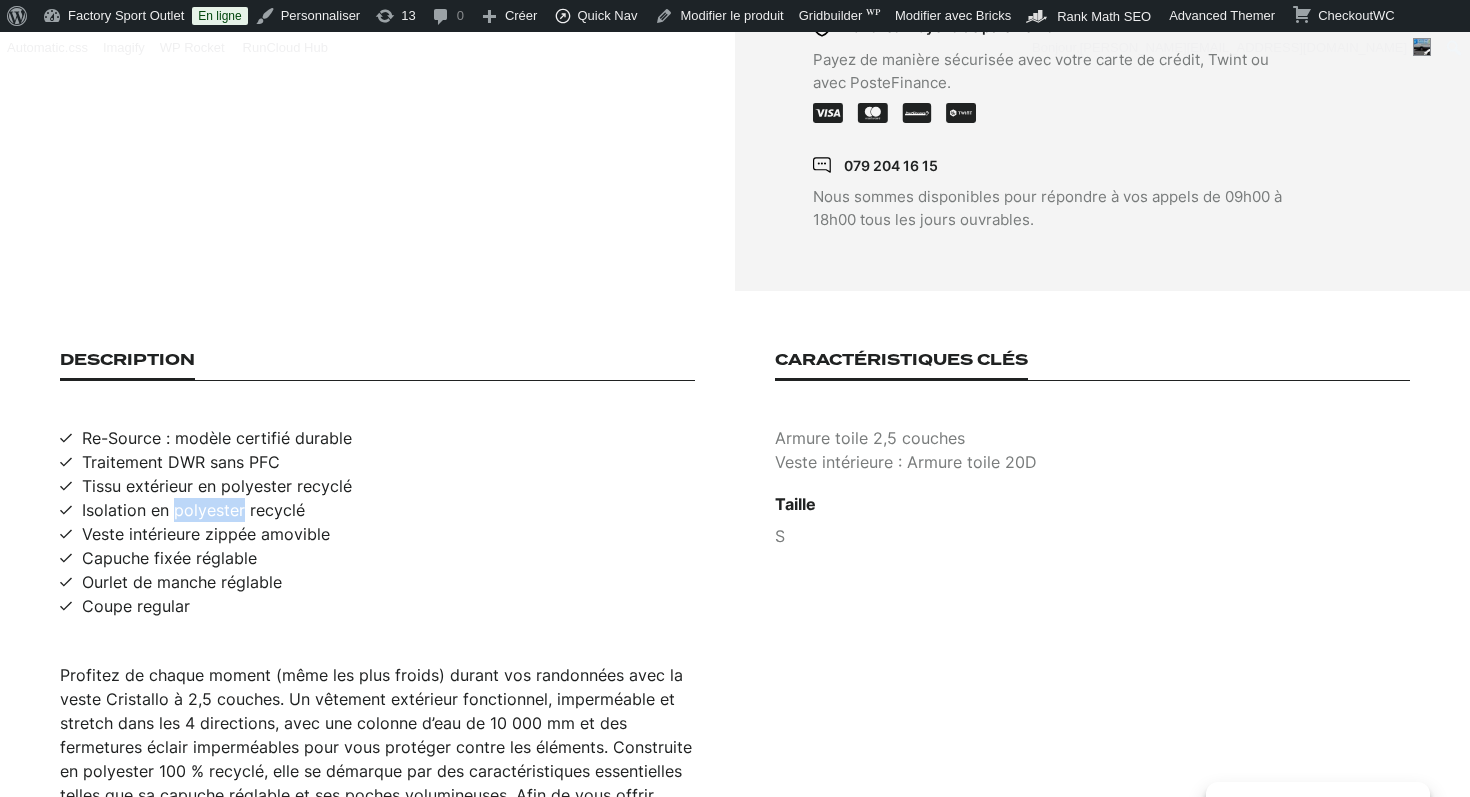 click on "Isolation en polyester recyclé" at bounding box center (193, 510) 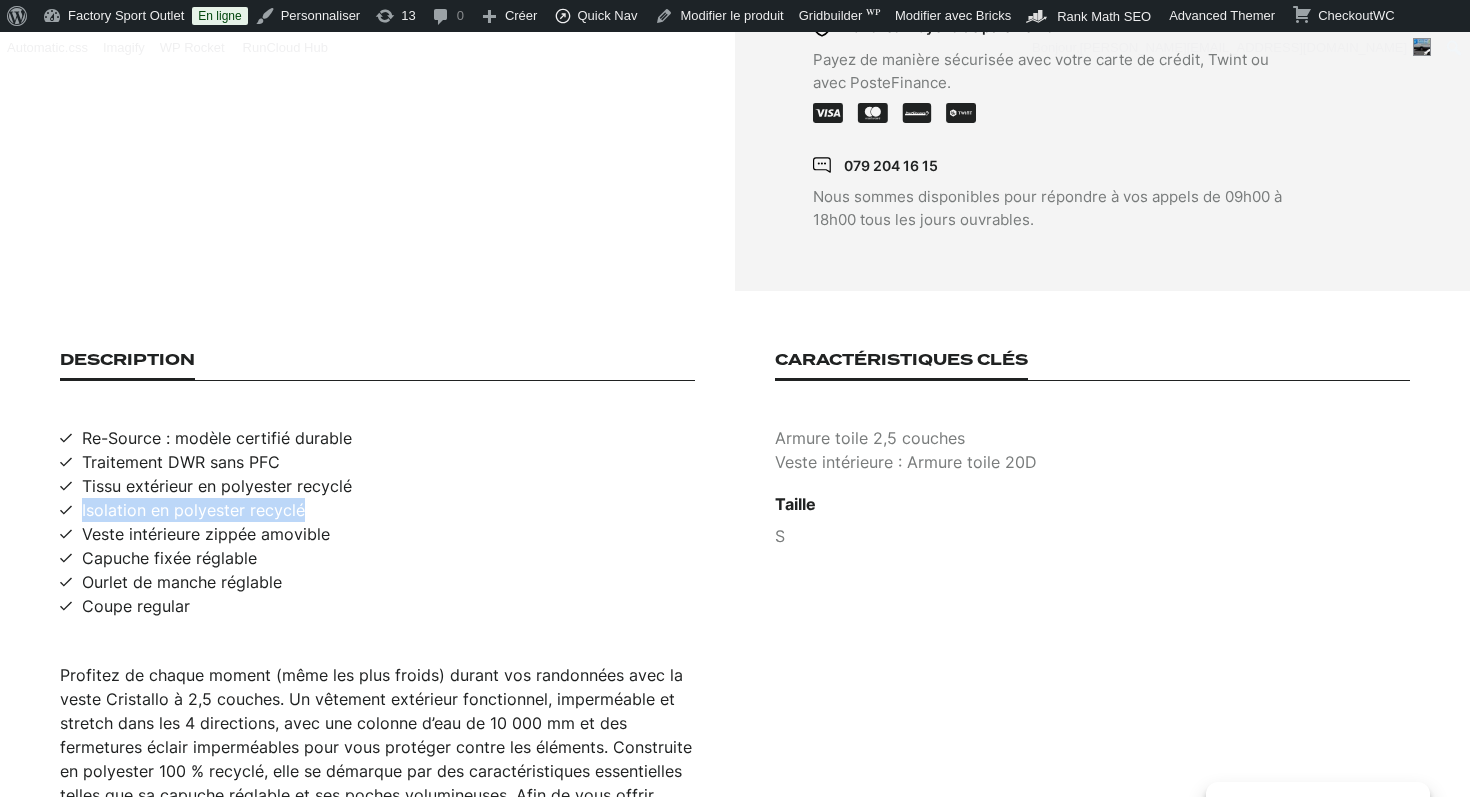 click on "Isolation en polyester recyclé" at bounding box center [193, 510] 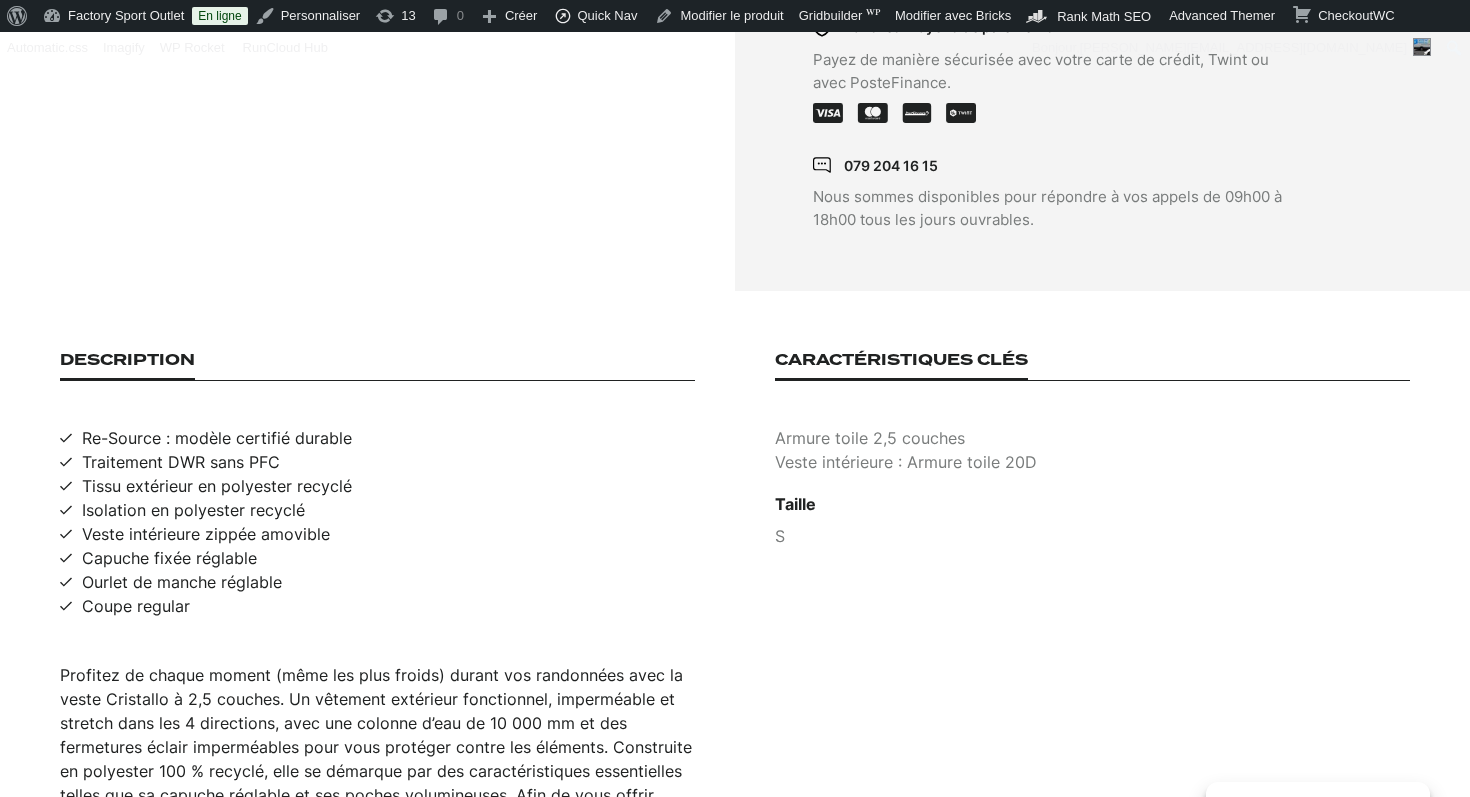 click on "Veste intérieure zippée amovible" at bounding box center (206, 534) 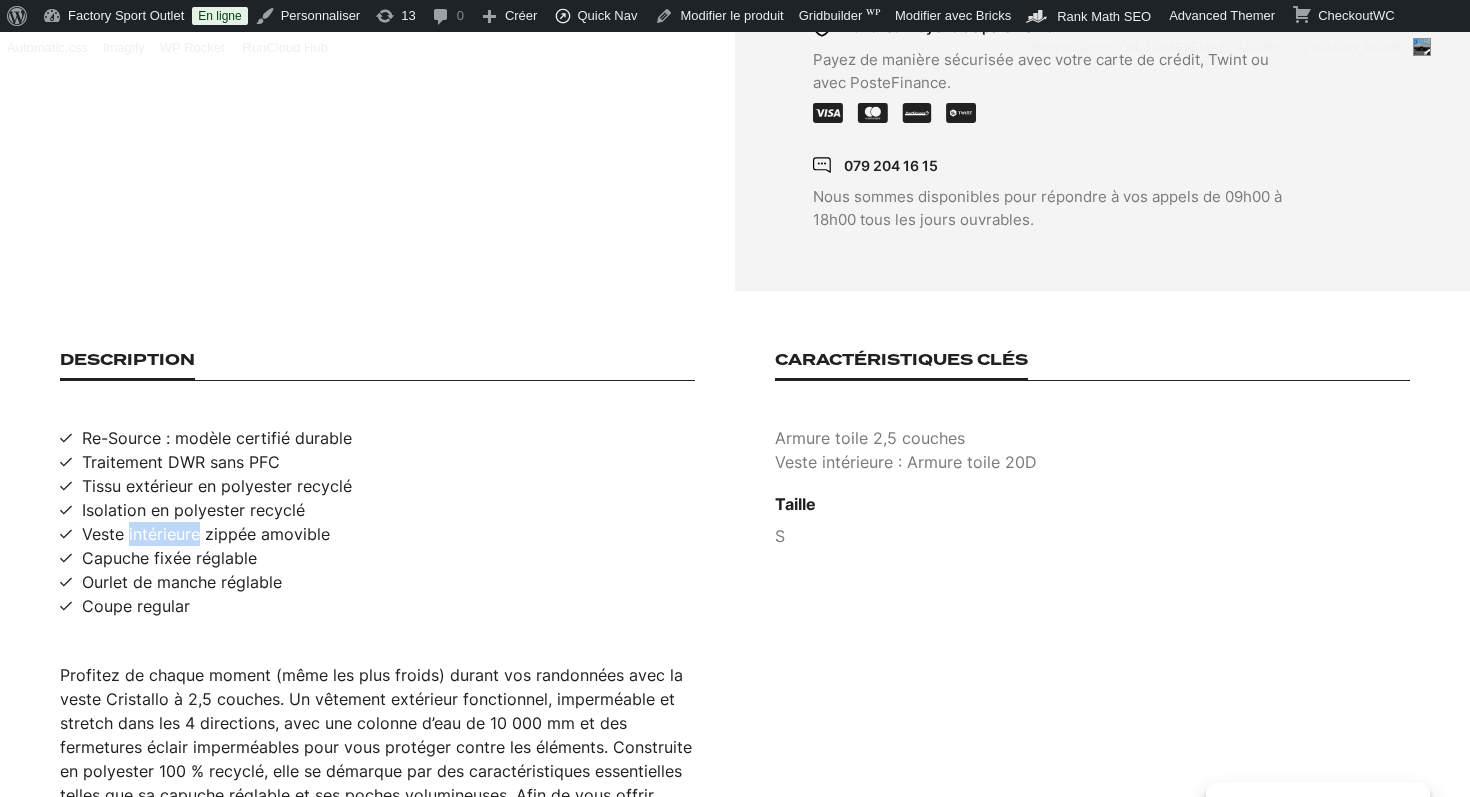 click on "Veste intérieure zippée amovible" at bounding box center (206, 534) 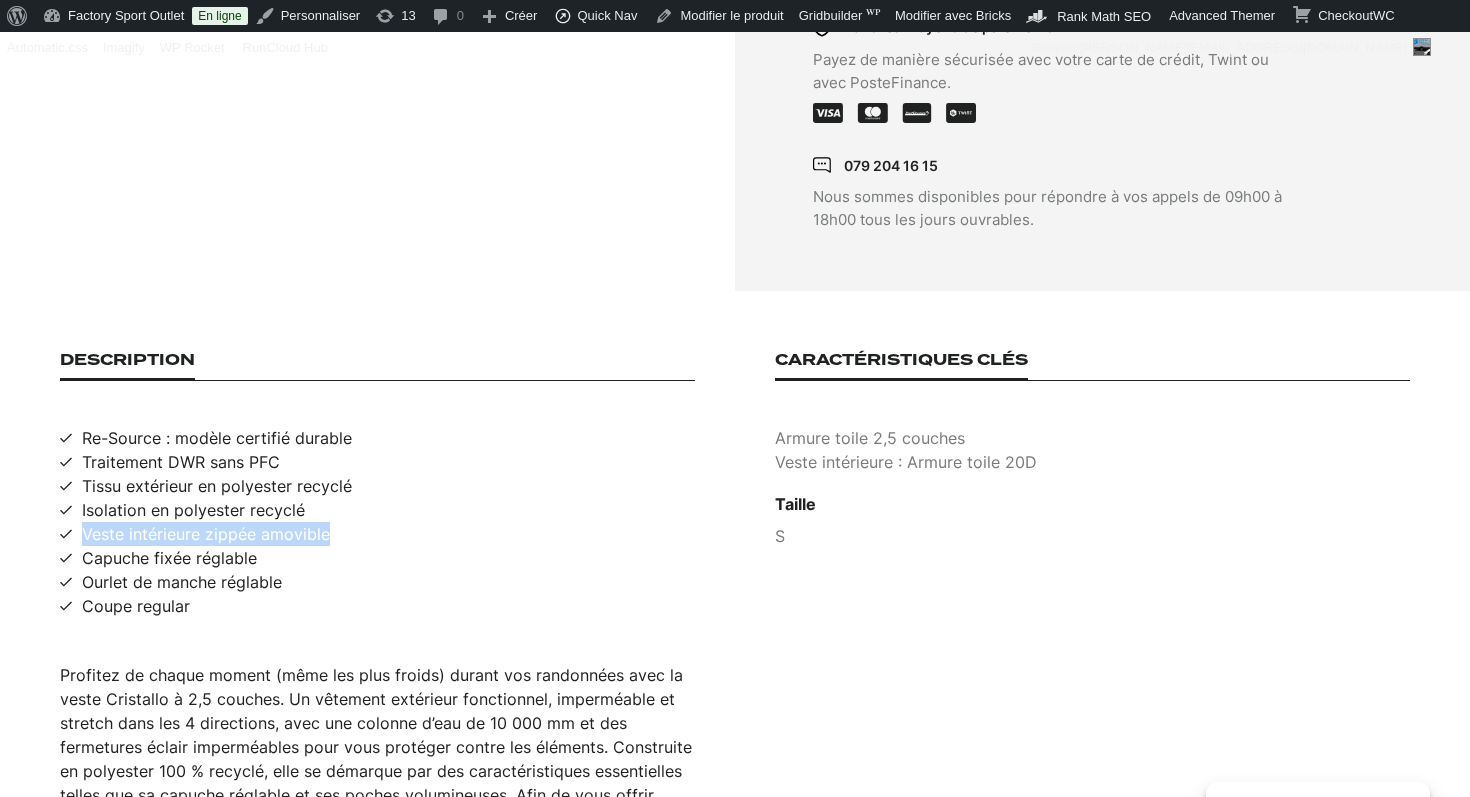 click on "Veste intérieure zippée amovible" at bounding box center (206, 534) 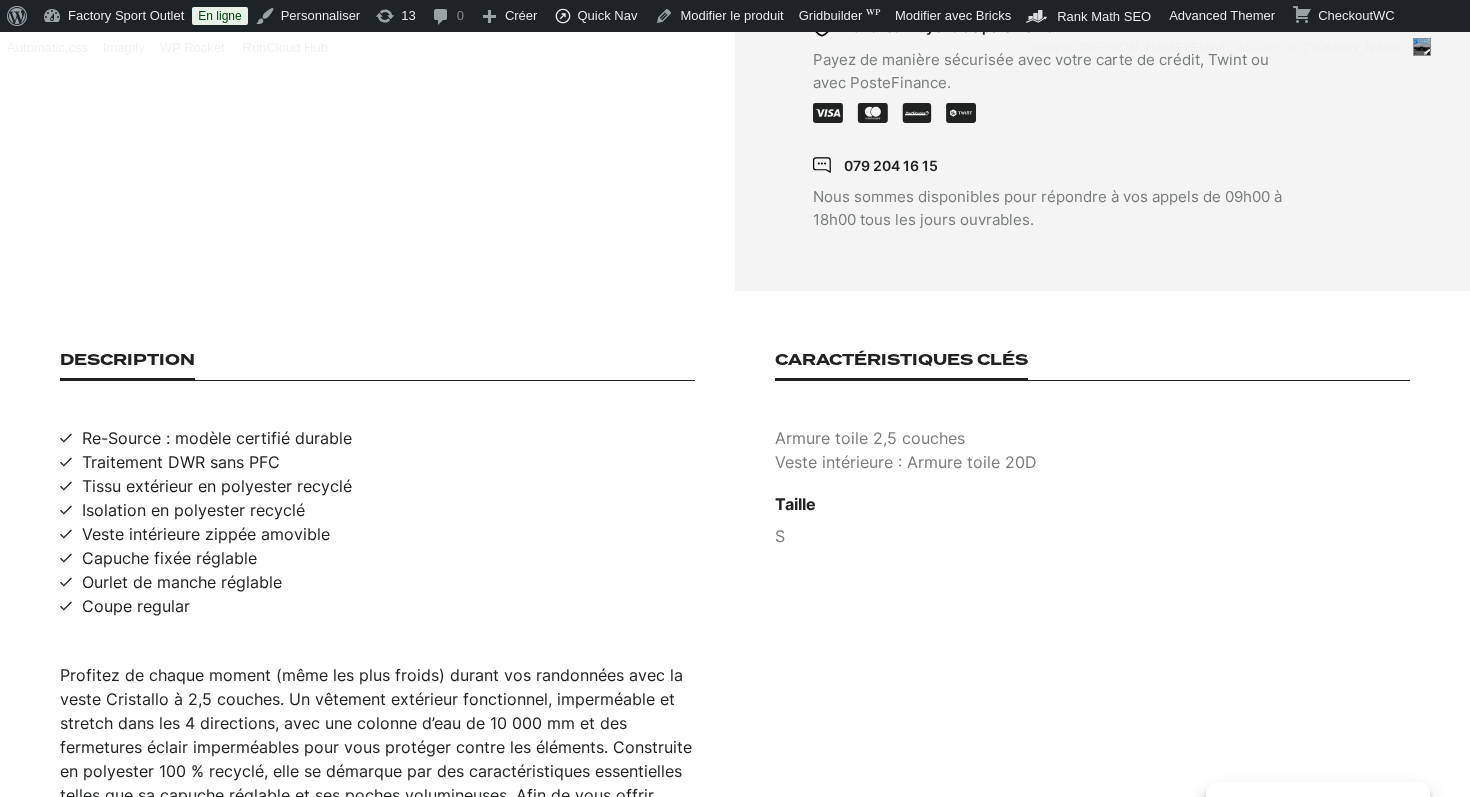 click on "Capuche fixée réglable" at bounding box center [169, 558] 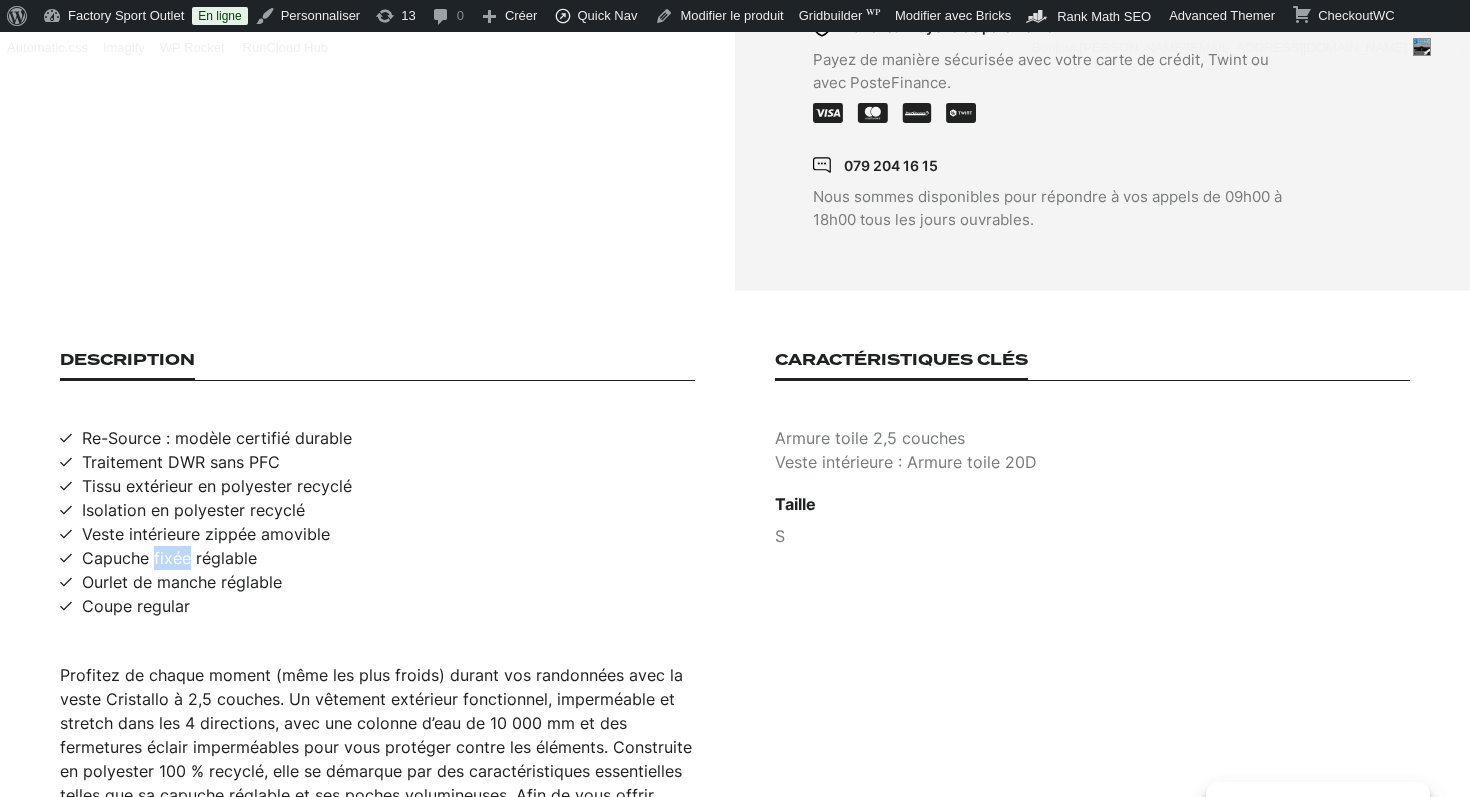 click on "Capuche fixée réglable" at bounding box center [169, 558] 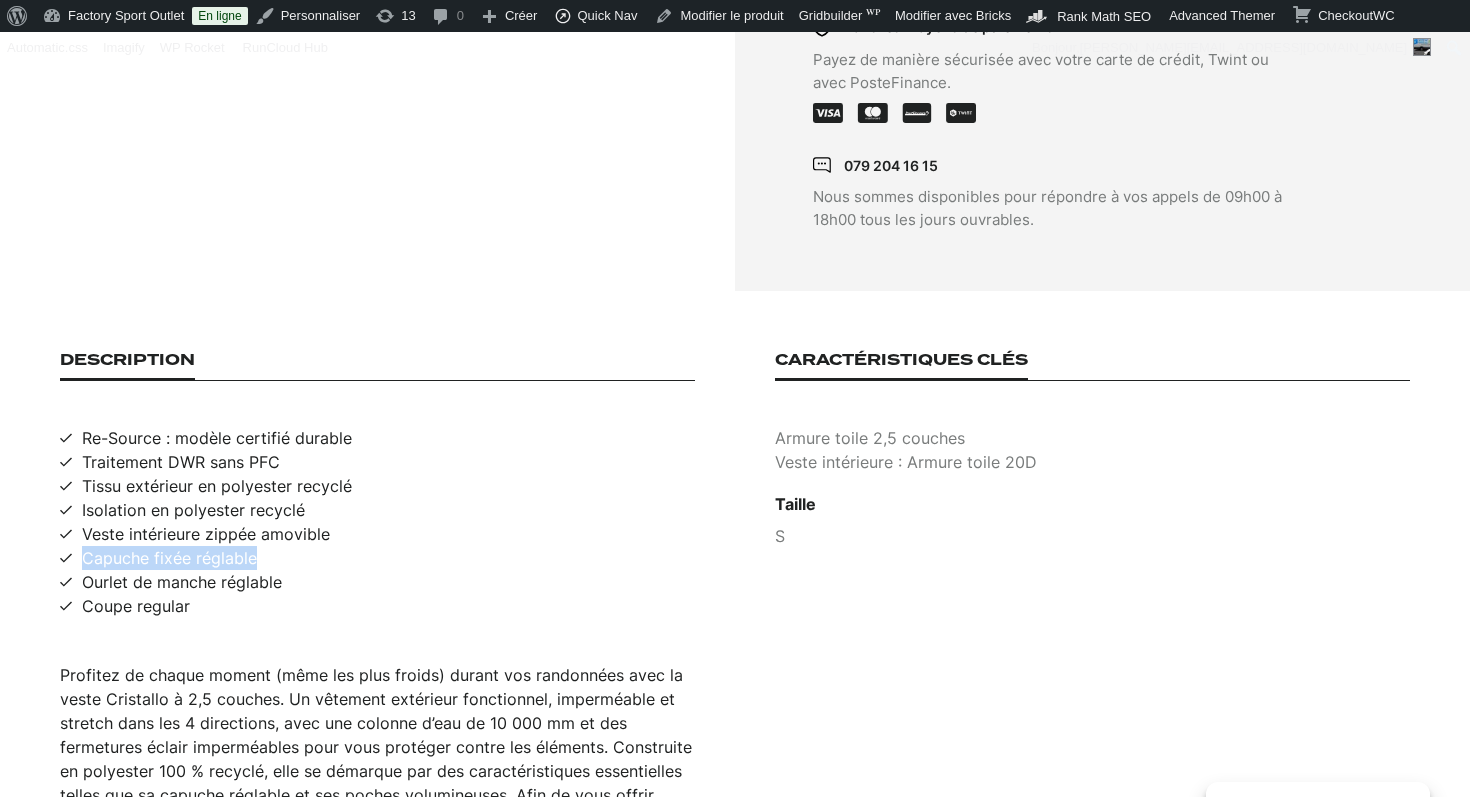 click on "Capuche fixée réglable" at bounding box center [169, 558] 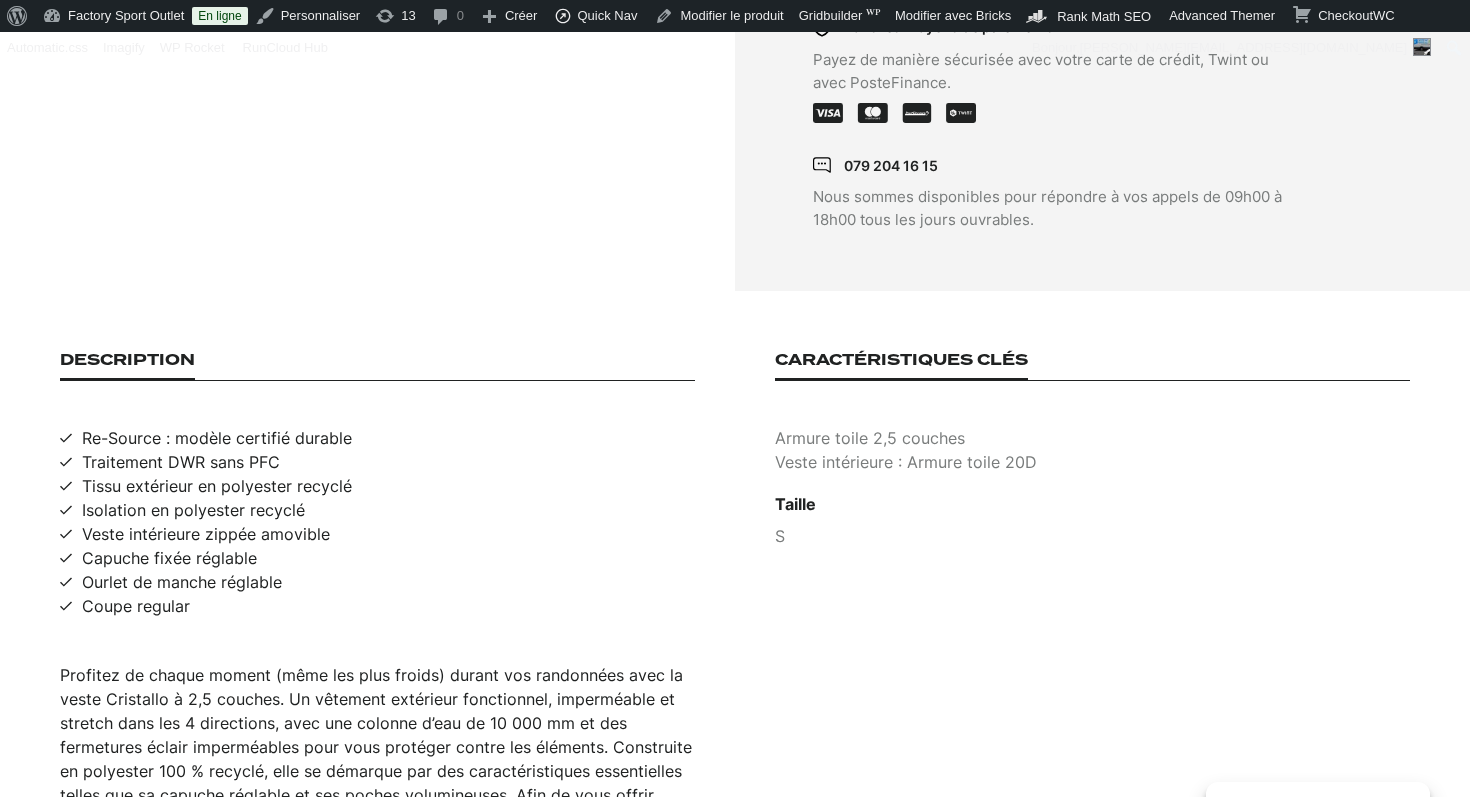 click on "Ourlet de manche réglable" at bounding box center [182, 582] 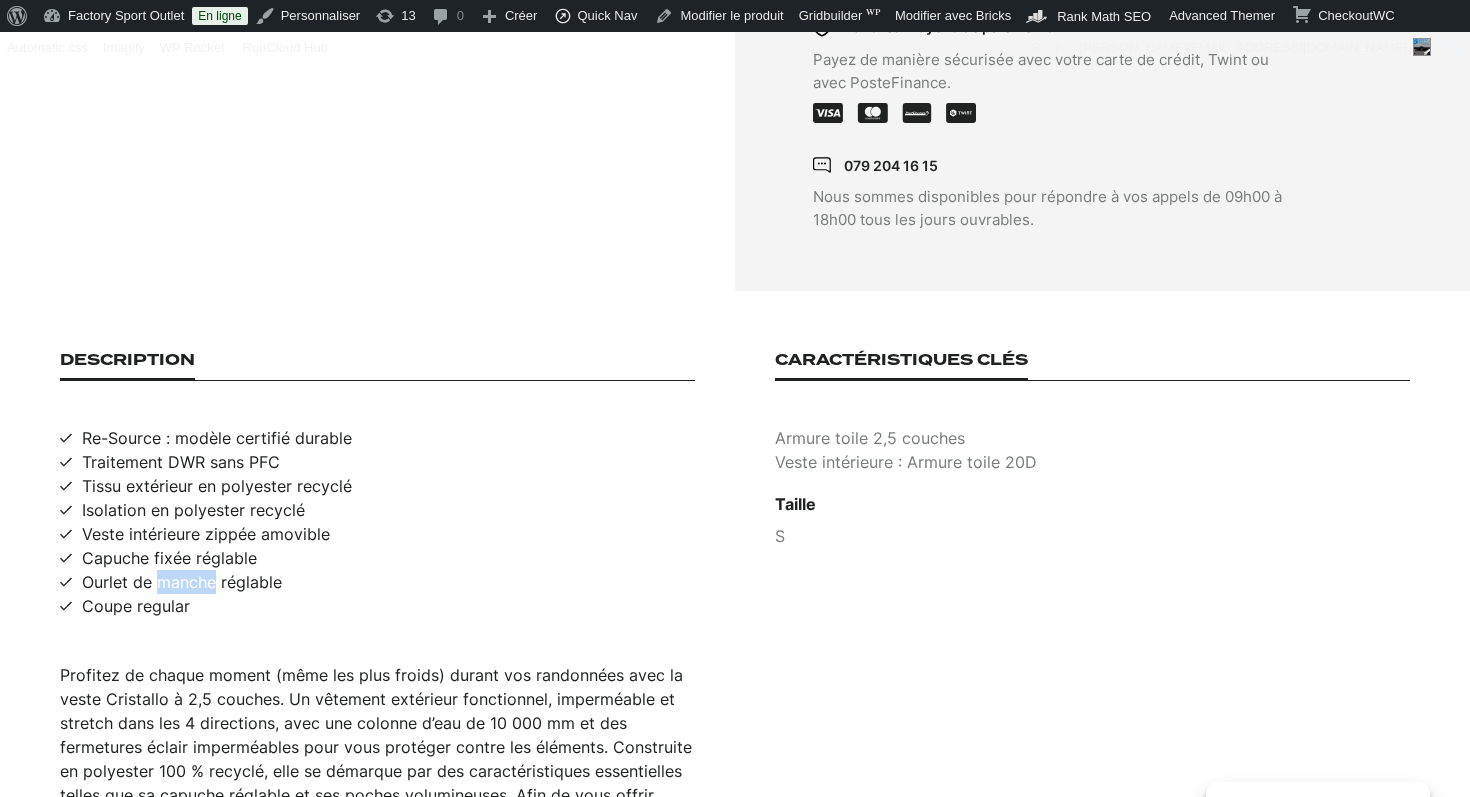 click on "Ourlet de manche réglable" at bounding box center [182, 582] 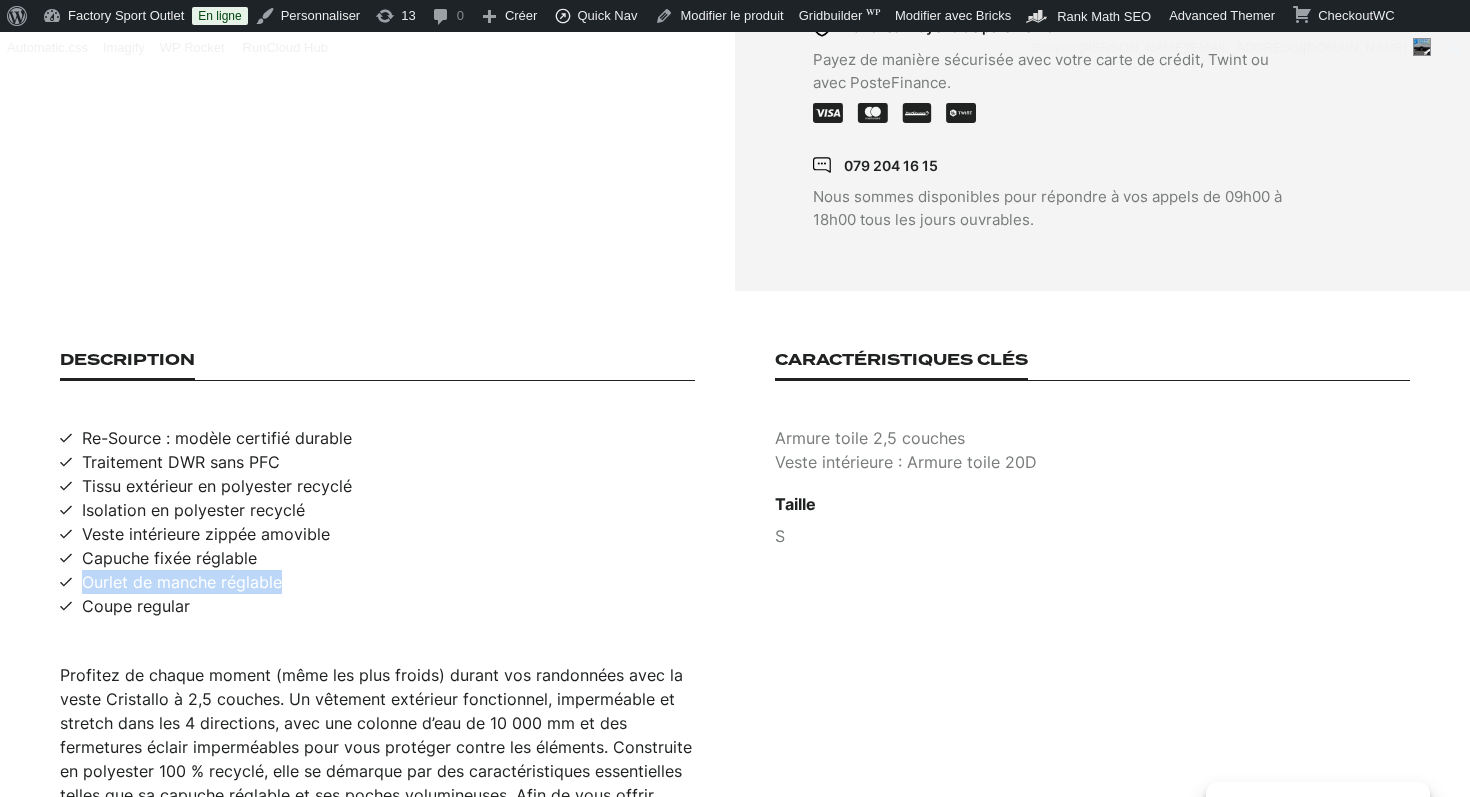click on "Ourlet de manche réglable" at bounding box center [182, 582] 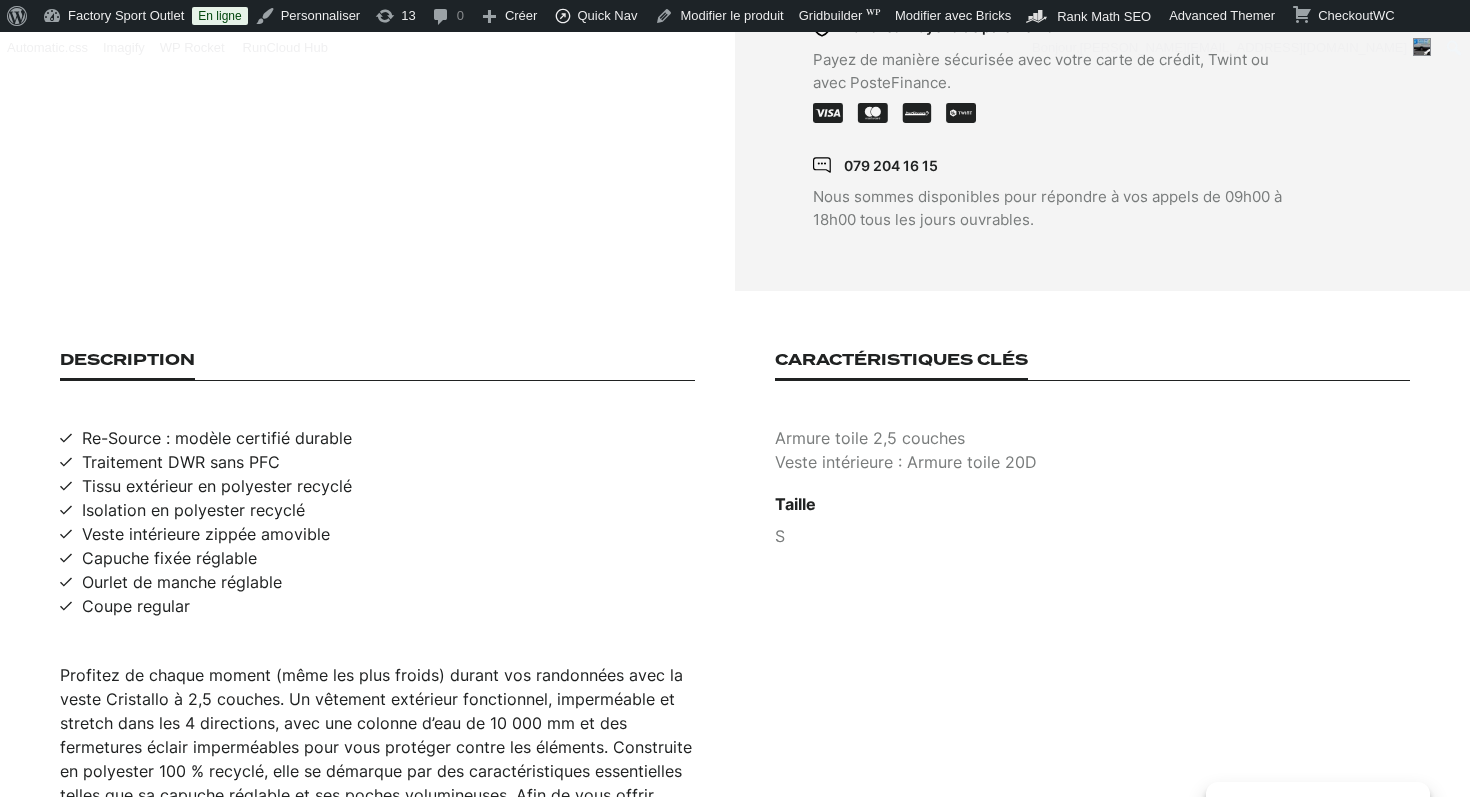 click on "Armure toile 2,5 couches" 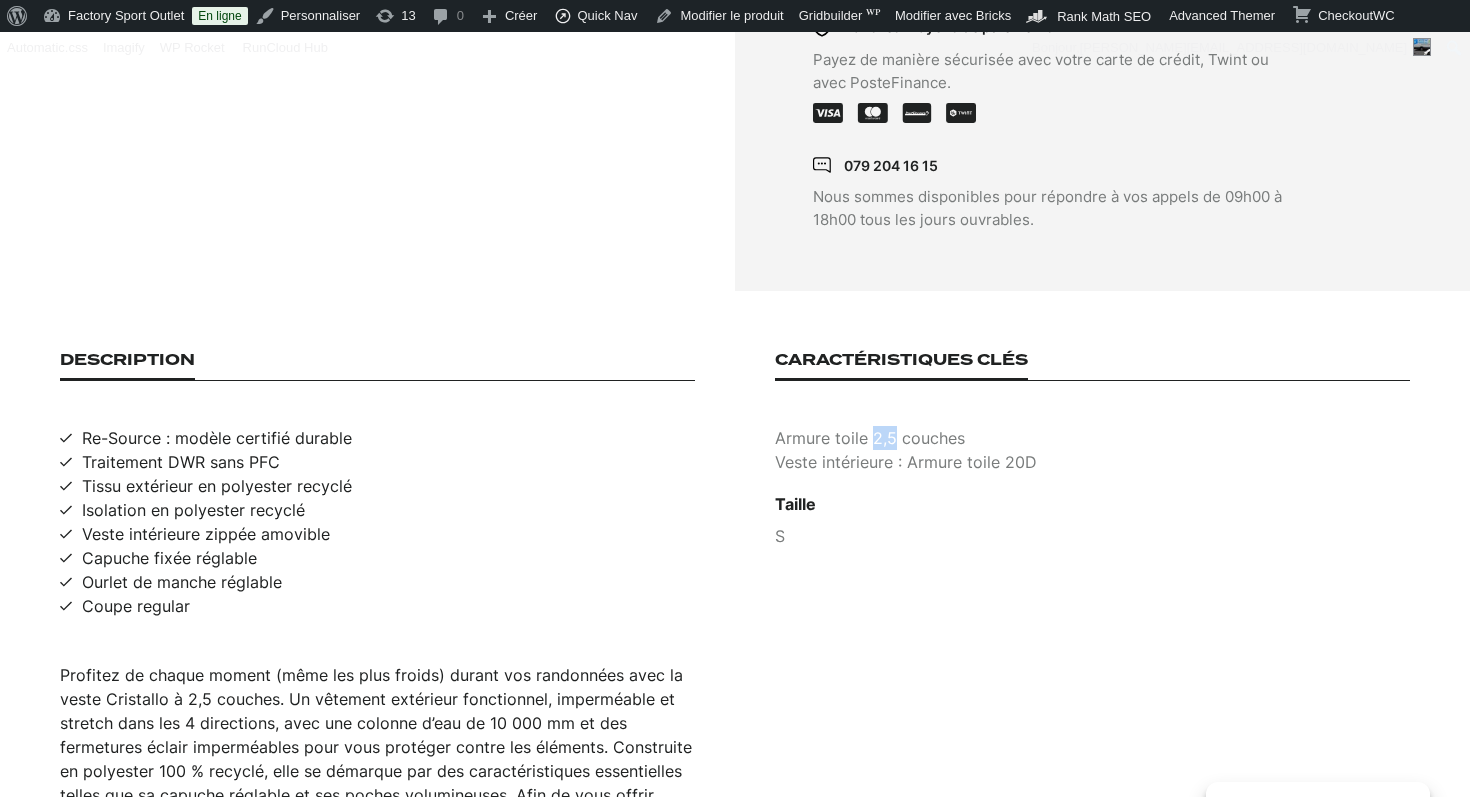 click on "Armure toile 2,5 couches" 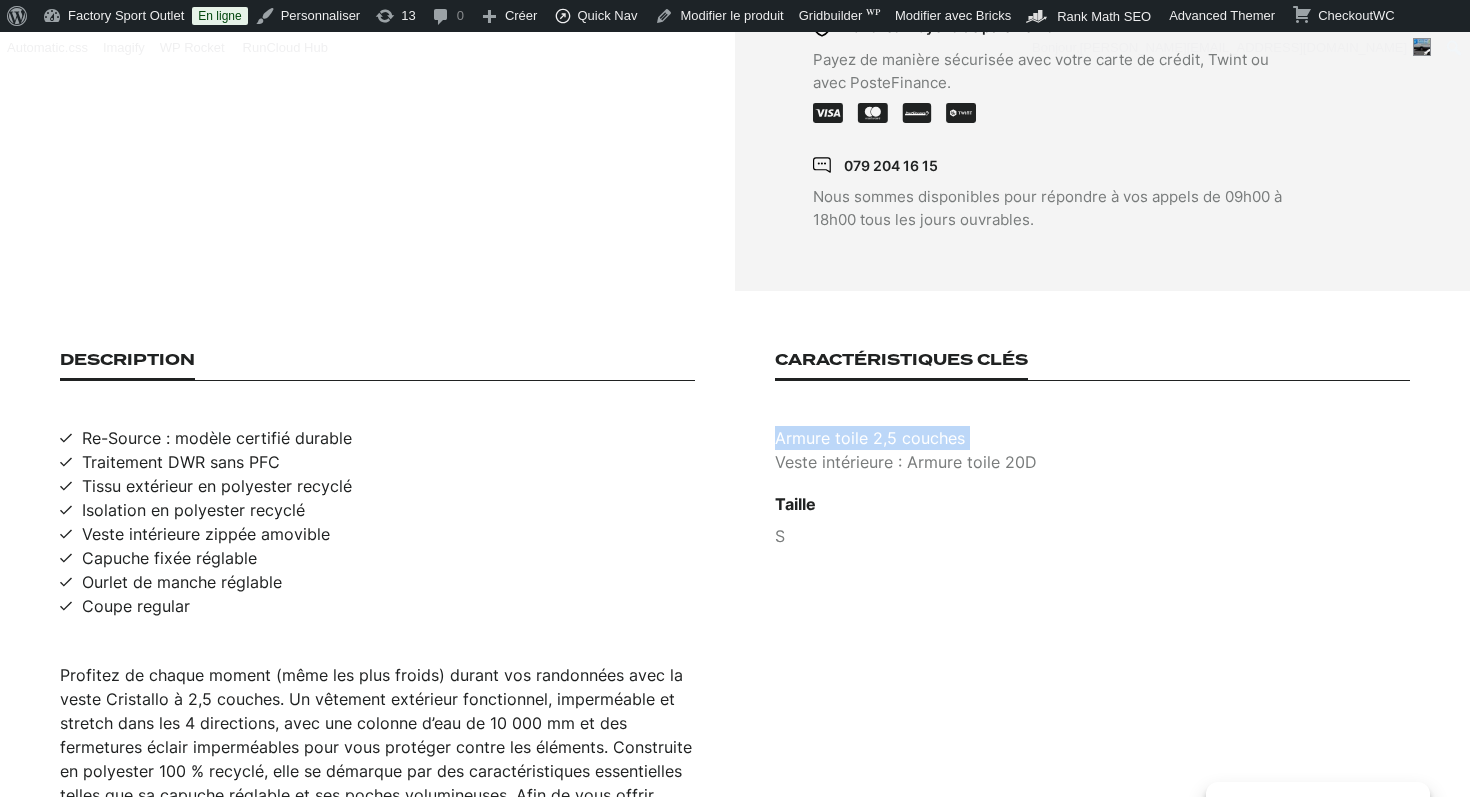 click on "Armure toile 2,5 couches" 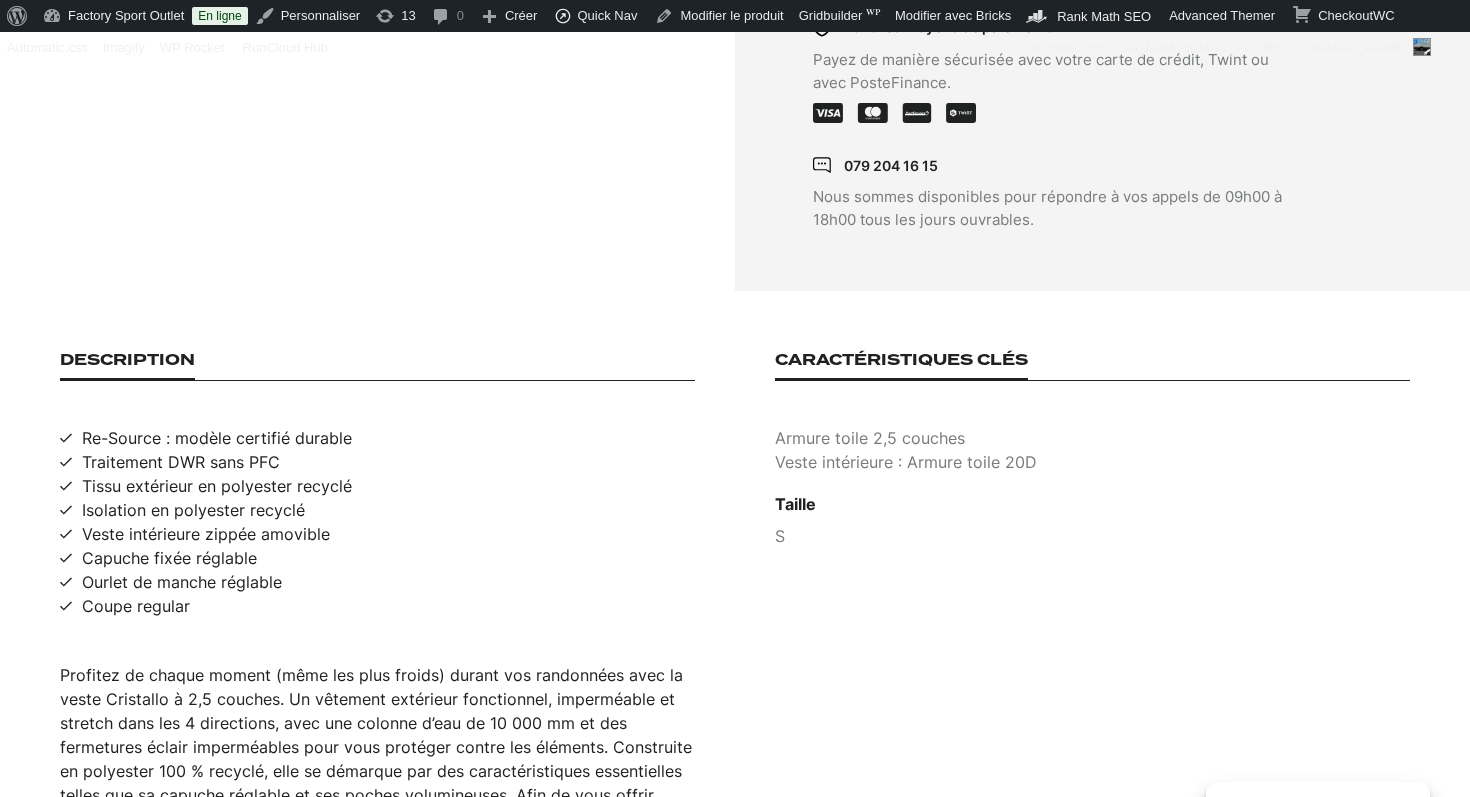 click on "Veste intérieure : Armure toile 20D" 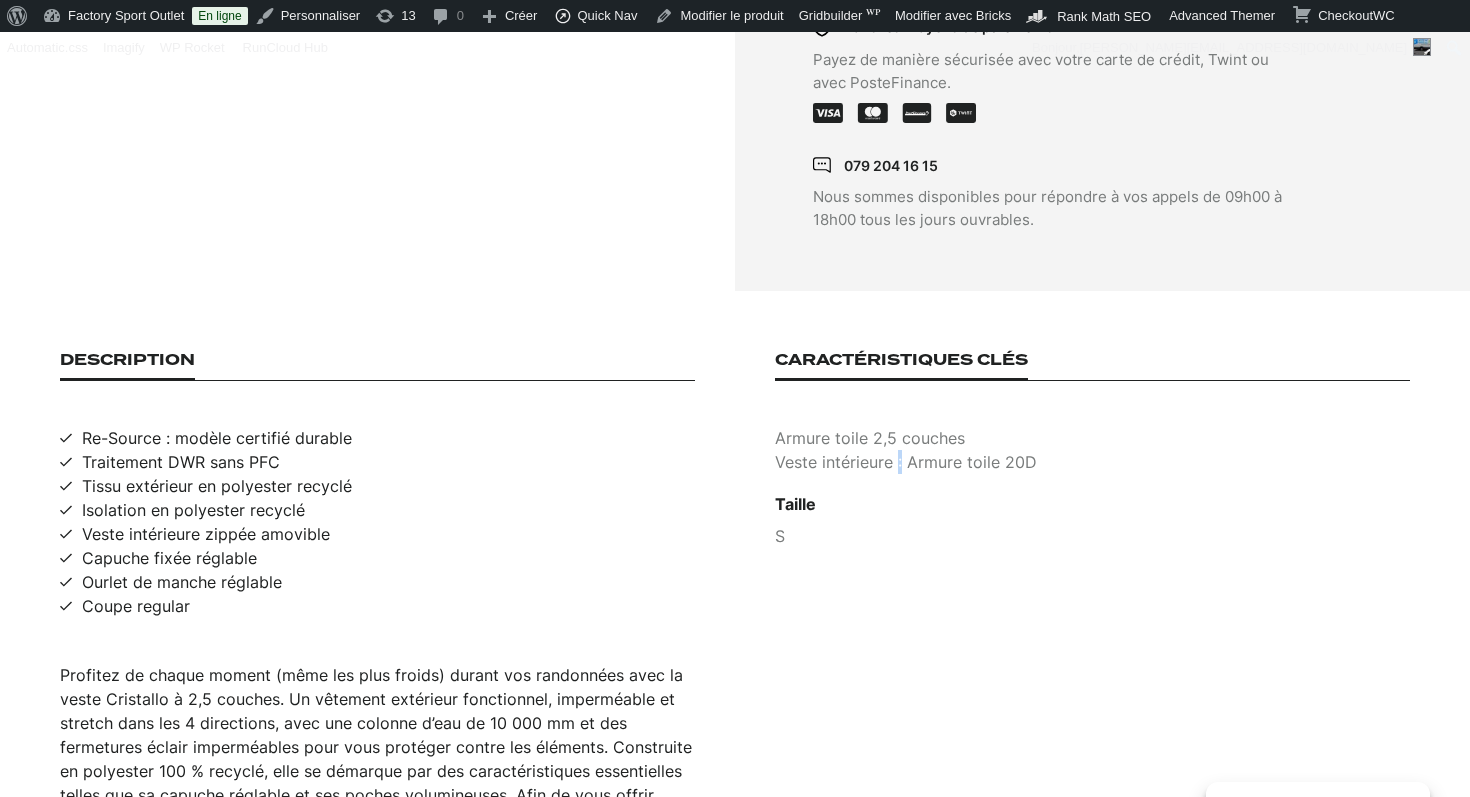 click on "Veste intérieure : Armure toile 20D" 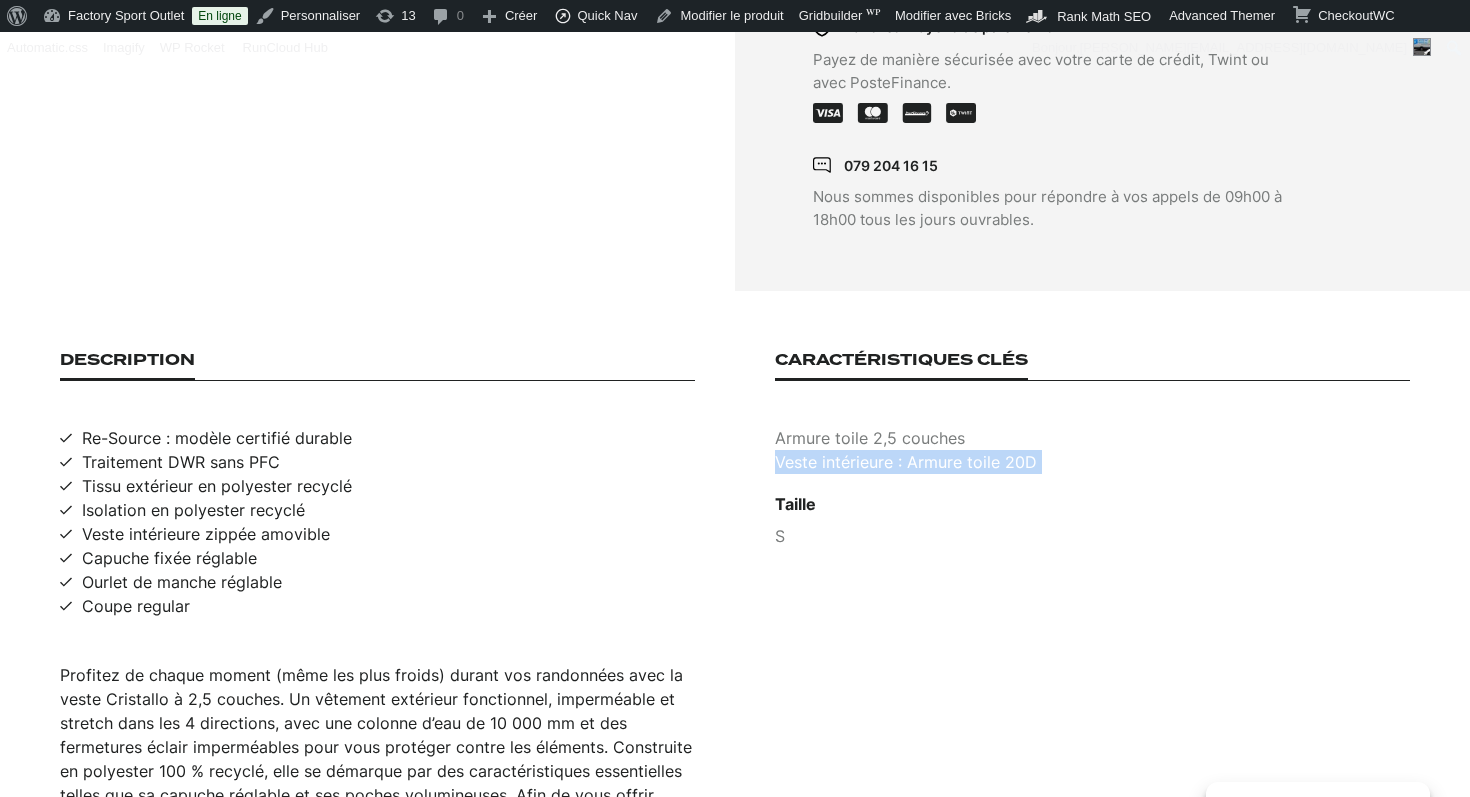 click on "Veste intérieure : Armure toile 20D" 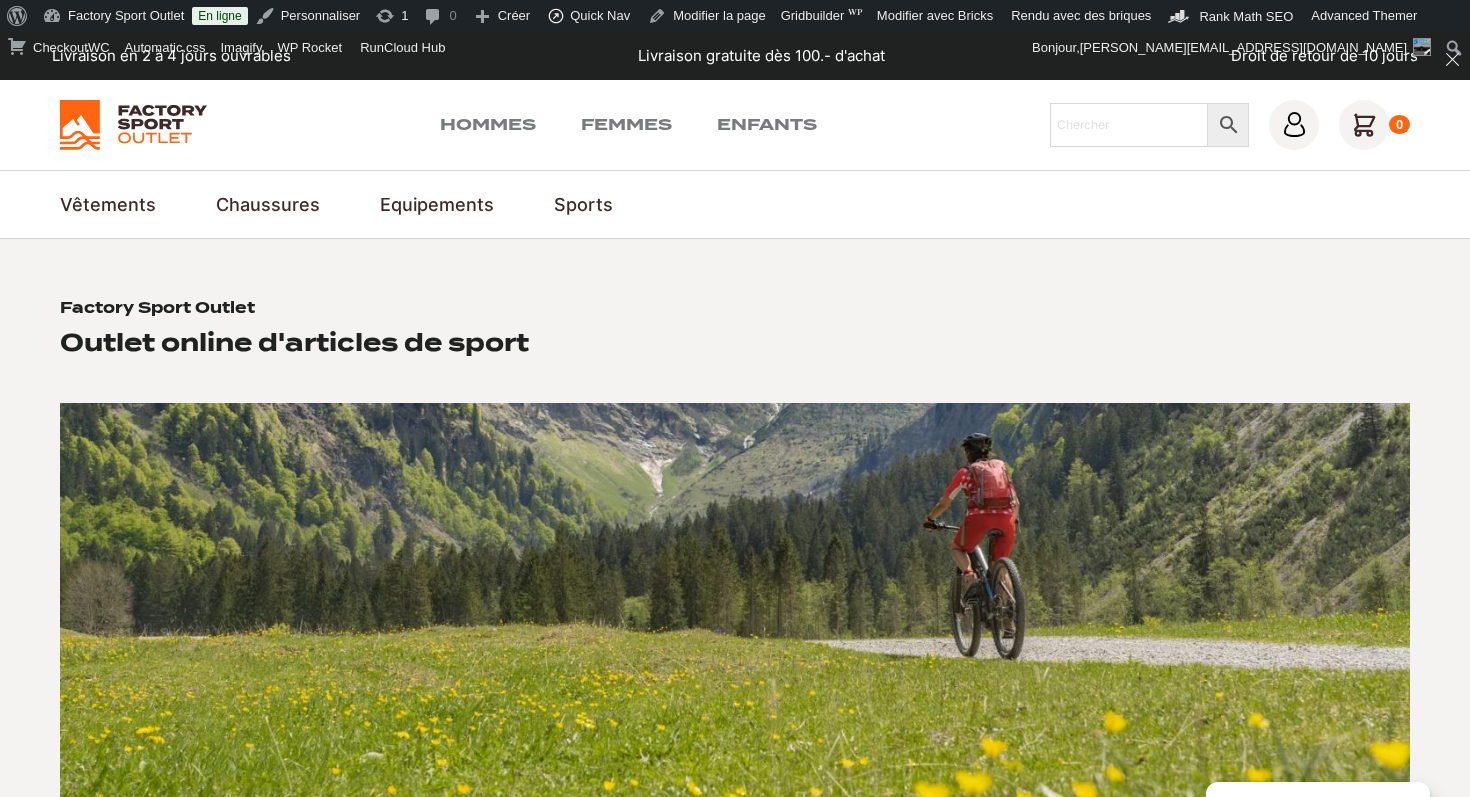 scroll, scrollTop: 0, scrollLeft: 0, axis: both 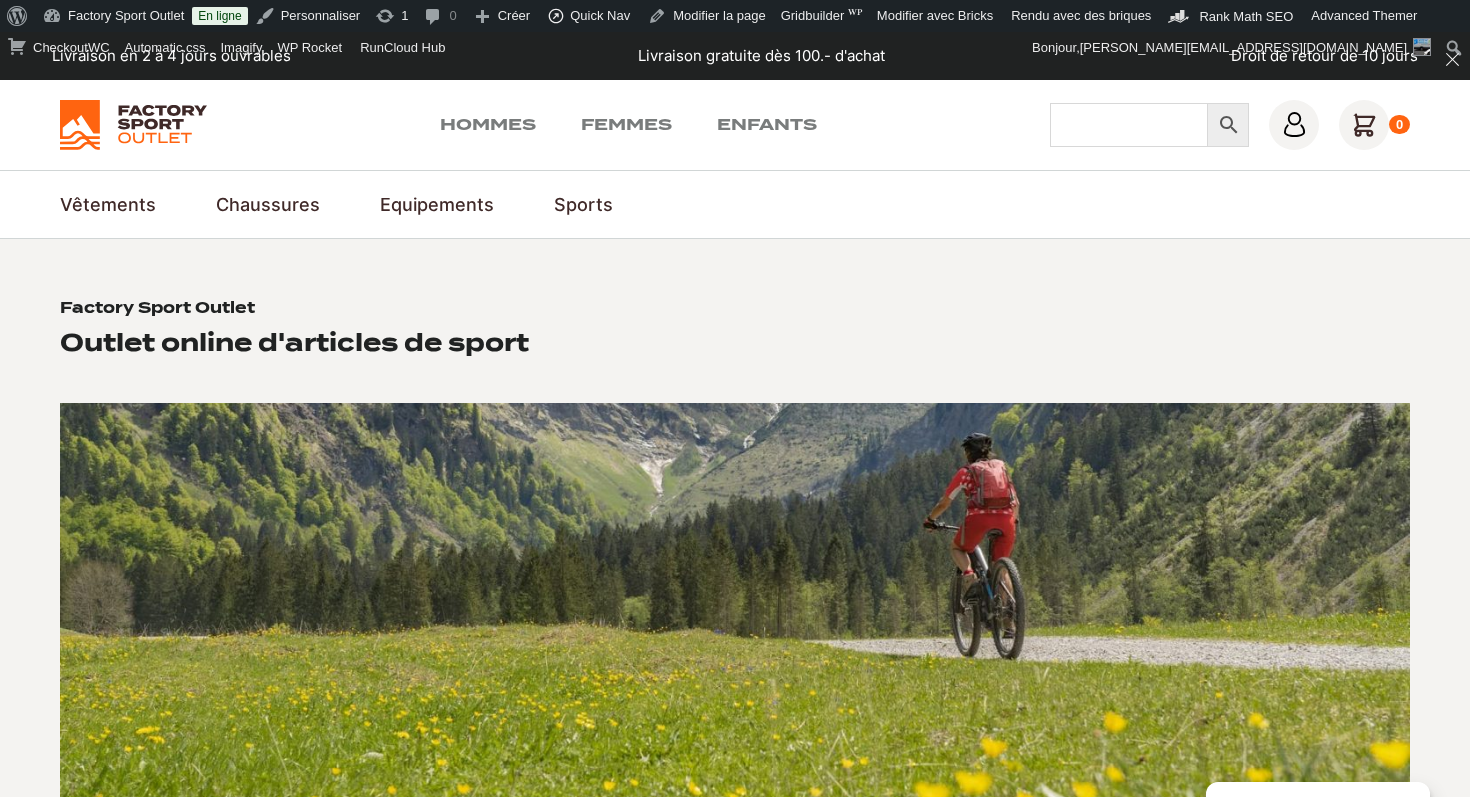 click on "Chercher" at bounding box center (1129, 125) 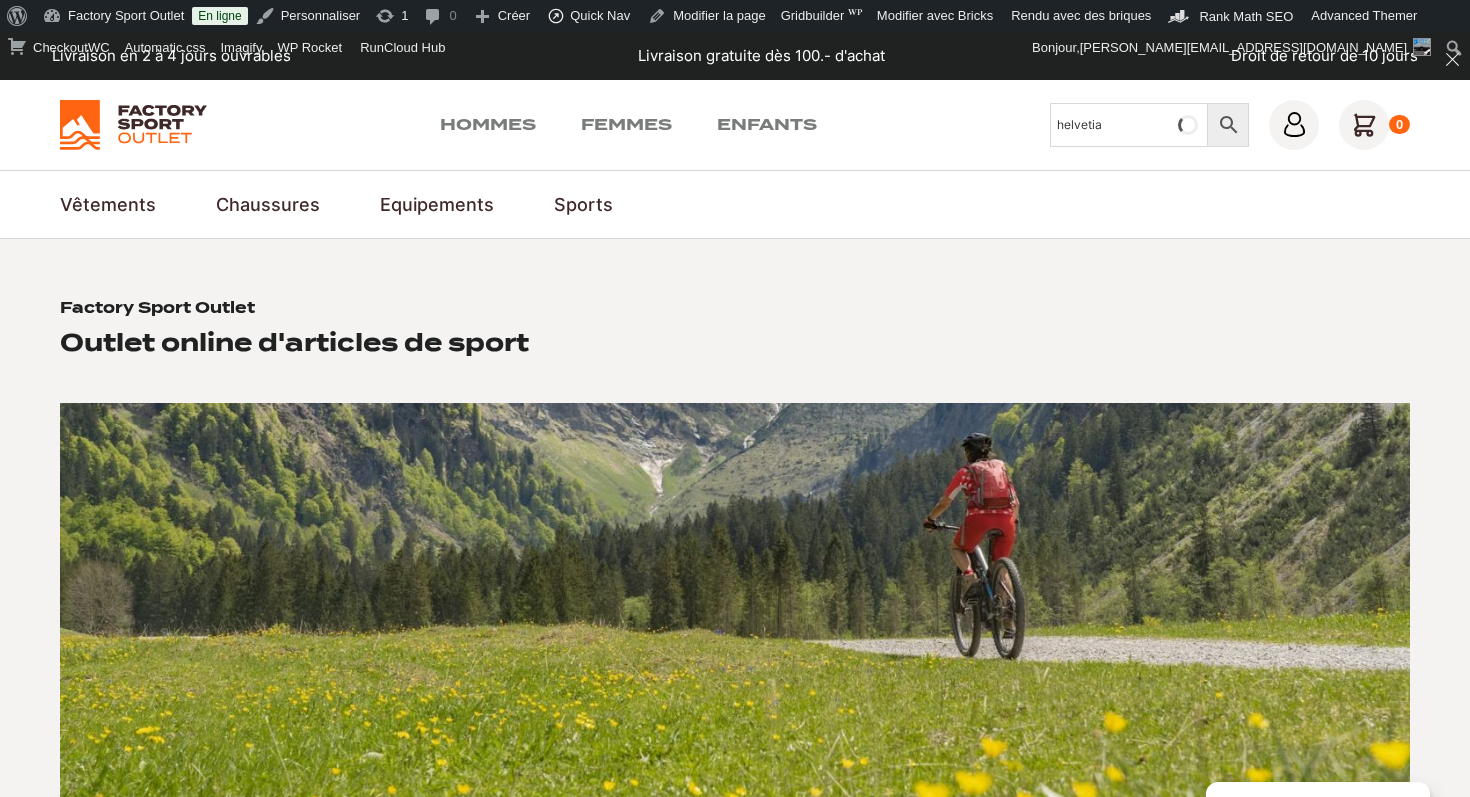 type on "helvetia" 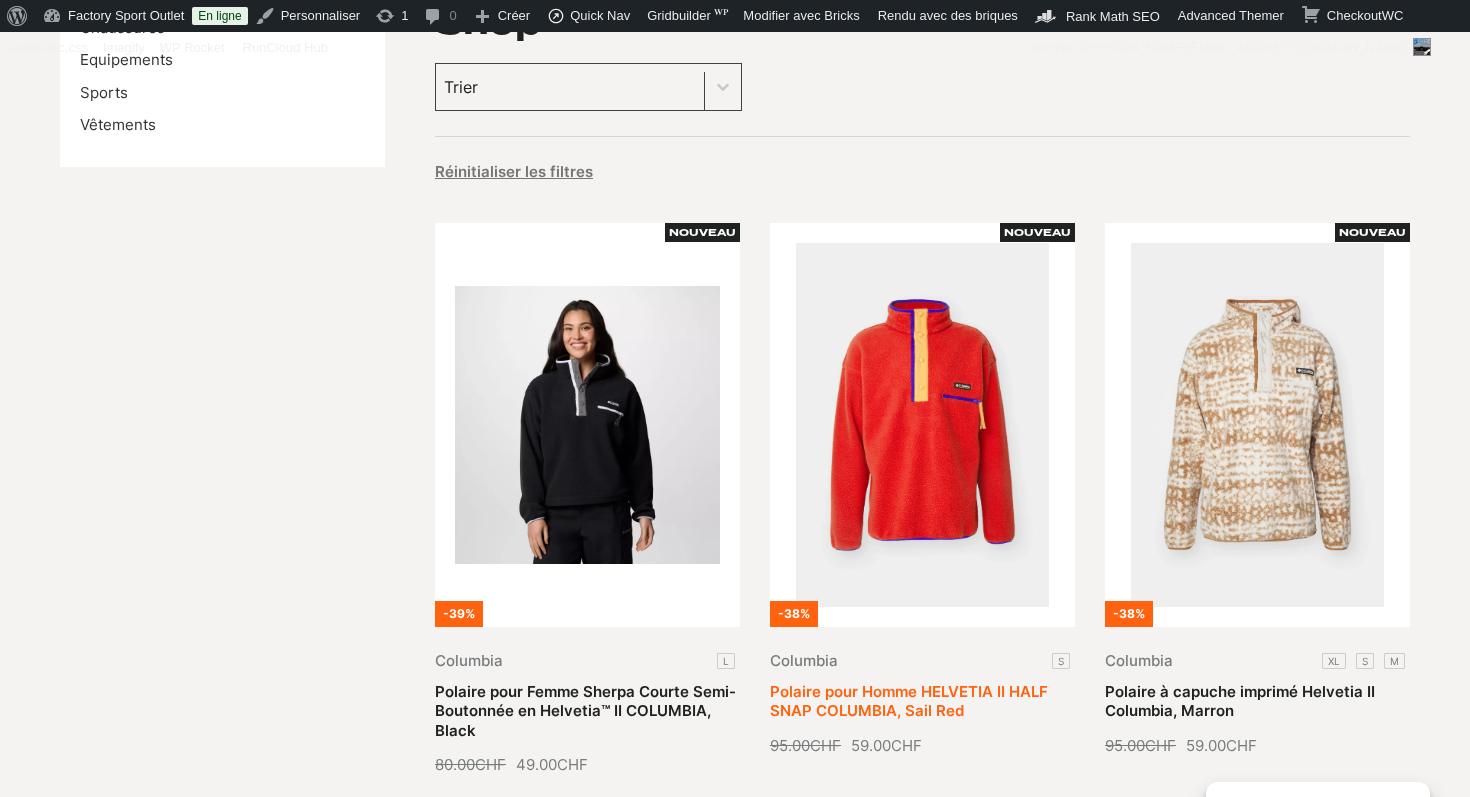 scroll, scrollTop: 0, scrollLeft: 0, axis: both 